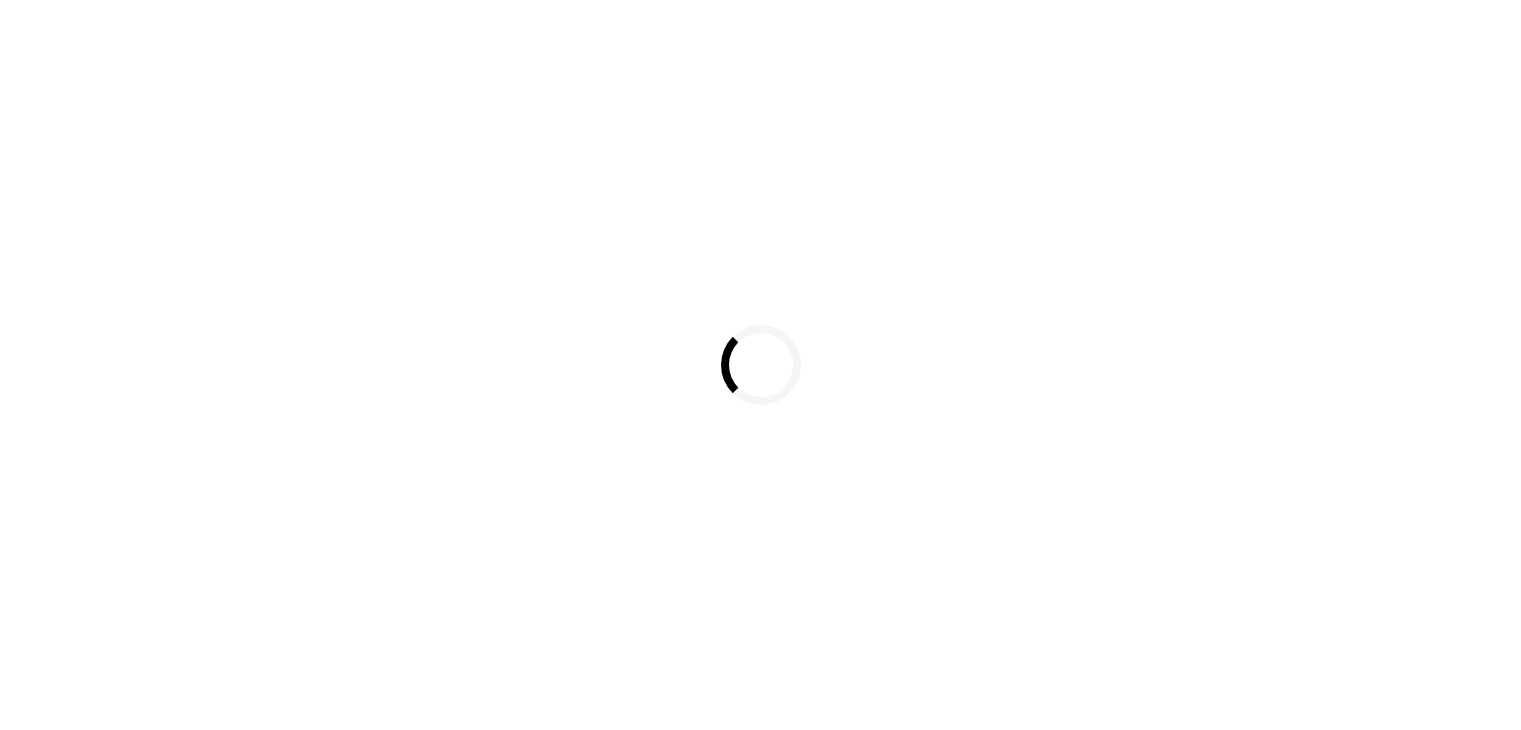 scroll, scrollTop: 0, scrollLeft: 0, axis: both 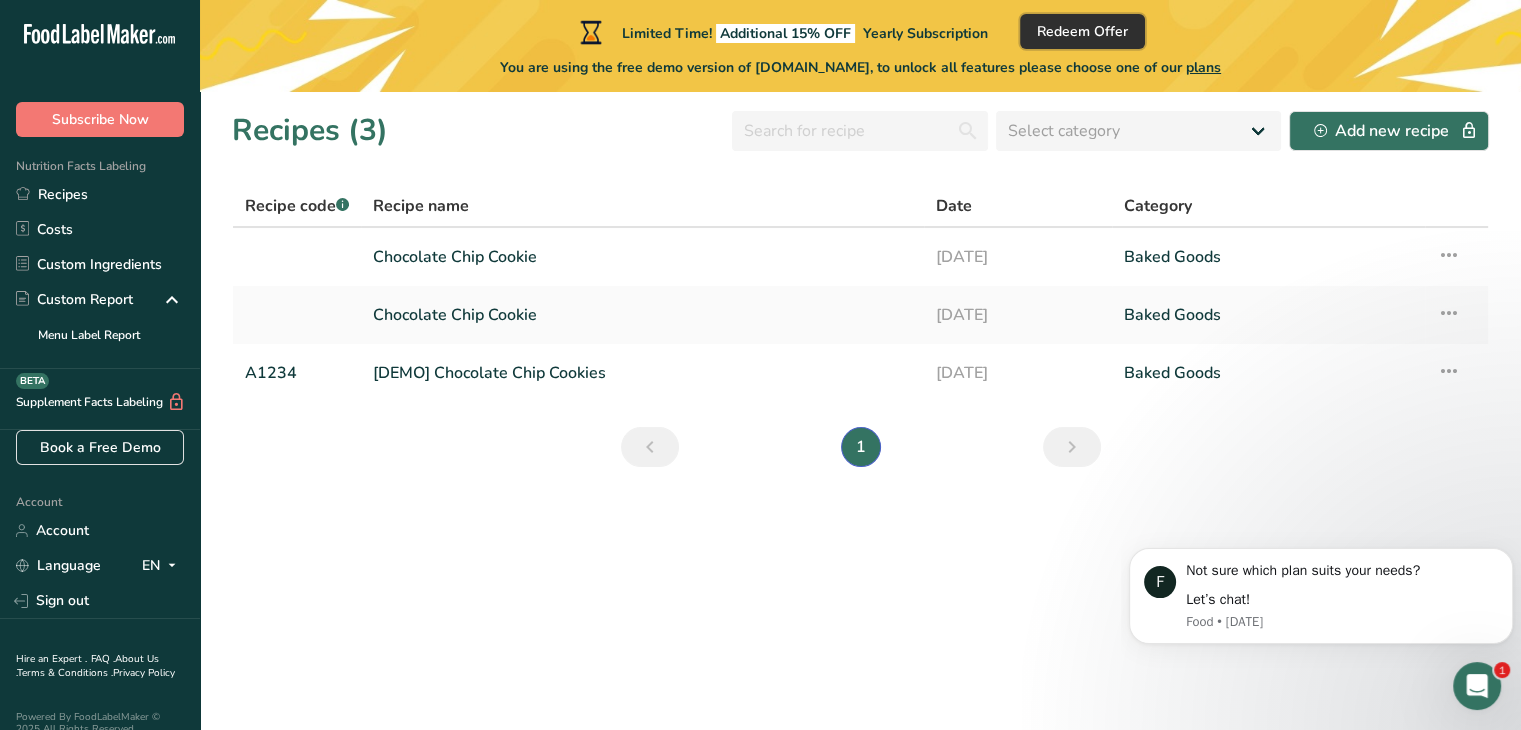 click on "Redeem Offer" at bounding box center [1082, 31] 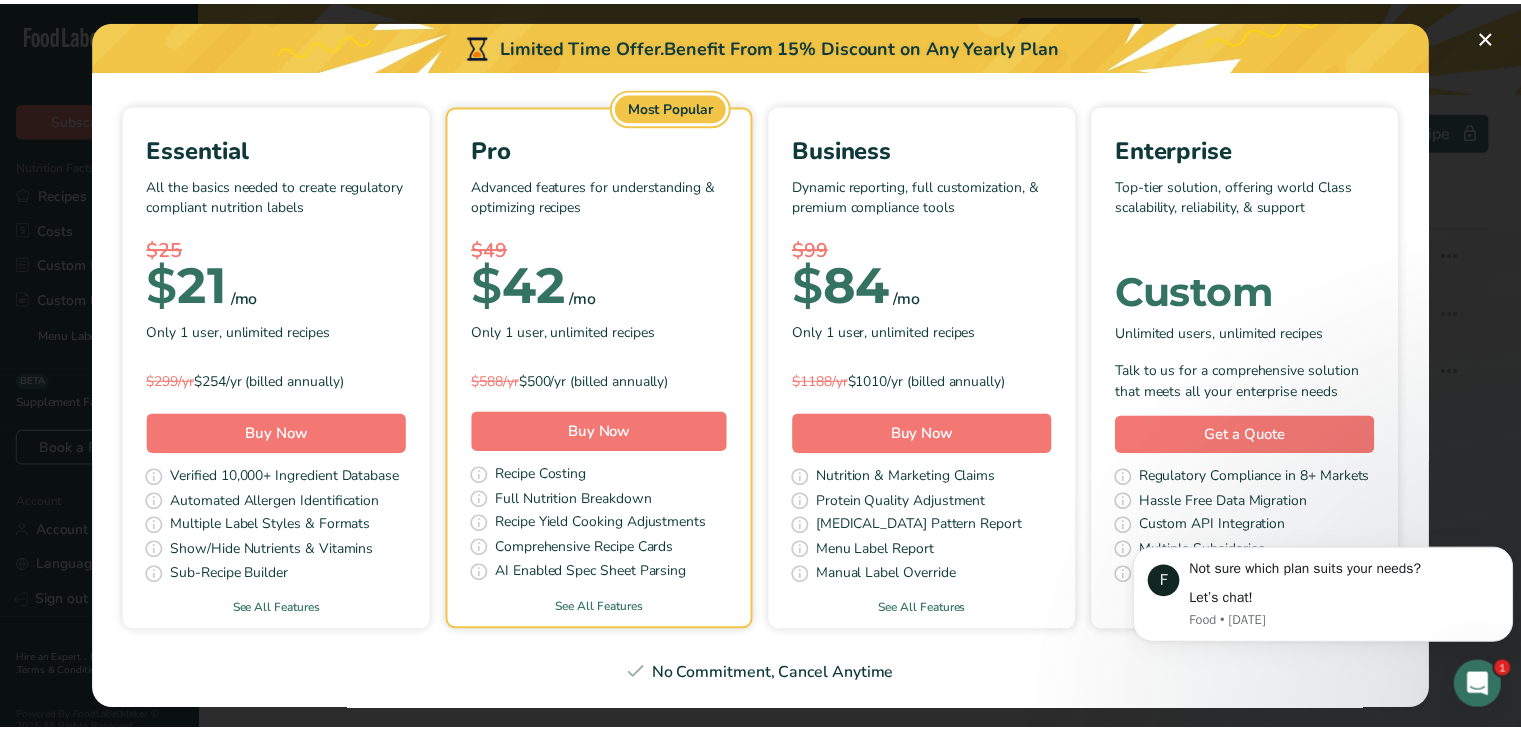 scroll, scrollTop: 171, scrollLeft: 0, axis: vertical 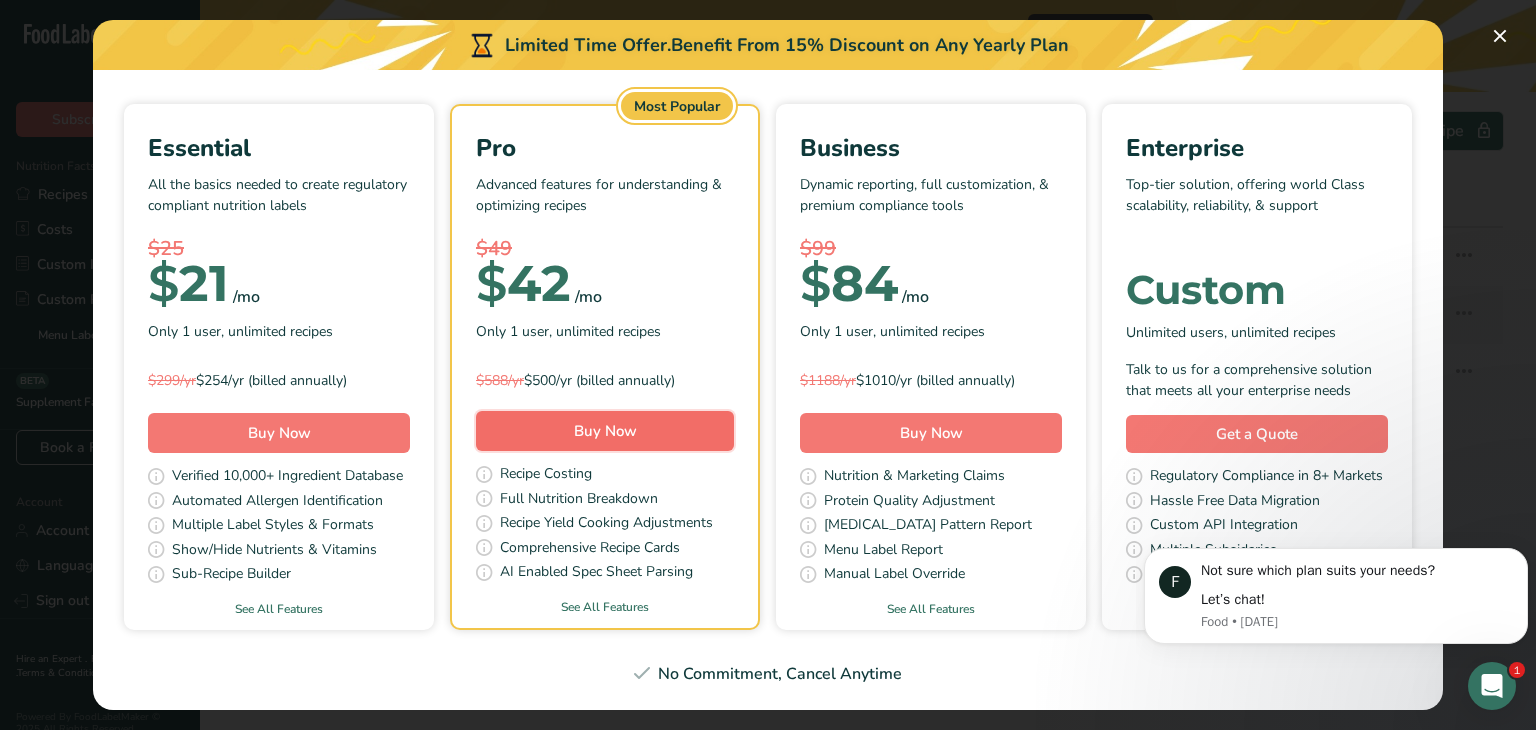 click on "Buy Now" at bounding box center [605, 431] 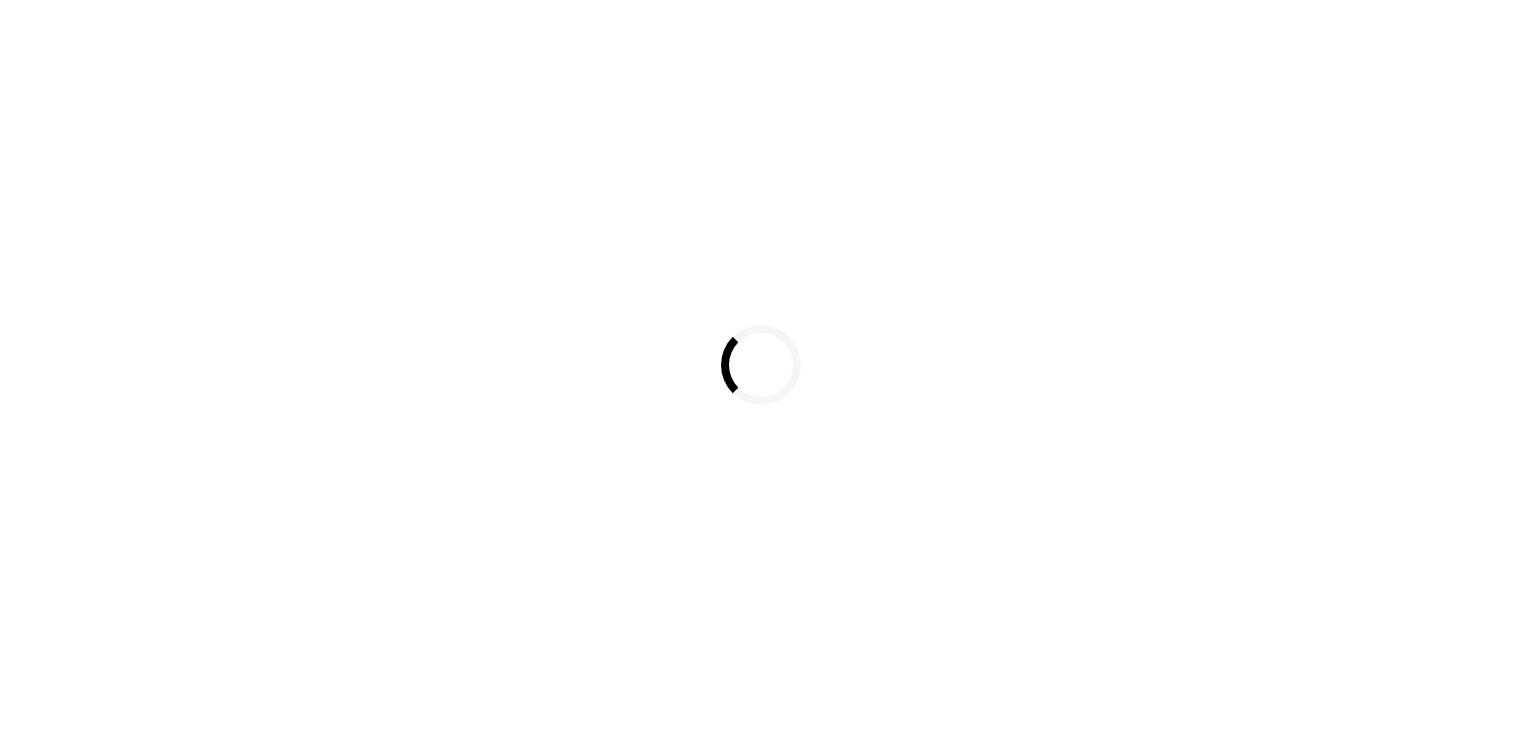 scroll, scrollTop: 0, scrollLeft: 0, axis: both 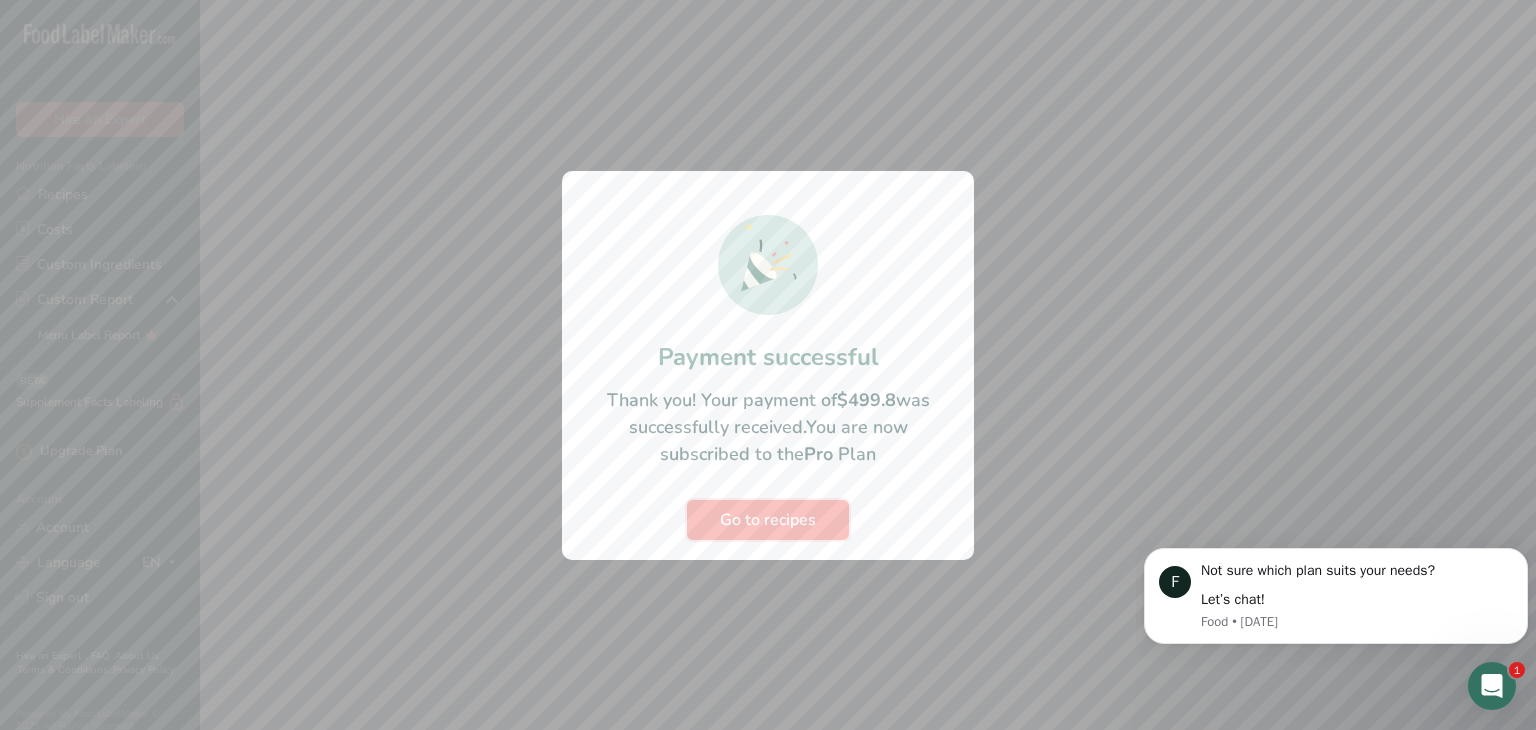 click on "Go to recipes" at bounding box center [768, 520] 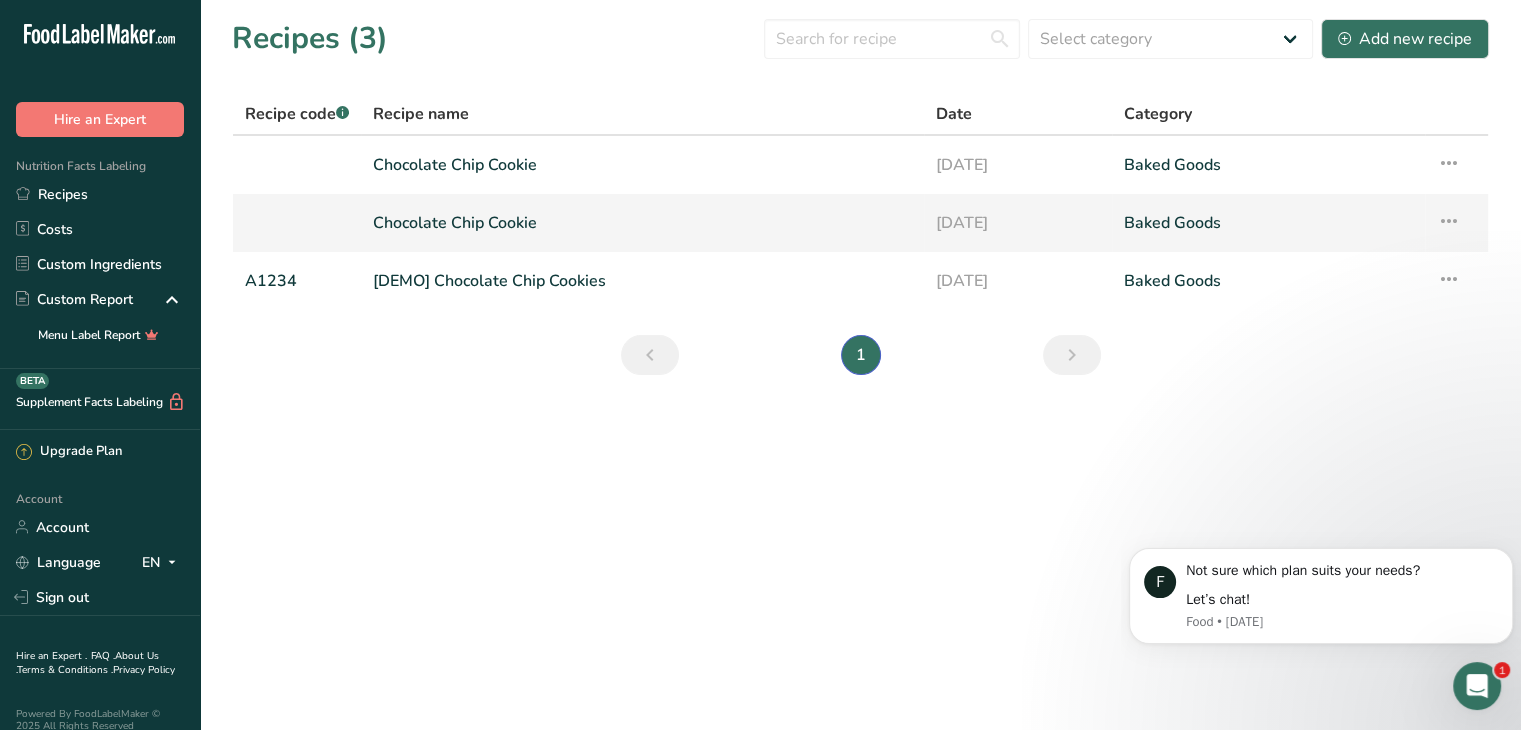 click on "Chocolate Chip Cookie" at bounding box center [642, 223] 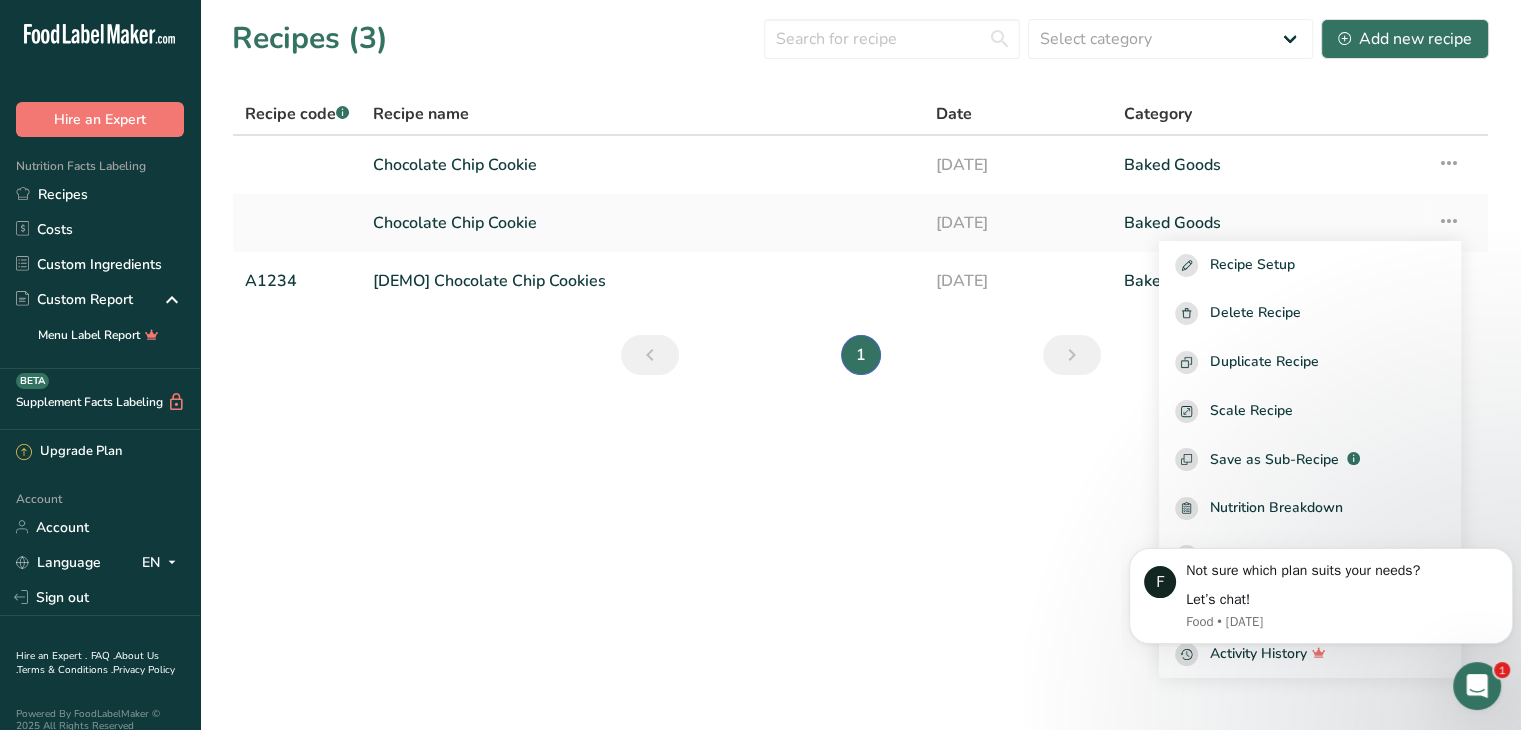 click on "Recipes (3)
Select category
All
Baked Goods
[GEOGRAPHIC_DATA]
Confectionery
Cooked Meals, Salads, & Sauces
[GEOGRAPHIC_DATA]
Snacks
Add new recipe
Recipe code
.a-a{fill:#347362;}.b-a{fill:#fff;}          Recipe name   Date   Category
Chocolate Chip Cookie
[DATE]
Baked Goods
Recipe Setup       Delete Recipe           Duplicate Recipe             Scale Recipe             Save as Sub-Recipe   .a-a{fill:#347362;}.b-a{fill:#fff;}                               Nutrition Breakdown                 Recipe Card
NEW
[MEDICAL_DATA] Pattern Report             Activity History
[DATE]" at bounding box center [760, 365] 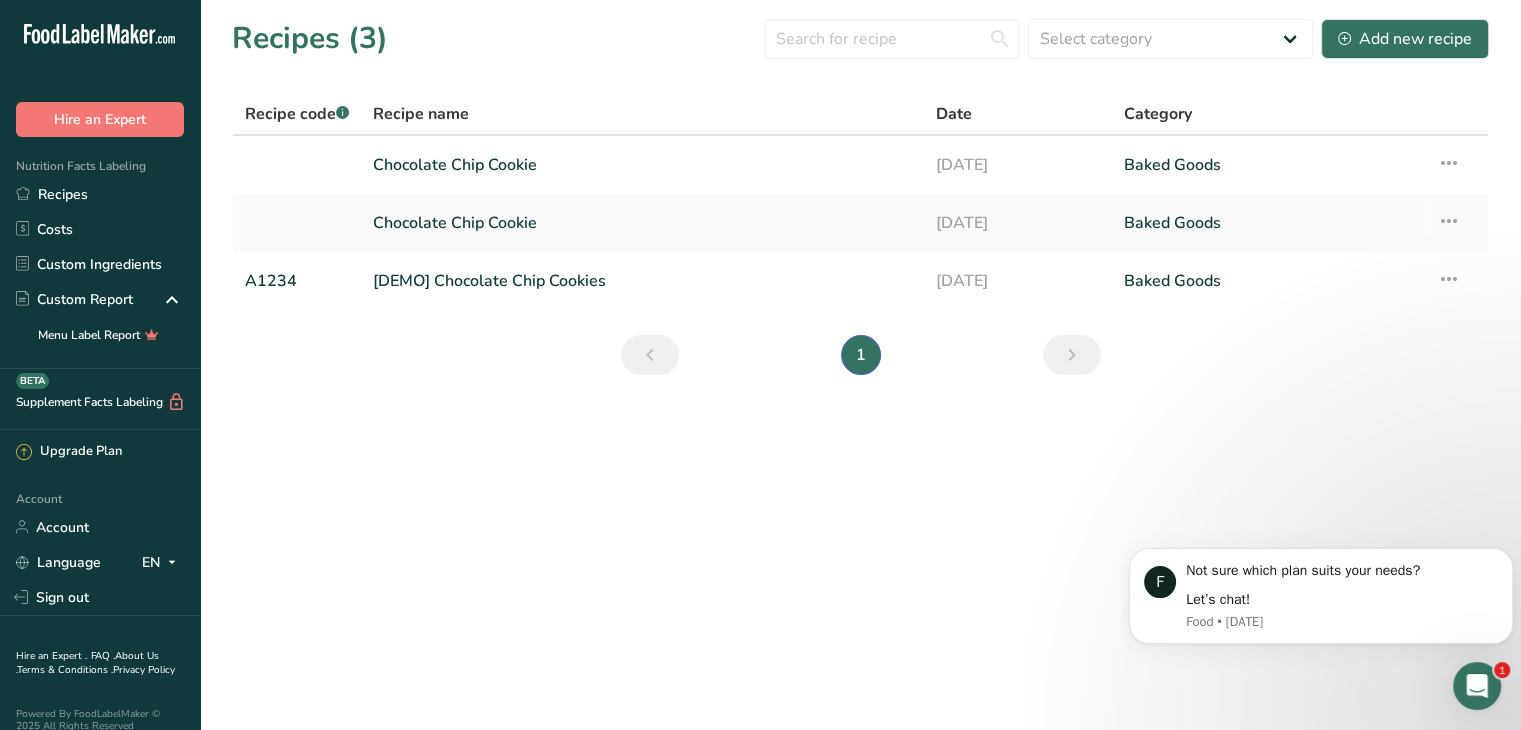 click 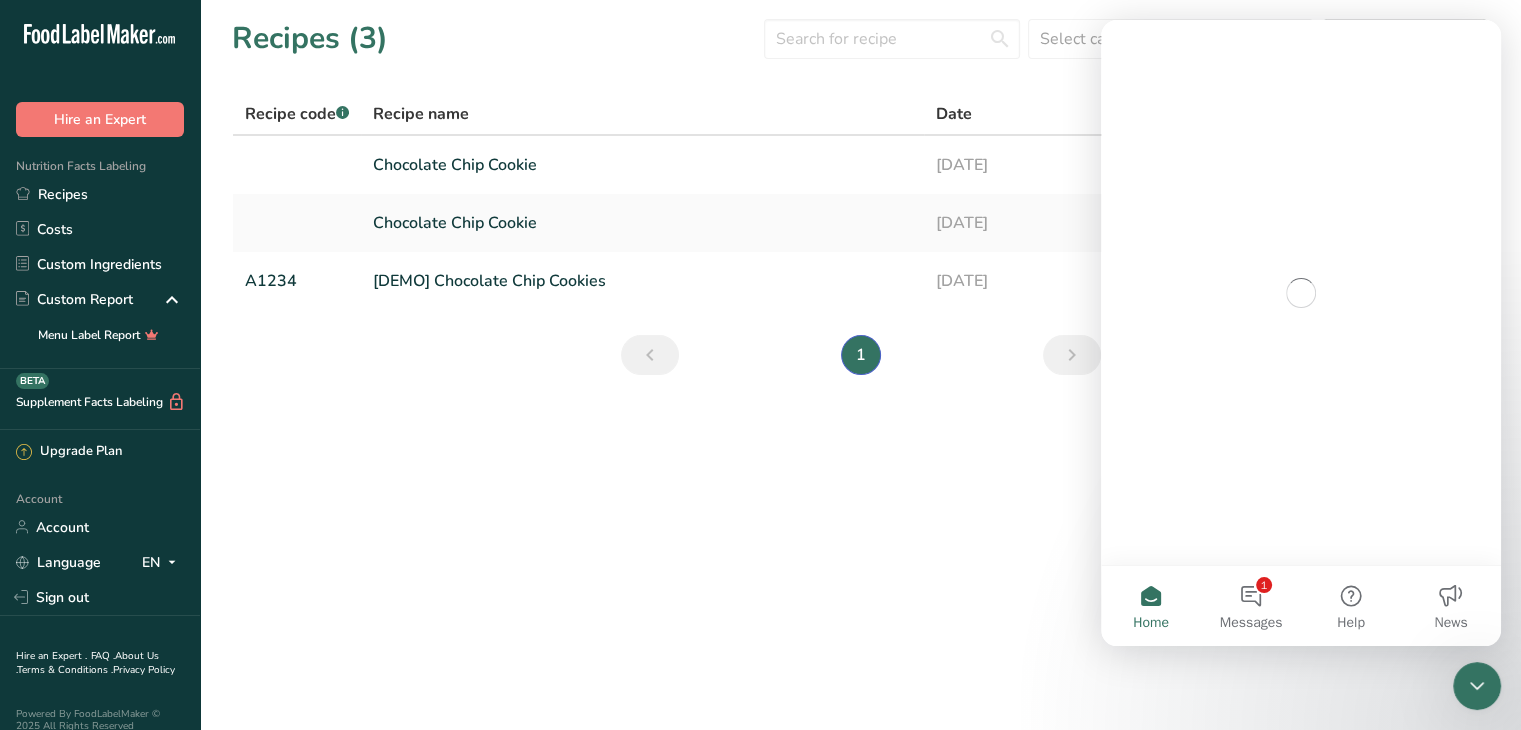 scroll, scrollTop: 0, scrollLeft: 0, axis: both 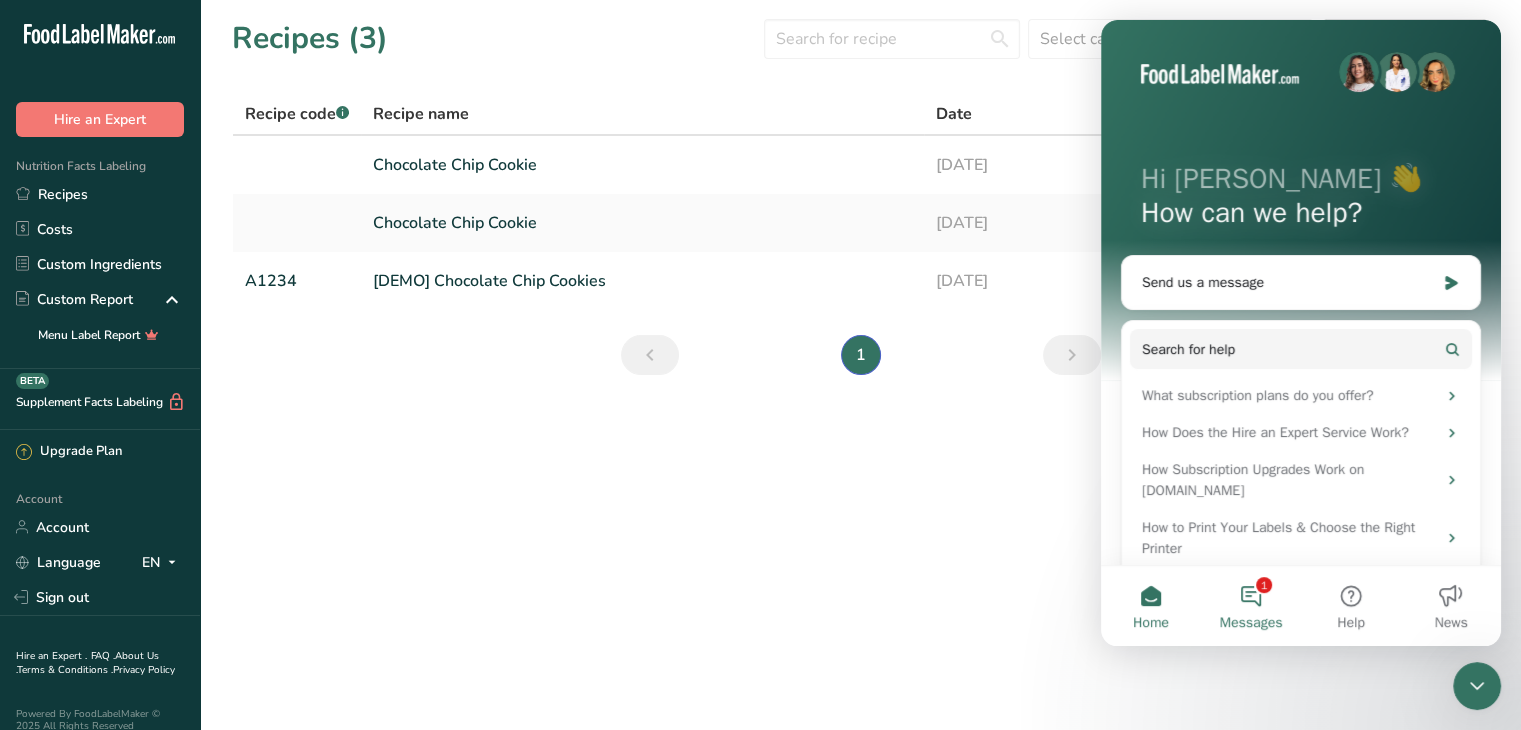 click on "1 Messages" at bounding box center (1251, 606) 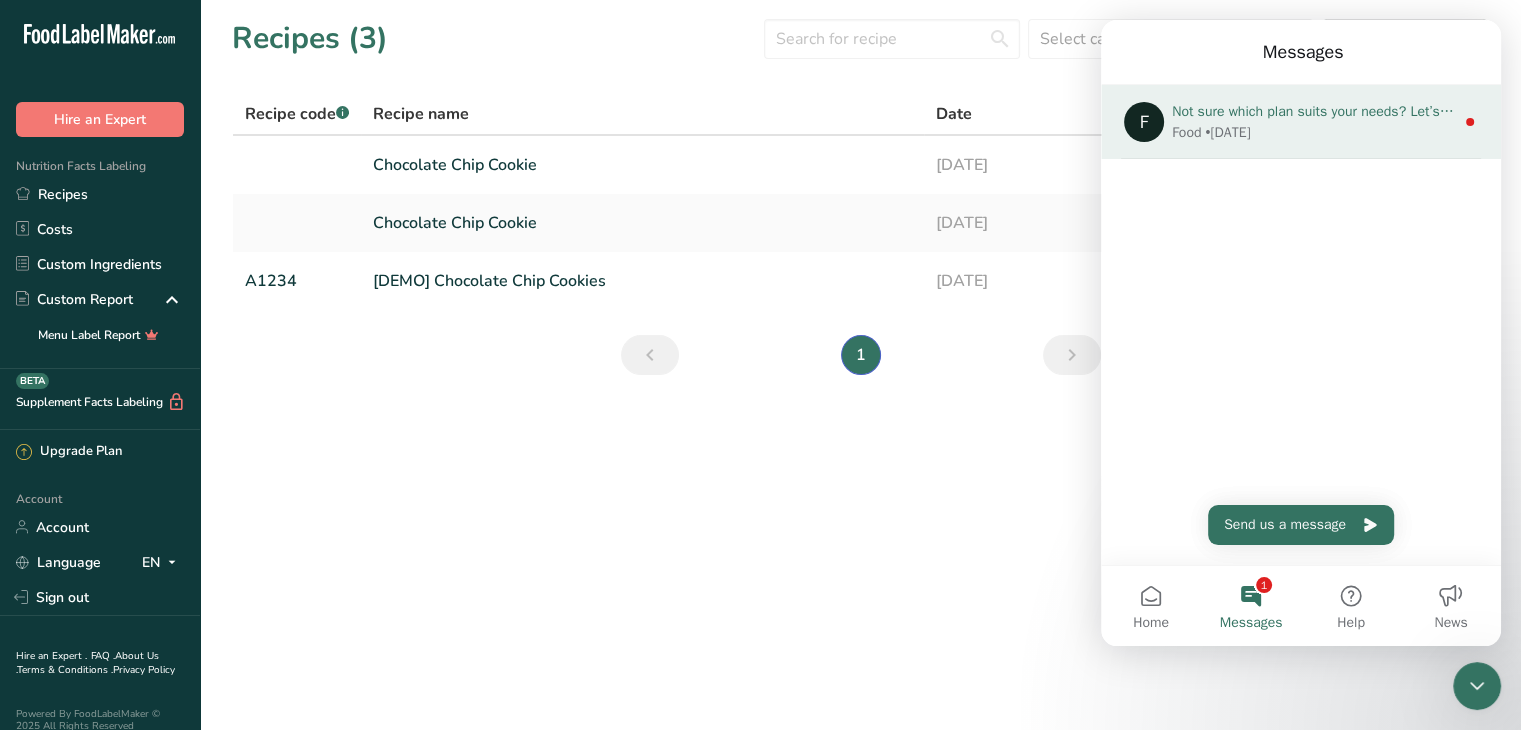 click on "Food •  [DATE]" at bounding box center [1313, 132] 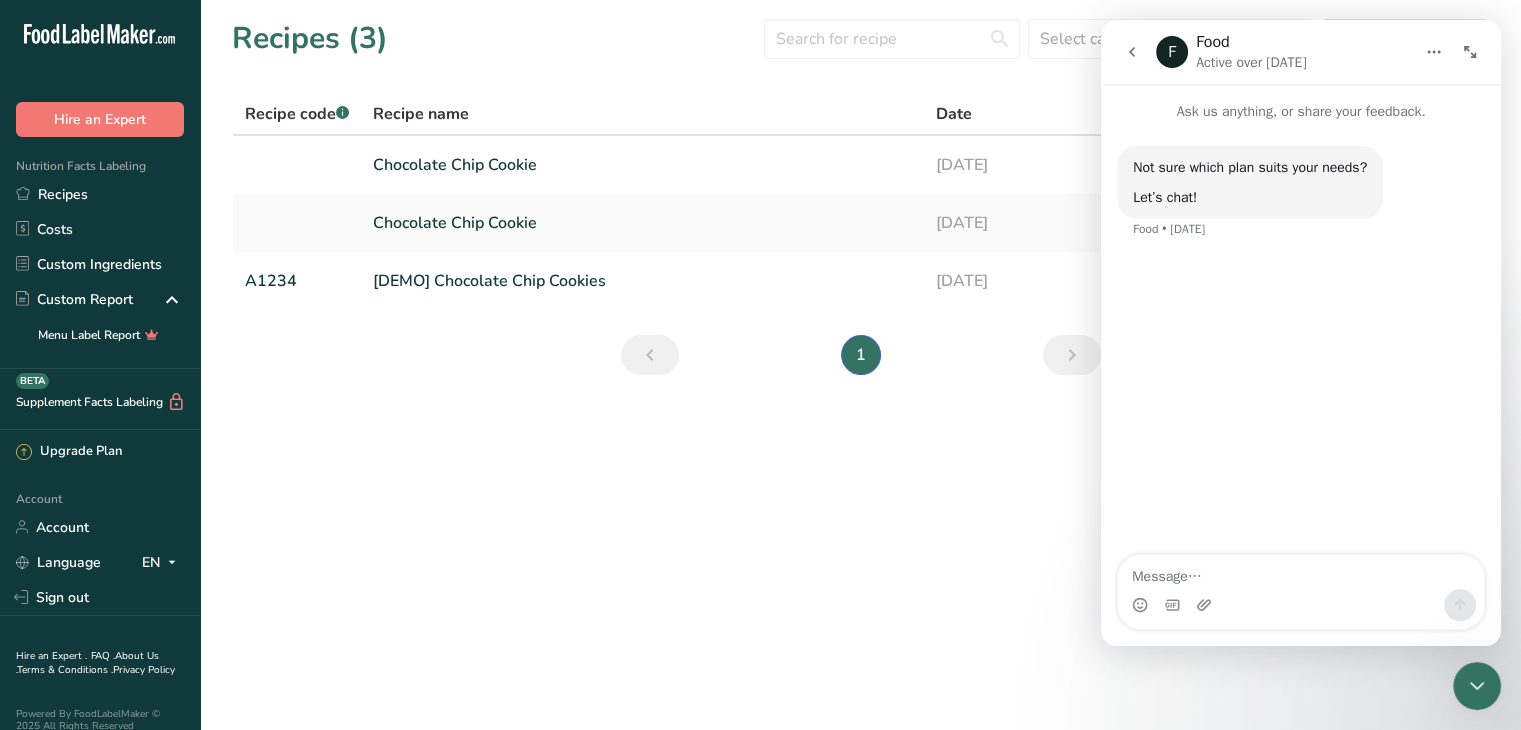 click on "Recipes (3)
Select category
All
Baked Goods
[GEOGRAPHIC_DATA]
Confectionery
Cooked Meals, Salads, & Sauces
[GEOGRAPHIC_DATA]
Snacks
Add new recipe
Recipe code
.a-a{fill:#347362;}.b-a{fill:#fff;}          Recipe name   Date   Category
Chocolate Chip Cookie
[DATE]
Baked Goods
Recipe Setup       Delete Recipe           Duplicate Recipe             Scale Recipe             Save as Sub-Recipe   .a-a{fill:#347362;}.b-a{fill:#fff;}                               Nutrition Breakdown                 Recipe Card
NEW
[MEDICAL_DATA] Pattern Report             Activity History
[DATE]" at bounding box center [760, 365] 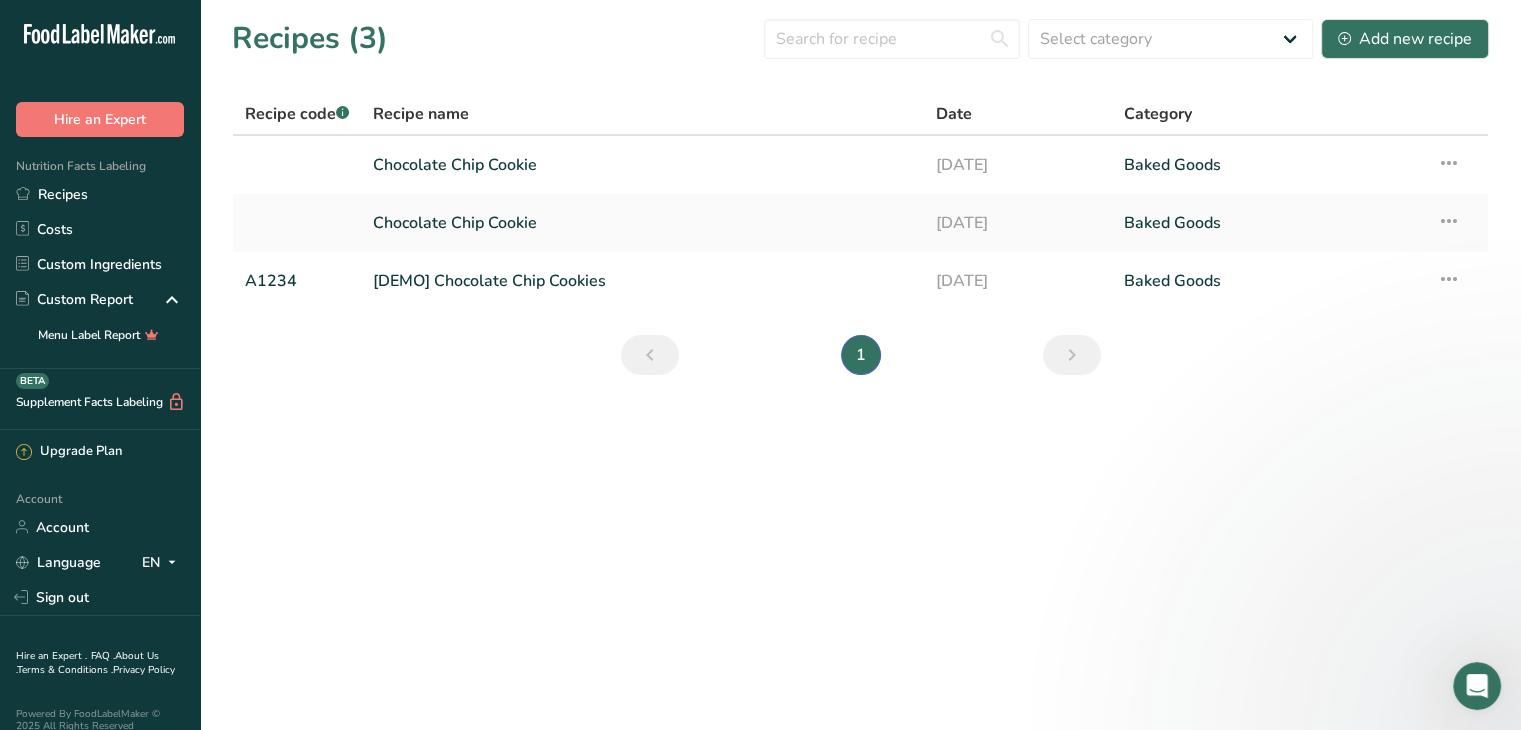 scroll, scrollTop: 0, scrollLeft: 0, axis: both 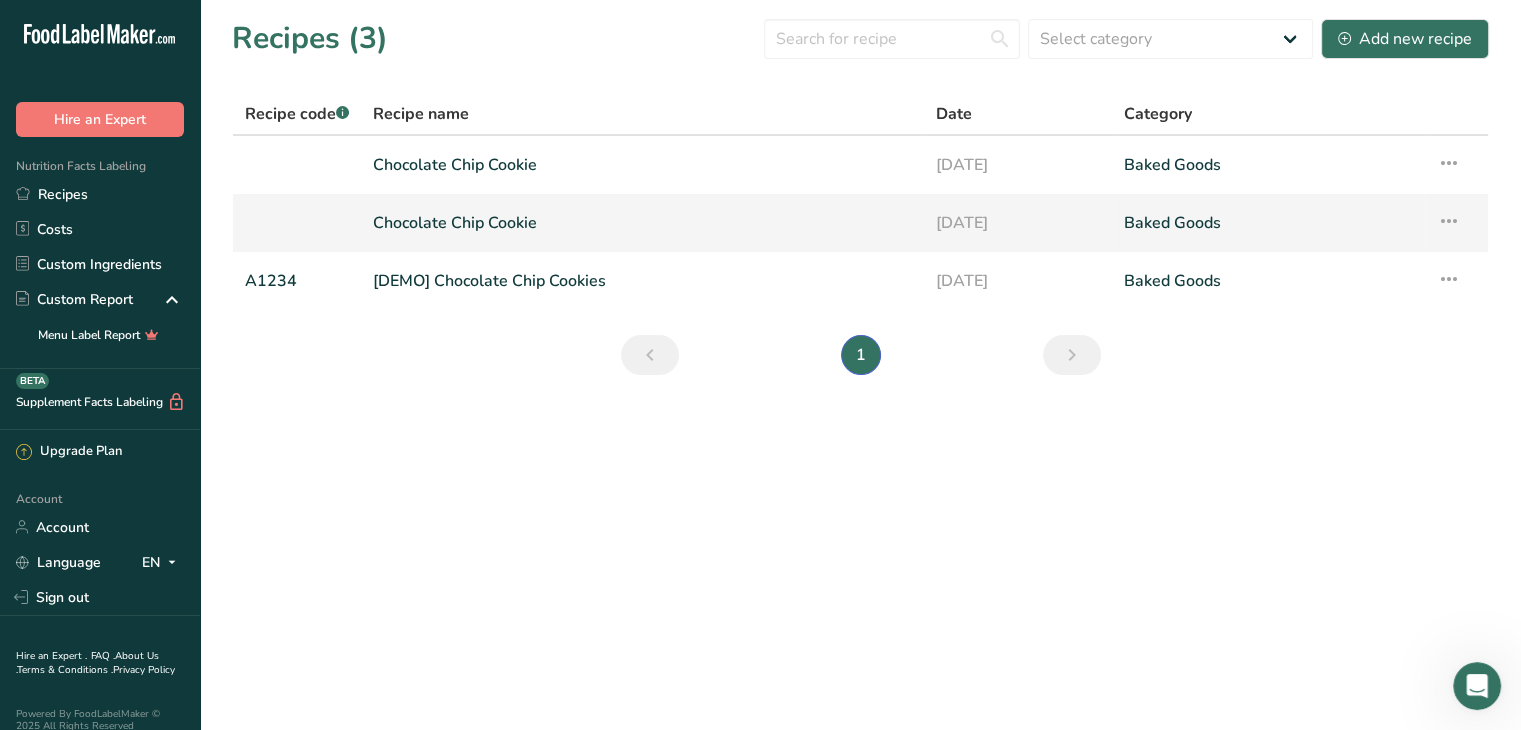 click at bounding box center [1449, 221] 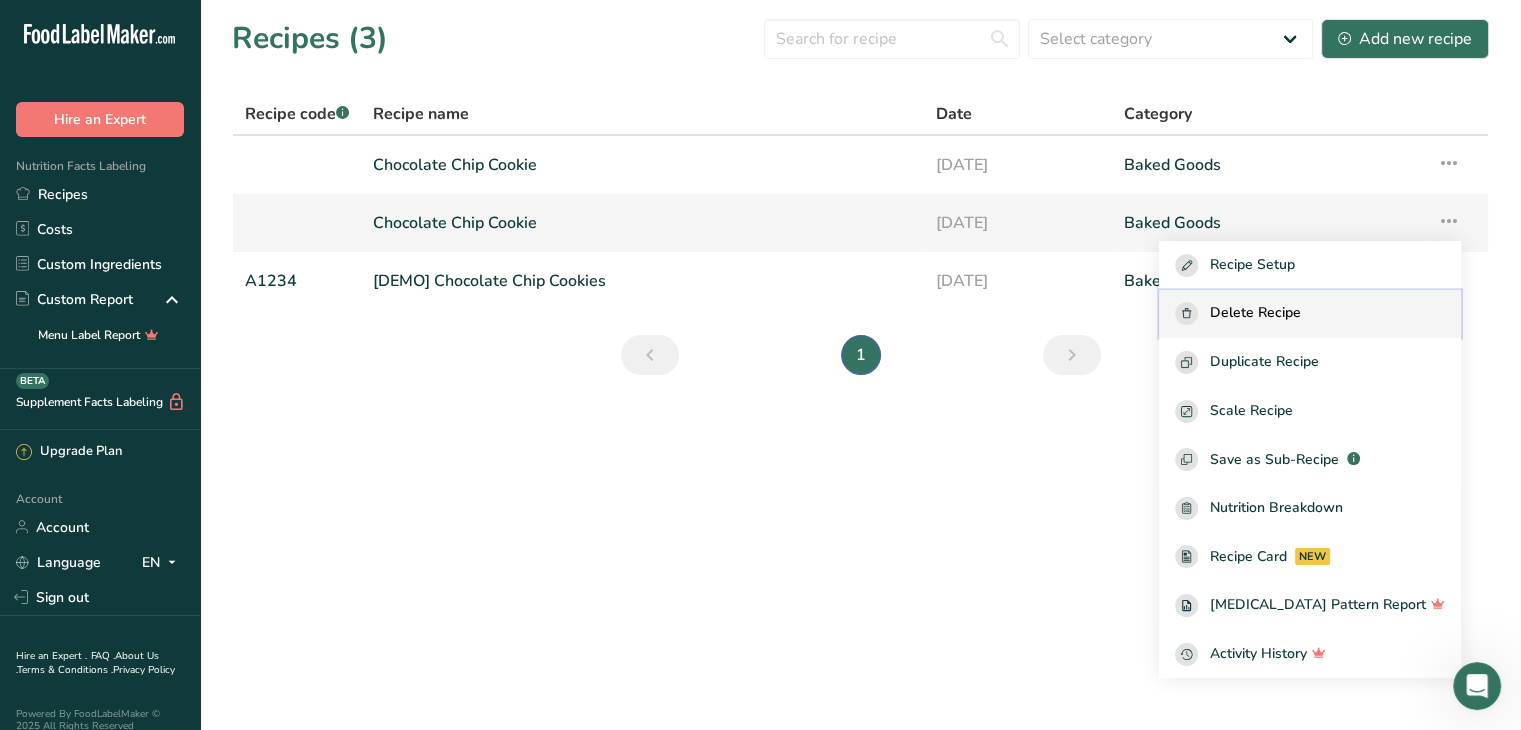 click on "Delete Recipe" at bounding box center [1255, 313] 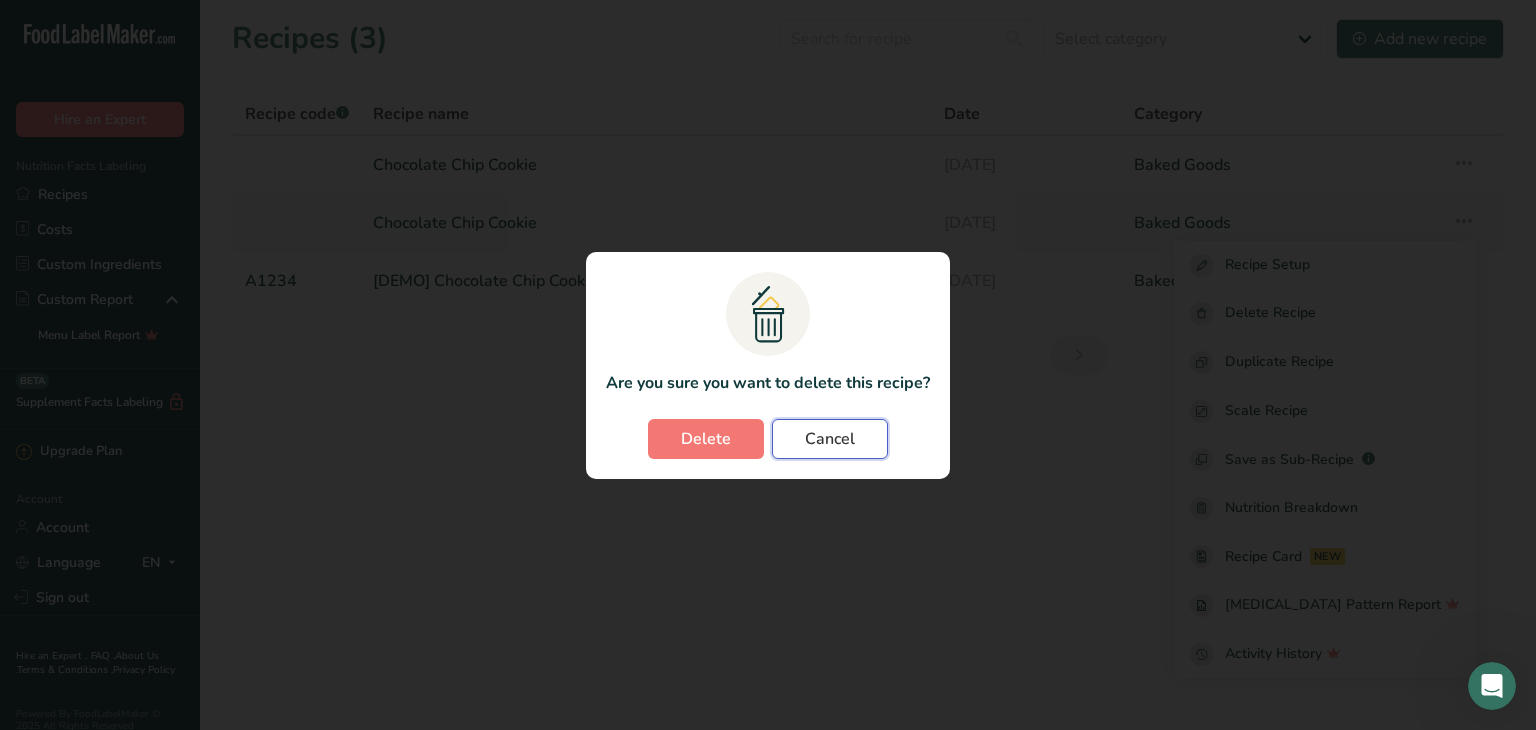 click on "Cancel" at bounding box center [830, 439] 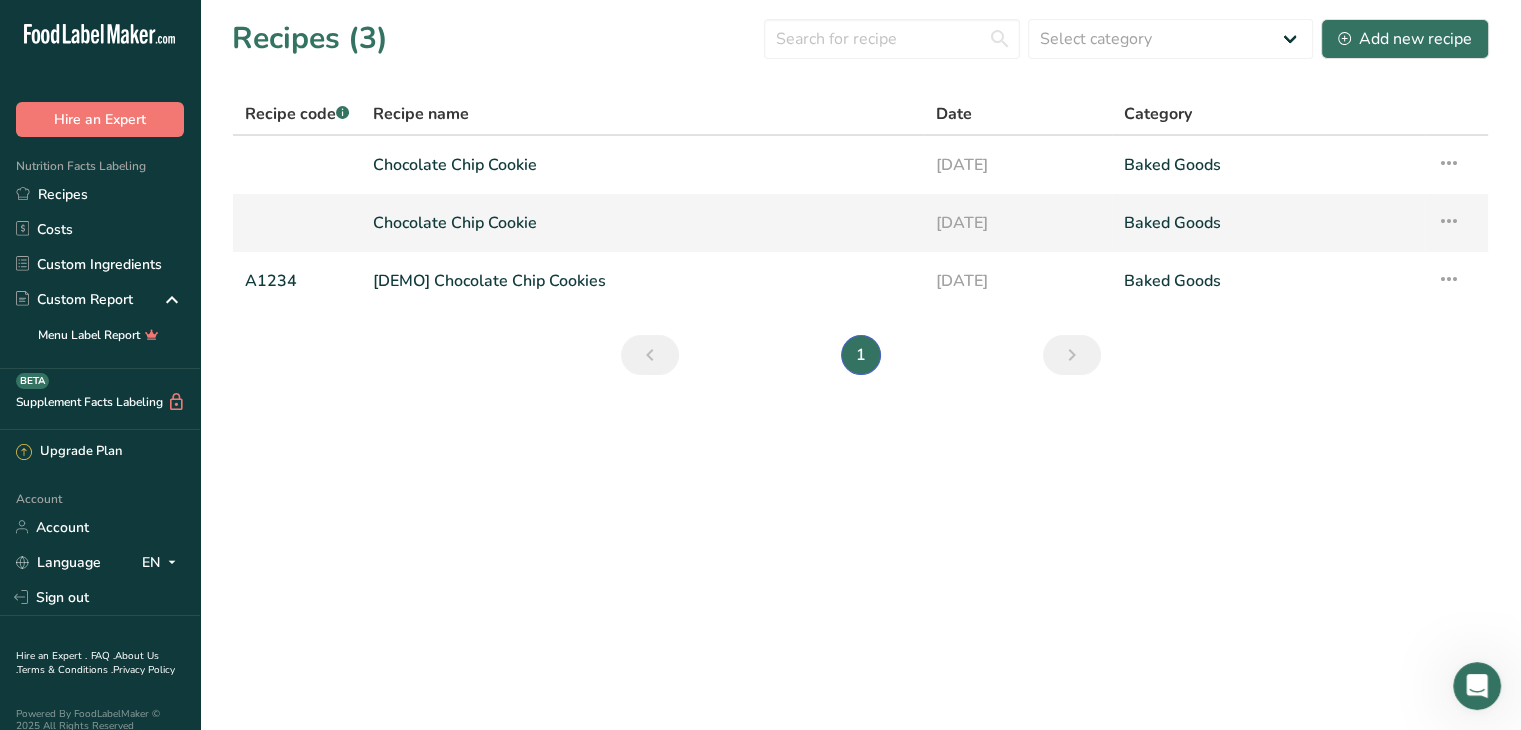 click on "Chocolate Chip Cookie" at bounding box center (642, 223) 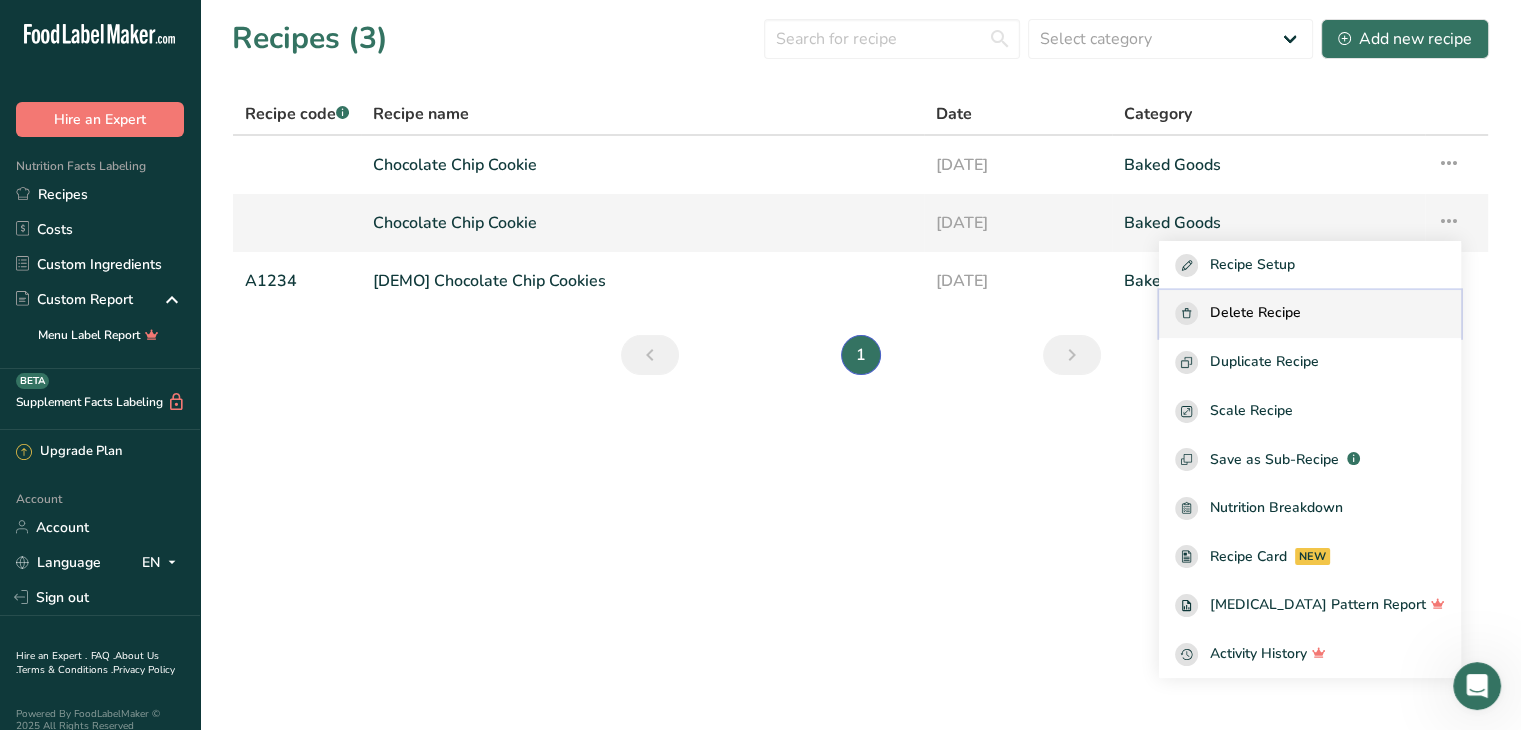 click on "Delete Recipe" at bounding box center [1255, 313] 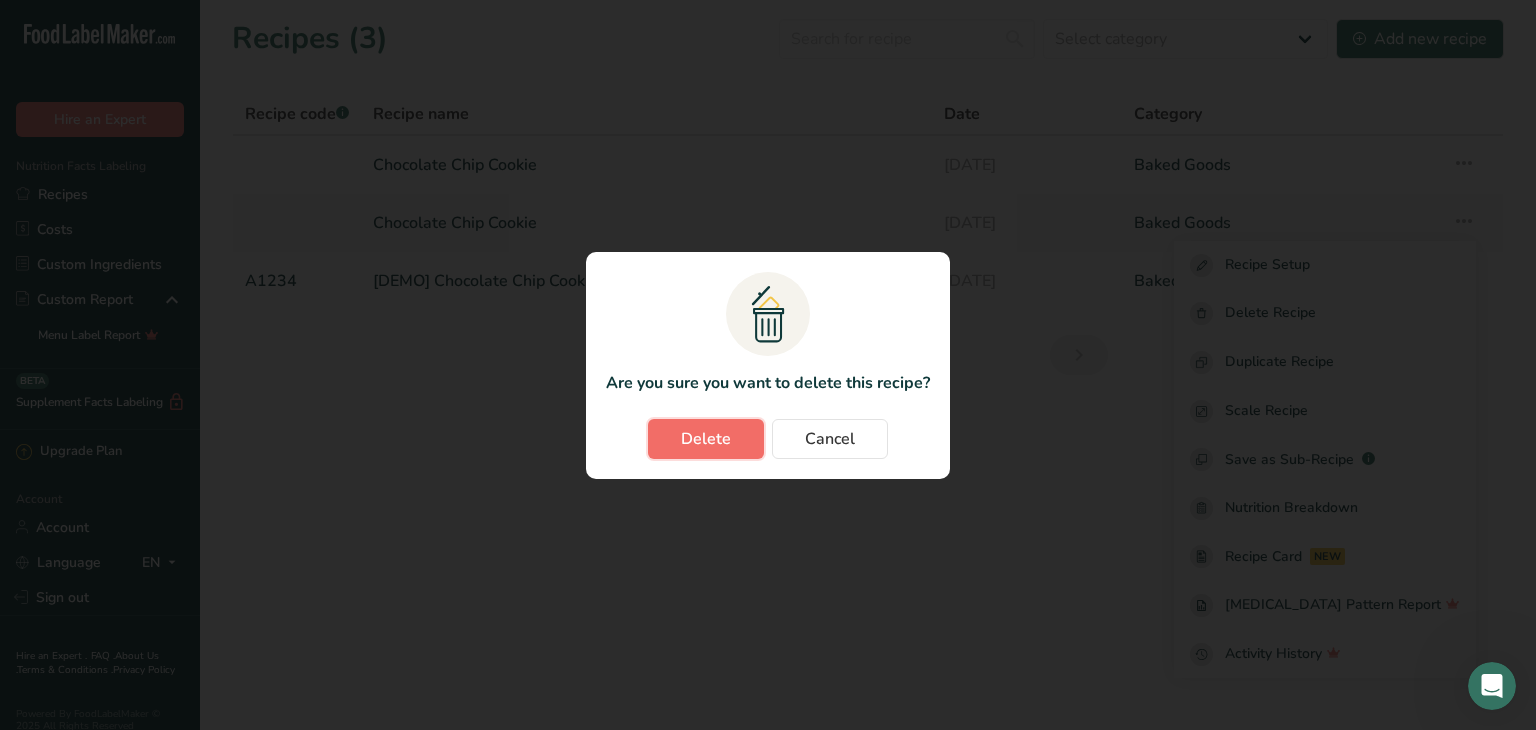 click on "Delete" at bounding box center [706, 439] 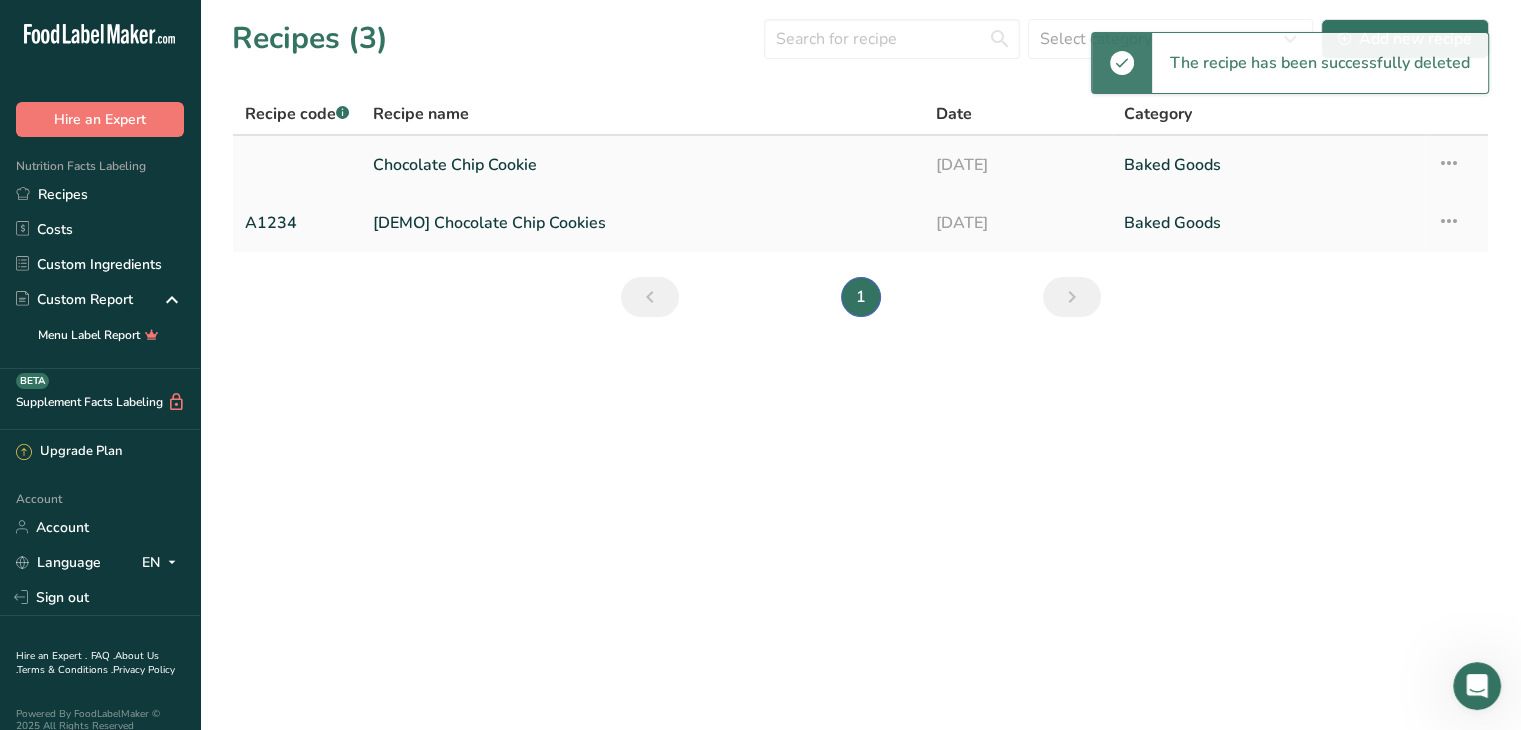 click at bounding box center (1449, 163) 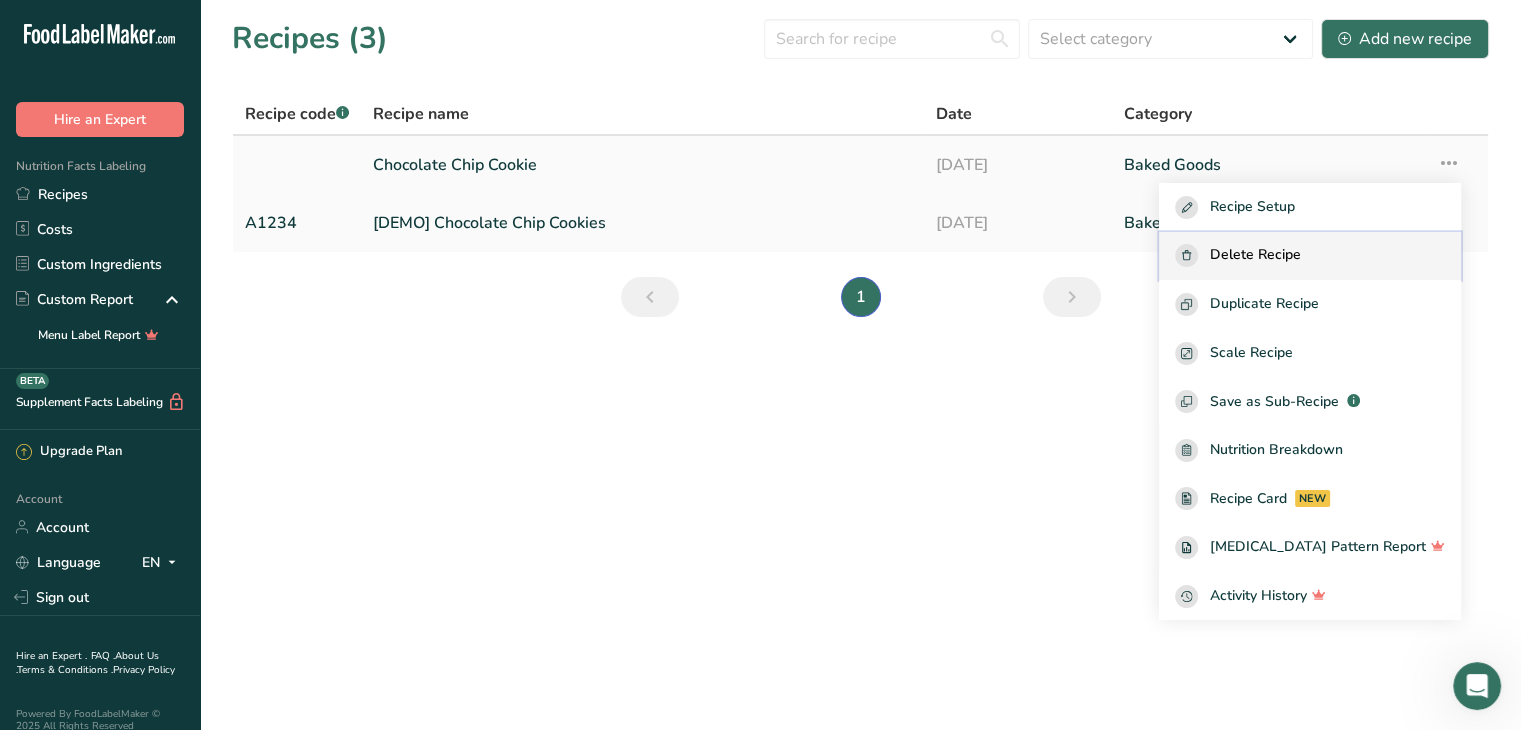 click on "Delete Recipe" at bounding box center (1310, 256) 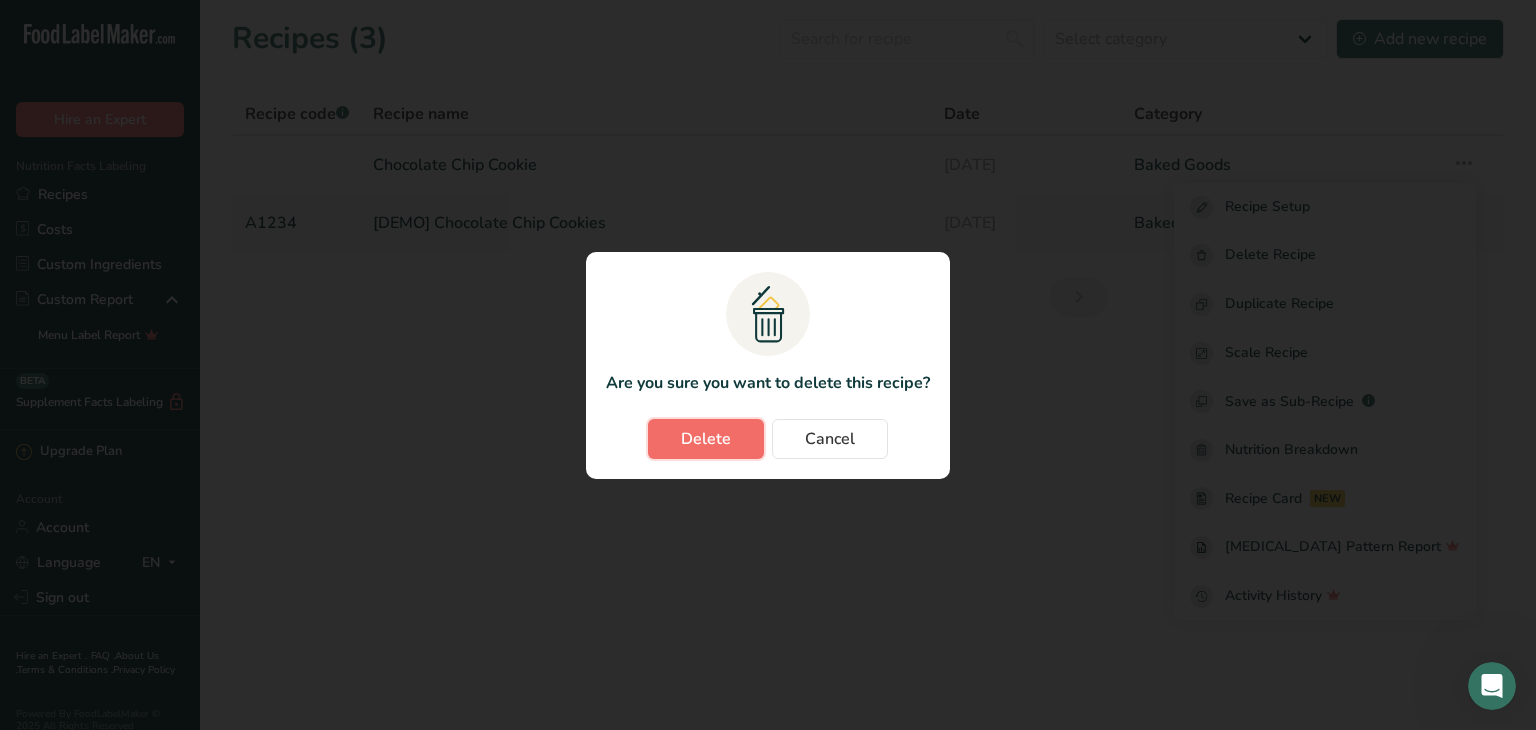 click on "Delete" at bounding box center (706, 439) 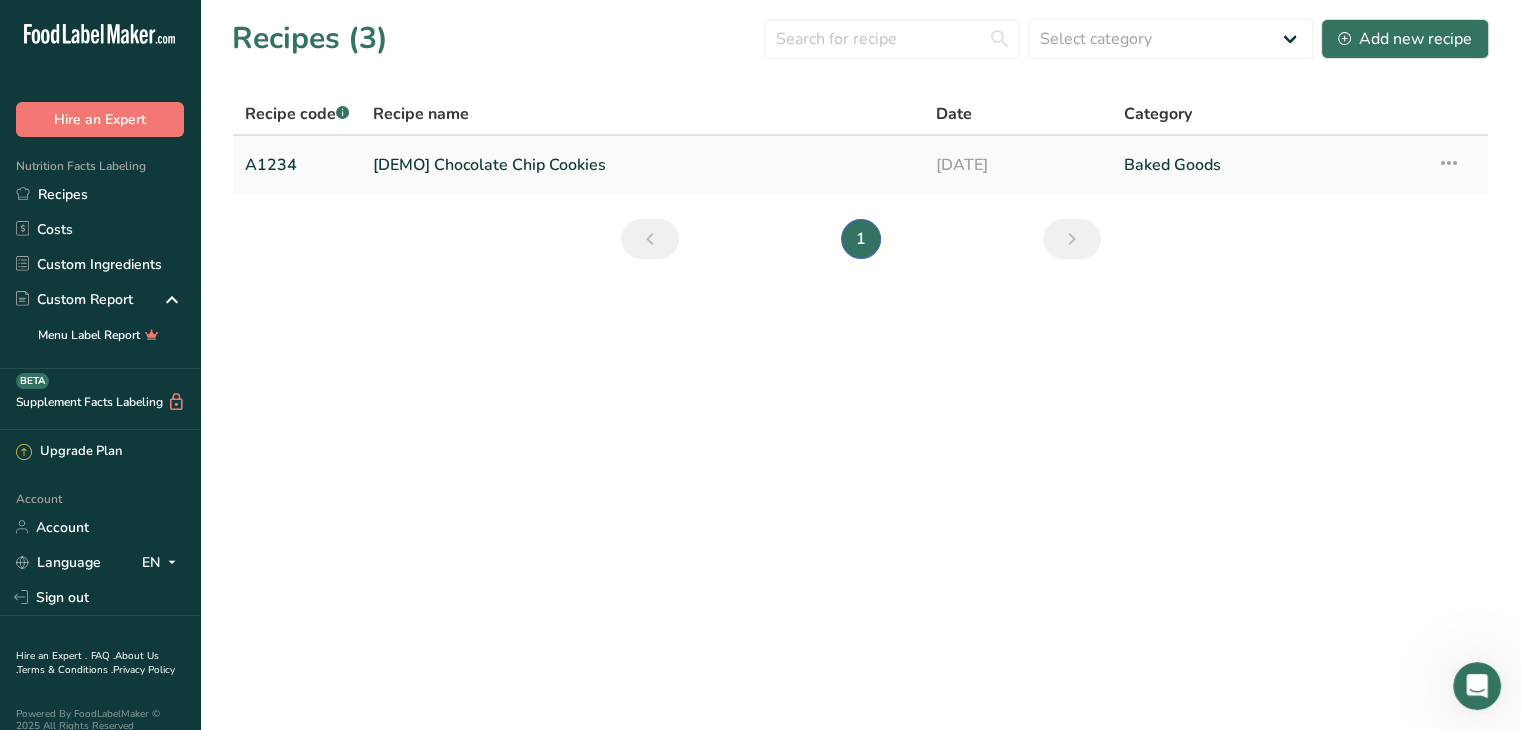 click on "[DEMO] Chocolate Chip Cookies" at bounding box center (642, 165) 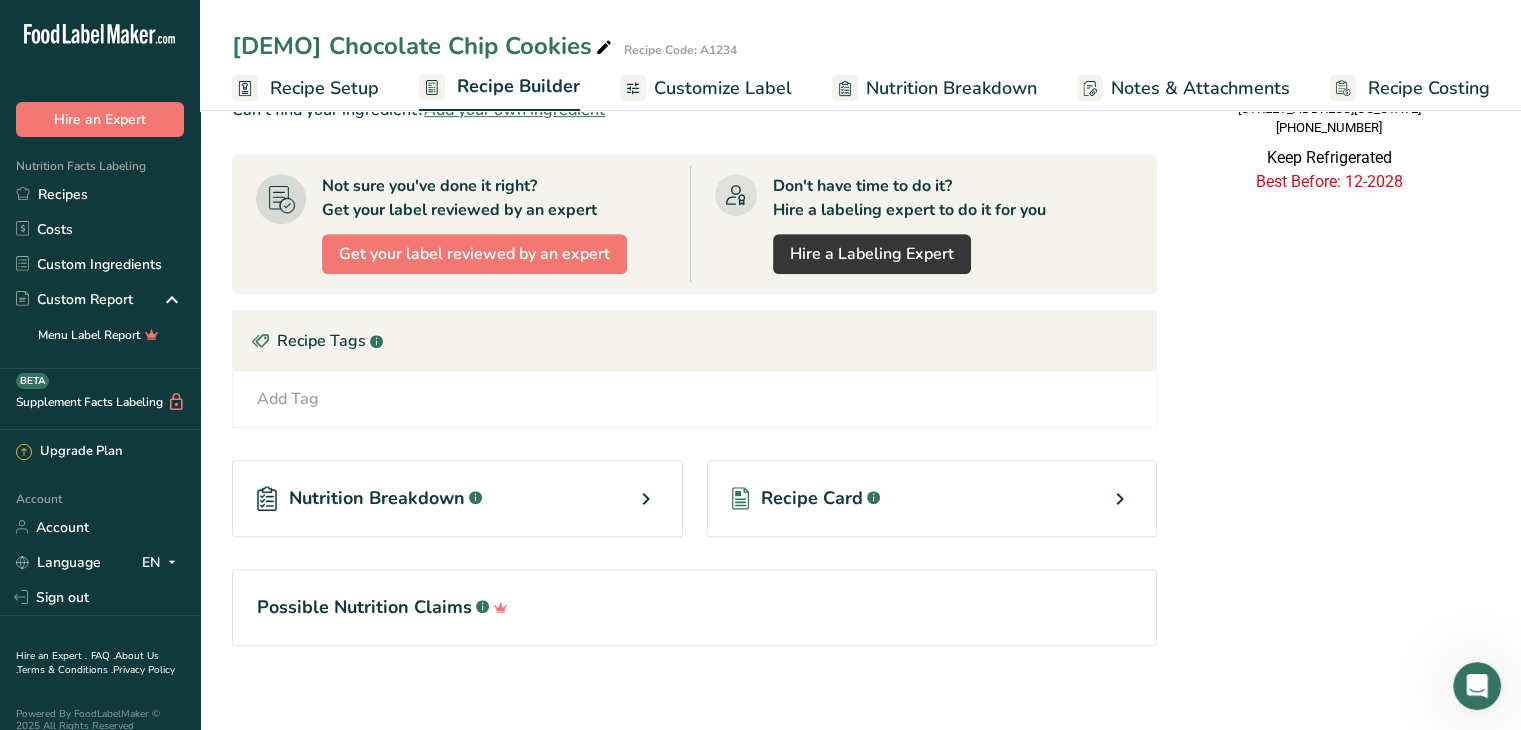 scroll, scrollTop: 887, scrollLeft: 0, axis: vertical 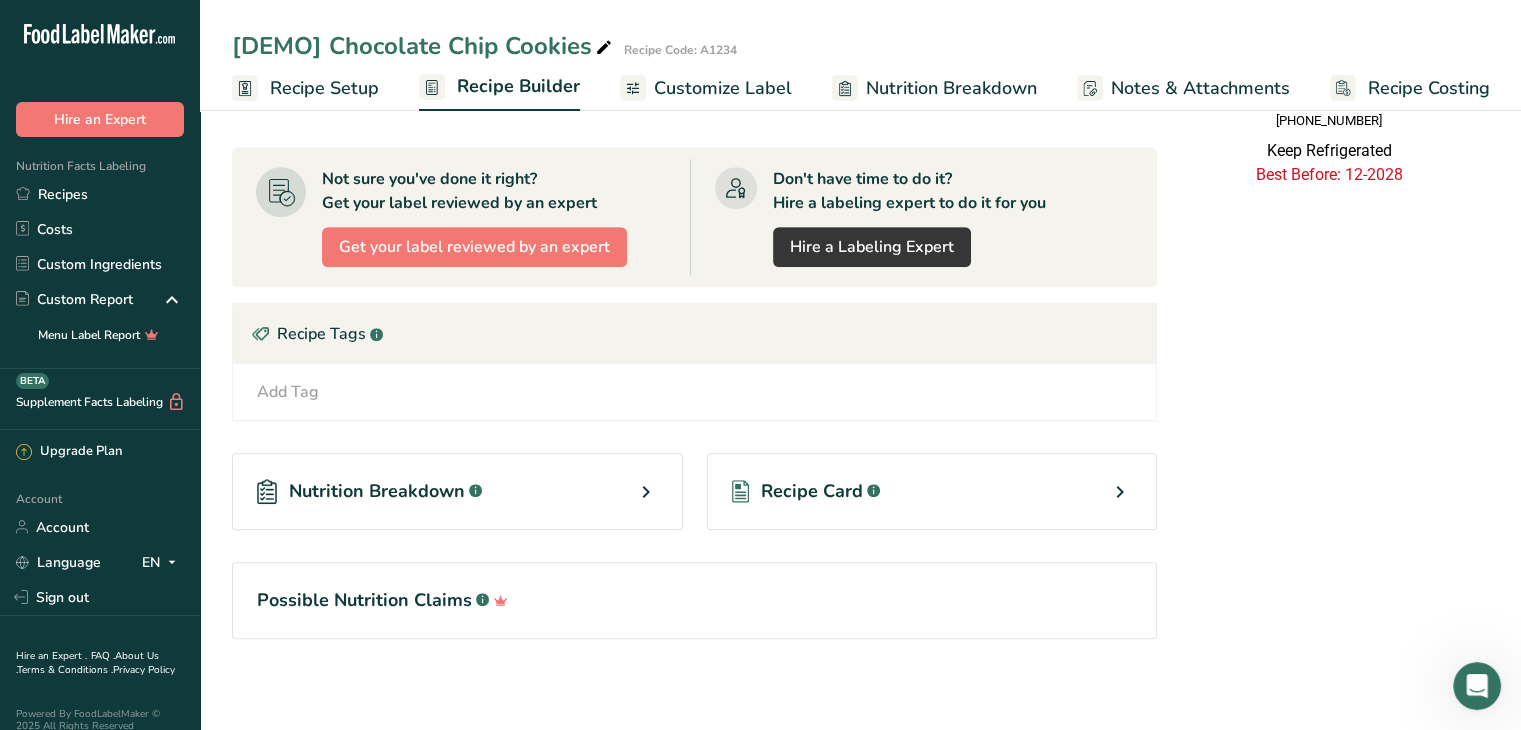 click on "Nutrition Breakdown
.a-a{fill:#347362;}.b-a{fill:#fff;}" at bounding box center [369, 491] 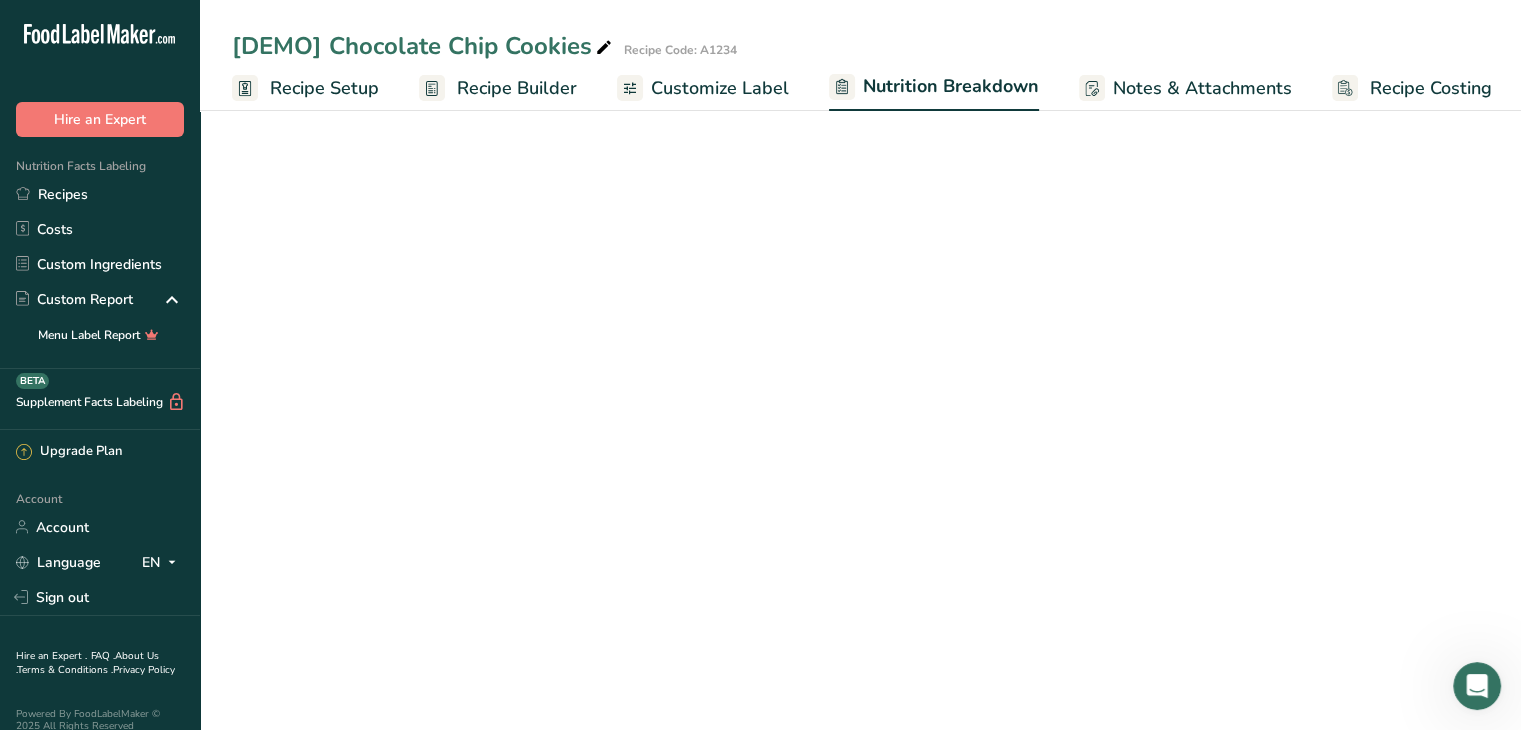select on "Calories" 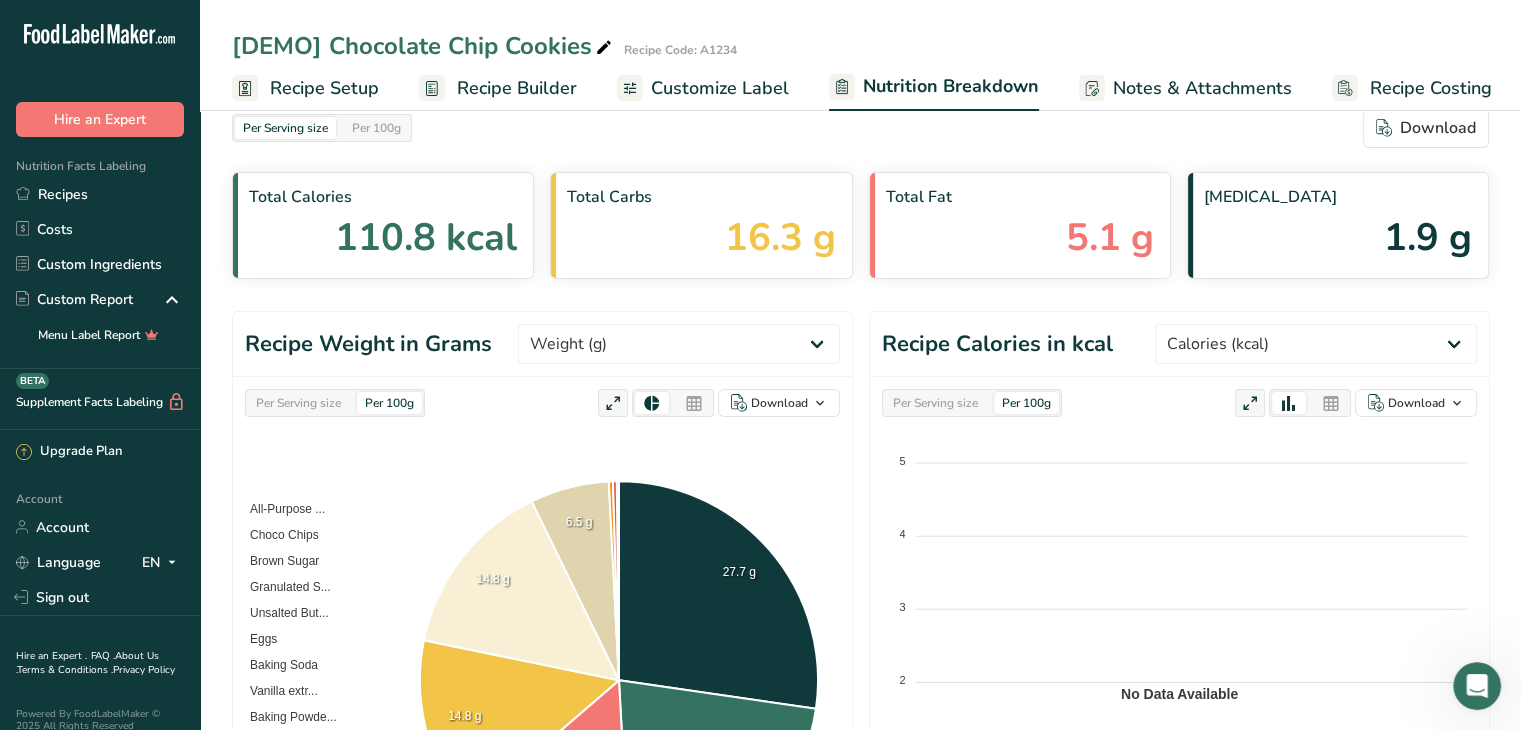 scroll, scrollTop: 0, scrollLeft: 0, axis: both 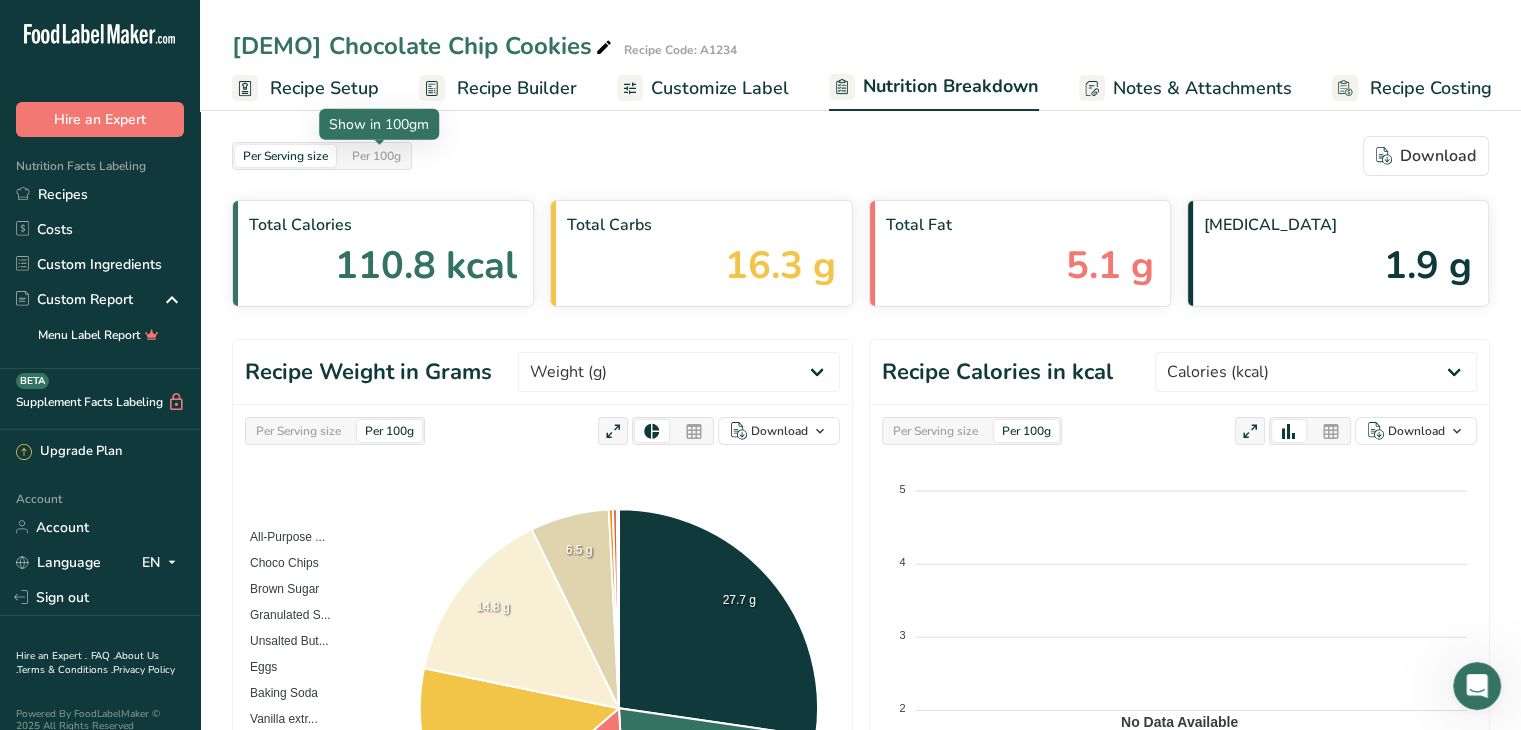click on "Per 100g" at bounding box center [376, 156] 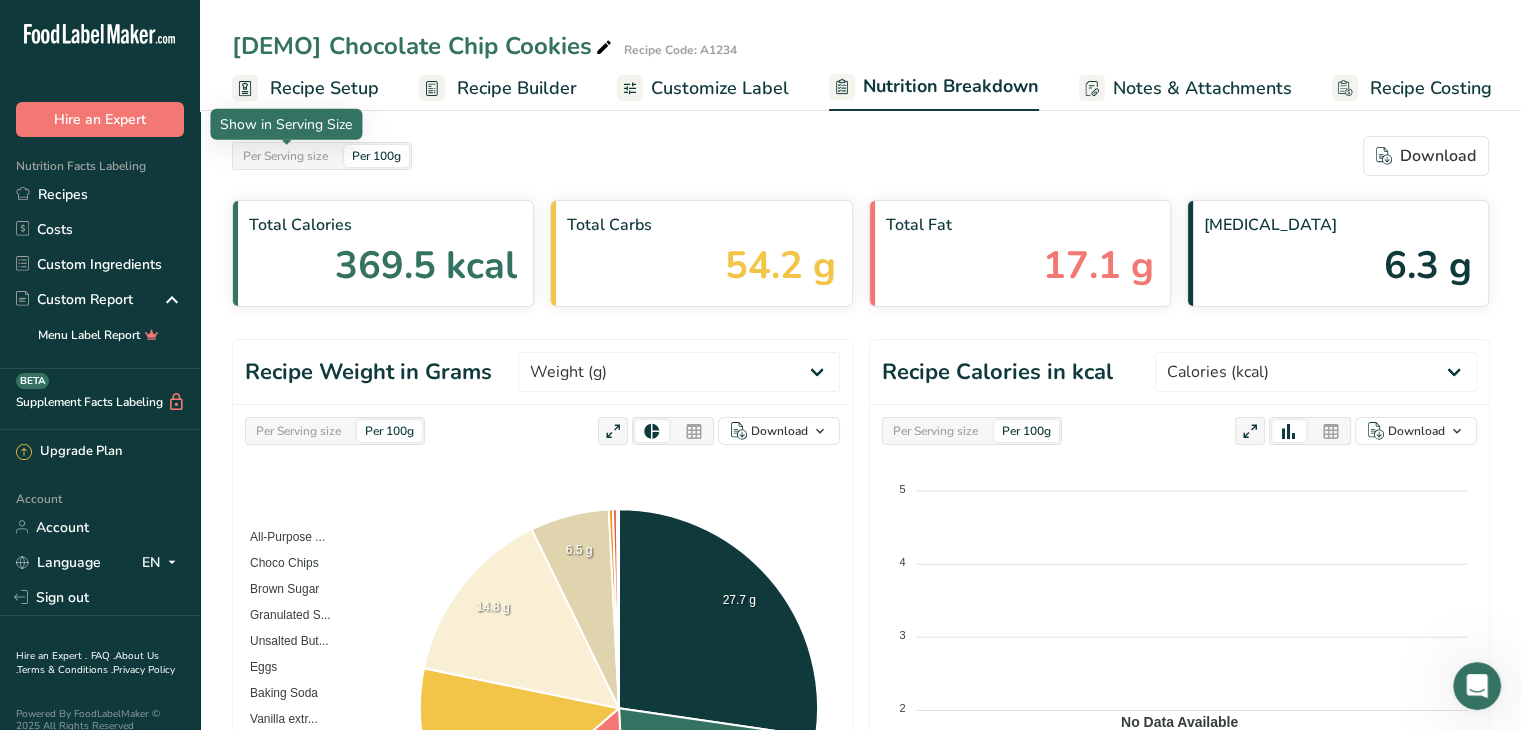 click on "Per Serving size" at bounding box center [285, 156] 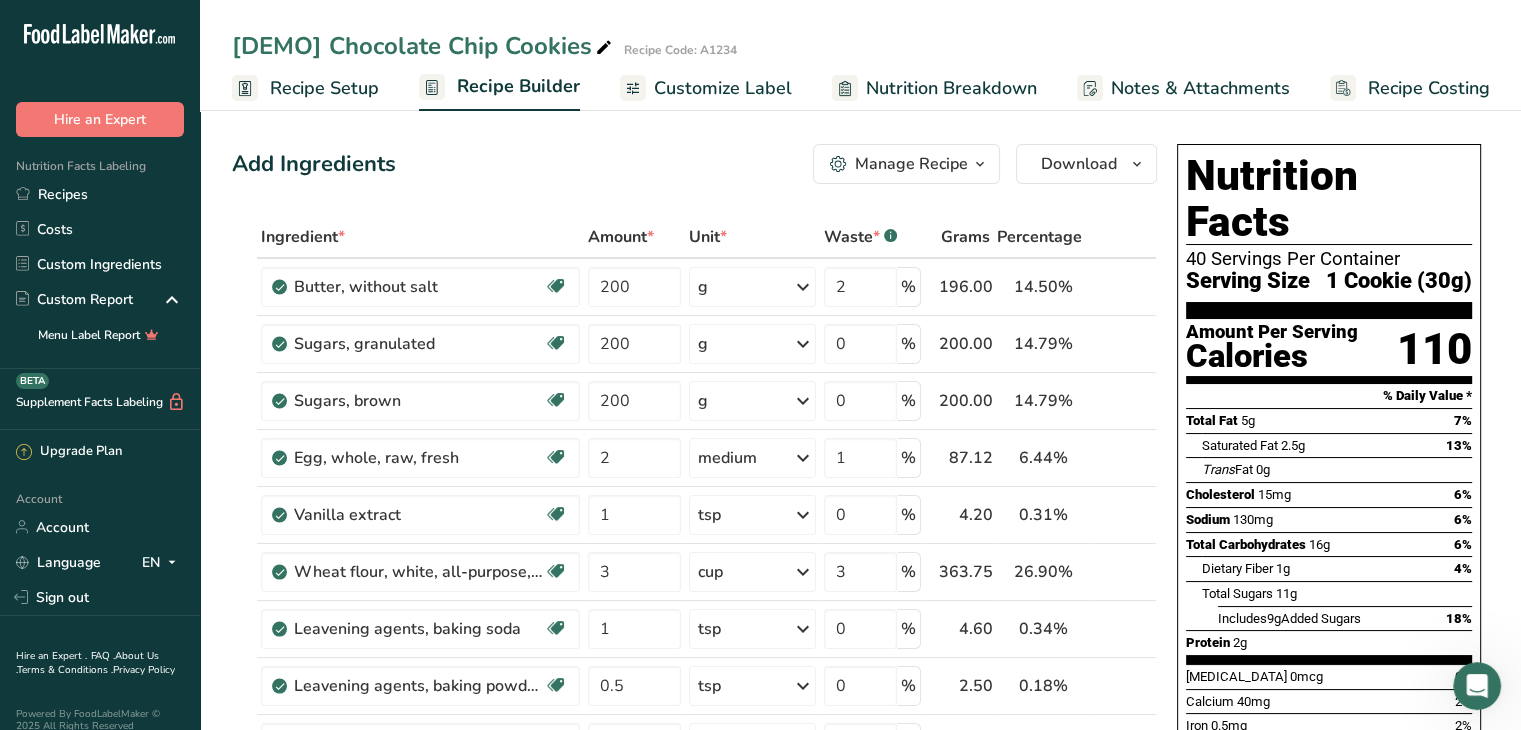 scroll, scrollTop: 887, scrollLeft: 0, axis: vertical 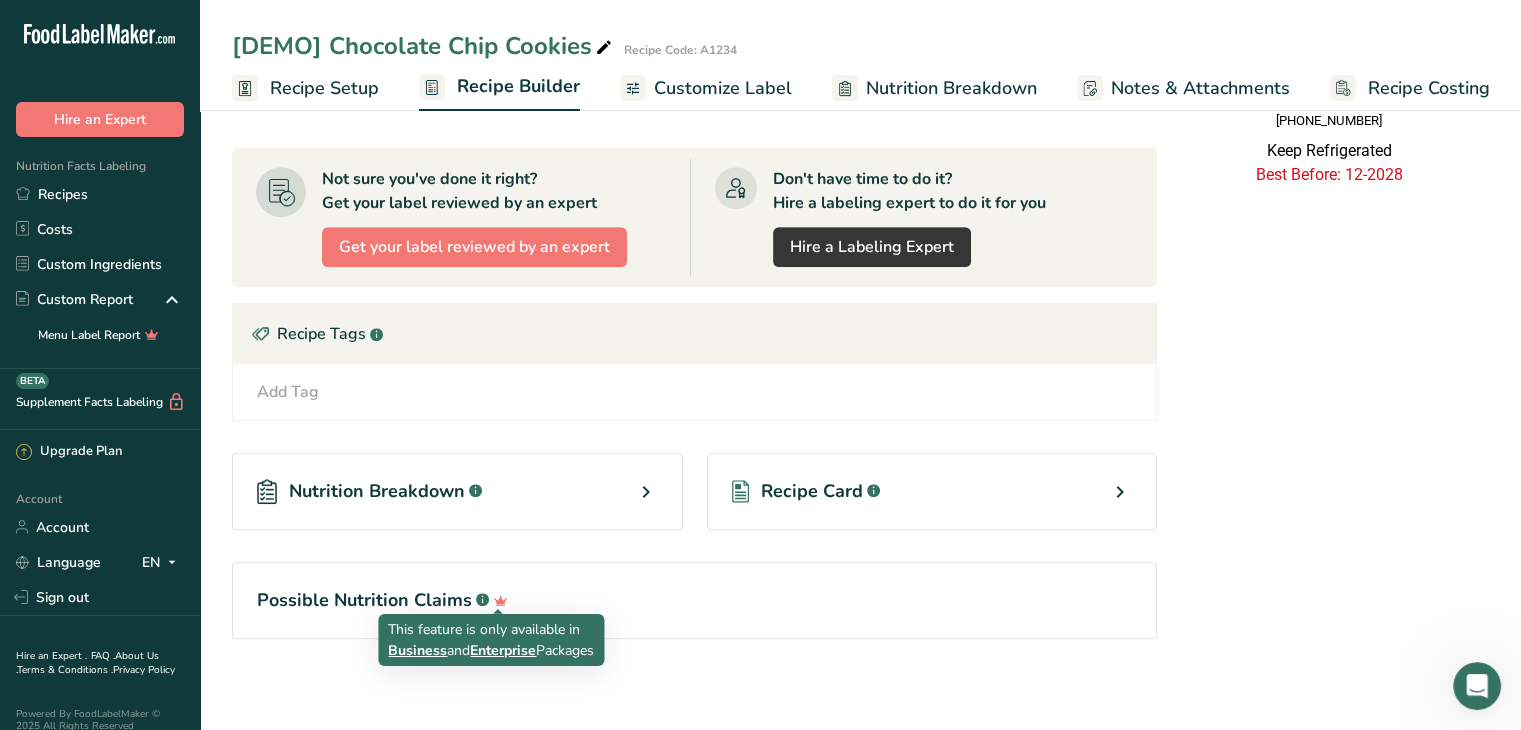 click 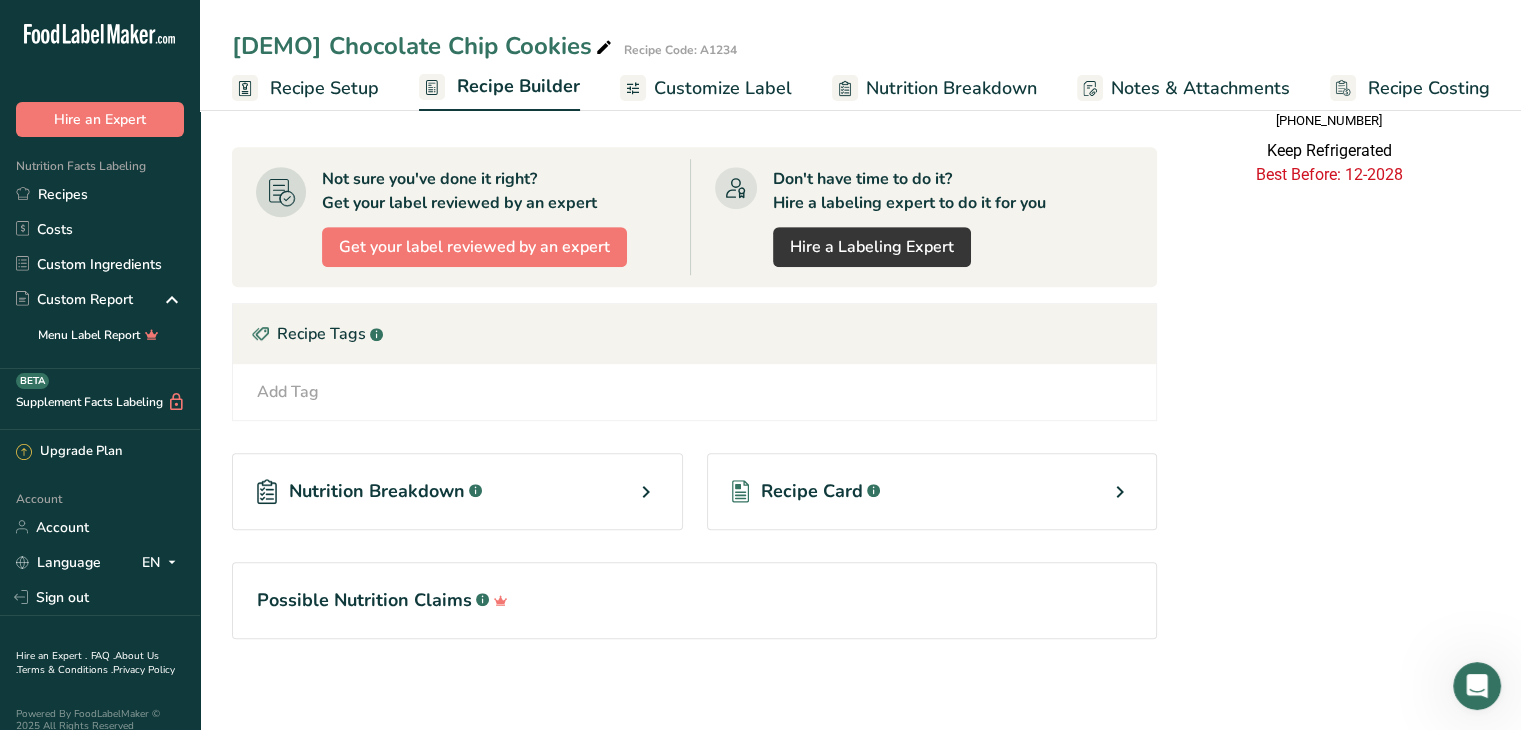 click on "Possible Nutrition Claims
.a-a{fill:#347362;}.b-a{fill:#fff;}" at bounding box center (694, 600) 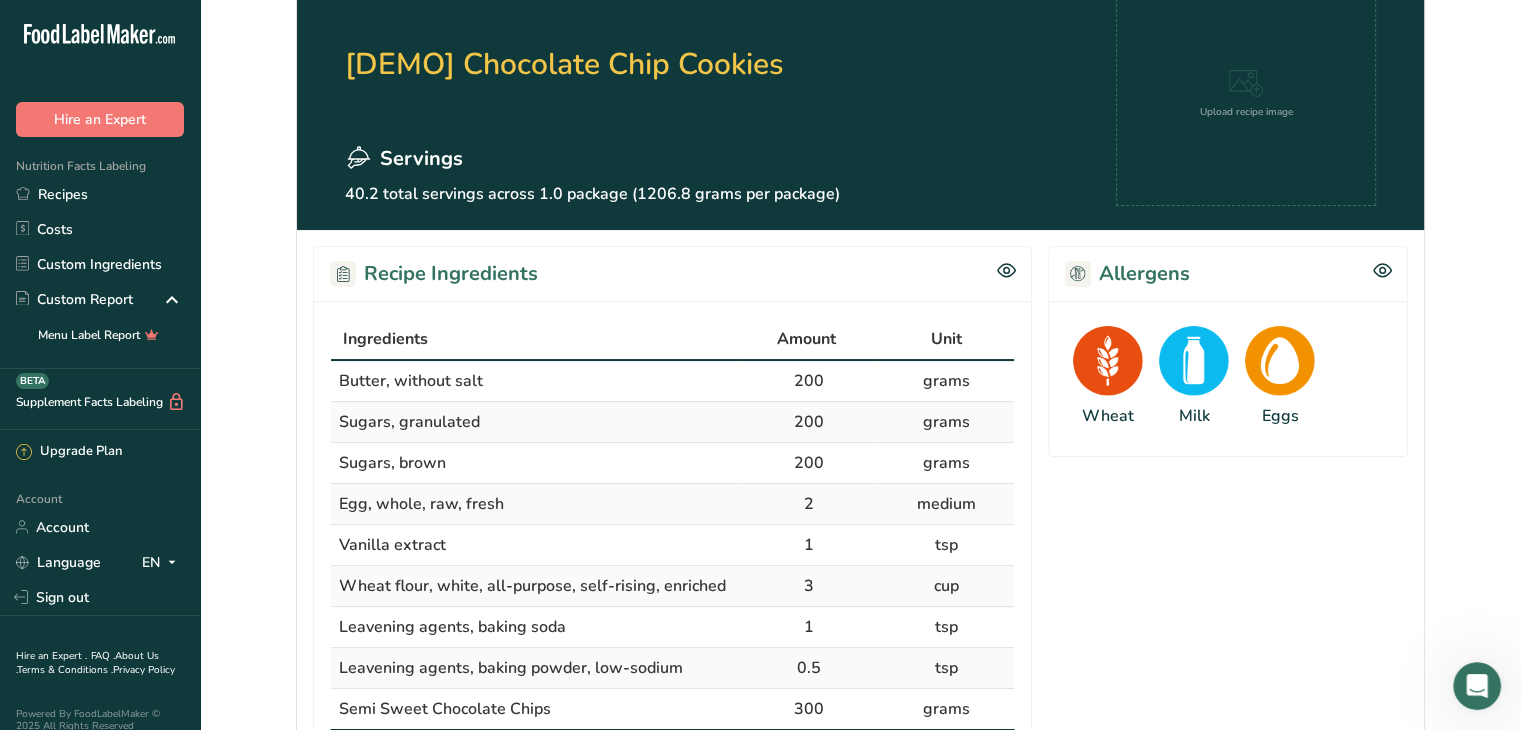 scroll, scrollTop: 0, scrollLeft: 0, axis: both 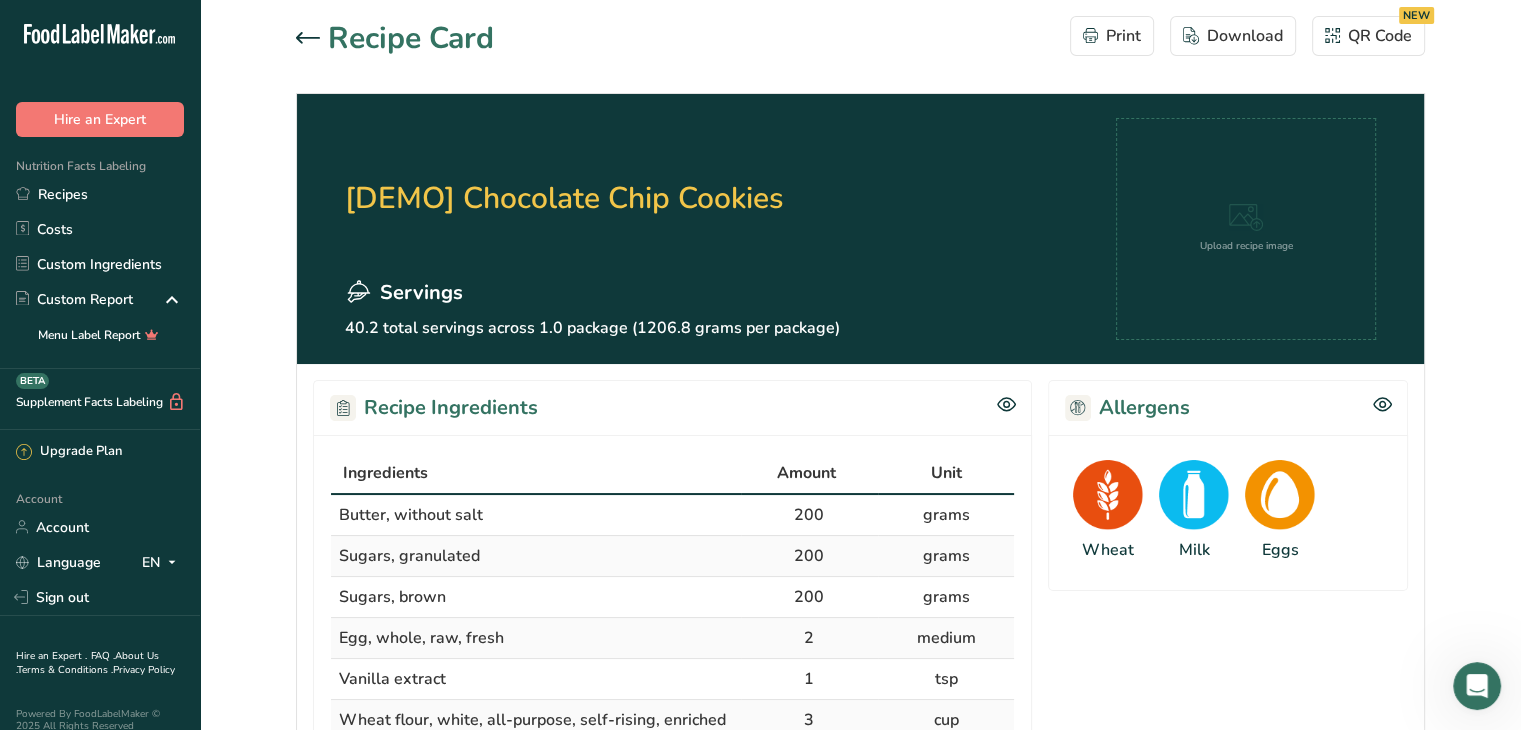click 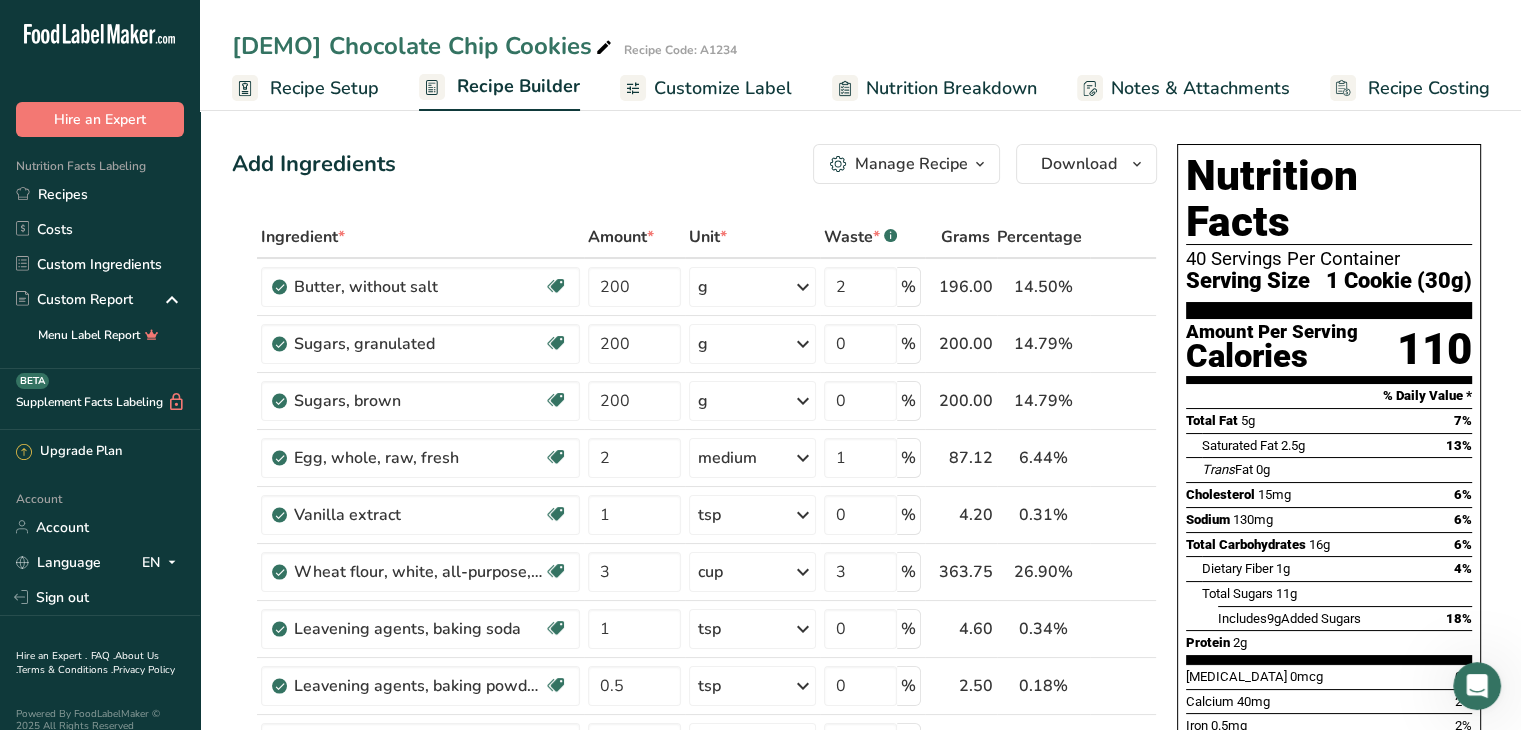 click at bounding box center (604, 48) 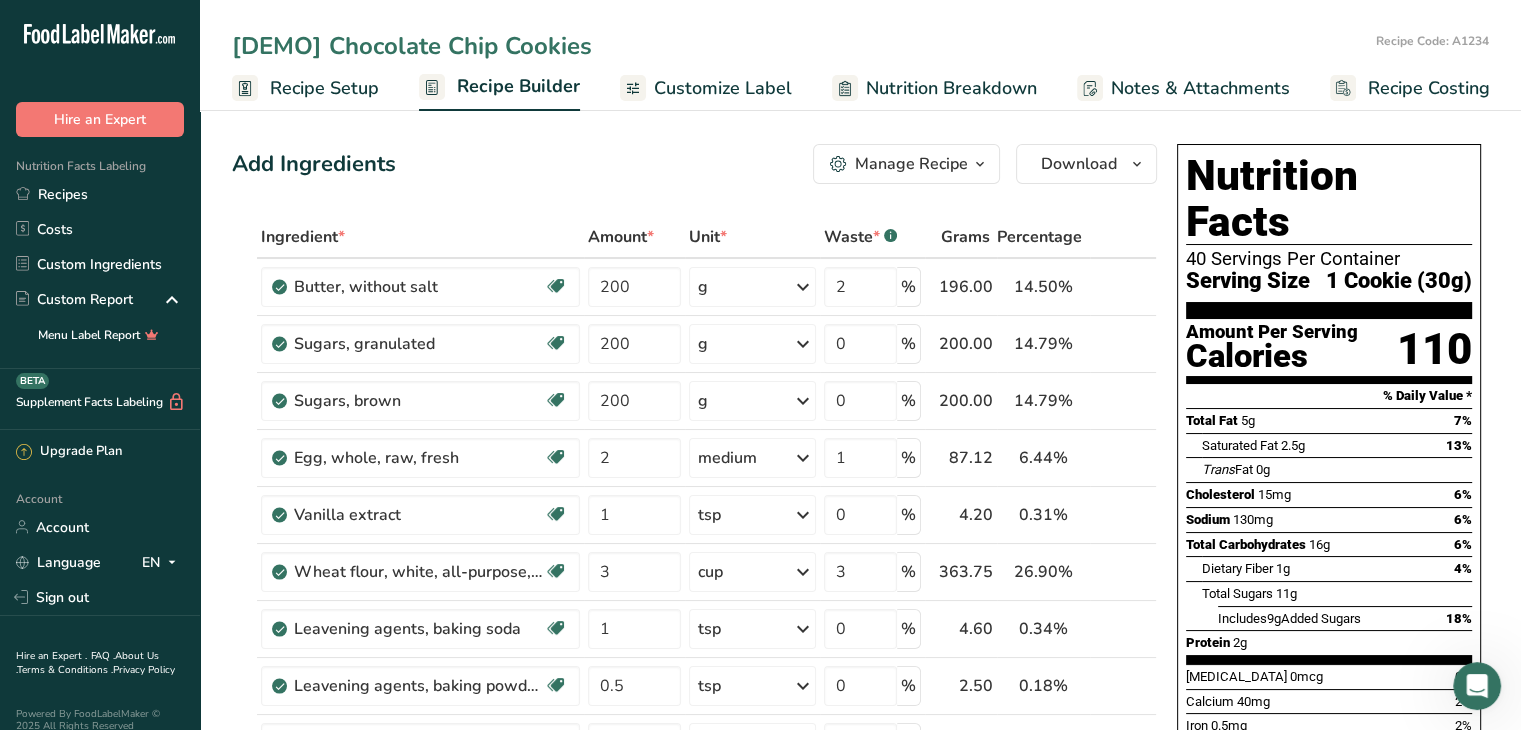 click on "[DEMO] Chocolate Chip Cookies" at bounding box center (800, 46) 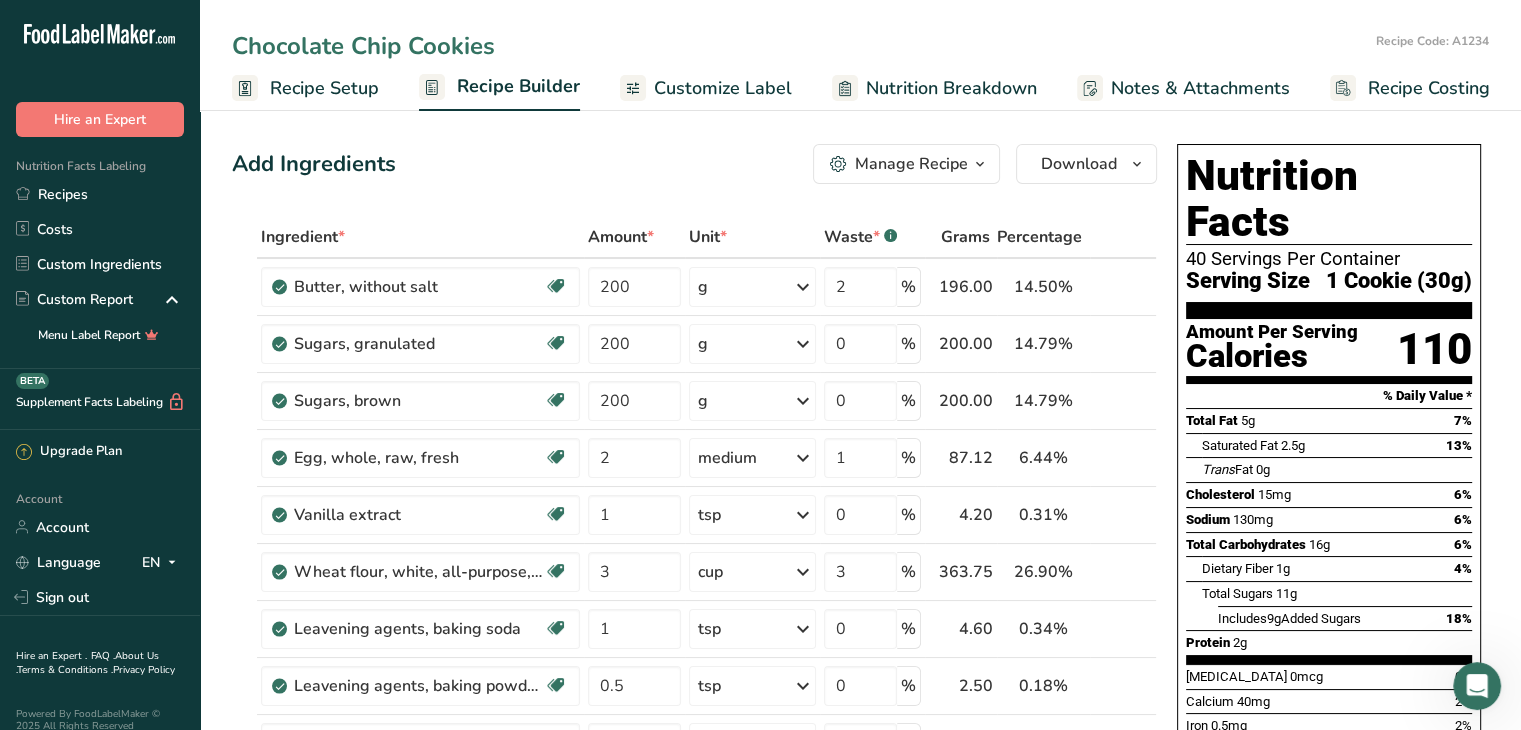 click on "Chocolate Chip Cookies" at bounding box center (800, 46) 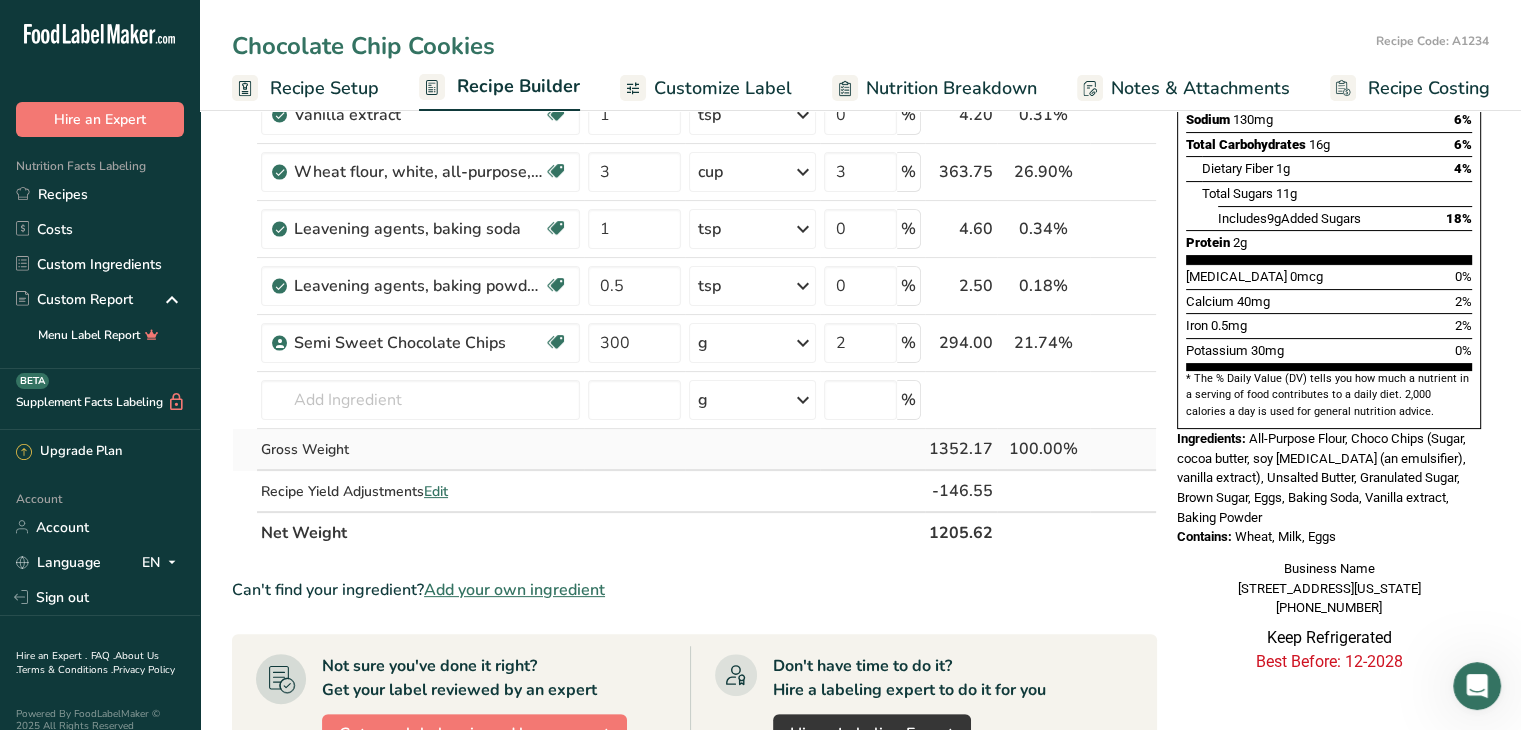 scroll, scrollTop: 399, scrollLeft: 0, axis: vertical 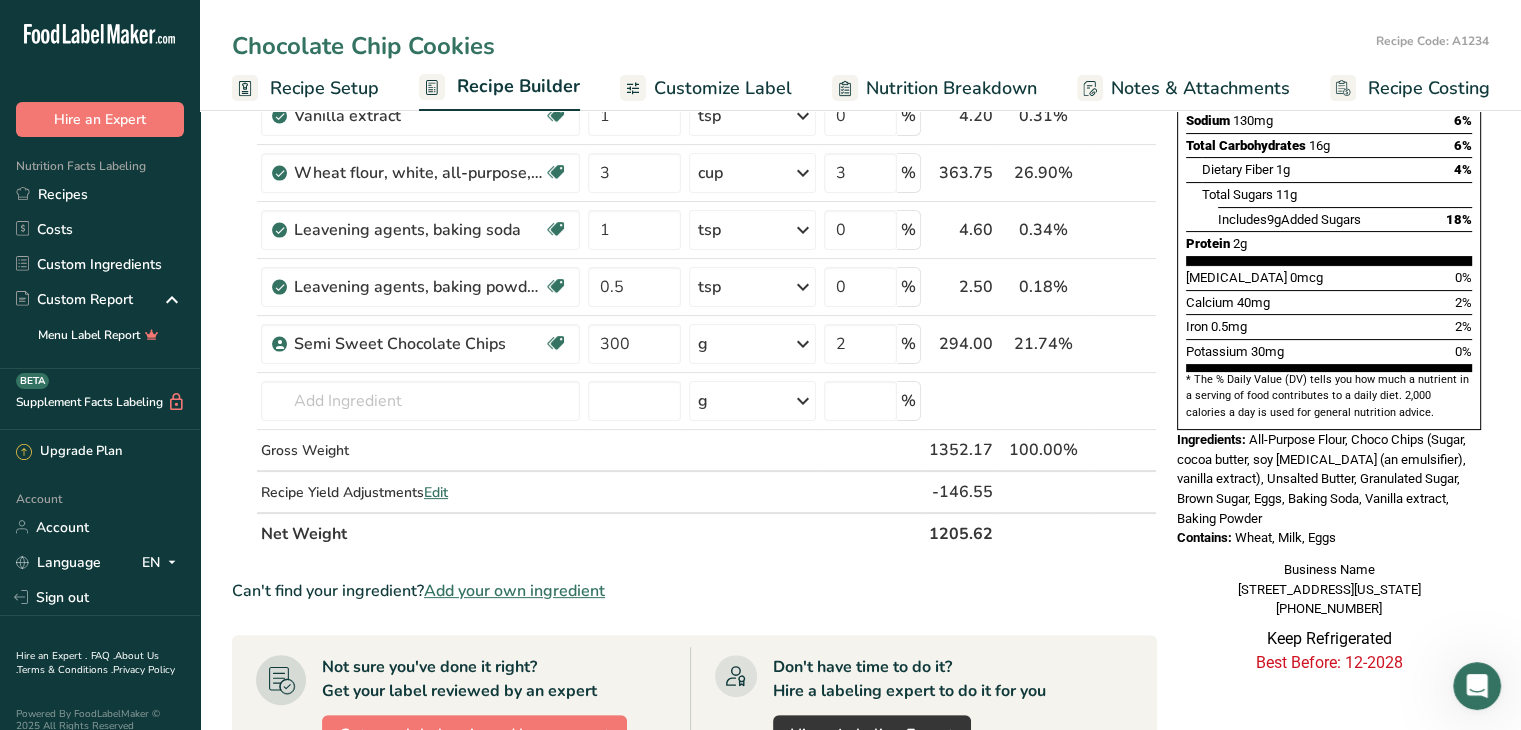 type on "Chocolate Chip Cookies" 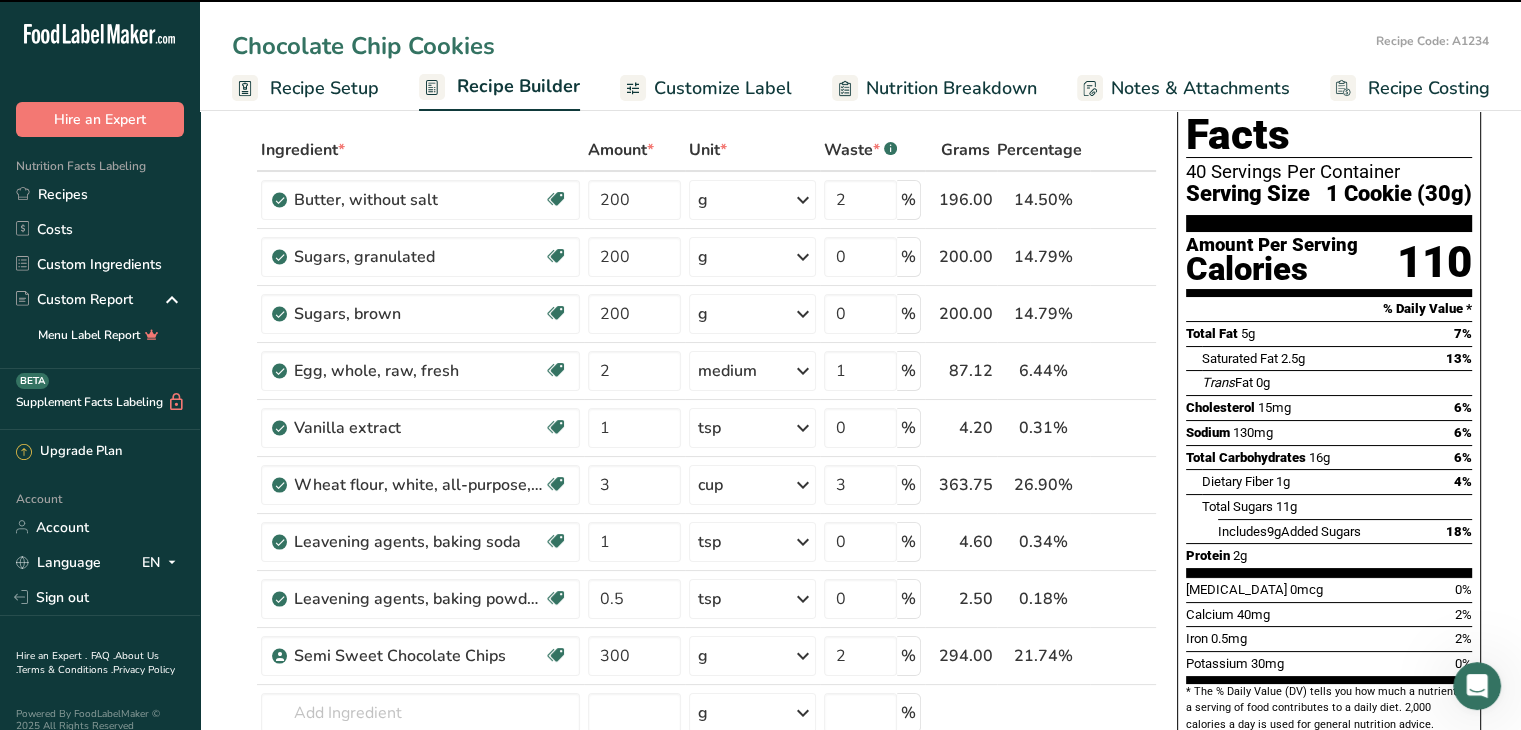scroll, scrollTop: 0, scrollLeft: 0, axis: both 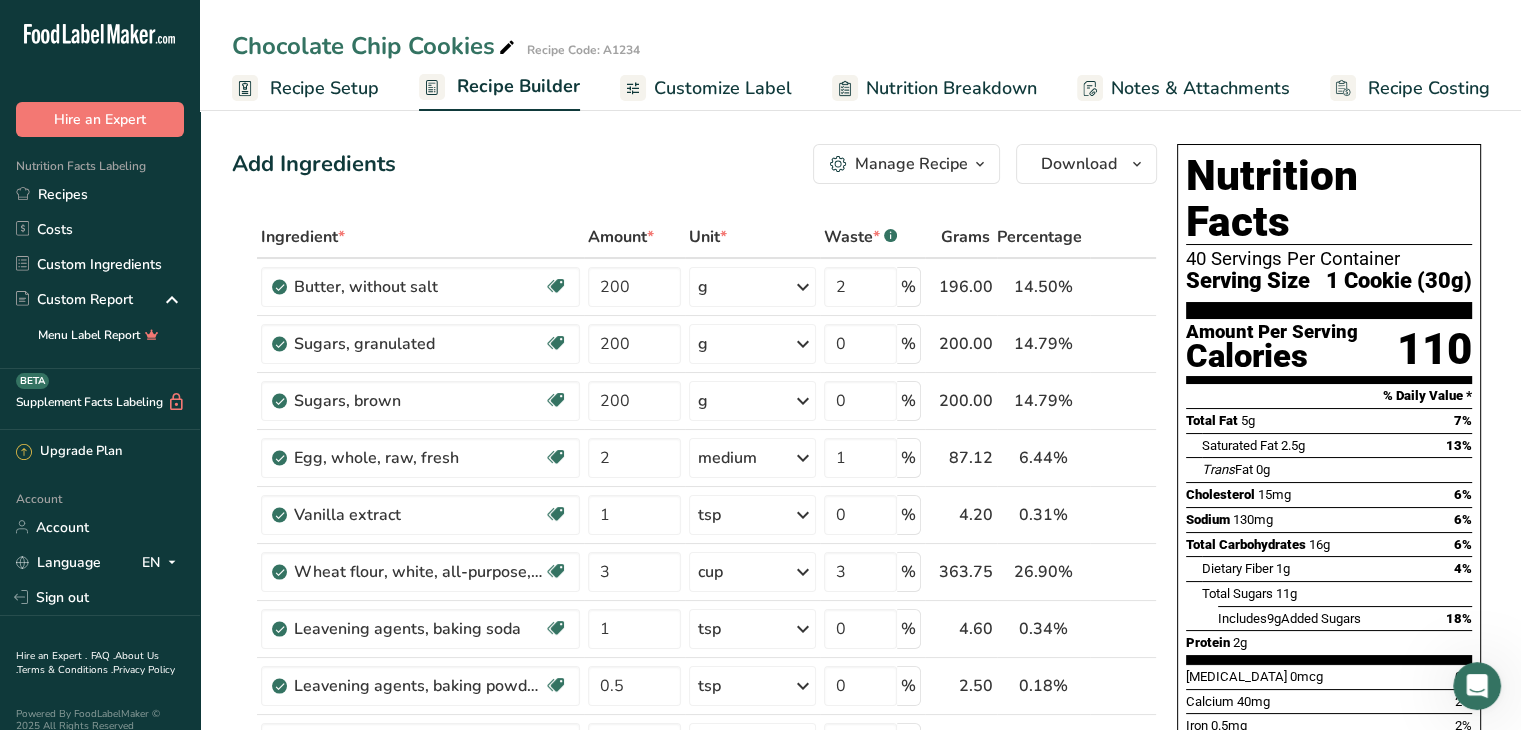 click on "Recipe Setup" at bounding box center (324, 88) 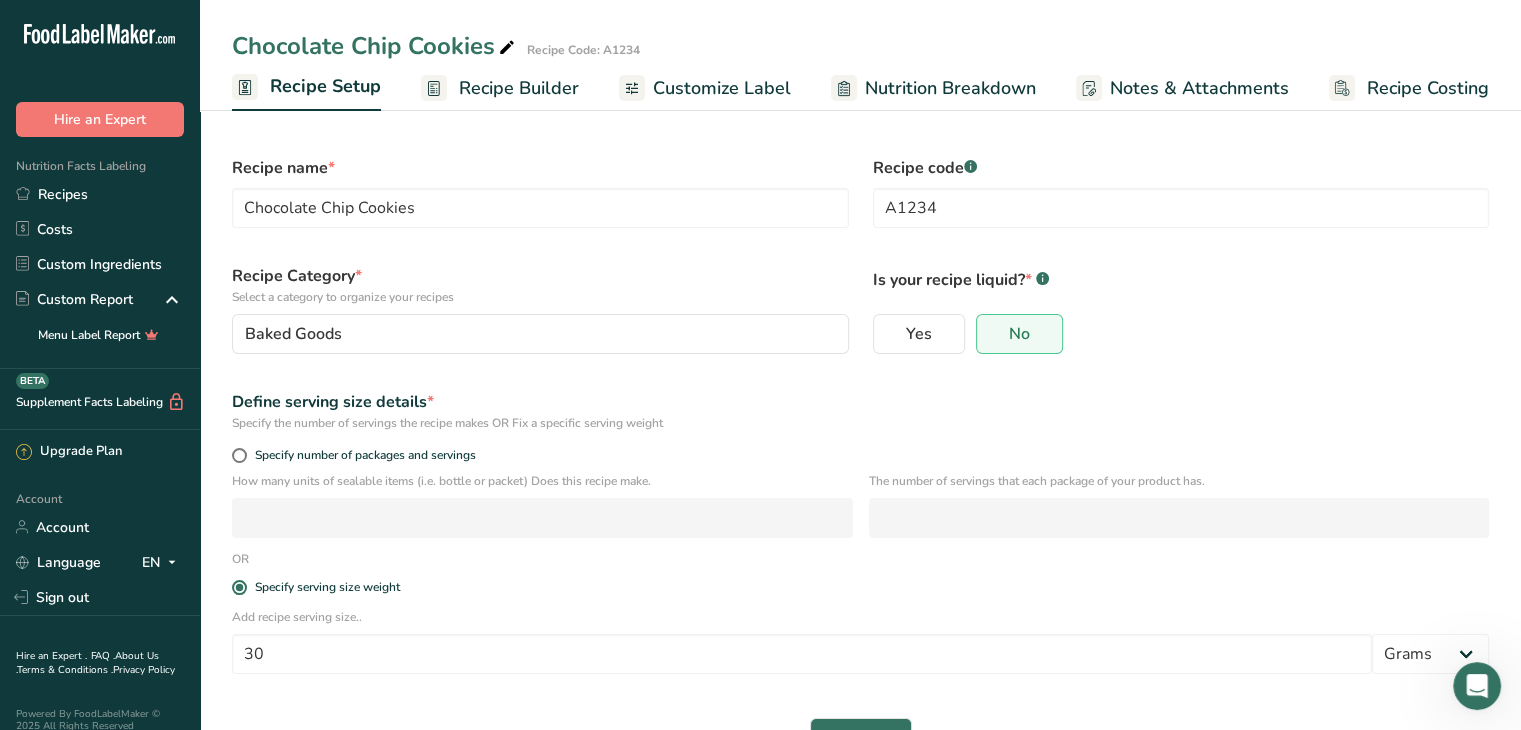 click on ".a-20{fill:#fff;}" 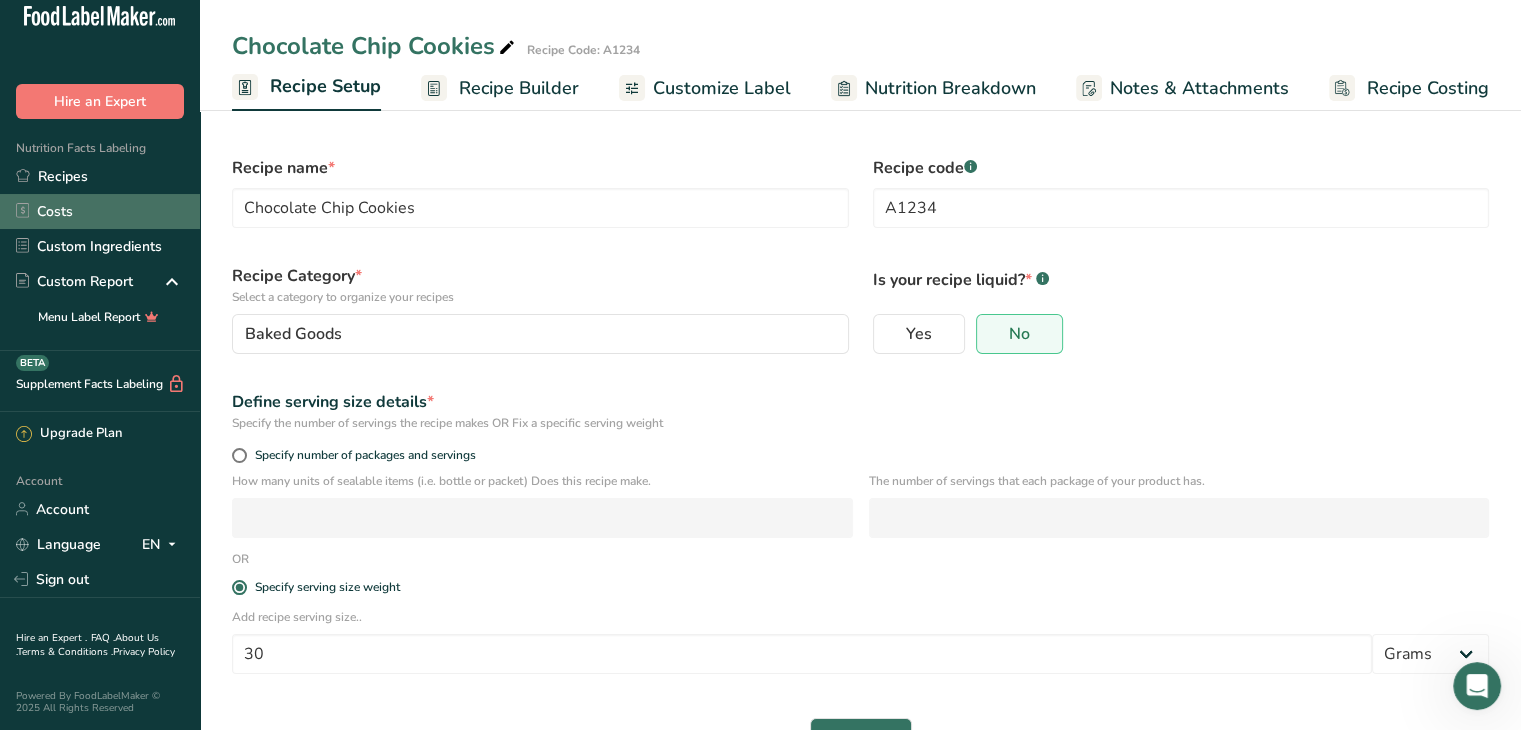 scroll, scrollTop: 0, scrollLeft: 0, axis: both 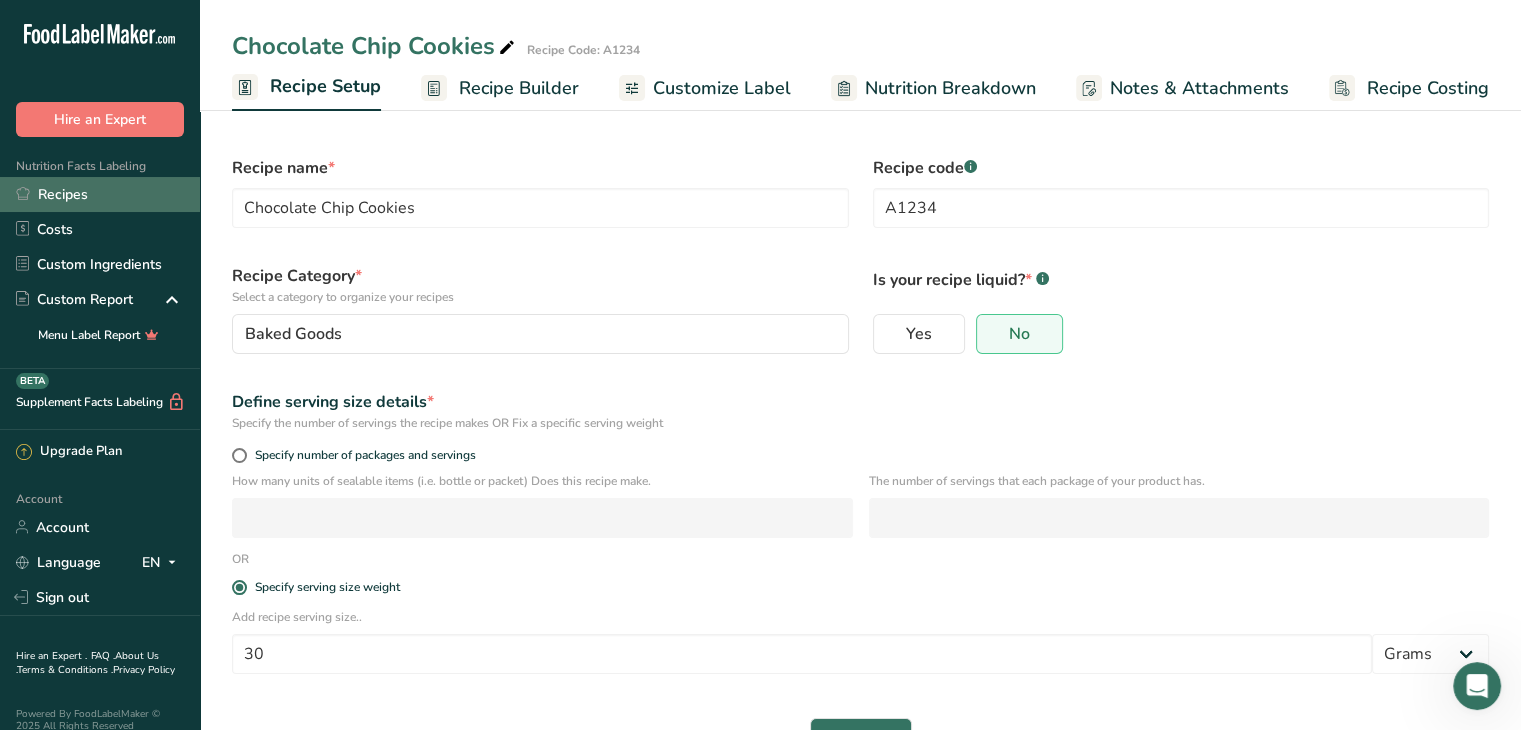 click on "Recipes" at bounding box center (100, 194) 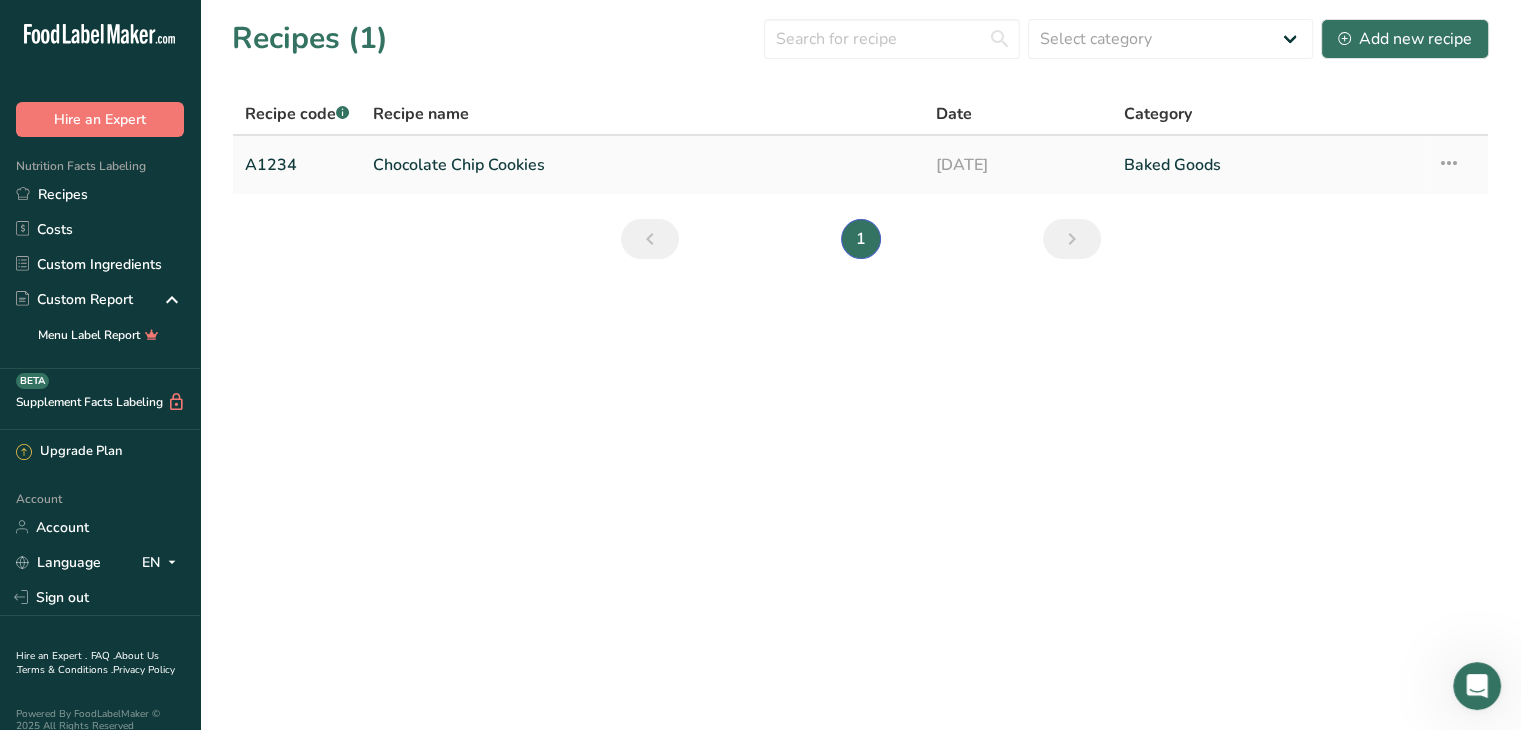 click at bounding box center [1449, 163] 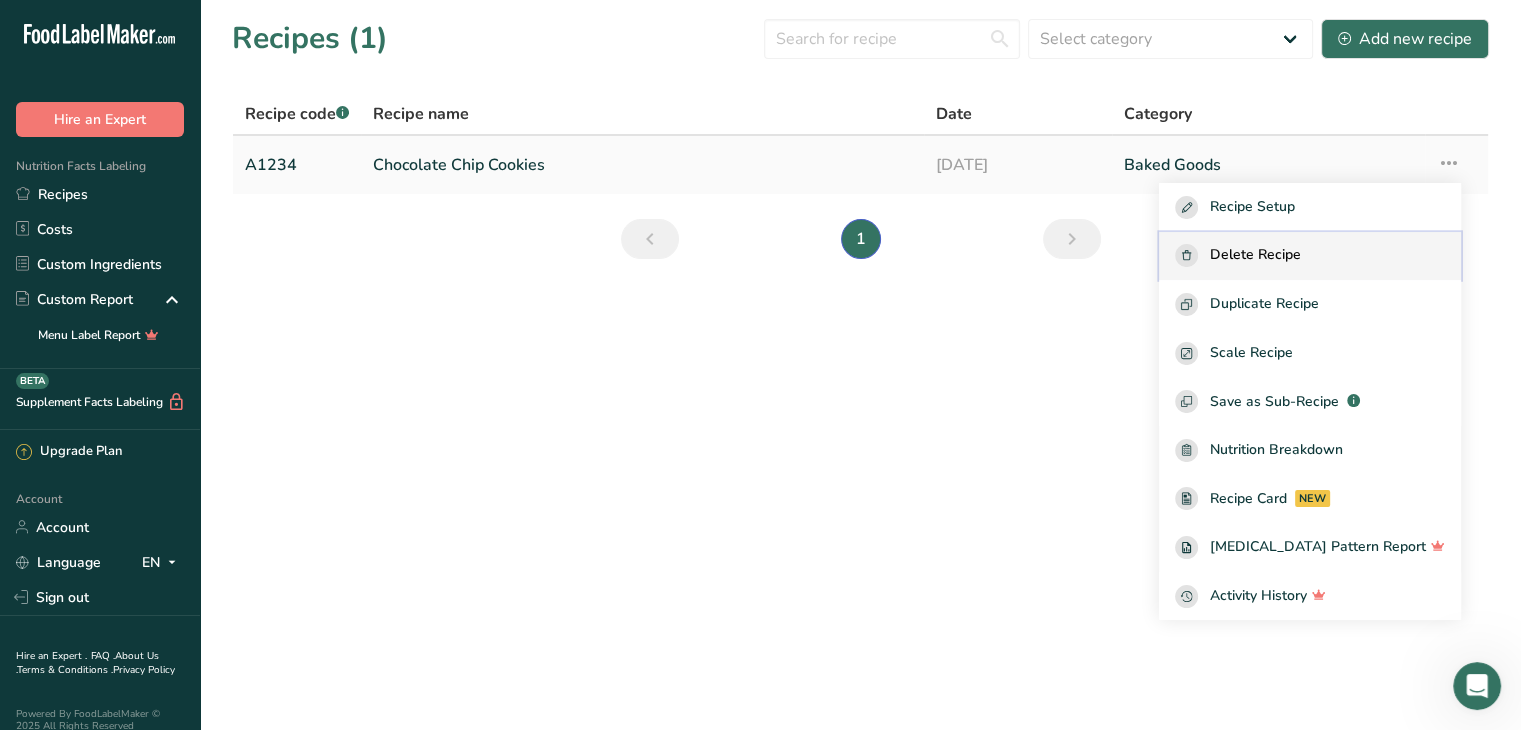 click on "Delete Recipe" at bounding box center (1255, 255) 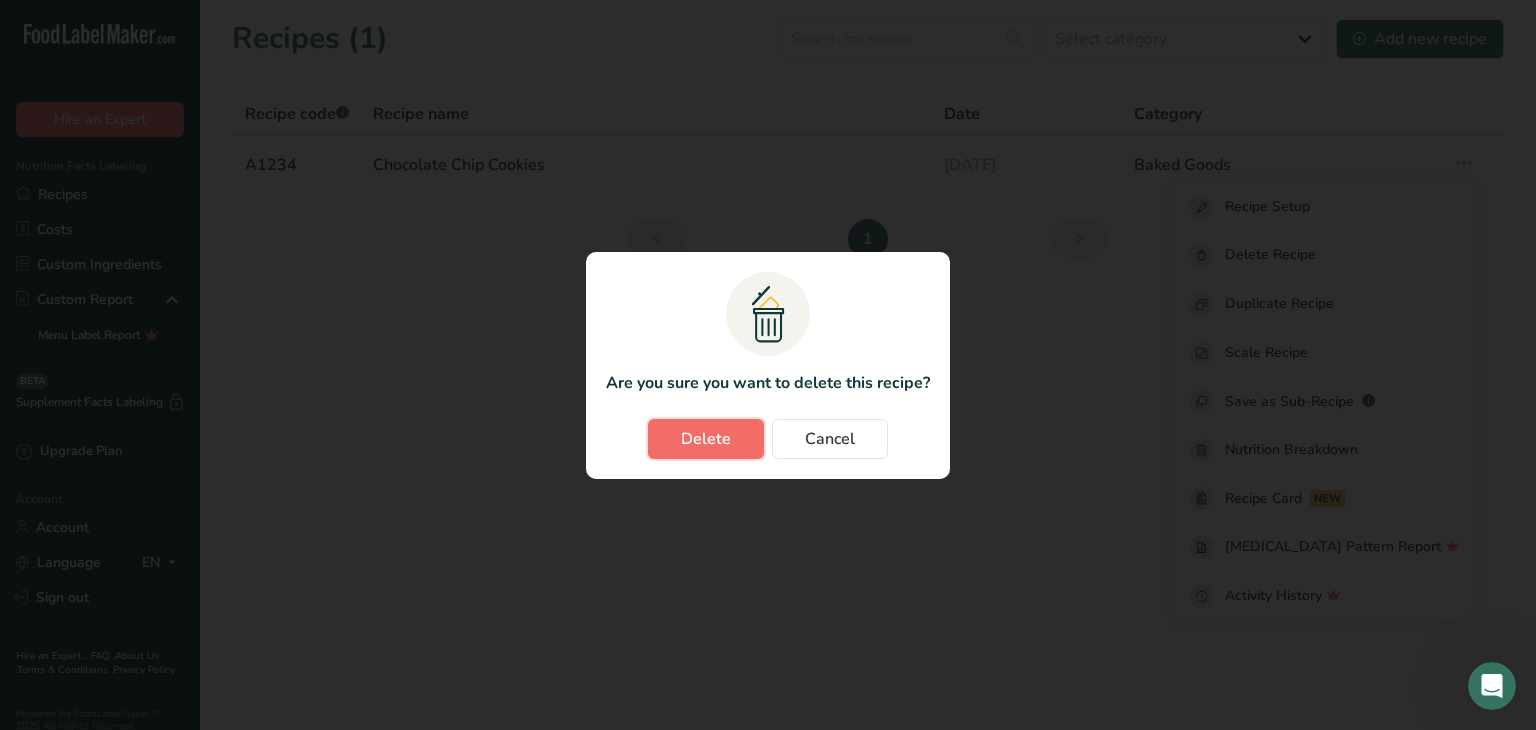 click on "Delete" at bounding box center [706, 439] 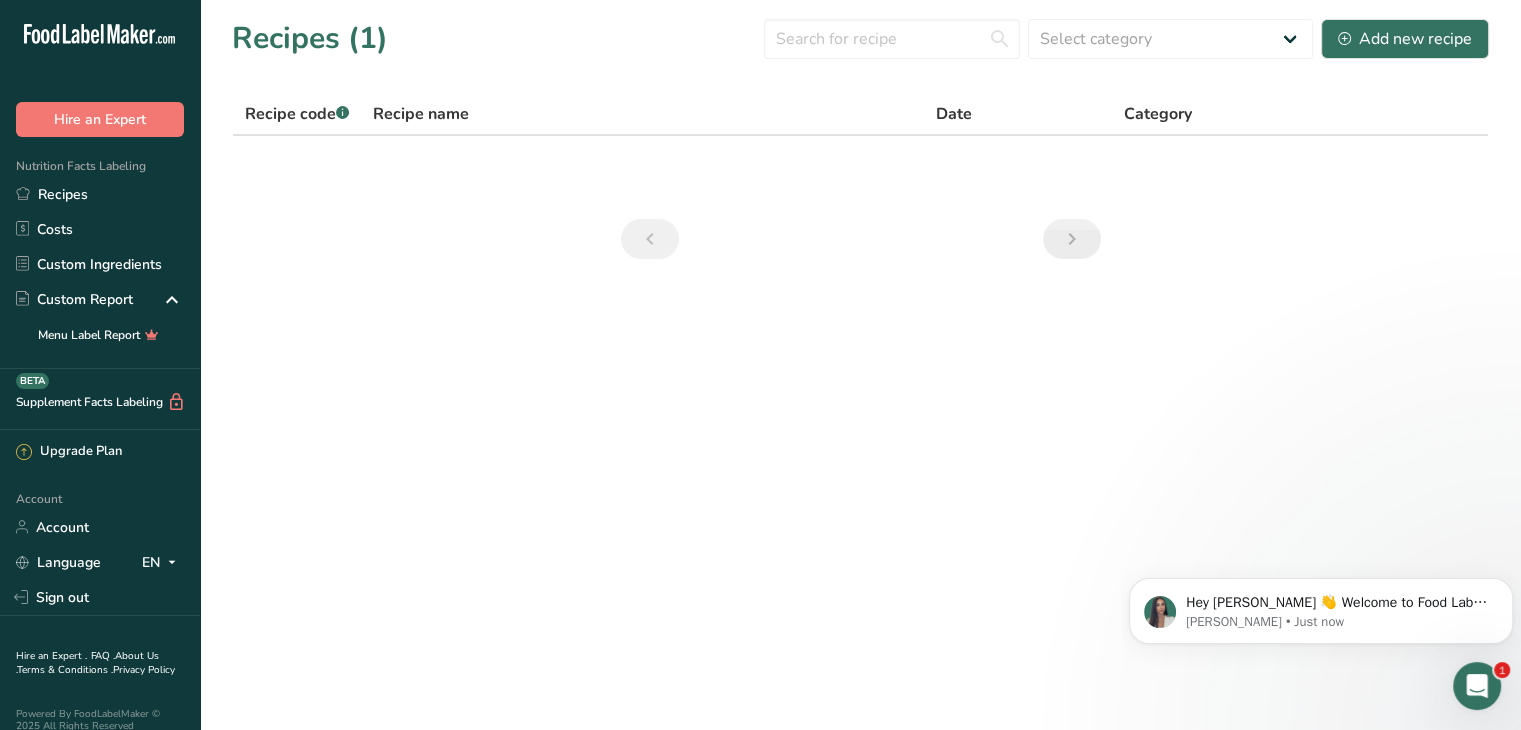 scroll, scrollTop: 0, scrollLeft: 0, axis: both 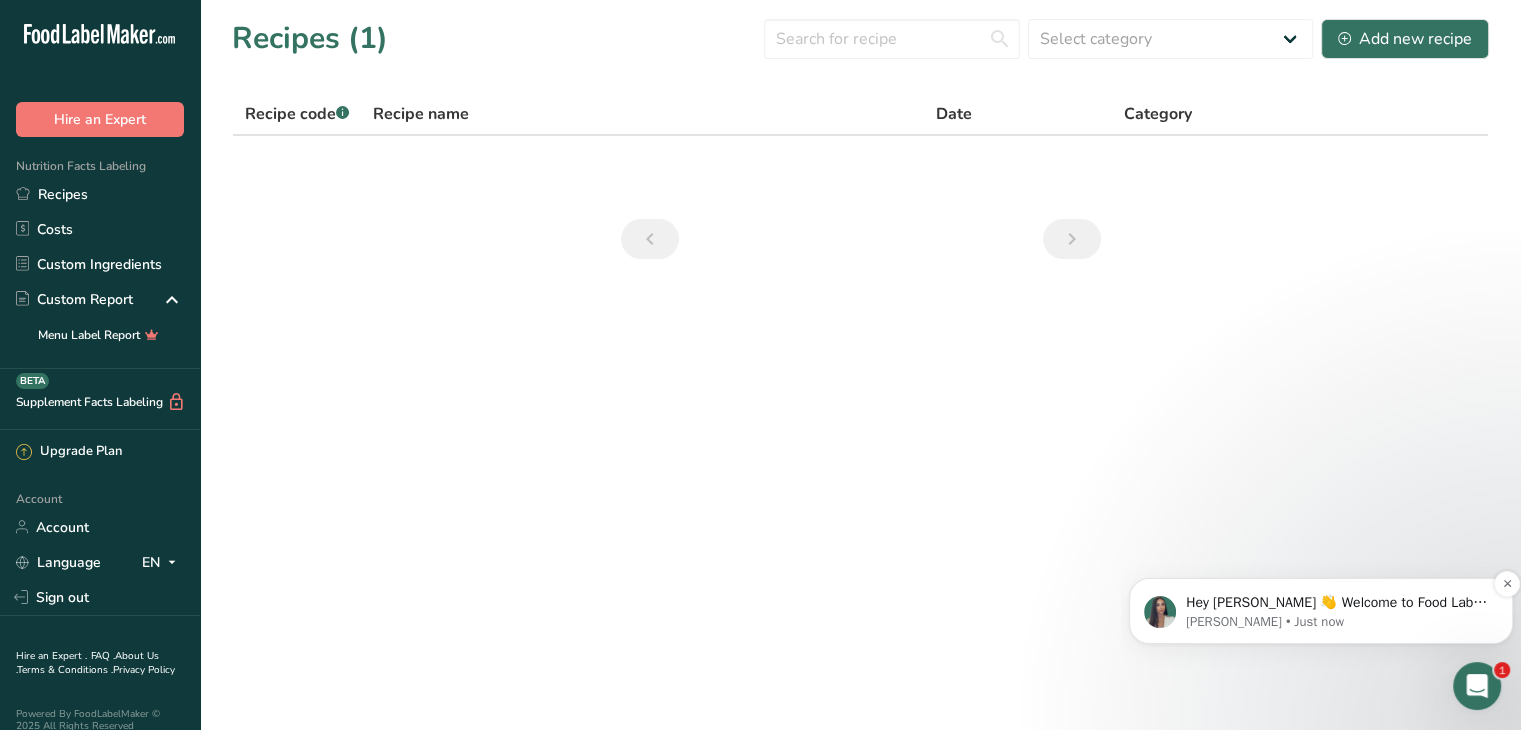click on "Hey [PERSON_NAME] 👋 Welcome to Food Label Maker🙌 Take a look around! If you have any questions, just reply to this message." at bounding box center (1337, 603) 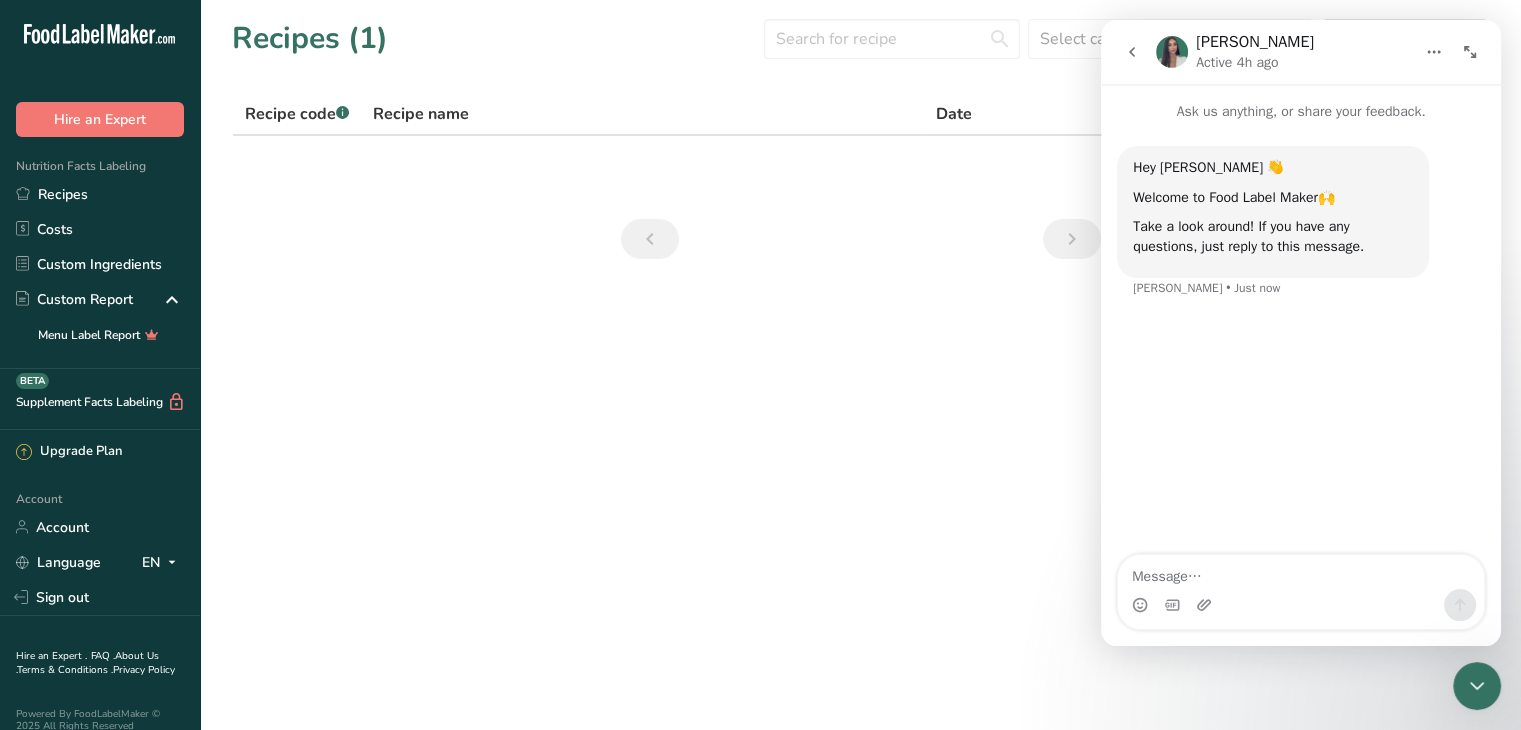 click on "Recipes (1)
Select category
All
Baked Goods
[GEOGRAPHIC_DATA]
Confectionery
Cooked Meals, Salads, & Sauces
[GEOGRAPHIC_DATA]
Snacks
Add new recipe
Recipe code
.a-a{fill:#347362;}.b-a{fill:#fff;}          Recipe name   Date   Category               .a{fill:#f5f3ed;}.b,.e{fill:#0f393a;}.c{fill:none;}.d{fill:#f2c549;}.e{stroke:rgba(0,0,0,0);stroke-miterlimit:10;}
Are you sure you want to delete this recipe?
[GEOGRAPHIC_DATA]
Cancel" at bounding box center [760, 365] 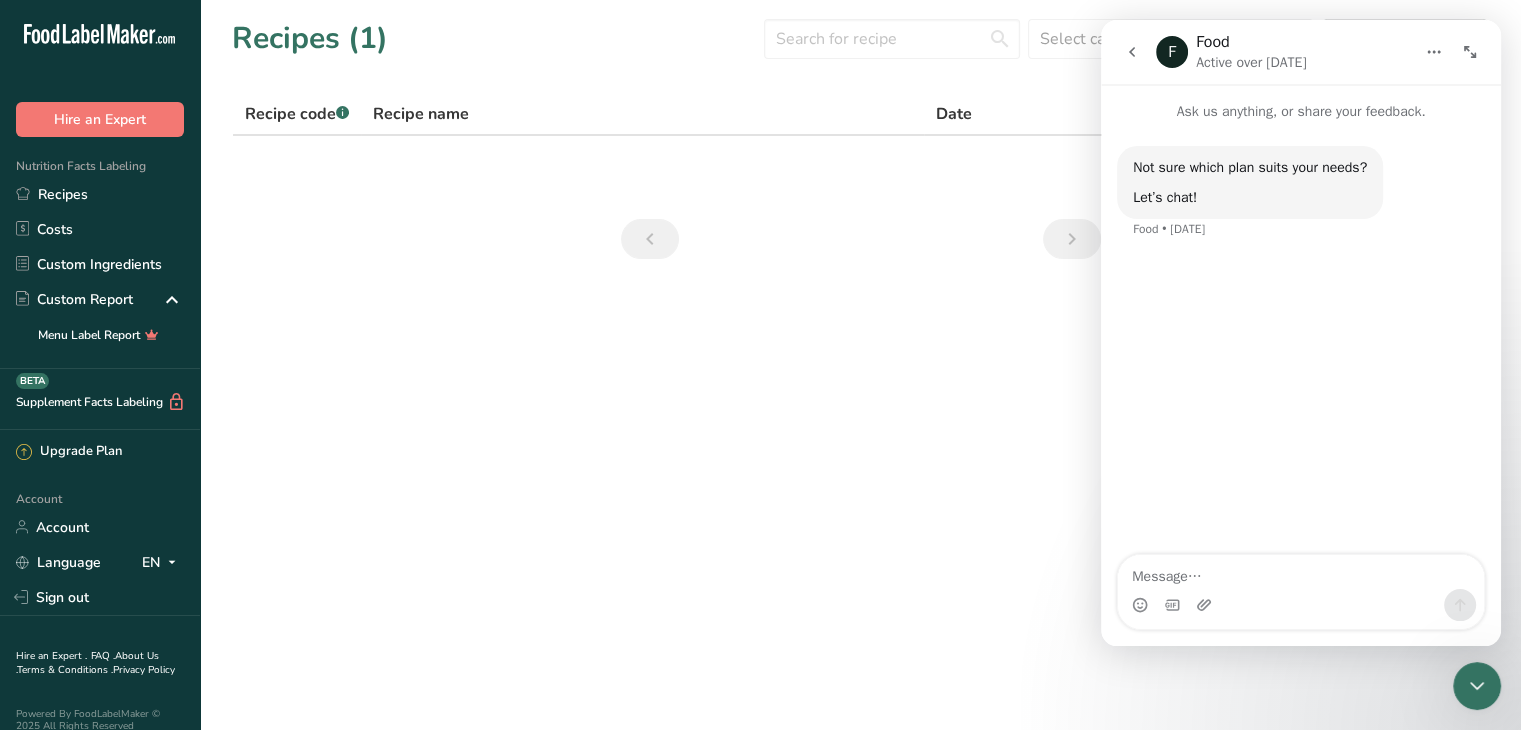 click on "F Food Active over [DATE]" at bounding box center [1285, 52] 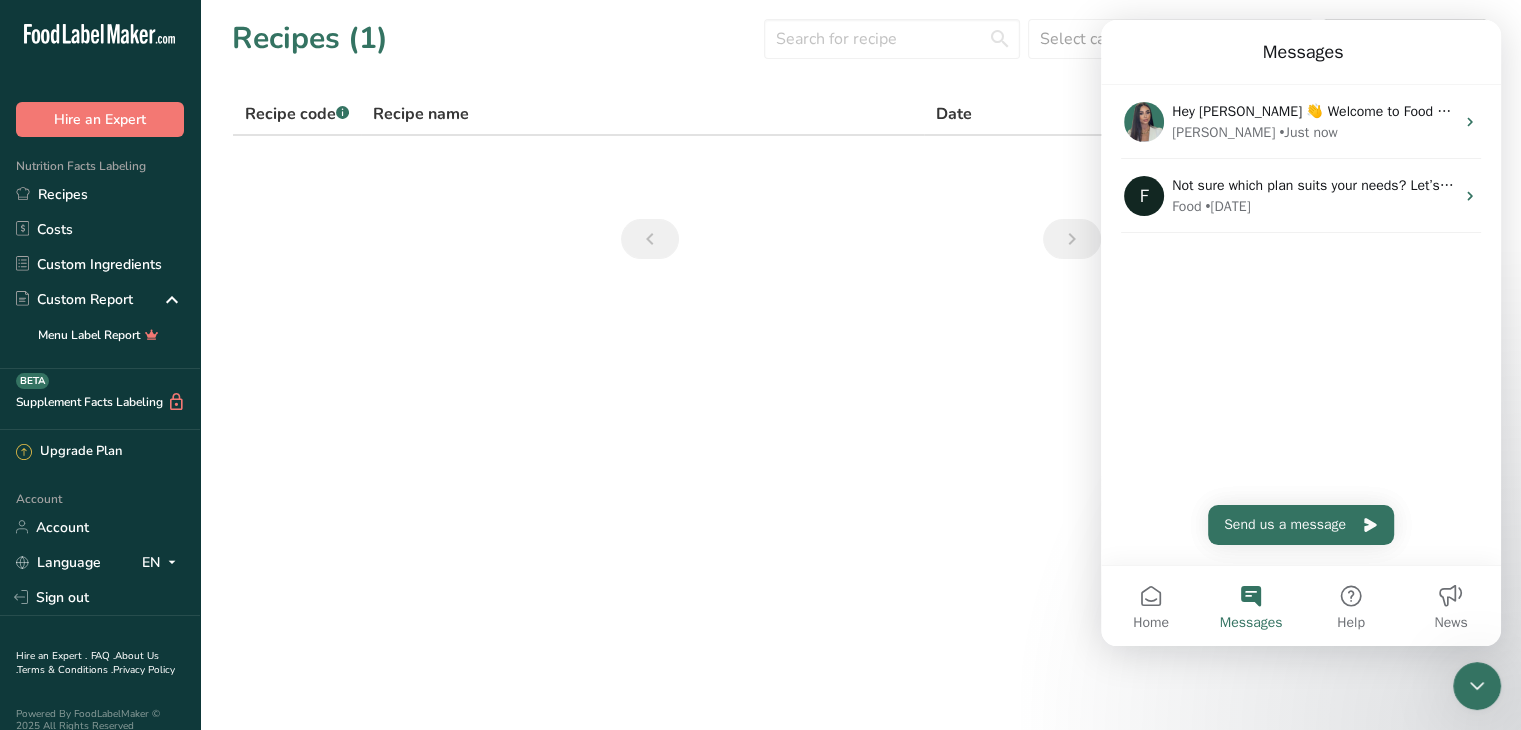 click on "Hey [PERSON_NAME] 👋 Welcome to Food Label Maker🙌 Take a look around! If you have any questions, just reply to this message. Aya •  Just now F Not sure which plan suits your needs?    Let’s chat! Food •  [DATE]" at bounding box center [1301, 199] 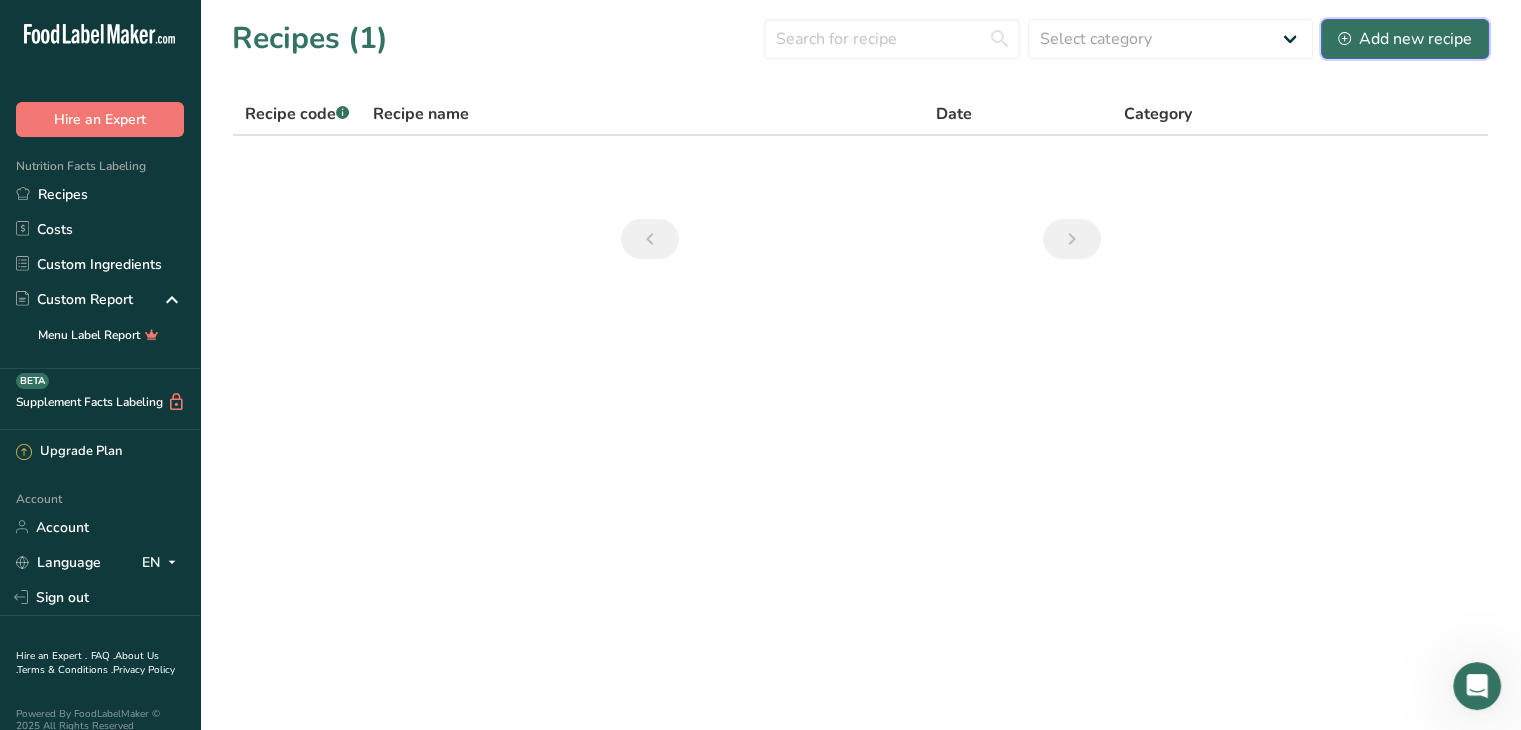 click on "Add new recipe" at bounding box center (1405, 39) 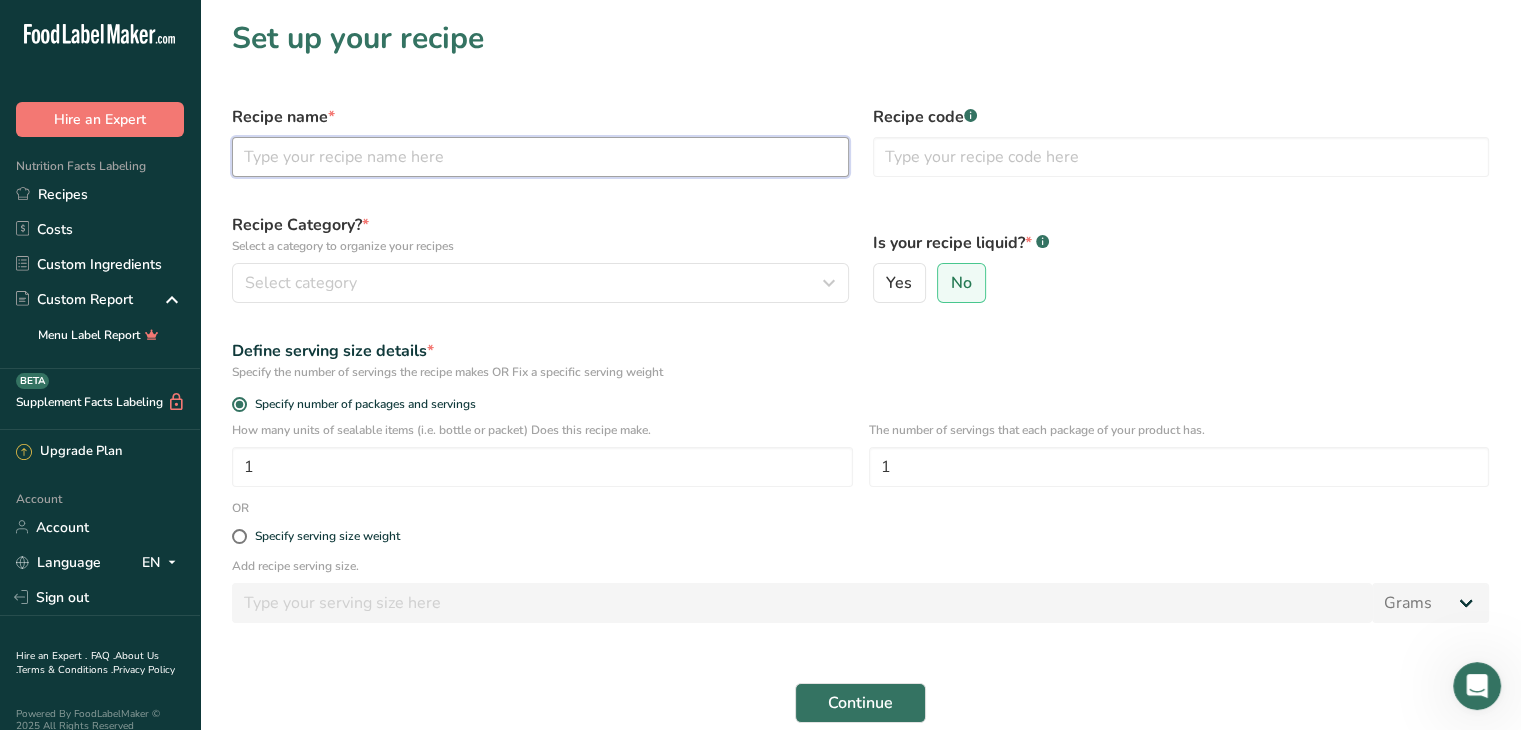 click at bounding box center (540, 157) 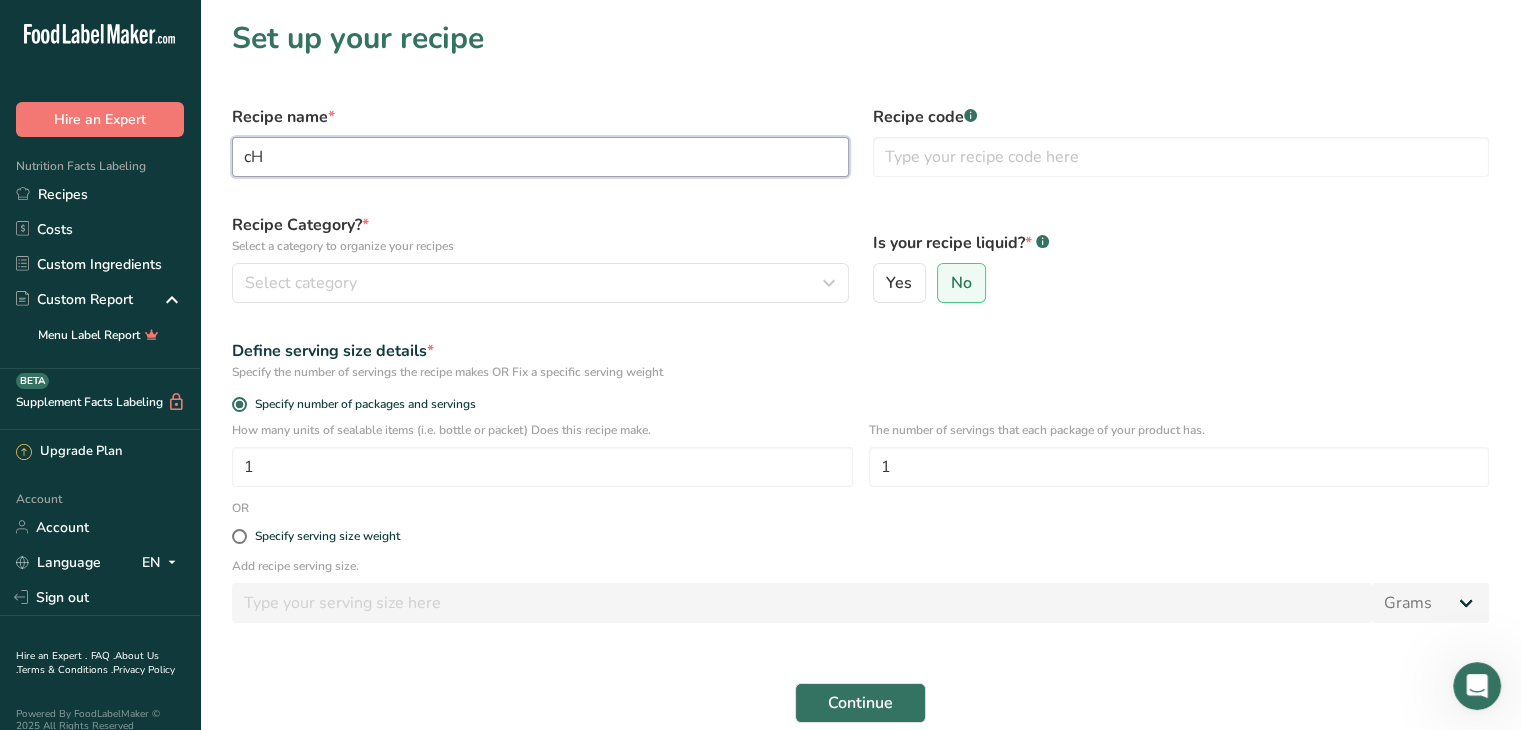 type on "c" 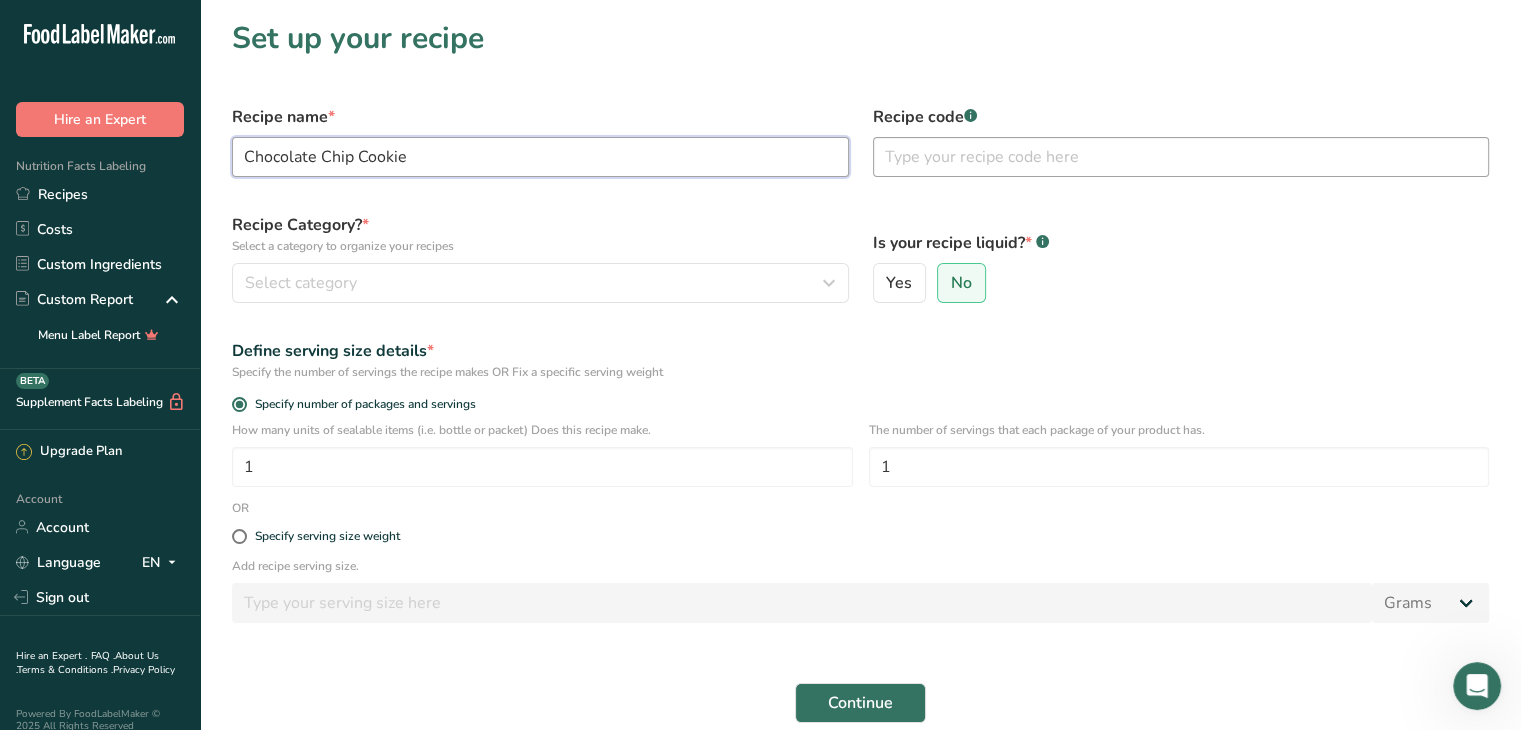 type on "Chocolate Chip Cookie" 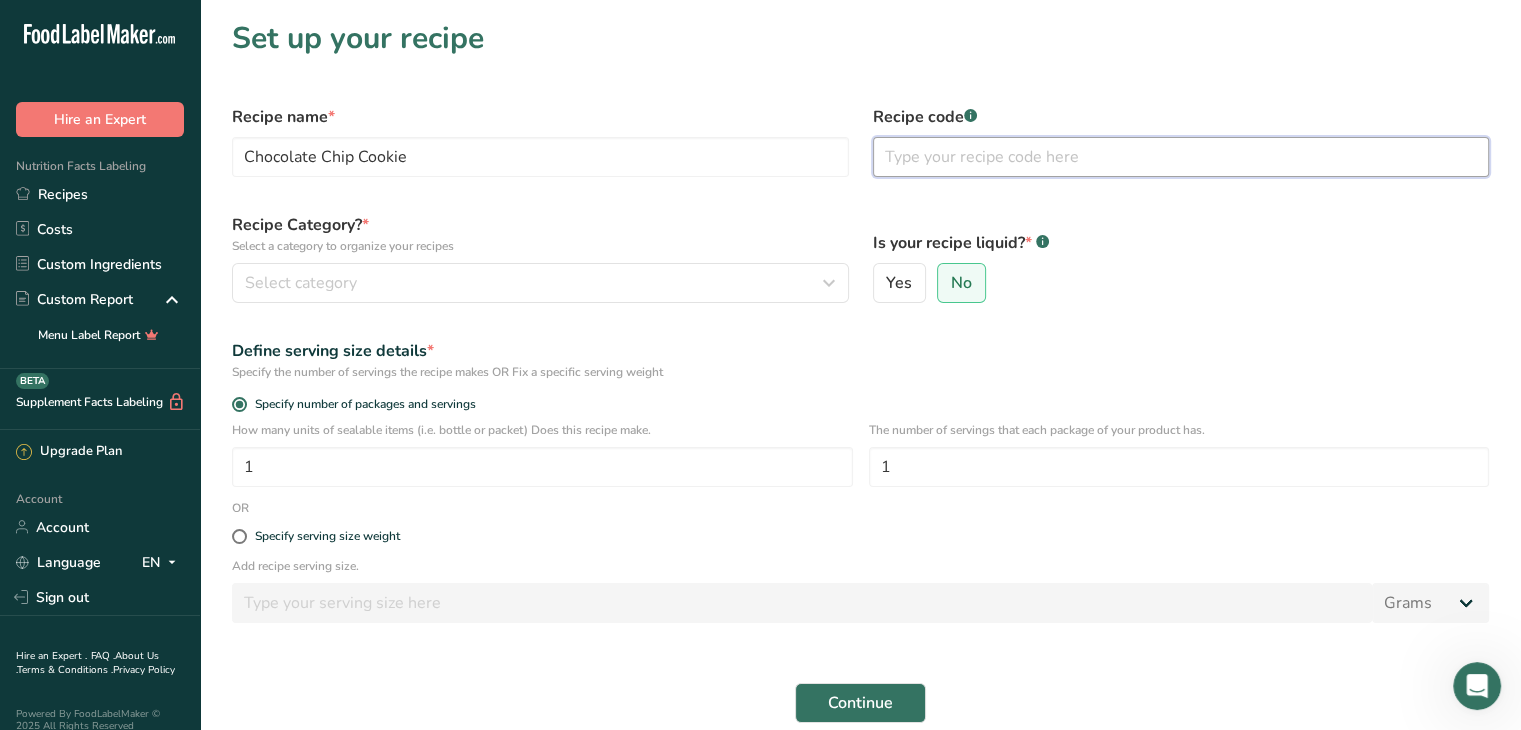 click at bounding box center (1181, 157) 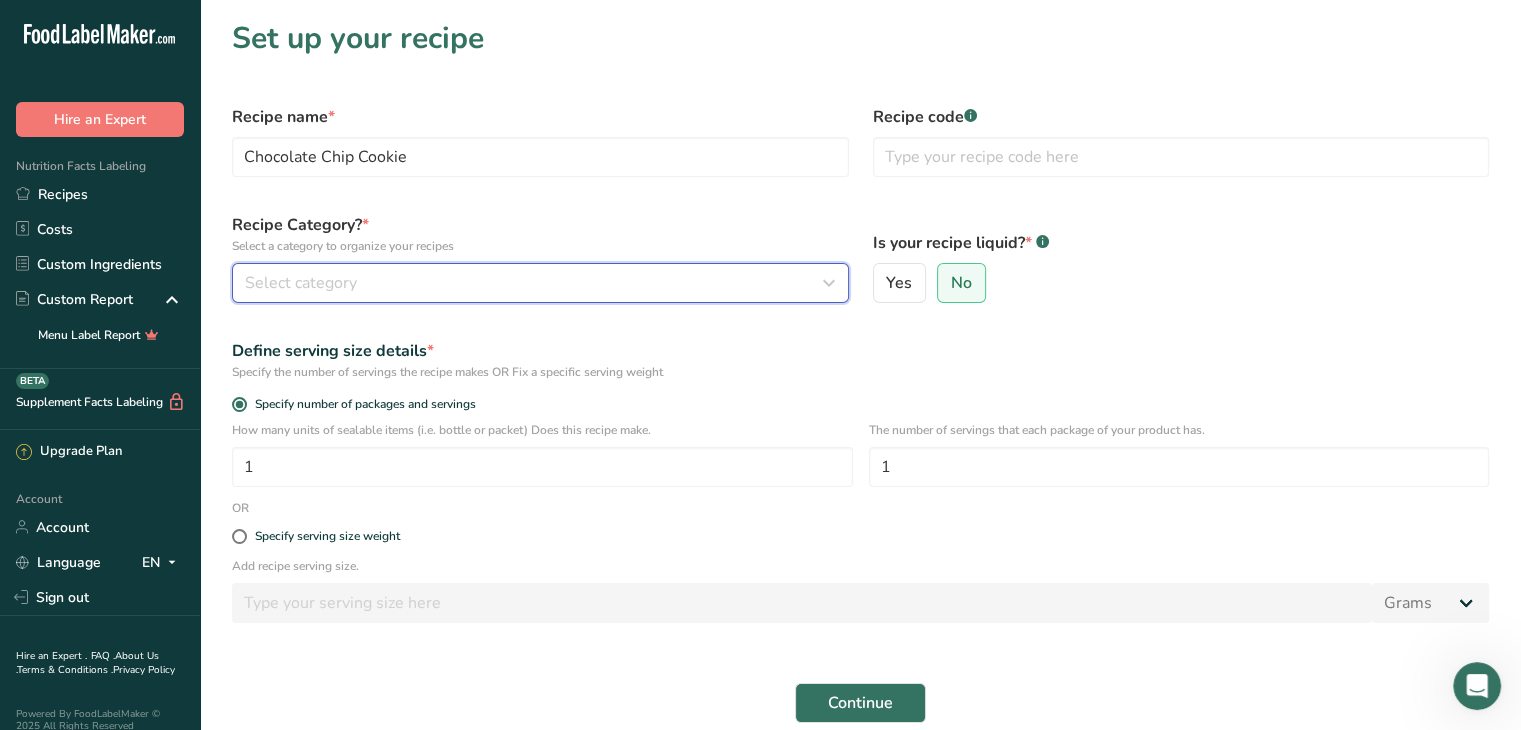 click on "Select category" at bounding box center [301, 283] 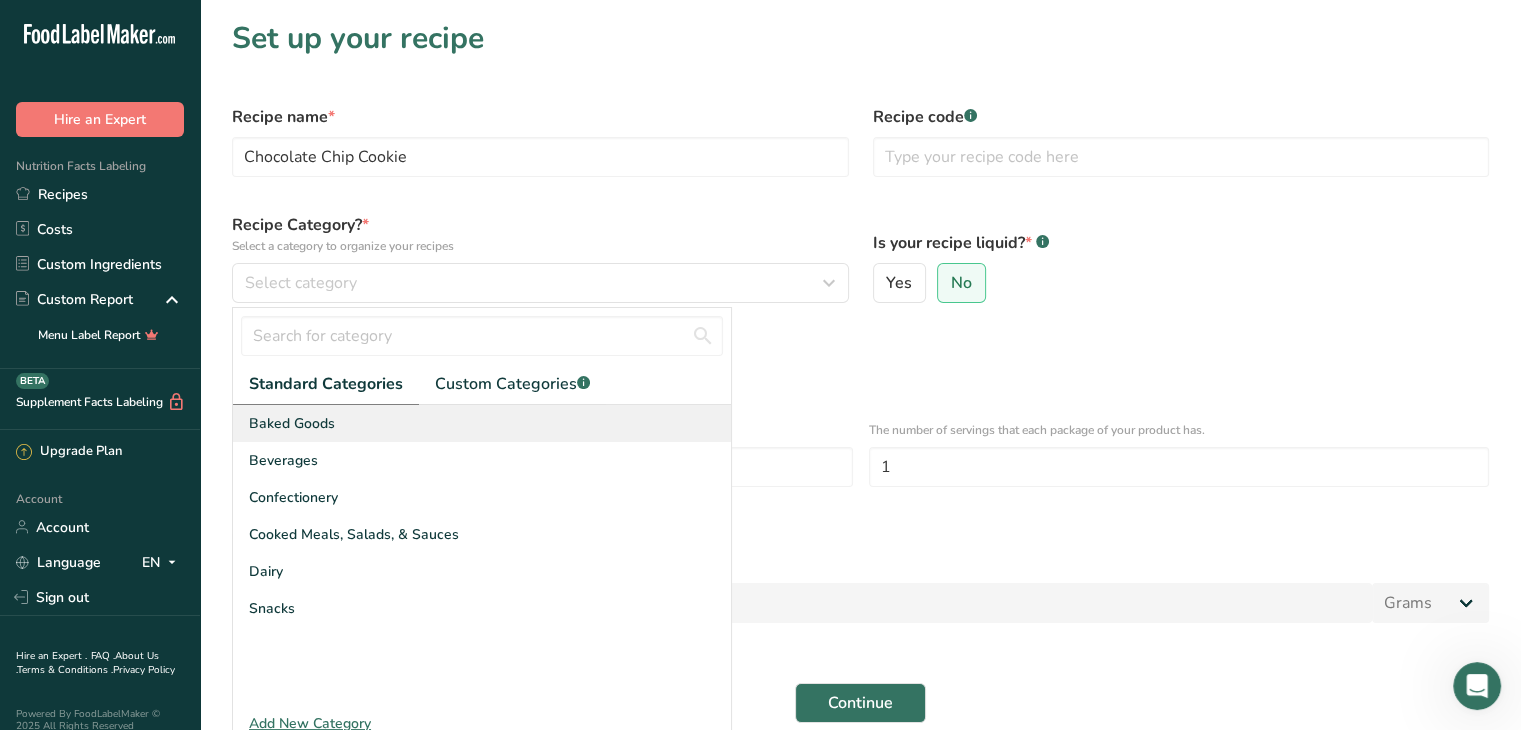 click on "Baked Goods" at bounding box center [482, 423] 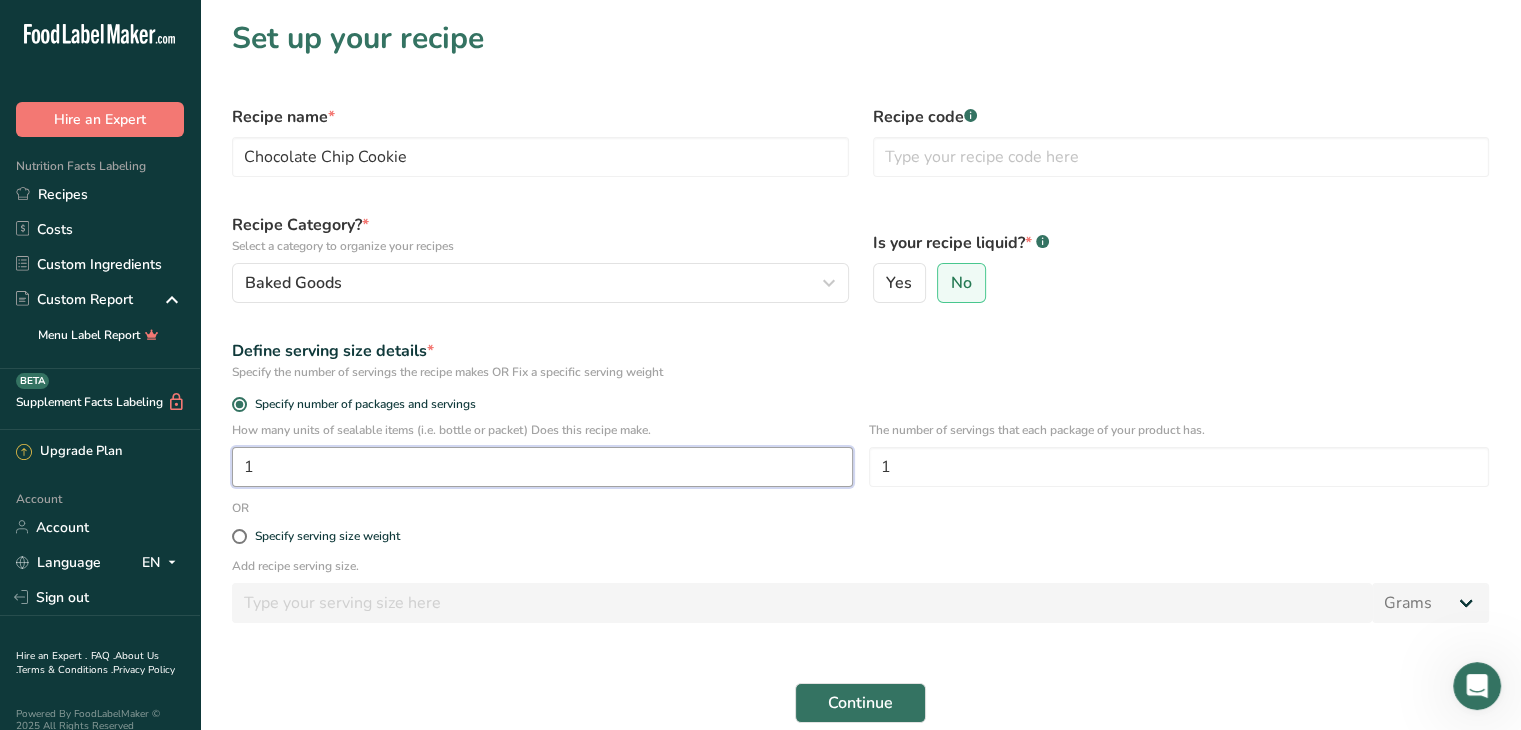 click on "1" at bounding box center (542, 467) 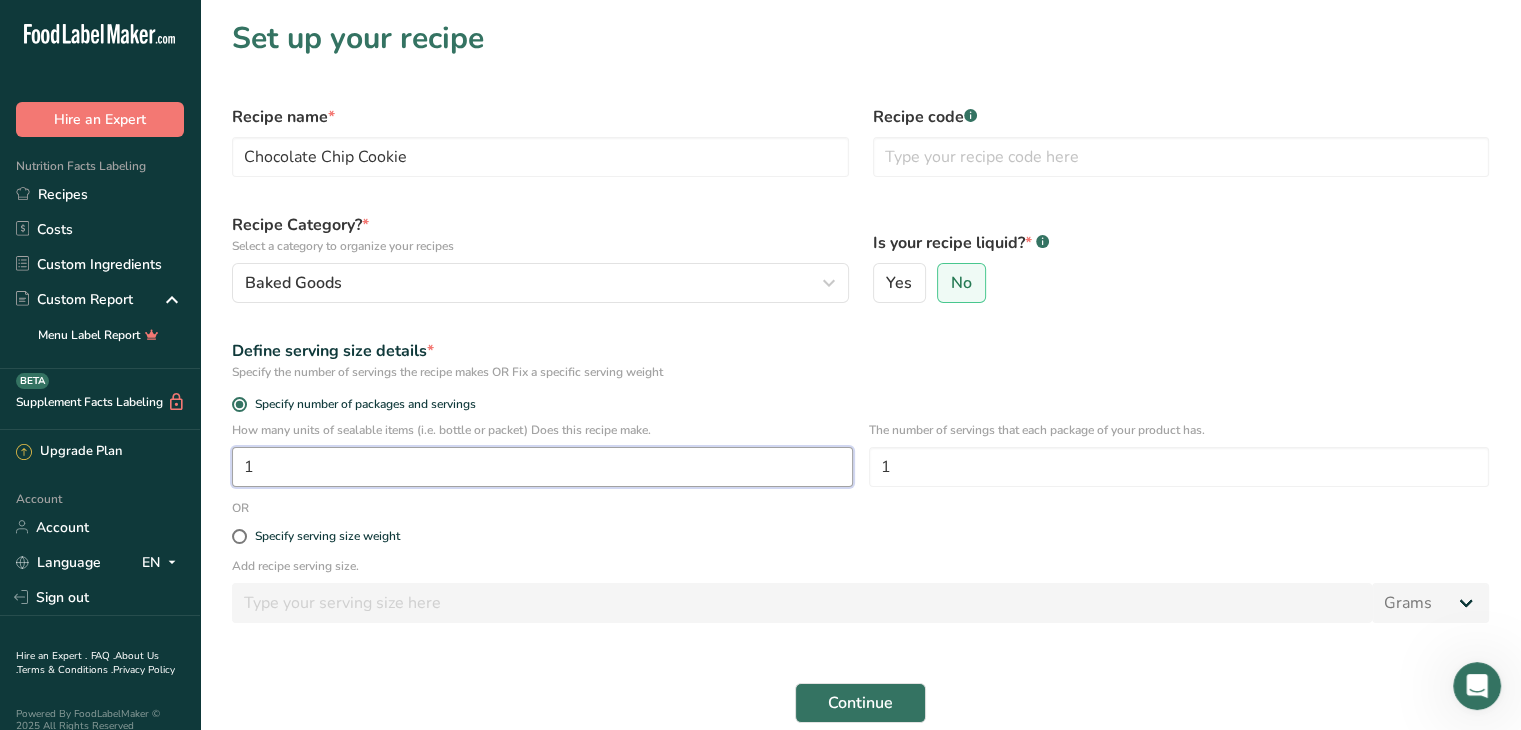 click on "1" at bounding box center (542, 467) 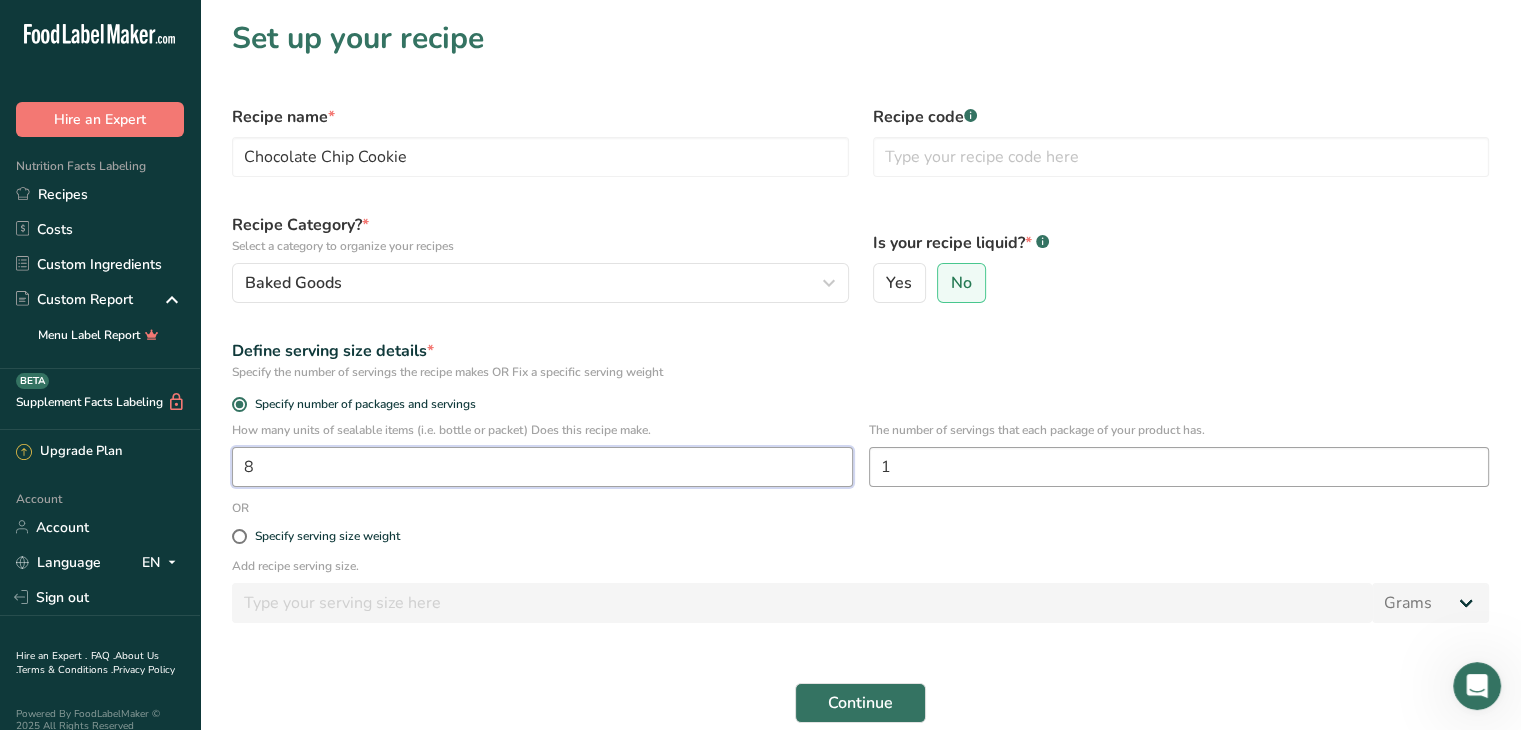 type on "8" 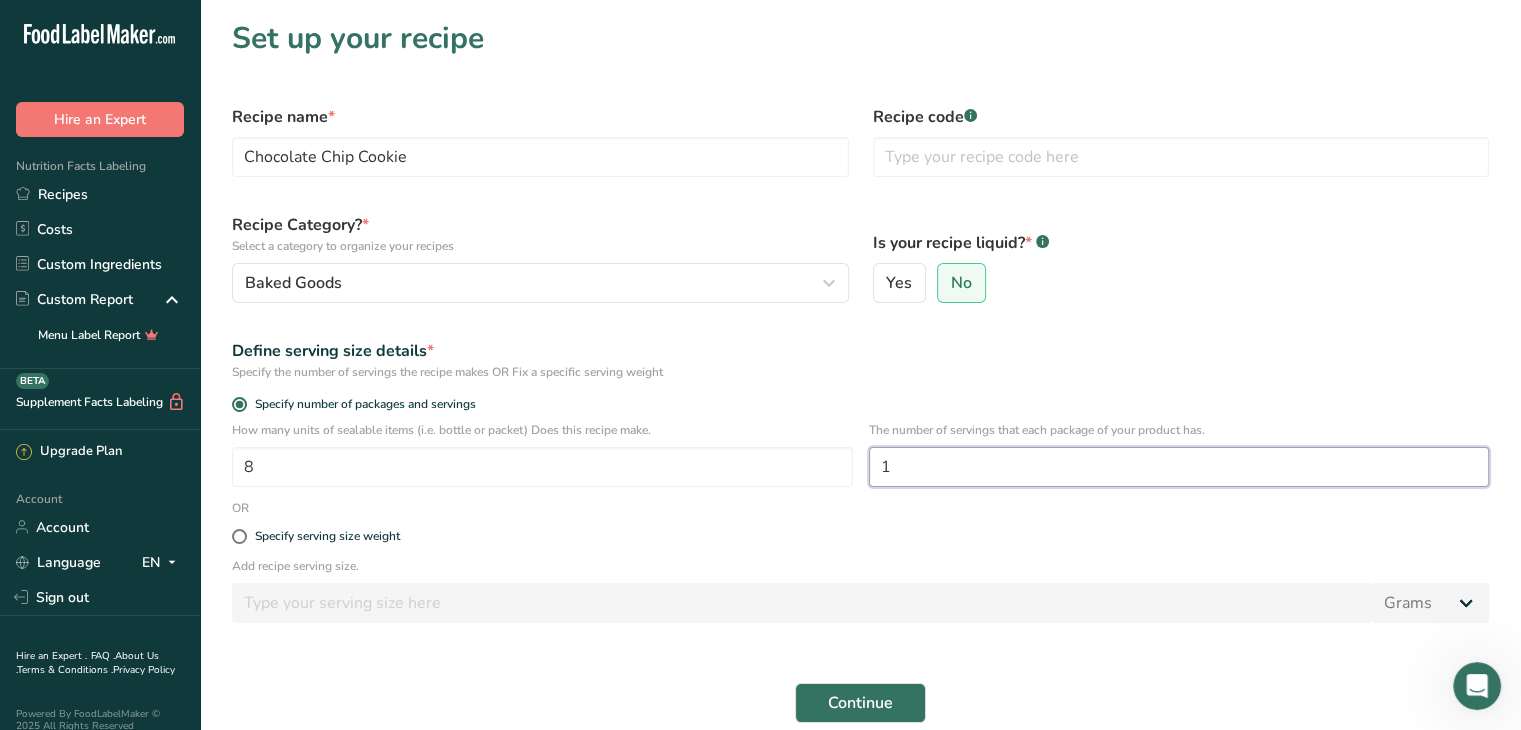 click on "1" at bounding box center (1179, 467) 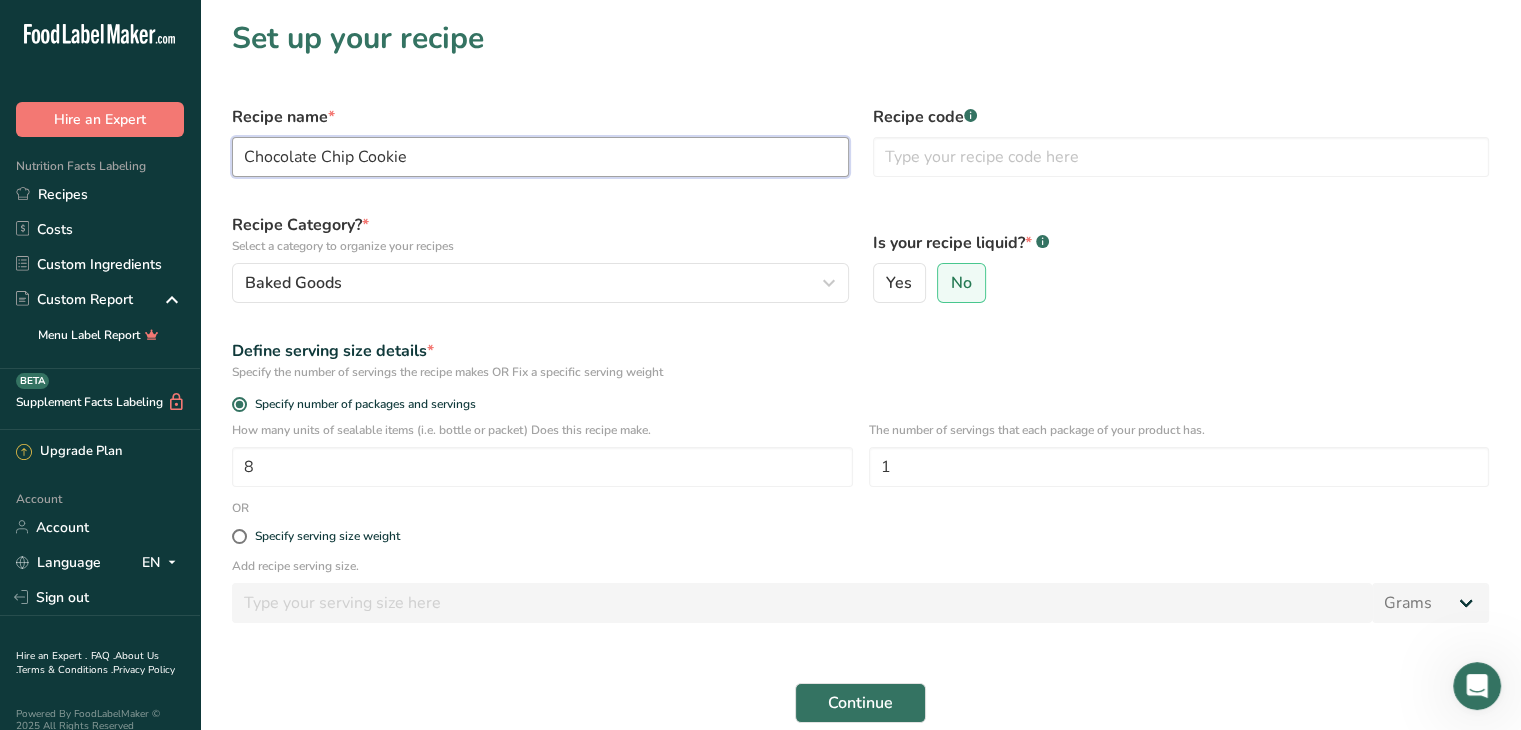 click on "Chocolate Chip Cookie" at bounding box center (540, 157) 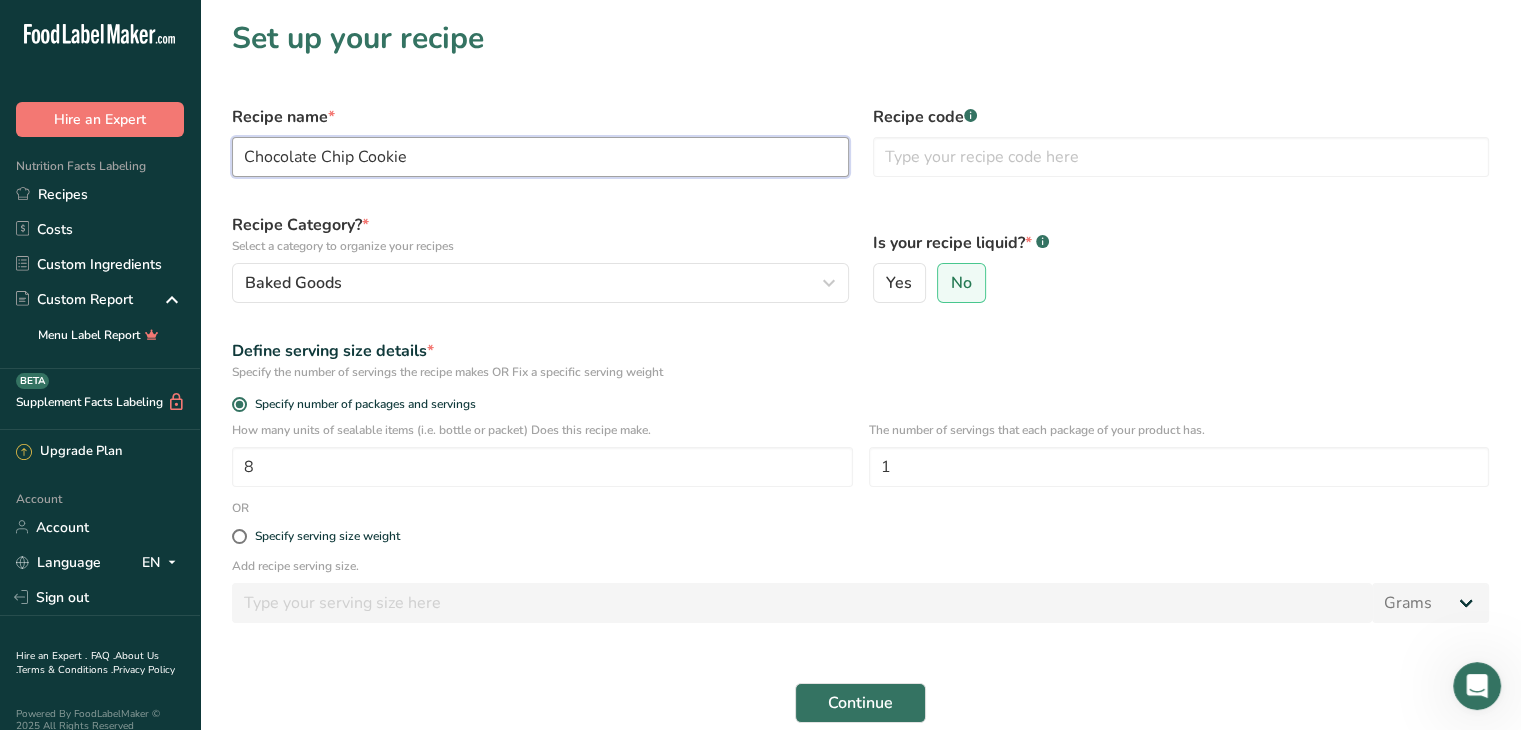 click on "Chocolate Chip Cookie" at bounding box center [540, 157] 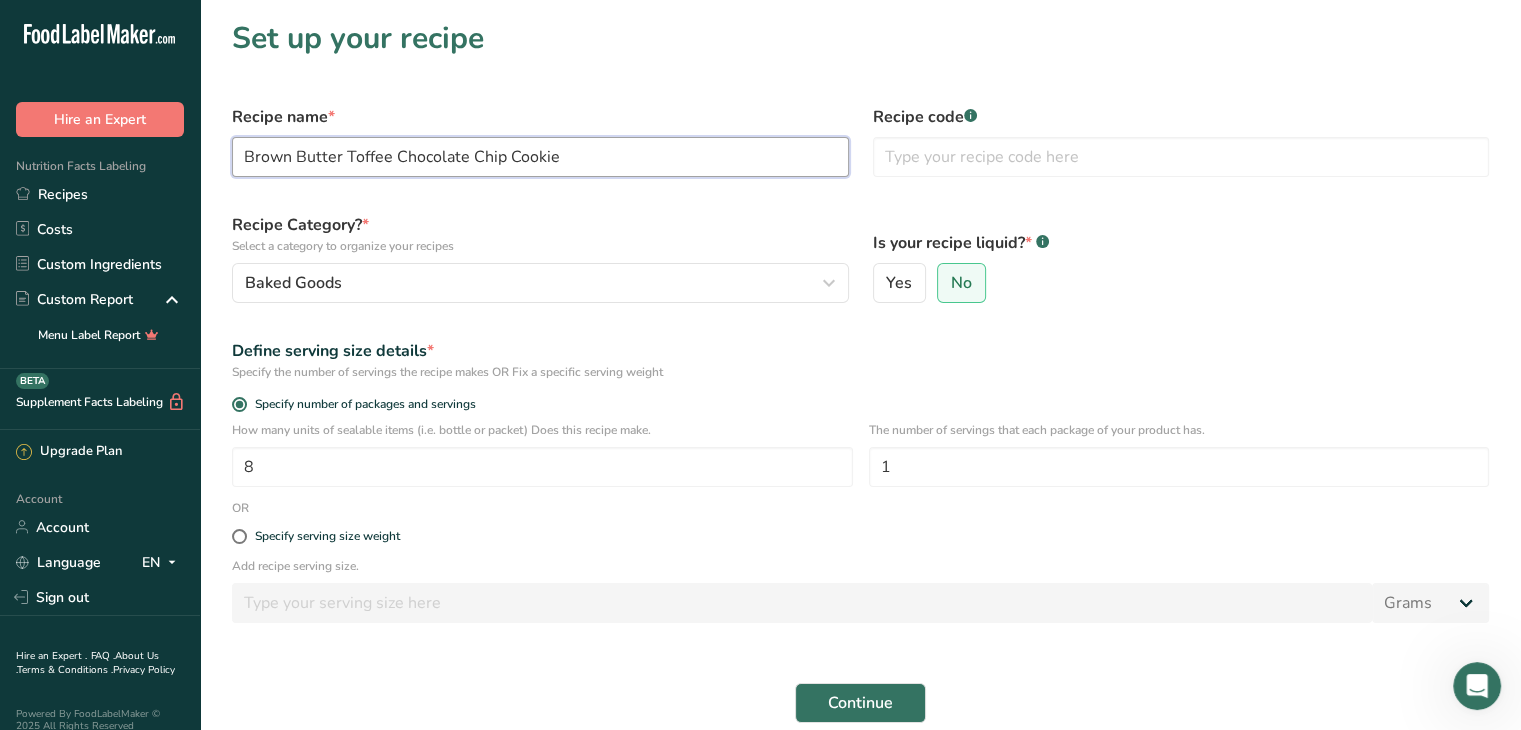 click on "Brown Butter Toffee Chocolate Chip Cookie" at bounding box center [540, 157] 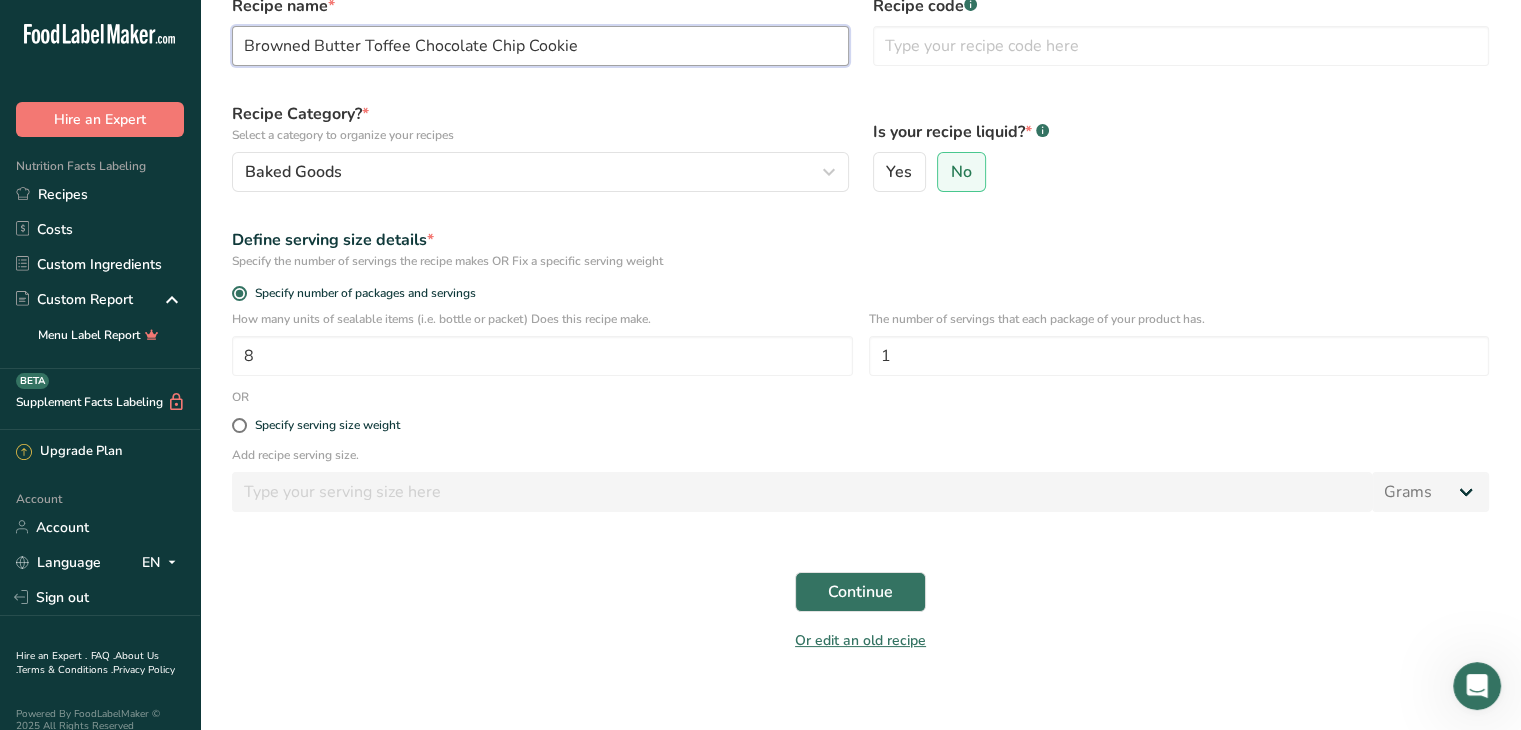scroll, scrollTop: 129, scrollLeft: 0, axis: vertical 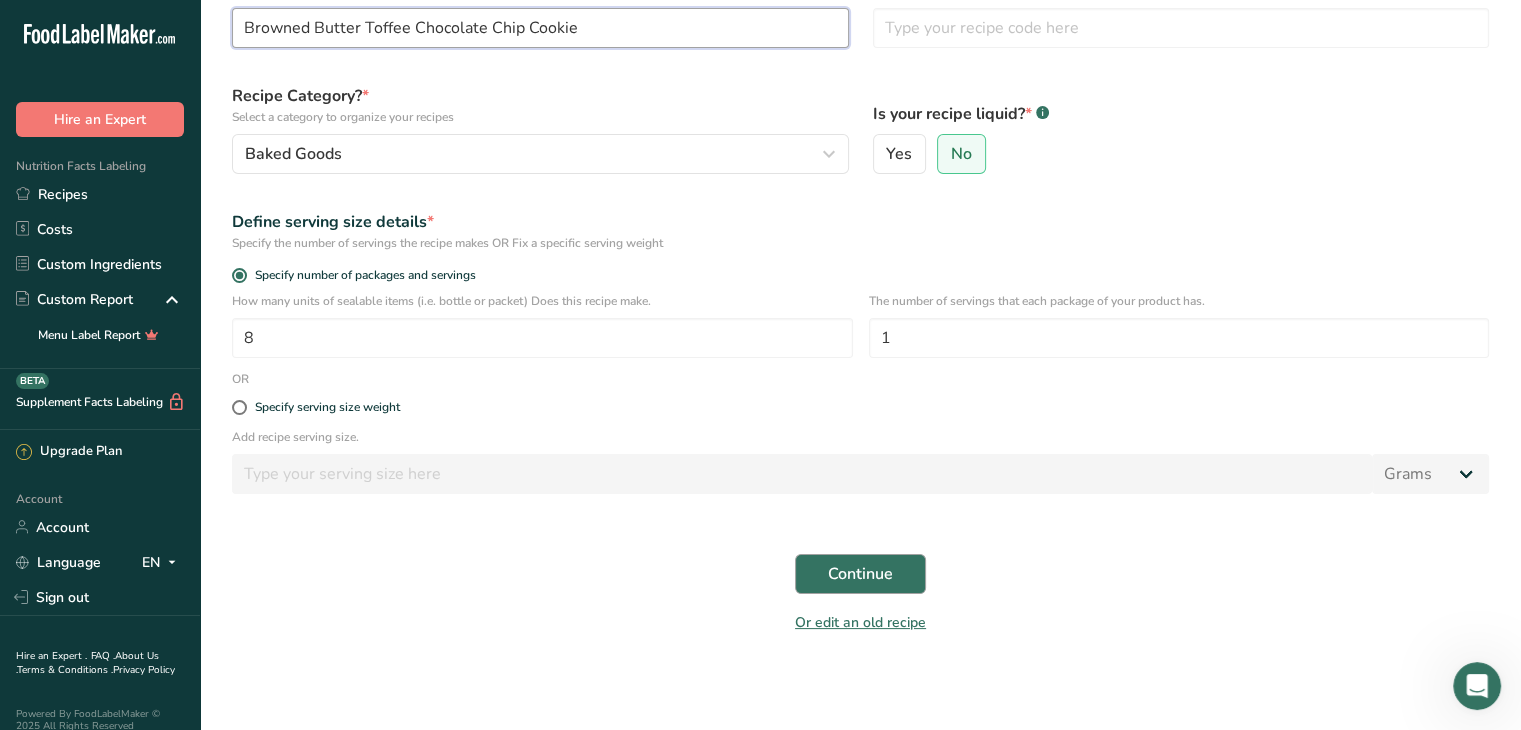 type on "Browned Butter Toffee Chocolate Chip Cookie" 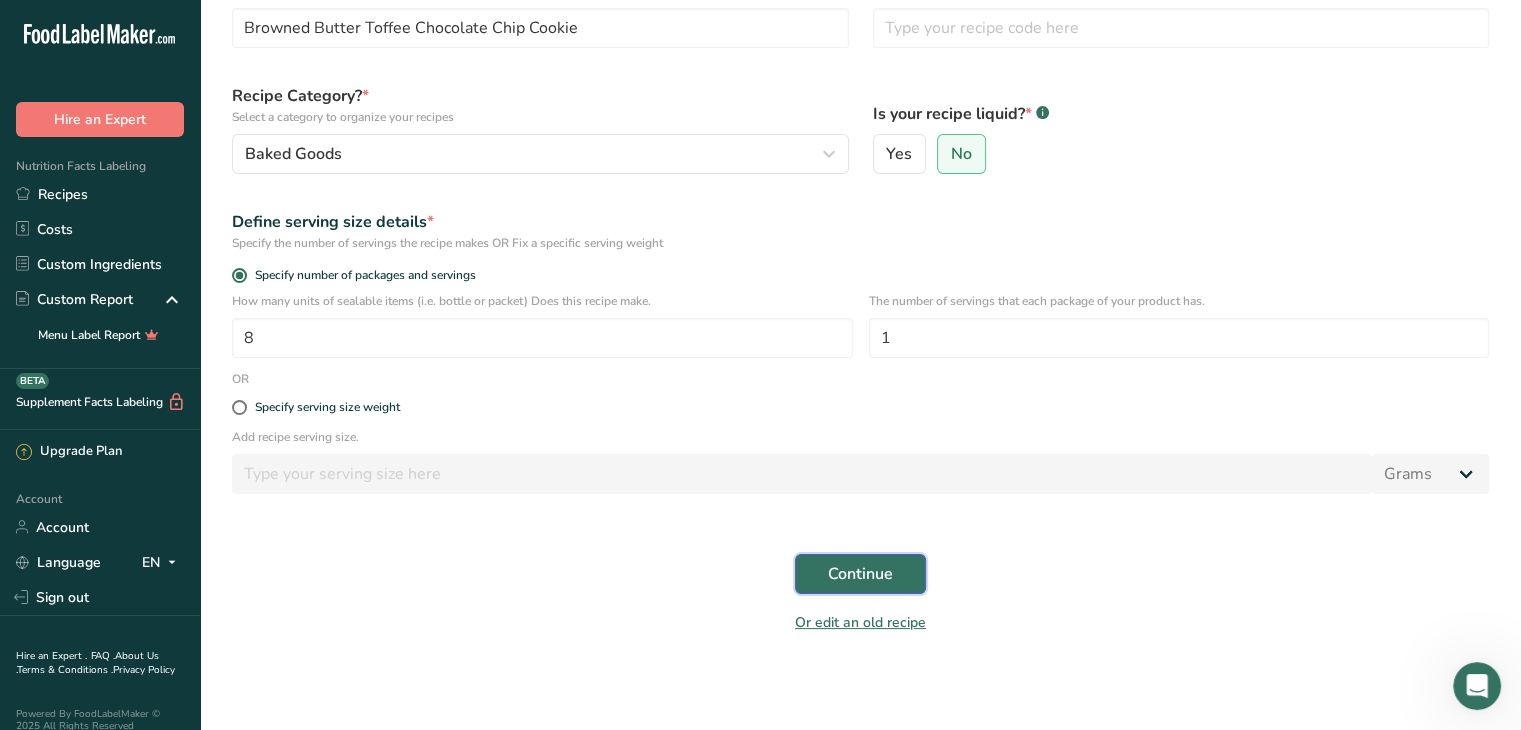 click on "Continue" at bounding box center [860, 574] 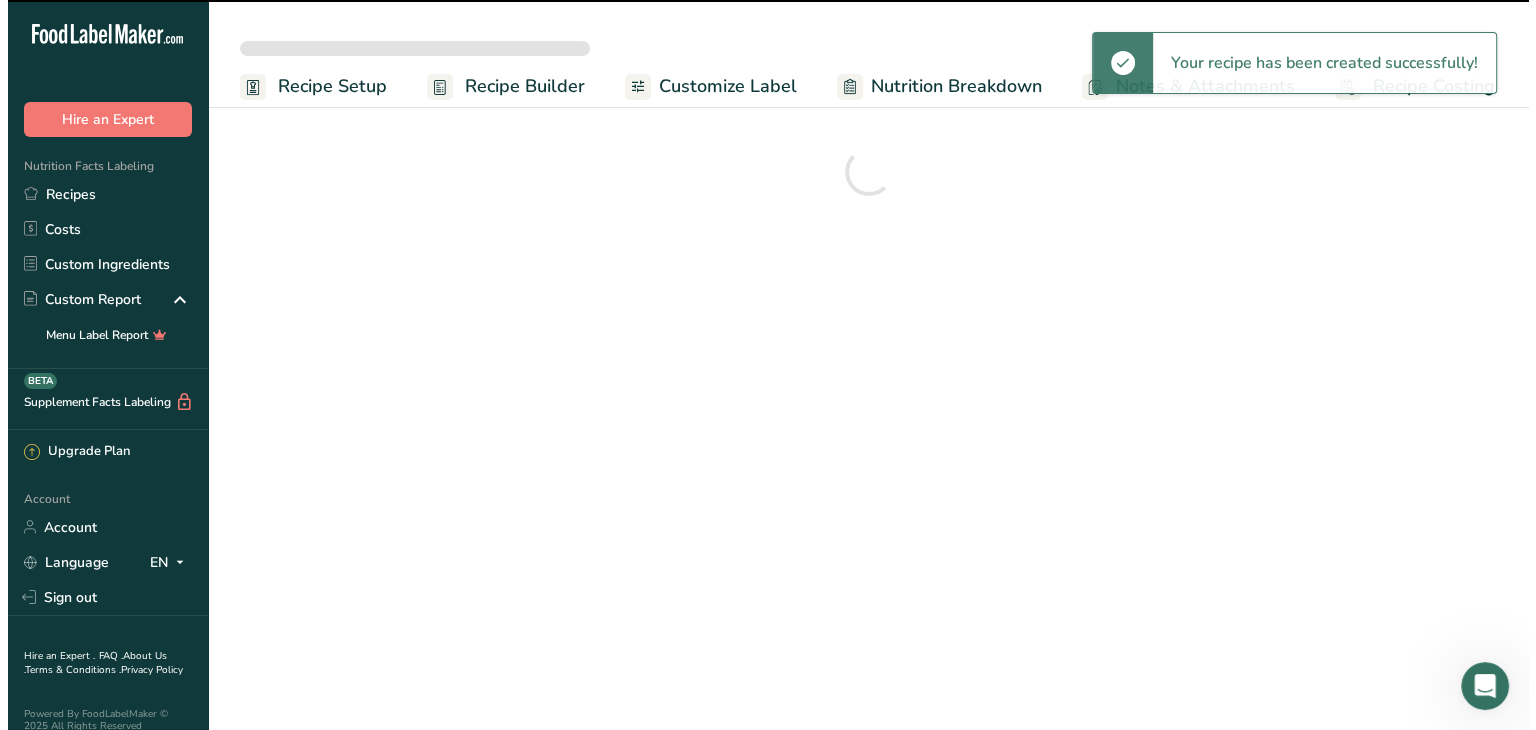 scroll, scrollTop: 0, scrollLeft: 0, axis: both 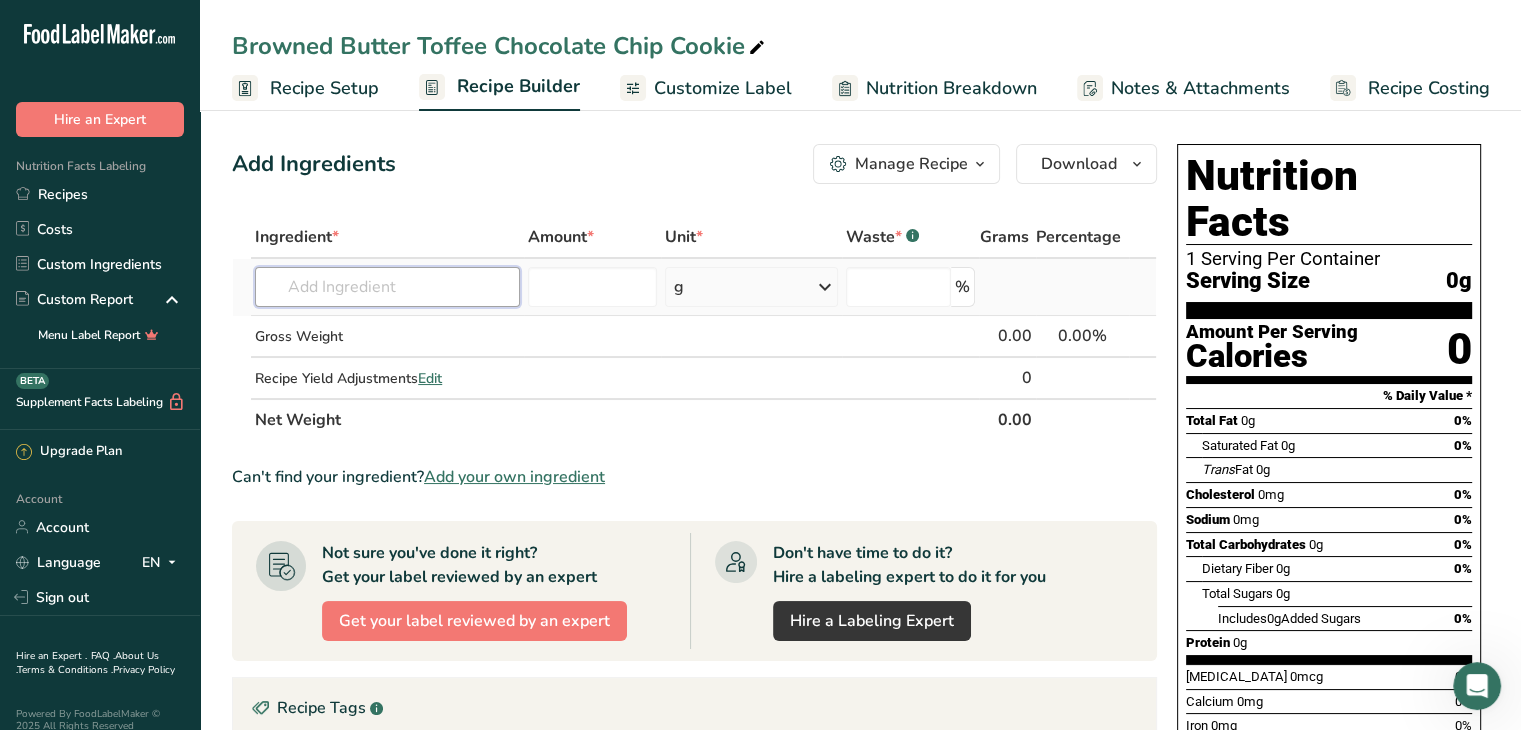 click at bounding box center [387, 287] 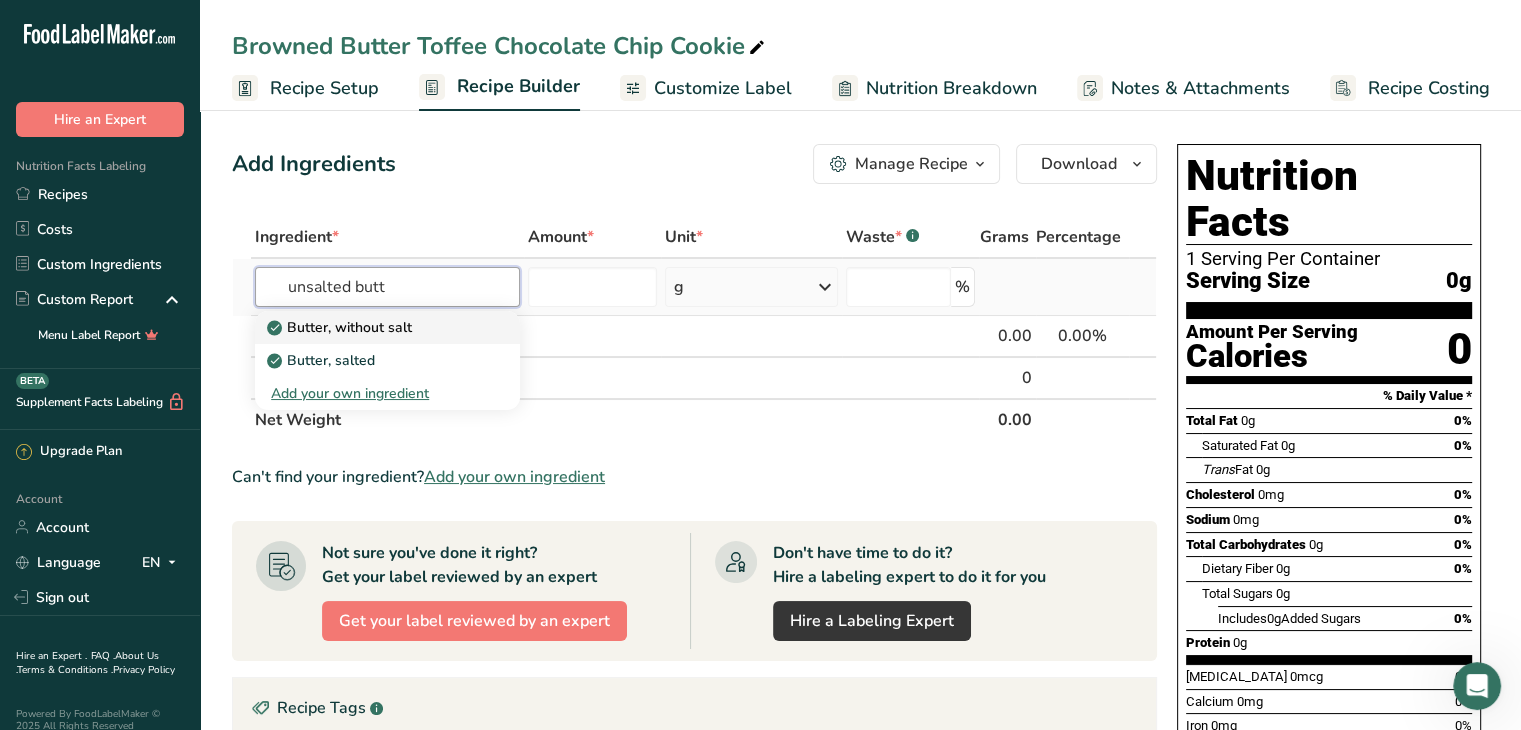 type on "unsalted butt" 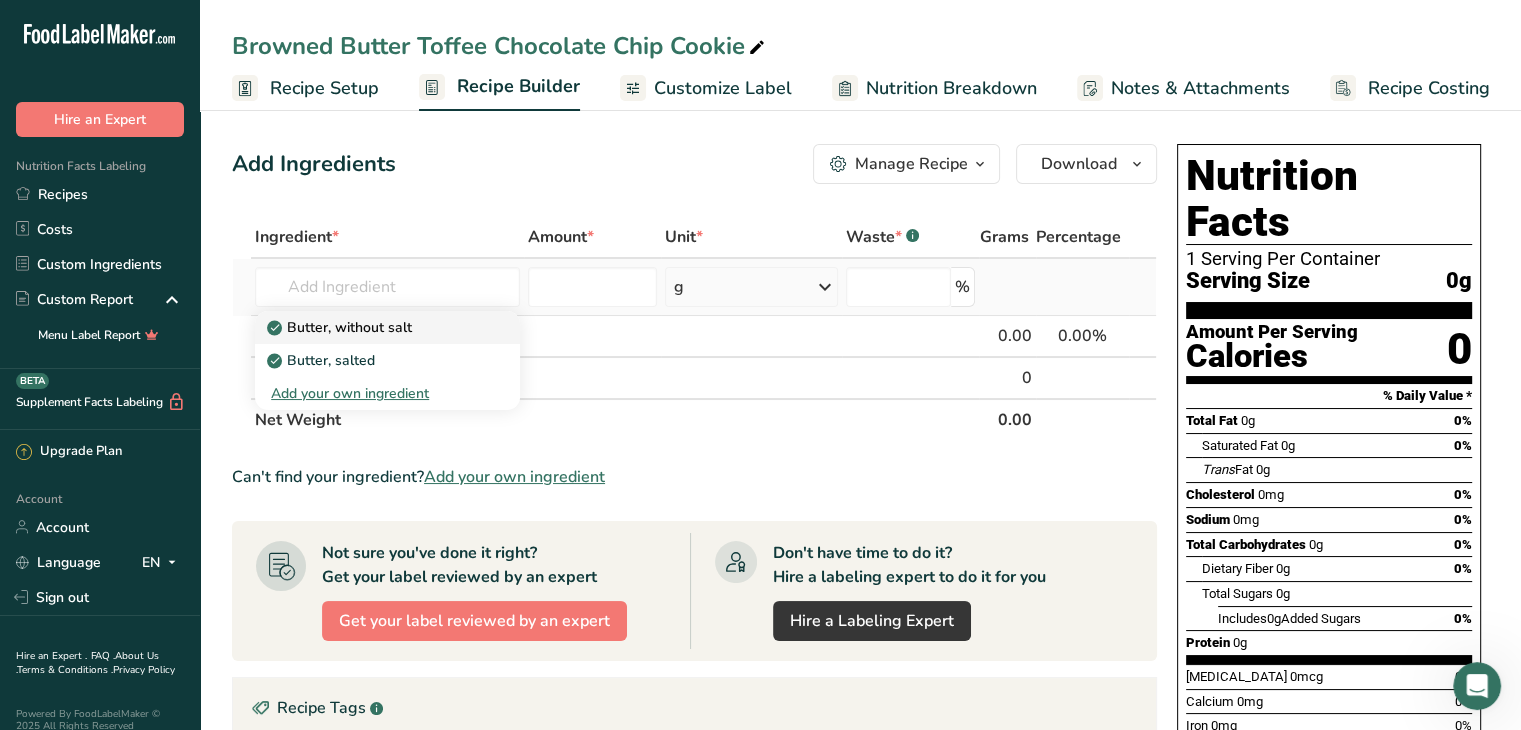 click on "Butter, without salt" at bounding box center (341, 327) 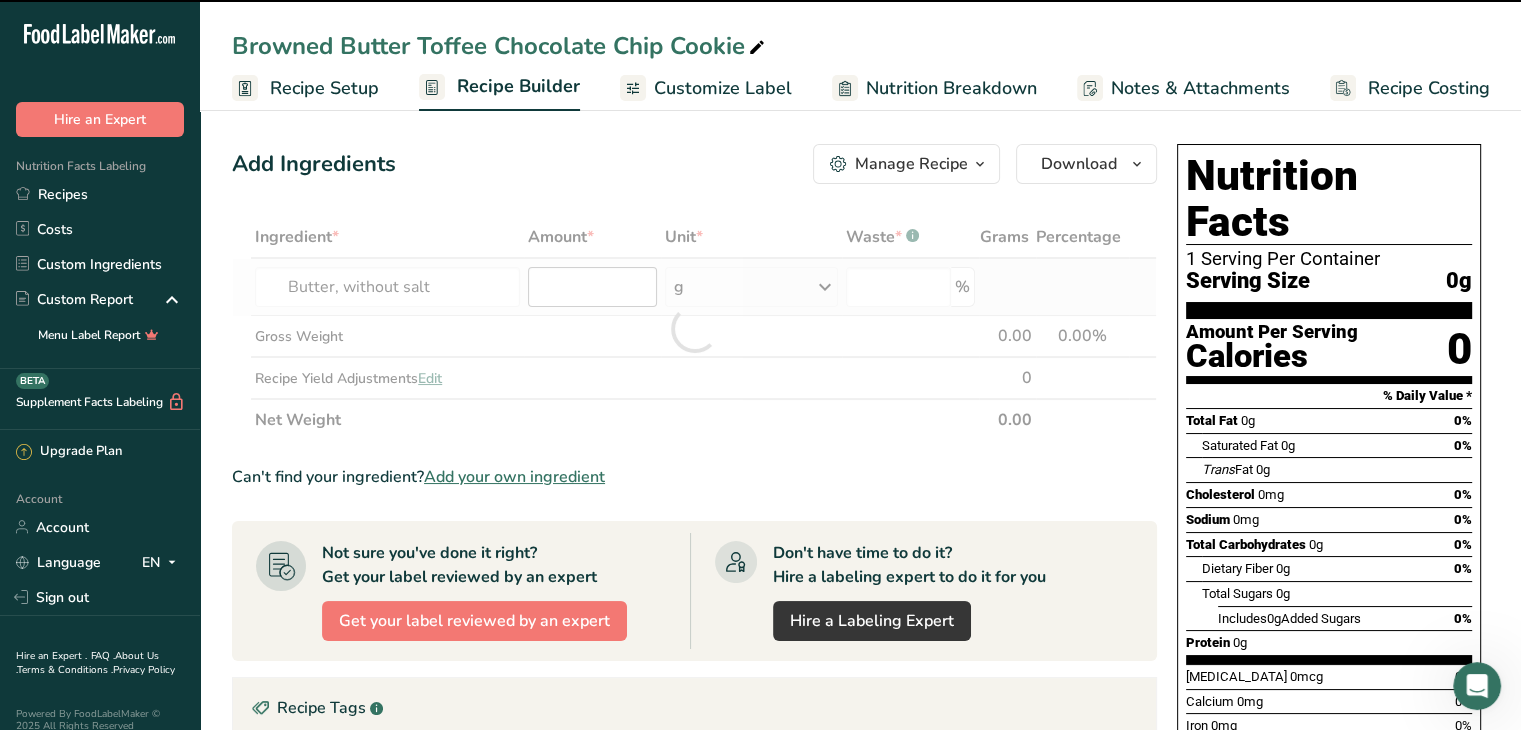 type on "0" 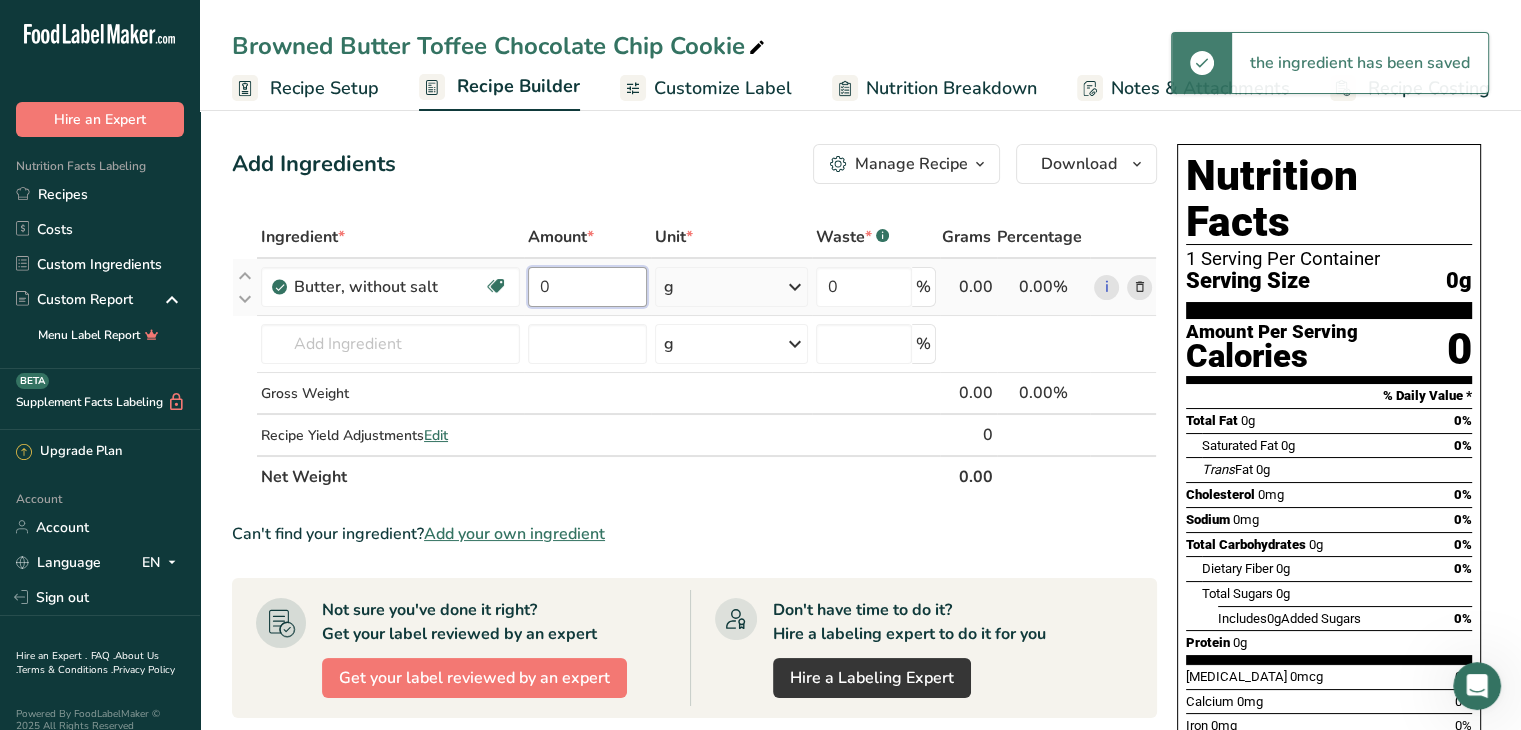 click on "0" at bounding box center [587, 287] 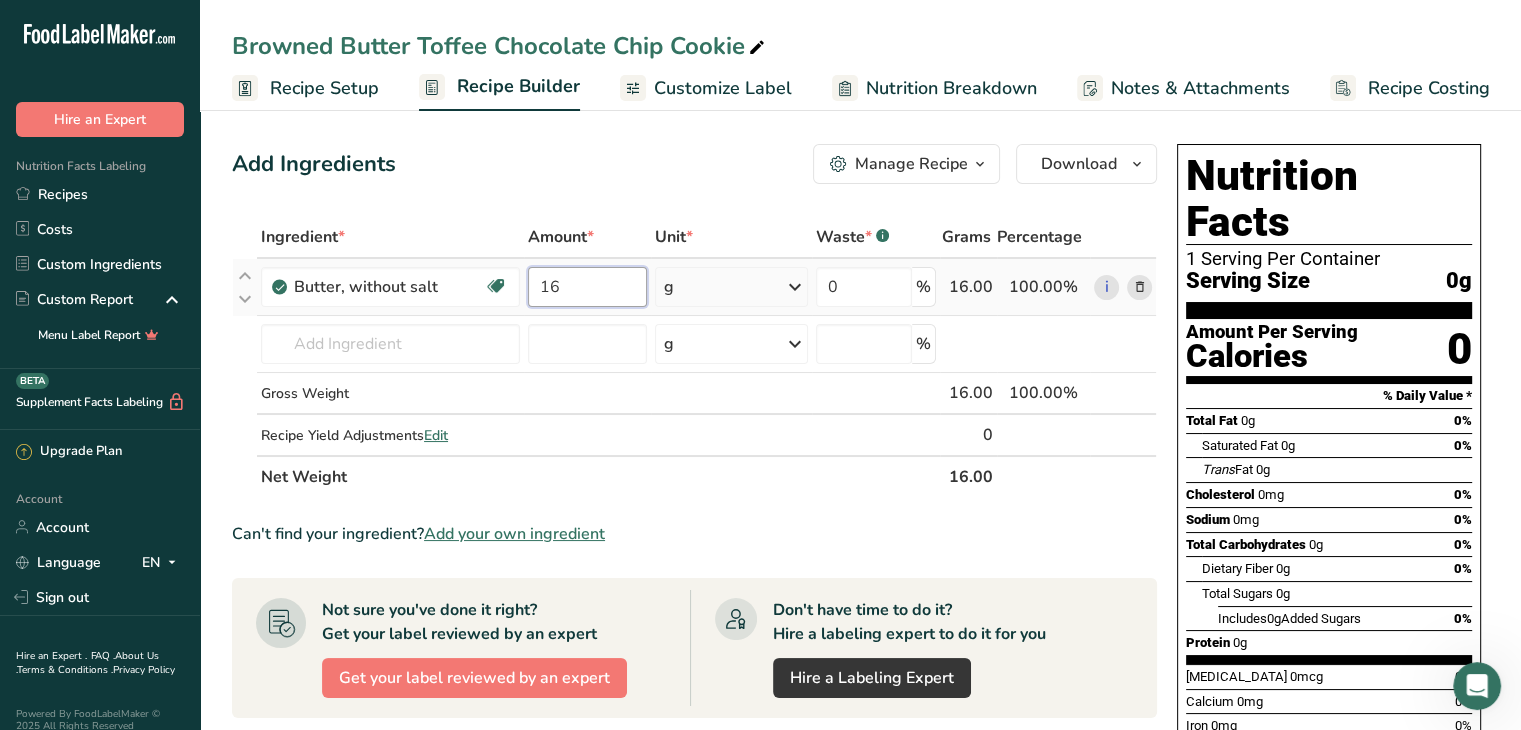 type on "16" 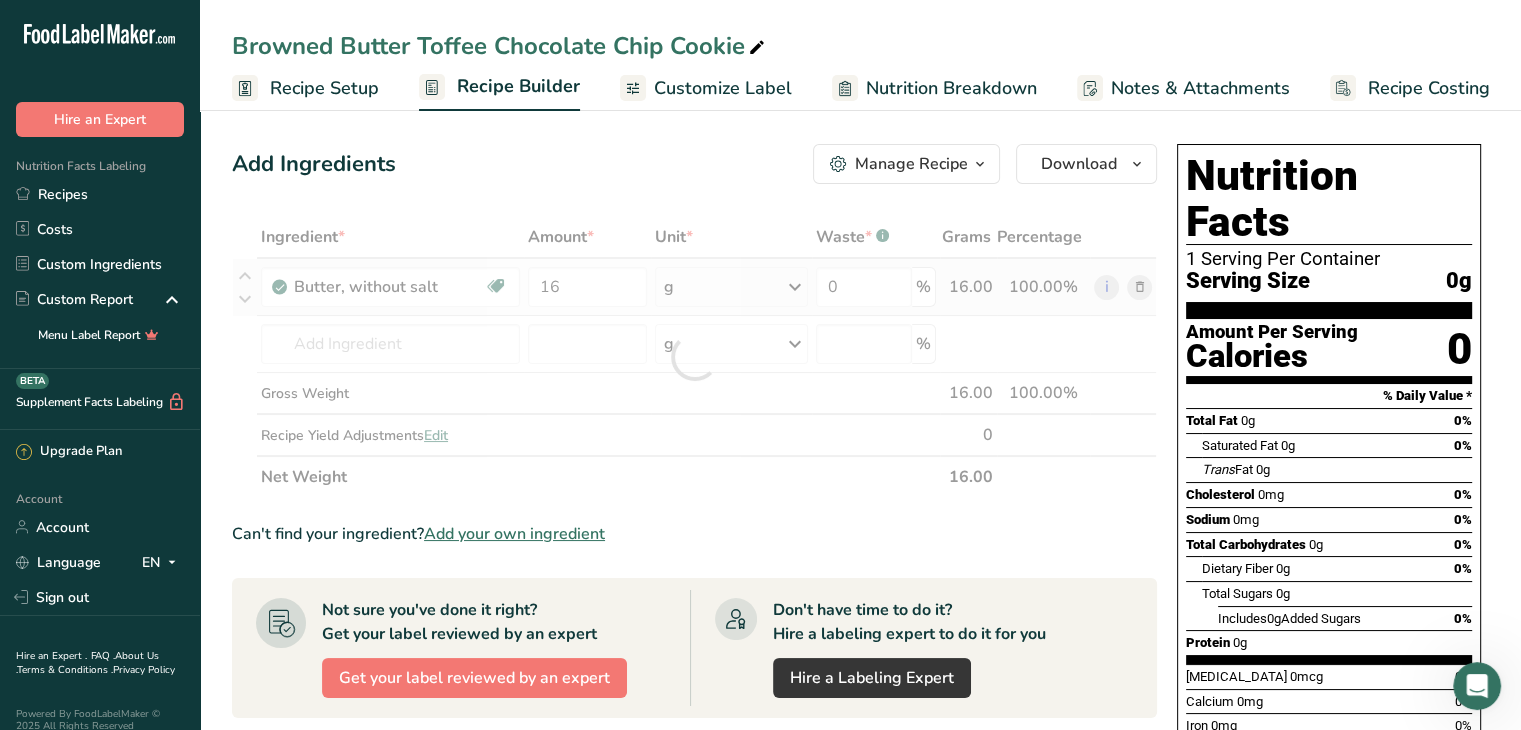 click on "Ingredient *
Amount *
Unit *
Waste *   .a-a{fill:#347362;}.b-a{fill:#fff;}          Grams
Percentage
Butter, without salt
Gluten free
Vegetarian
Soy free
16
g
Portions
1 pat (1" sq, 1/3" high)
1 tbsp
1 cup
See more
Weight Units
g
kg
mg
See more
Volume Units
l
Volume units require a density conversion. If you know your ingredient's density enter it below. Otherwise, click on "RIA" our AI Regulatory bot - she will be able to help you
lb/ft3
g/cm3
Confirm
mL
lb/ft3" at bounding box center (694, 357) 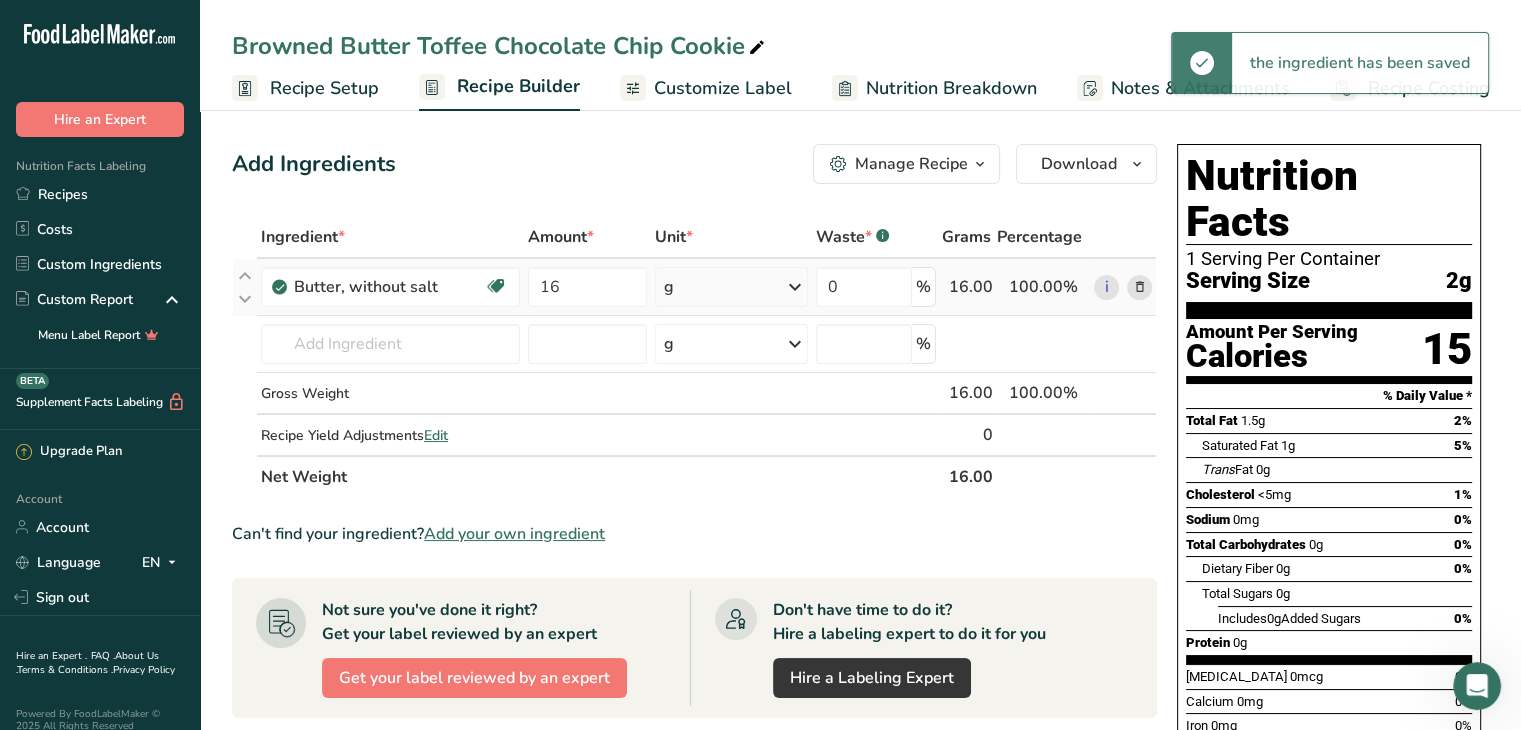 click on "g" at bounding box center [731, 287] 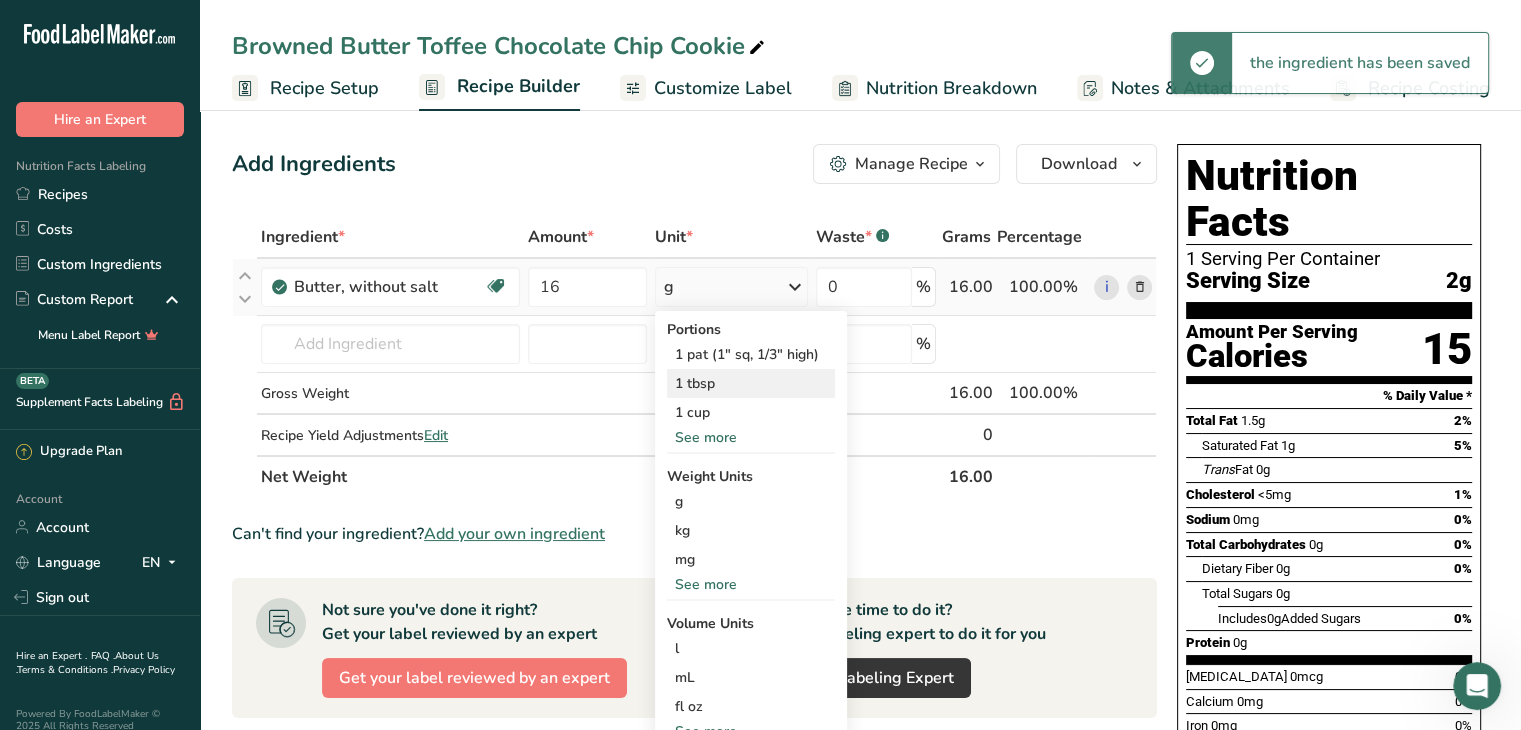 click on "1 tbsp" at bounding box center (751, 383) 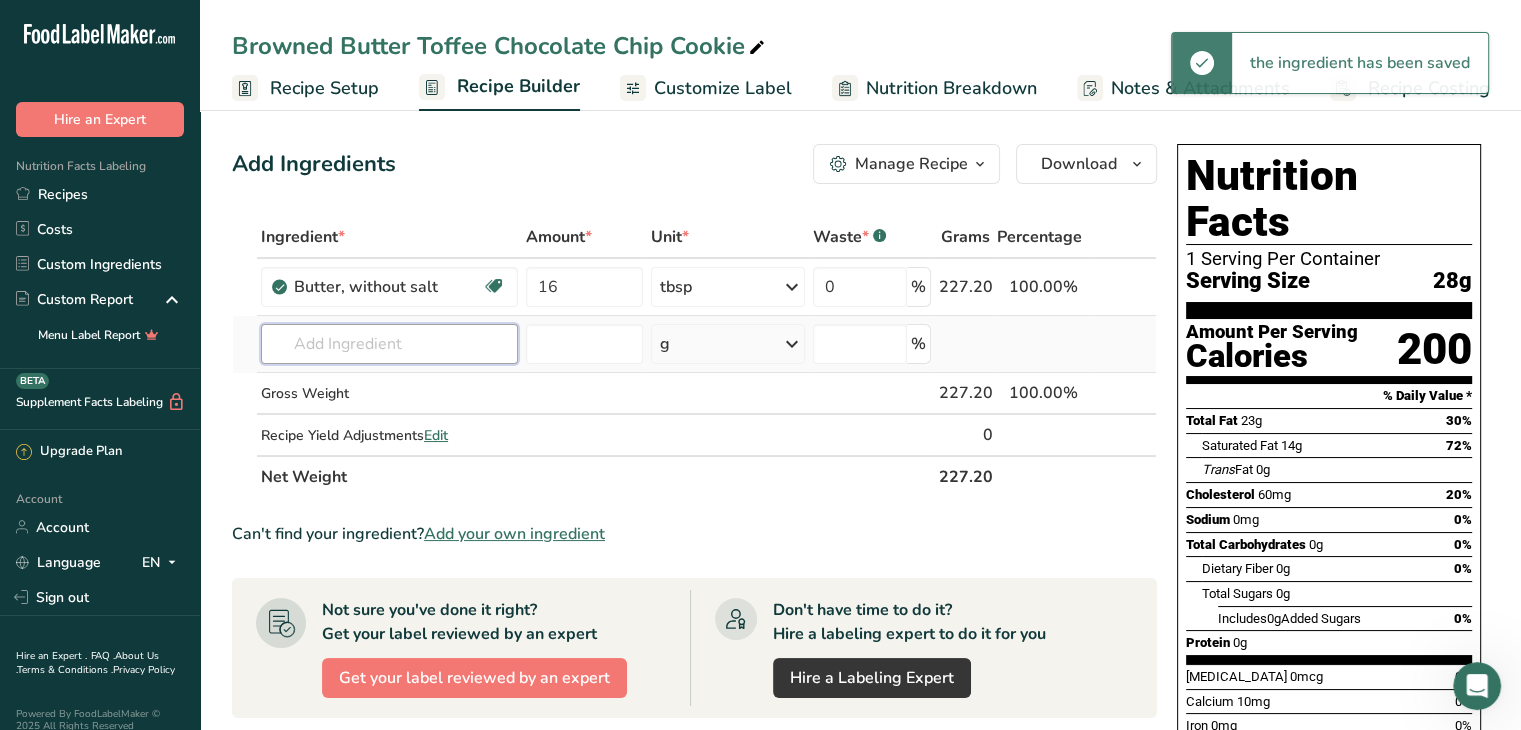 click at bounding box center [389, 344] 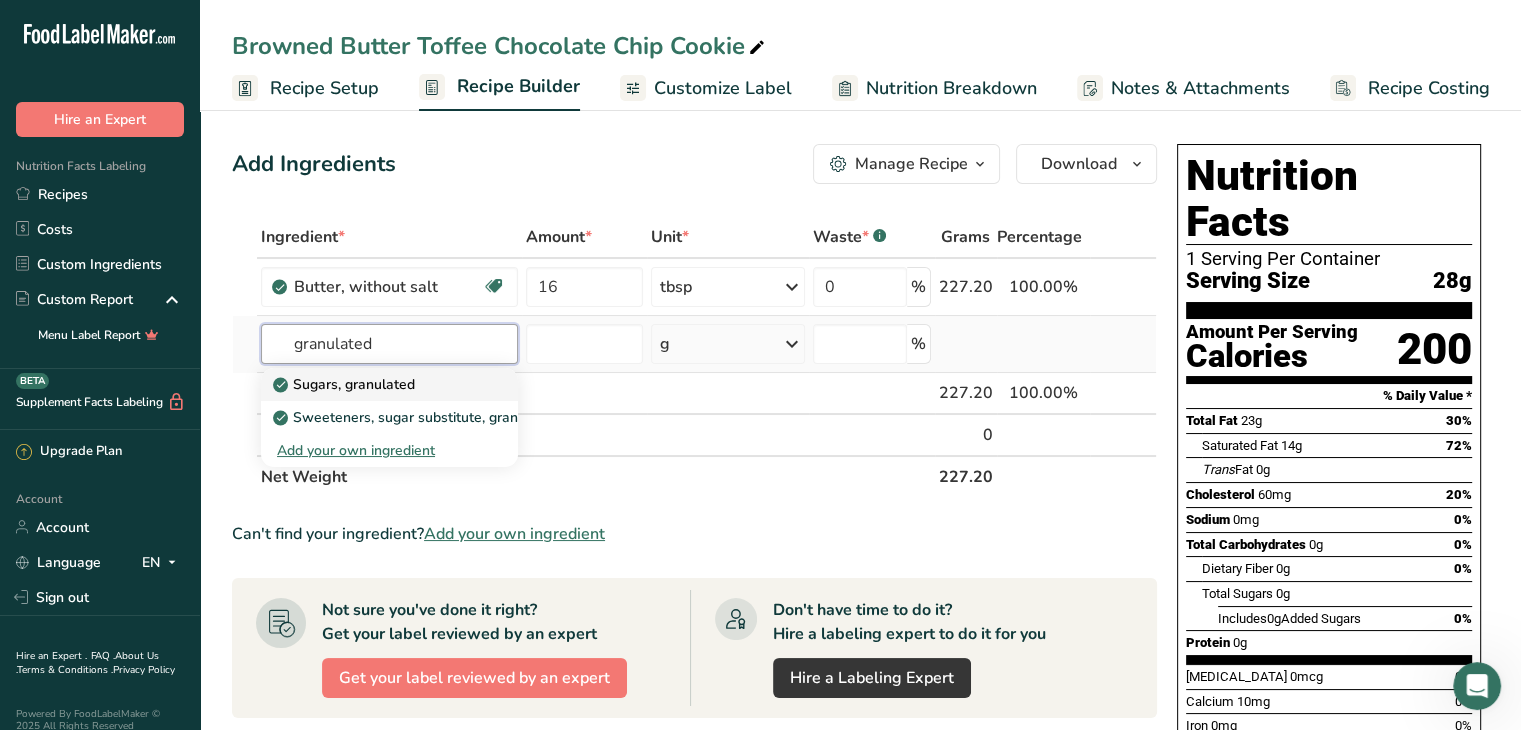 type on "granulated" 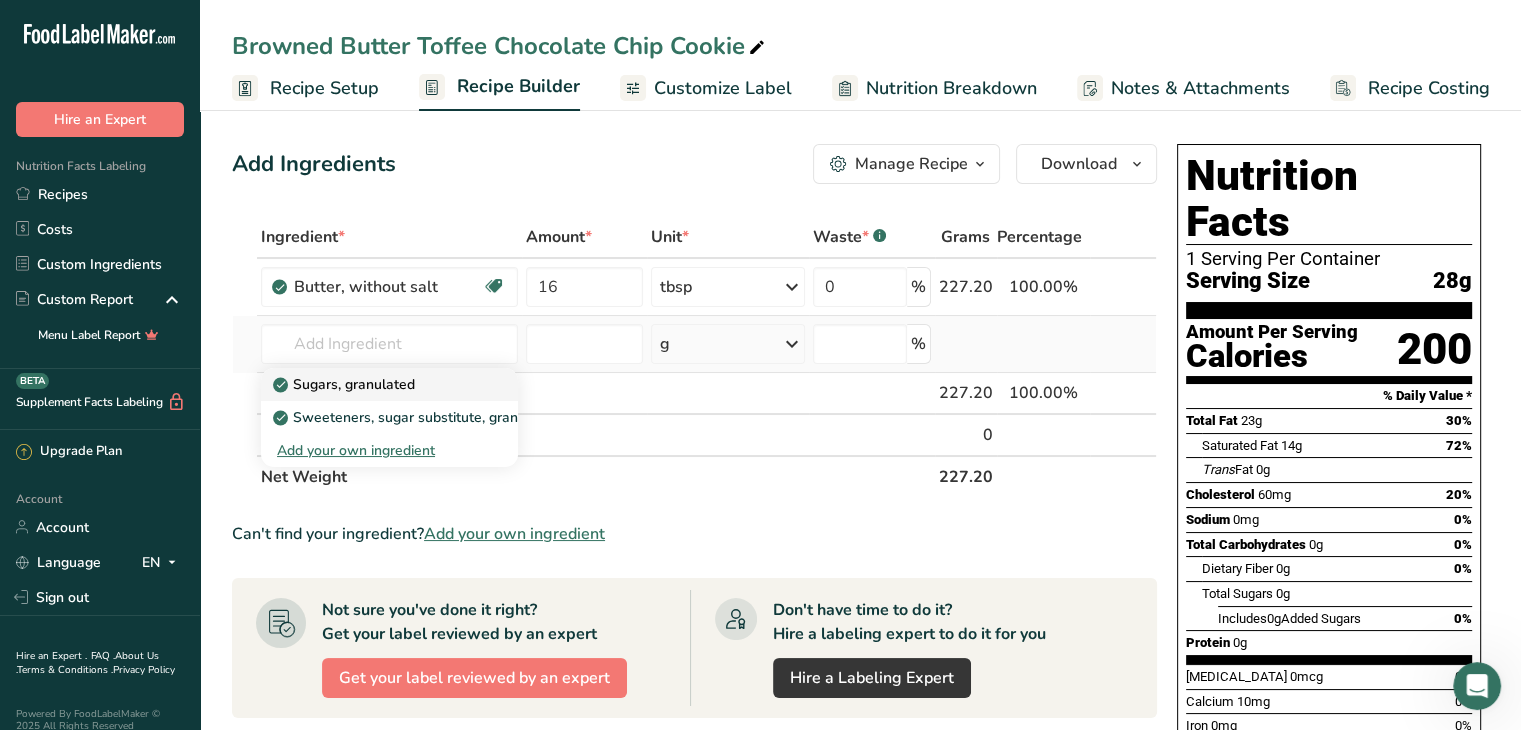 click on "Sugars, granulated" at bounding box center (346, 384) 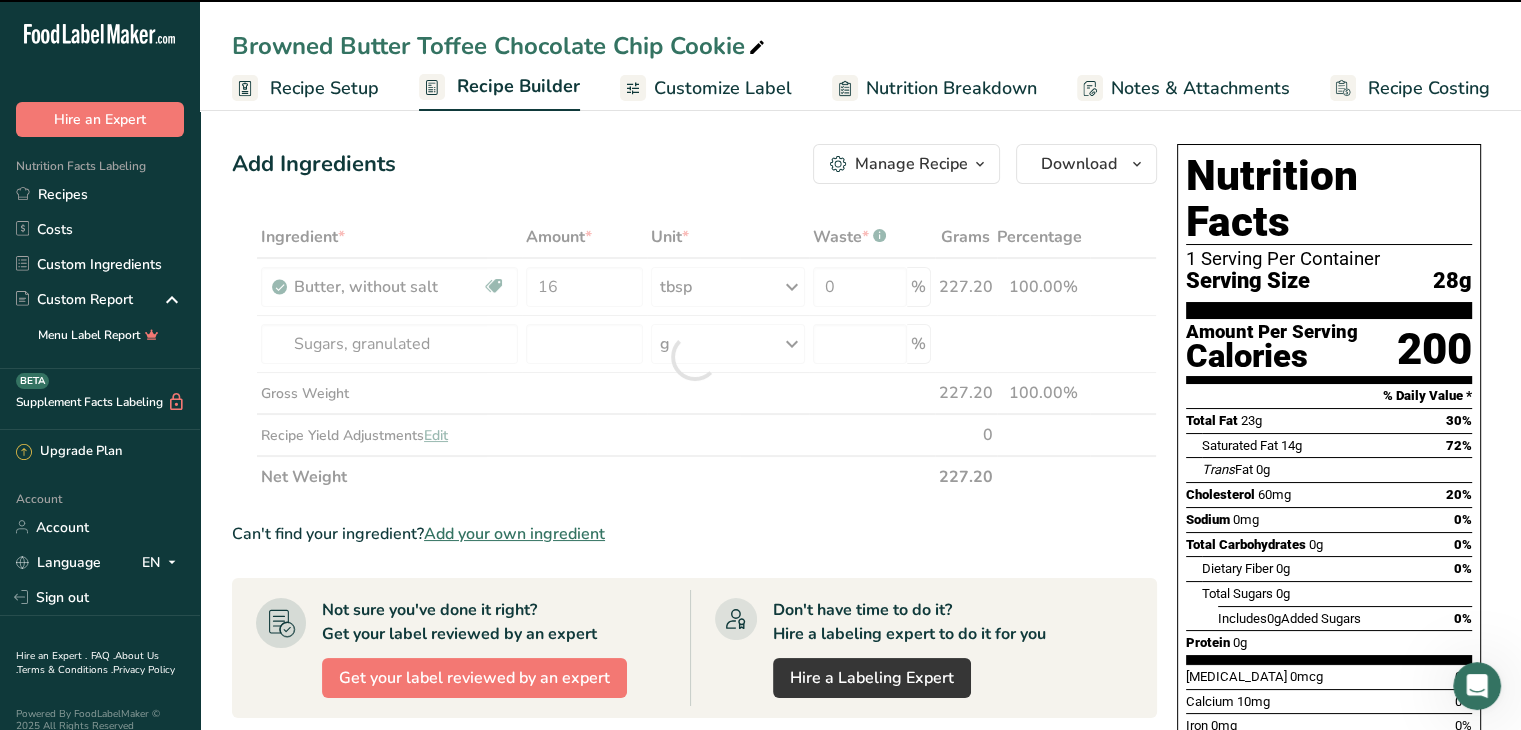 type on "0" 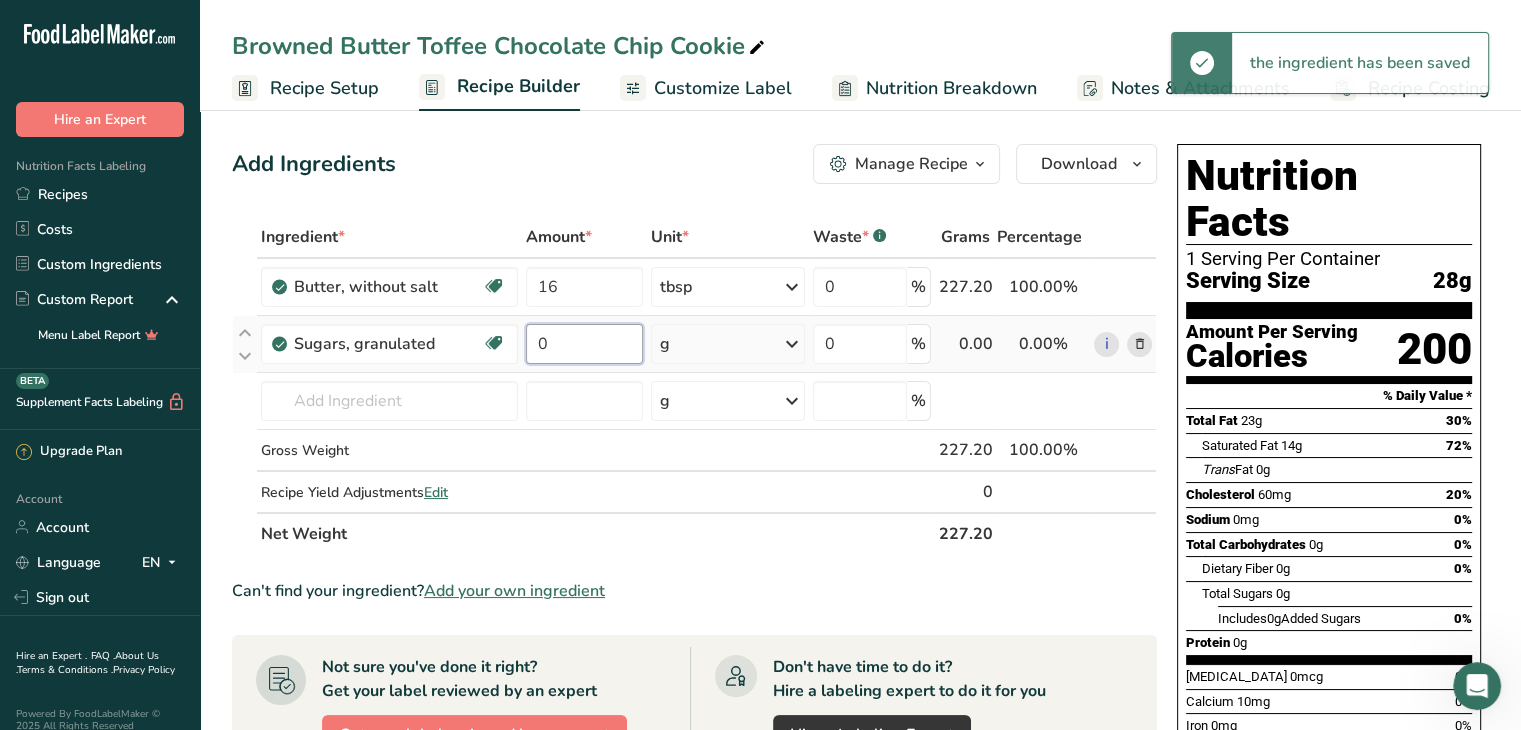 click on "0" at bounding box center [584, 344] 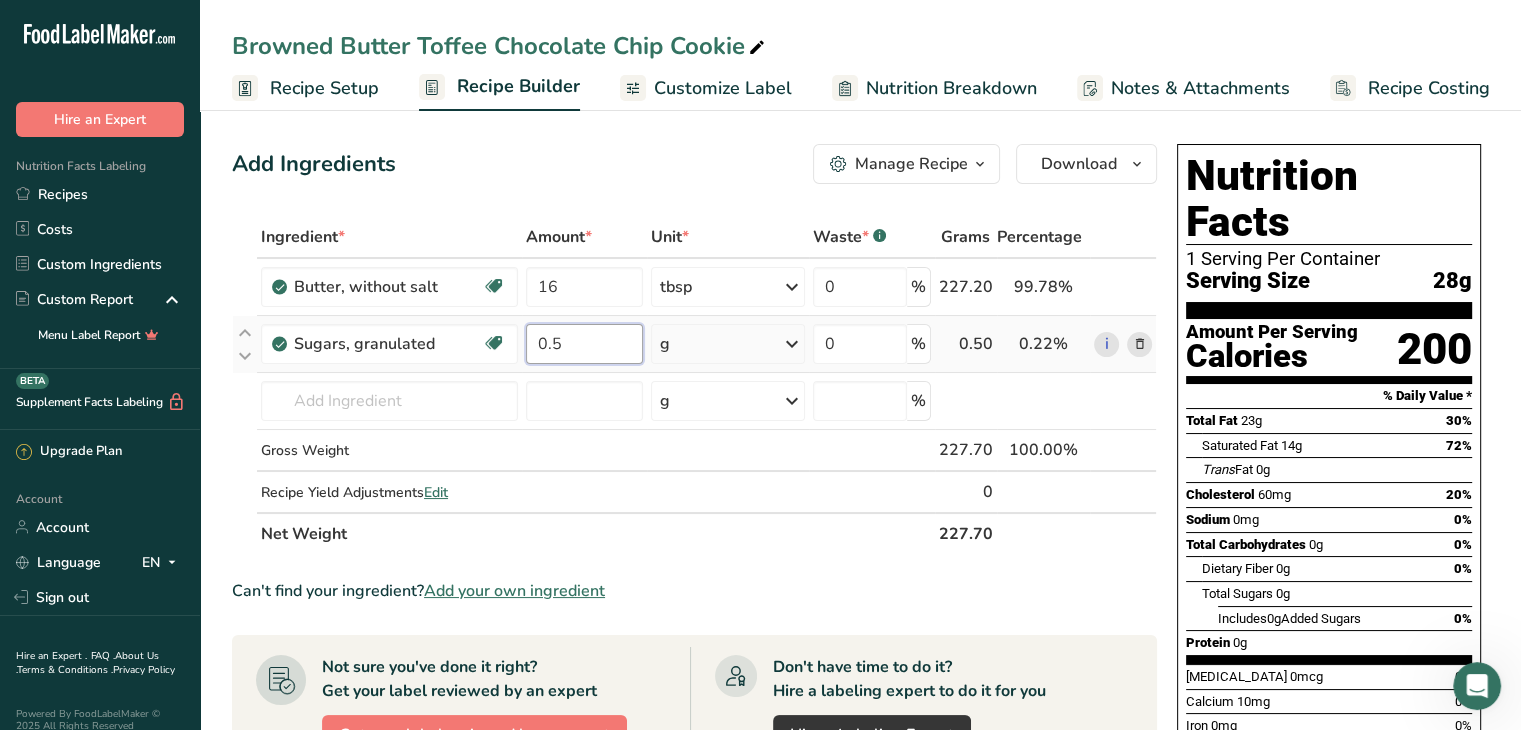 type on "0.5" 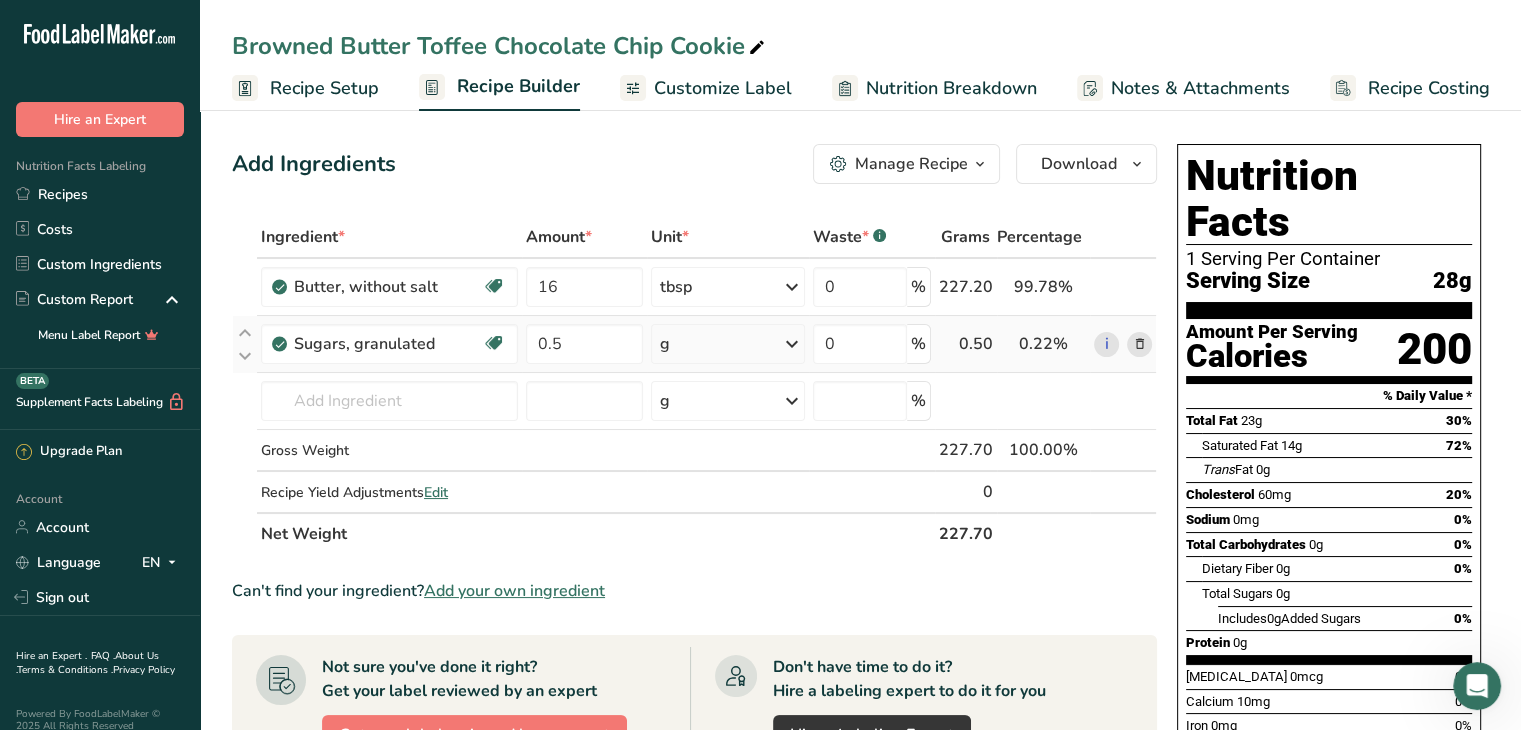 click on "Ingredient *
Amount *
Unit *
Waste *   .a-a{fill:#347362;}.b-a{fill:#fff;}          Grams
Percentage
Butter, without salt
Gluten free
Vegetarian
Soy free
16
tbsp
Portions
1 pat (1" sq, 1/3" high)
1 tbsp
1 cup
See more
Weight Units
g
kg
mg
See more
Volume Units
l
Volume units require a density conversion. If you know your ingredient's density enter it below. Otherwise, click on "RIA" our AI Regulatory bot - she will be able to help you
lb/ft3
g/cm3
Confirm
mL
lb/ft3" at bounding box center (694, 385) 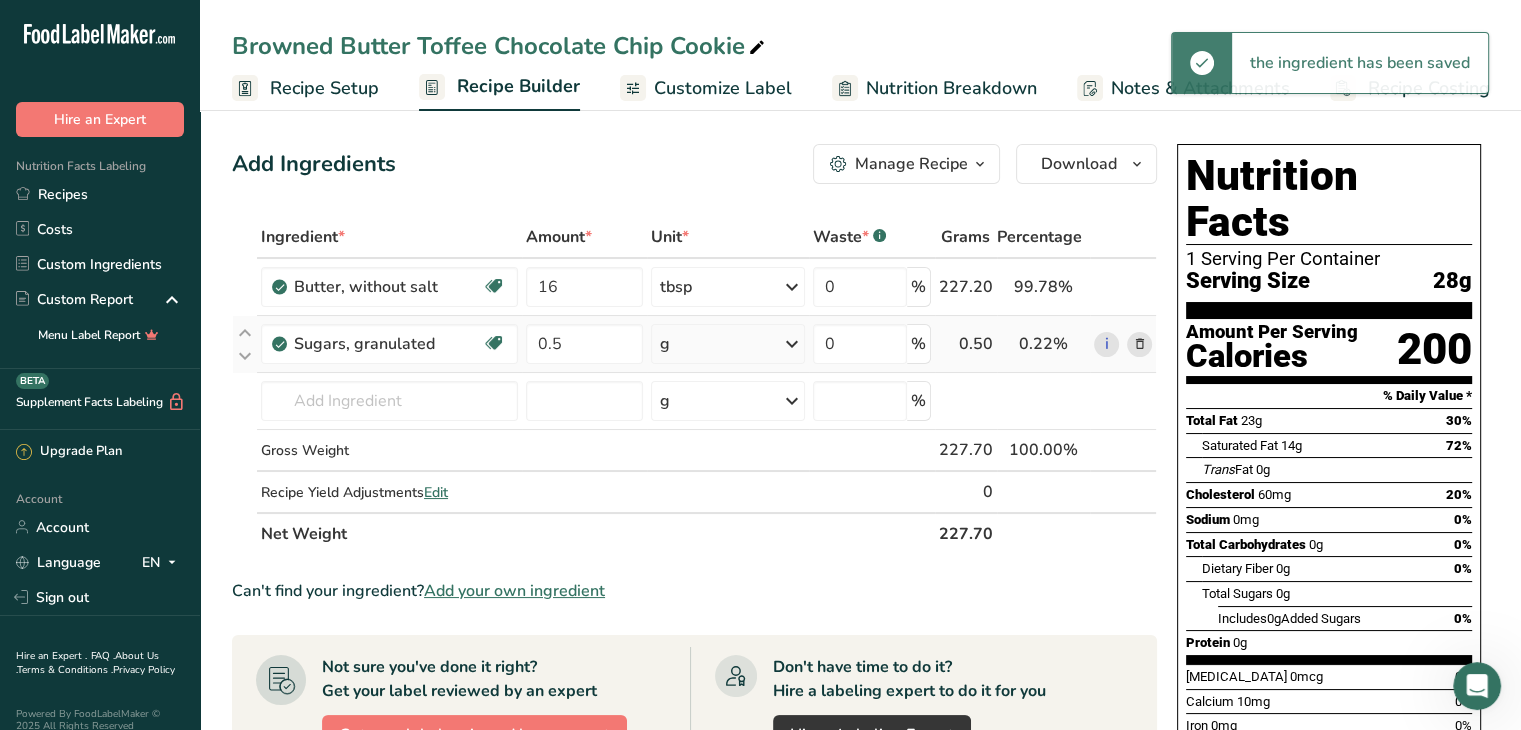 click on "g" at bounding box center (727, 344) 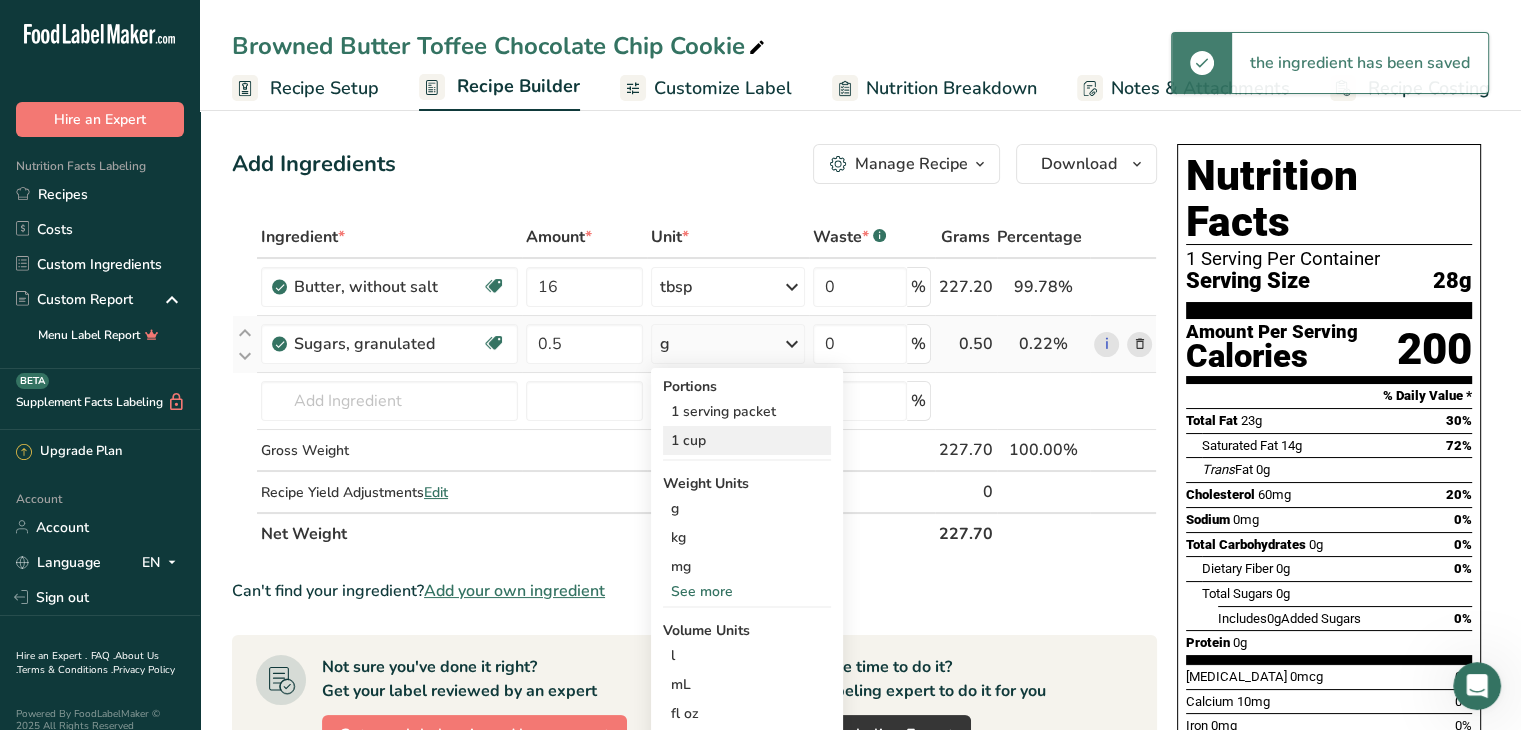 click on "1 cup" at bounding box center [747, 440] 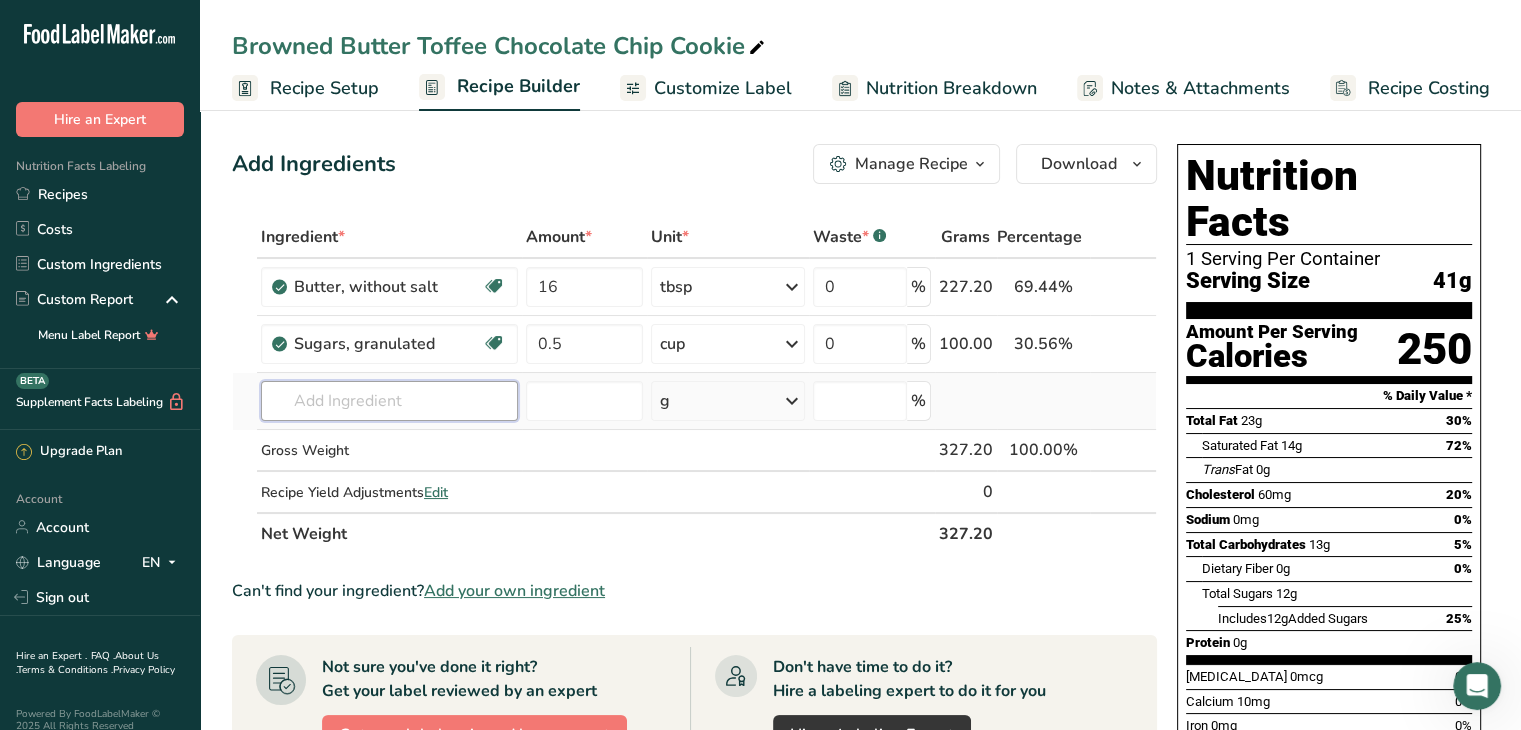 click at bounding box center (389, 401) 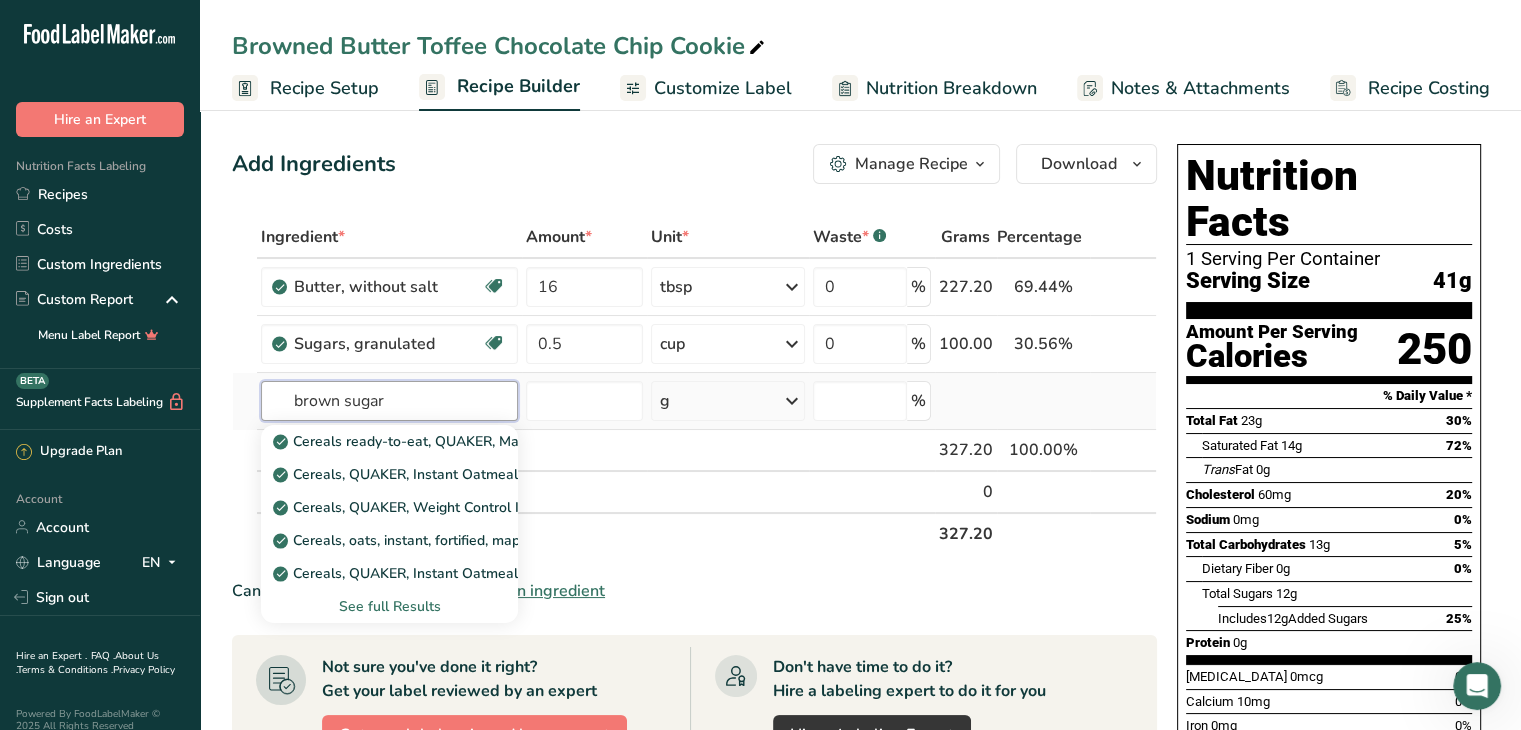 type on "brown sugar" 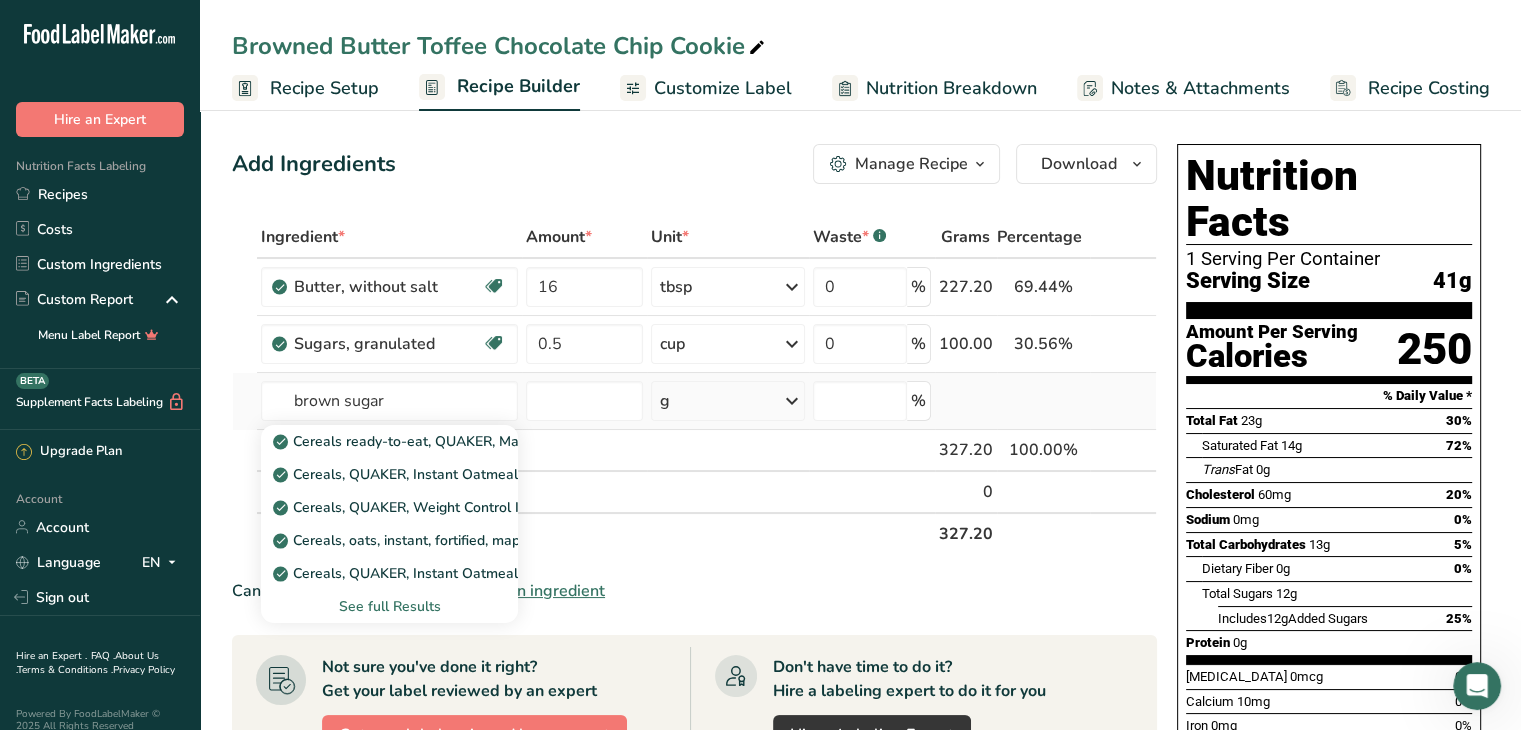 type 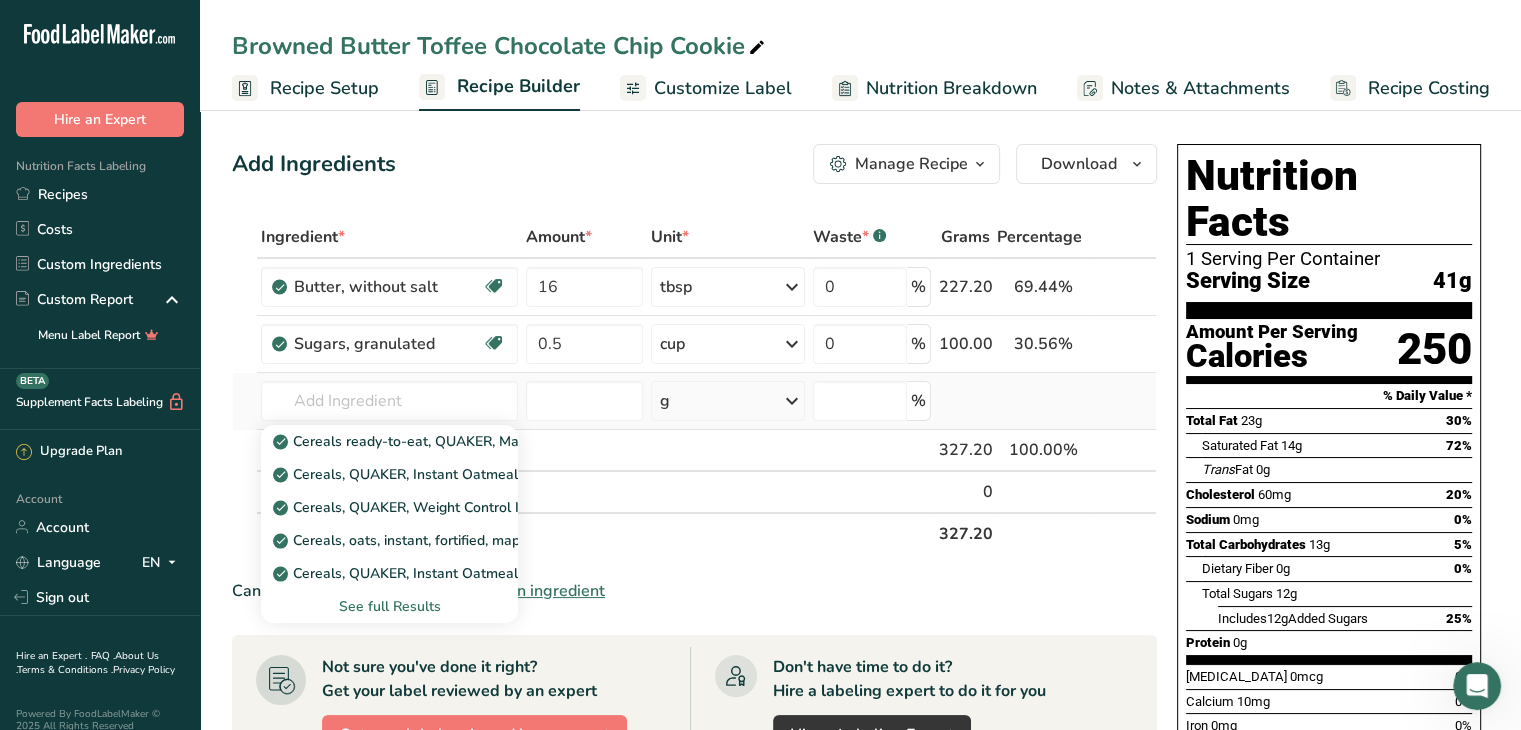 click on "See full Results" at bounding box center [389, 606] 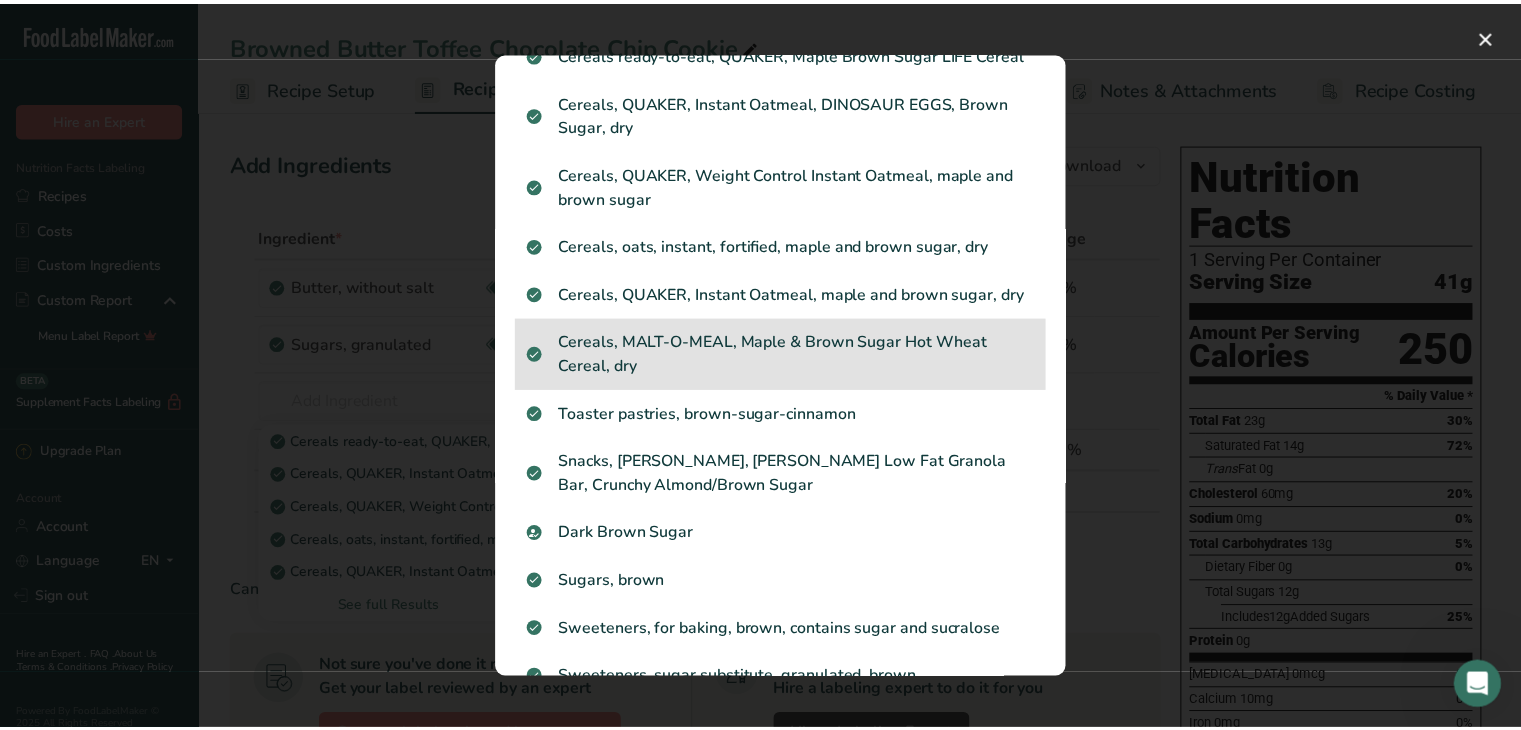 scroll, scrollTop: 174, scrollLeft: 0, axis: vertical 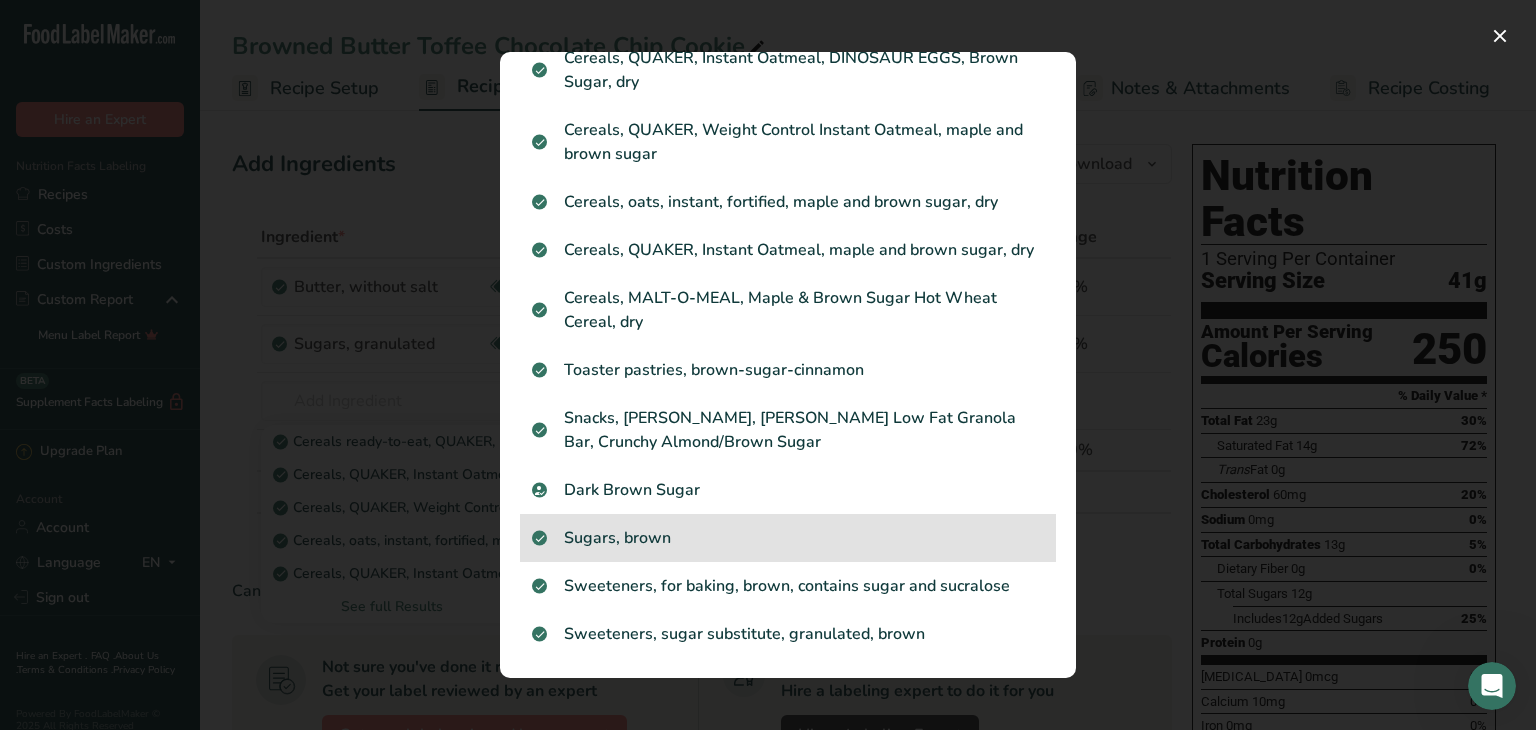 click on "Sugars, brown" at bounding box center (788, 538) 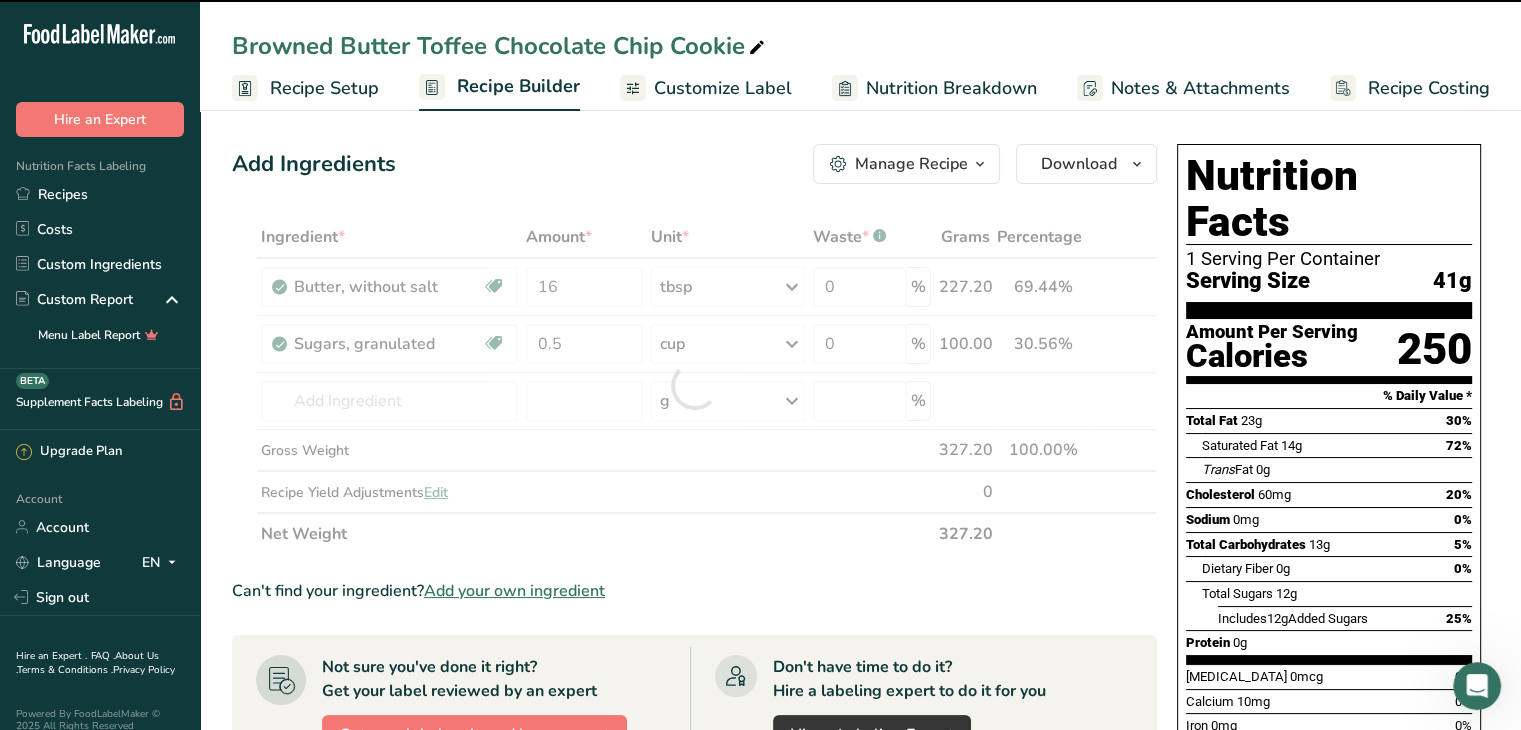 type on "0" 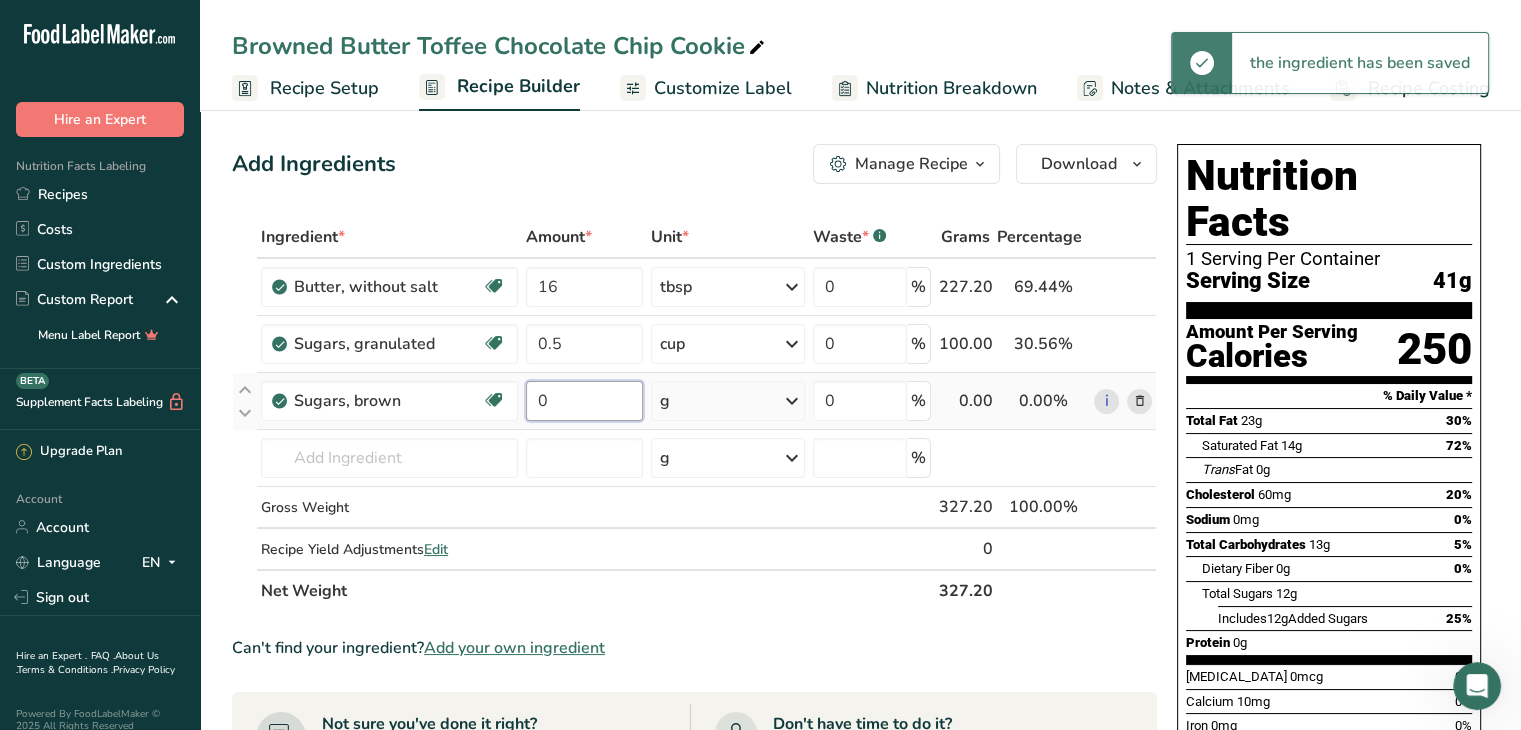 click on "0" at bounding box center [584, 401] 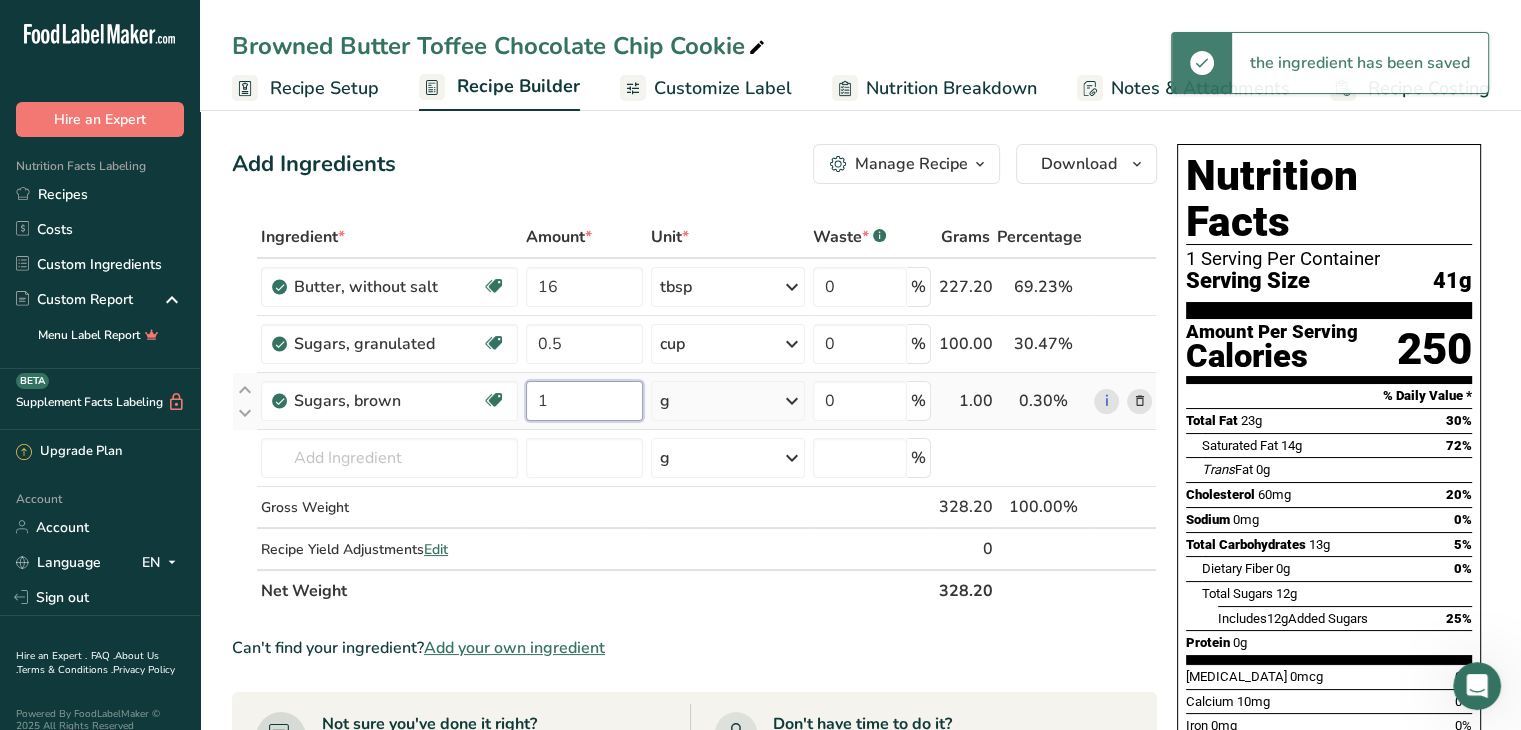 type on "1" 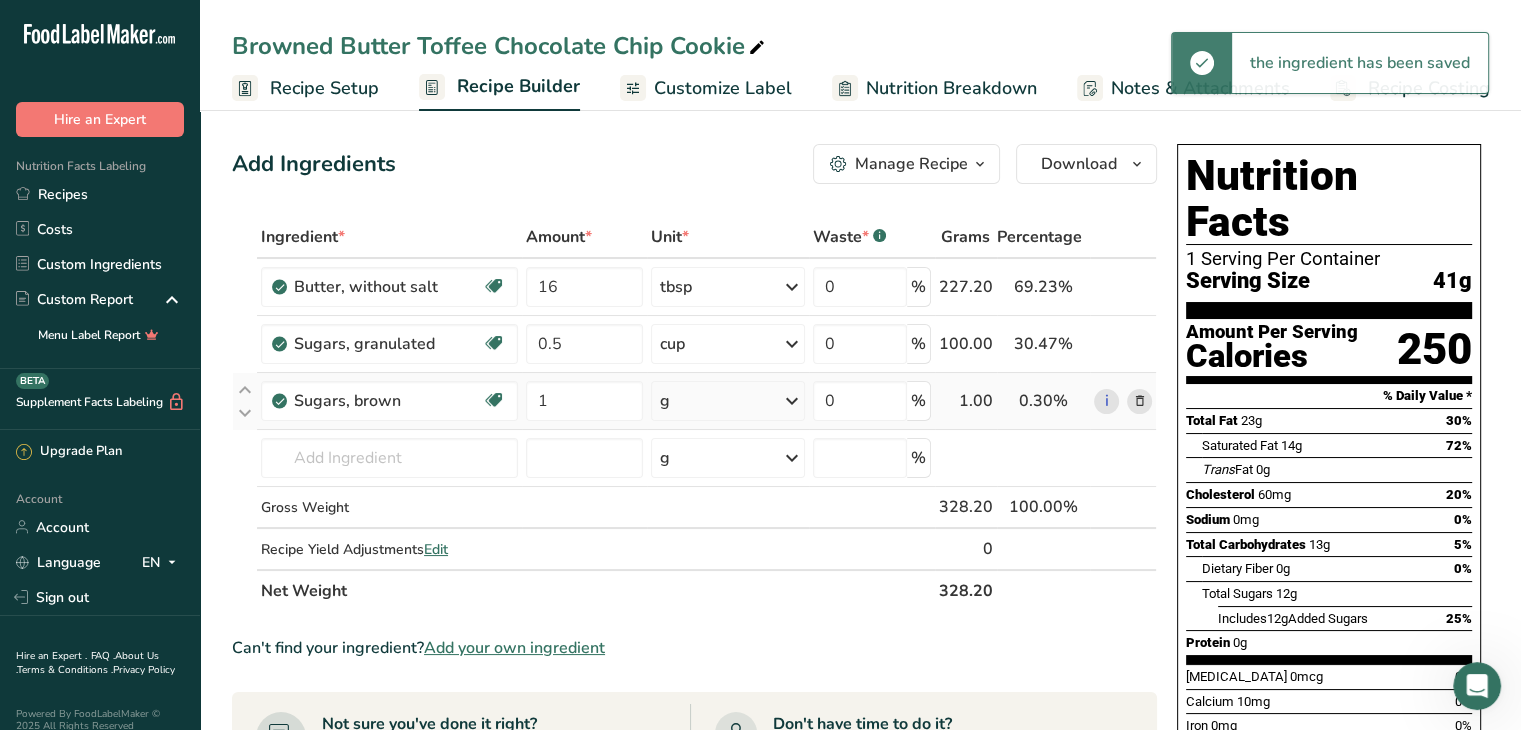 click on "Ingredient *
Amount *
Unit *
Waste *   .a-a{fill:#347362;}.b-a{fill:#fff;}          Grams
Percentage
Butter, without salt
Gluten free
Vegetarian
Soy free
16
tbsp
Portions
1 pat (1" sq, 1/3" high)
1 tbsp
1 cup
See more
Weight Units
g
kg
mg
See more
Volume Units
l
Volume units require a density conversion. If you know your ingredient's density enter it below. Otherwise, click on "RIA" our AI Regulatory bot - she will be able to help you
lb/ft3
g/cm3
Confirm
mL
lb/ft3" at bounding box center [694, 414] 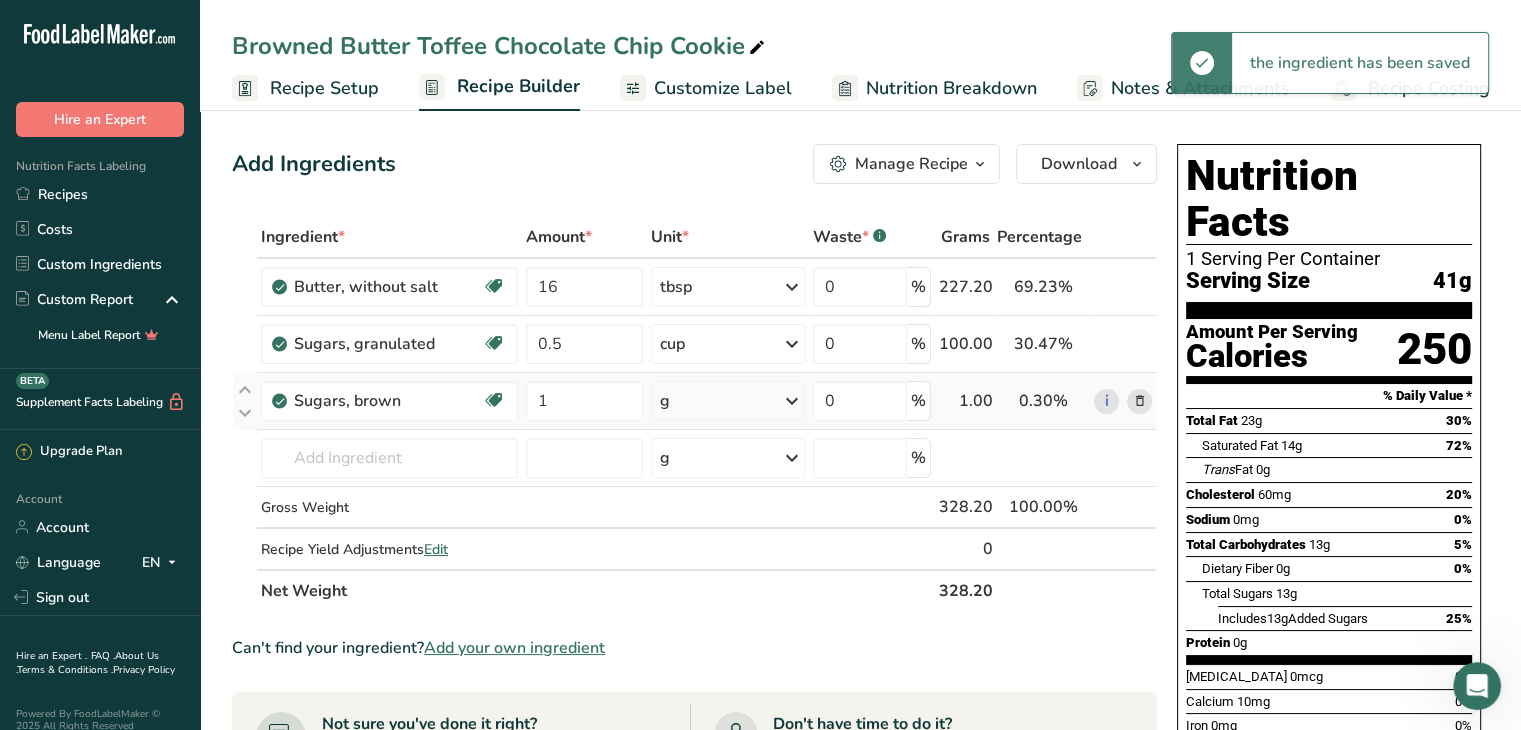 click on "g" at bounding box center (727, 401) 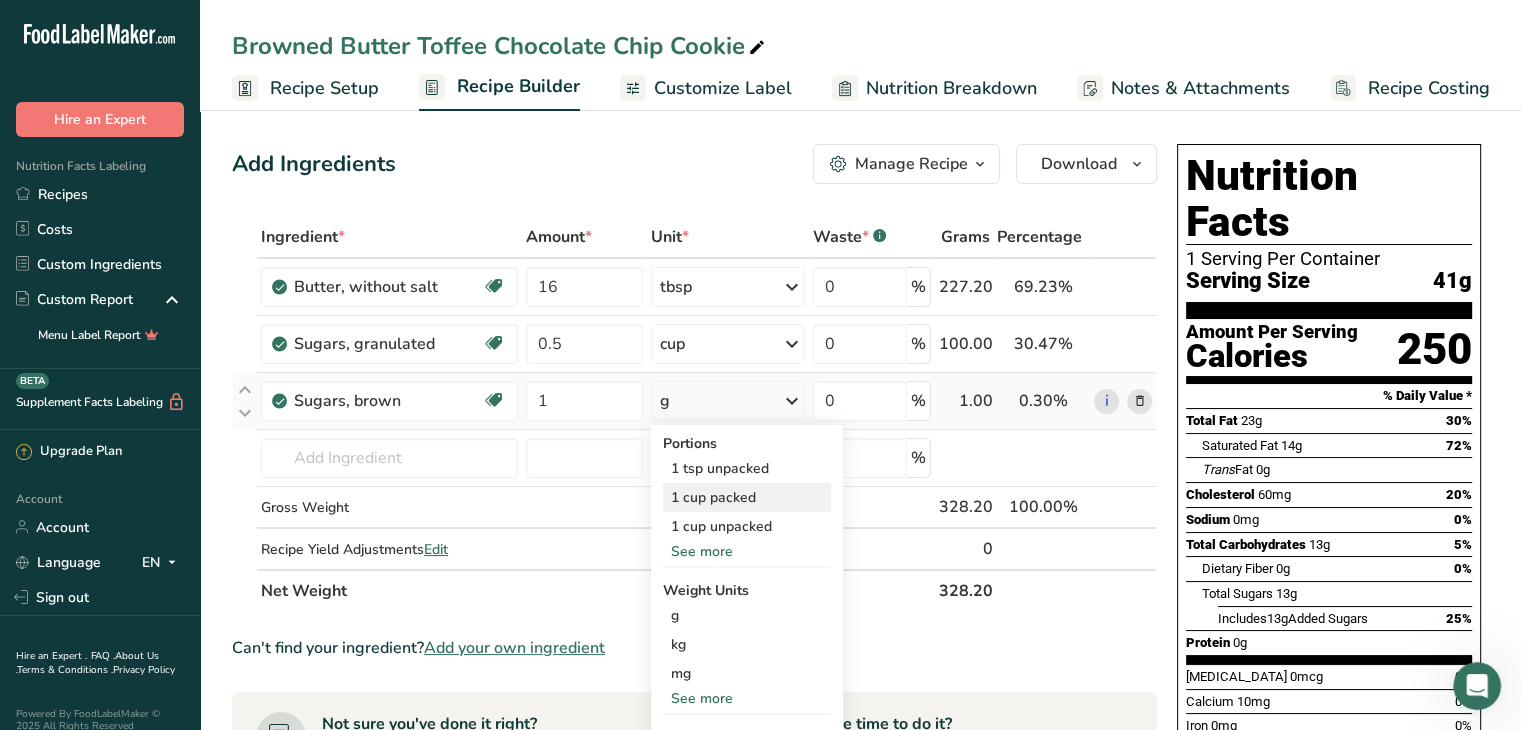 click on "1 cup packed" at bounding box center (747, 497) 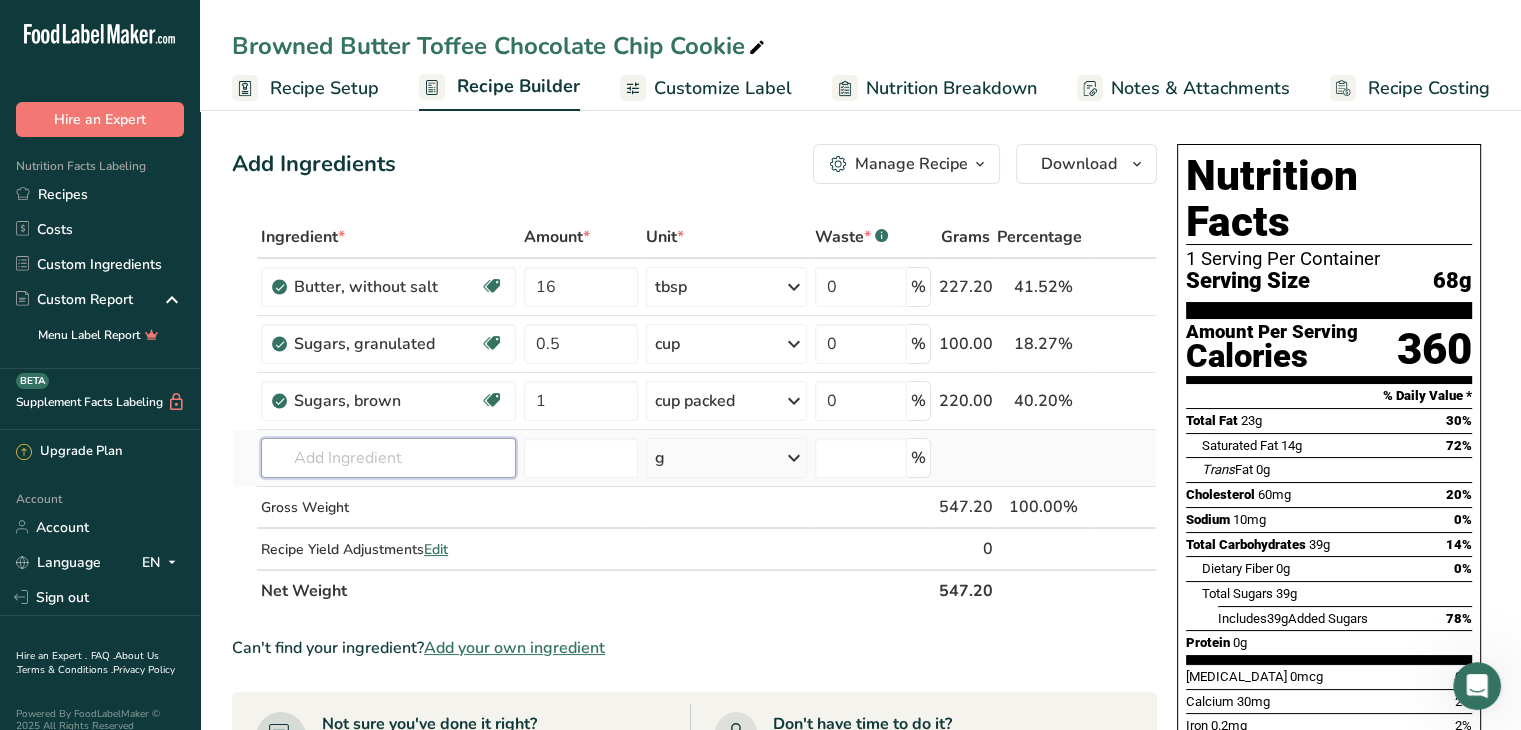 click at bounding box center (388, 458) 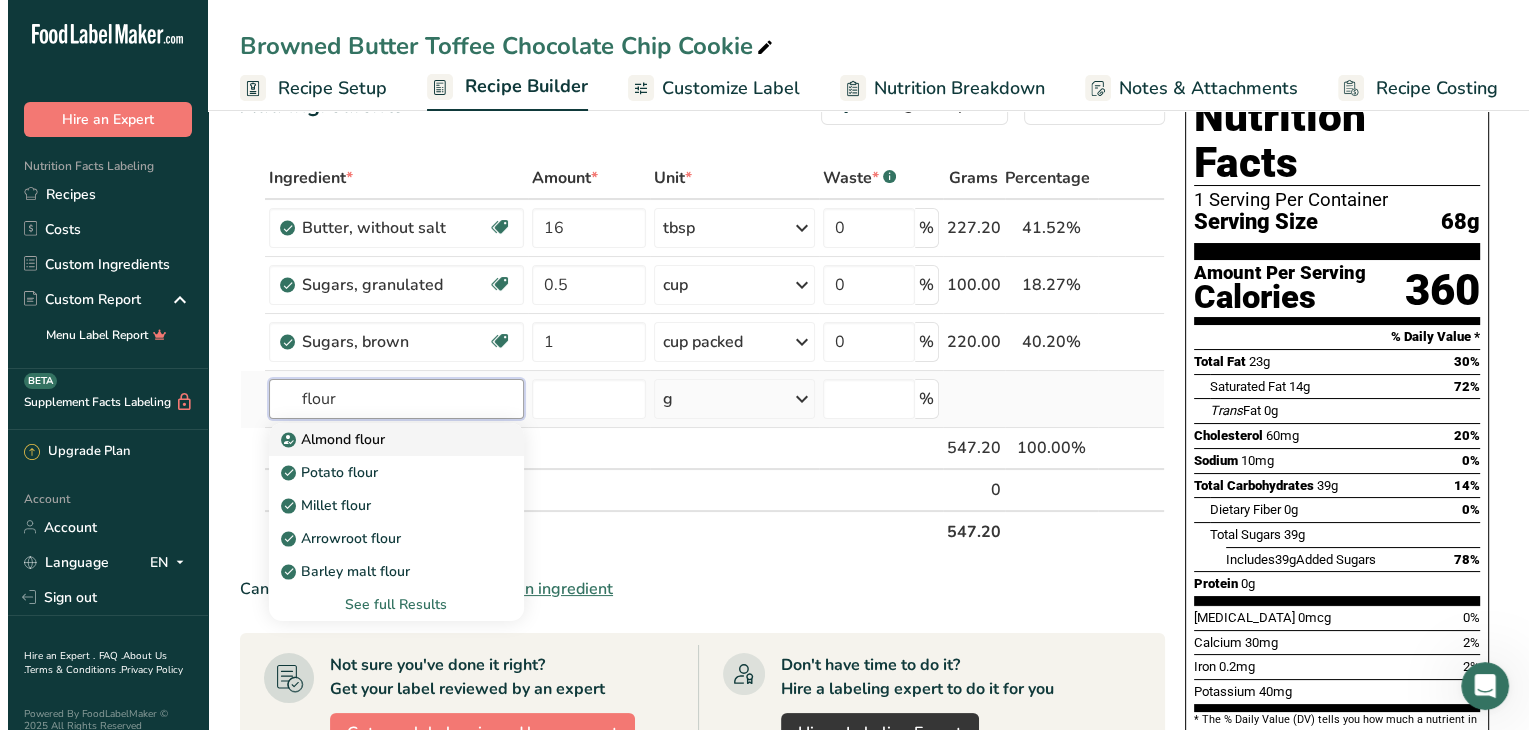 scroll, scrollTop: 60, scrollLeft: 0, axis: vertical 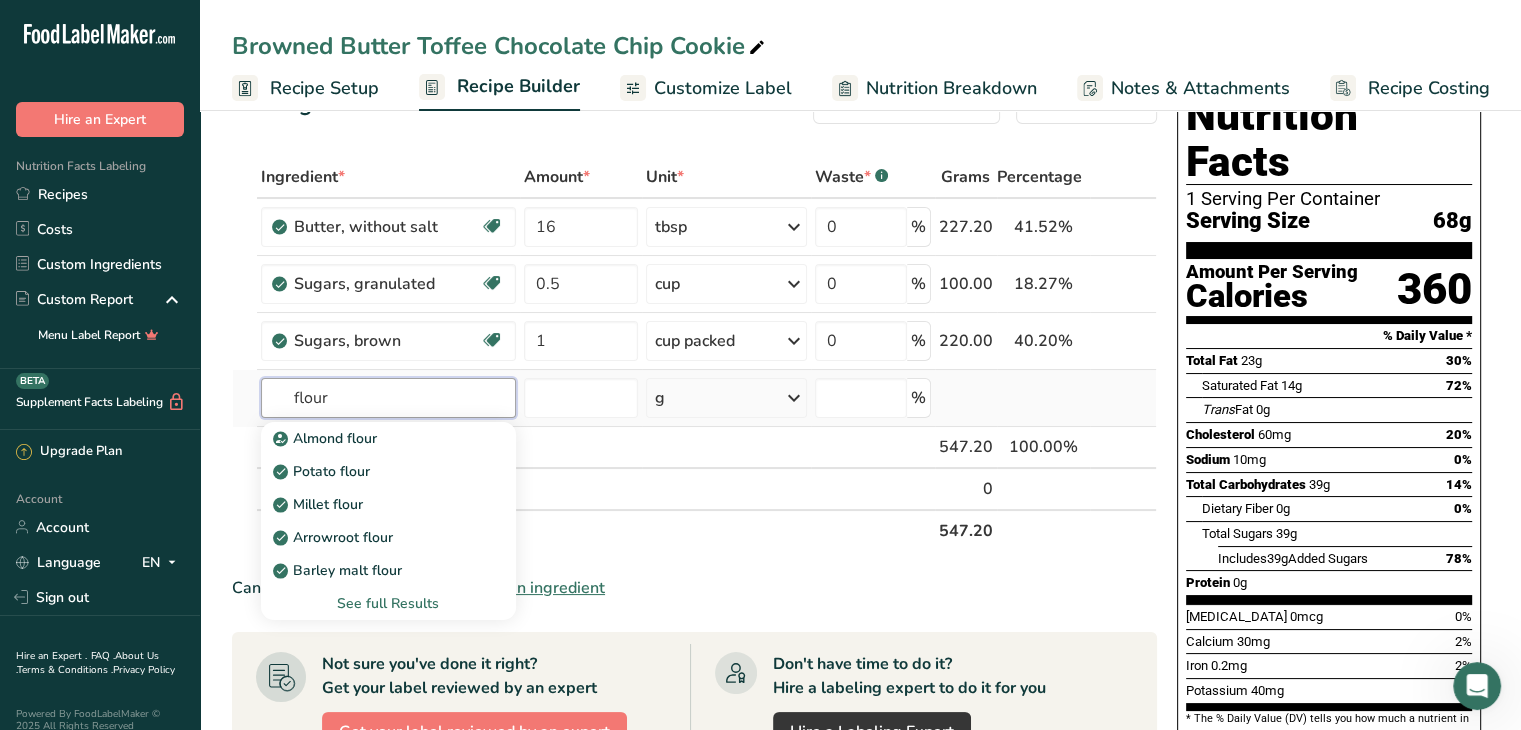type on "flour" 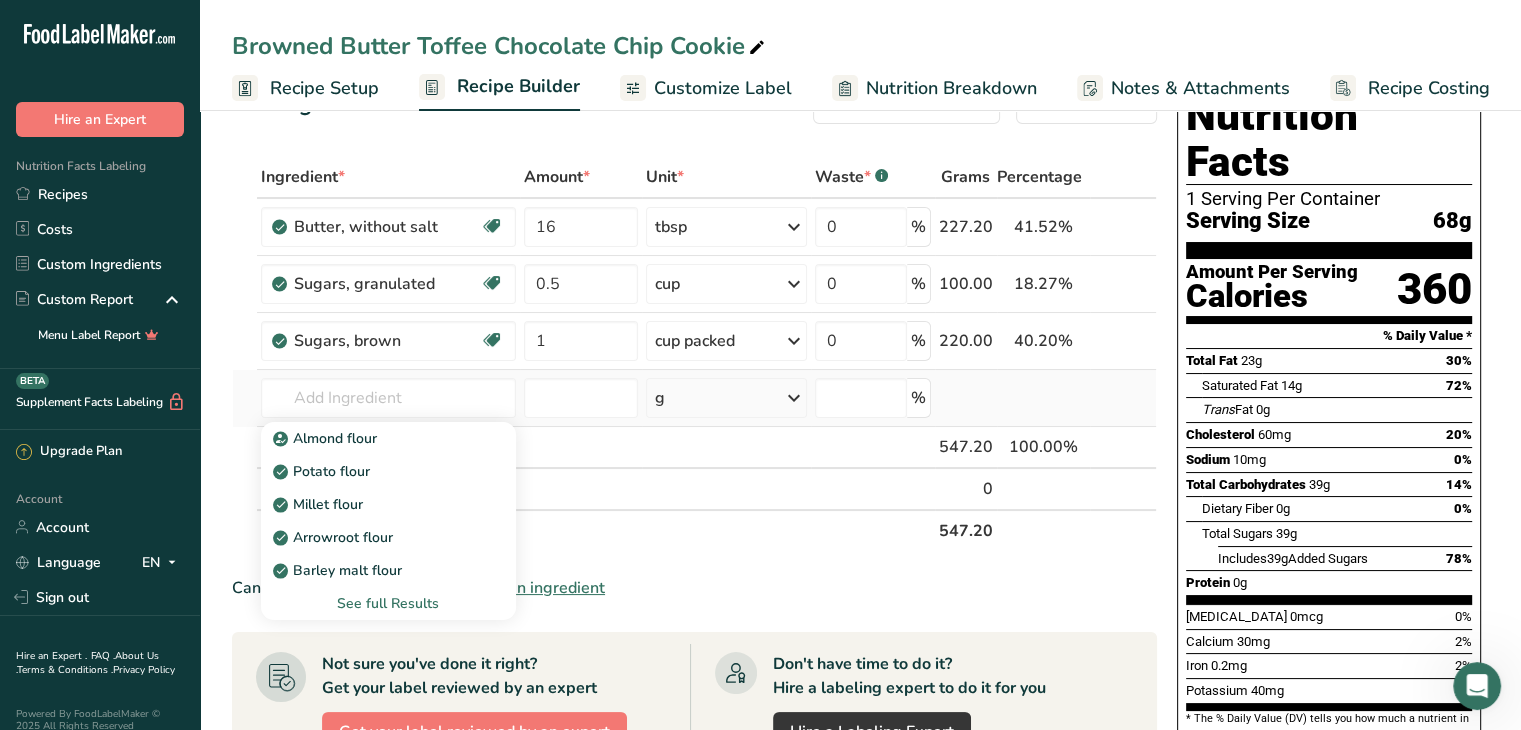 click on "See full Results" at bounding box center [388, 603] 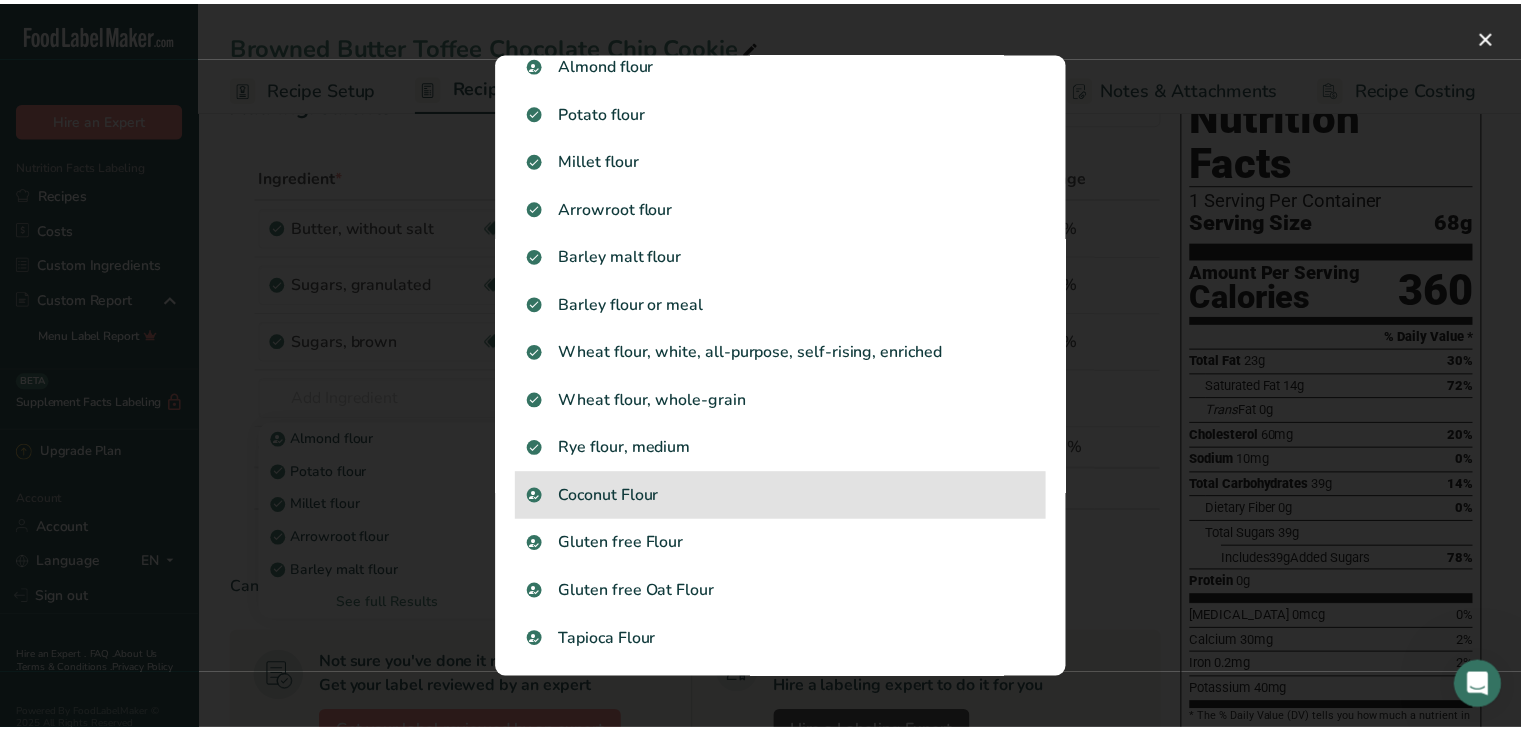 scroll, scrollTop: 0, scrollLeft: 0, axis: both 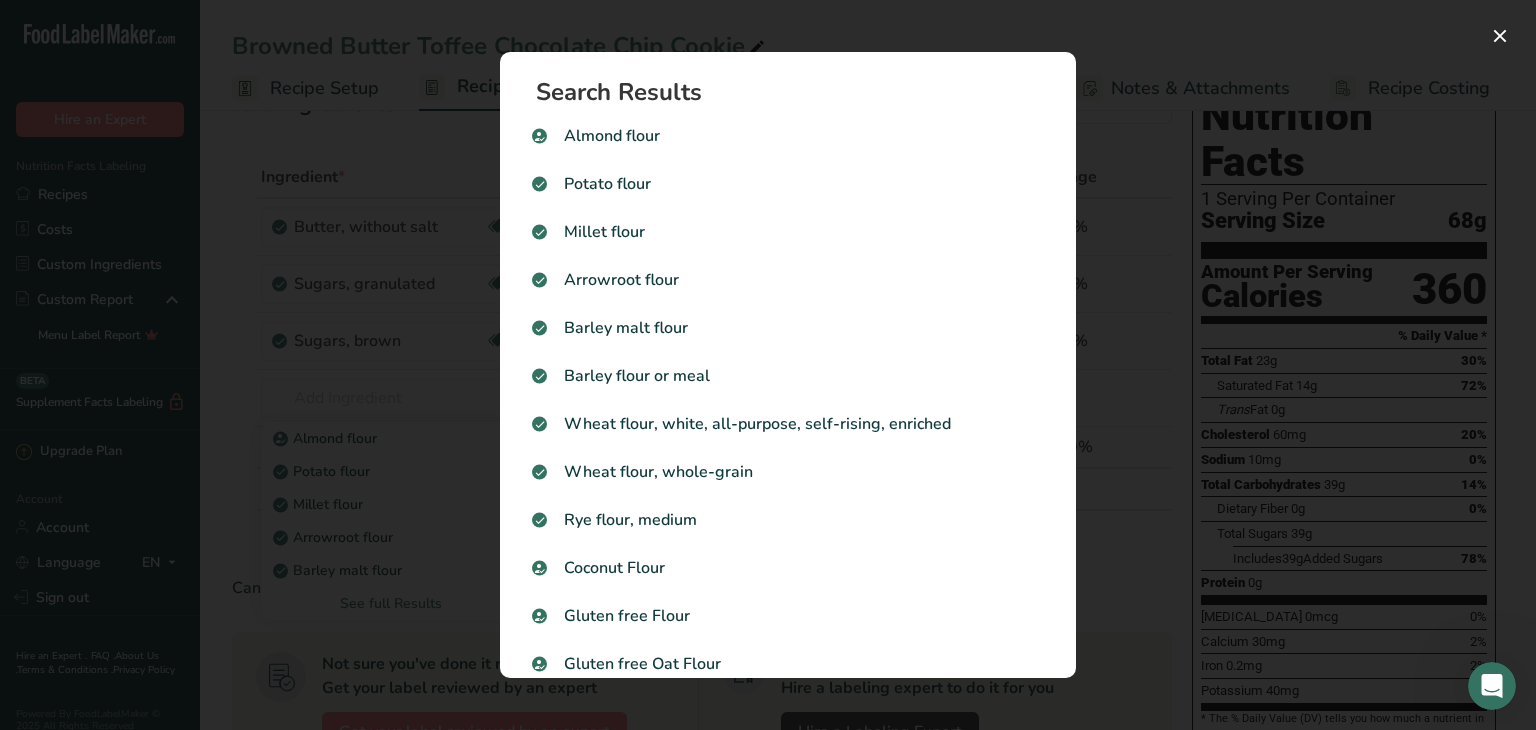 click at bounding box center [768, 365] 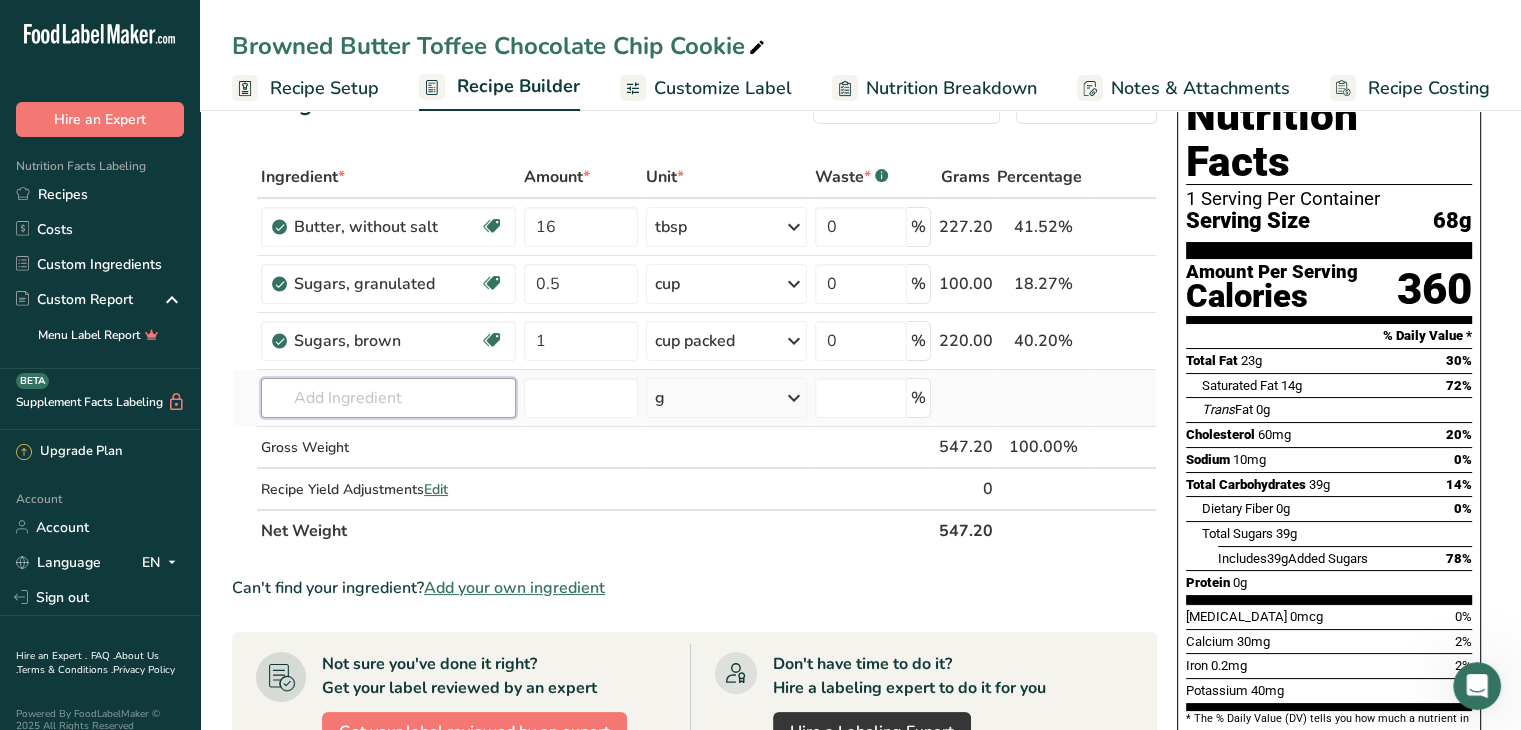 click at bounding box center (388, 398) 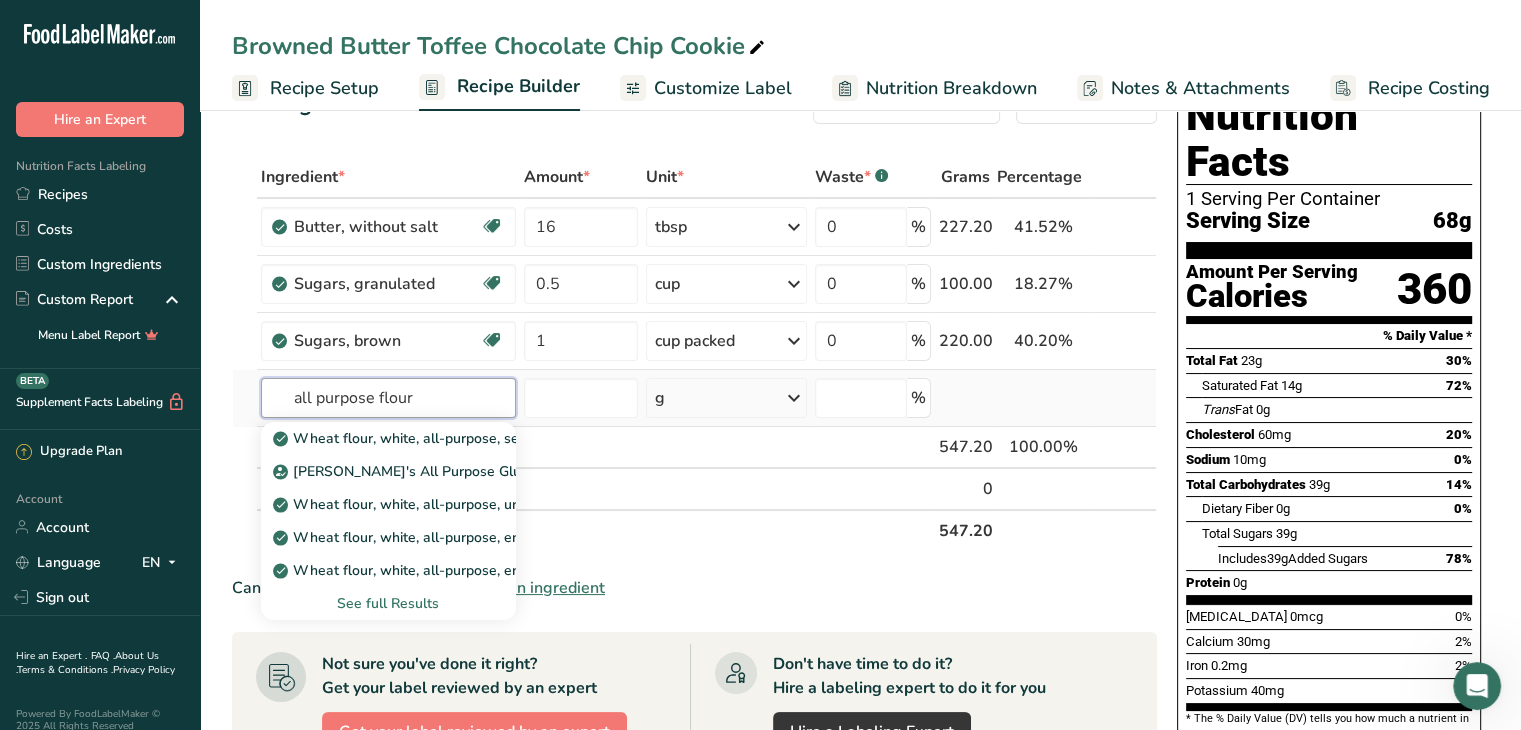 type on "all purpose flour" 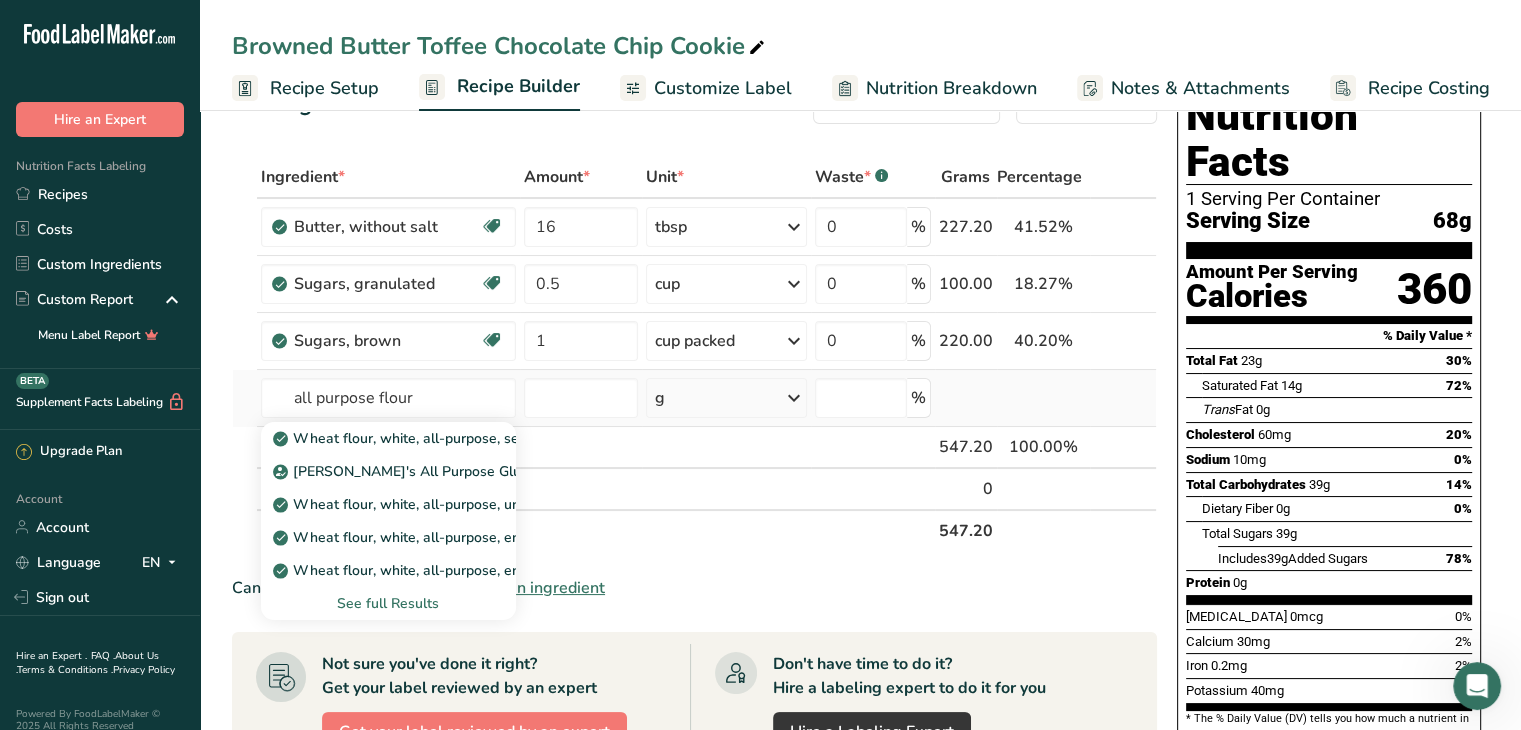 type 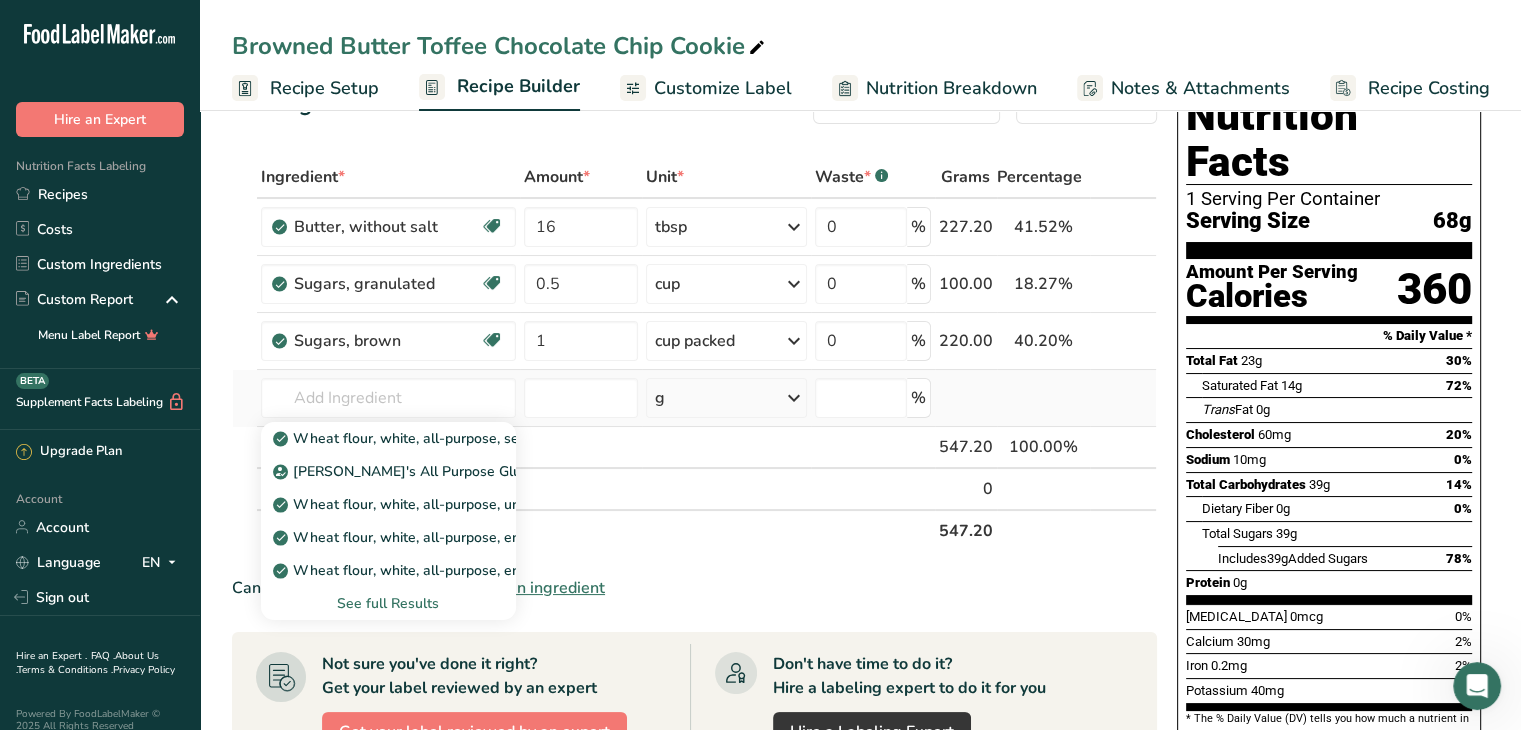 click on "See full Results" at bounding box center [388, 603] 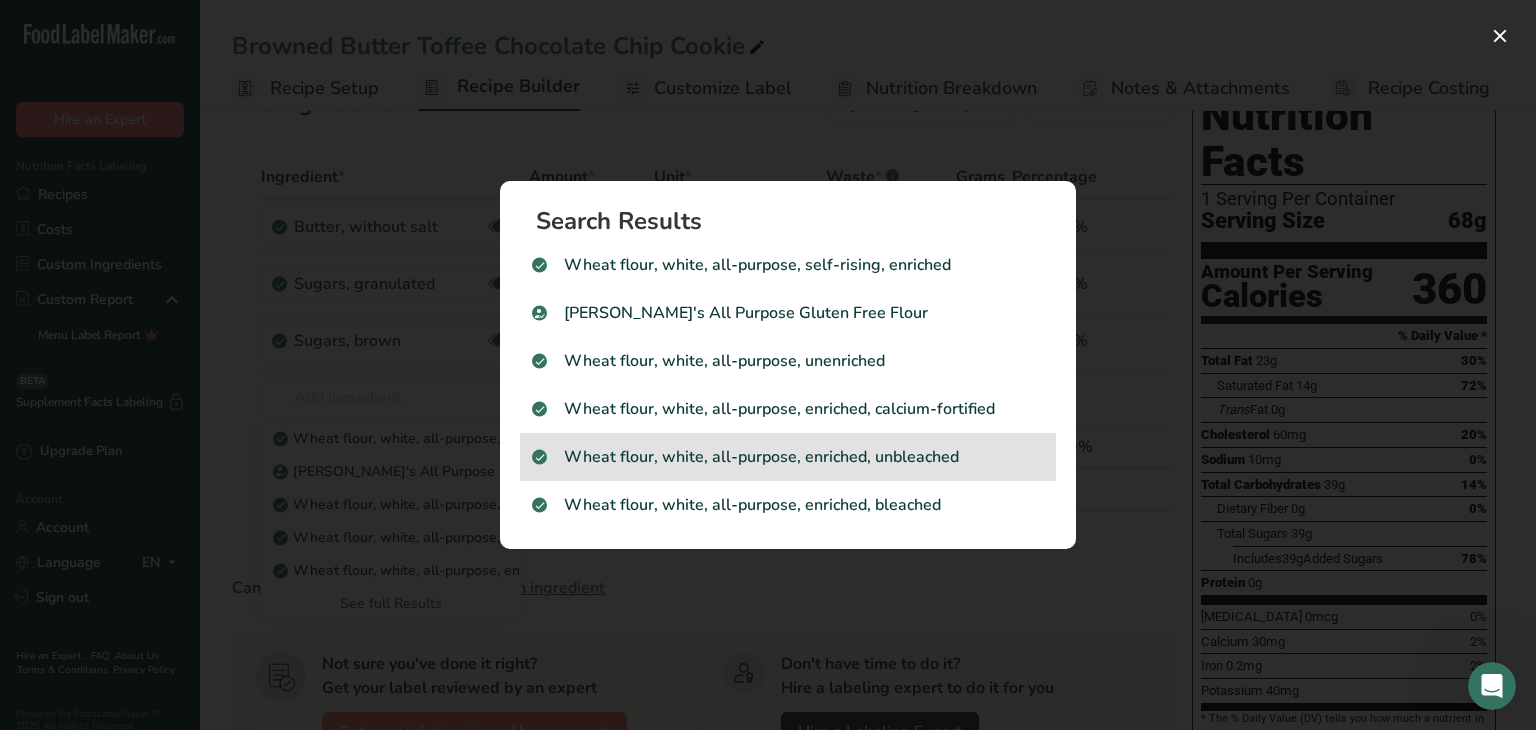 click on "Wheat flour, white, all-purpose, enriched, unbleached" at bounding box center (788, 457) 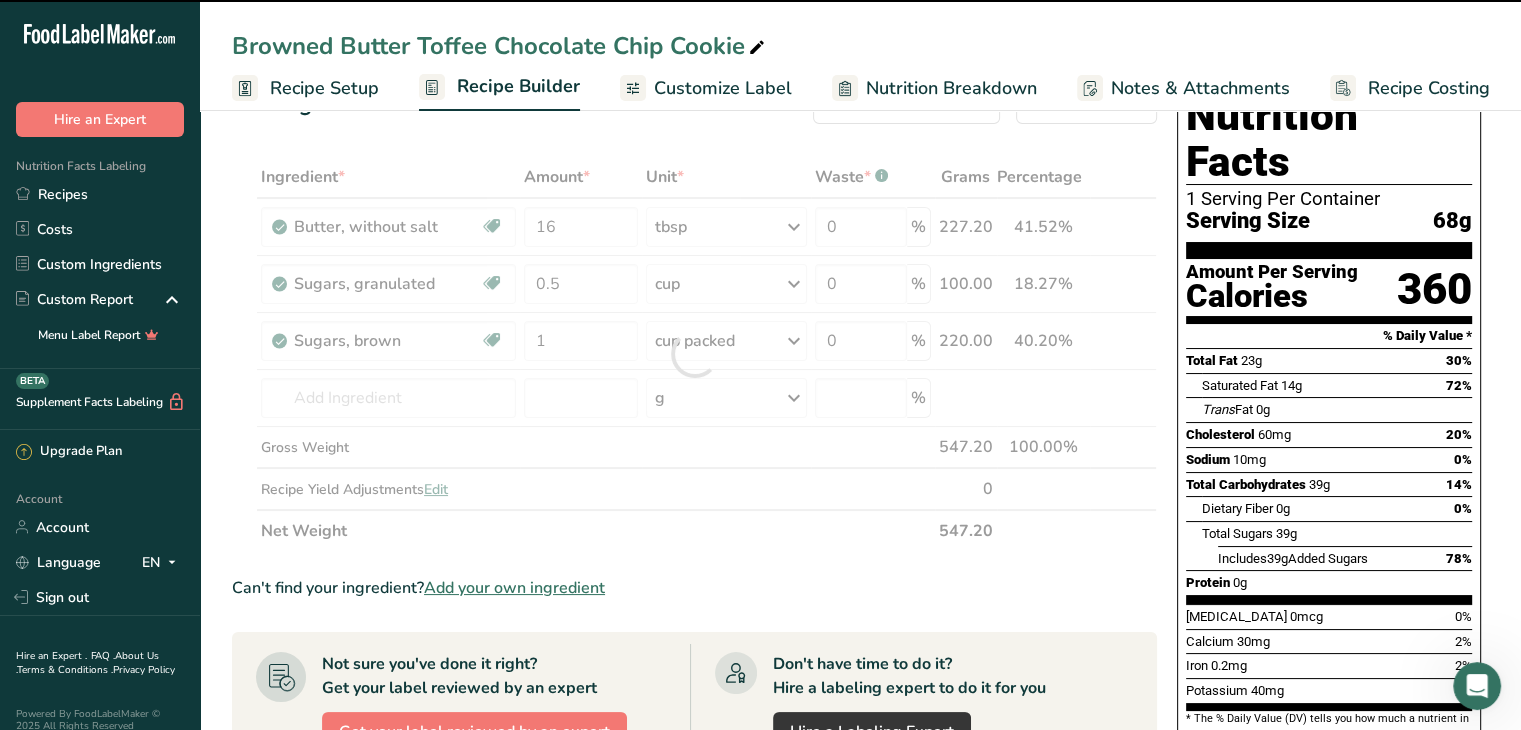 type on "0" 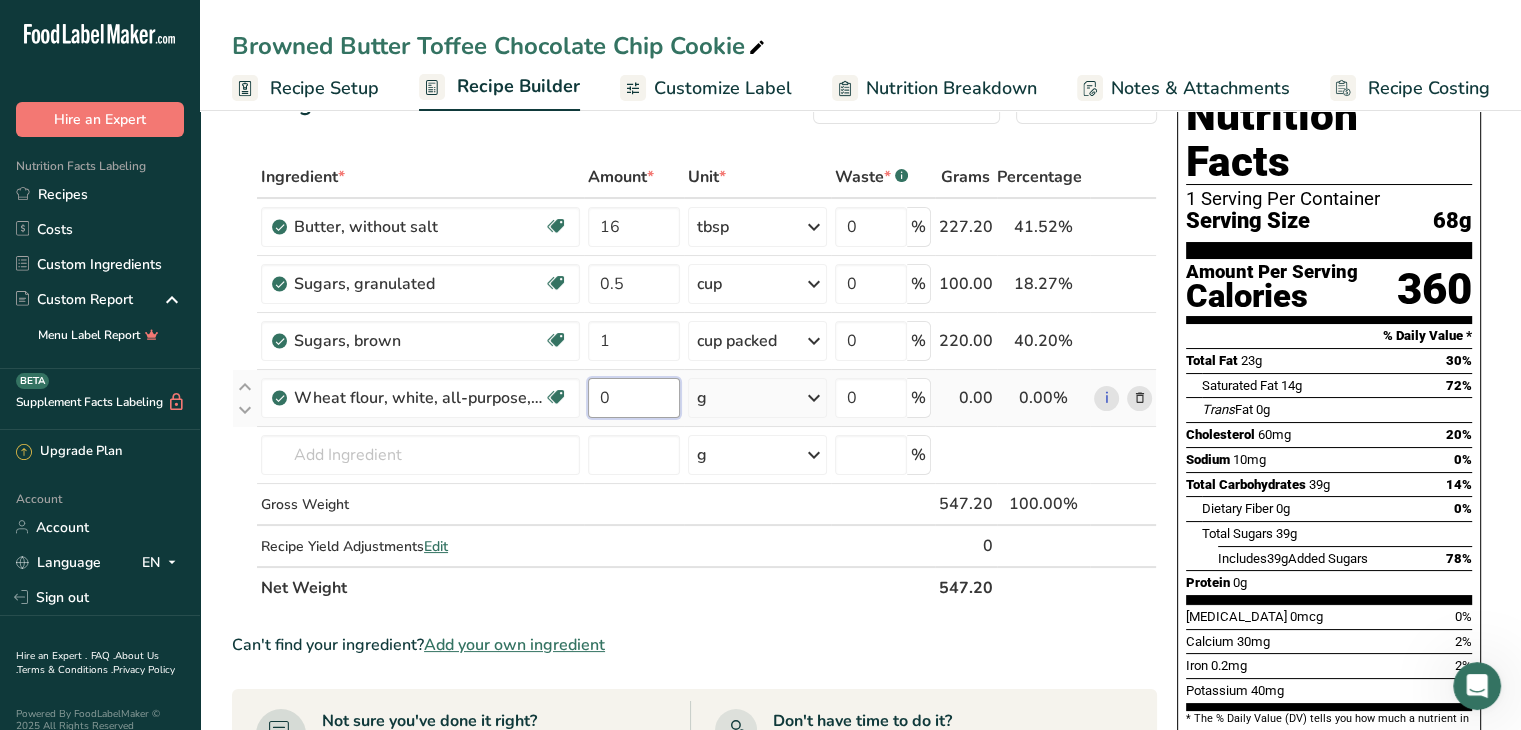click on "0" at bounding box center [634, 398] 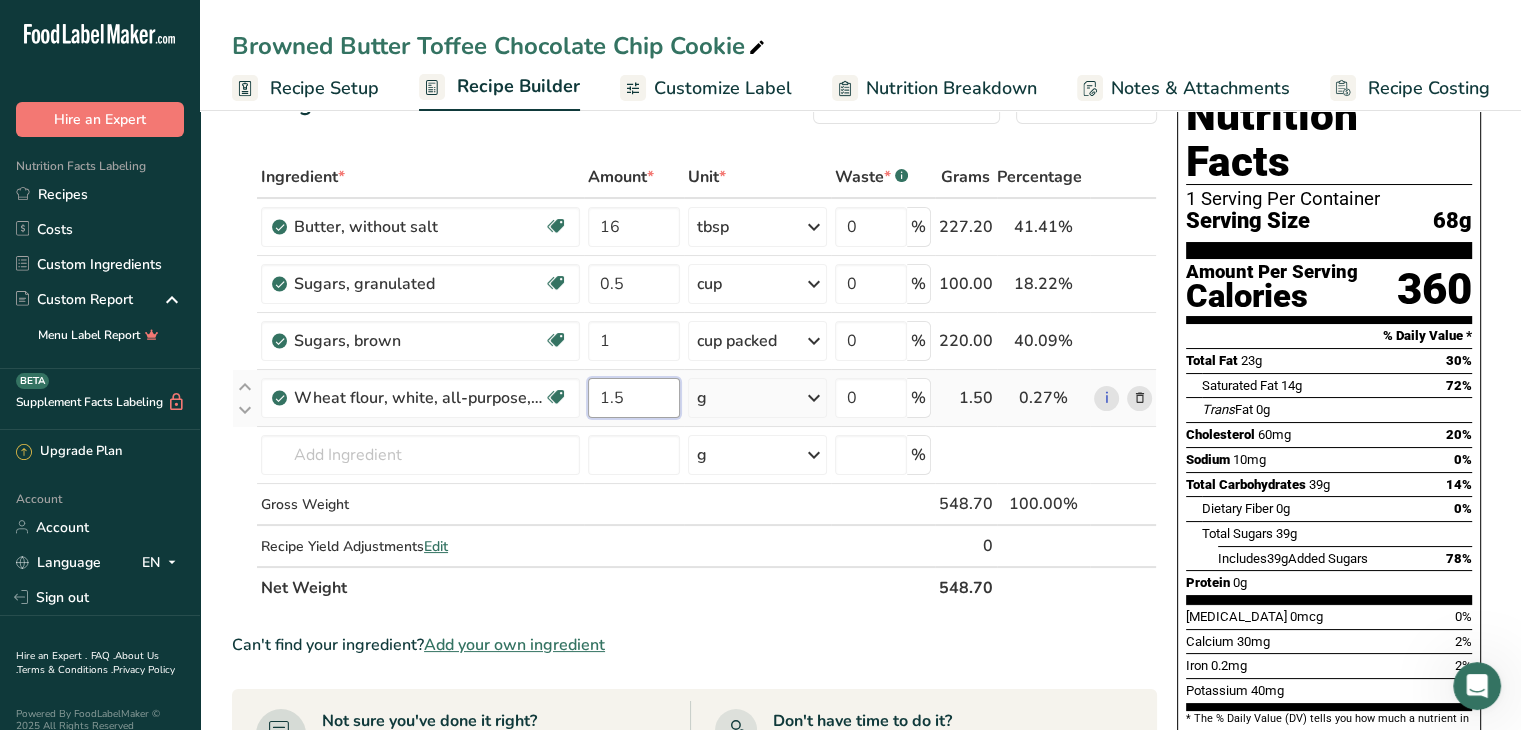 type on "1.5" 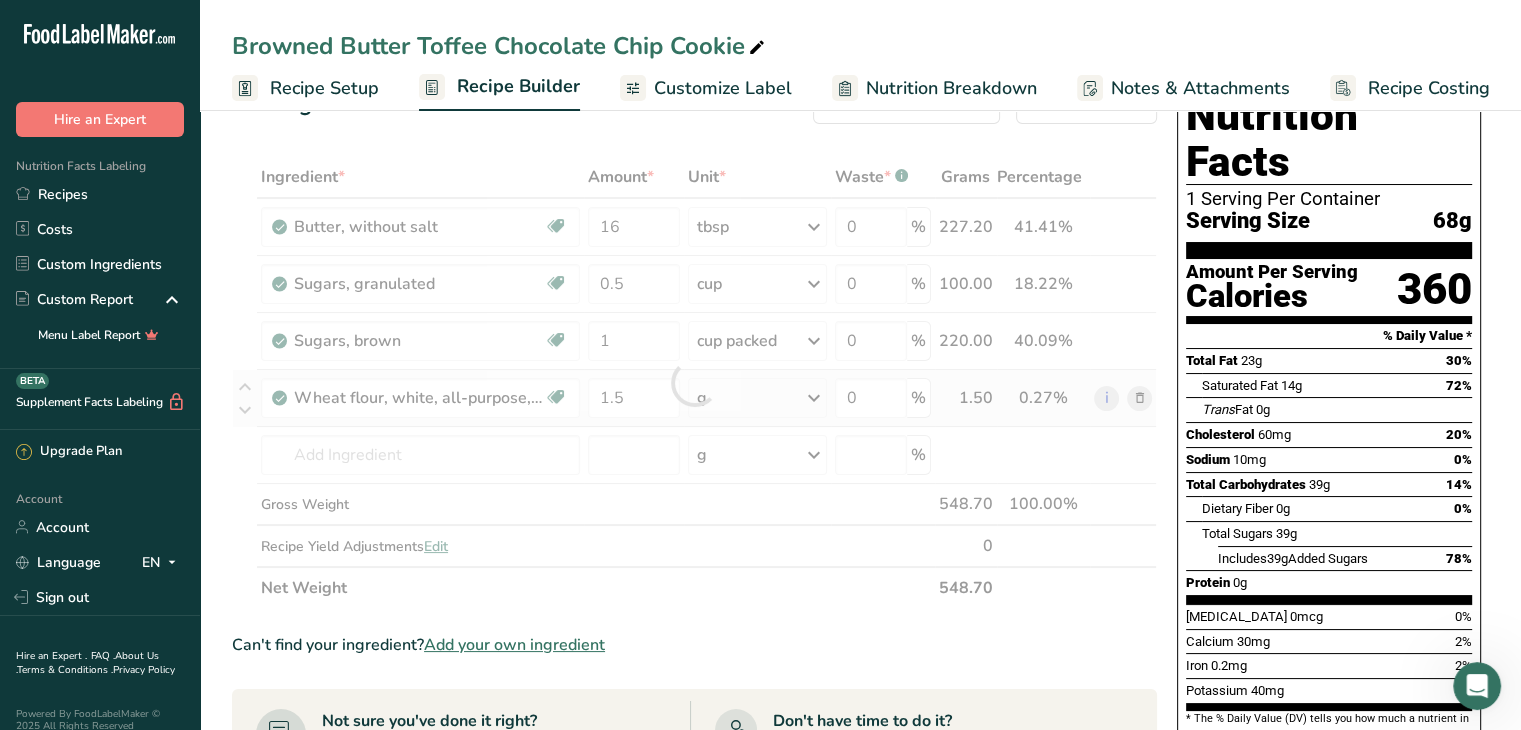 click on "Ingredient *
Amount *
Unit *
Waste *   .a-a{fill:#347362;}.b-a{fill:#fff;}          Grams
Percentage
Butter, without salt
Gluten free
Vegetarian
Soy free
16
tbsp
Portions
1 pat (1" sq, 1/3" high)
1 tbsp
1 cup
See more
Weight Units
g
kg
mg
See more
Volume Units
l
Volume units require a density conversion. If you know your ingredient's density enter it below. Otherwise, click on "RIA" our AI Regulatory bot - she will be able to help you
lb/ft3
g/cm3
Confirm
mL
lb/ft3" at bounding box center (694, 382) 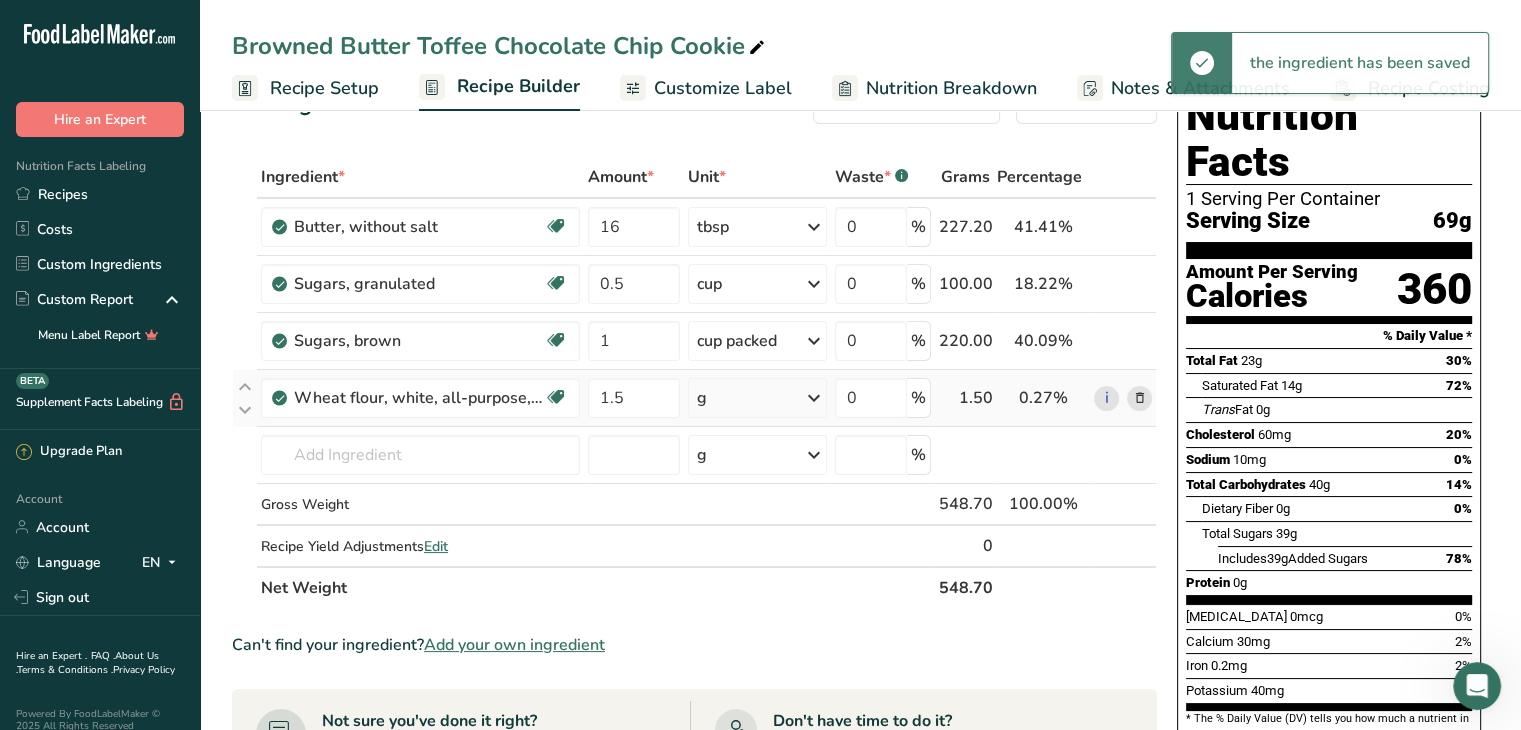 click on "g" at bounding box center [757, 398] 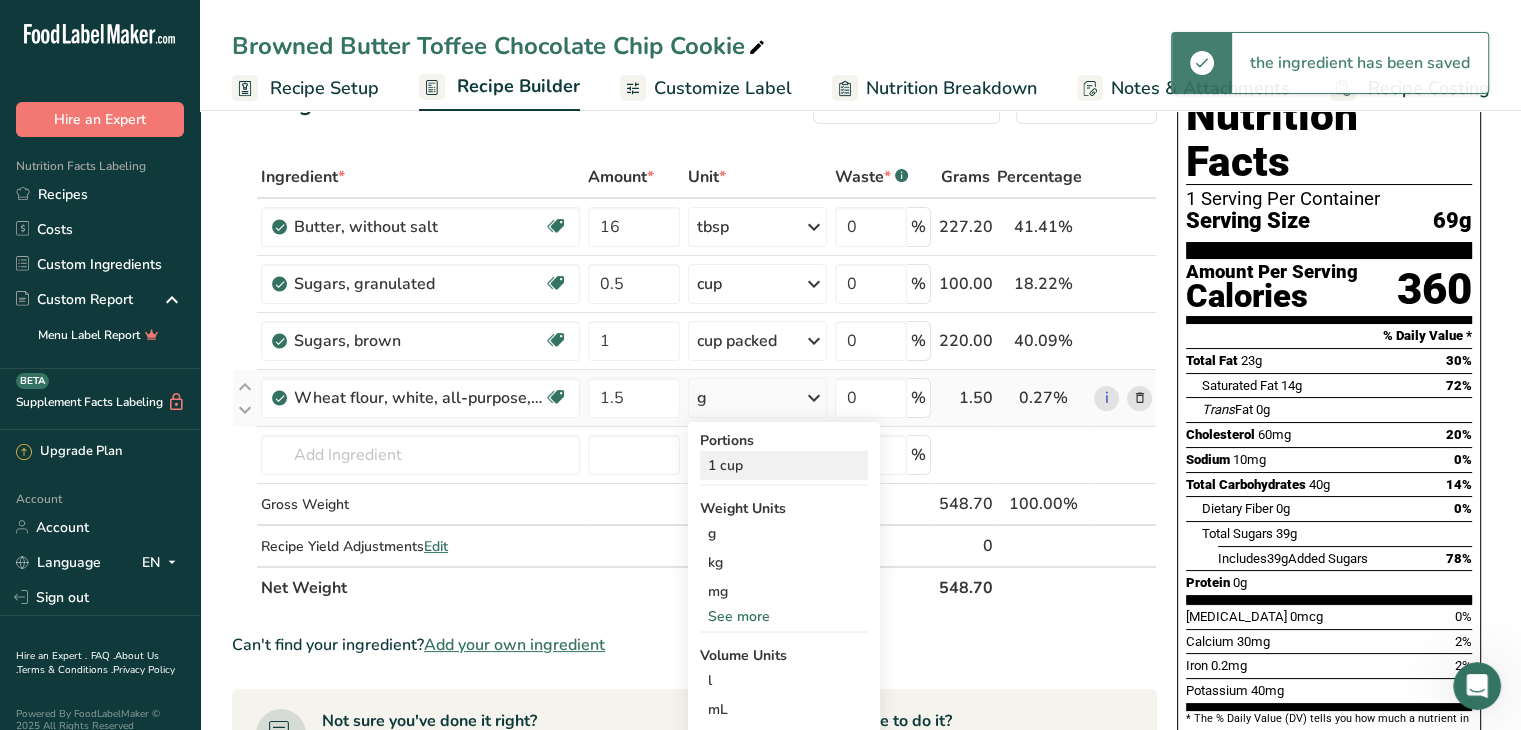 click on "1 cup" at bounding box center [784, 465] 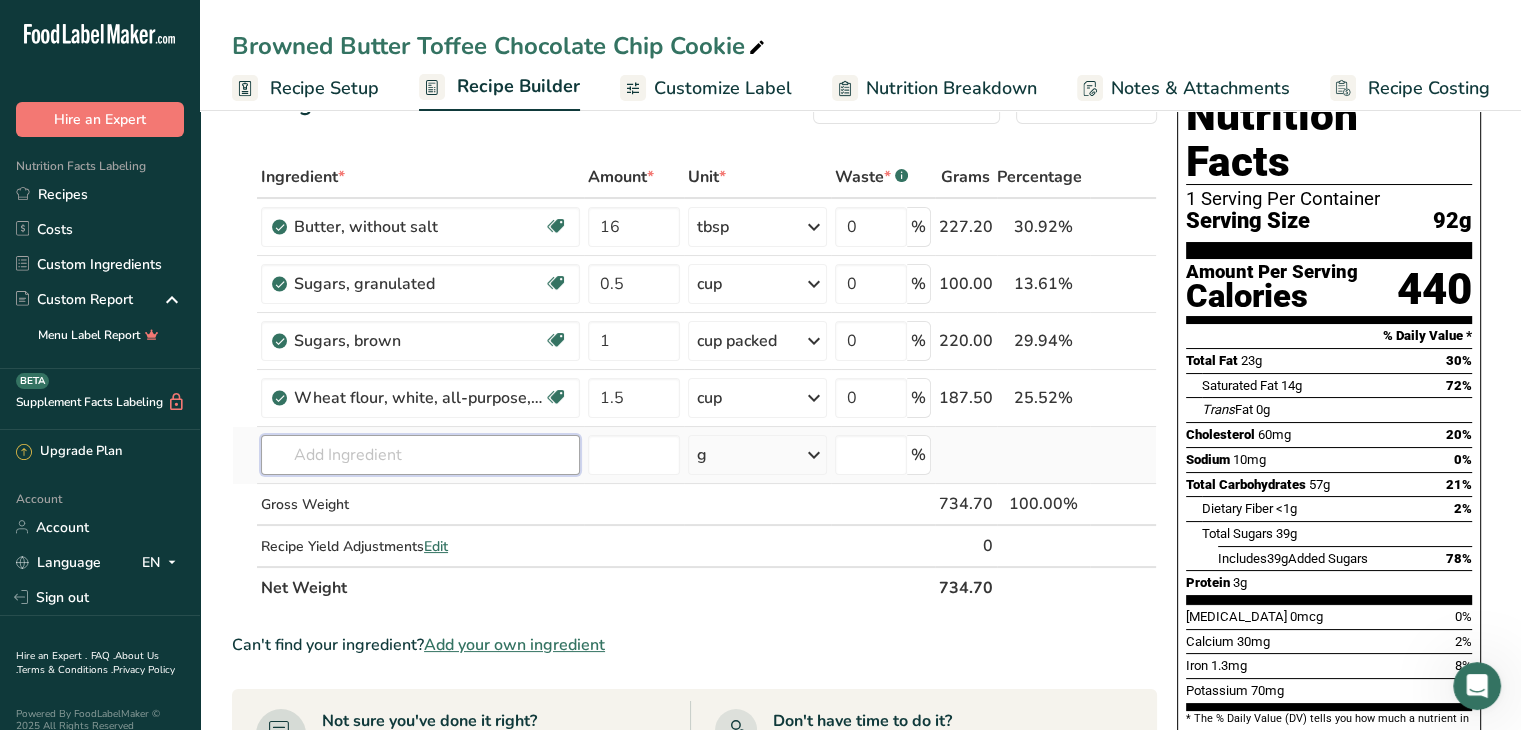 click at bounding box center (420, 455) 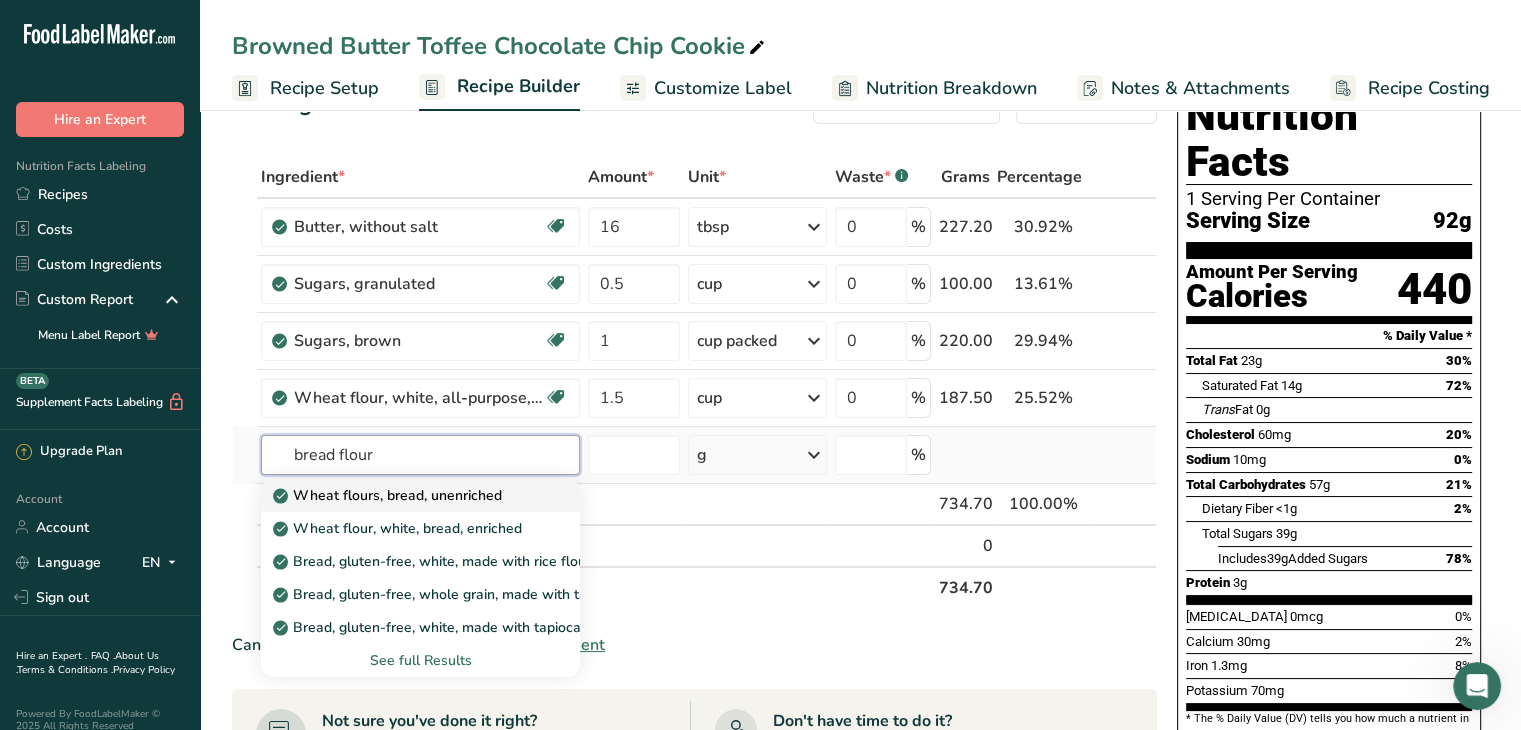 type on "bread flour" 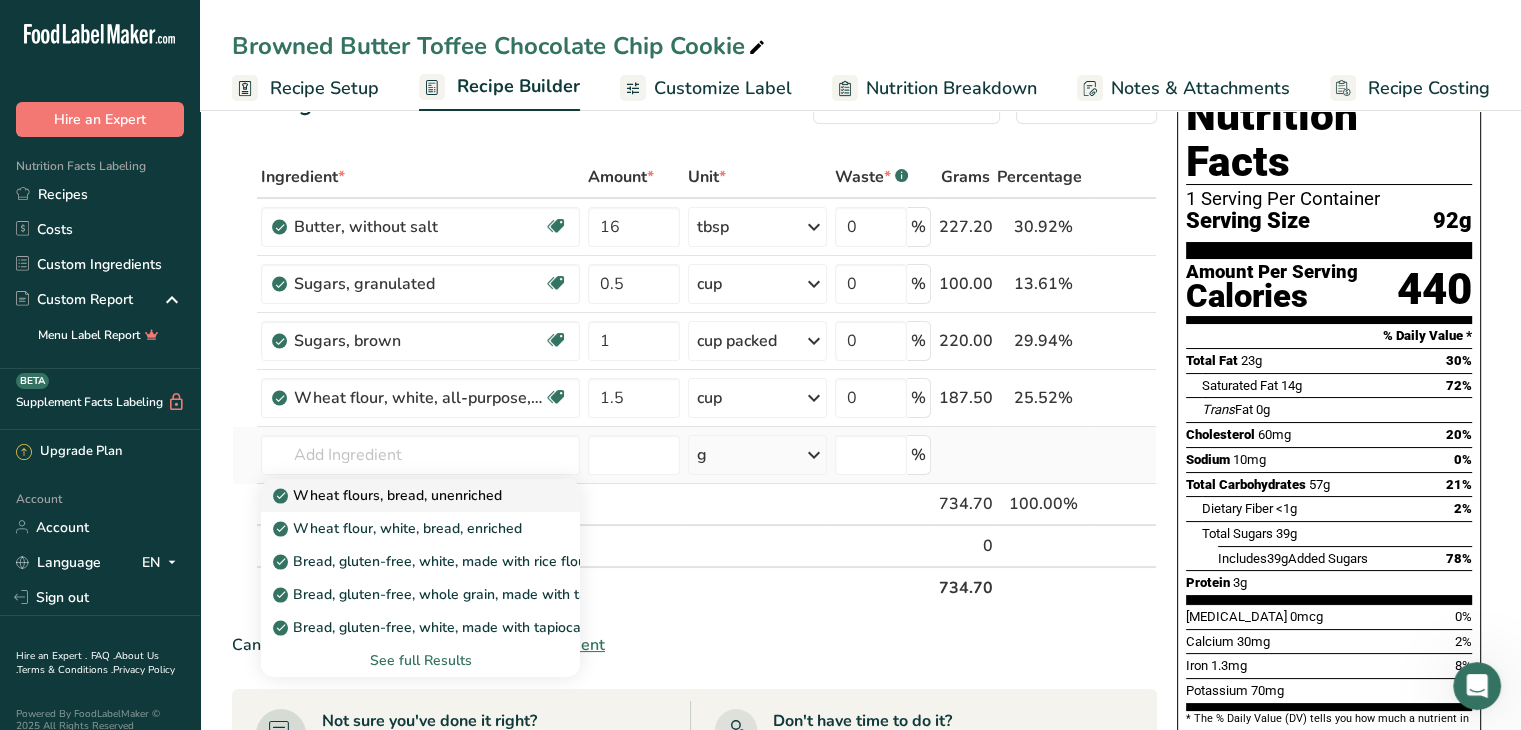 click on "Wheat flours, bread, unenriched" at bounding box center [389, 495] 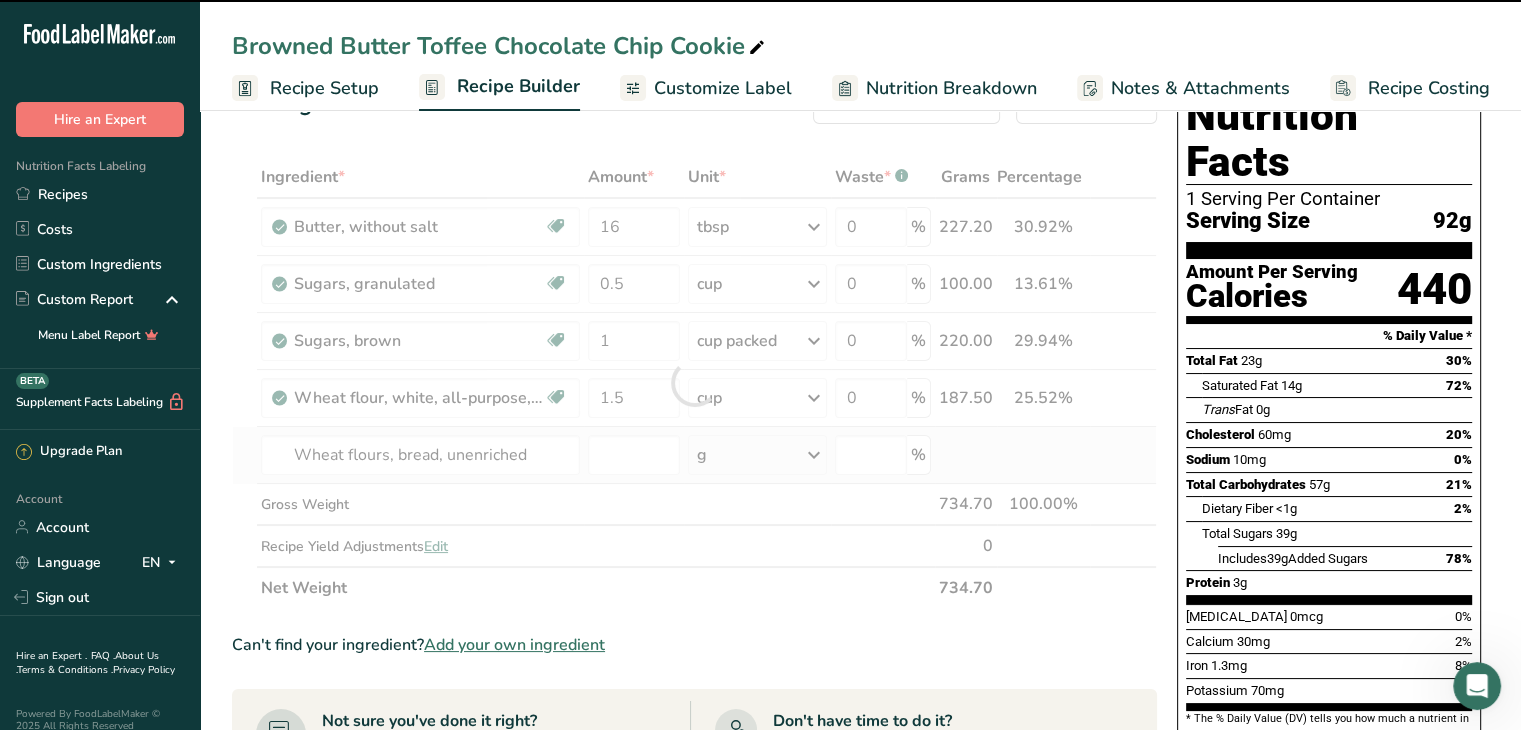 type on "0" 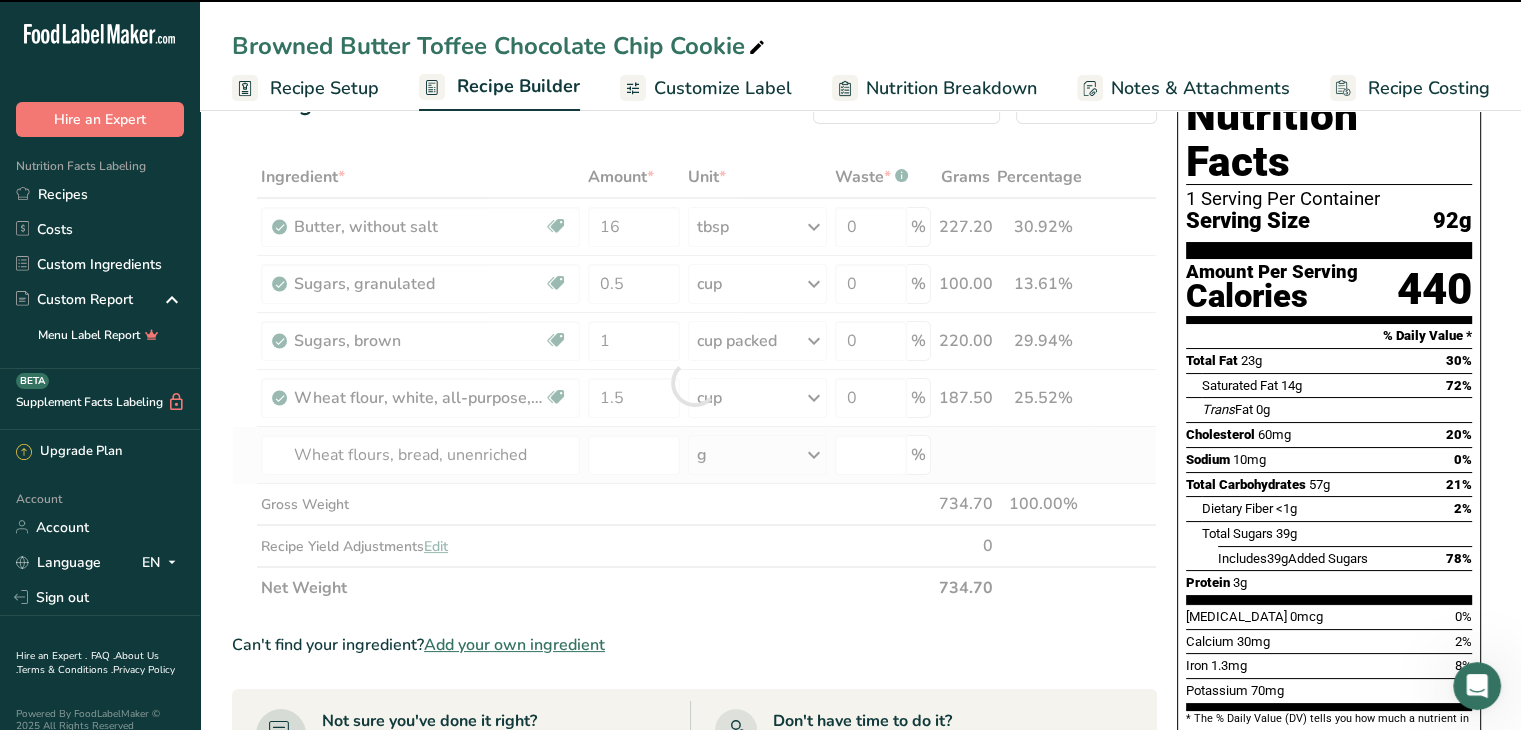 type on "0" 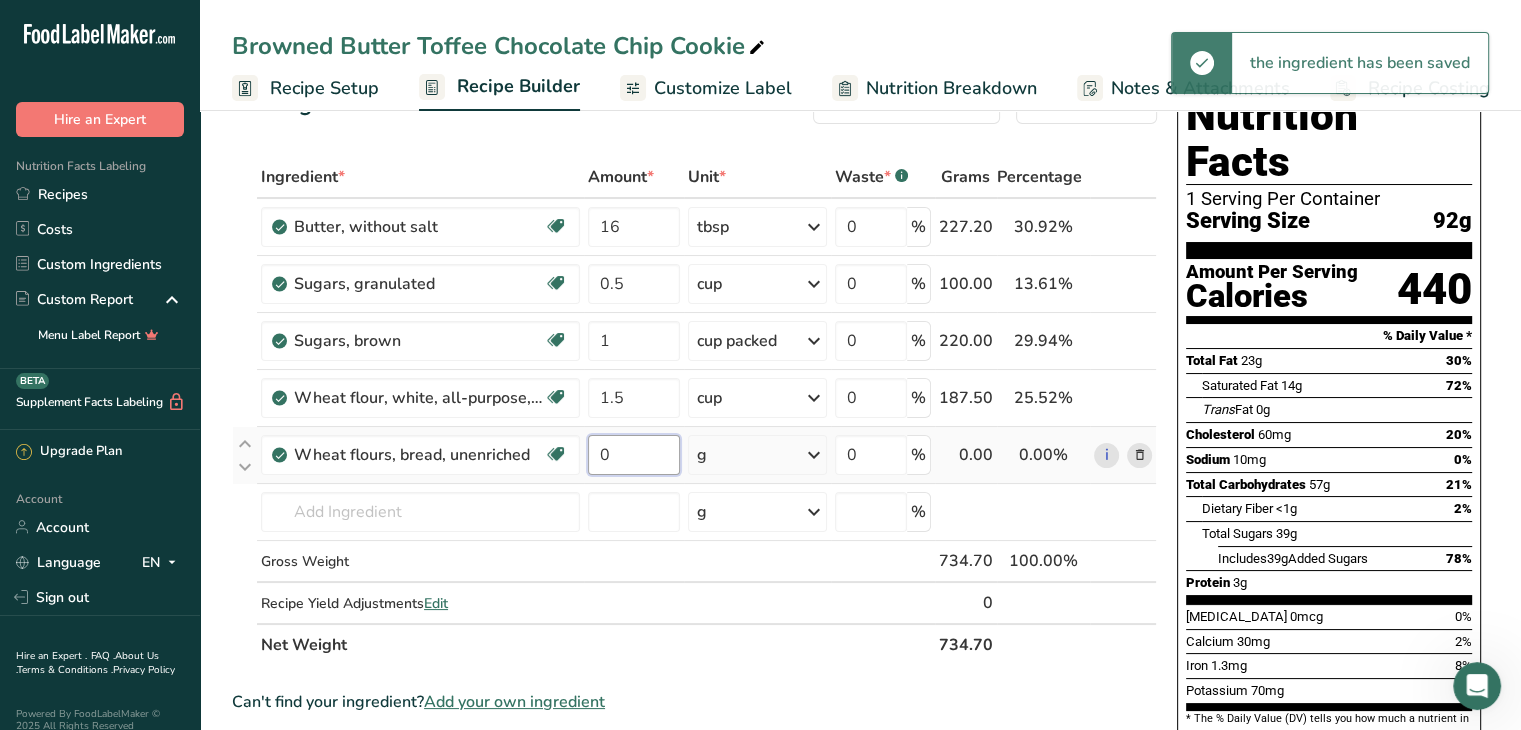 click on "0" at bounding box center [634, 455] 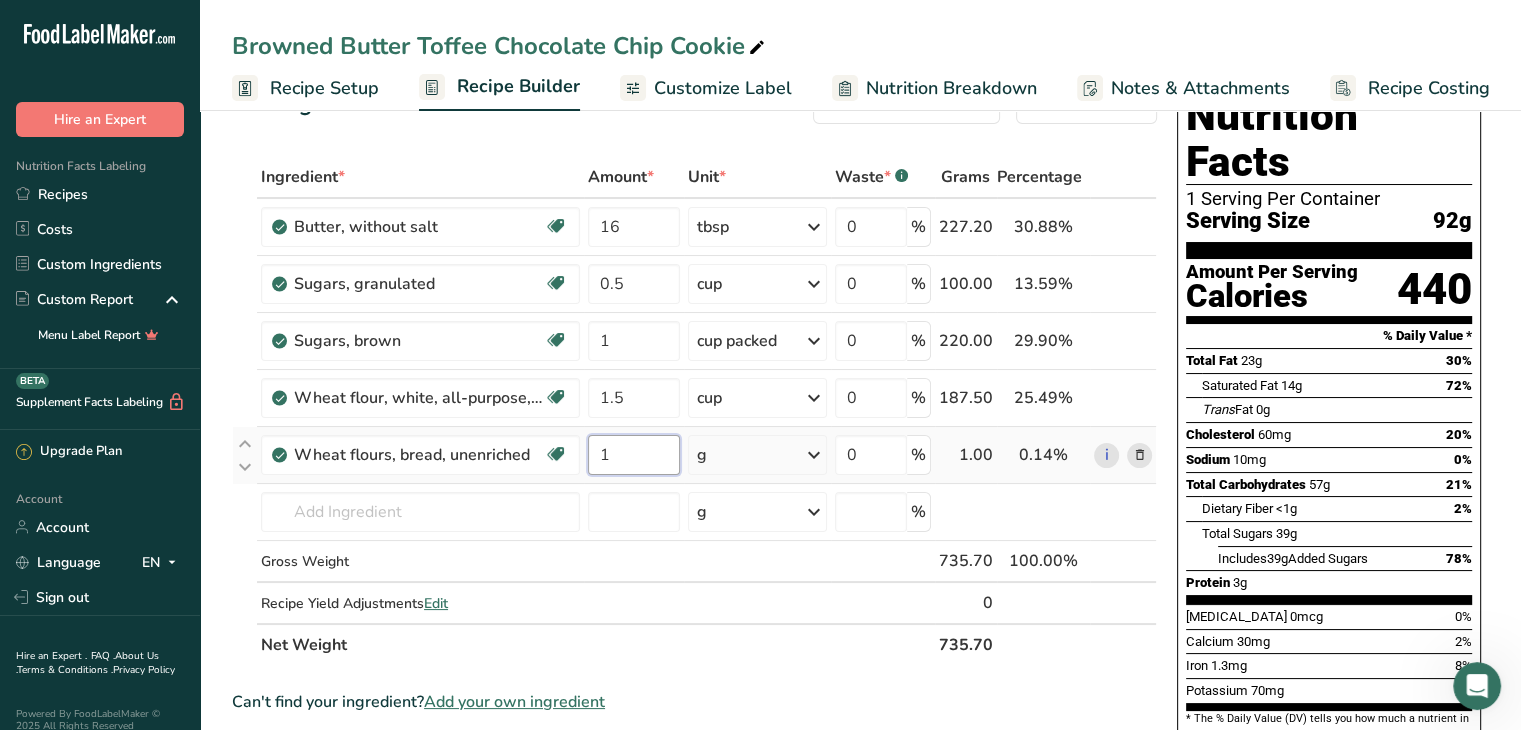 type on "1" 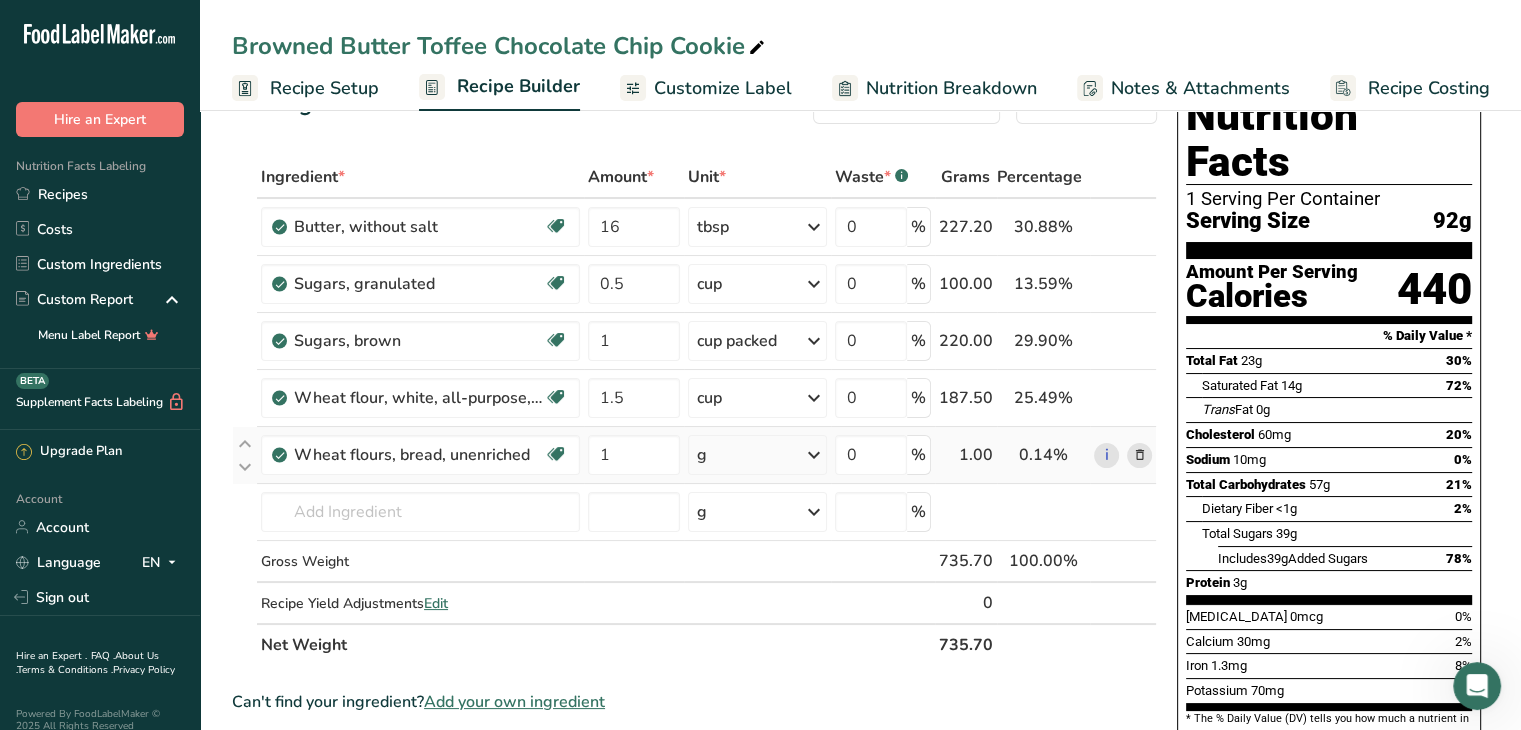 click on "Ingredient *
Amount *
Unit *
Waste *   .a-a{fill:#347362;}.b-a{fill:#fff;}          Grams
Percentage
Butter, without salt
Gluten free
Vegetarian
Soy free
16
tbsp
Portions
1 pat (1" sq, 1/3" high)
1 tbsp
1 cup
See more
Weight Units
g
kg
mg
See more
Volume Units
l
Volume units require a density conversion. If you know your ingredient's density enter it below. Otherwise, click on "RIA" our AI Regulatory bot - she will be able to help you
lb/ft3
g/cm3
Confirm
mL
lb/ft3" at bounding box center [694, 411] 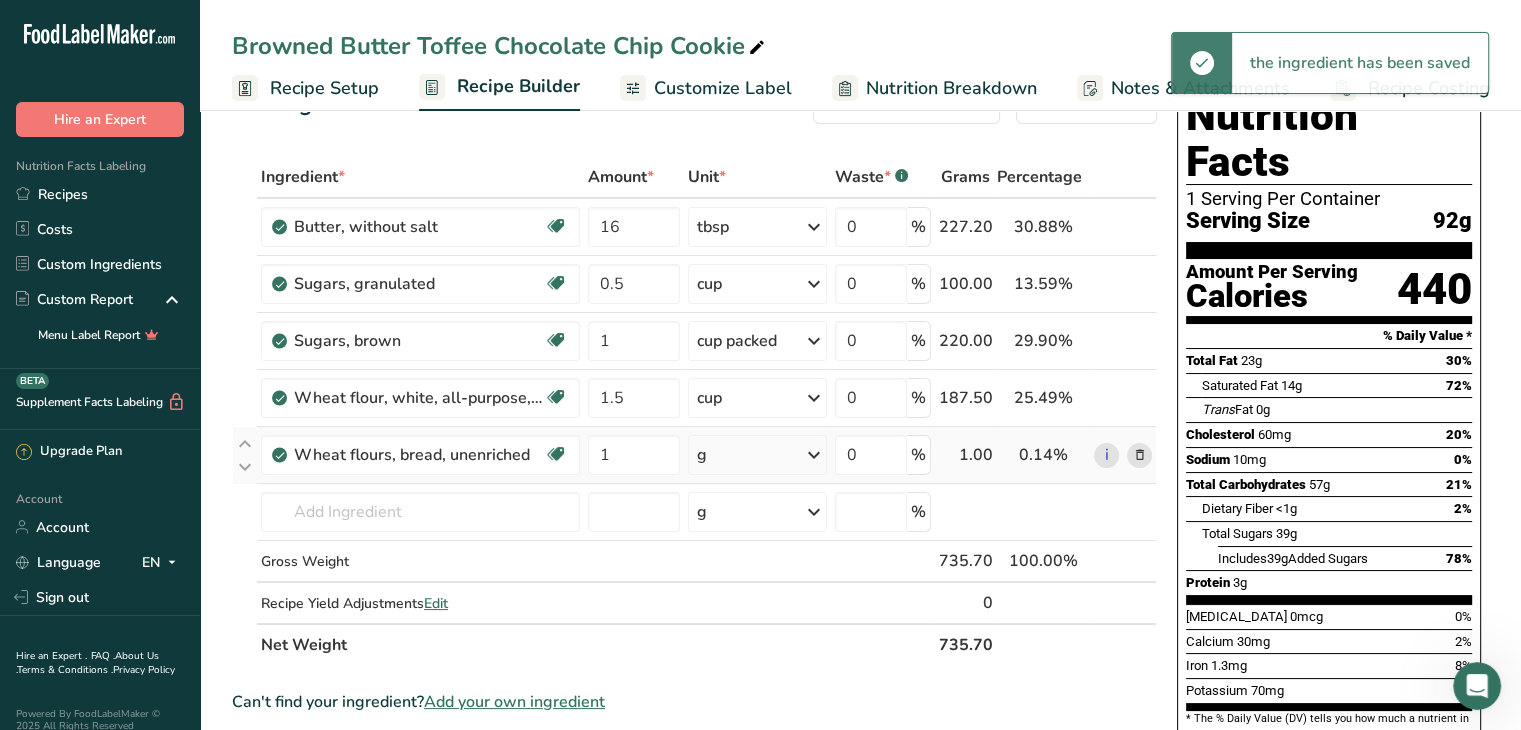 click on "g" at bounding box center [757, 455] 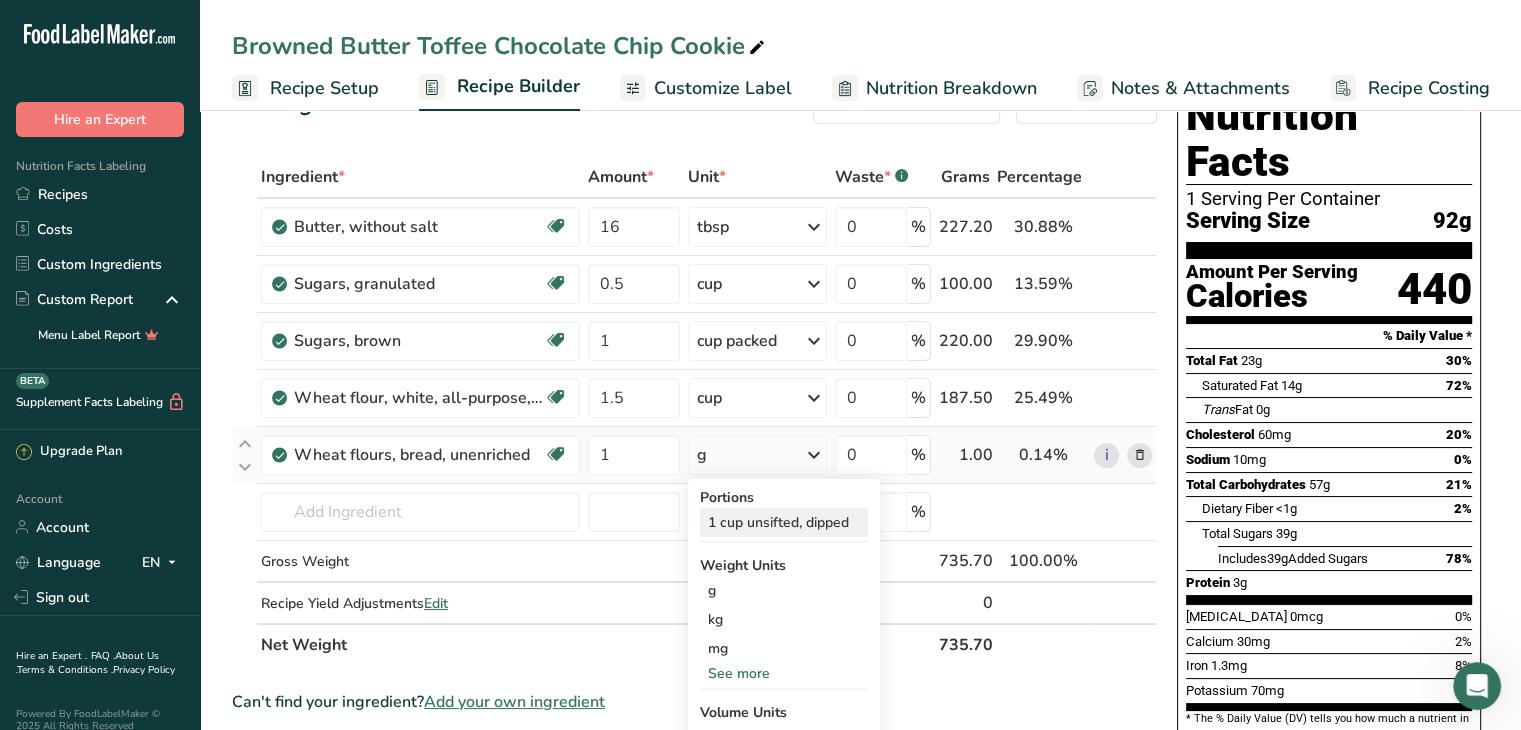 click on "1 cup unsifted, dipped" at bounding box center [784, 522] 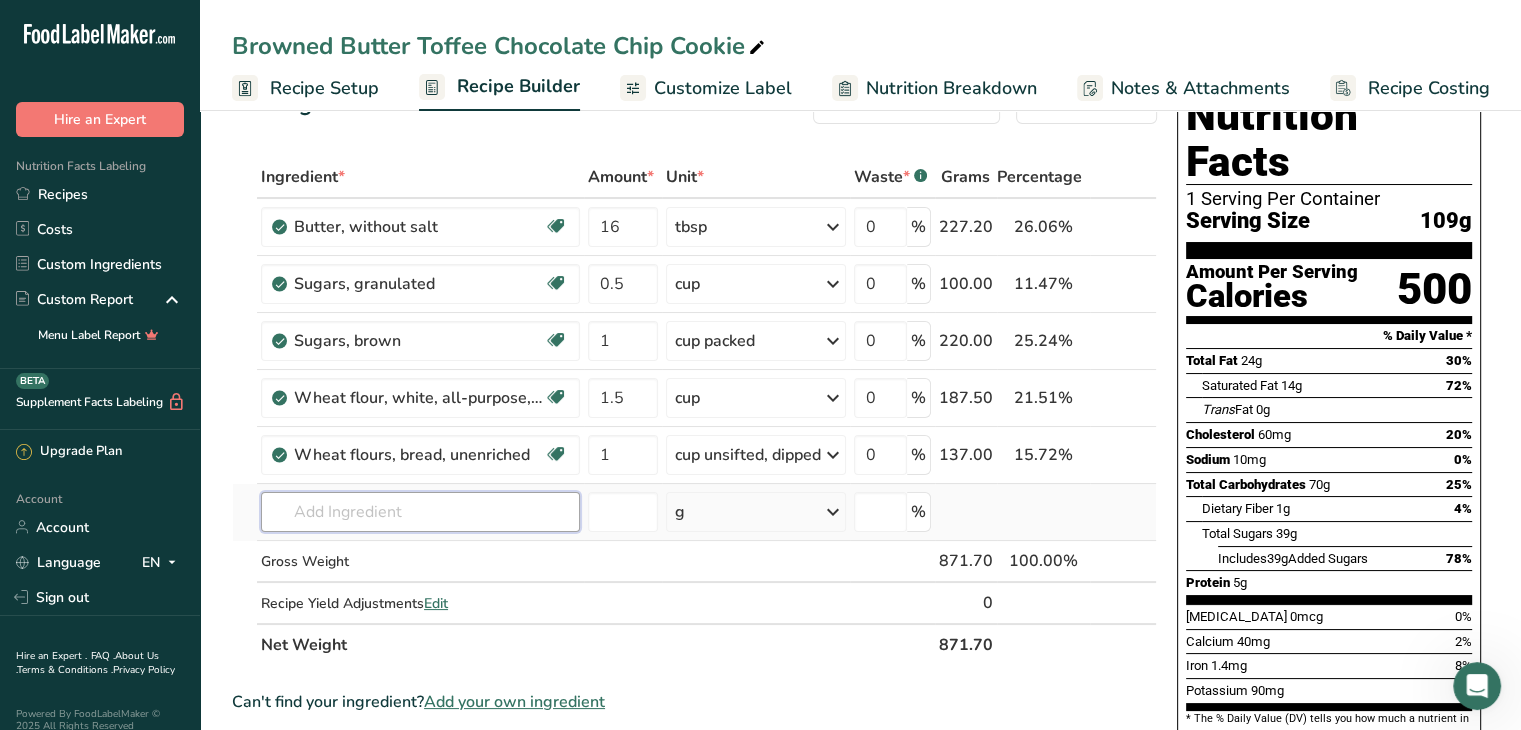click at bounding box center (420, 512) 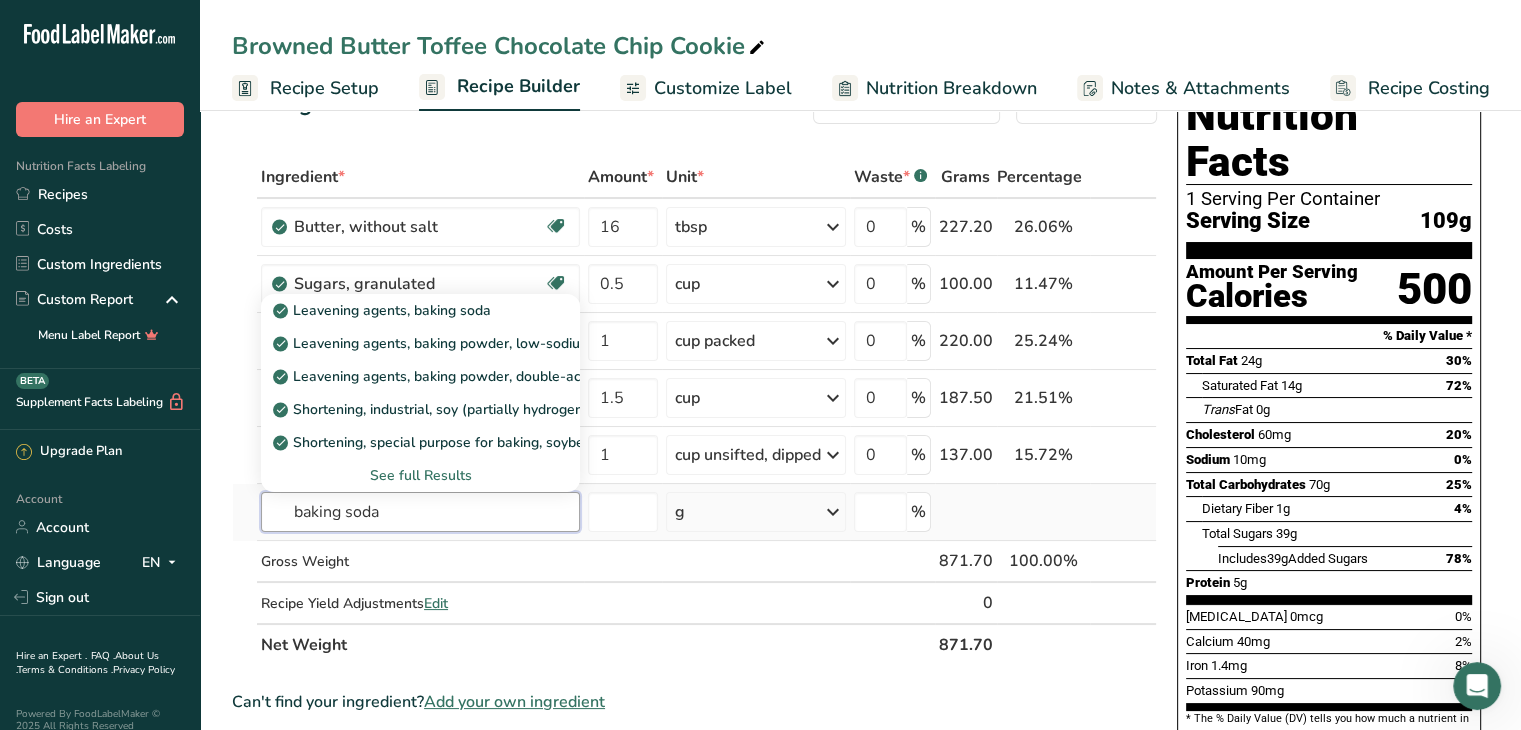 type on "baking soda" 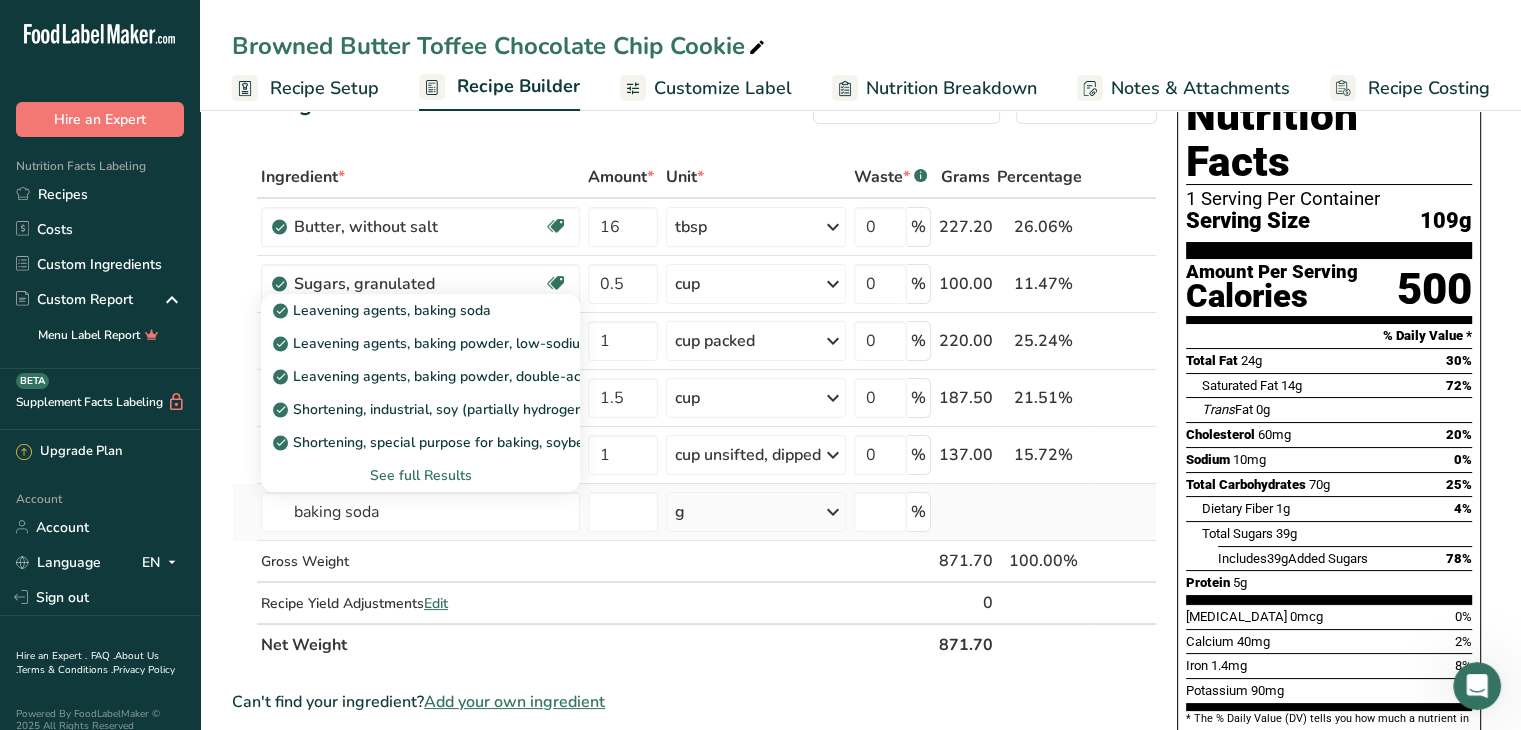 type 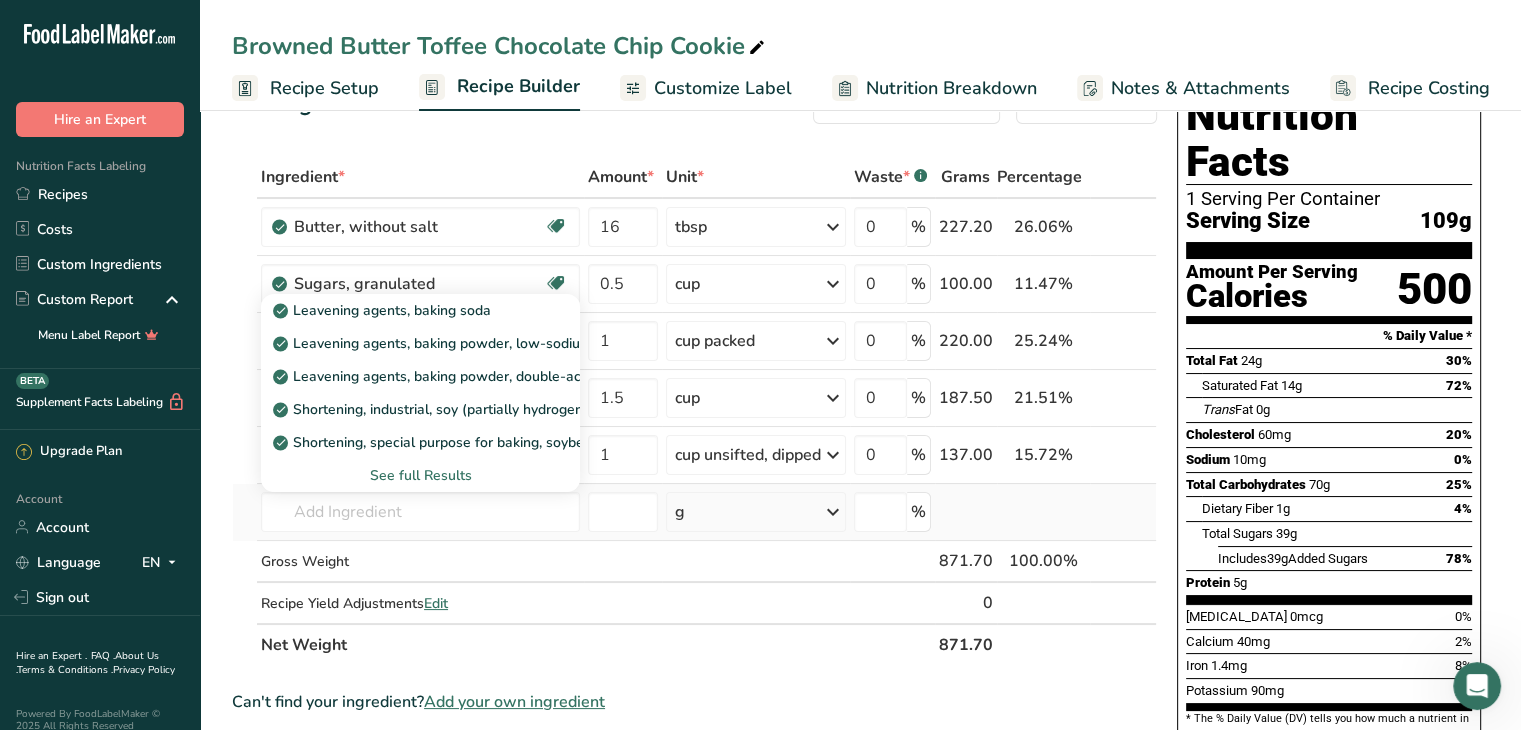 click on "See full Results" at bounding box center (420, 475) 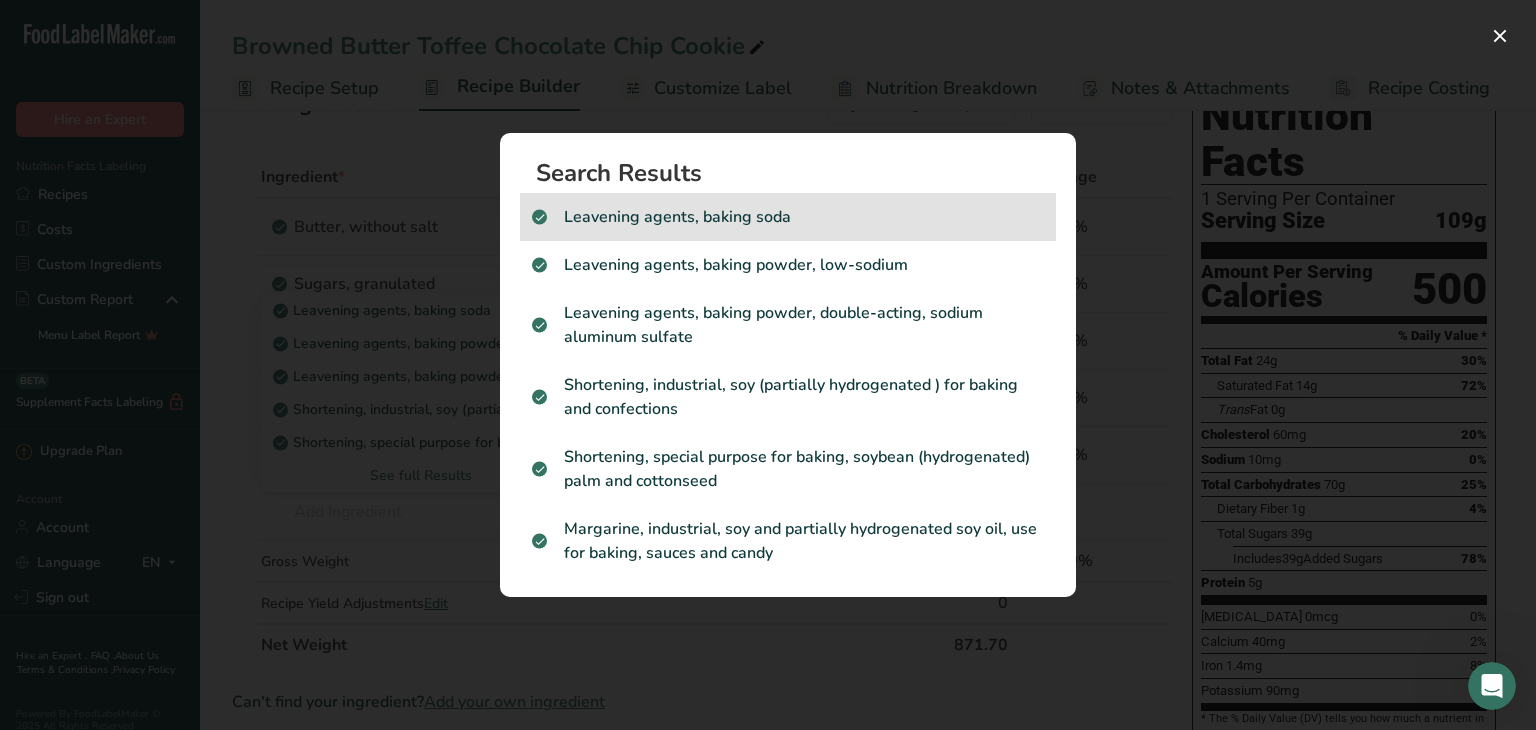 click on "Leavening agents, baking soda" at bounding box center [788, 217] 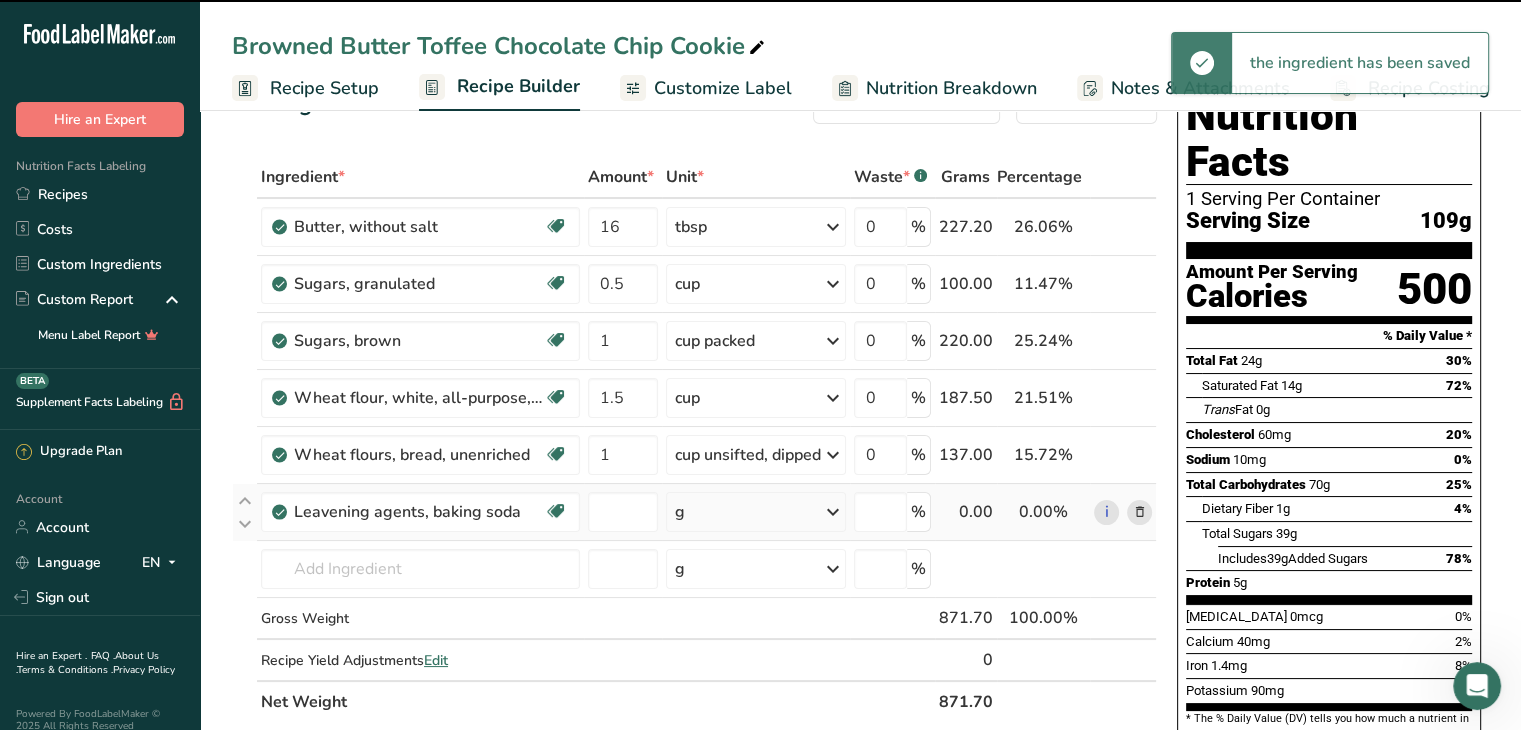 type on "0" 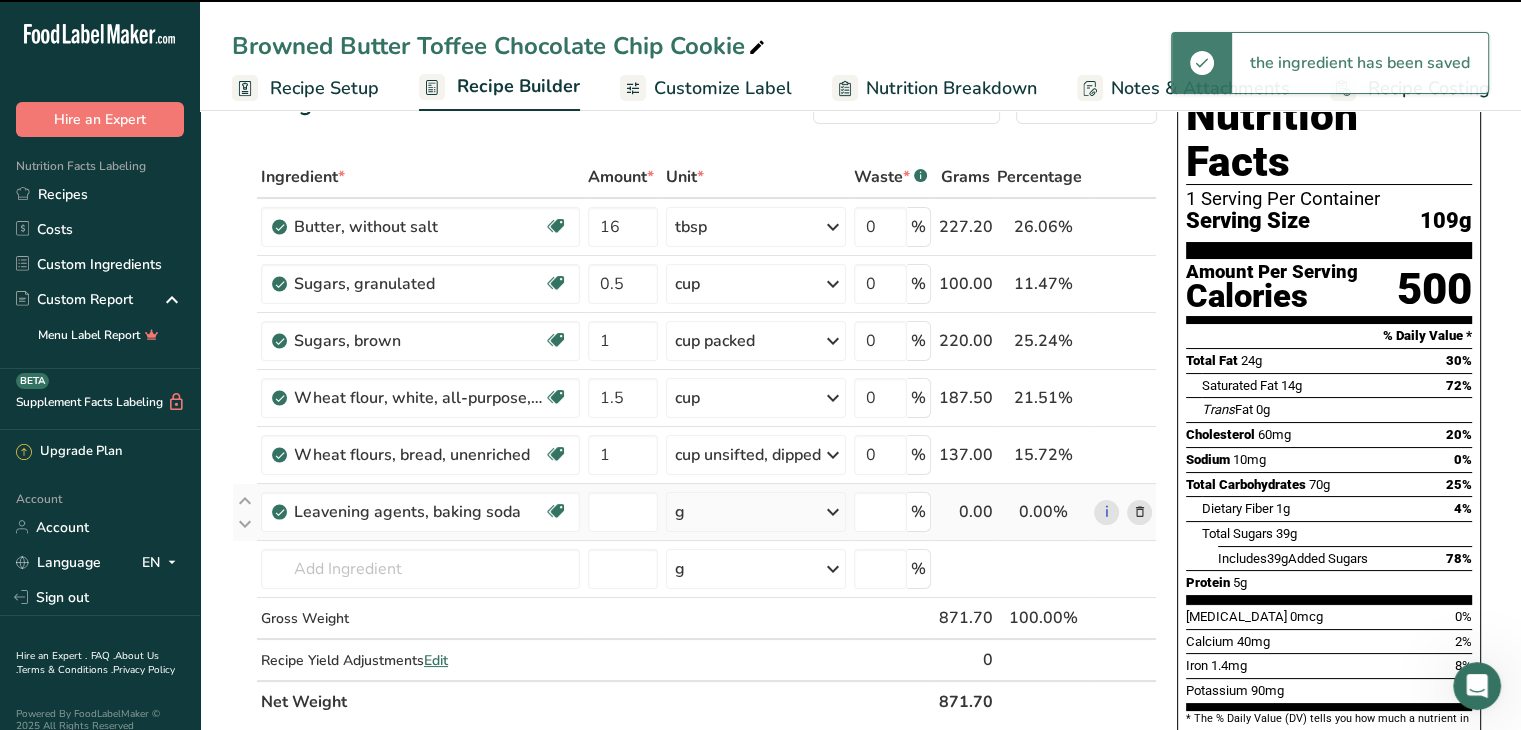type on "0" 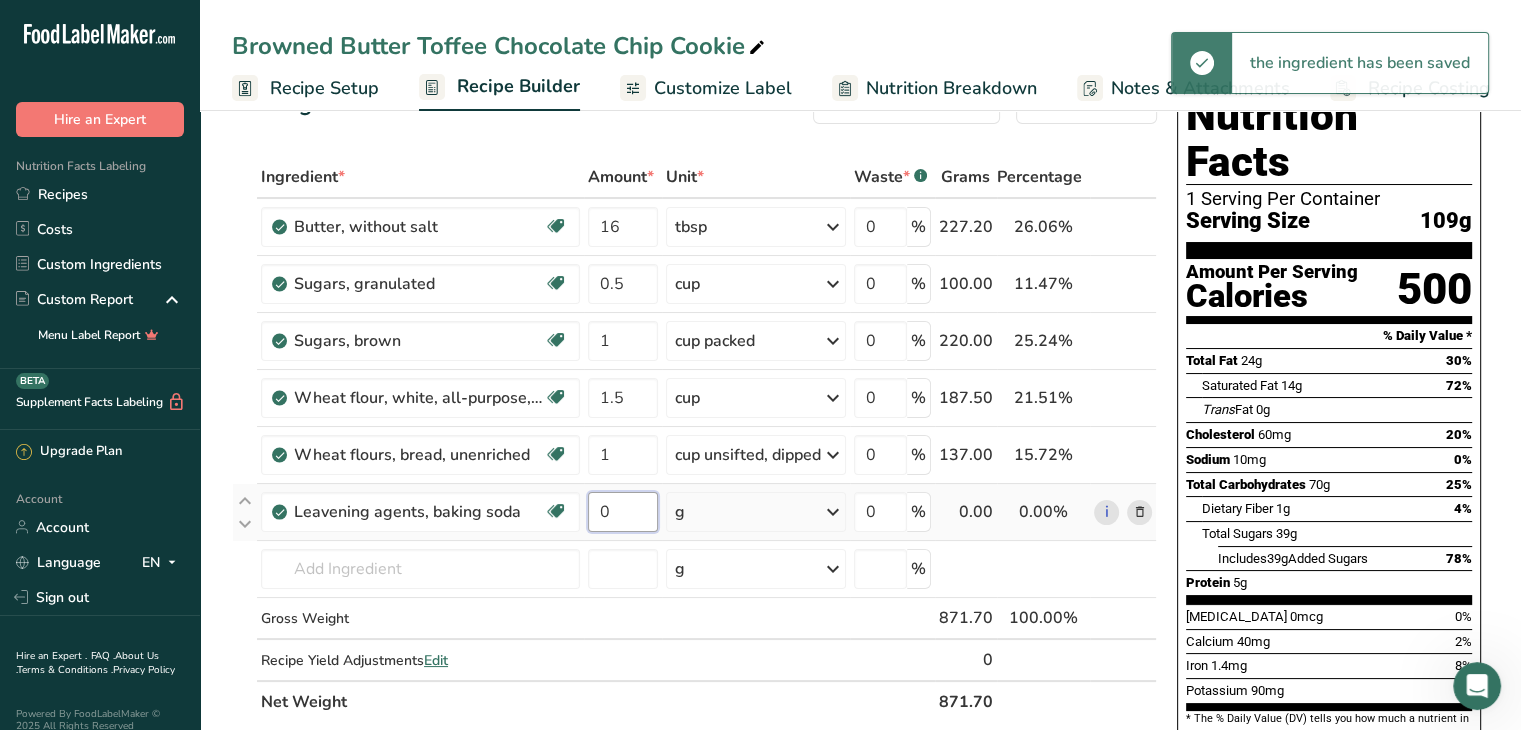 click on "0" at bounding box center (623, 512) 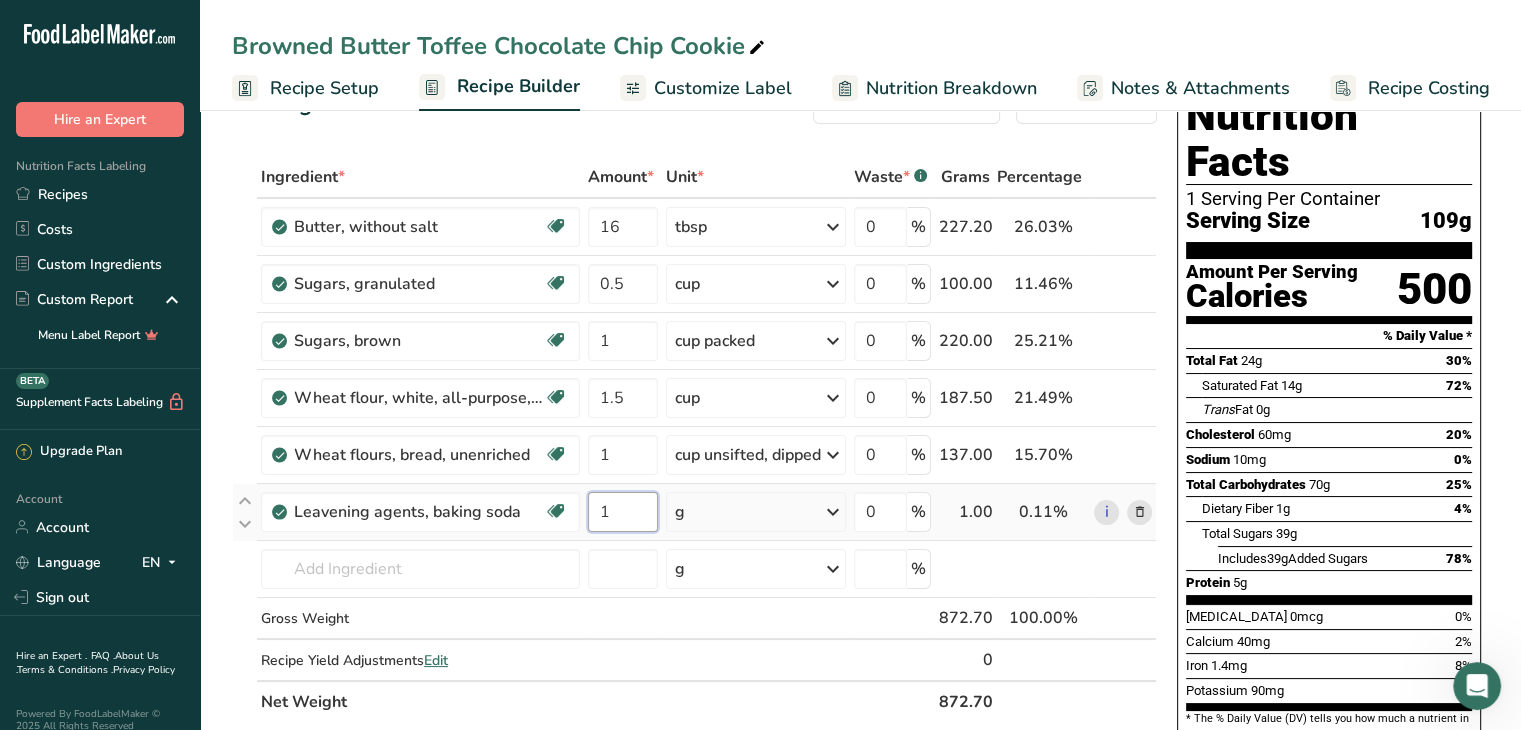 type on "1" 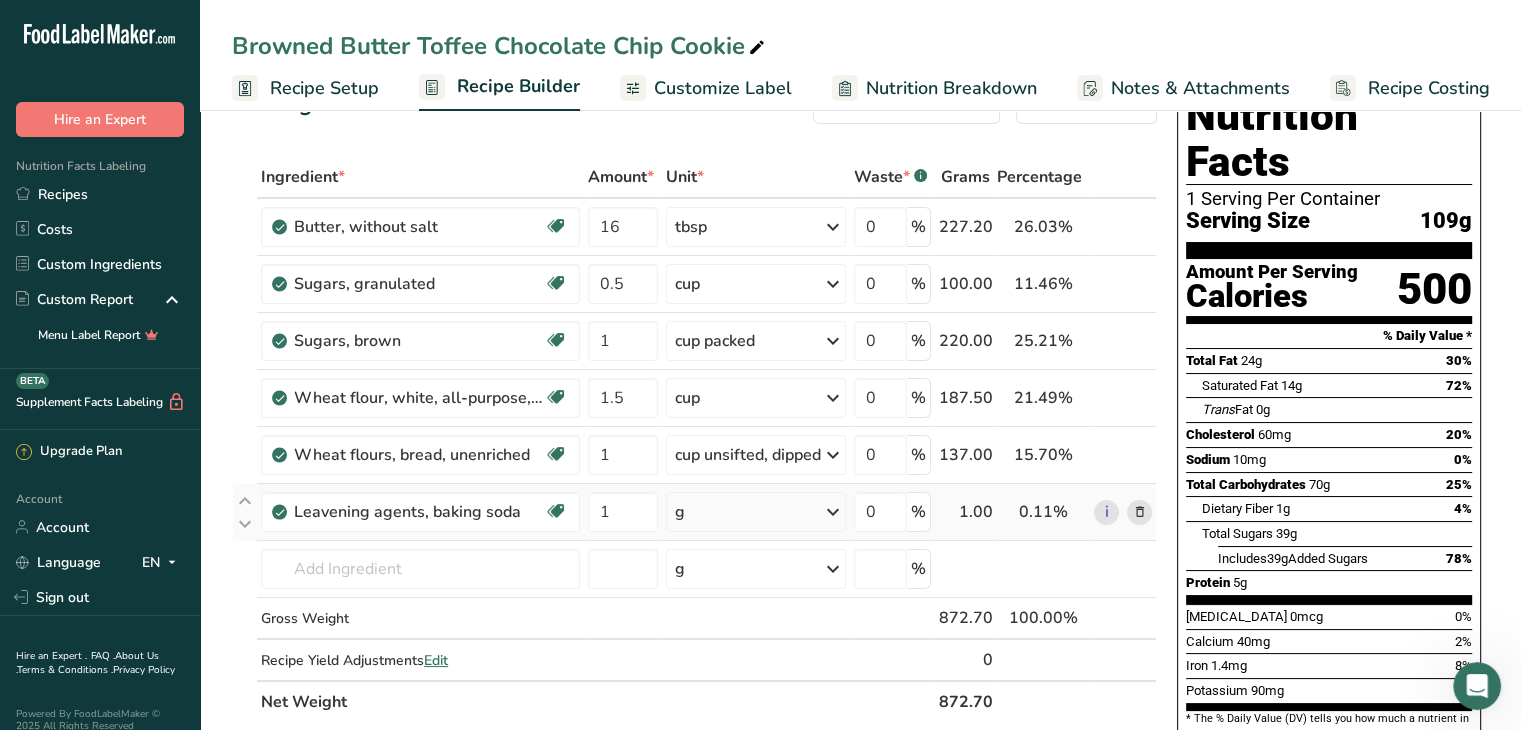 click on "Ingredient *
Amount *
Unit *
Waste *   .a-a{fill:#347362;}.b-a{fill:#fff;}          Grams
Percentage
Butter, without salt
Gluten free
Vegetarian
Soy free
16
tbsp
Portions
1 pat (1" sq, 1/3" high)
1 tbsp
1 cup
See more
Weight Units
g
kg
mg
See more
Volume Units
l
Volume units require a density conversion. If you know your ingredient's density enter it below. Otherwise, click on "RIA" our AI Regulatory bot - she will be able to help you
lb/ft3
g/cm3
Confirm
mL
lb/ft3" at bounding box center (694, 439) 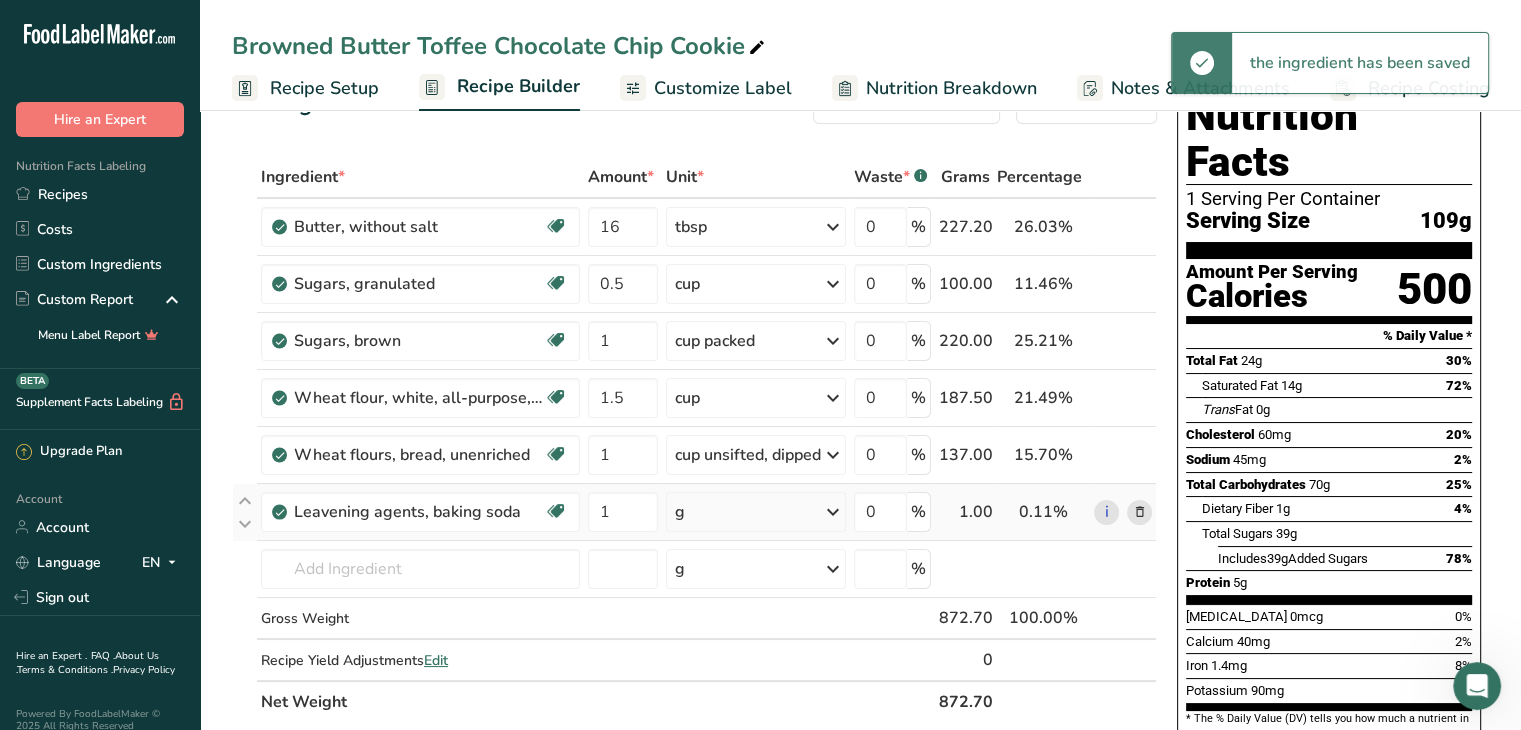 click on "g" at bounding box center (756, 512) 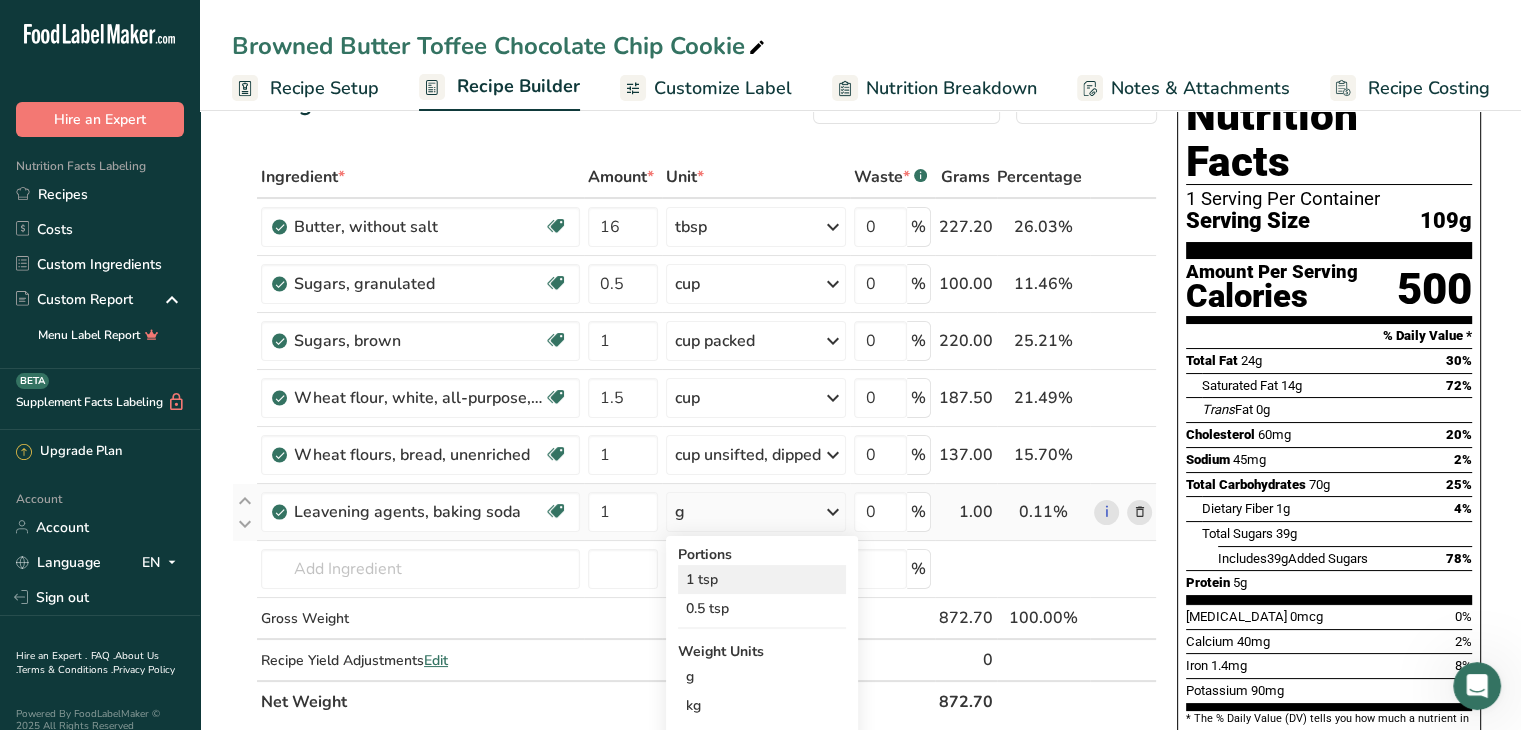 click on "1 tsp" at bounding box center [762, 579] 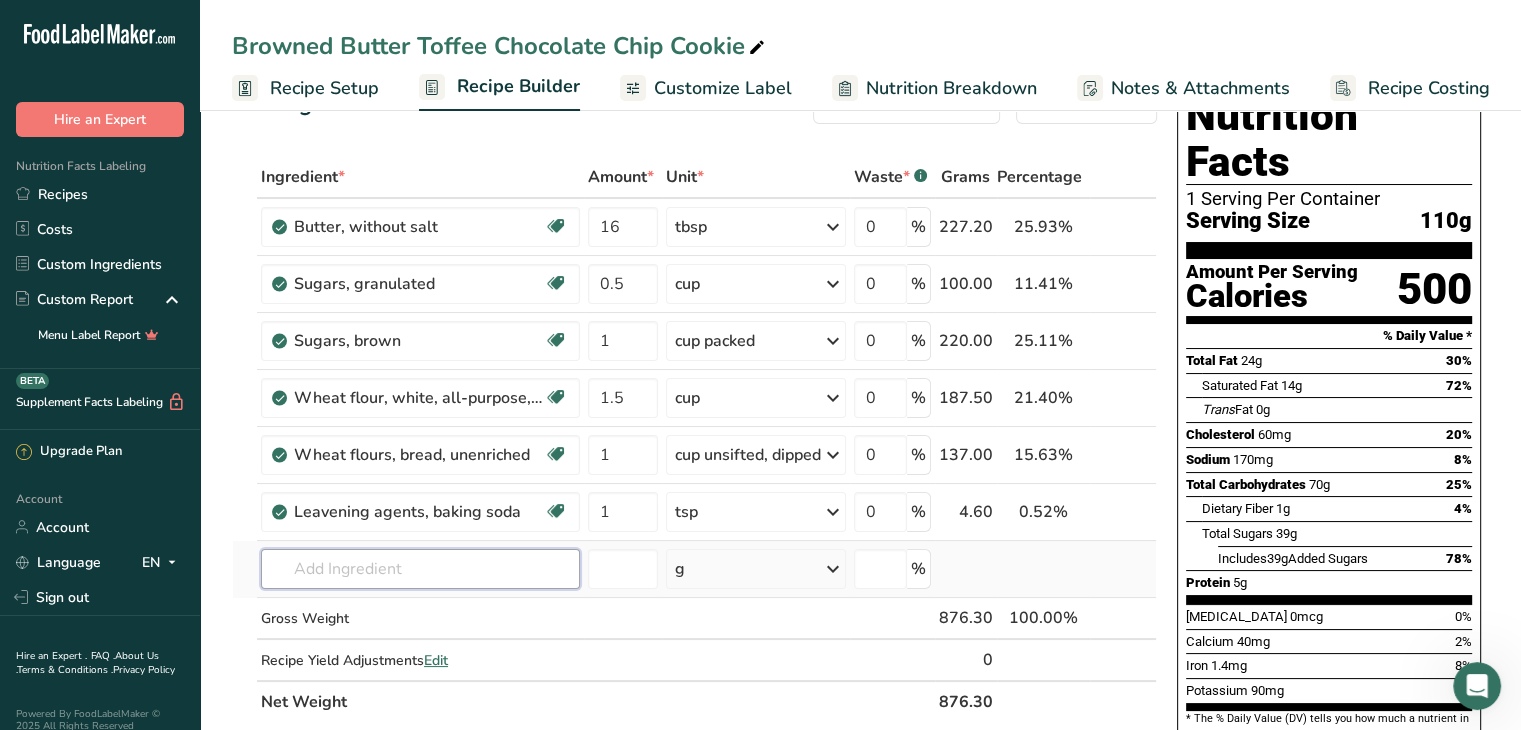 click at bounding box center (420, 569) 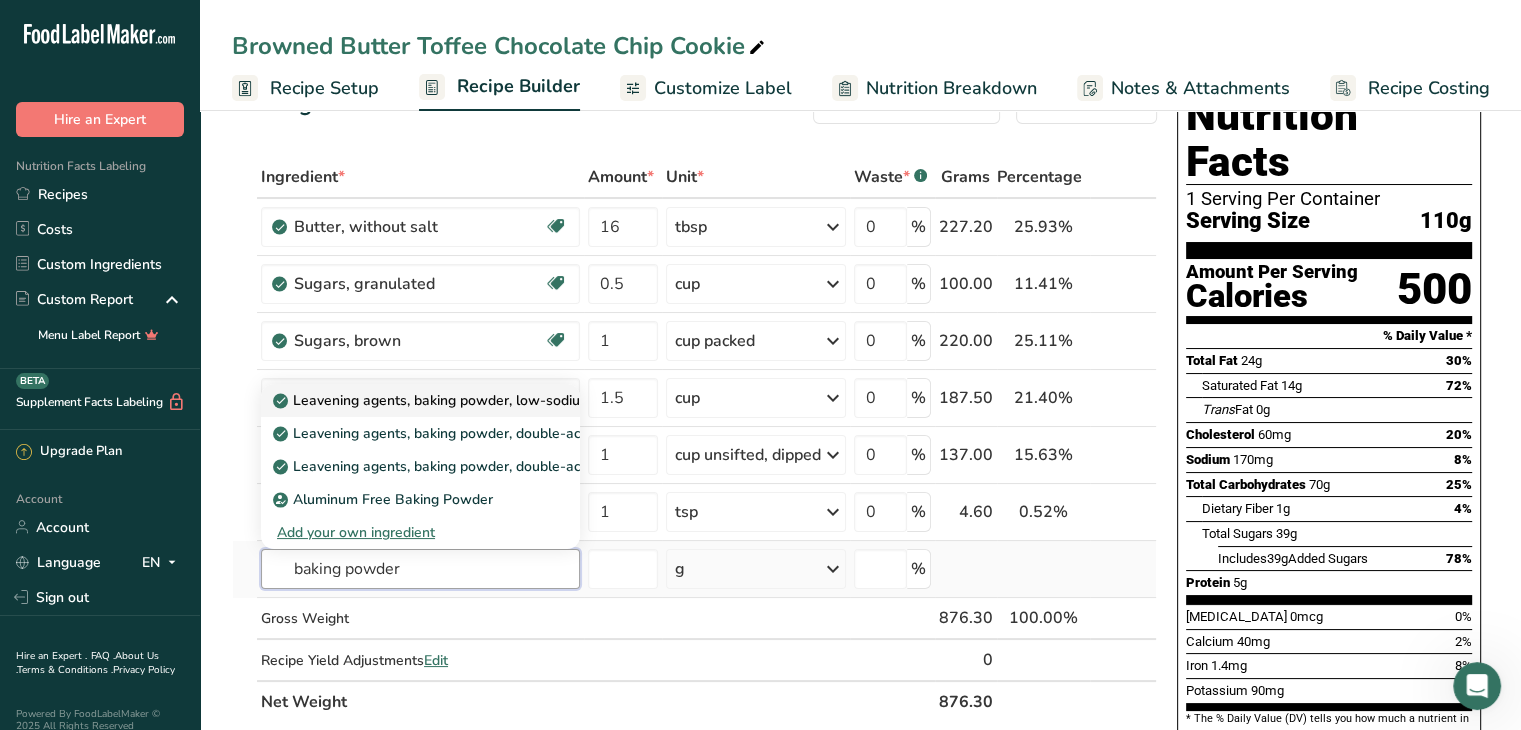 type on "baking powder" 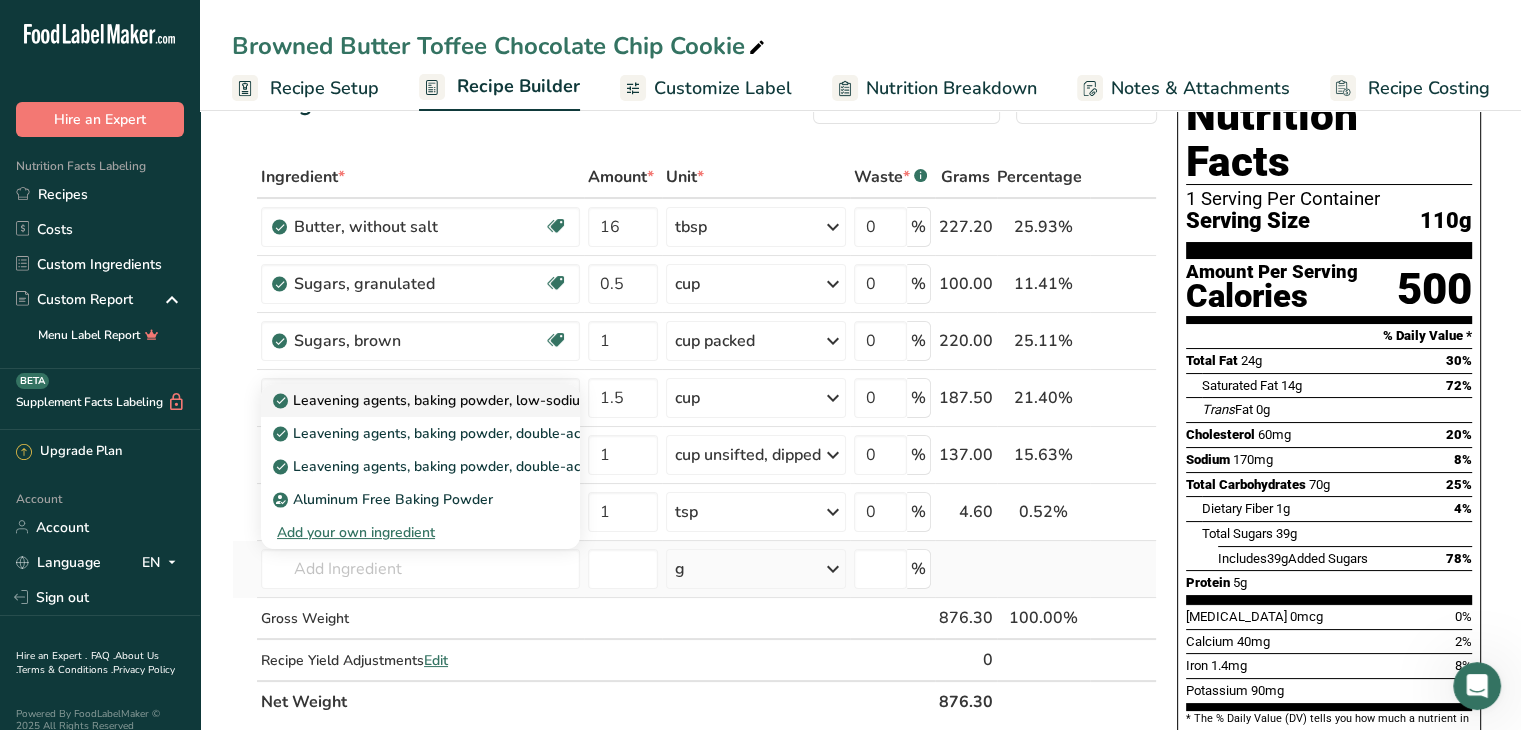 click on "Leavening agents, baking powder, low-sodium" at bounding box center (434, 400) 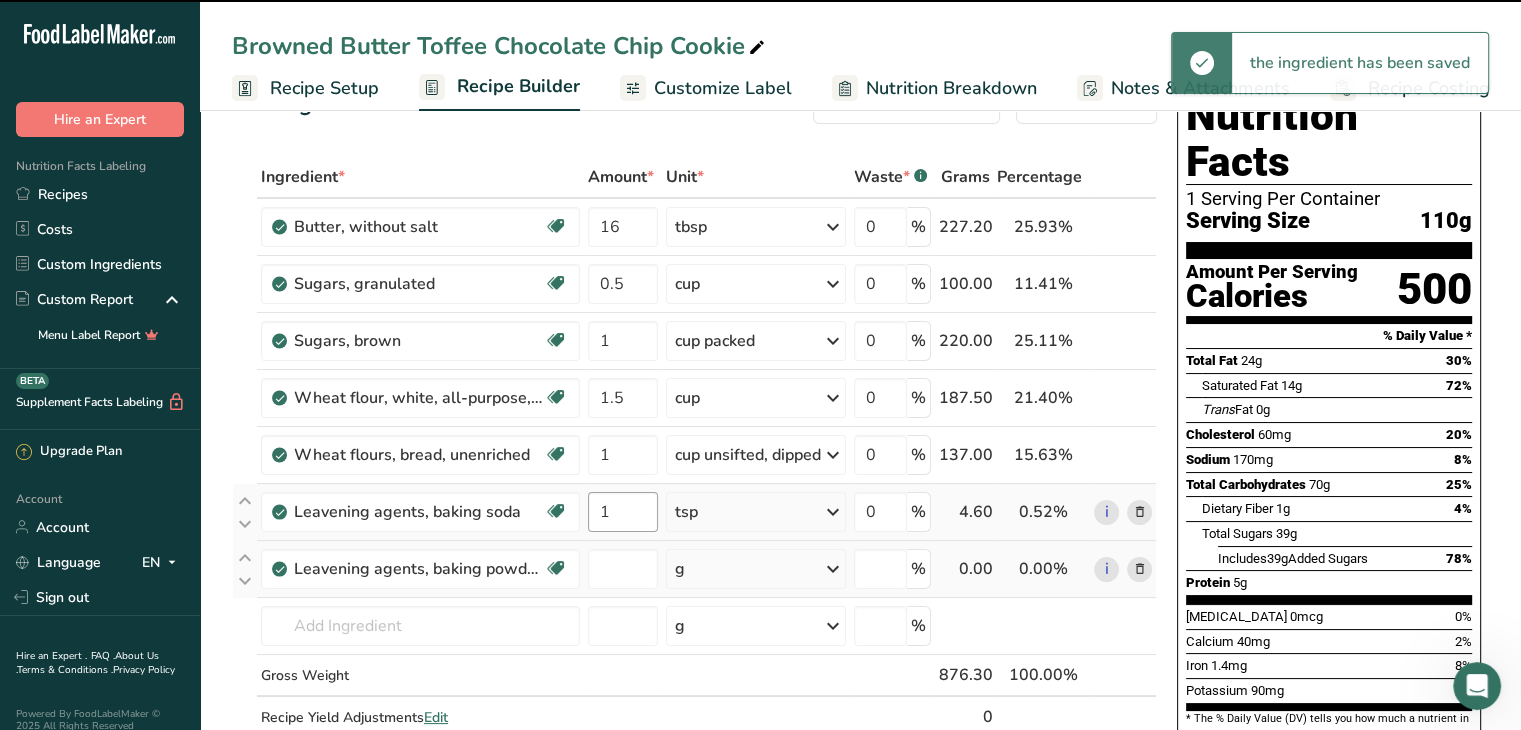 type on "0" 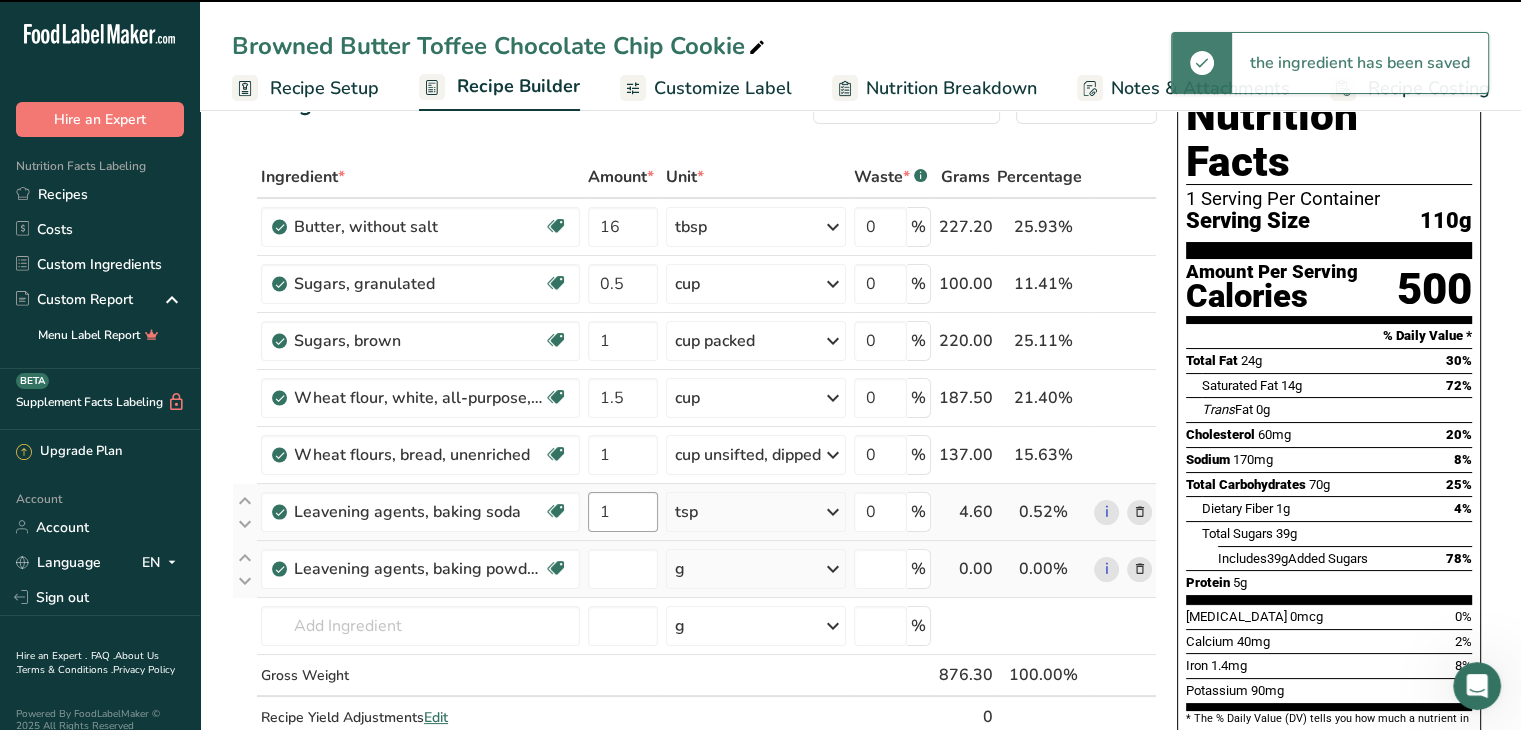 type on "0" 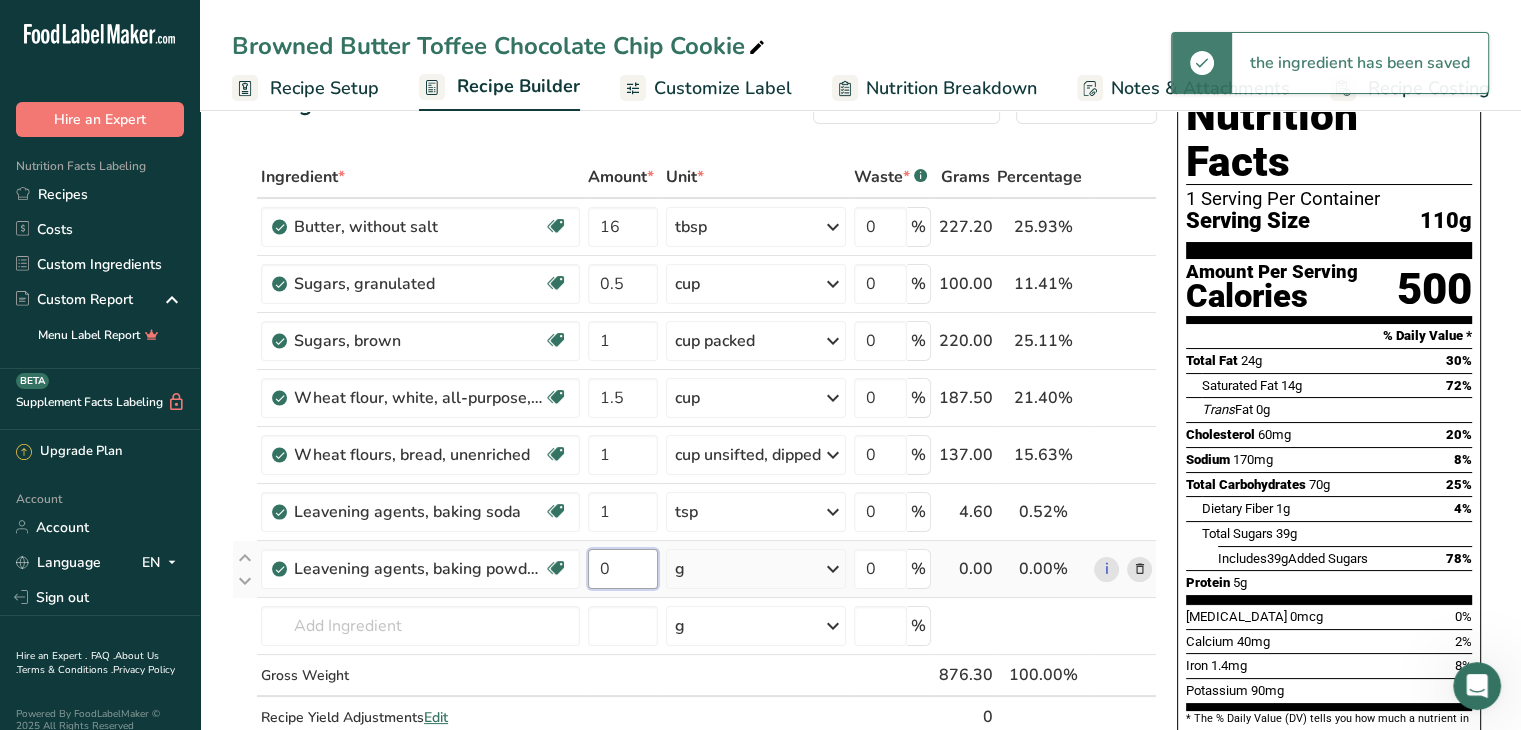 click on "0" at bounding box center [623, 569] 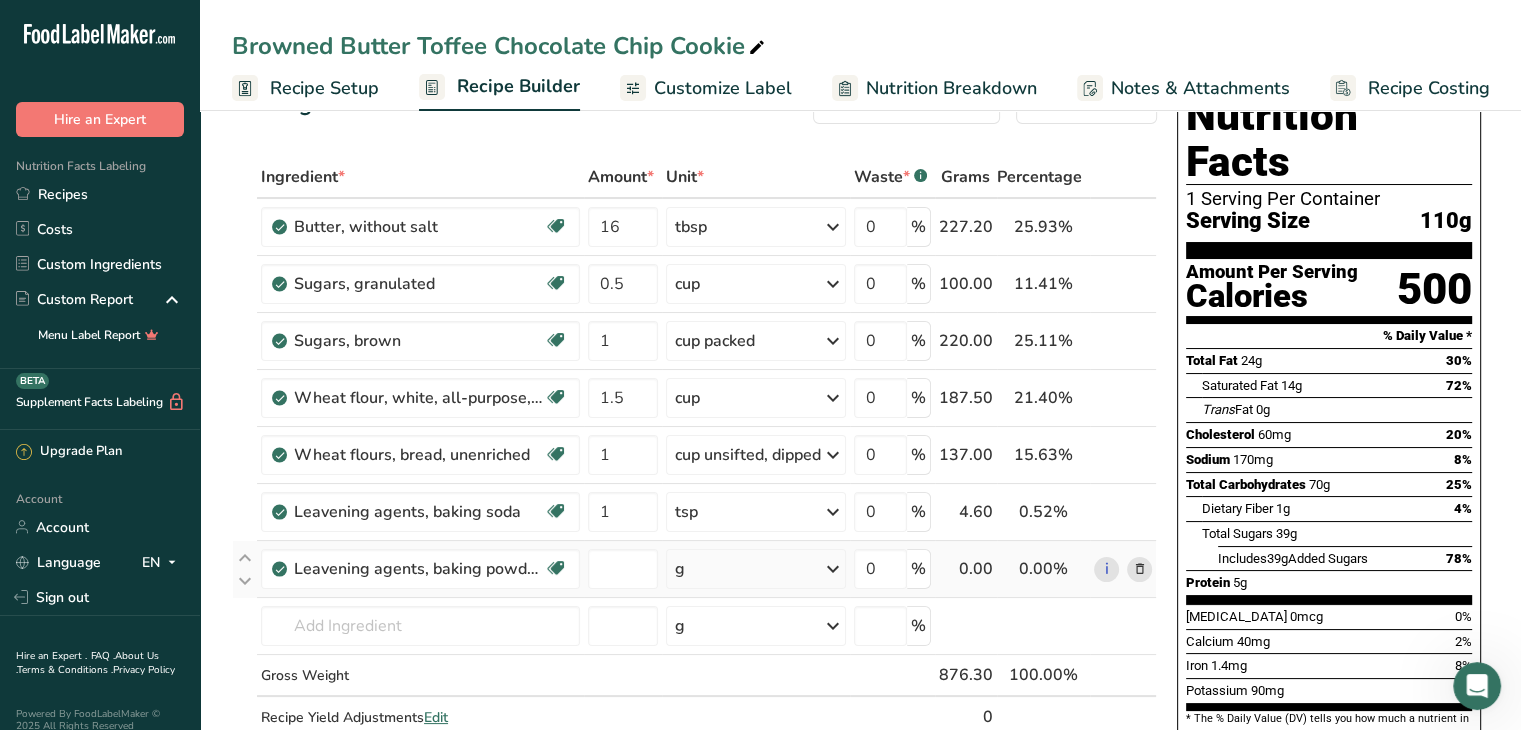 click on "Ingredient *
Amount *
Unit *
Waste *   .a-a{fill:#347362;}.b-a{fill:#fff;}          Grams
Percentage
Butter, without salt
Gluten free
Vegetarian
Soy free
16
tbsp
Portions
1 pat (1" sq, 1/3" high)
1 tbsp
1 cup
See more
Weight Units
g
kg
mg
See more
Volume Units
l
Volume units require a density conversion. If you know your ingredient's density enter it below. Otherwise, click on "RIA" our AI Regulatory bot - she will be able to help you
lb/ft3
g/cm3
Confirm
mL
lb/ft3" at bounding box center (694, 468) 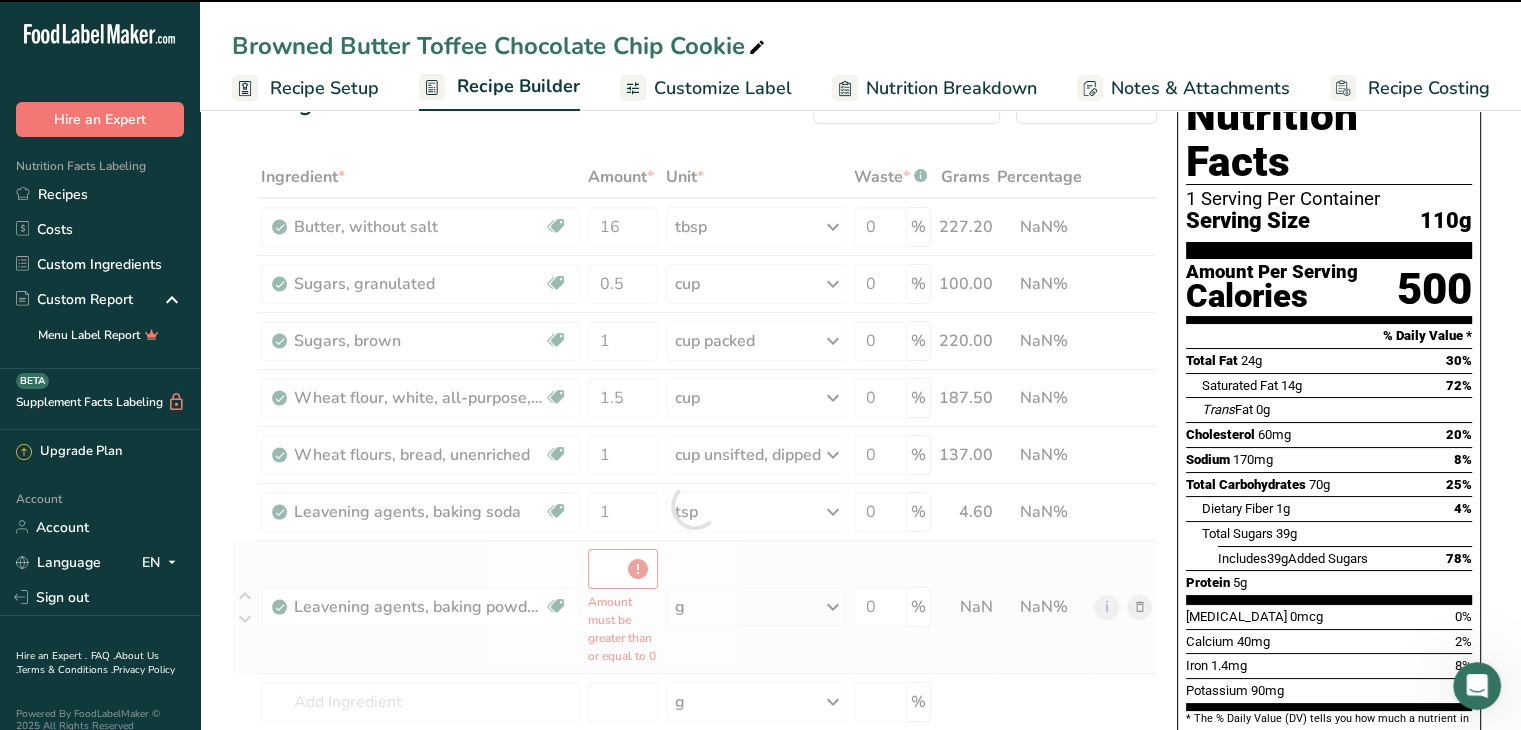 type on "0" 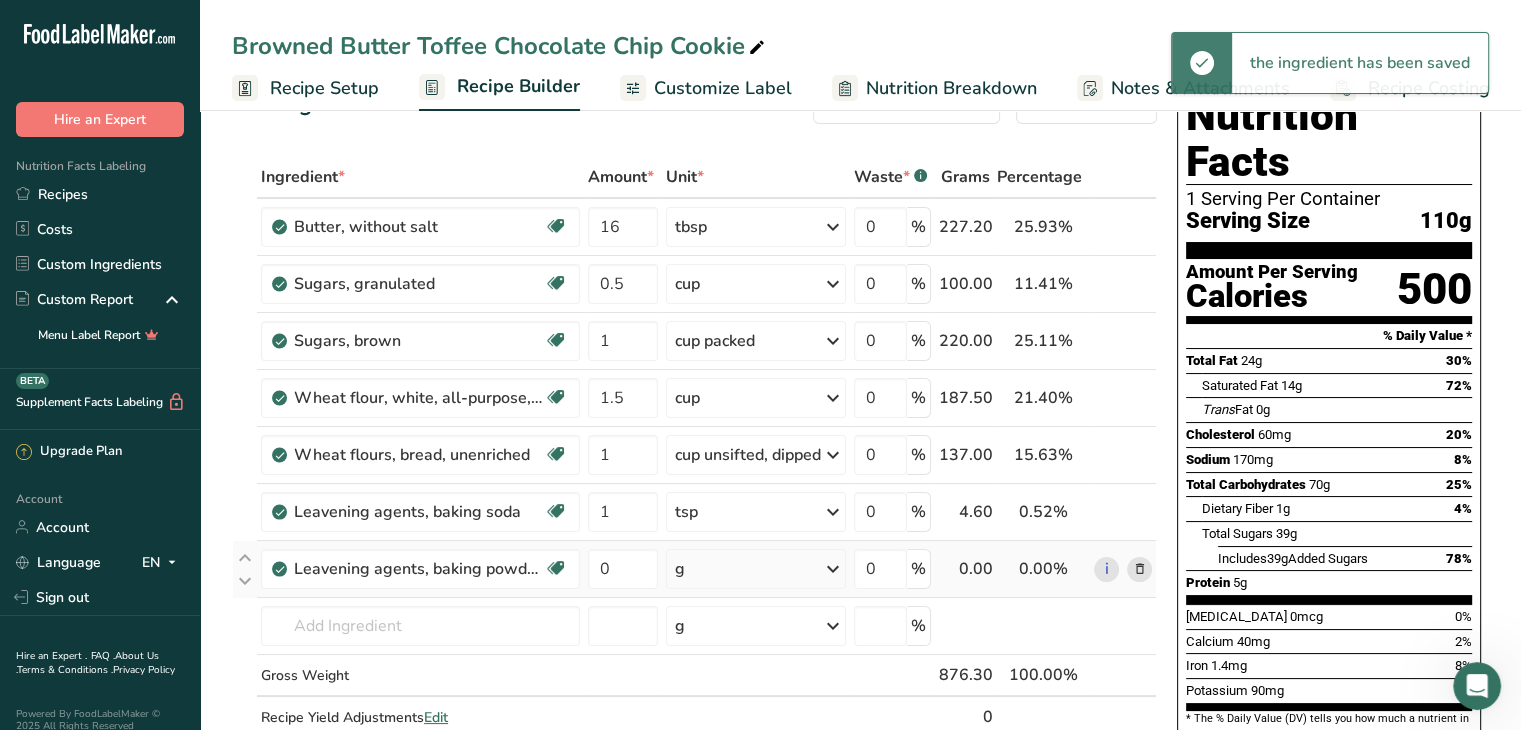click on "g" at bounding box center [756, 569] 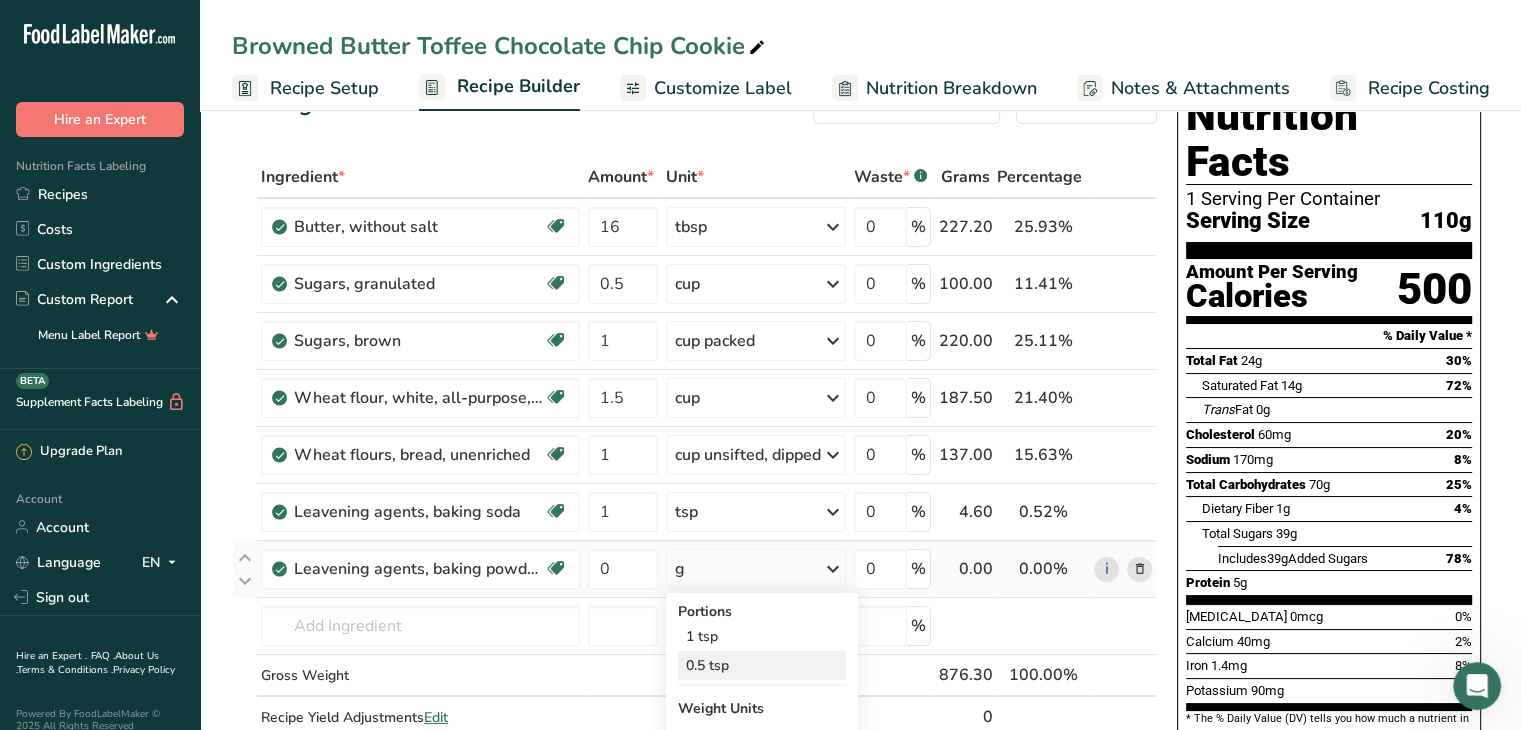 click on "0.5 tsp" at bounding box center (762, 665) 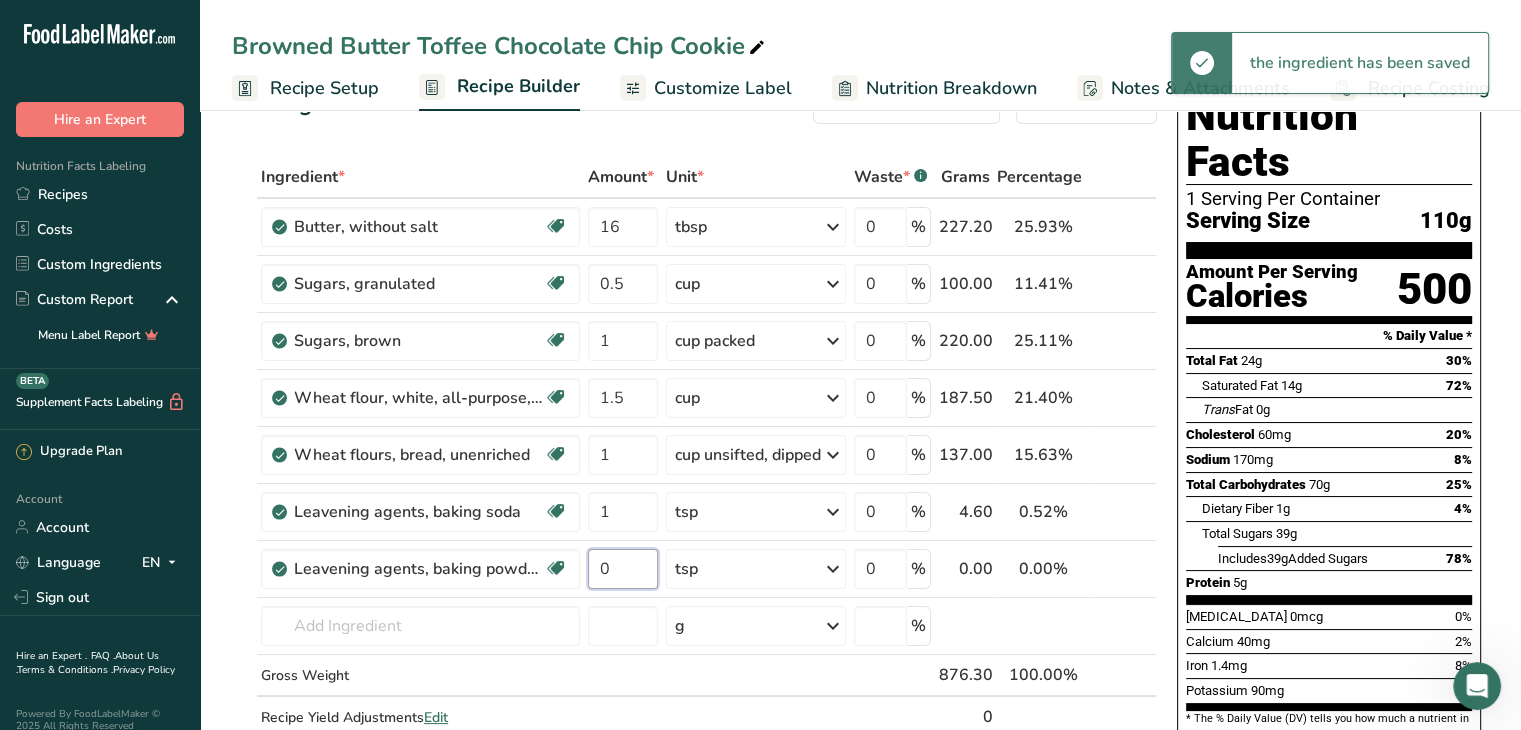 click on "0" at bounding box center (623, 569) 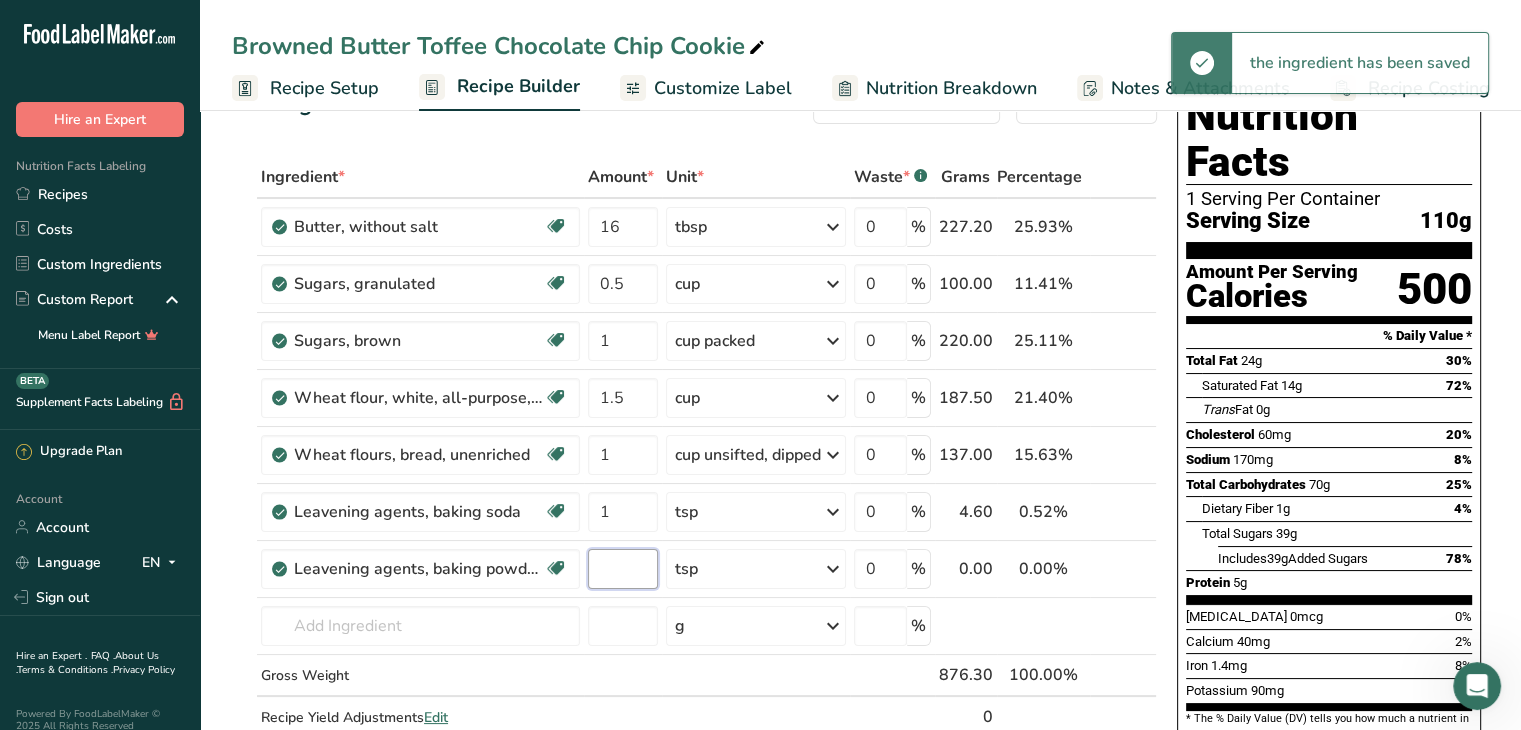 type on "3" 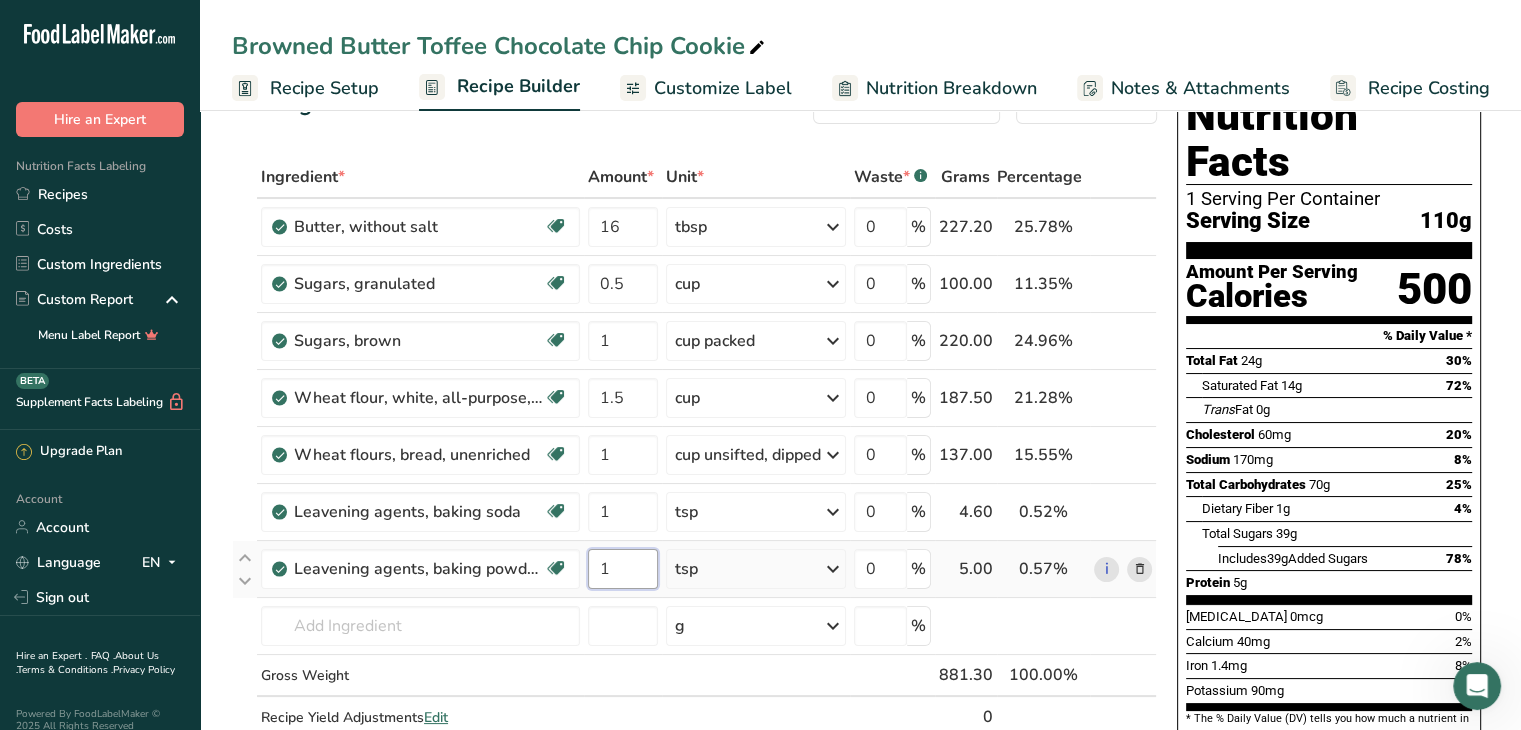 type on "1" 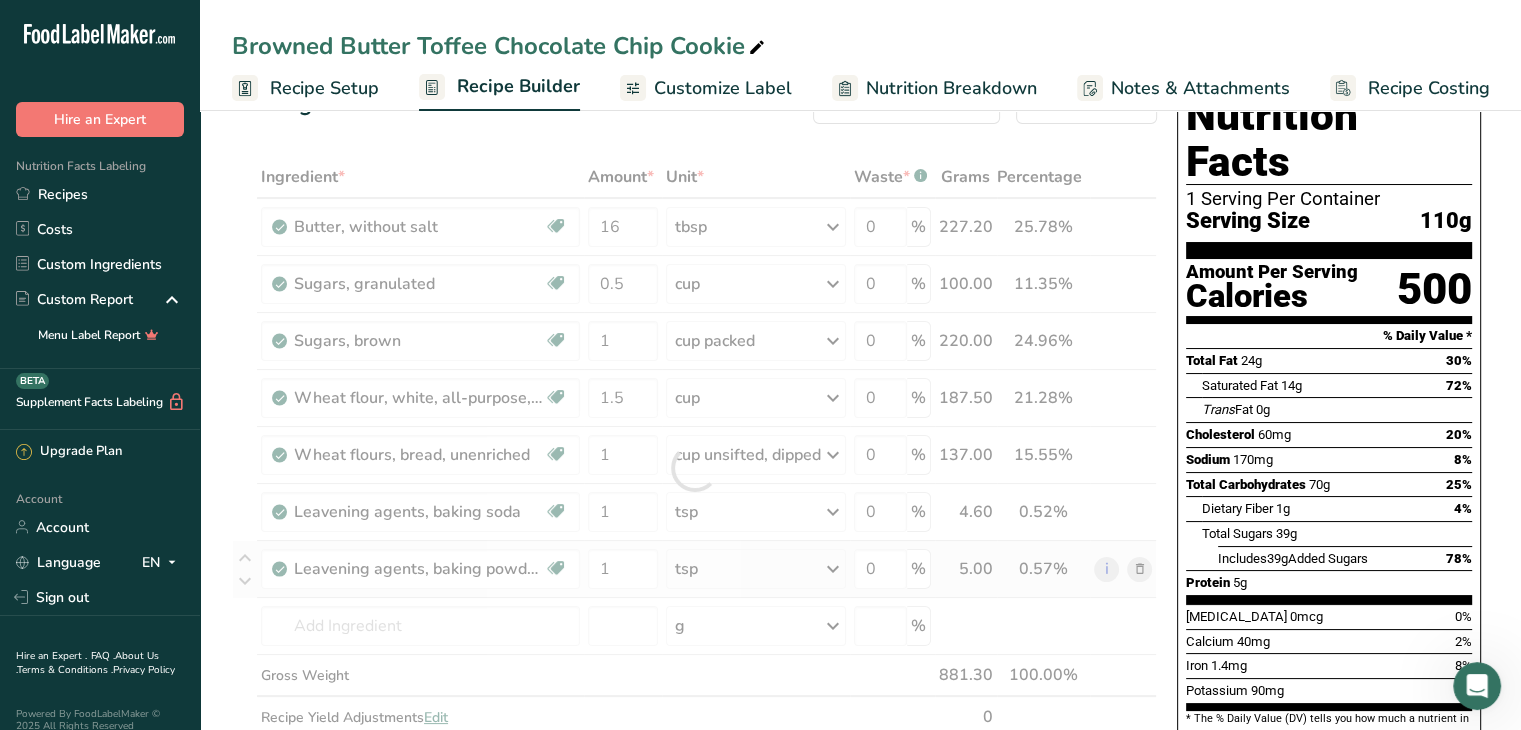 click on "Ingredient *
Amount *
Unit *
Waste *   .a-a{fill:#347362;}.b-a{fill:#fff;}          Grams
Percentage
Butter, without salt
Gluten free
Vegetarian
Soy free
16
tbsp
Portions
1 pat (1" sq, 1/3" high)
1 tbsp
1 cup
See more
Weight Units
g
kg
mg
See more
Volume Units
l
Volume units require a density conversion. If you know your ingredient's density enter it below. Otherwise, click on "RIA" our AI Regulatory bot - she will be able to help you
lb/ft3
g/cm3
Confirm
mL
lb/ft3" at bounding box center [694, 468] 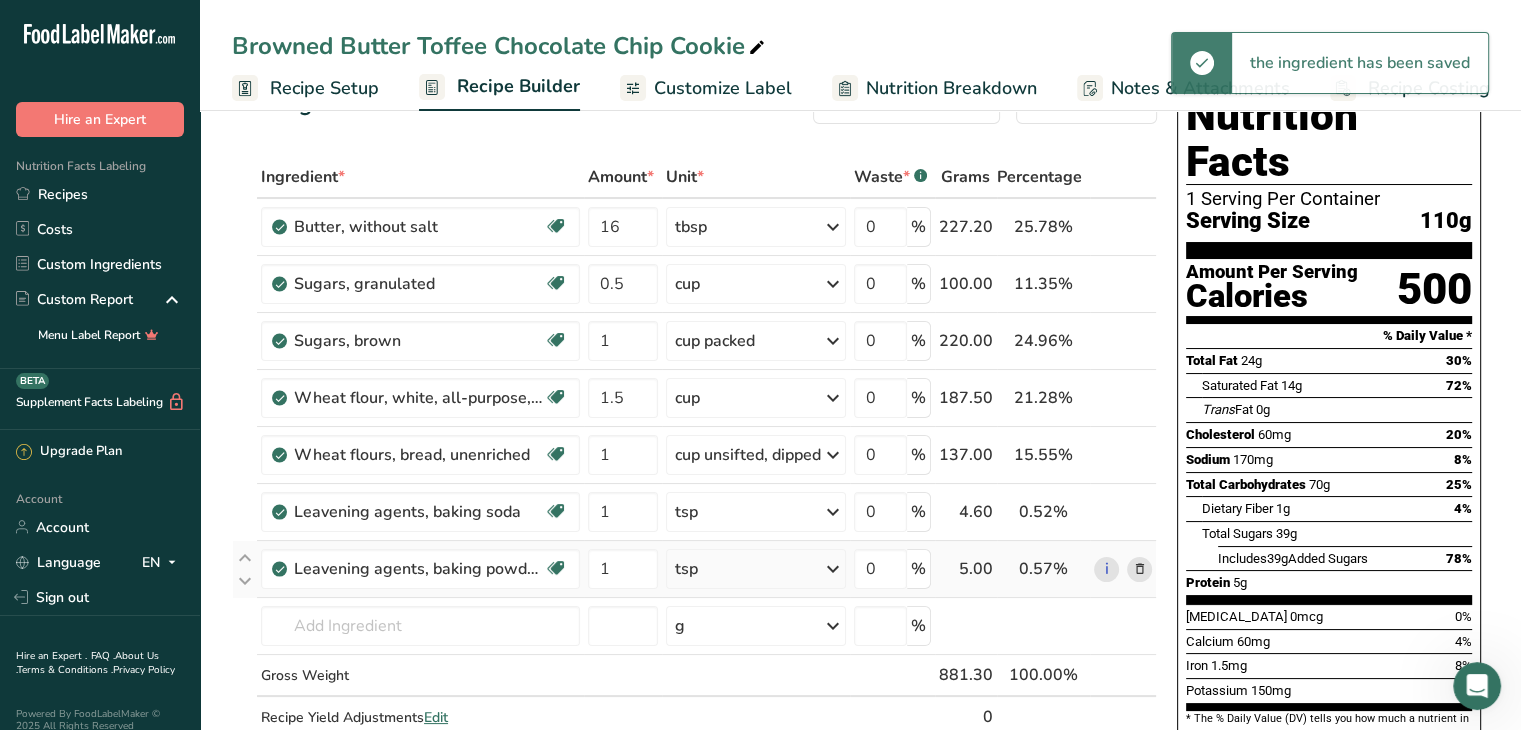 click on "tsp" at bounding box center [756, 569] 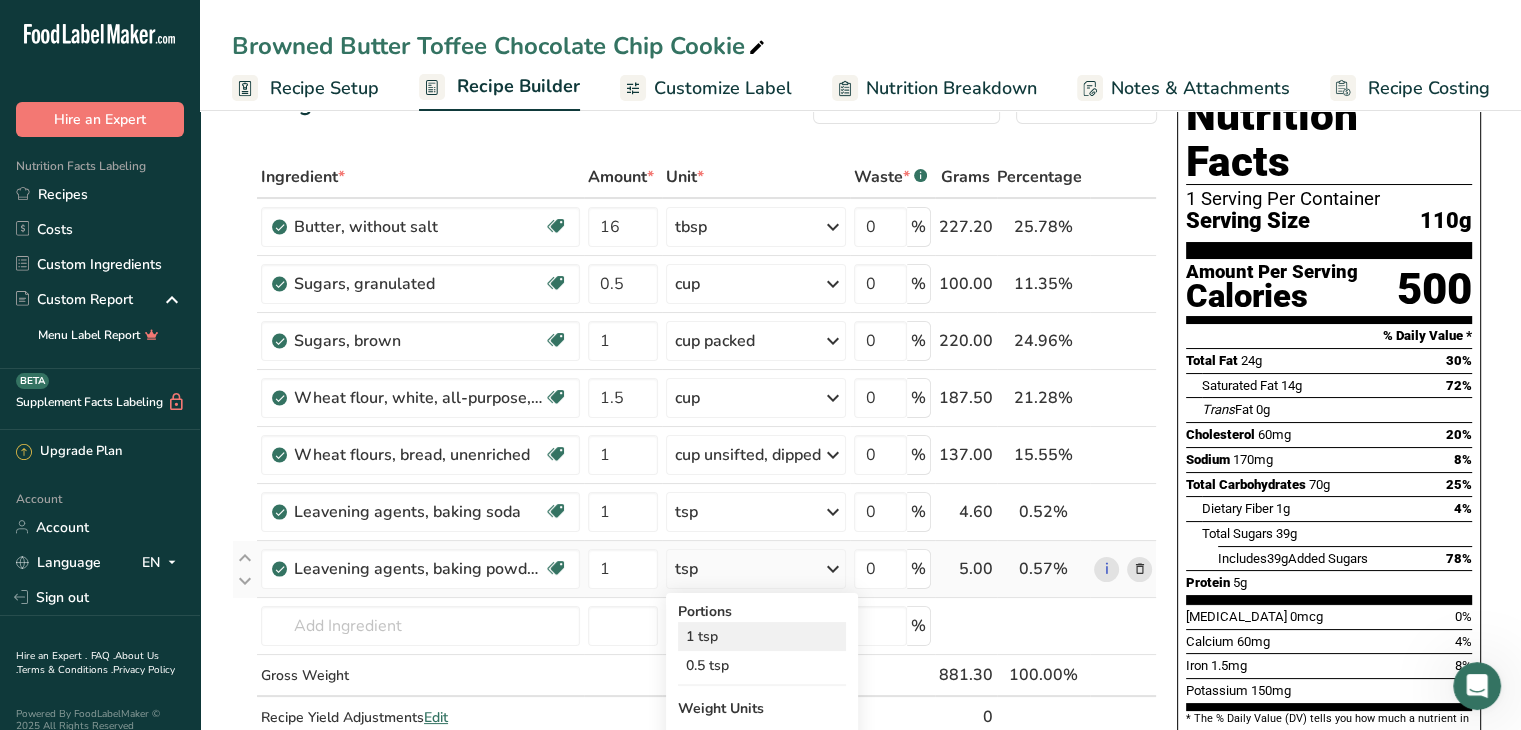 click on "1 tsp" at bounding box center (762, 636) 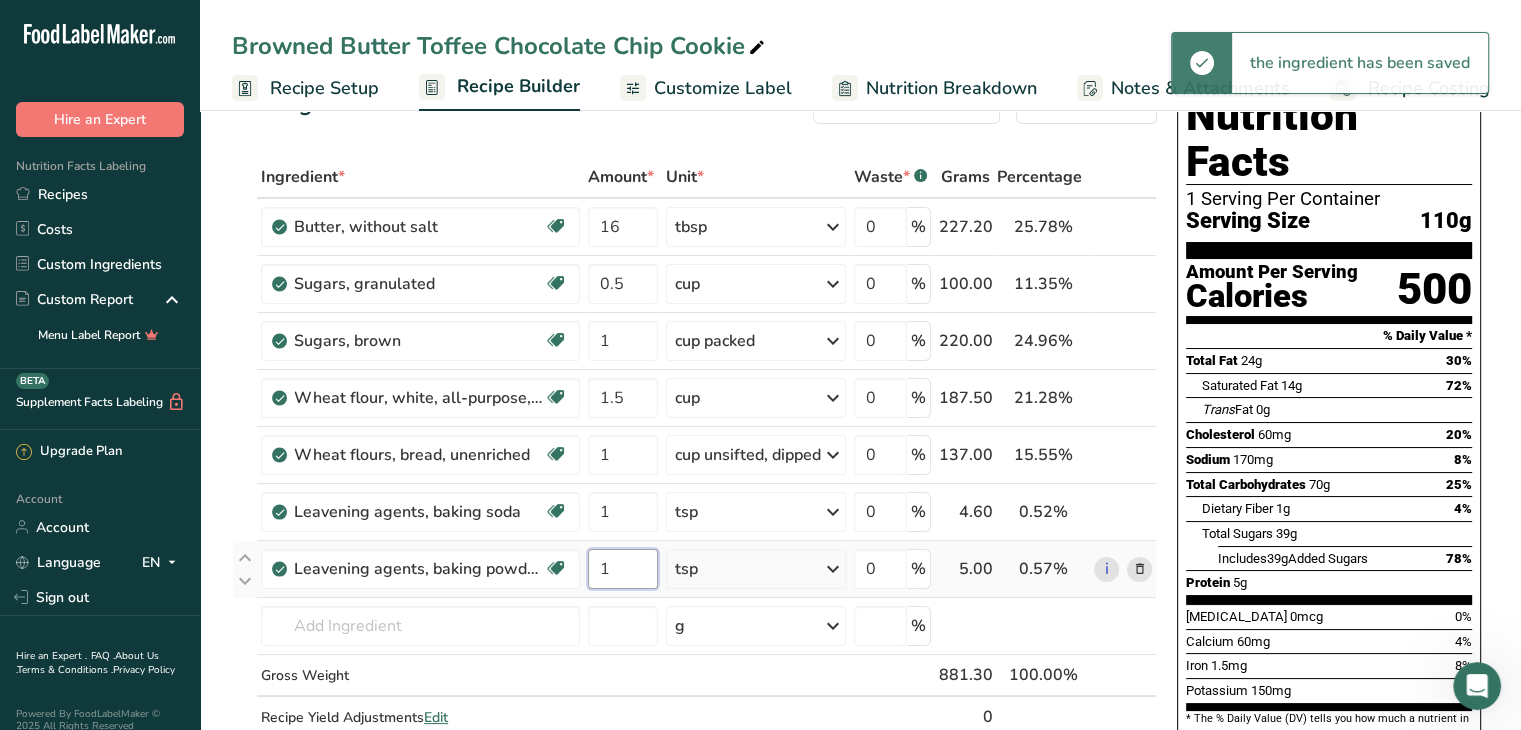 click on "1" at bounding box center [623, 569] 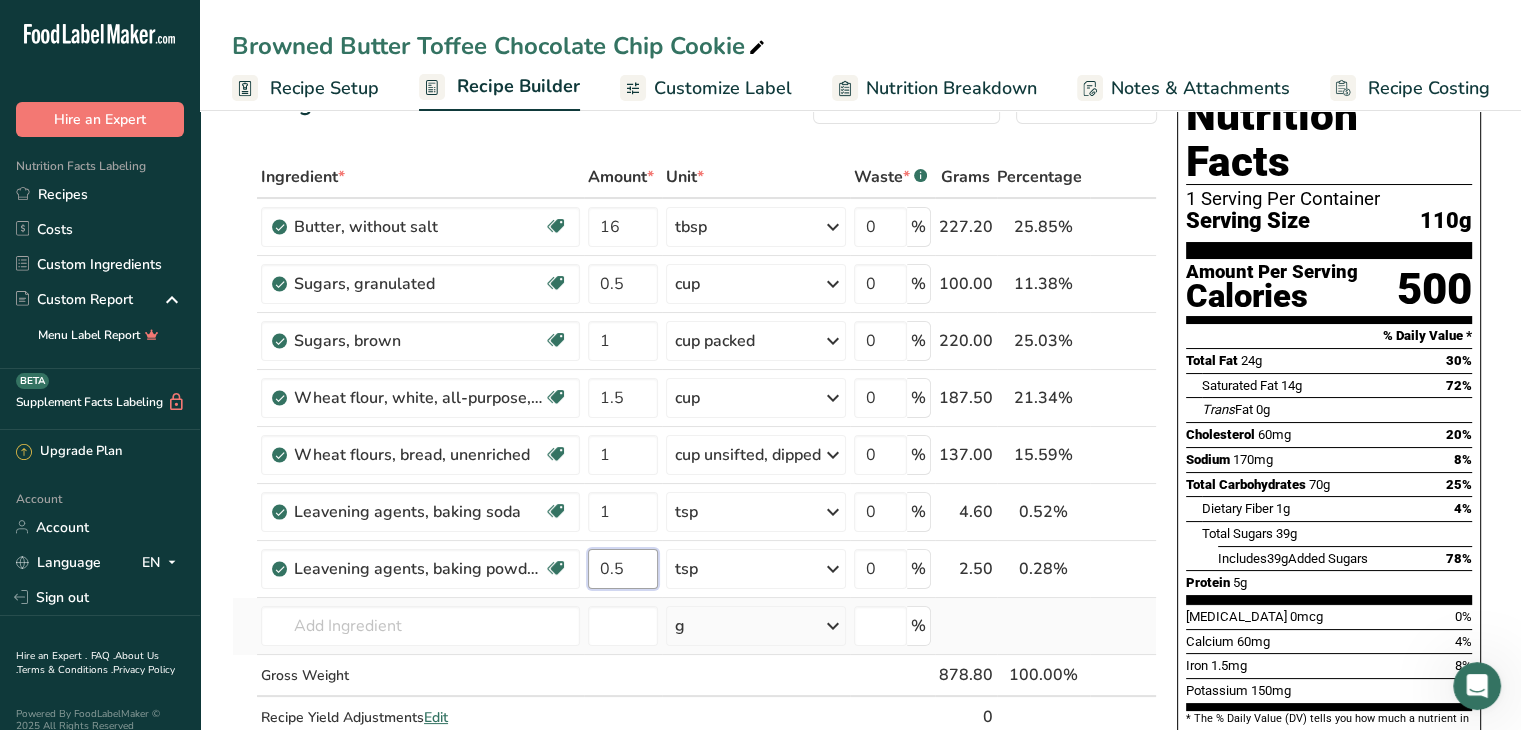 type on "0.5" 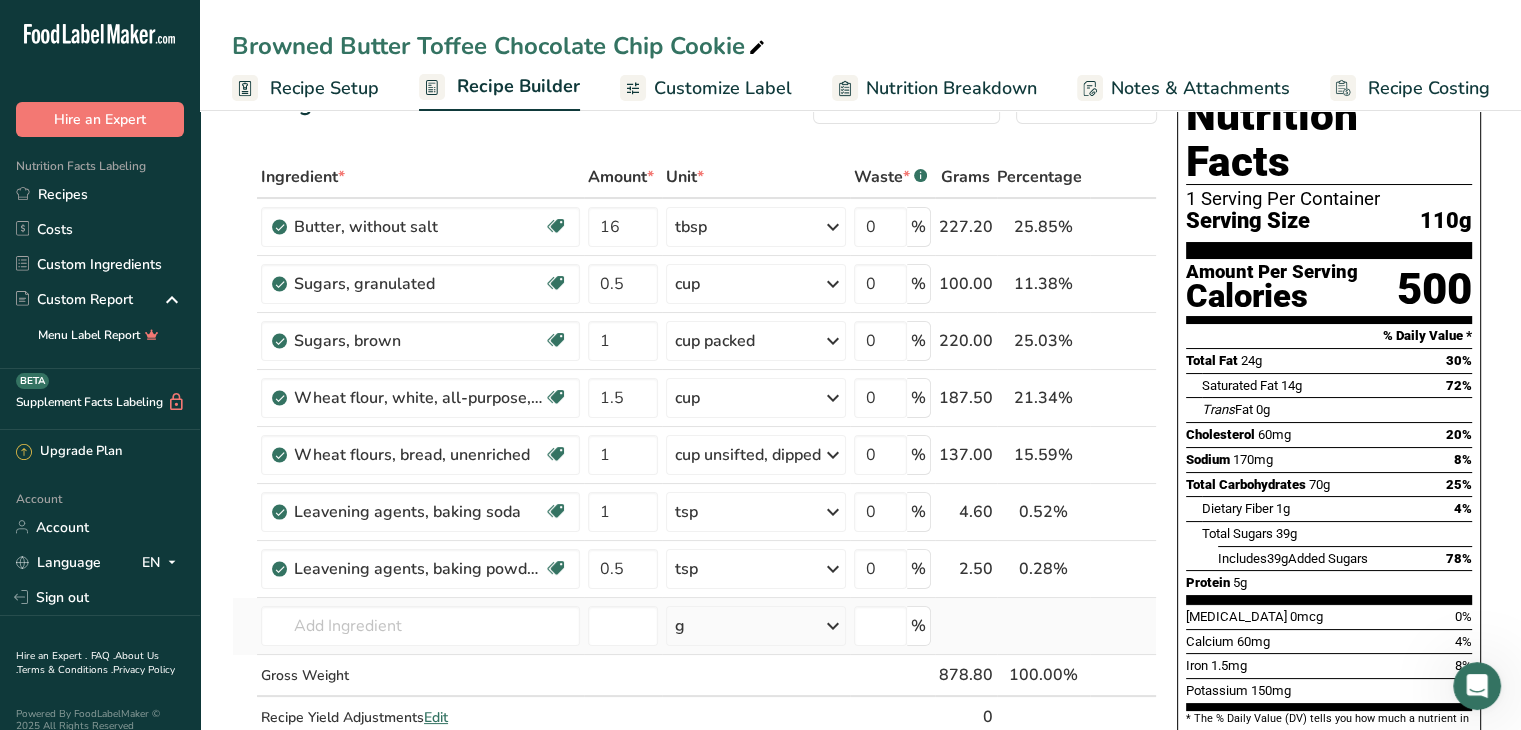 click on "Ingredient *
Amount *
Unit *
Waste *   .a-a{fill:#347362;}.b-a{fill:#fff;}          Grams
Percentage
Butter, without salt
Gluten free
Vegetarian
Soy free
16
tbsp
Portions
1 pat (1" sq, 1/3" high)
1 tbsp
1 cup
See more
Weight Units
g
kg
mg
See more
Volume Units
l
Volume units require a density conversion. If you know your ingredient's density enter it below. Otherwise, click on "RIA" our AI Regulatory bot - she will be able to help you
lb/ft3
g/cm3
Confirm
mL
lb/ft3" at bounding box center (694, 468) 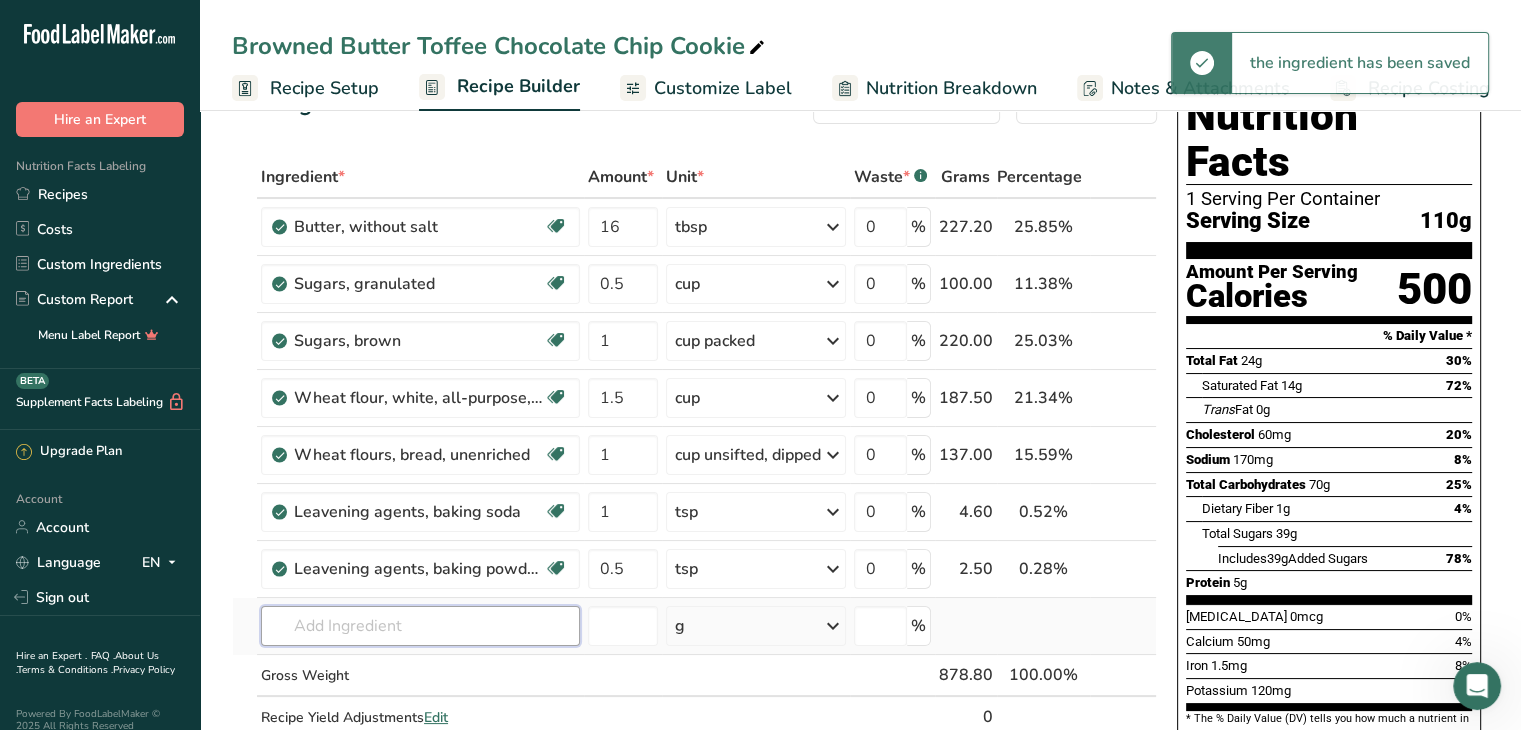 click at bounding box center [420, 626] 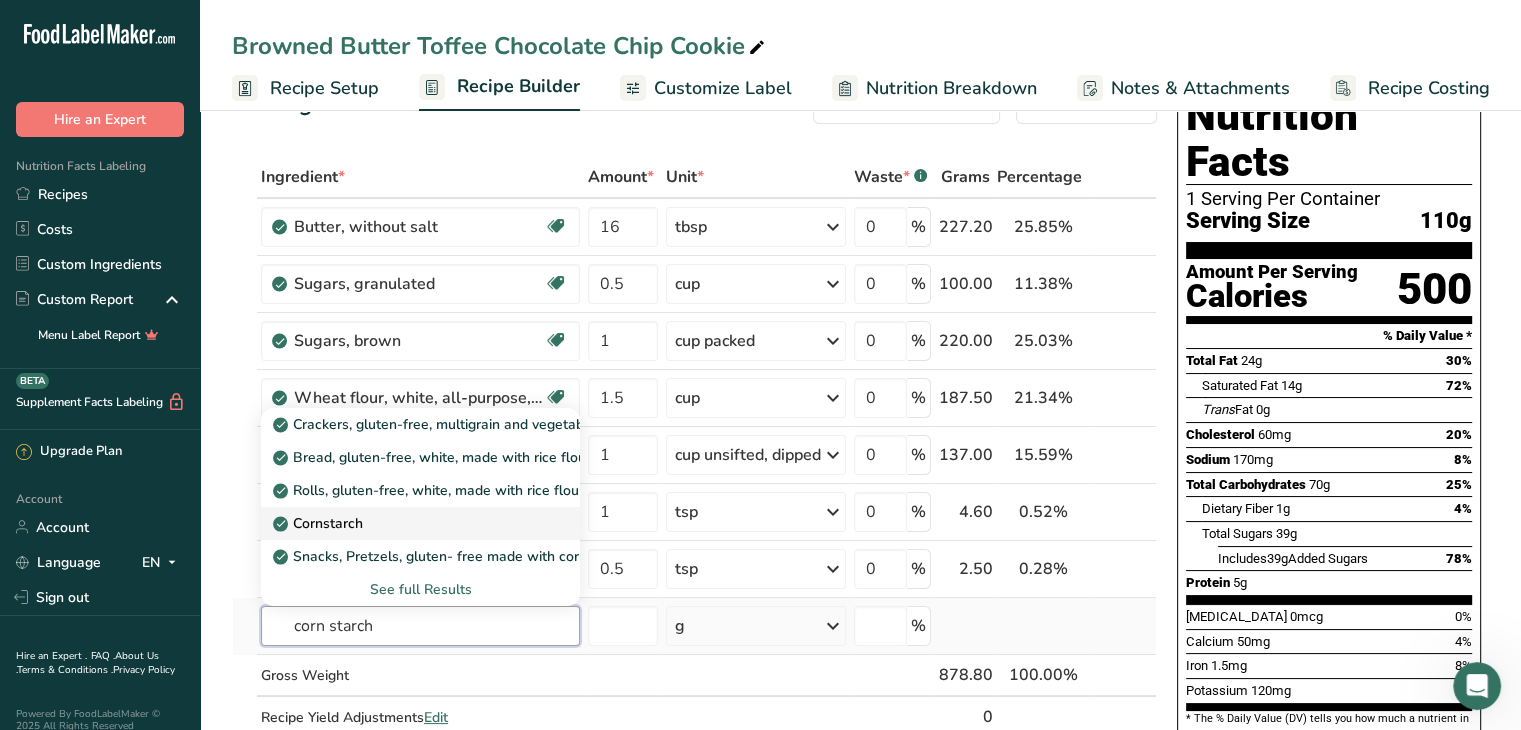 type on "corn starch" 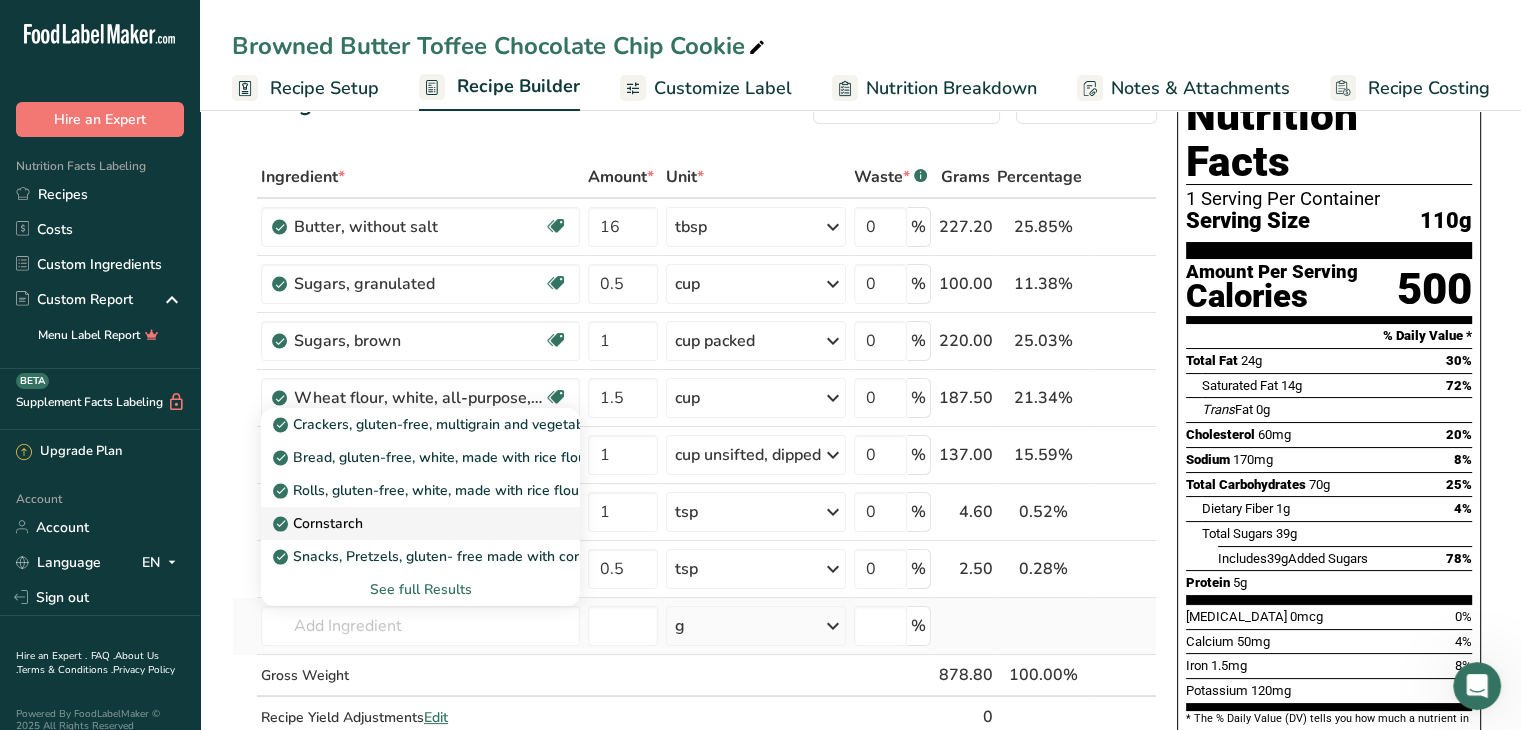 click on "Cornstarch" at bounding box center [320, 523] 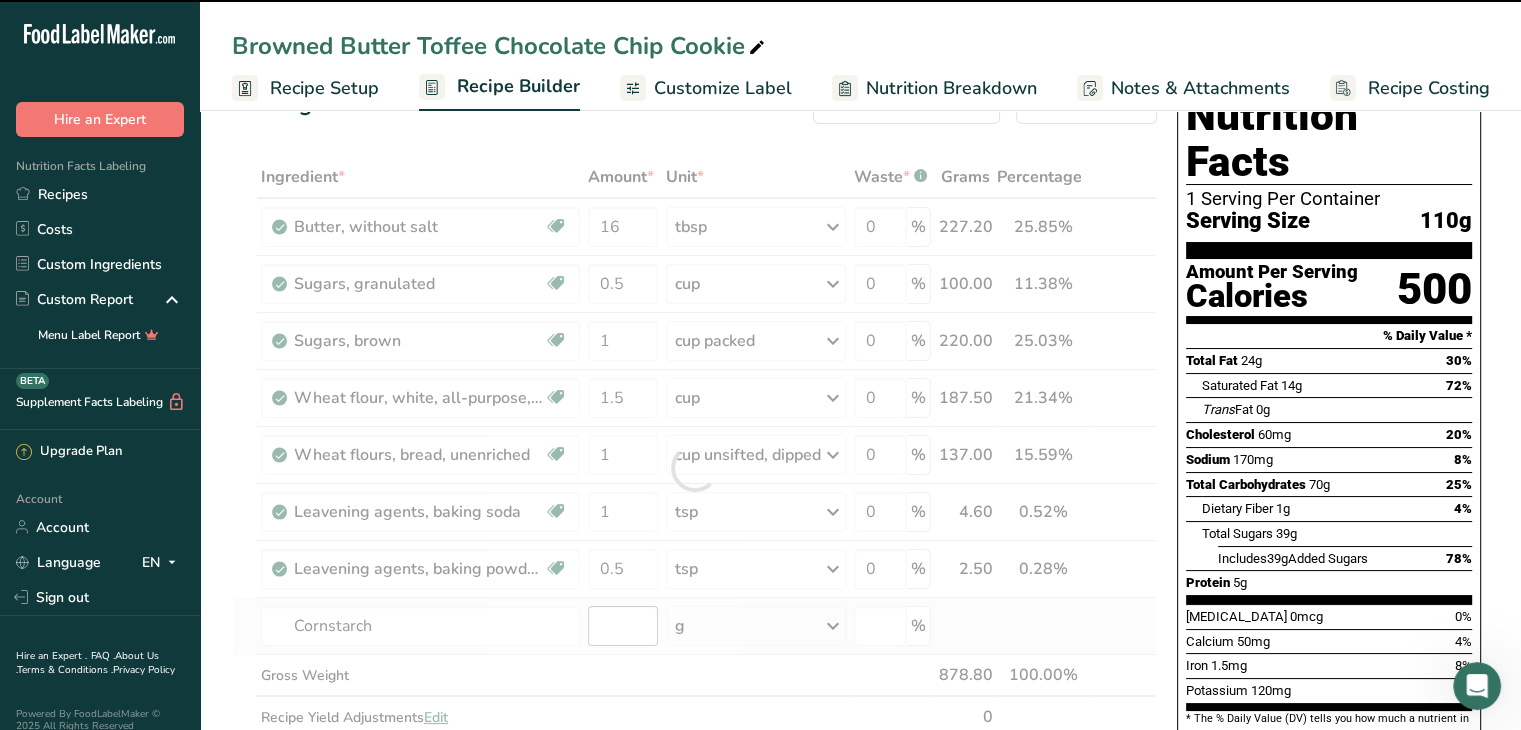 type on "0" 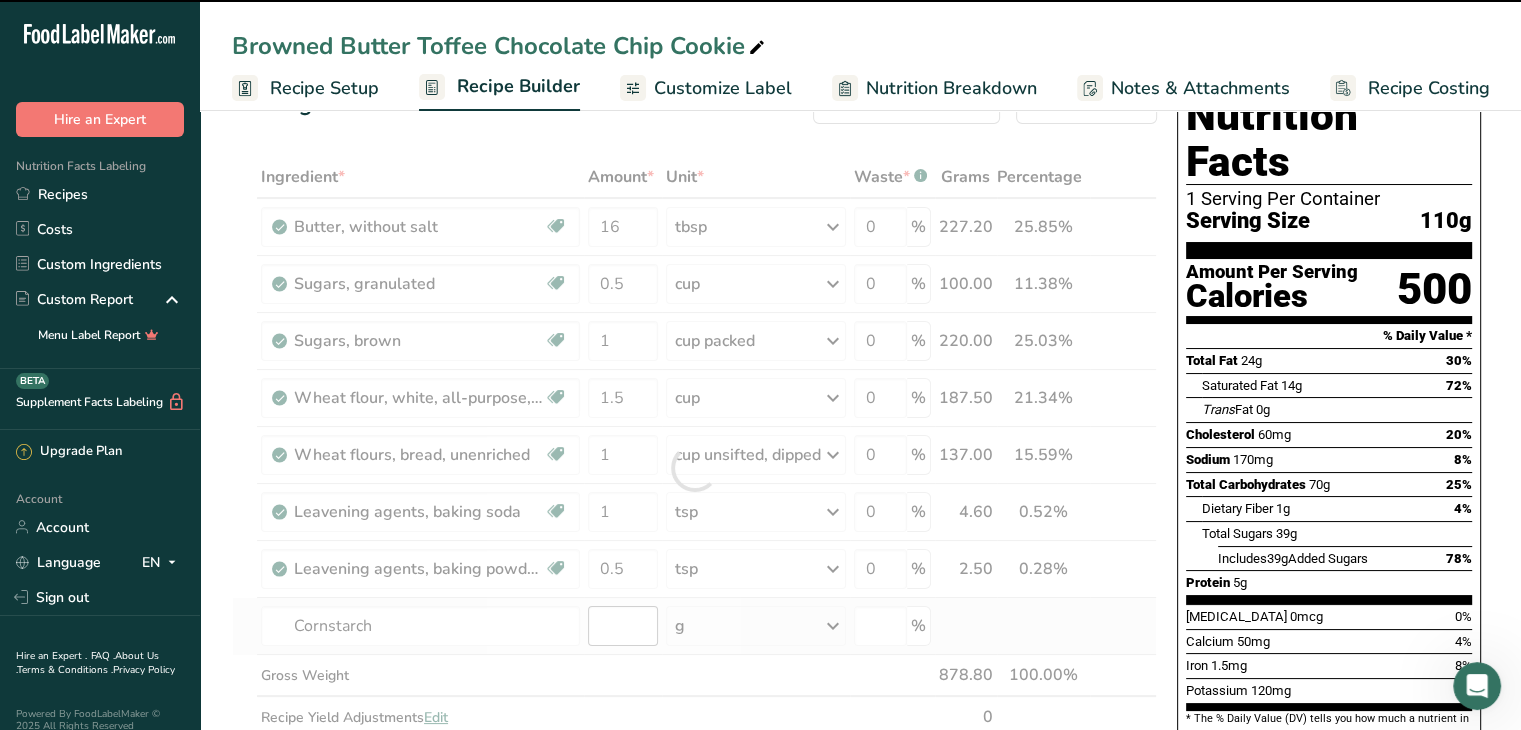type on "0" 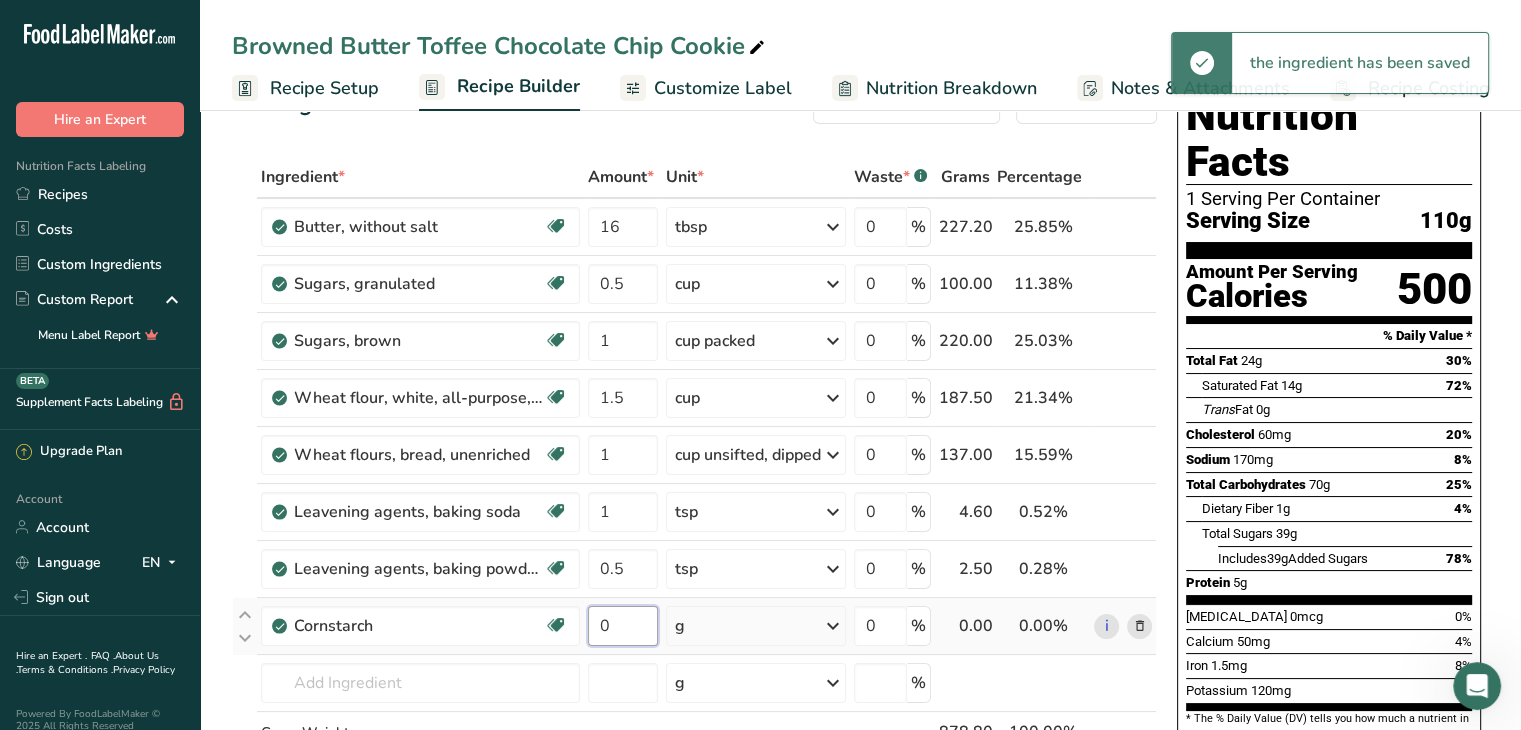 click on "0" at bounding box center [623, 626] 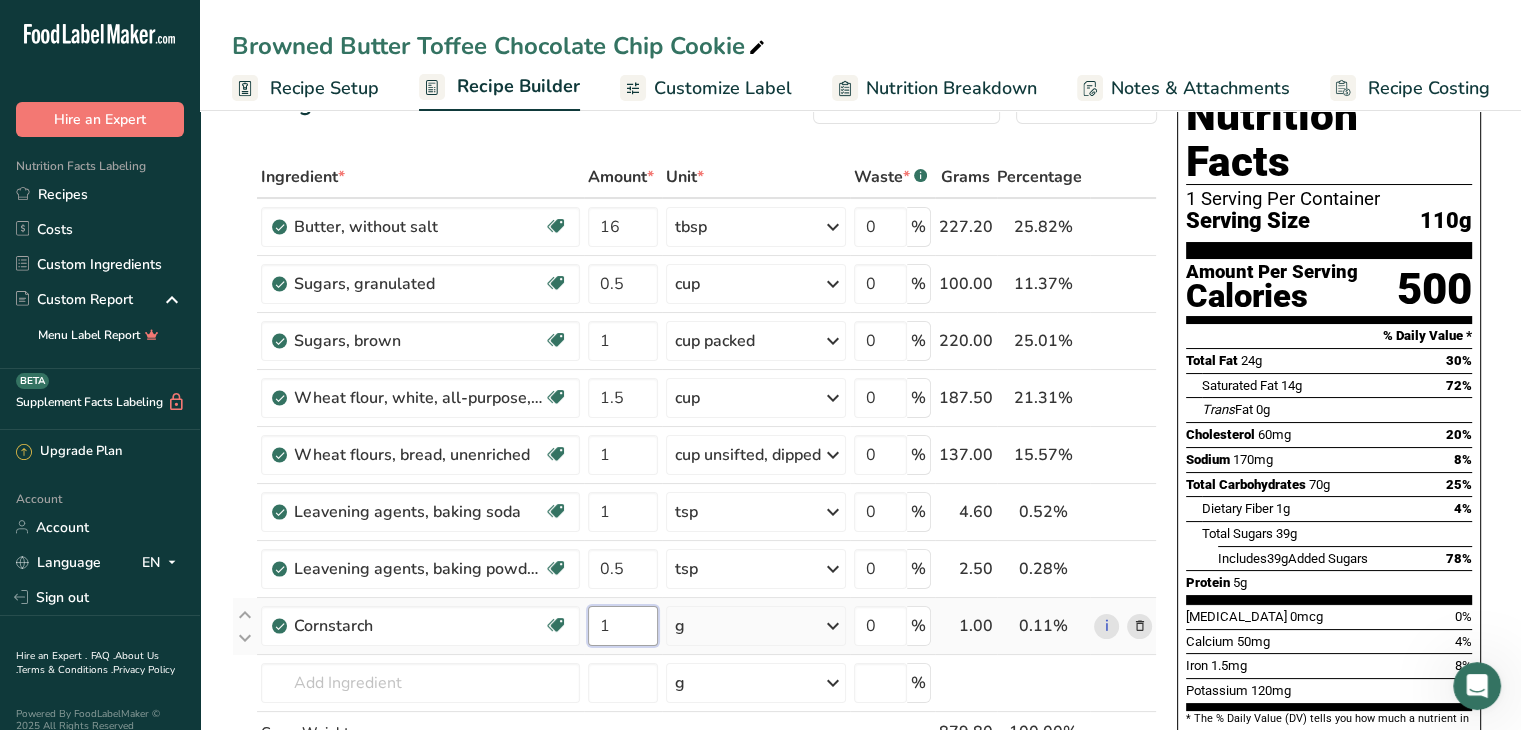 type on "1" 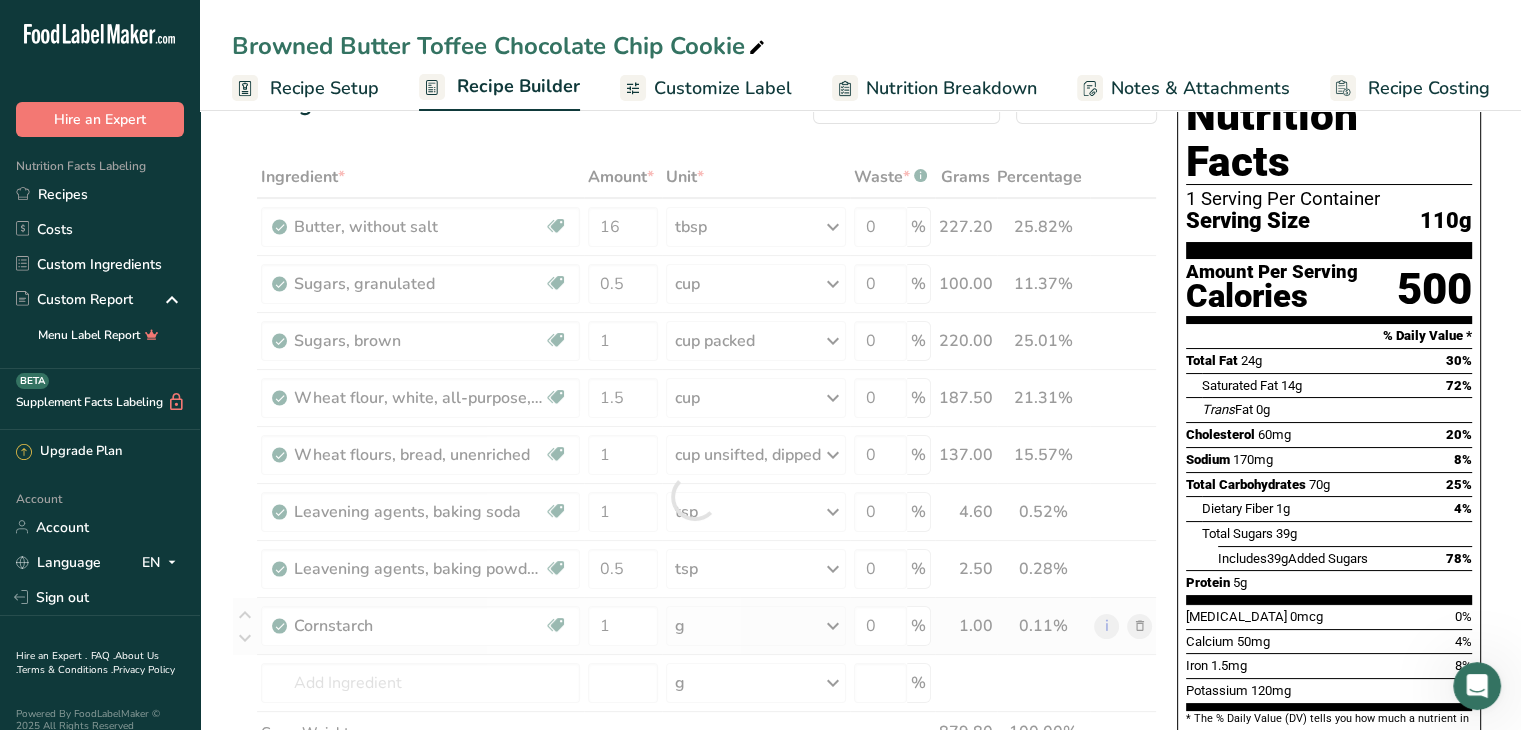 click on "Ingredient *
Amount *
Unit *
Waste *   .a-a{fill:#347362;}.b-a{fill:#fff;}          Grams
Percentage
Butter, without salt
Gluten free
Vegetarian
Soy free
16
tbsp
Portions
1 pat (1" sq, 1/3" high)
1 tbsp
1 cup
See more
Weight Units
g
kg
mg
See more
Volume Units
l
Volume units require a density conversion. If you know your ingredient's density enter it below. Otherwise, click on "RIA" our AI Regulatory bot - she will be able to help you
lb/ft3
g/cm3
Confirm
mL
lb/ft3" at bounding box center [694, 496] 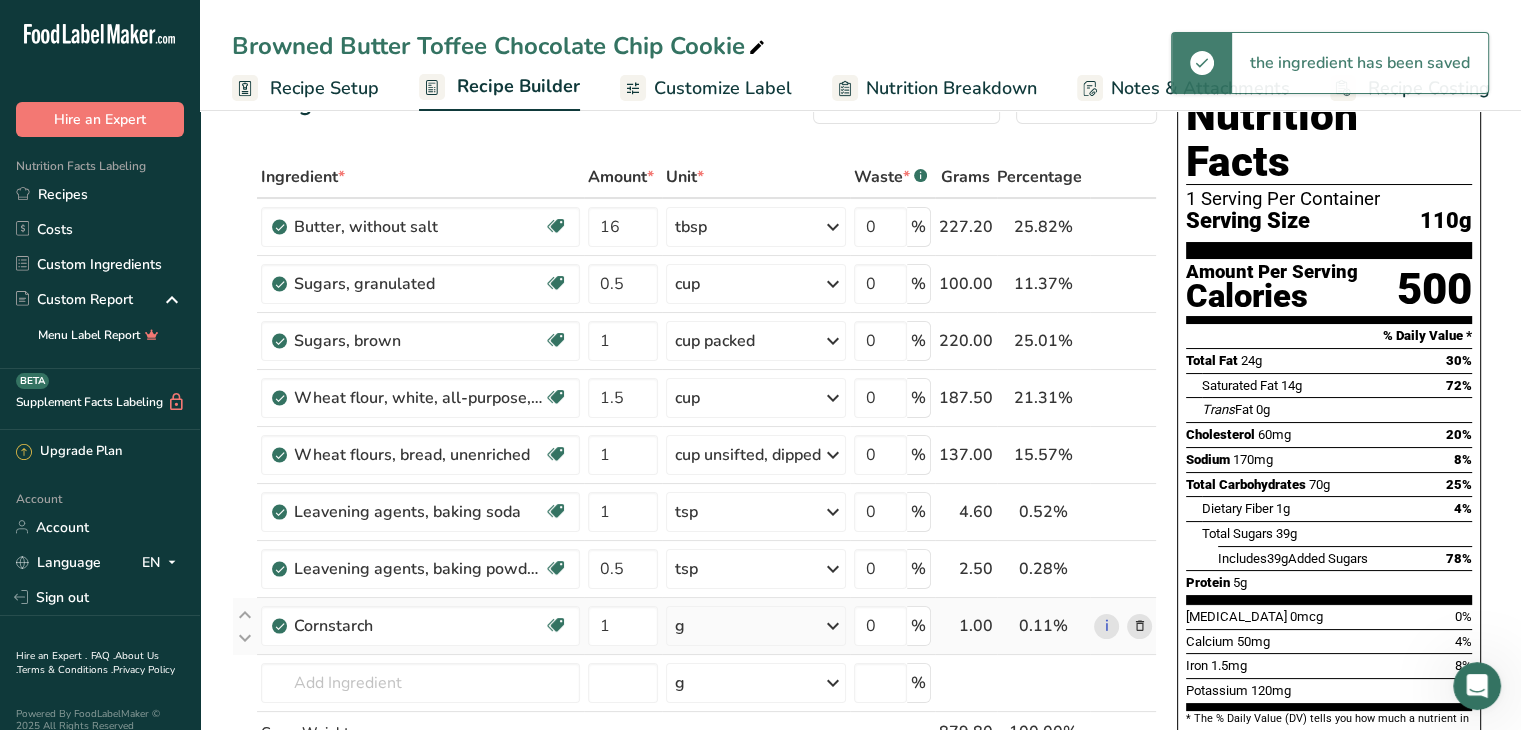 click at bounding box center (833, 626) 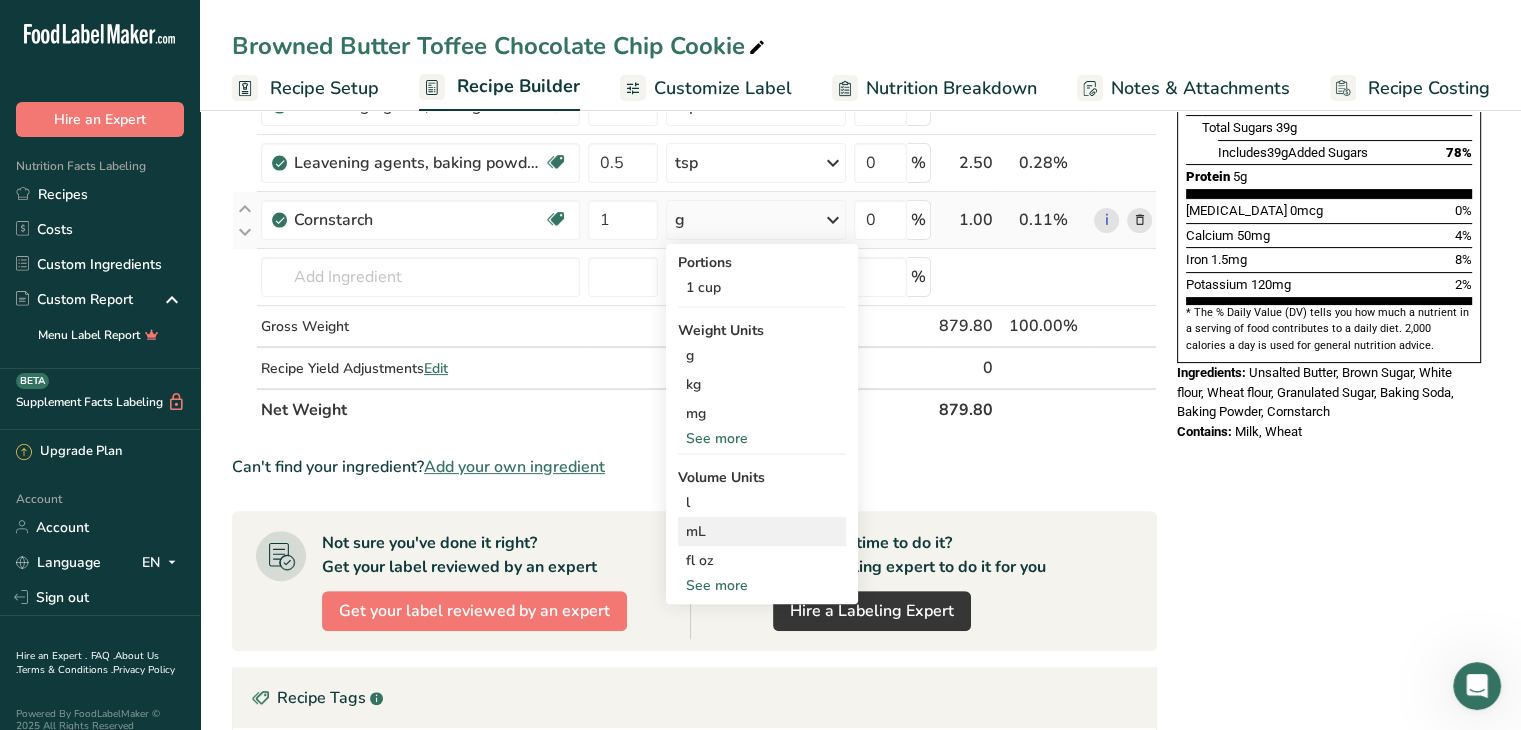 scroll, scrollTop: 468, scrollLeft: 0, axis: vertical 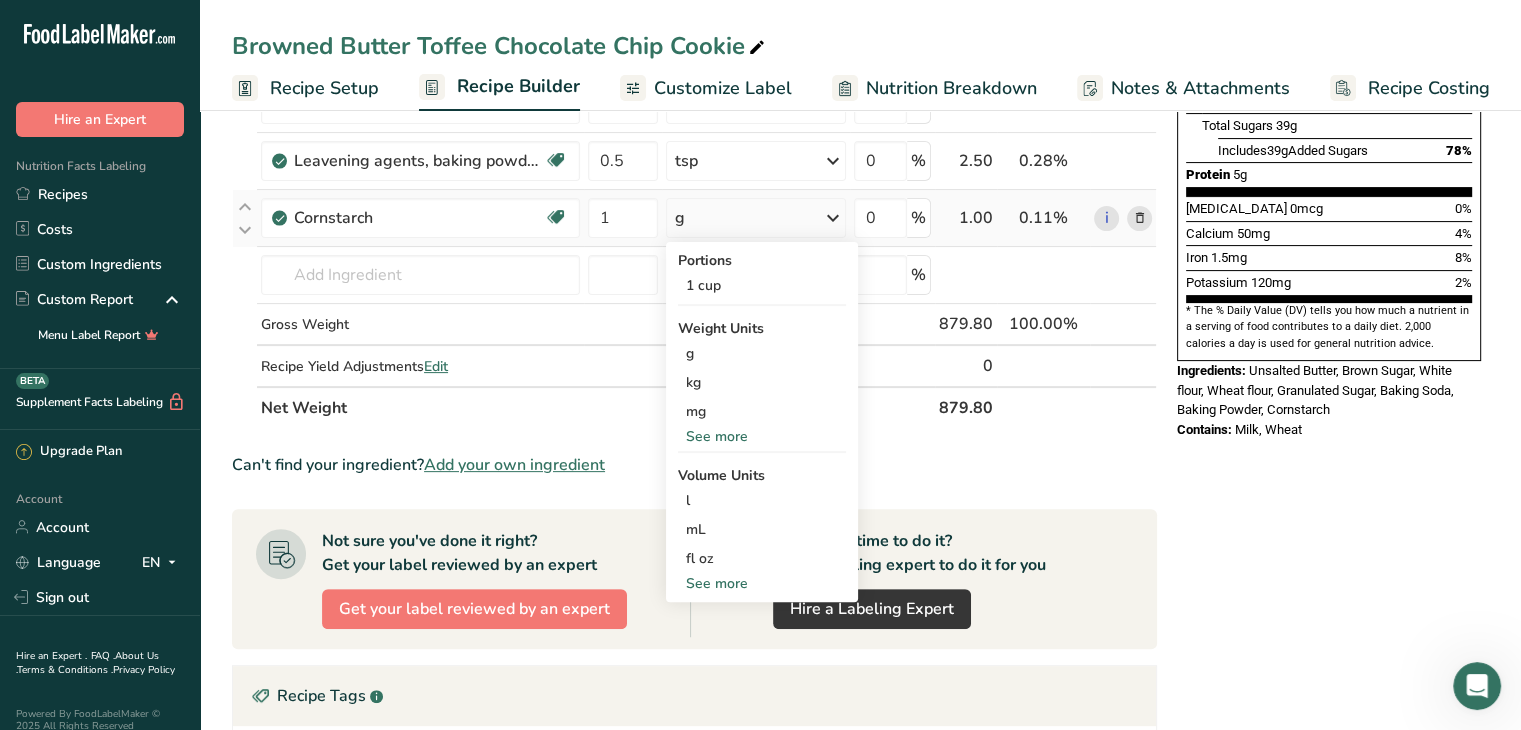 click on "See more" at bounding box center (762, 583) 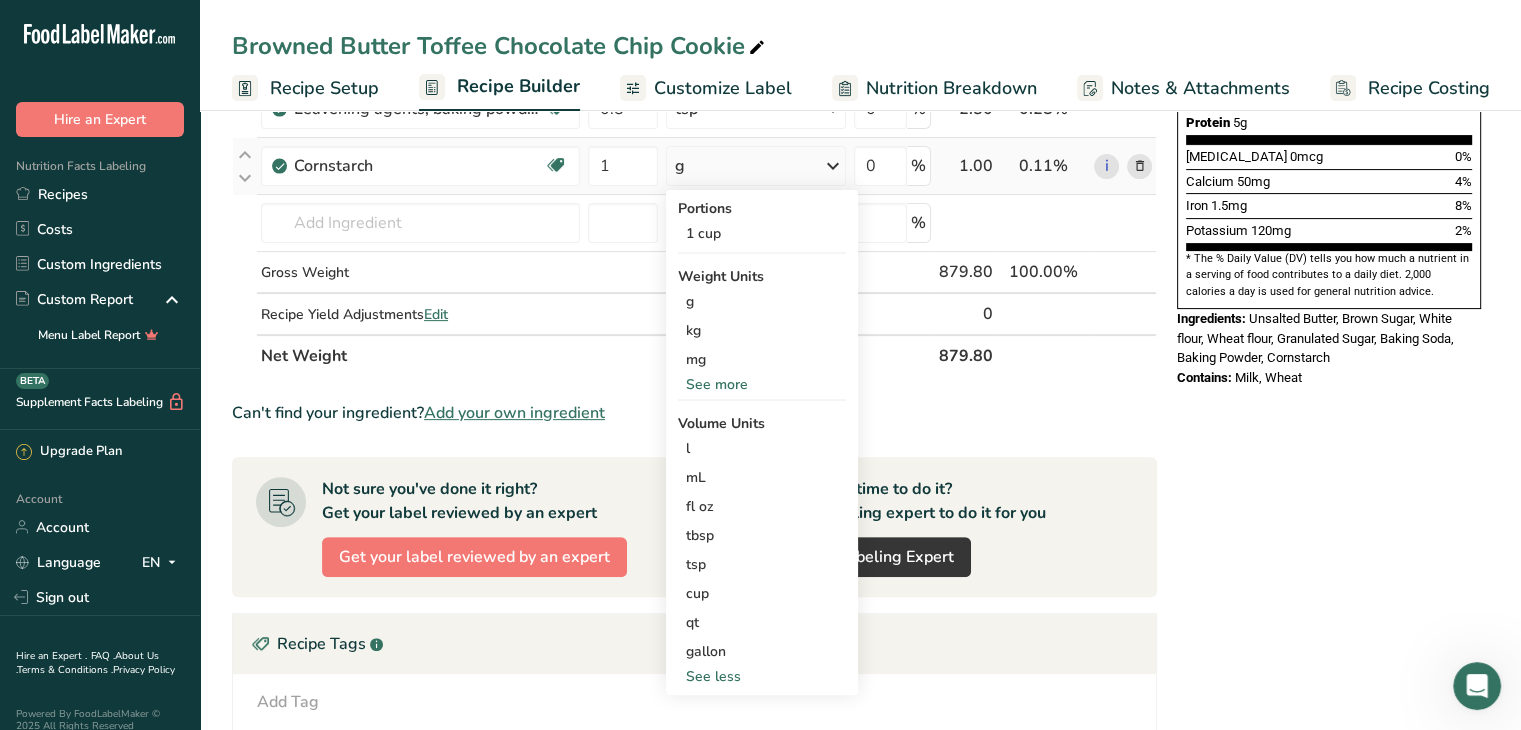 scroll, scrollTop: 523, scrollLeft: 0, axis: vertical 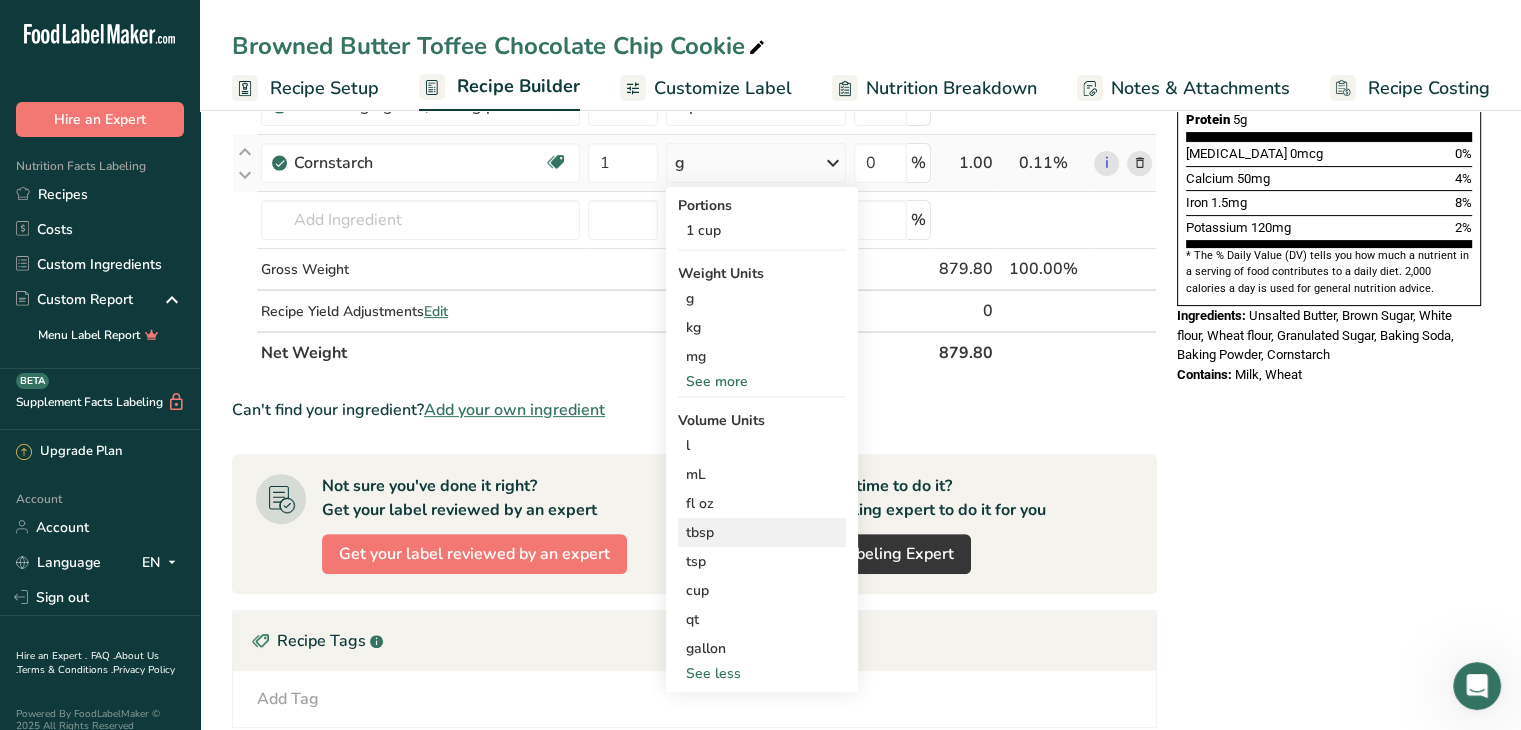 click on "tbsp" at bounding box center (762, 532) 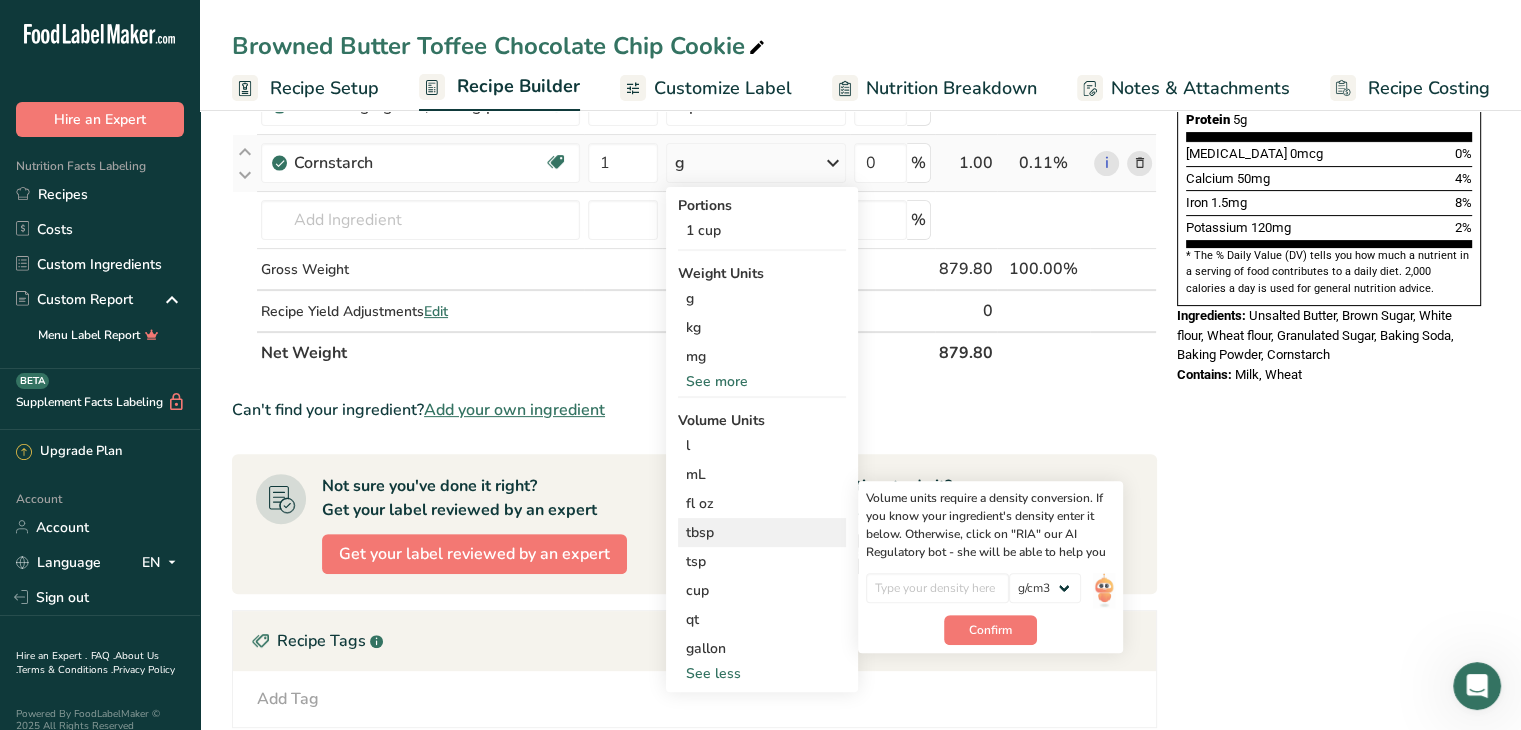 click on "tbsp" at bounding box center [762, 532] 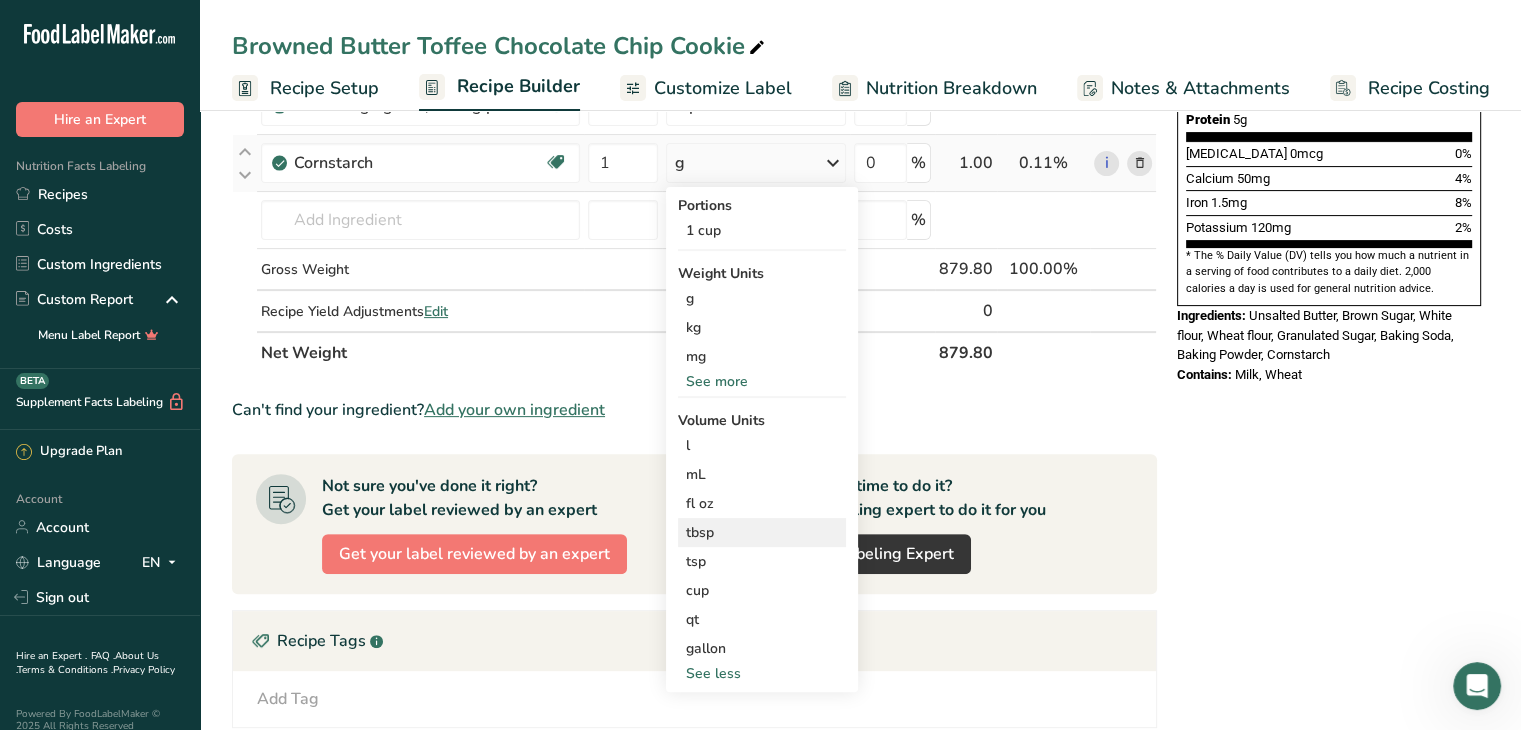 click on "tbsp" at bounding box center (762, 532) 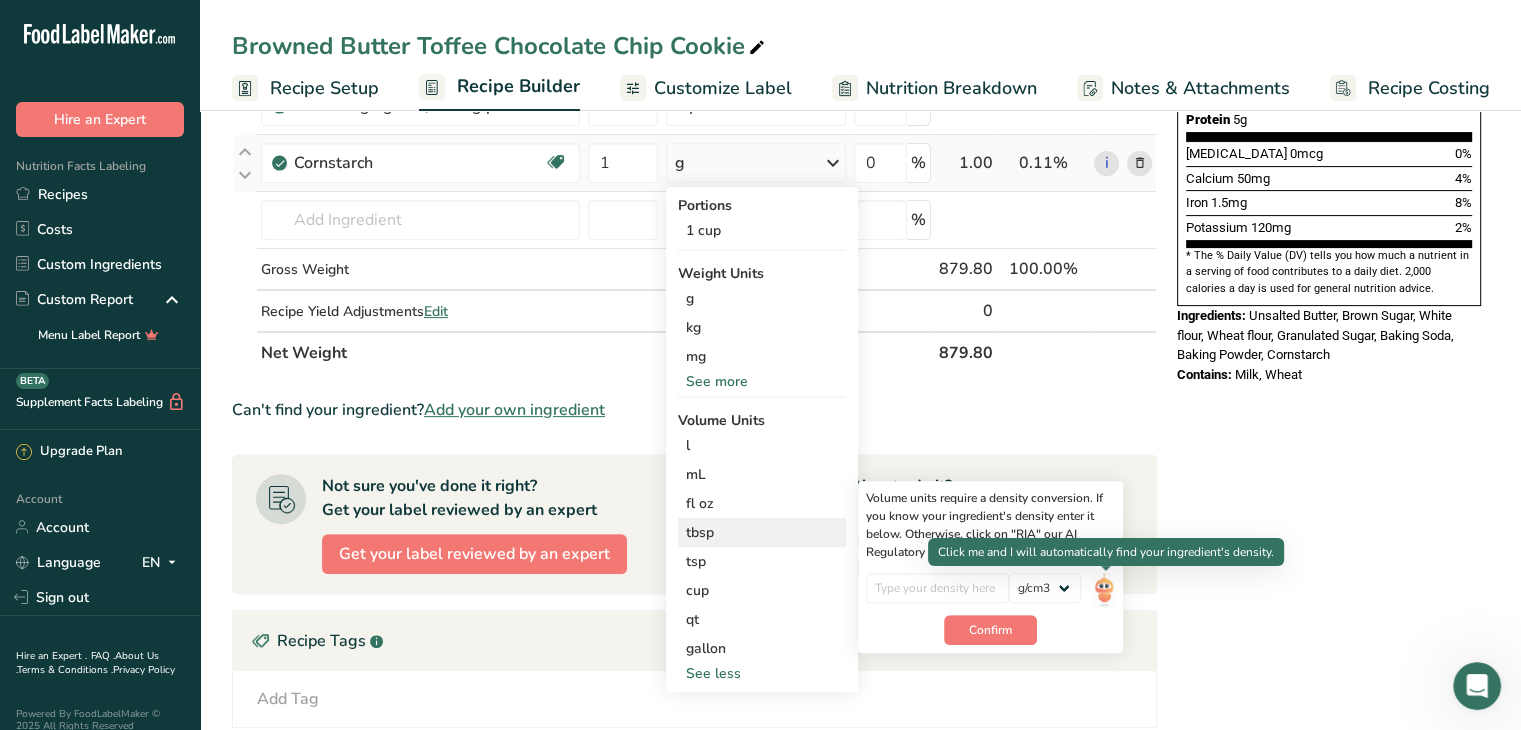 click at bounding box center (1104, 590) 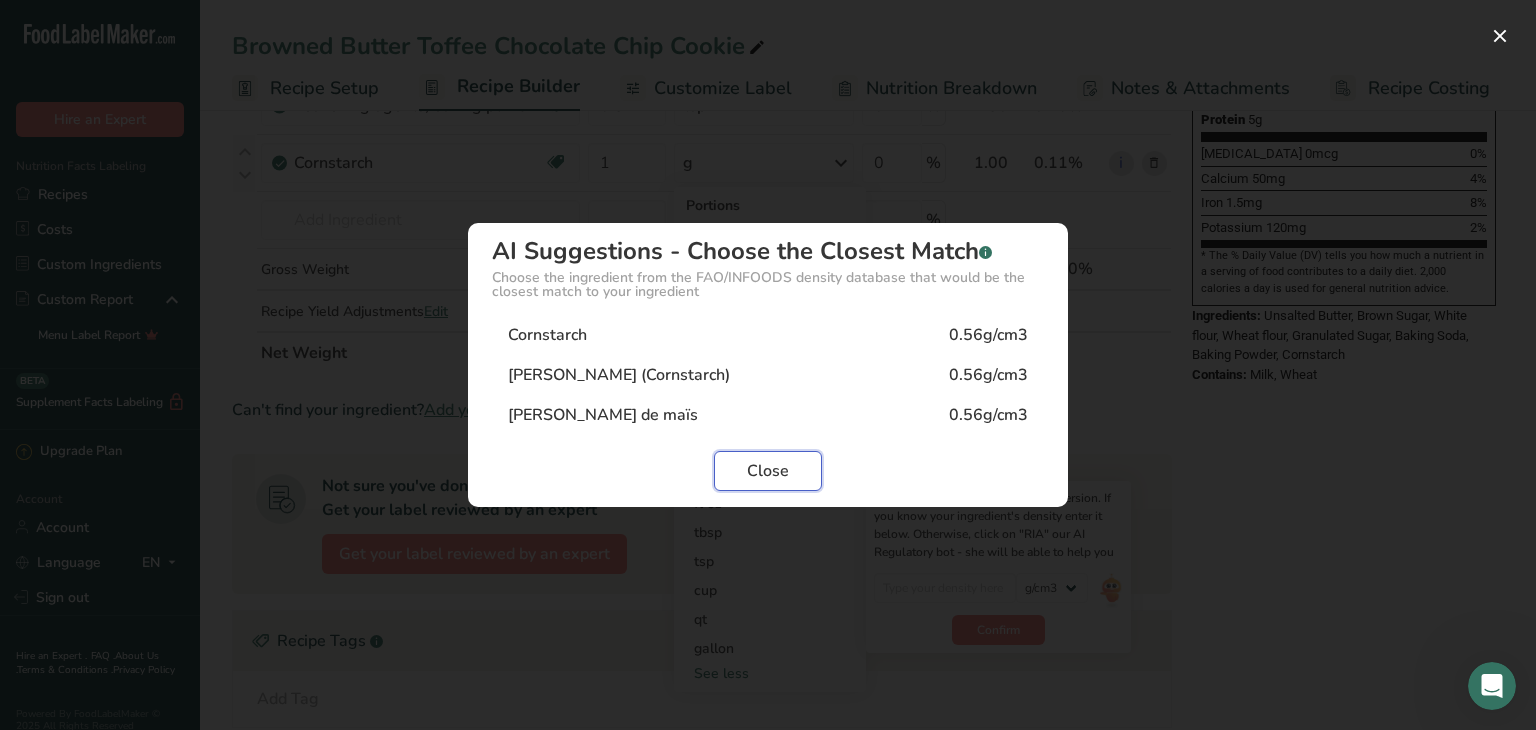 click on "Close" at bounding box center (768, 471) 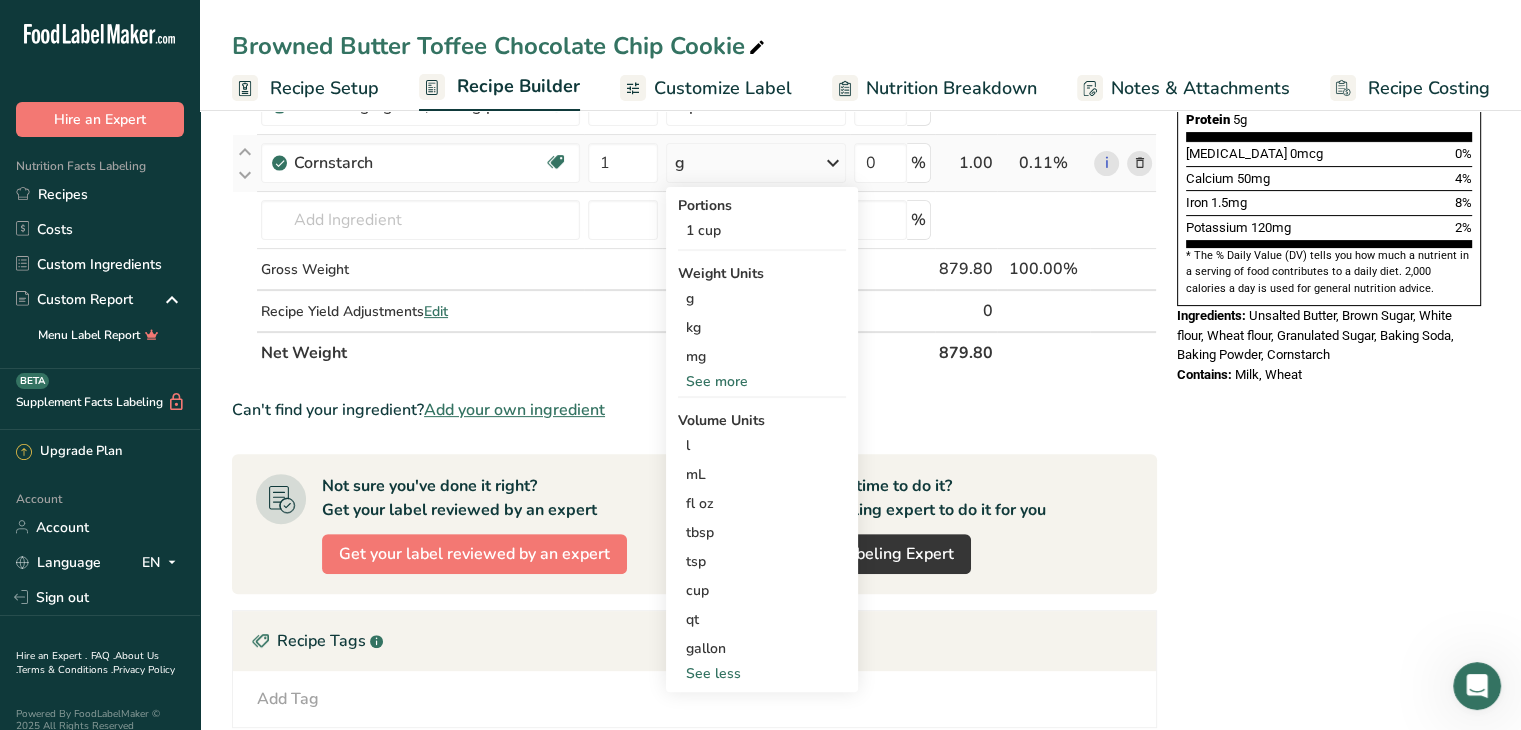 click on "Don't have time to do it?
Hire a labeling expert to do it for you
Hire a Labeling Expert" at bounding box center (911, 524) 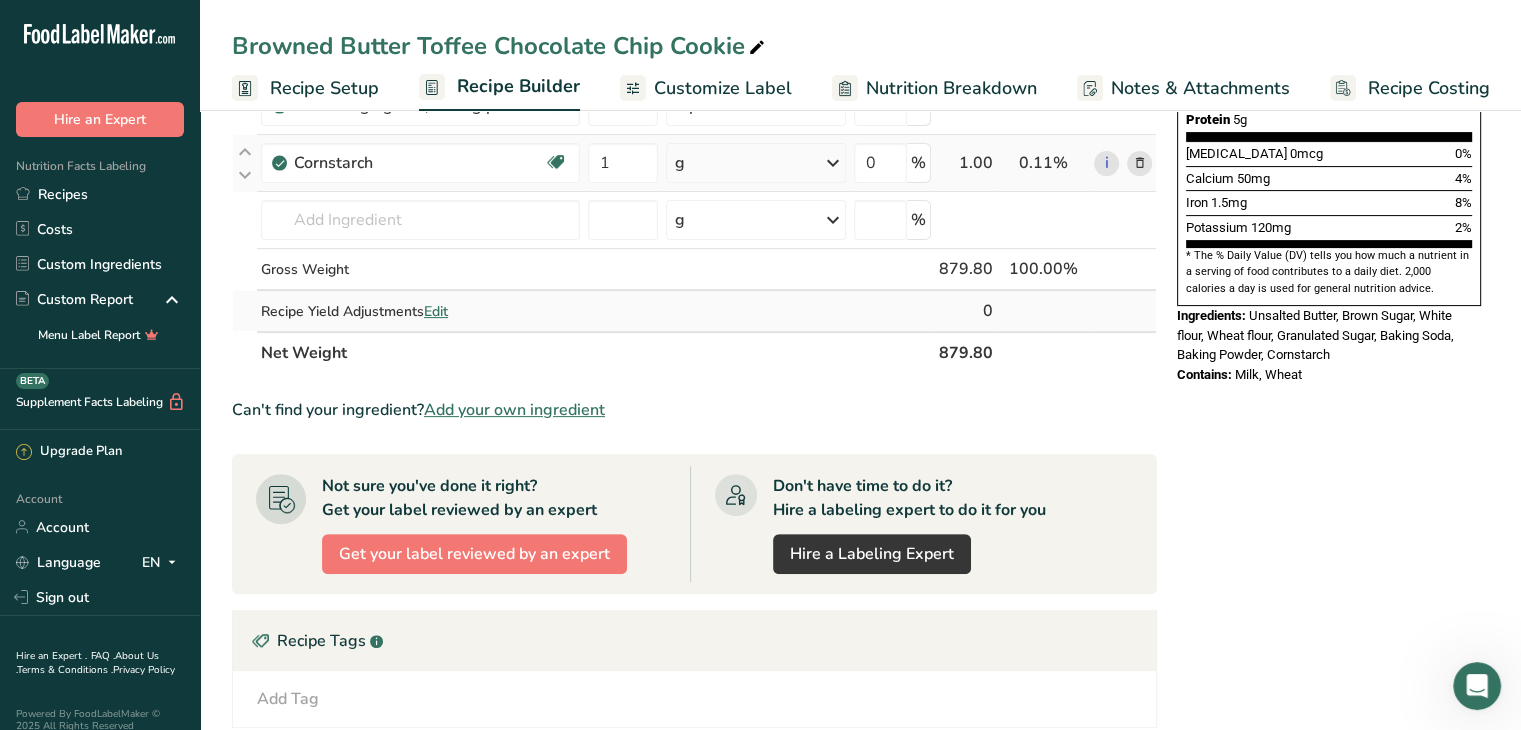 scroll, scrollTop: 367, scrollLeft: 0, axis: vertical 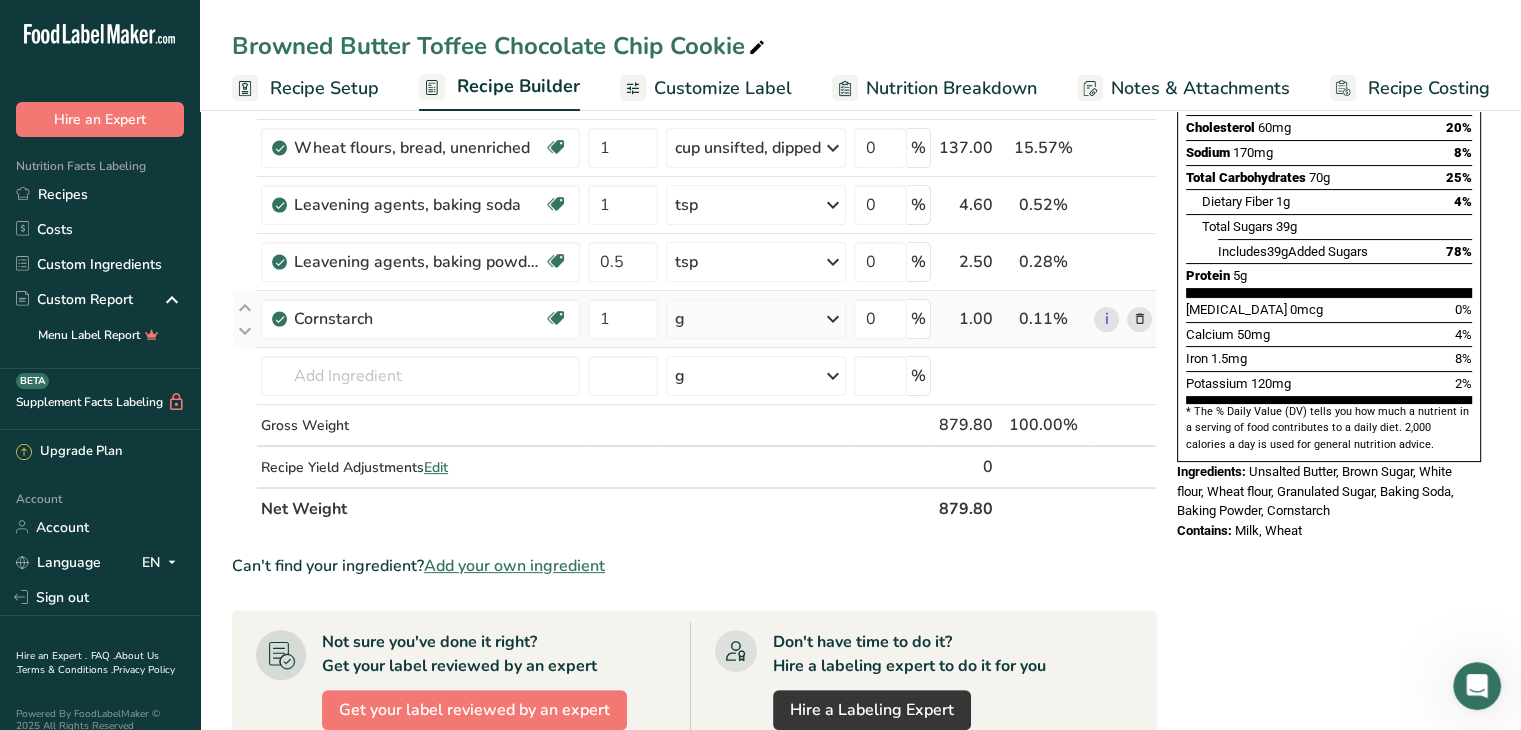 click on "g" at bounding box center (756, 319) 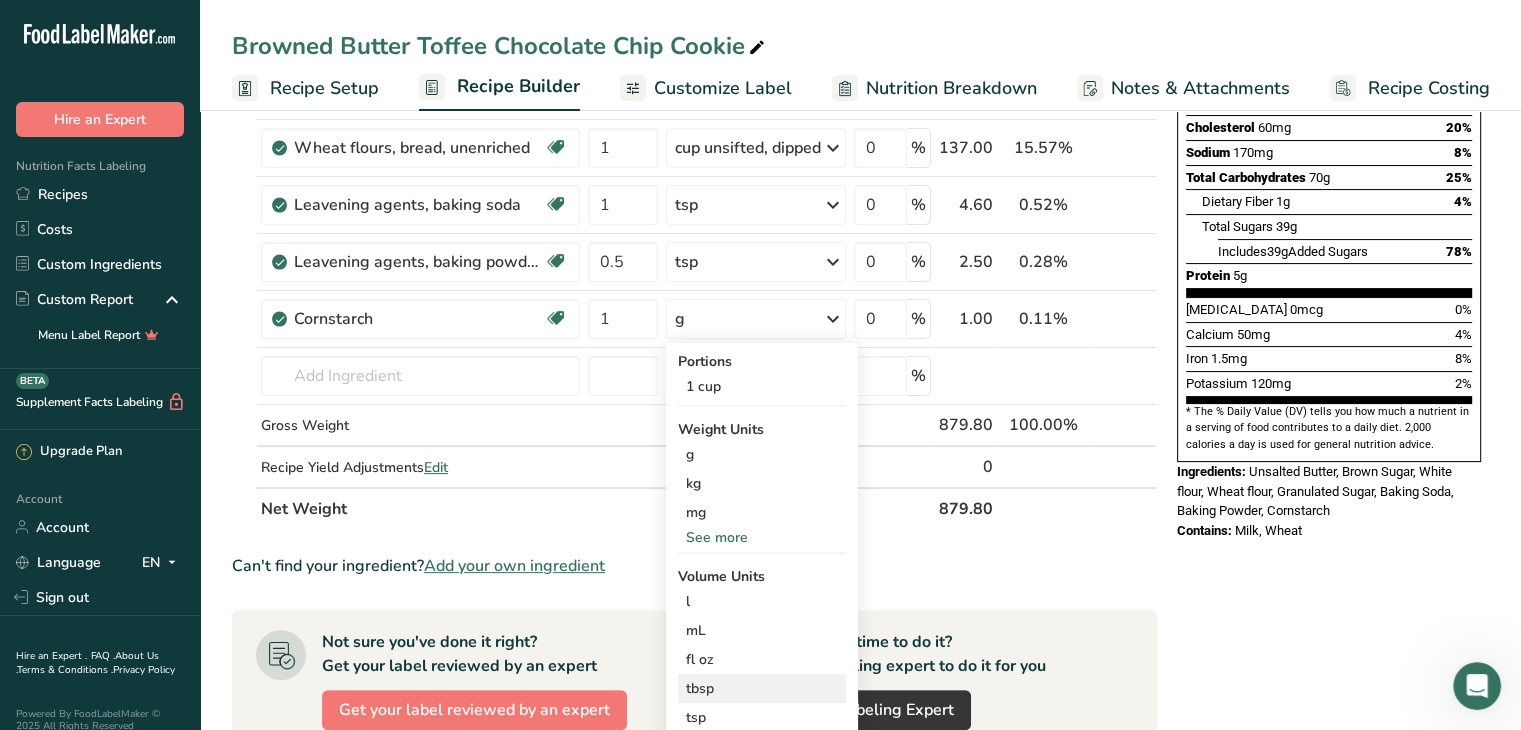 click on "tbsp" at bounding box center (762, 688) 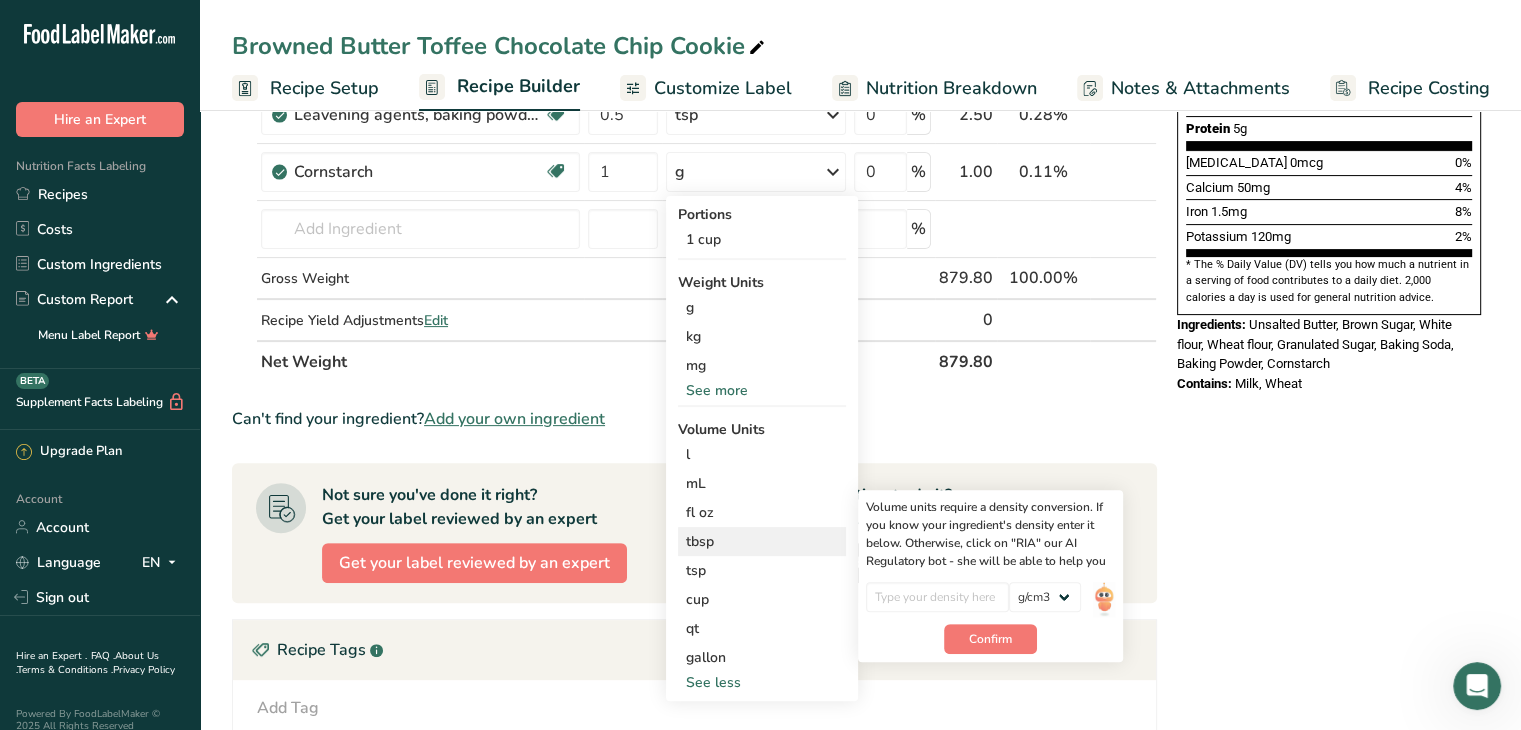 scroll, scrollTop: 515, scrollLeft: 0, axis: vertical 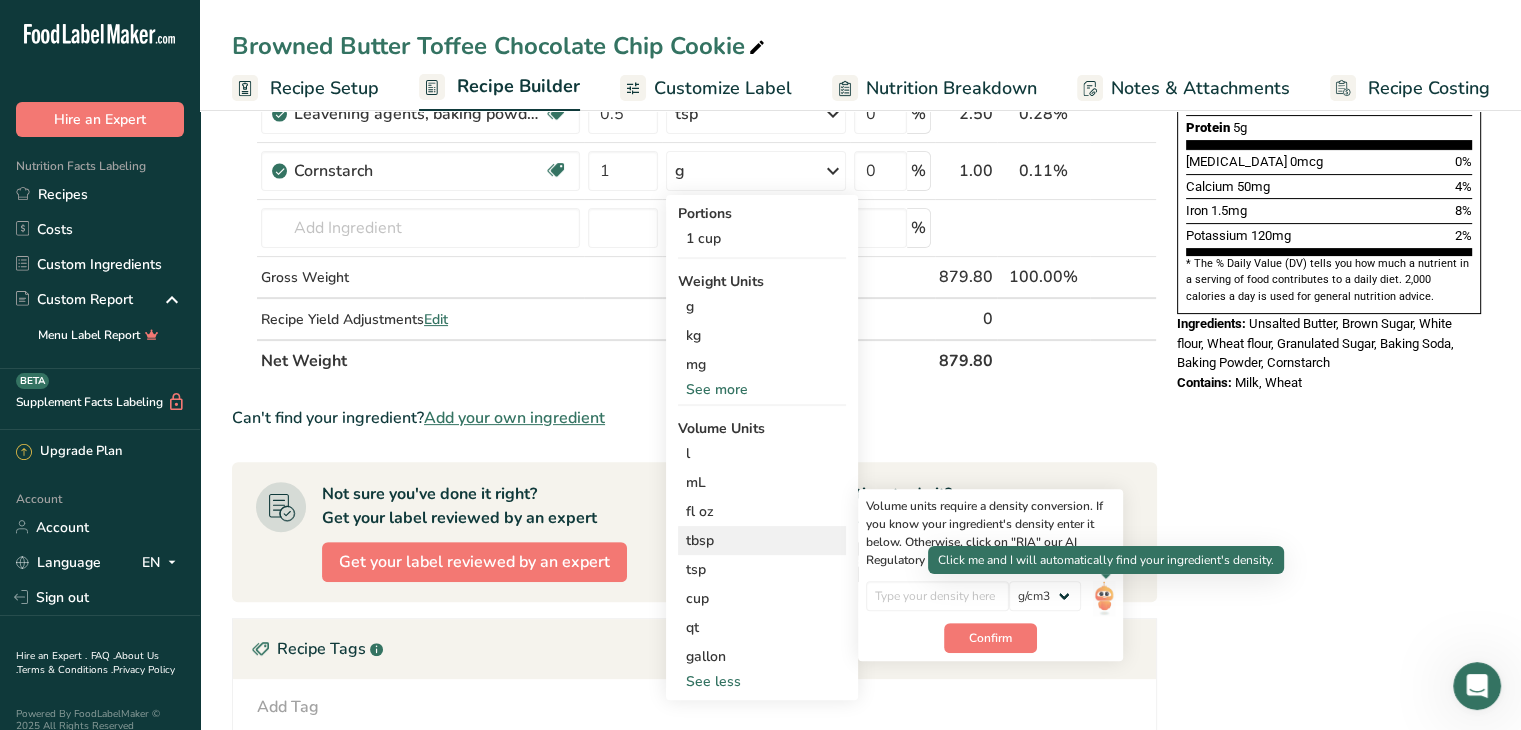 click at bounding box center [1104, 598] 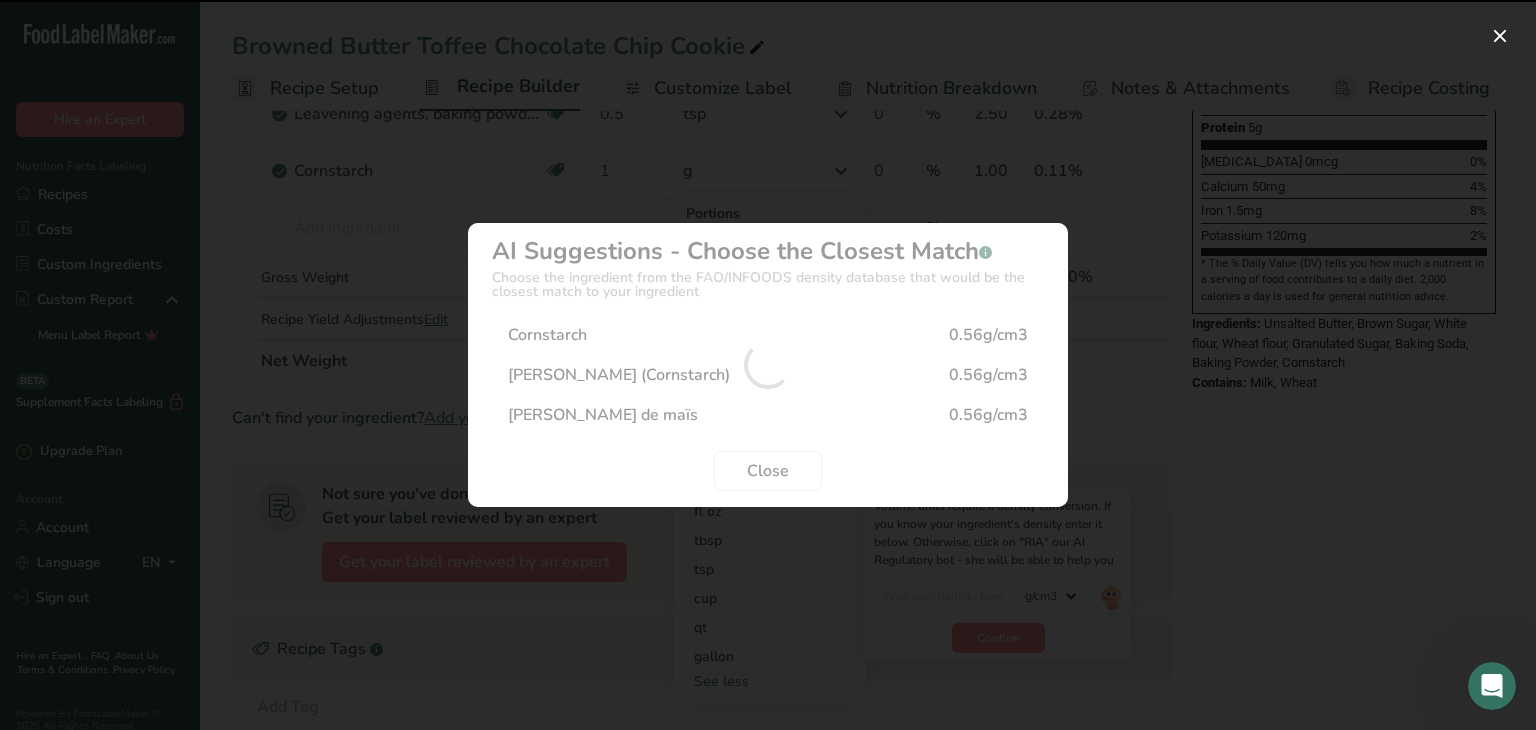 click at bounding box center (768, 365) 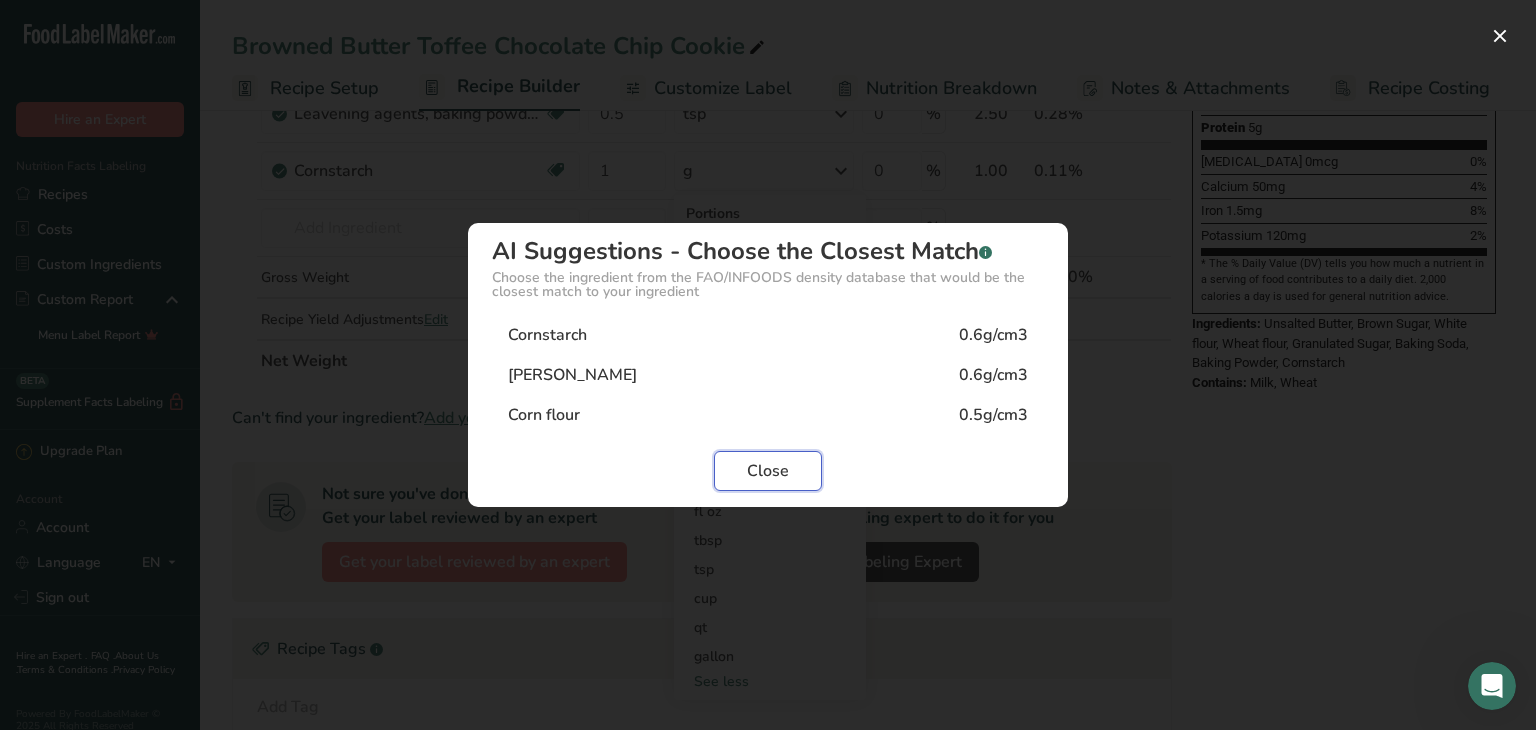 click on "Close" at bounding box center (768, 471) 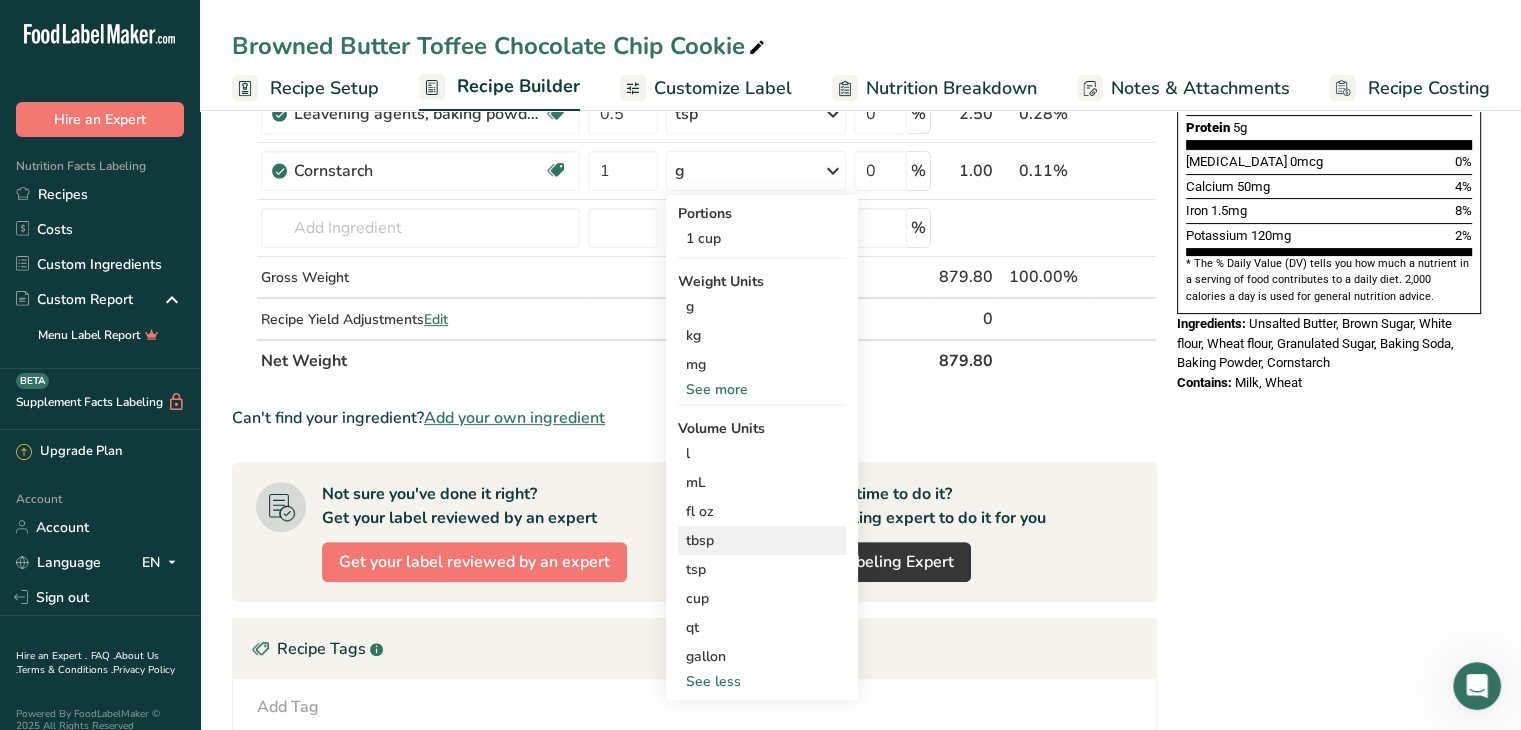click on "tbsp" at bounding box center (762, 540) 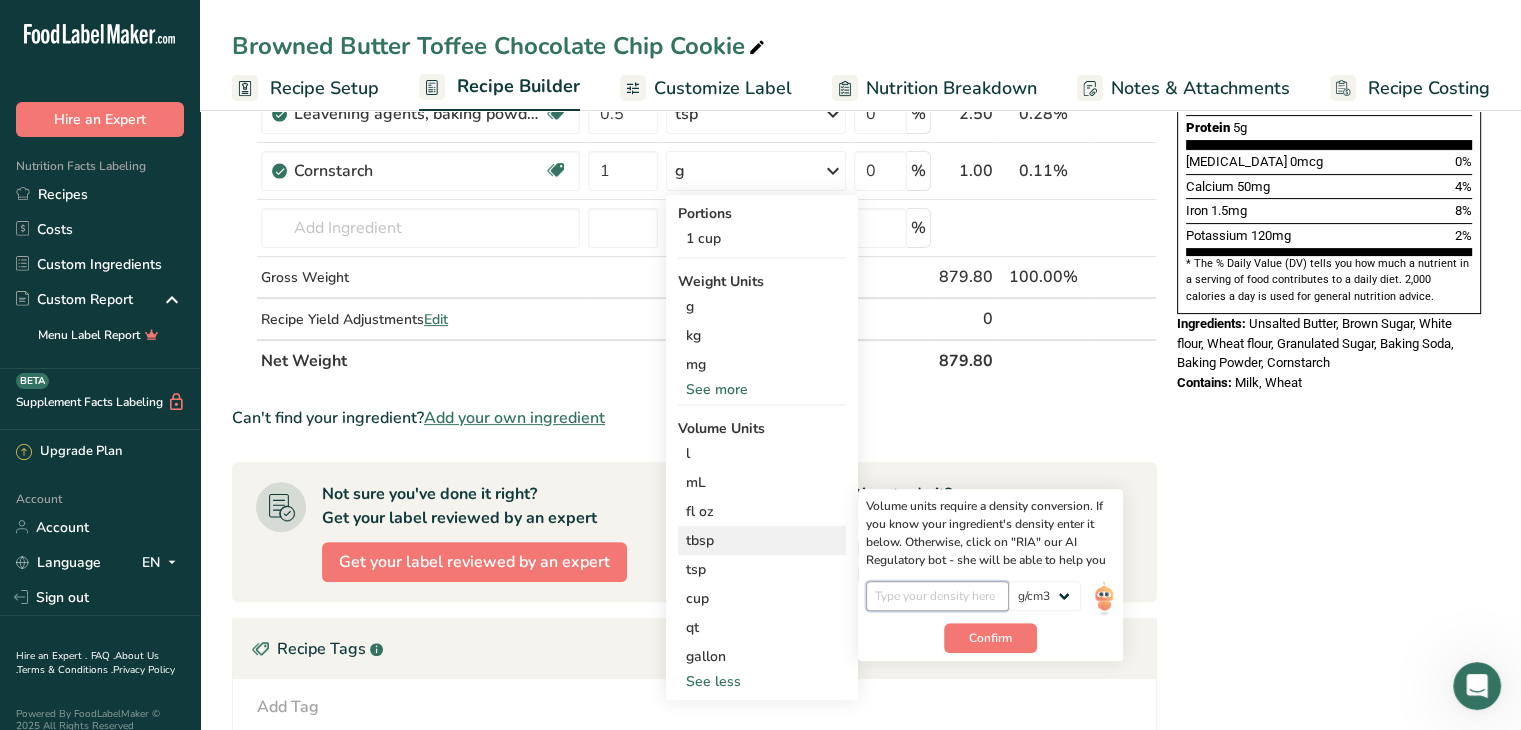 click at bounding box center [937, 596] 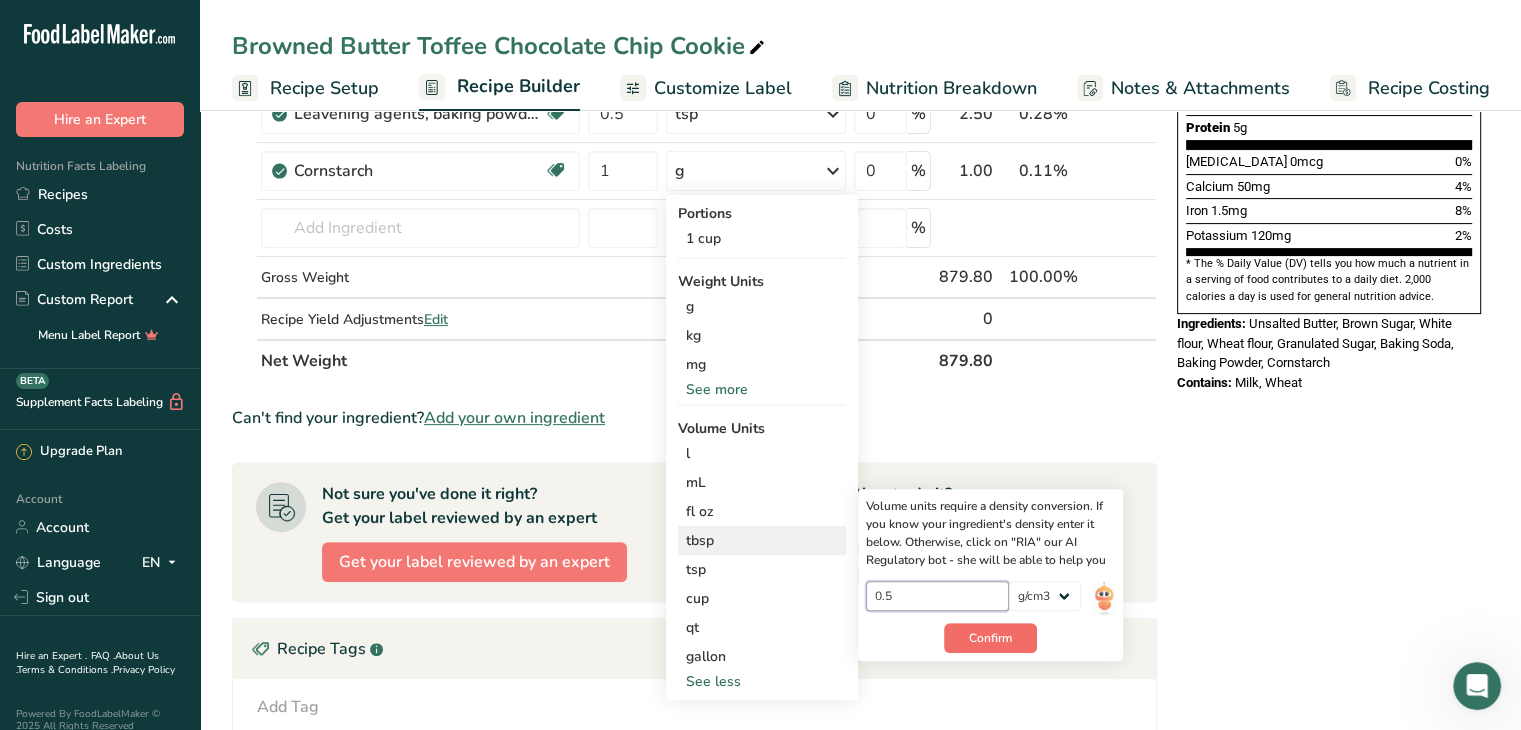 type on "0.5" 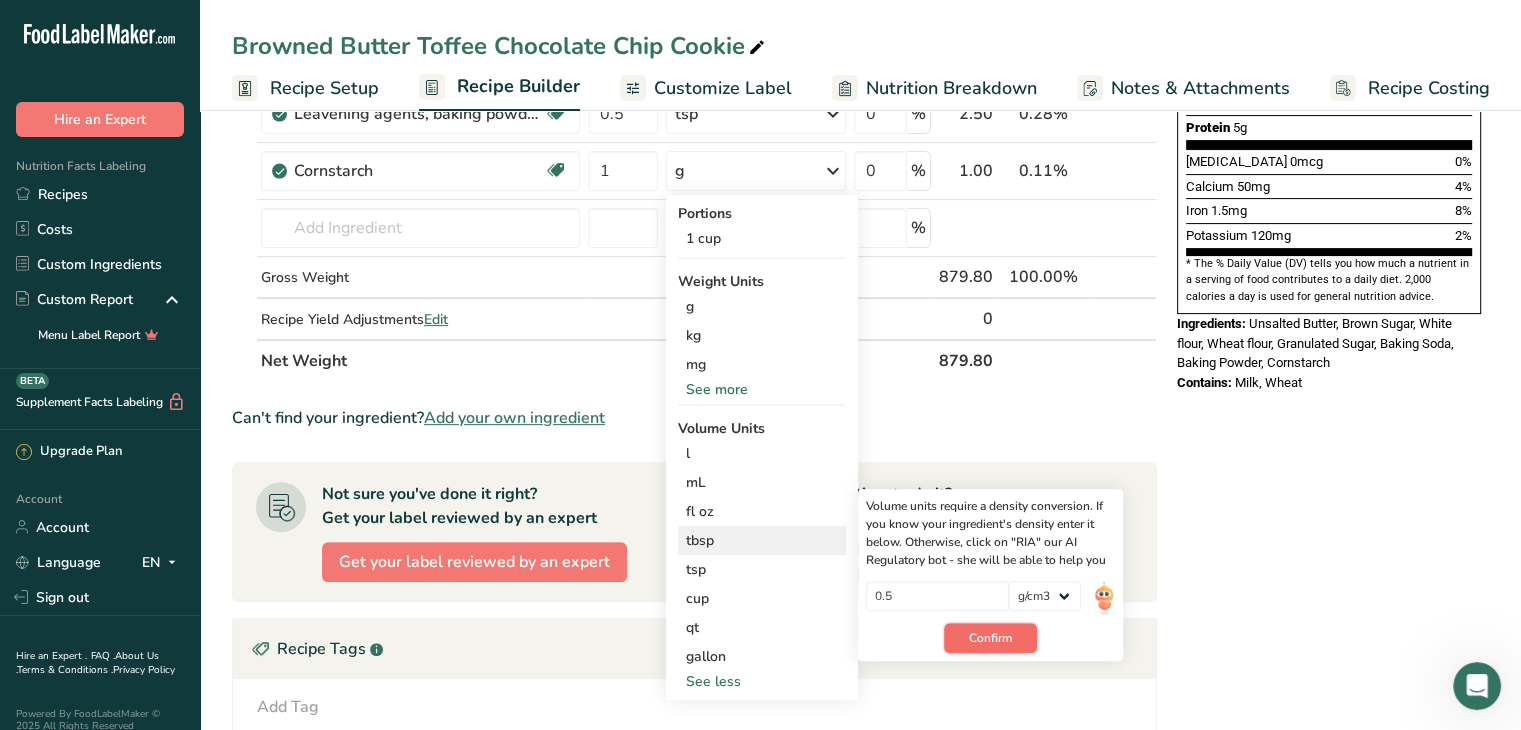 click on "Confirm" at bounding box center [990, 638] 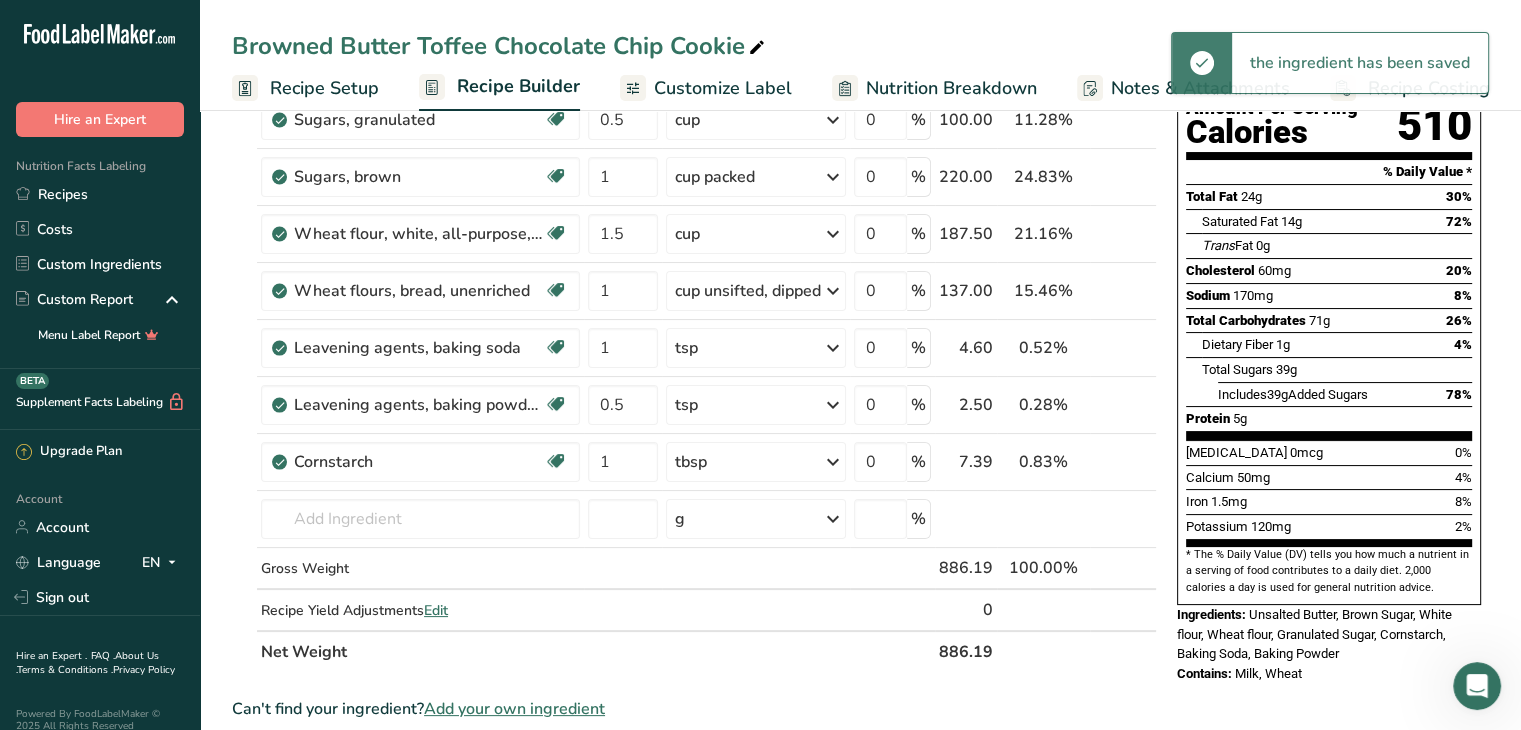 scroll, scrollTop: 224, scrollLeft: 0, axis: vertical 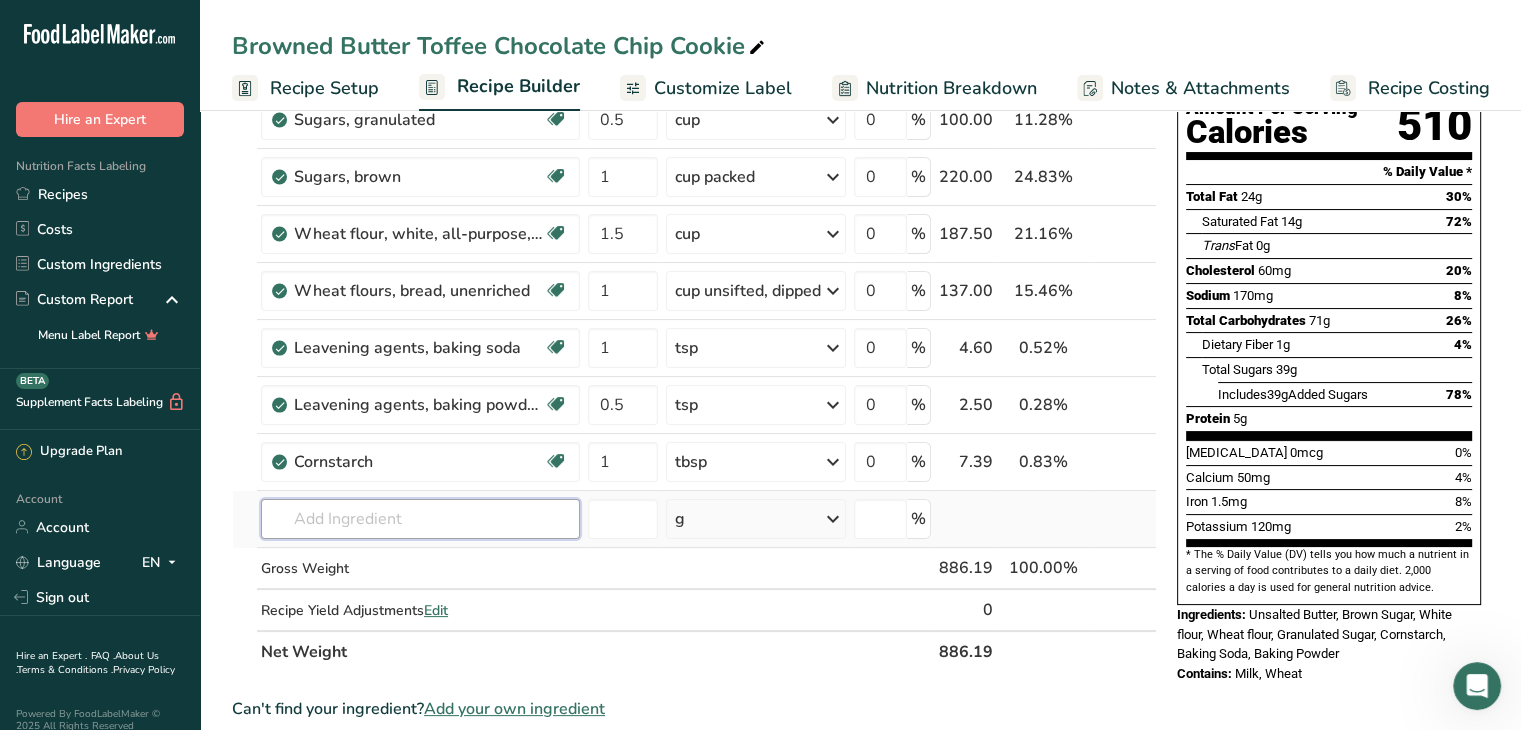 click at bounding box center (420, 519) 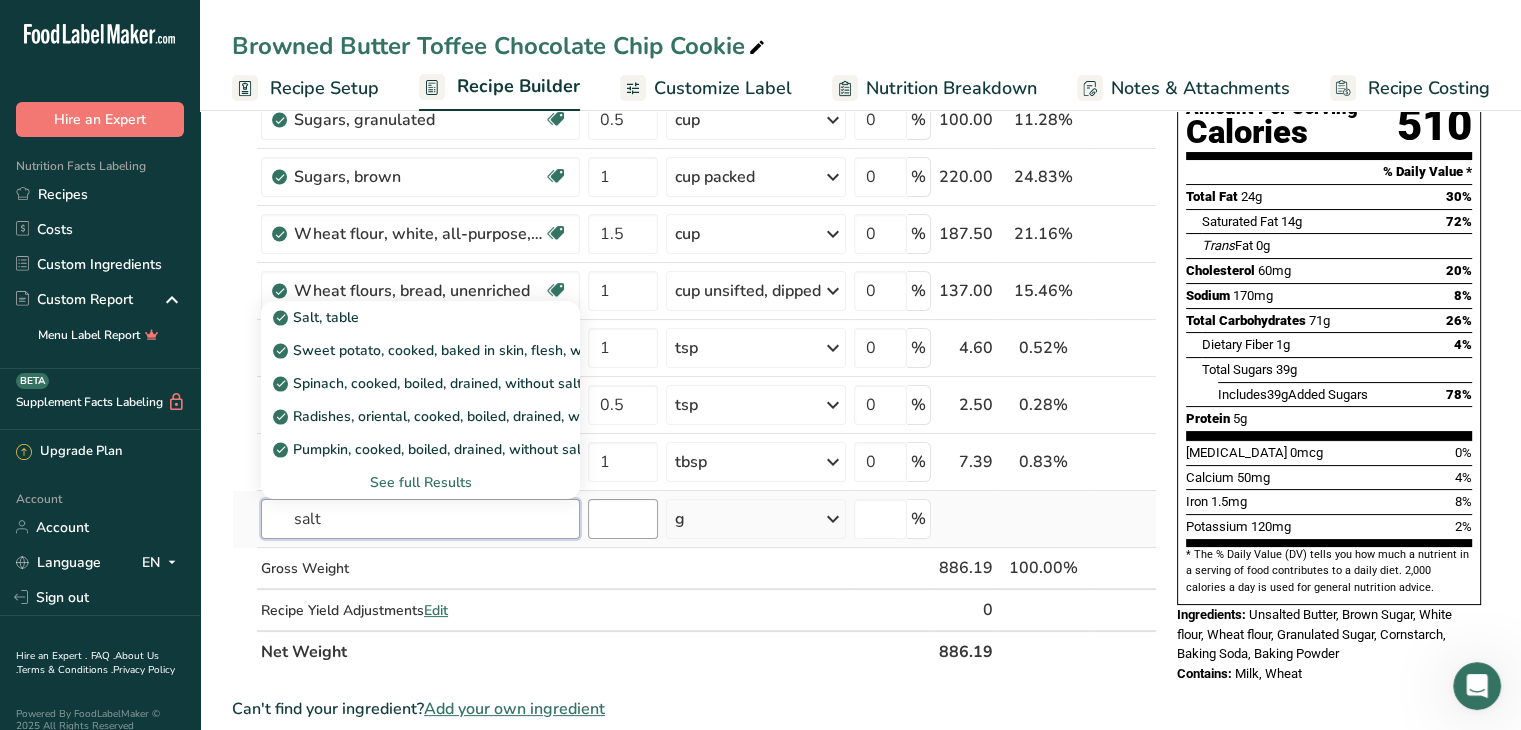type on "salt" 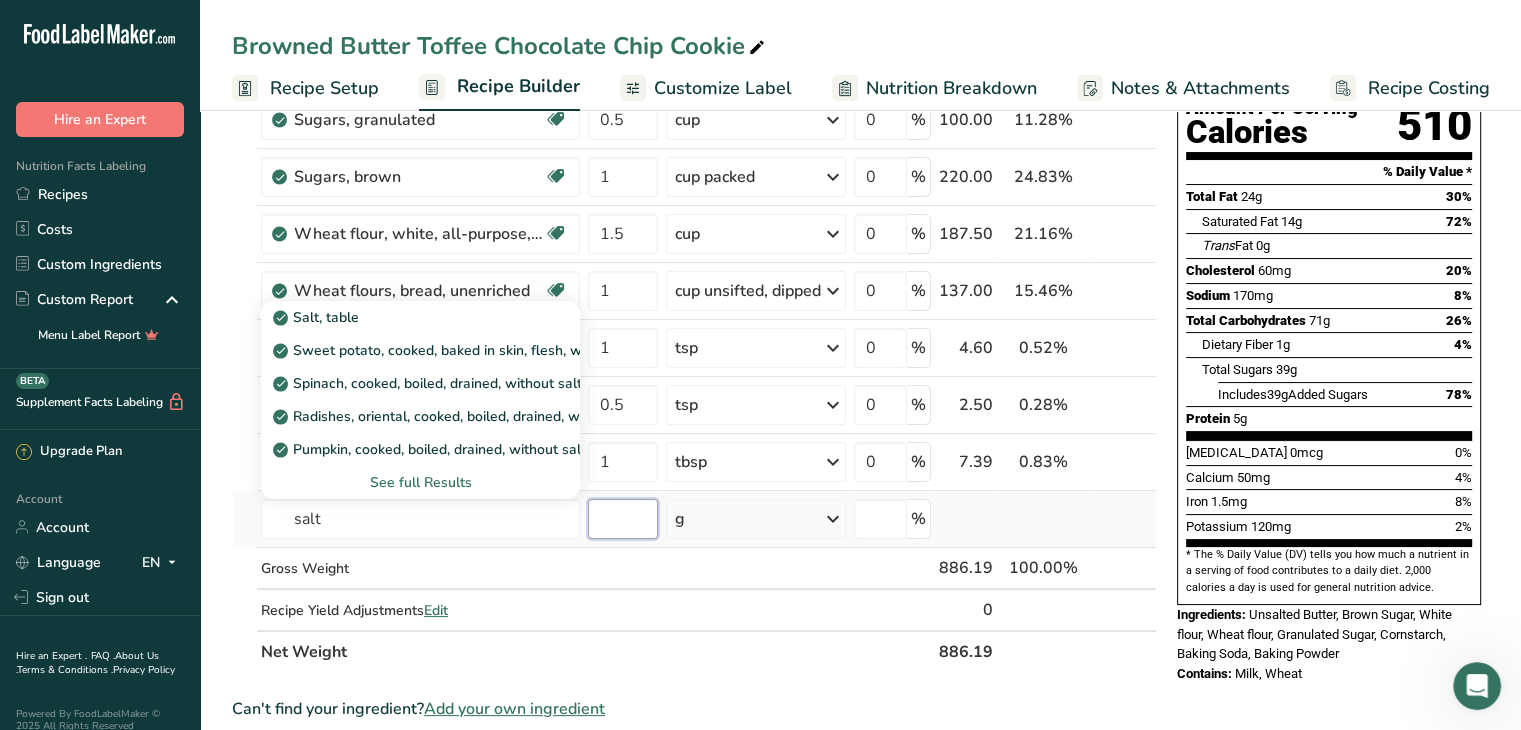 type 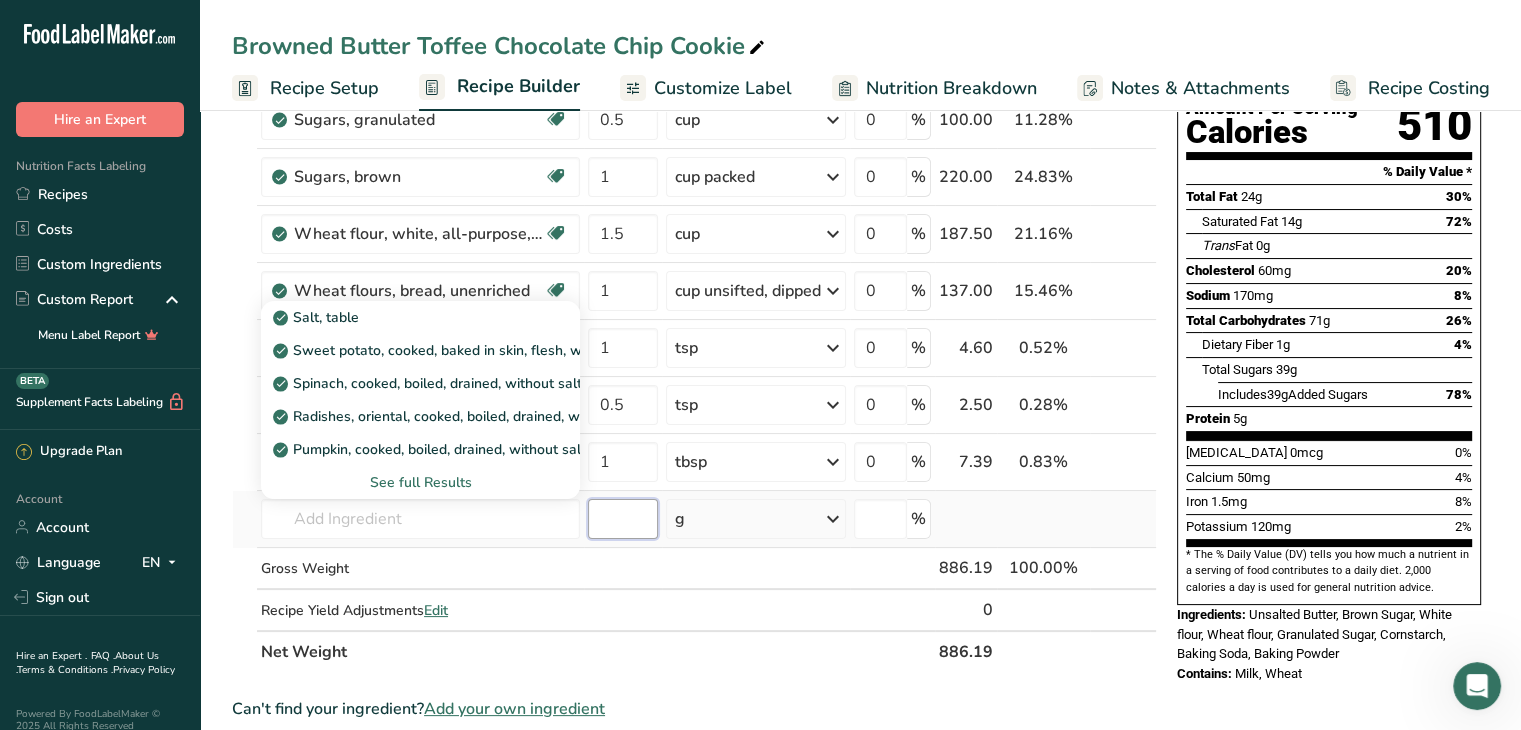 click at bounding box center [623, 519] 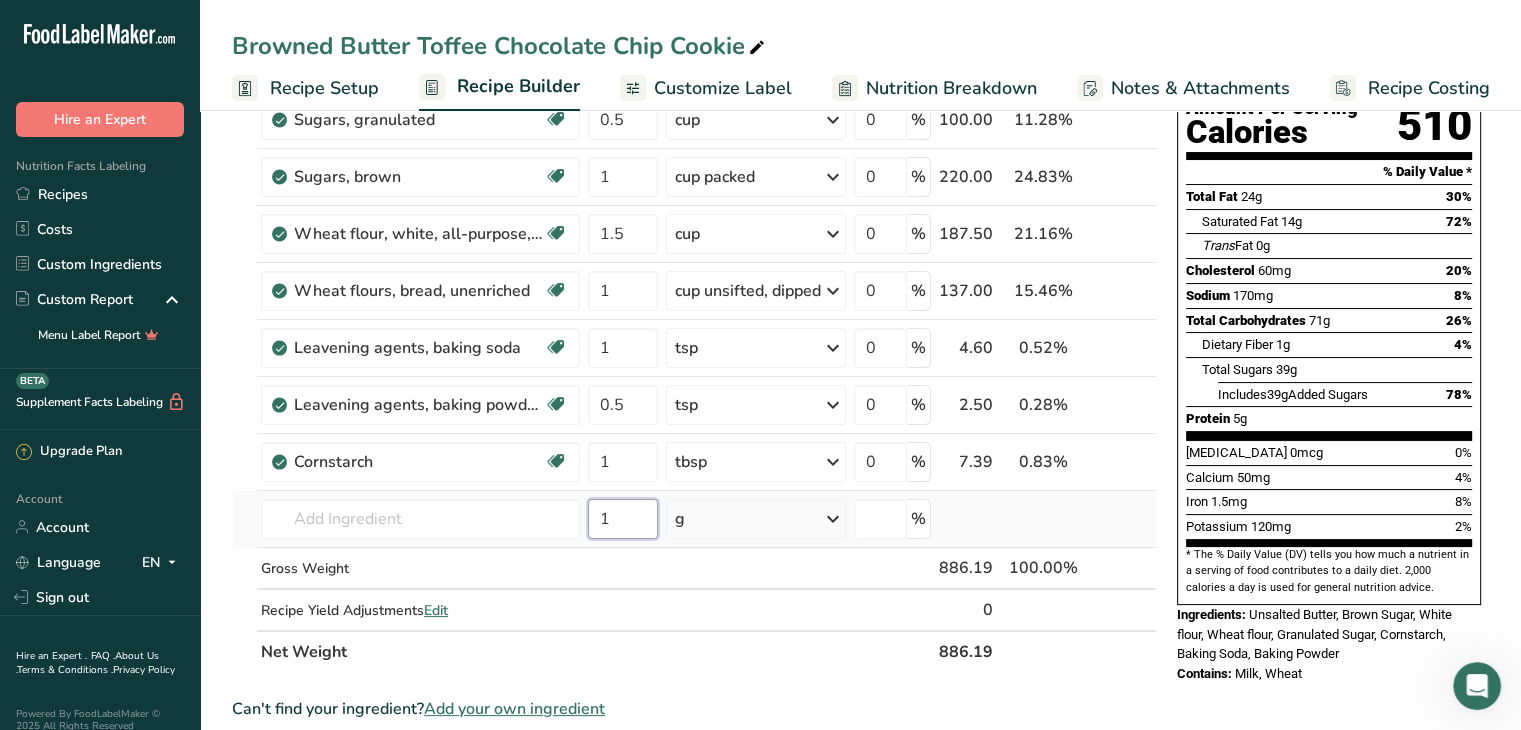 type on "1" 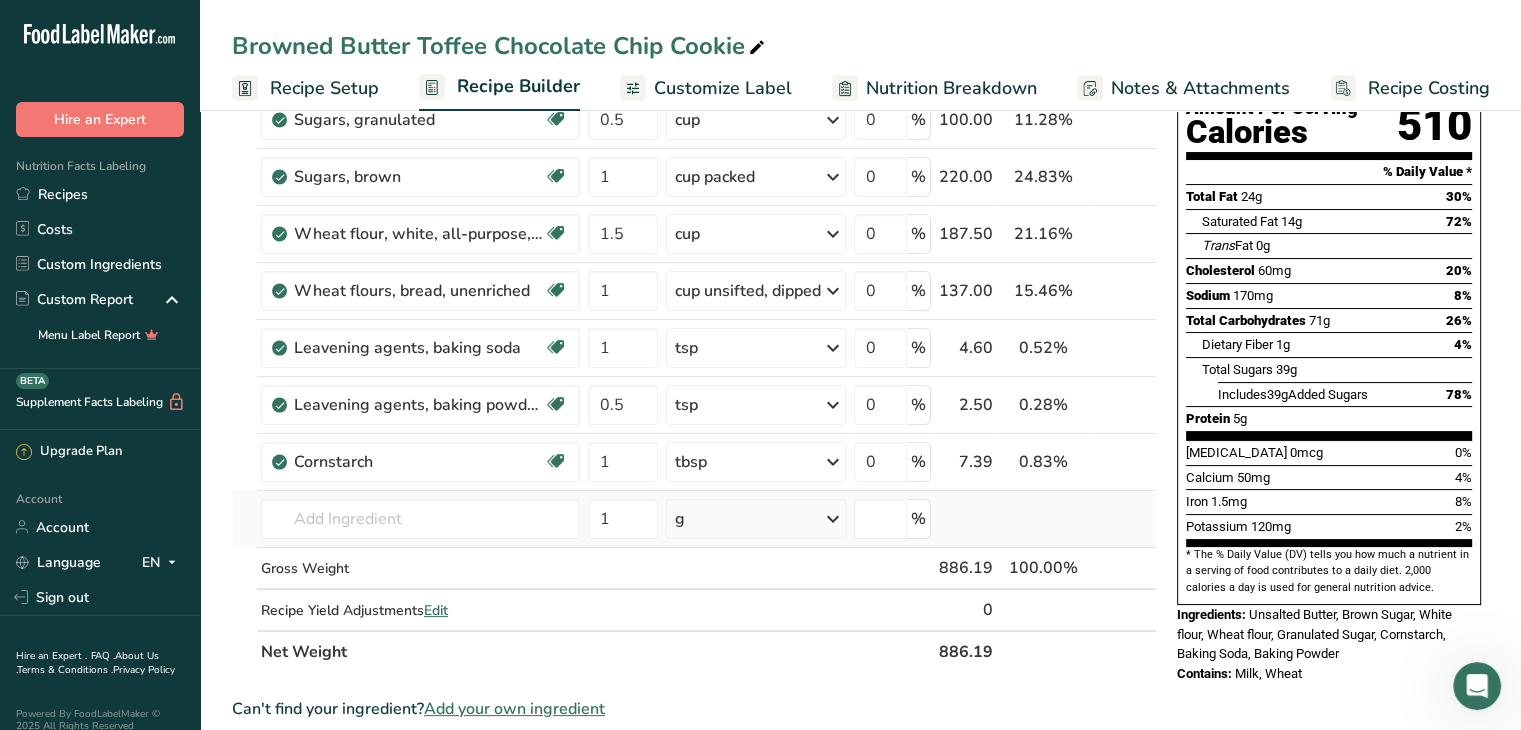 click on "g" at bounding box center (756, 519) 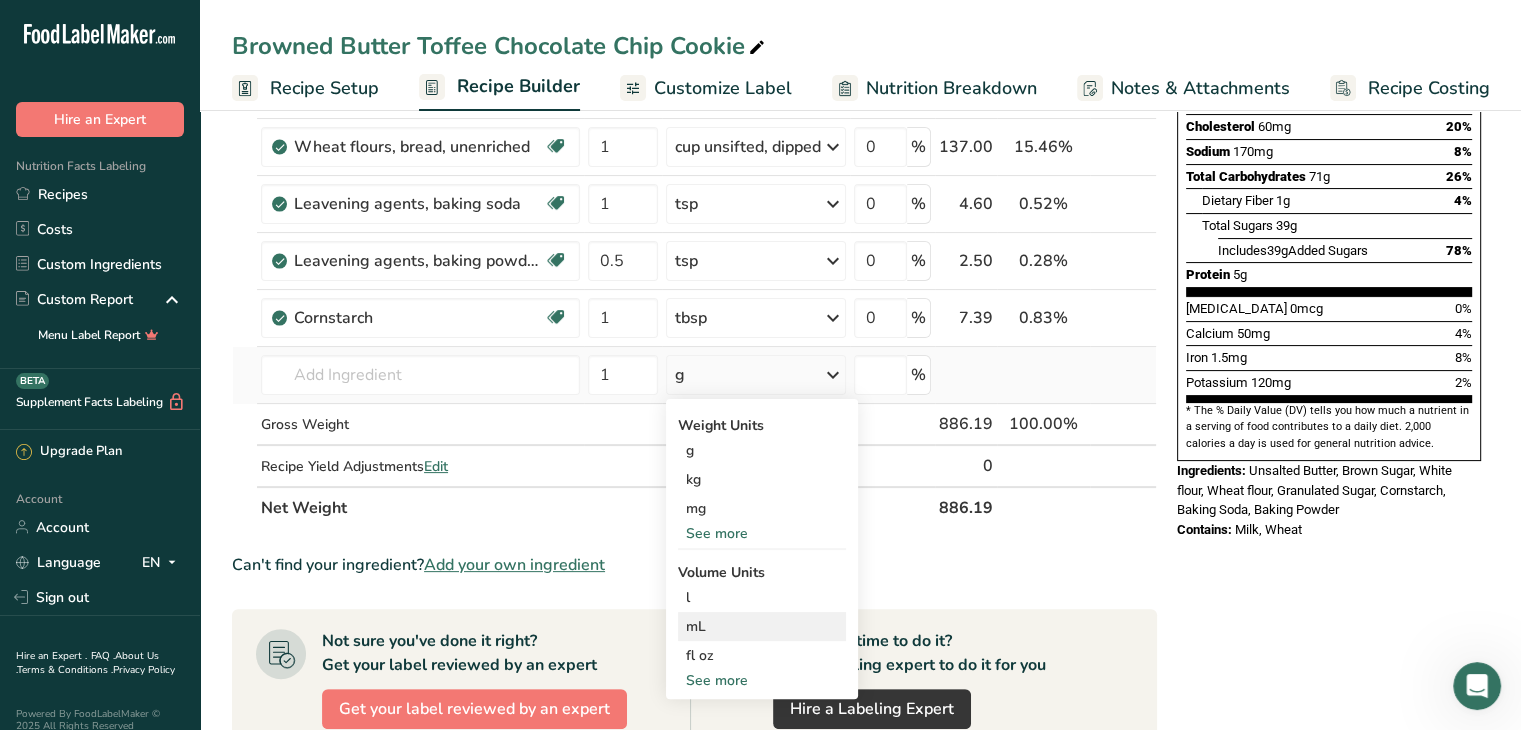 scroll, scrollTop: 379, scrollLeft: 0, axis: vertical 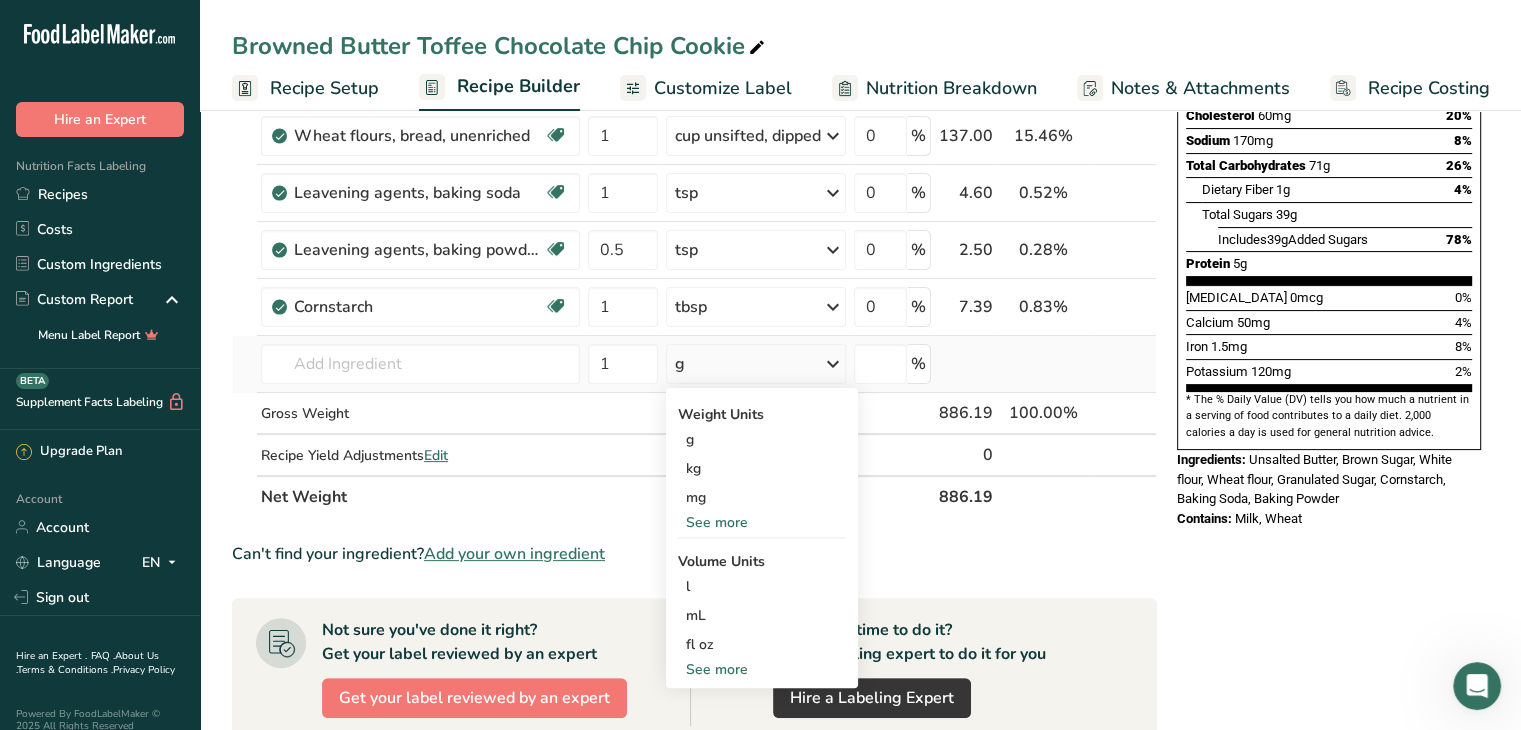 click on "See more" at bounding box center (762, 669) 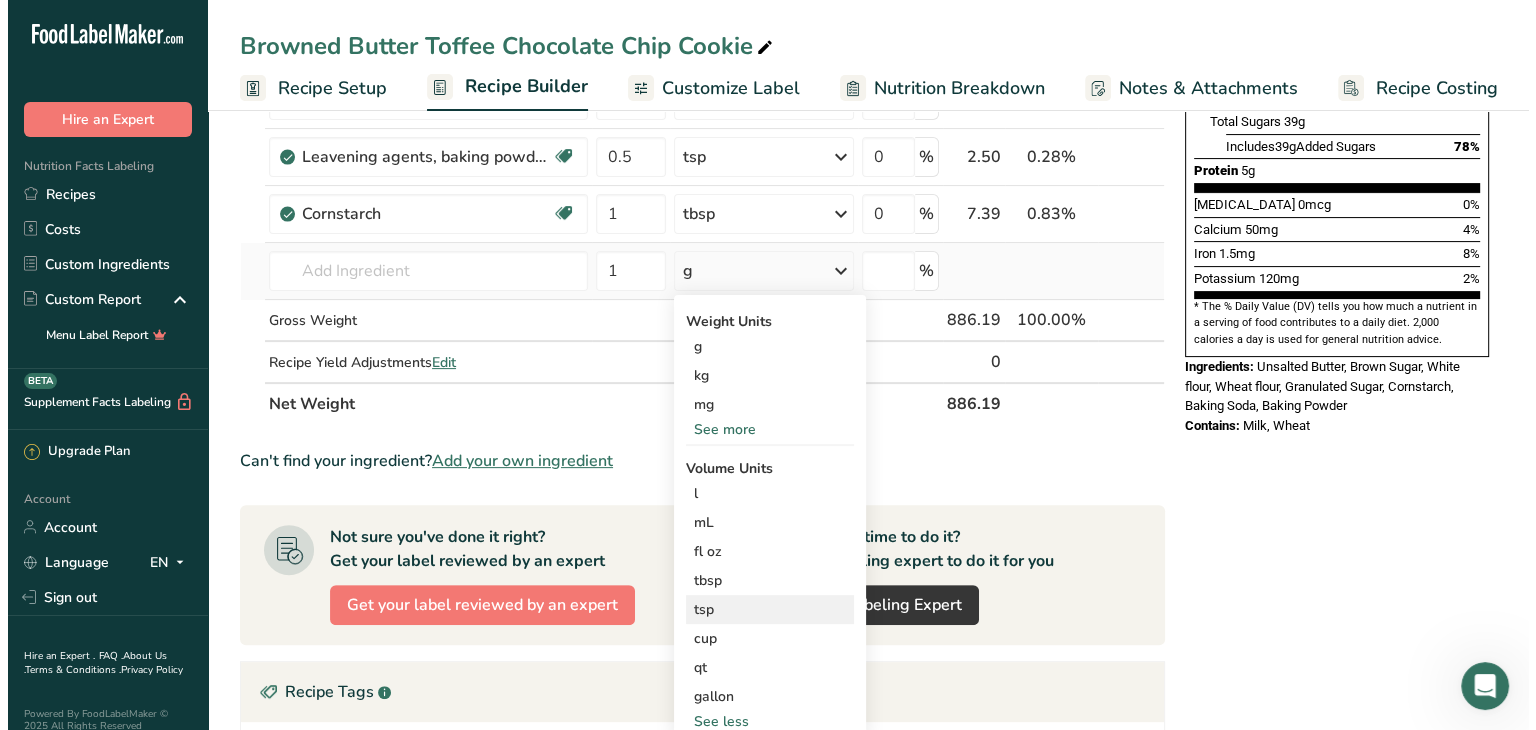 scroll, scrollTop: 472, scrollLeft: 0, axis: vertical 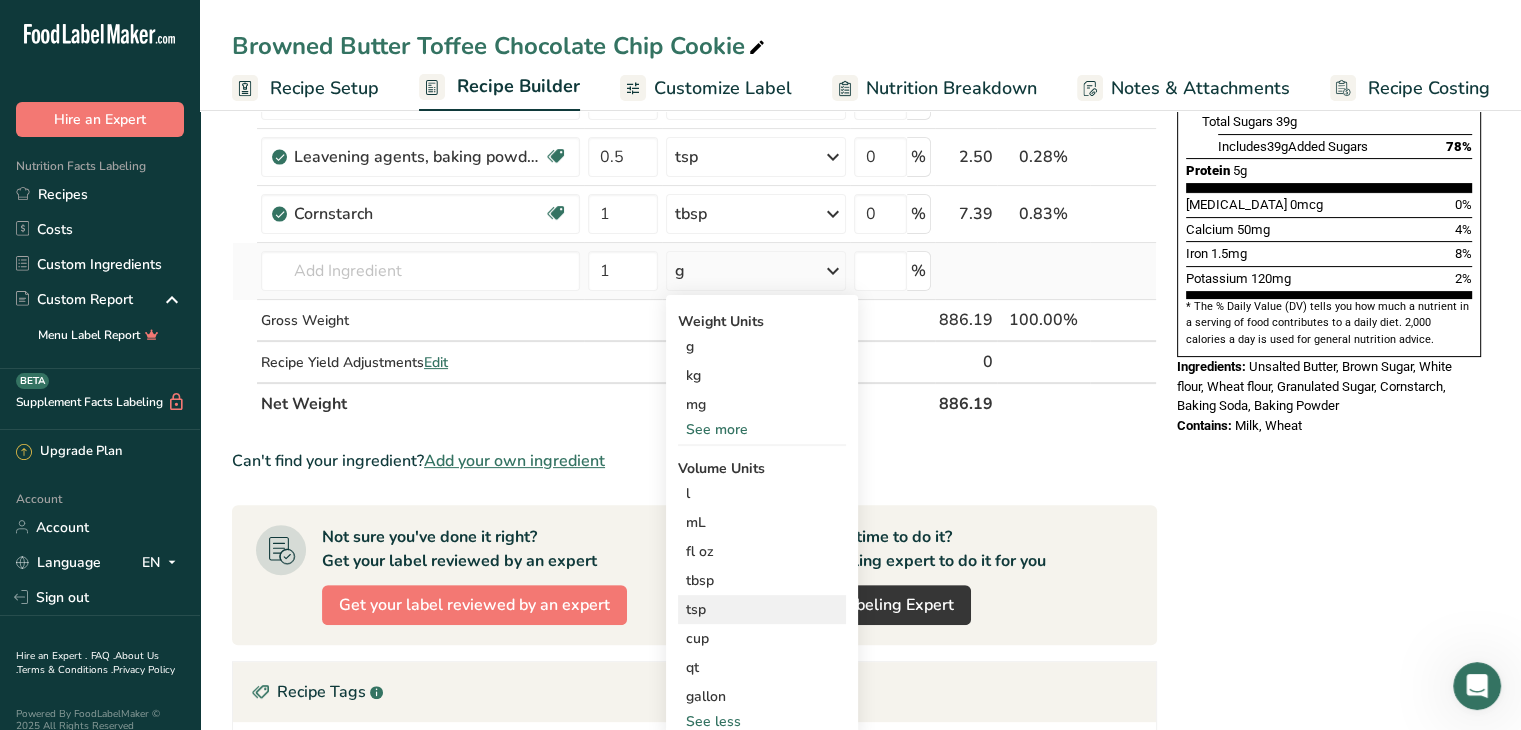 click on "tsp" at bounding box center (762, 609) 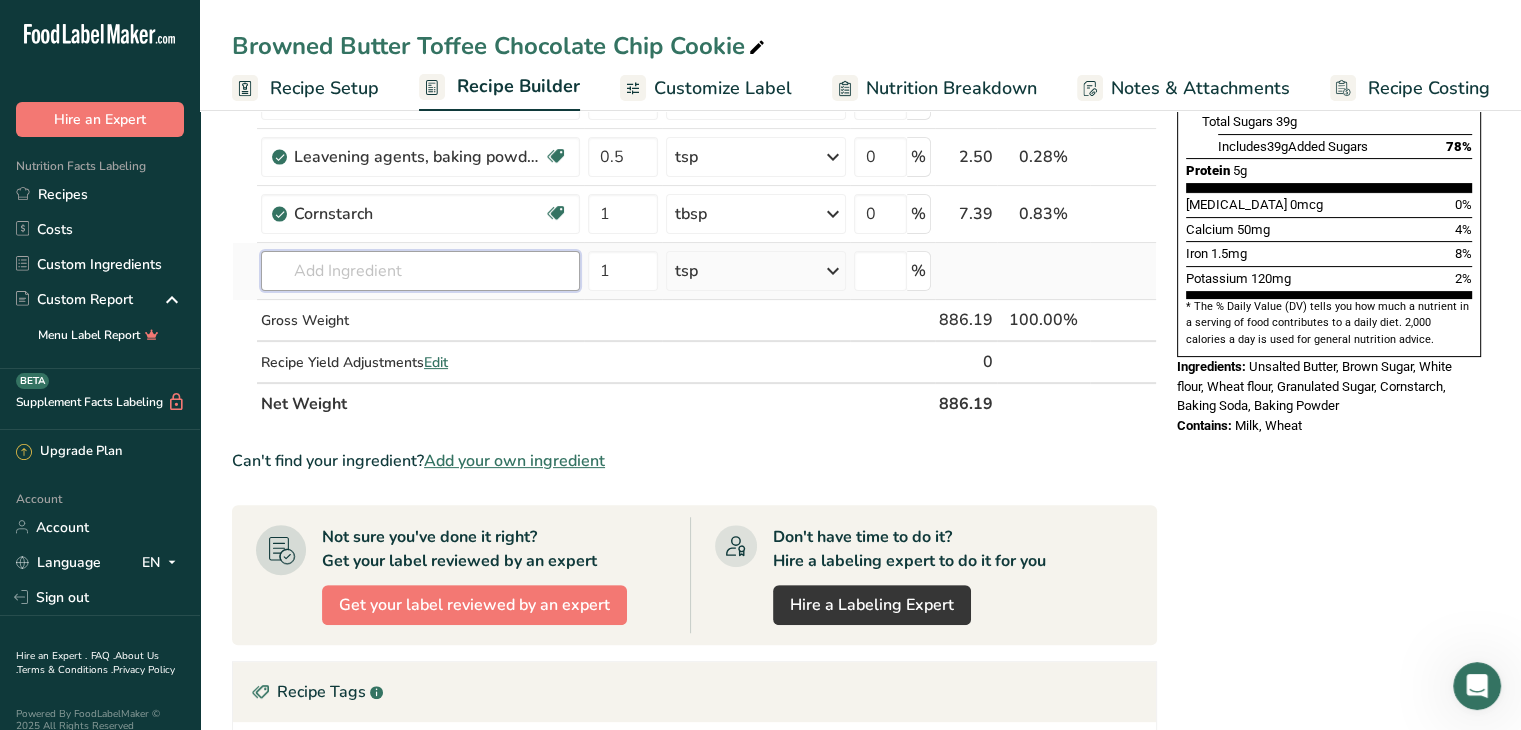 click at bounding box center [420, 271] 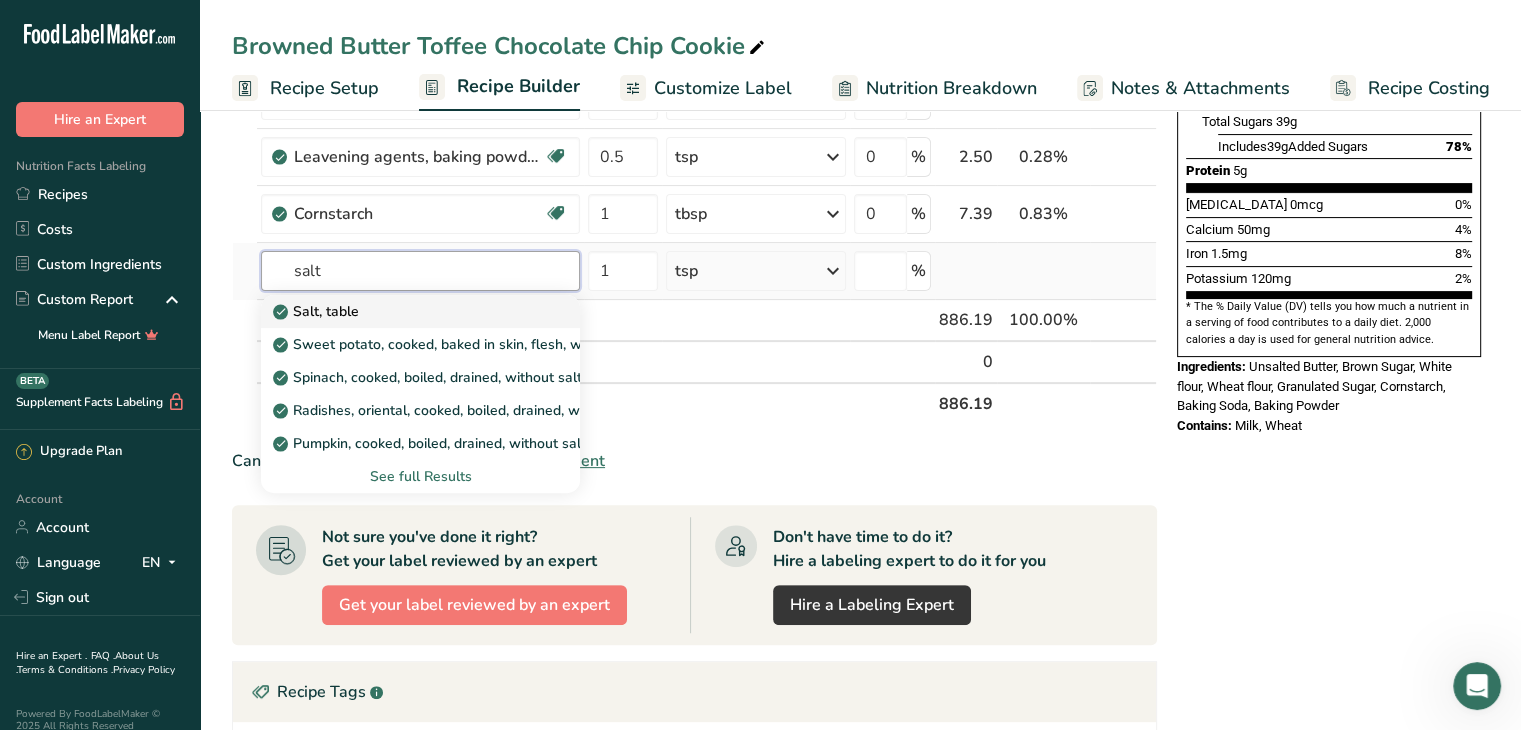 type on "salt" 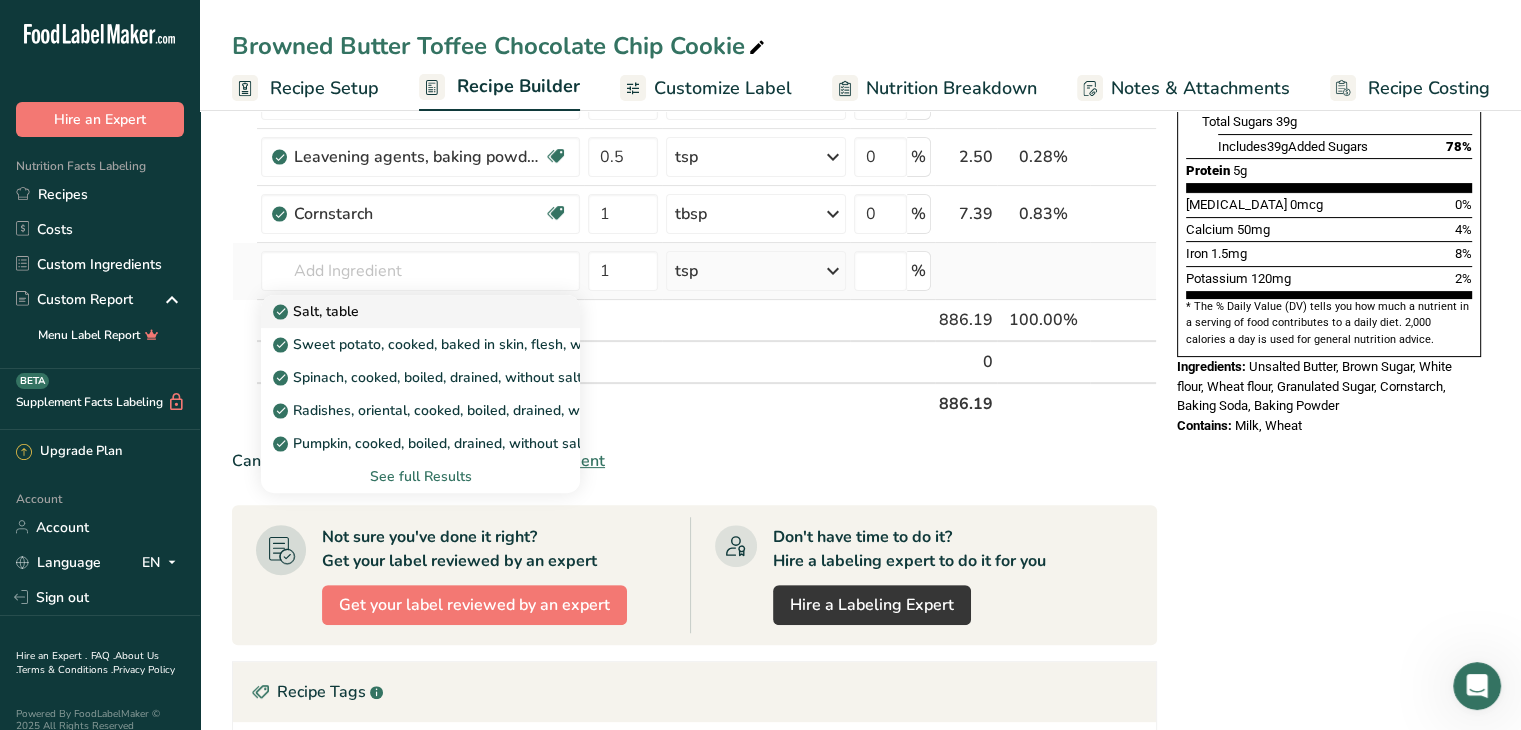 click on "Salt, table" at bounding box center [404, 311] 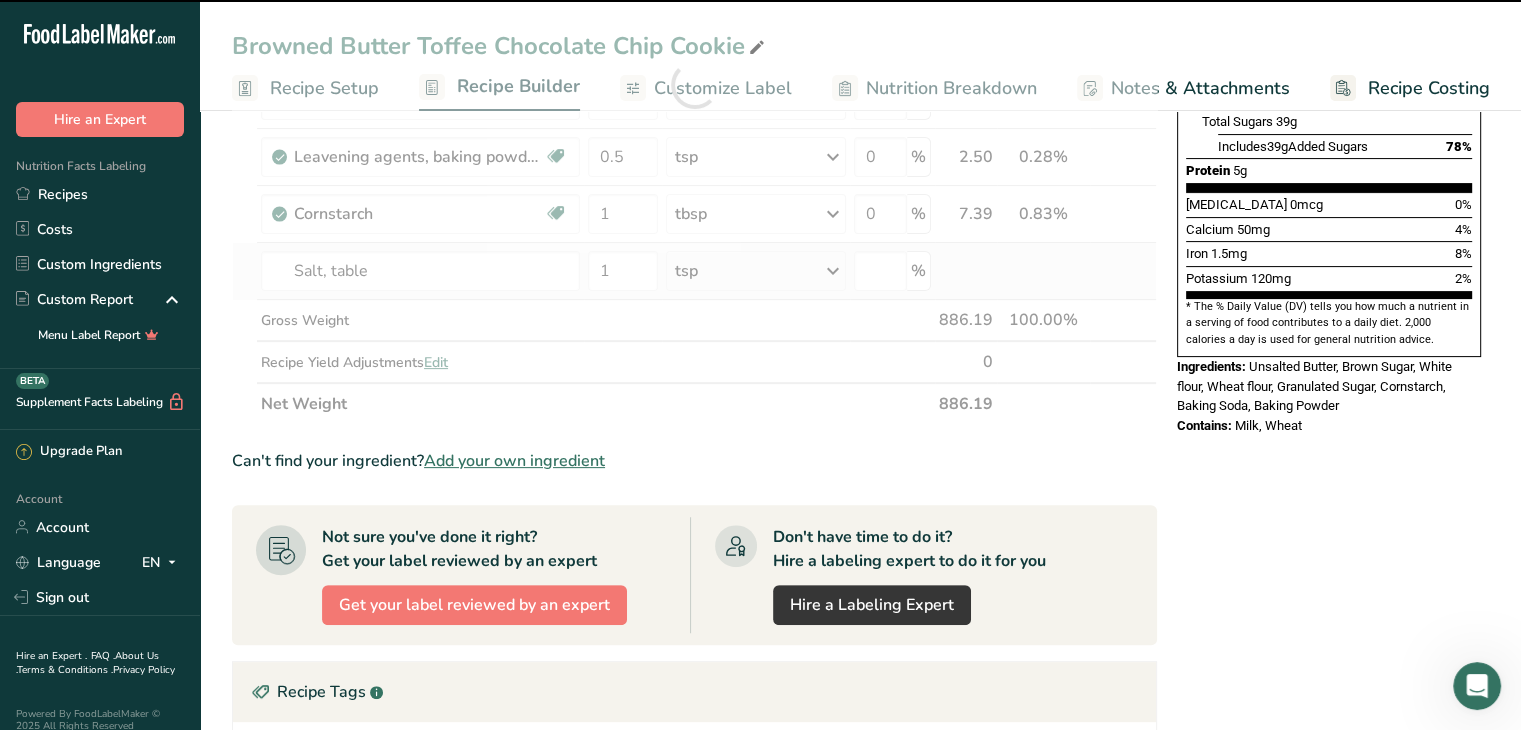 type on "0" 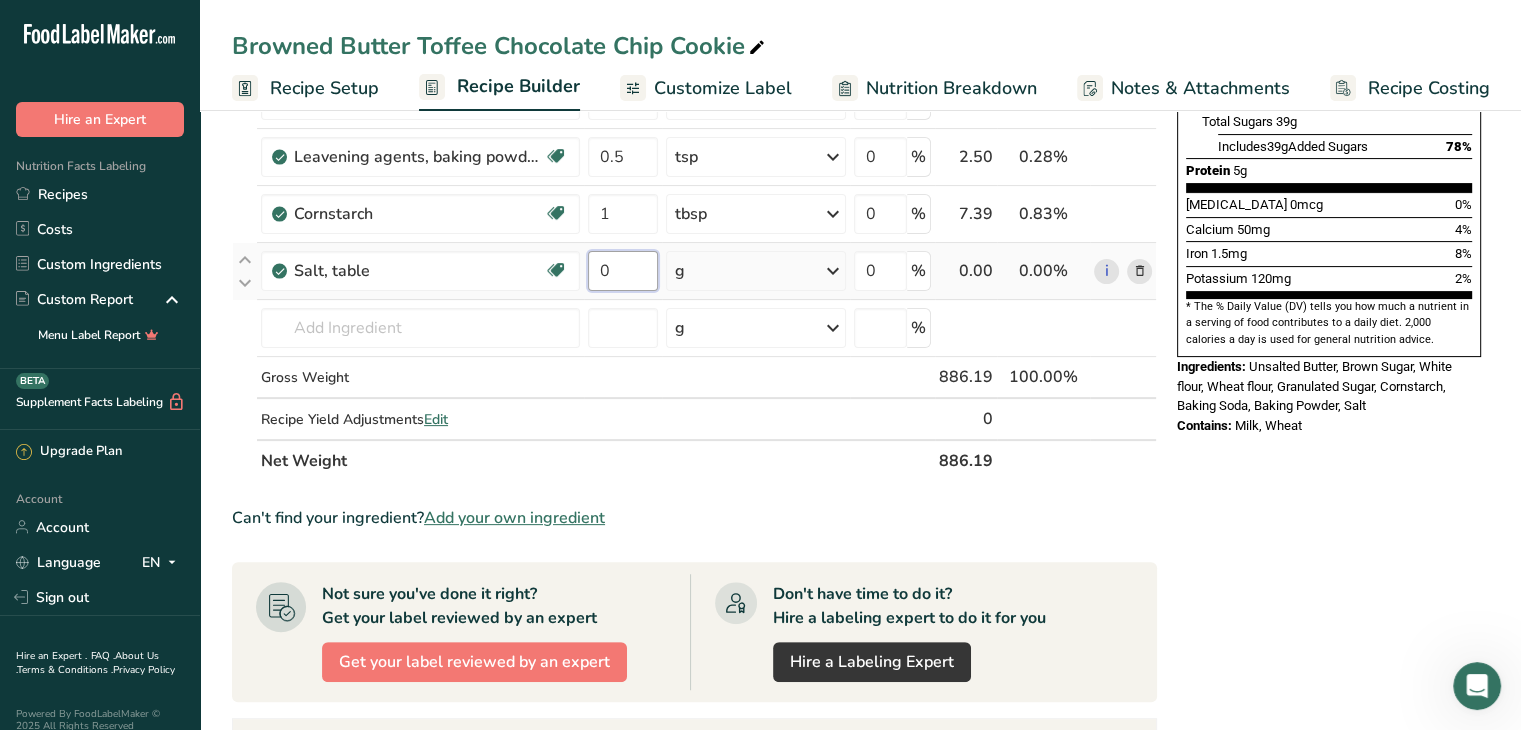 click on "0" at bounding box center (623, 271) 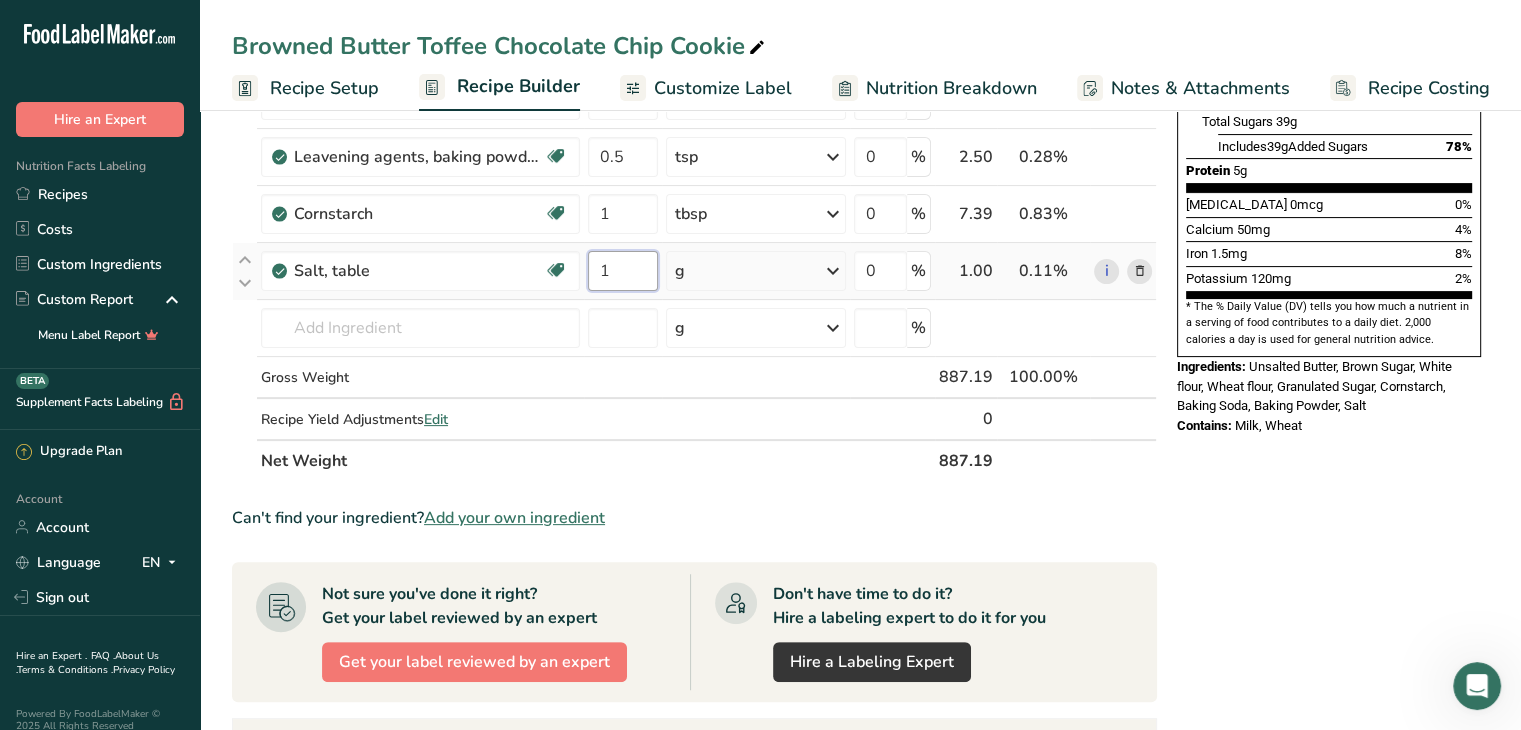 type on "1" 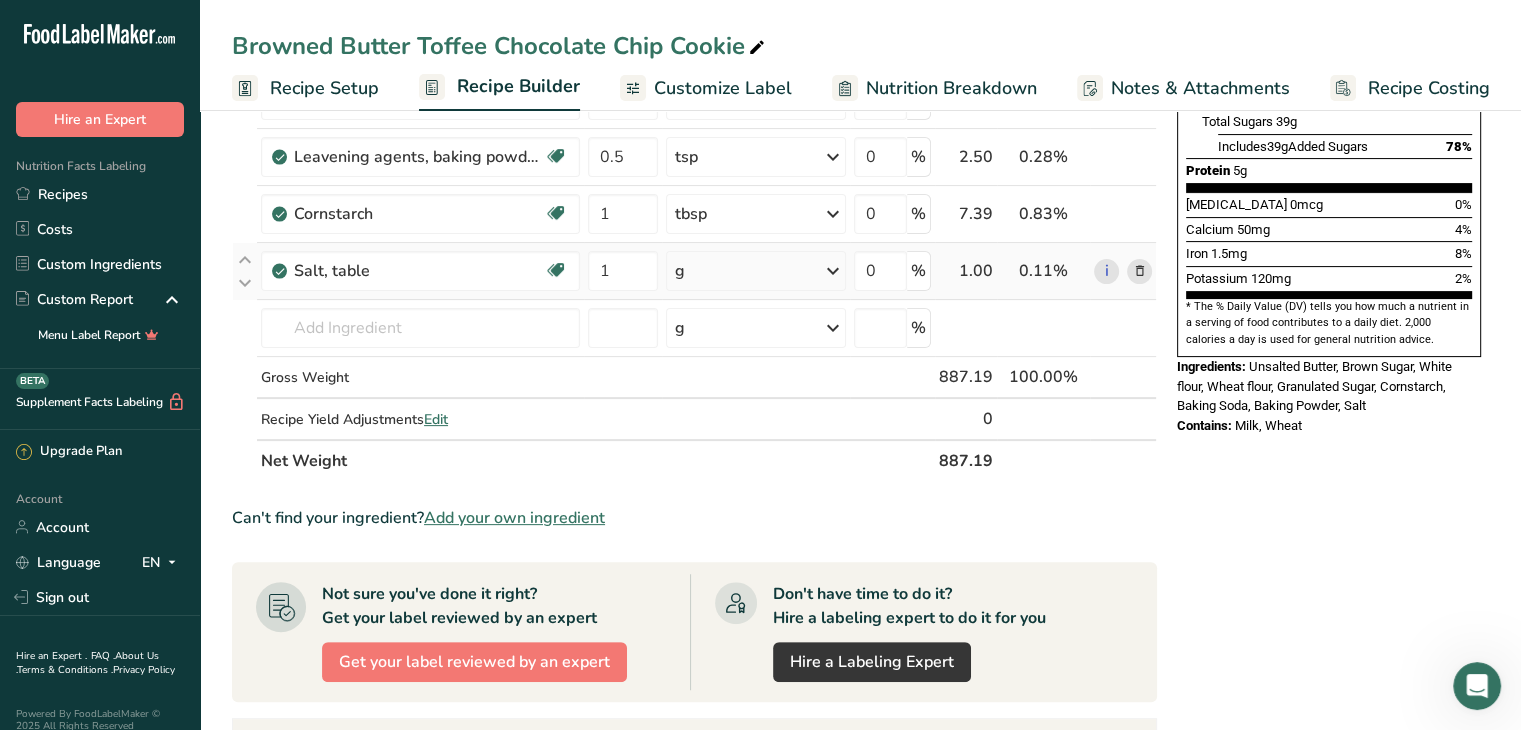 click on "Ingredient *
Amount *
Unit *
Waste *   .a-a{fill:#347362;}.b-a{fill:#fff;}          Grams
Percentage
Butter, without salt
Gluten free
Vegetarian
Soy free
16
tbsp
Portions
1 pat (1" sq, 1/3" high)
1 tbsp
1 cup
See more
Weight Units
g
kg
mg
See more
Volume Units
l
Volume units require a density conversion. If you know your ingredient's density enter it below. Otherwise, click on "RIA" our AI Regulatory bot - she will be able to help you
lb/ft3
g/cm3
Confirm
mL
lb/ft3" at bounding box center [694, 113] 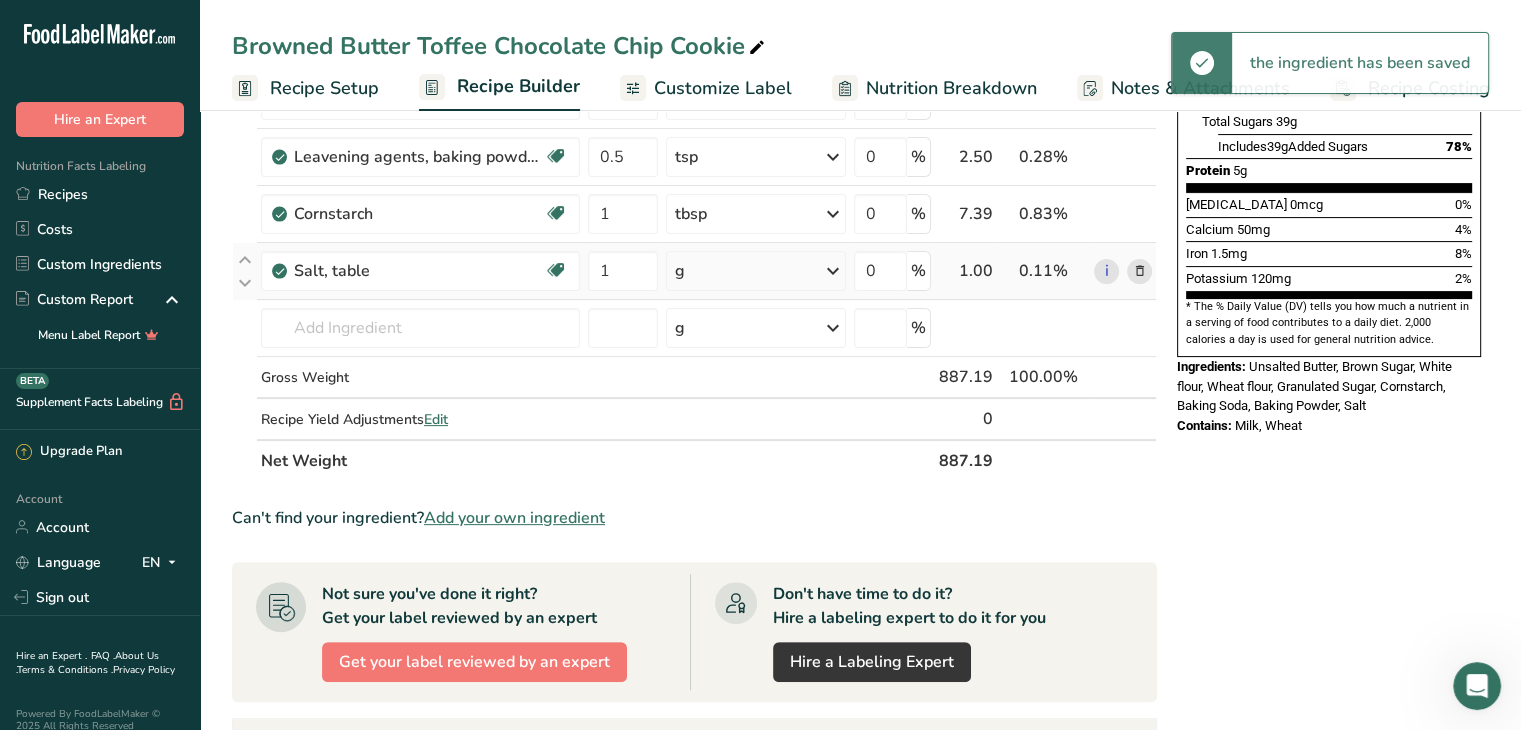 click at bounding box center (833, 271) 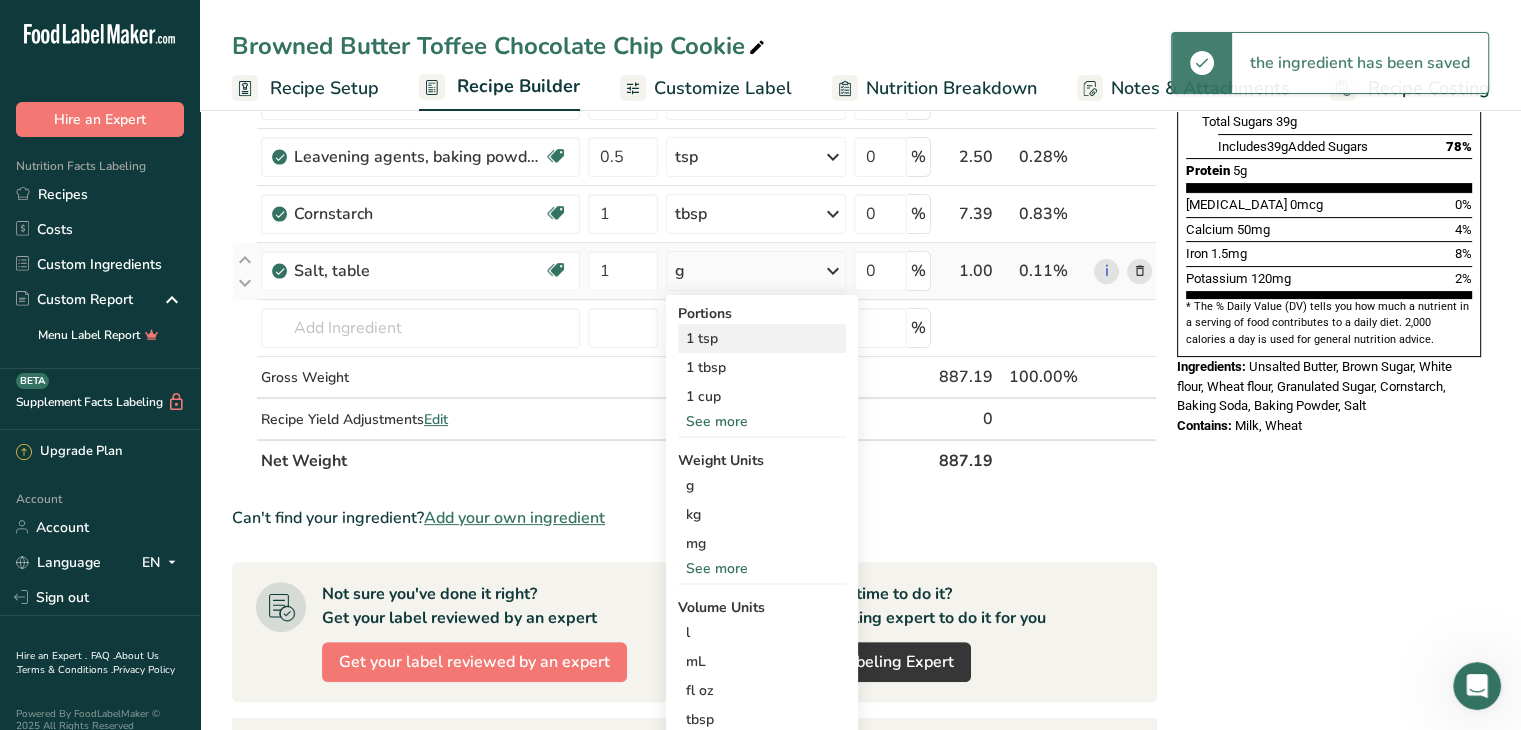 click on "1 tsp" at bounding box center (762, 338) 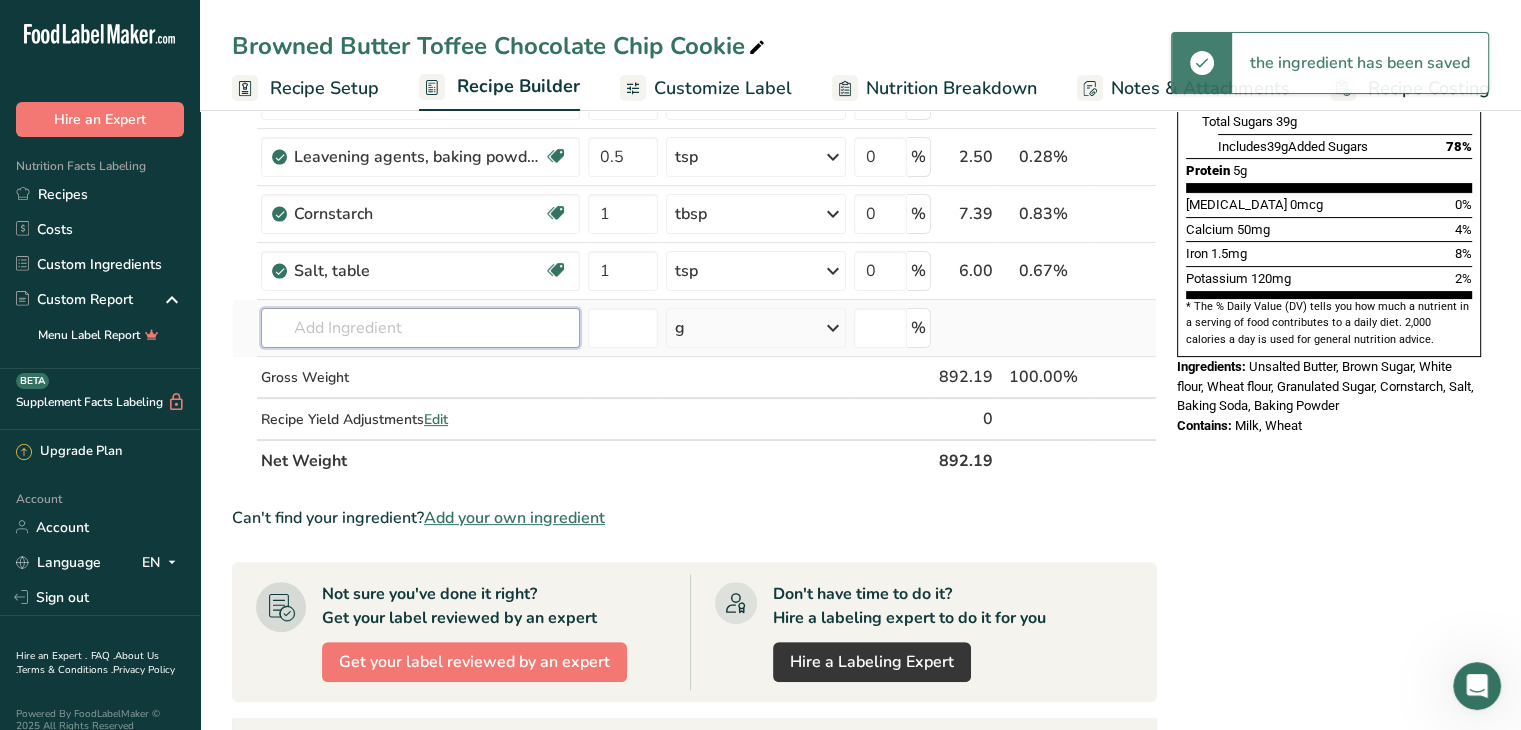 click at bounding box center (420, 328) 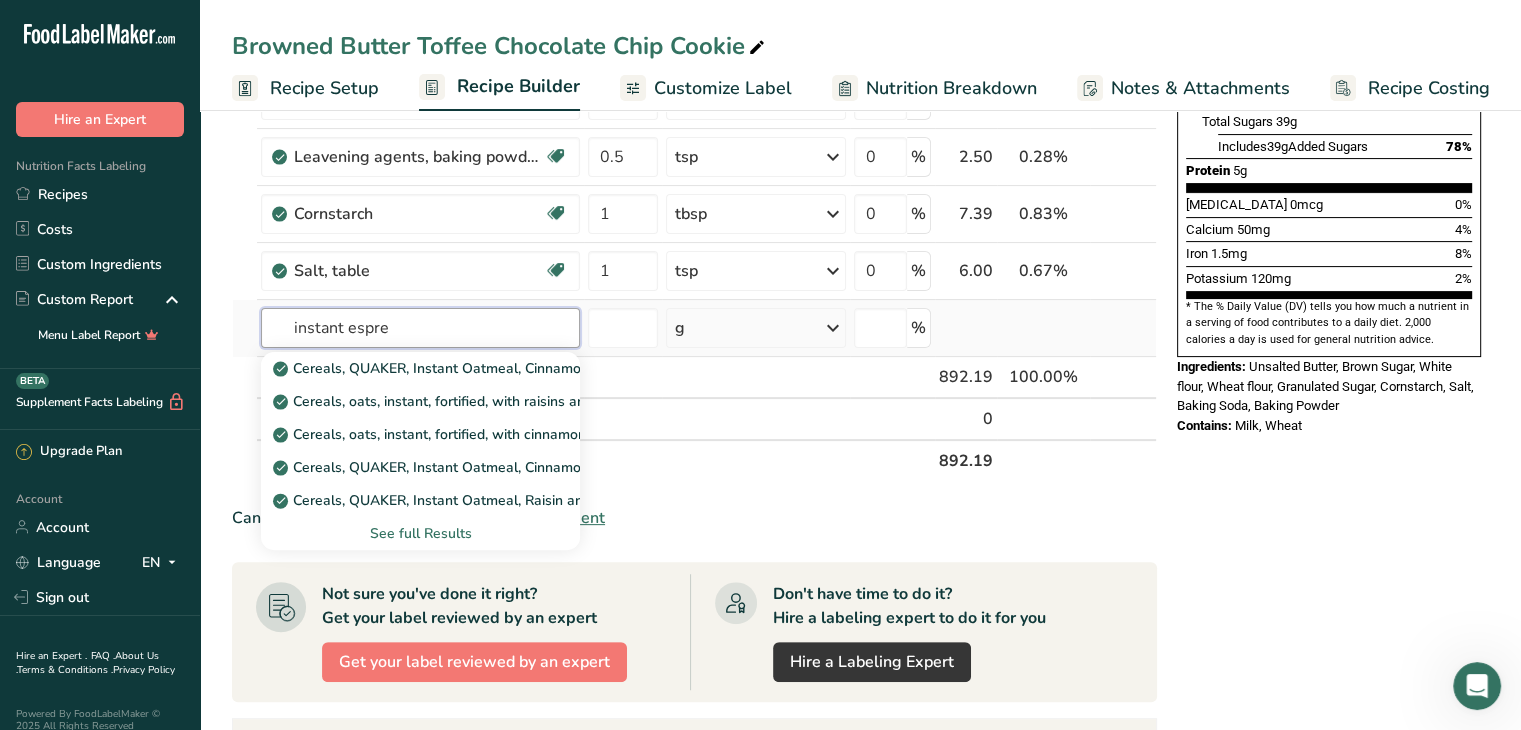 type on "instant espre" 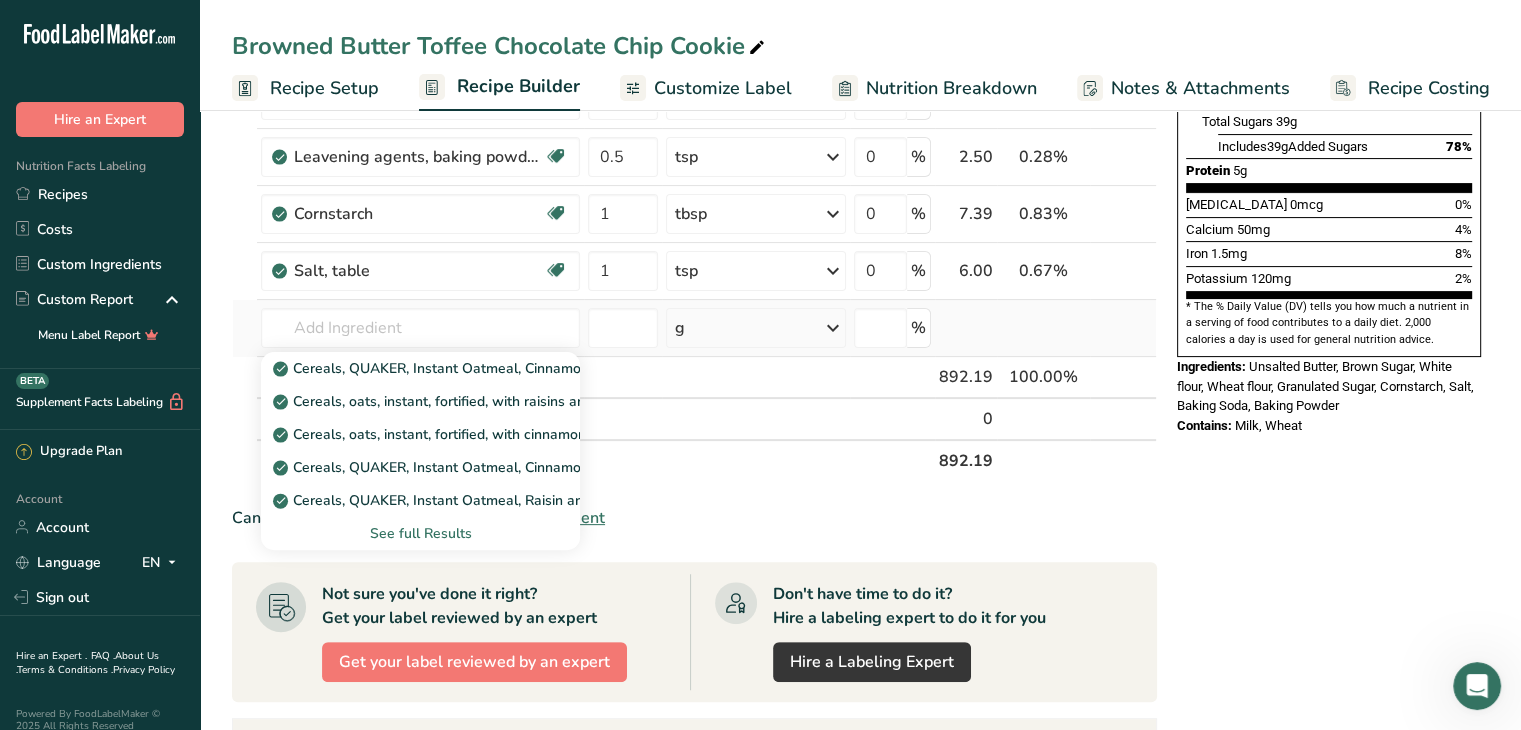 click on "See full Results" at bounding box center (420, 533) 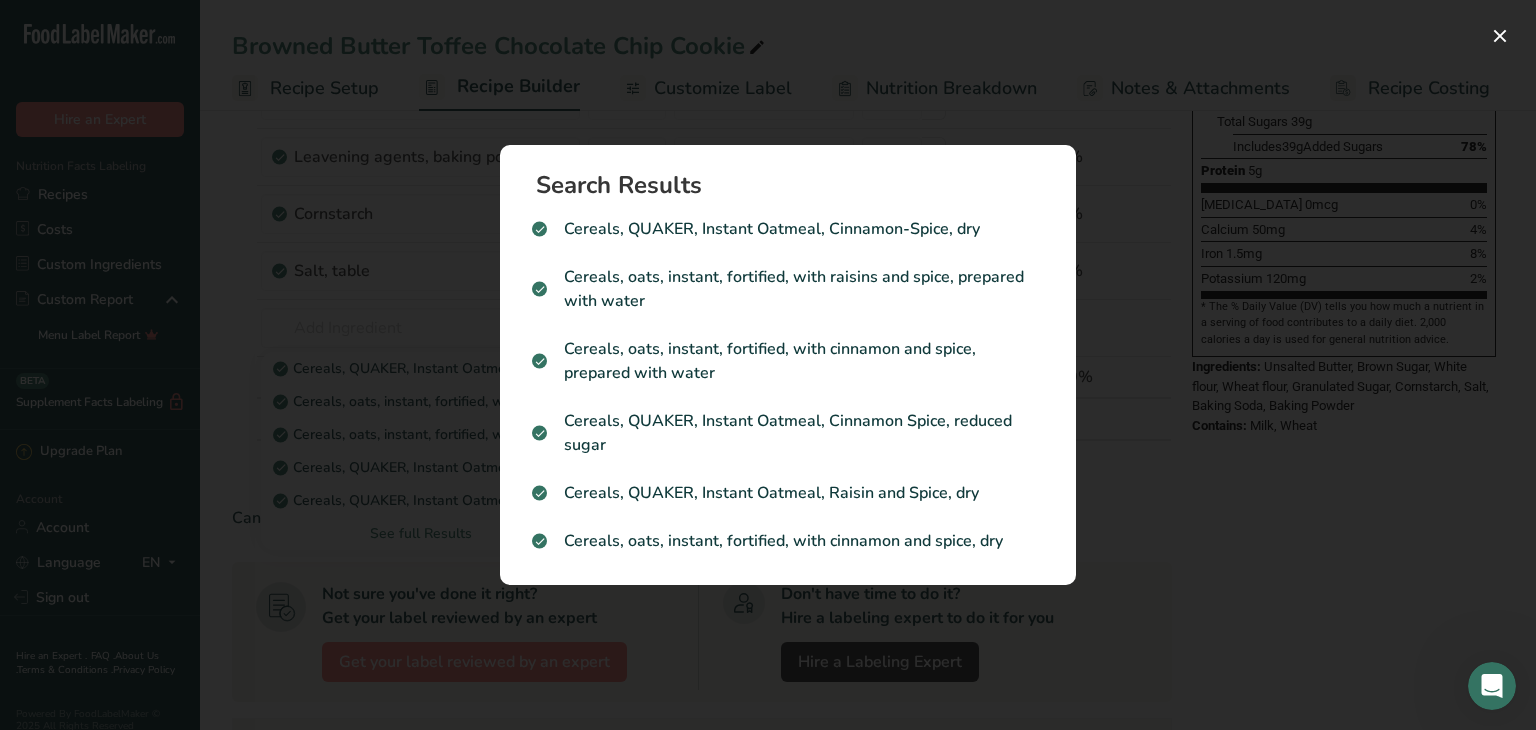 click on "Search Results
Cereals, QUAKER, Instant Oatmeal, Cinnamon-Spice, dry
Cereals, oats, instant, fortified, with raisins and spice, prepared with water
Cereals, oats, instant, fortified, with cinnamon and spice, prepared with water
Cereals, QUAKER, Instant Oatmeal, Cinnamon Spice, reduced sugar
Cereals, QUAKER, Instant Oatmeal, Raisin and Spice, dry
Cereals, oats, instant, fortified, with cinnamon and spice, dry" at bounding box center (788, 365) 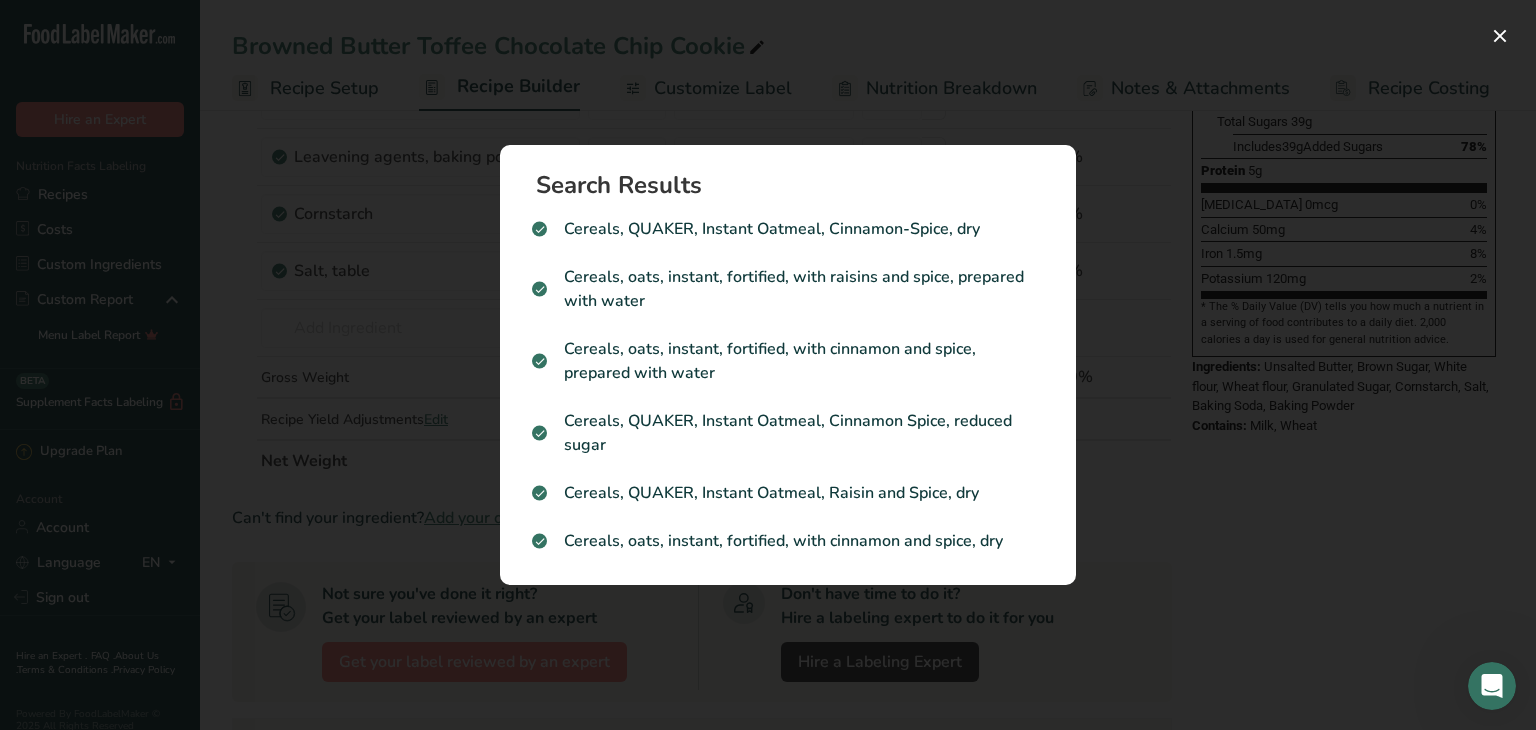 click at bounding box center [768, 365] 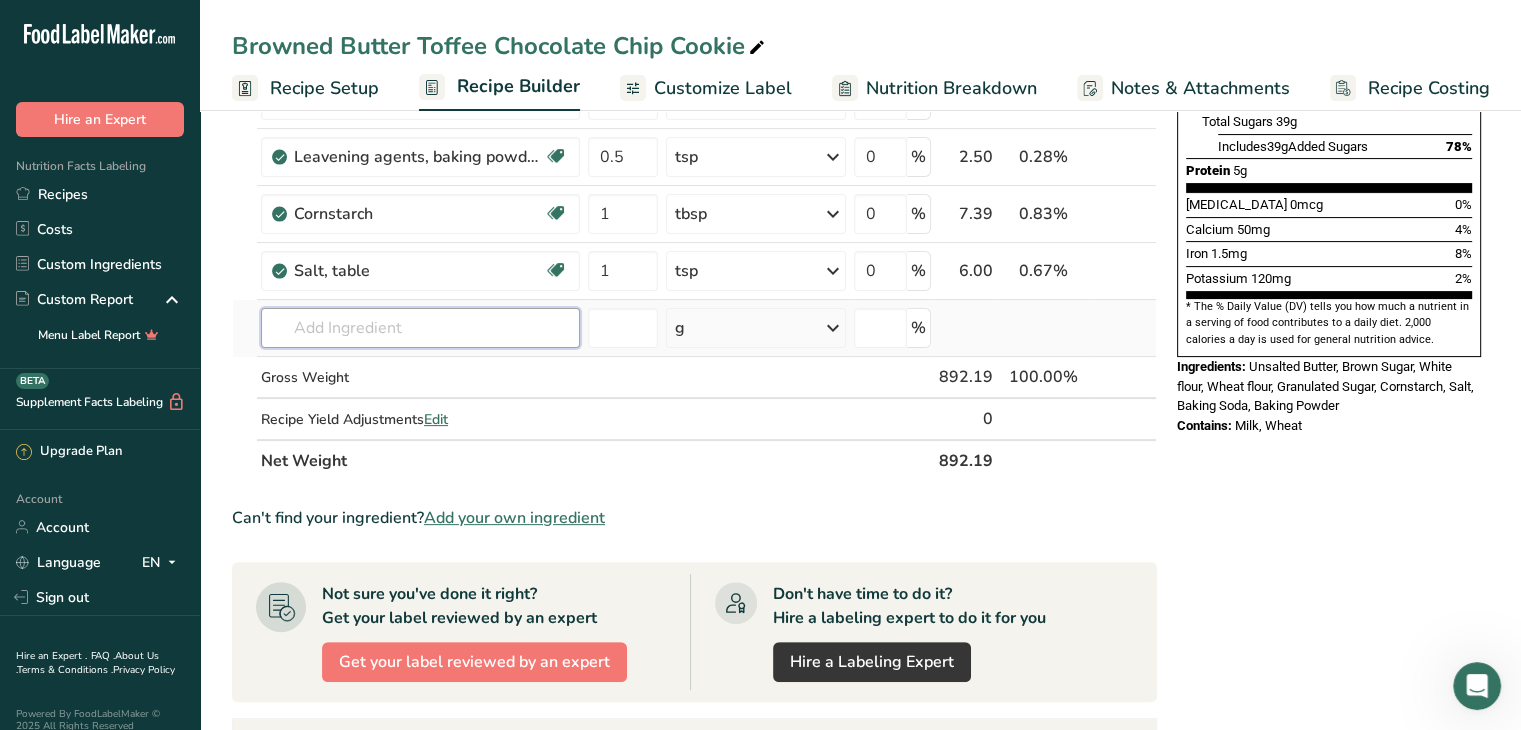 click at bounding box center (420, 328) 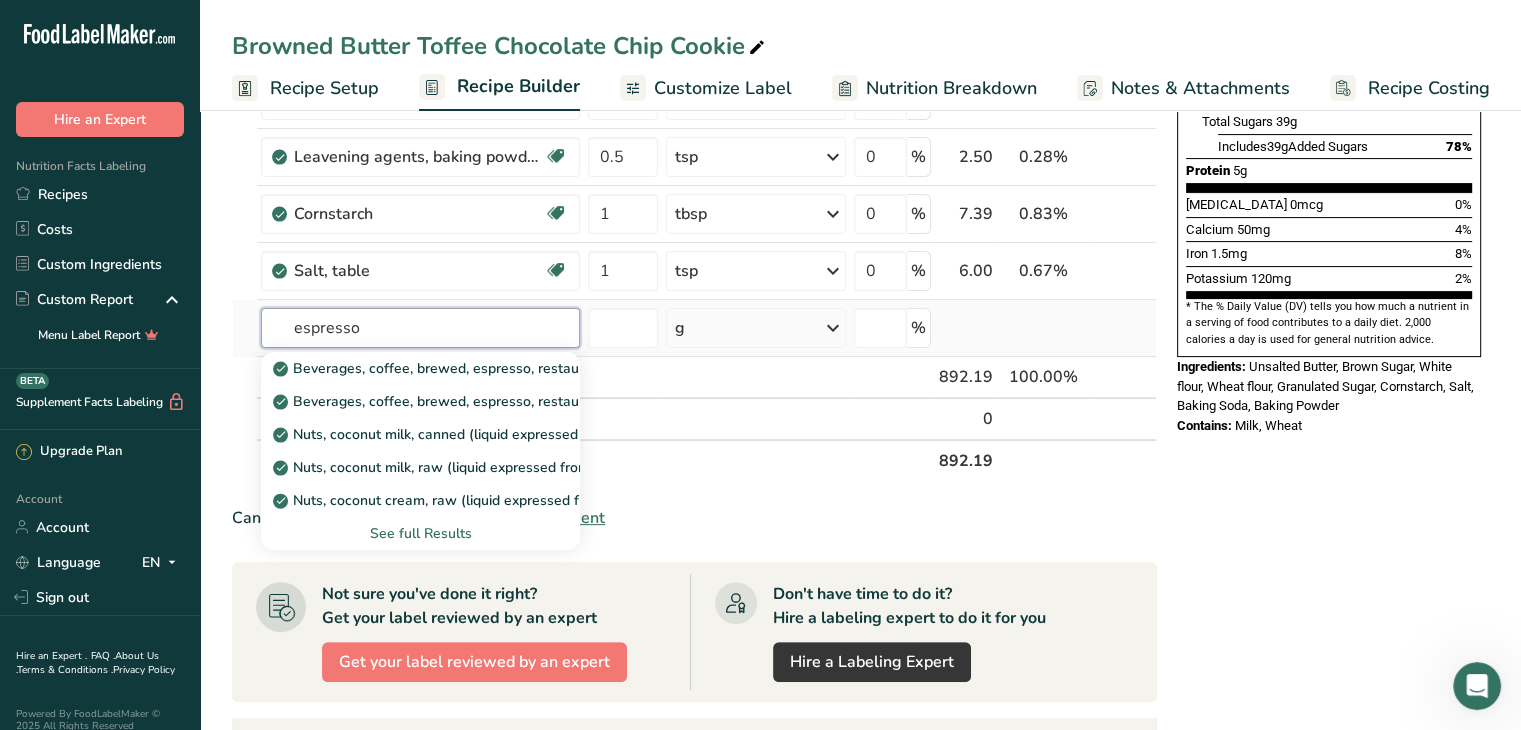type on "espresso" 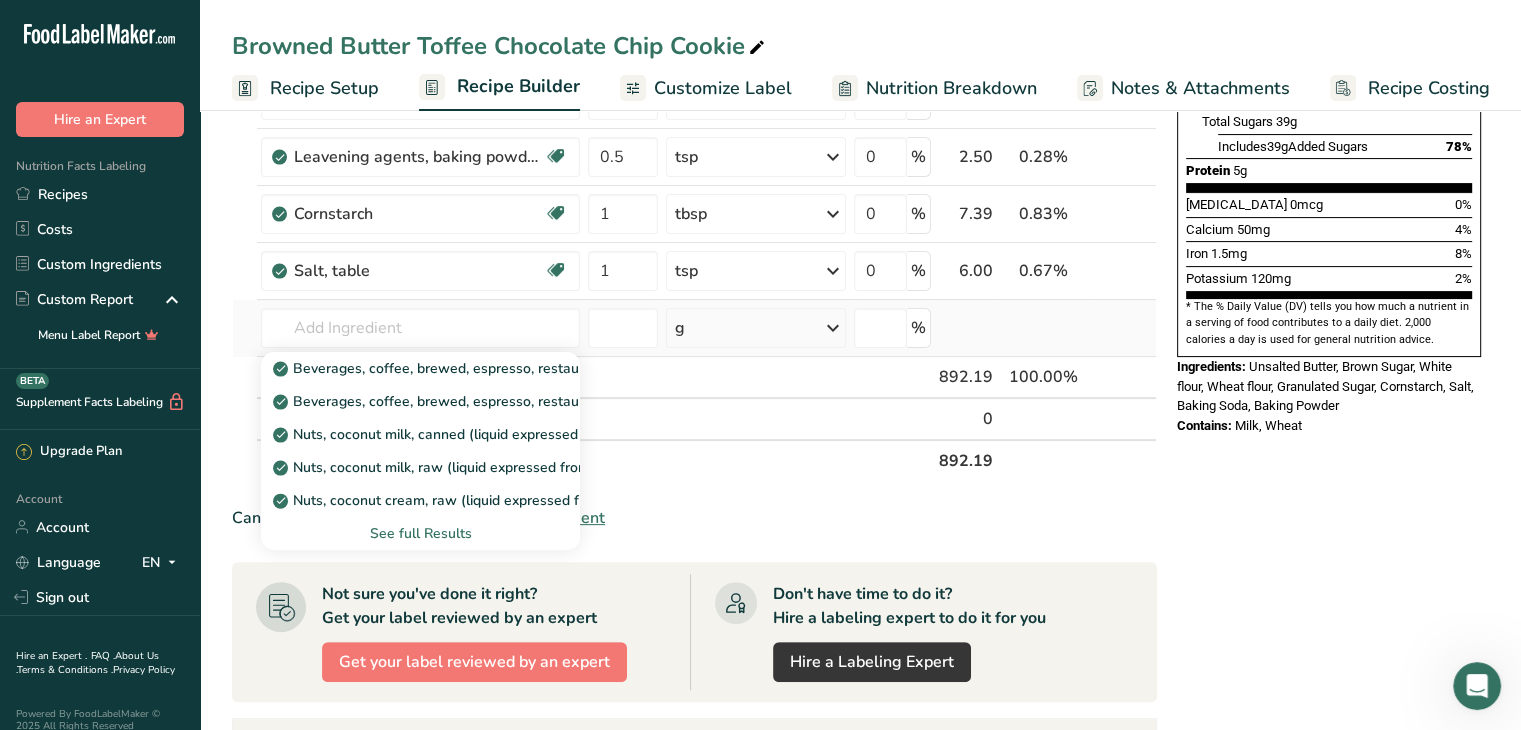 click on "See full Results" at bounding box center [420, 533] 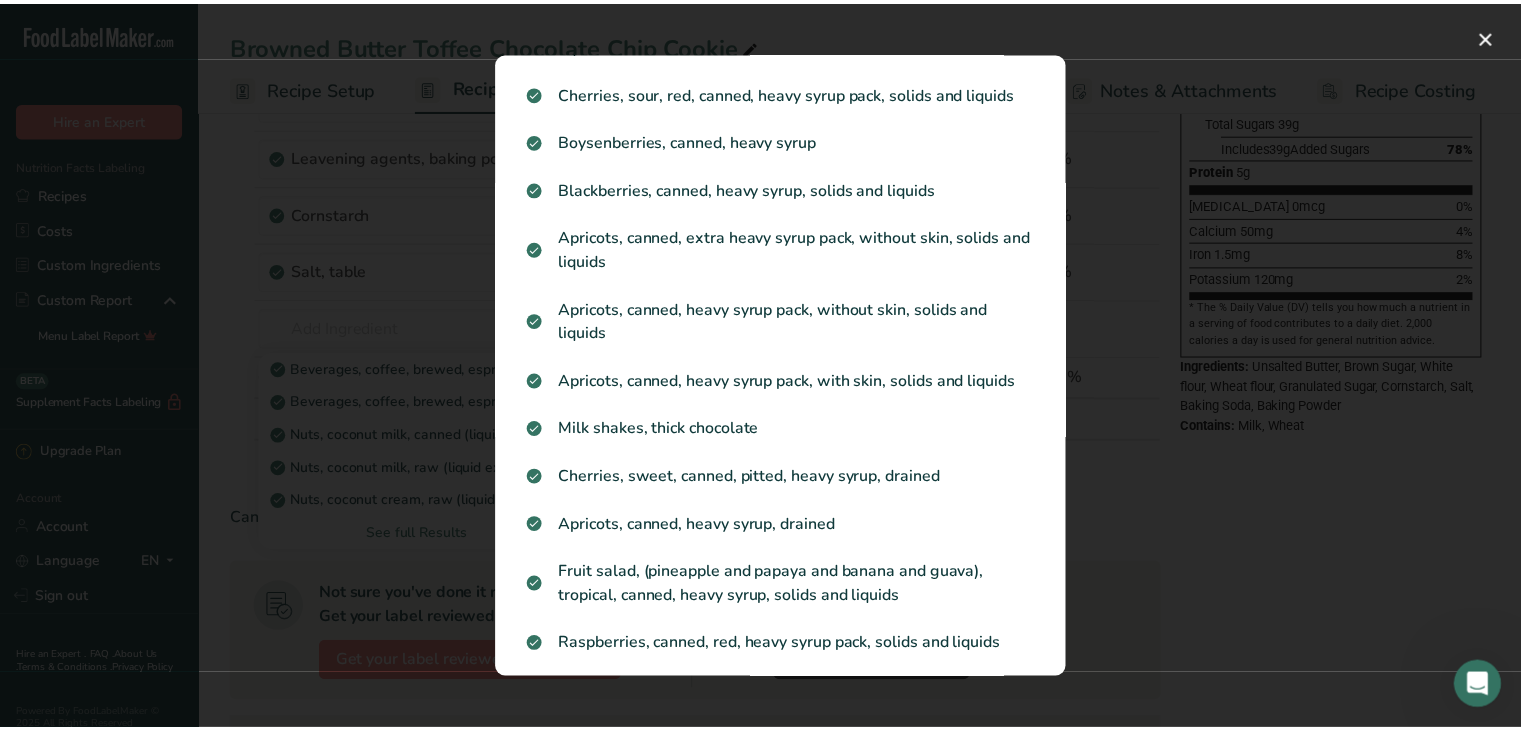 scroll, scrollTop: 1412, scrollLeft: 0, axis: vertical 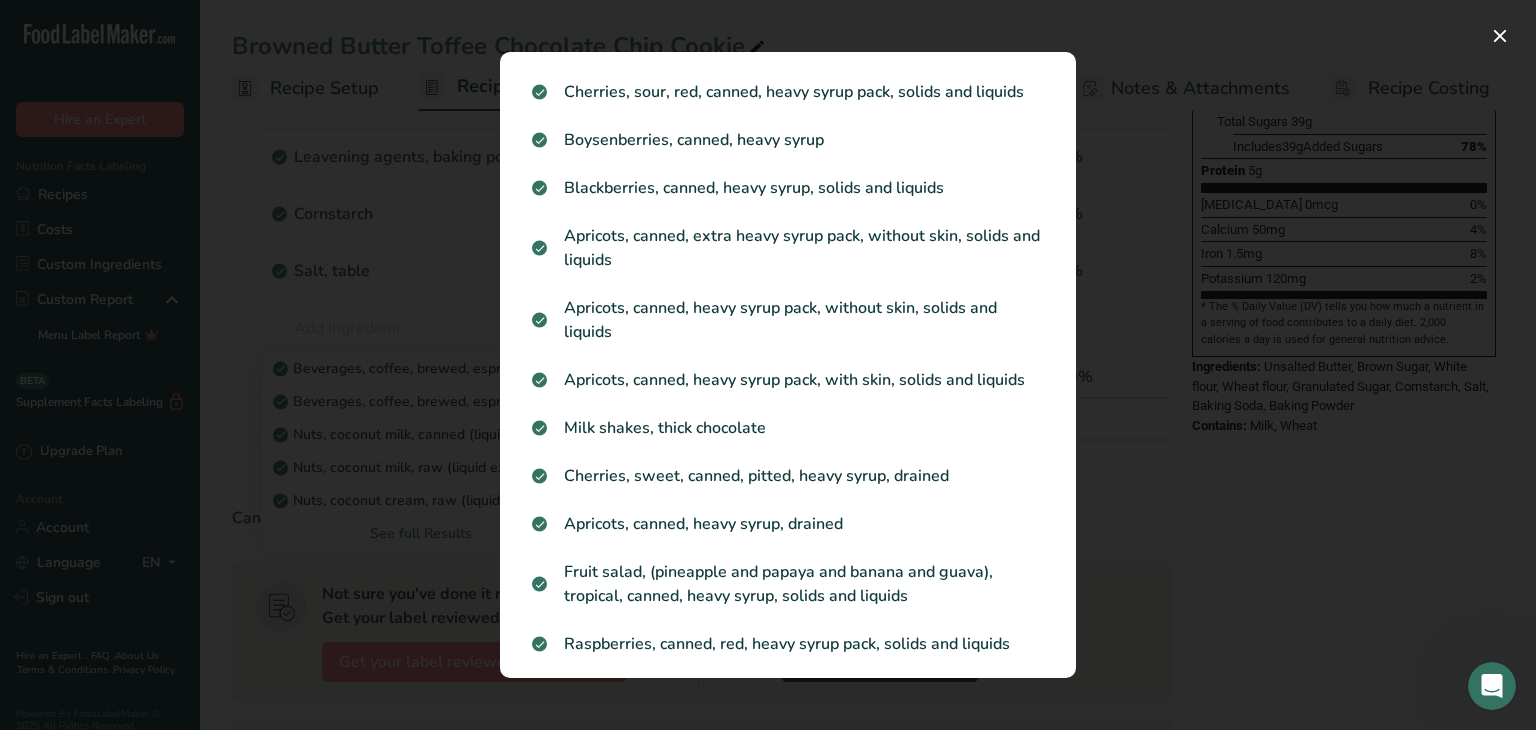 click at bounding box center (768, 365) 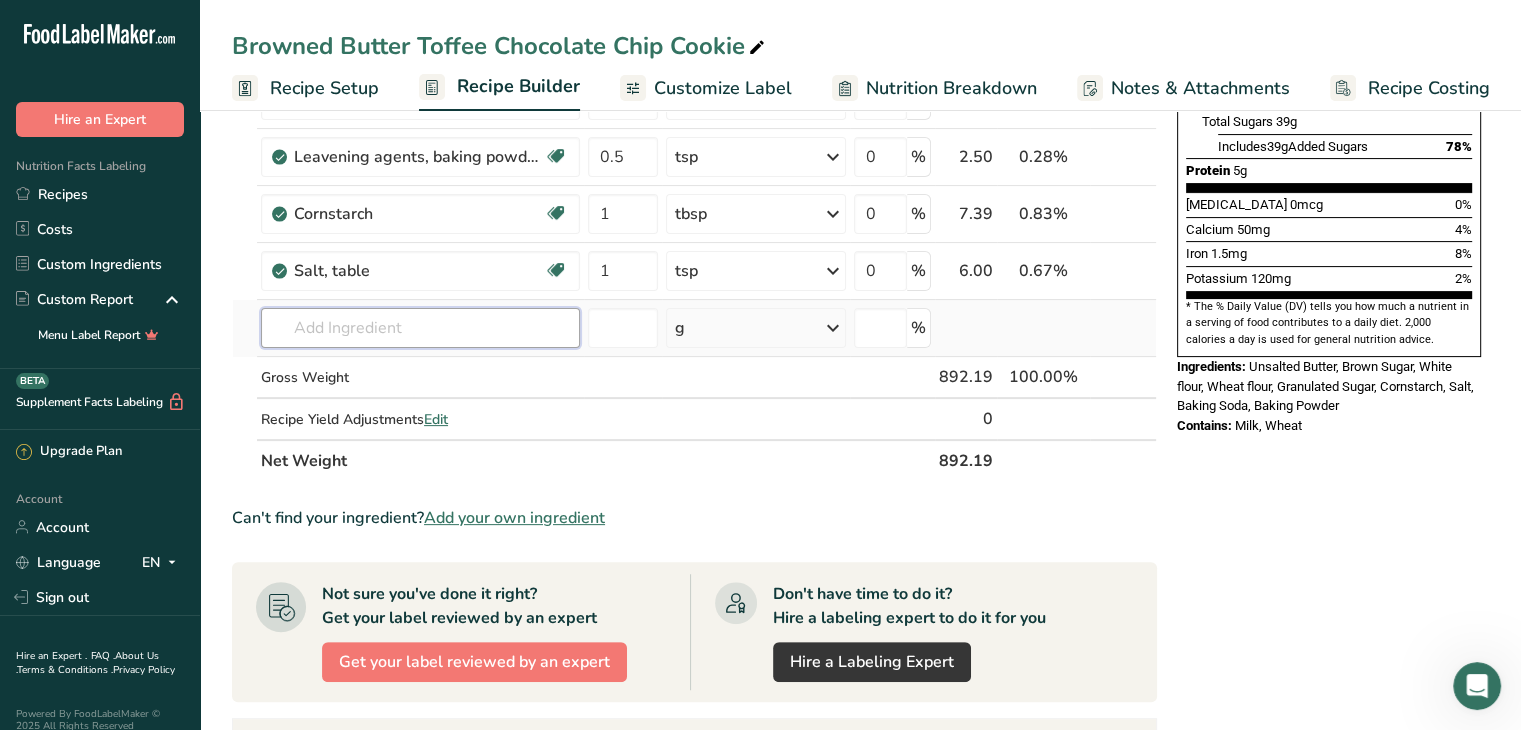 click at bounding box center [420, 328] 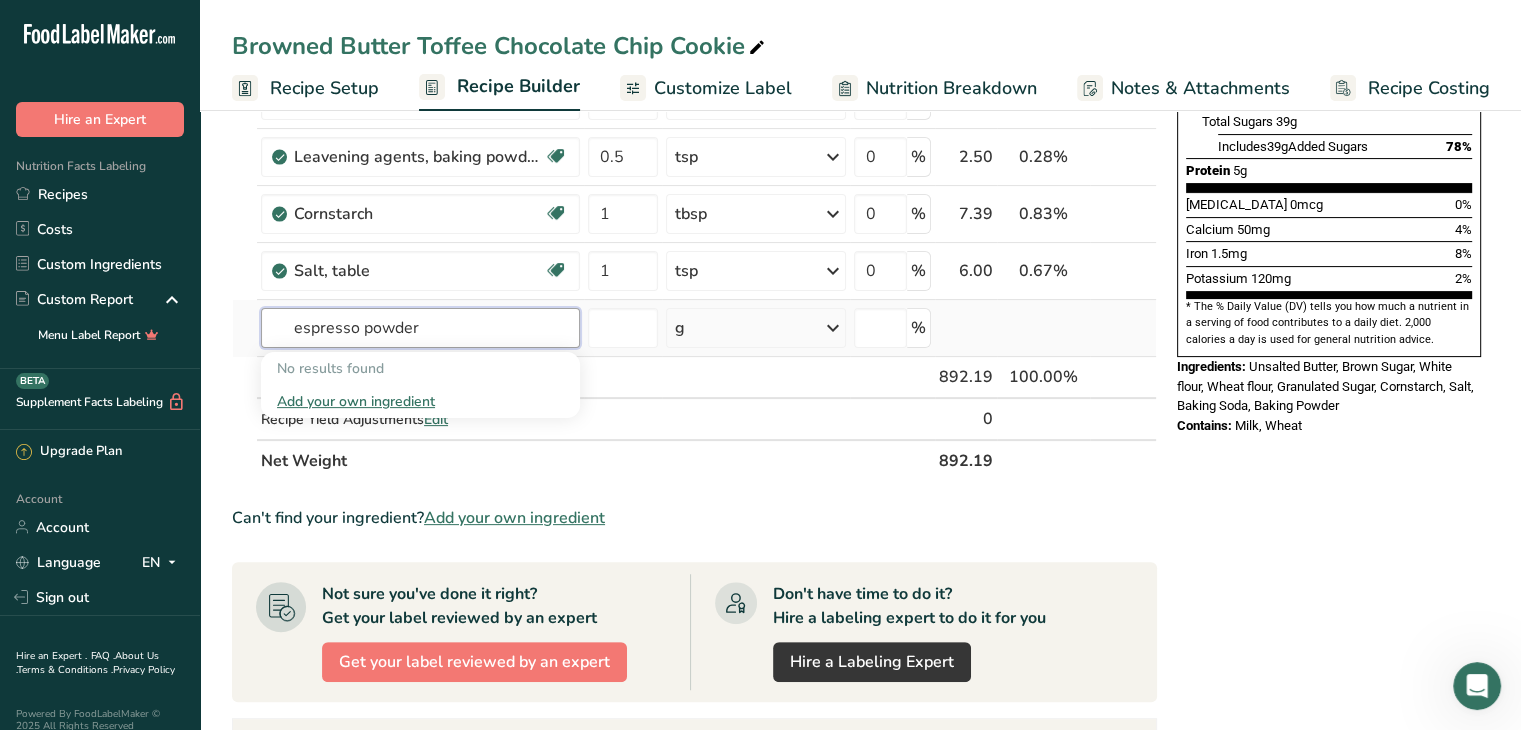 type on "espresso powder" 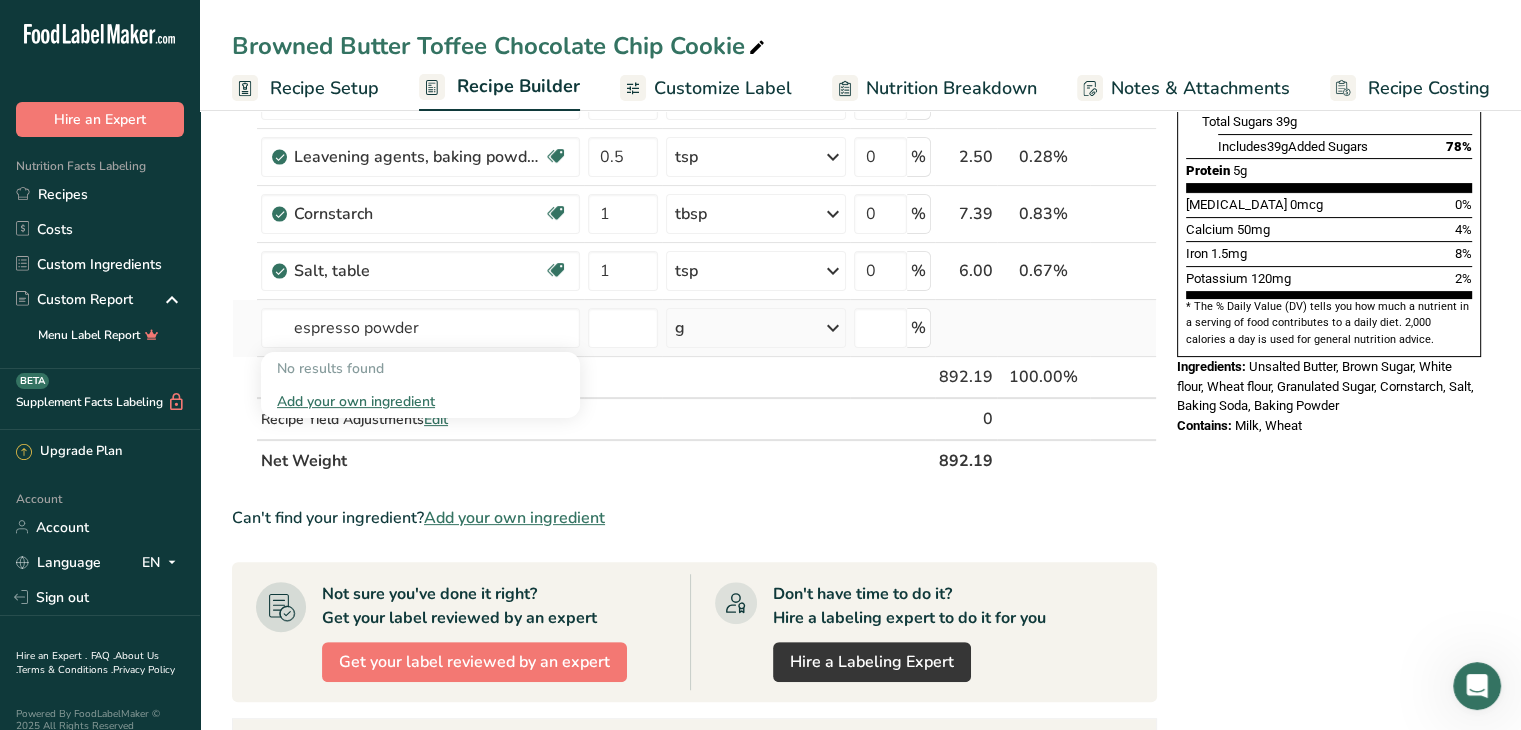 type 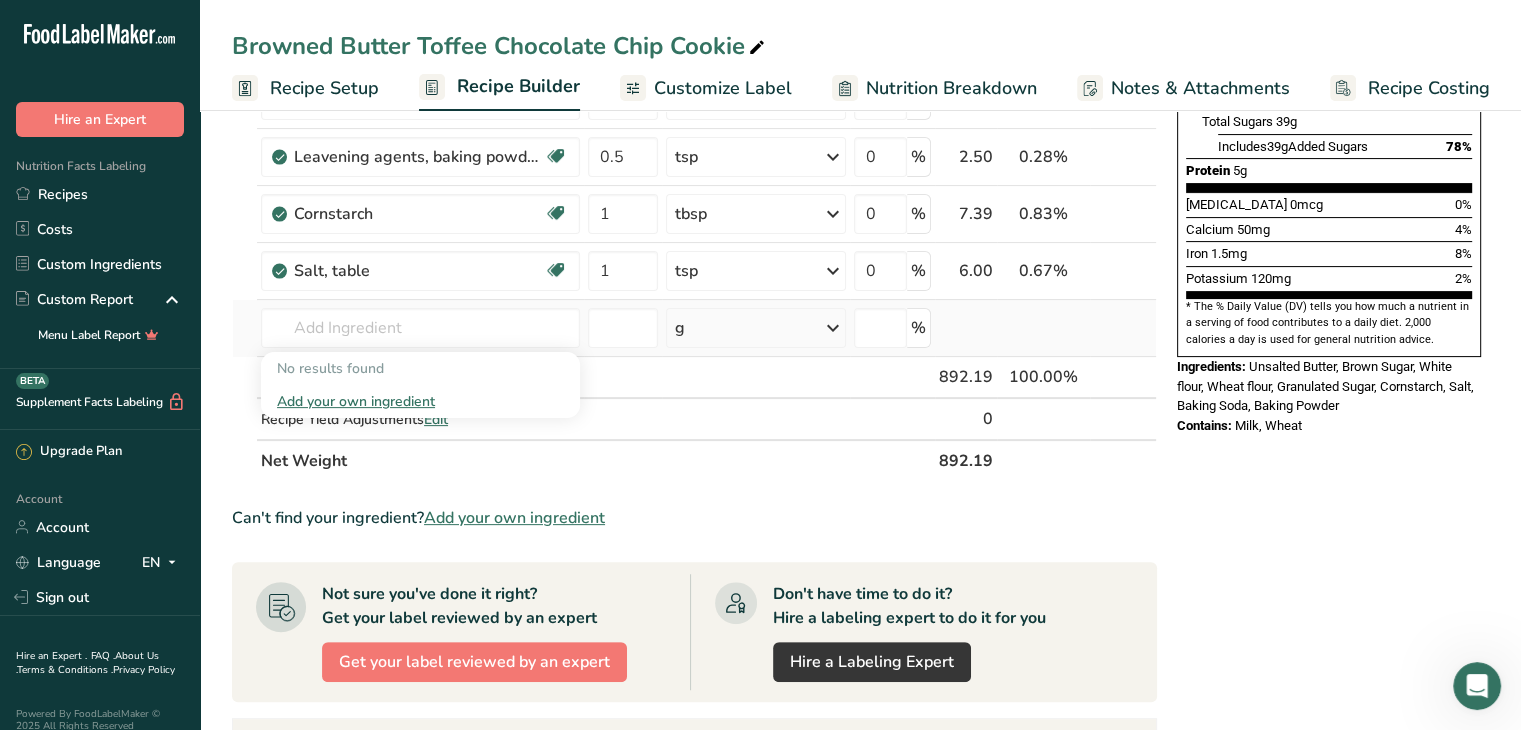 click on "Add your own ingredient" at bounding box center (420, 401) 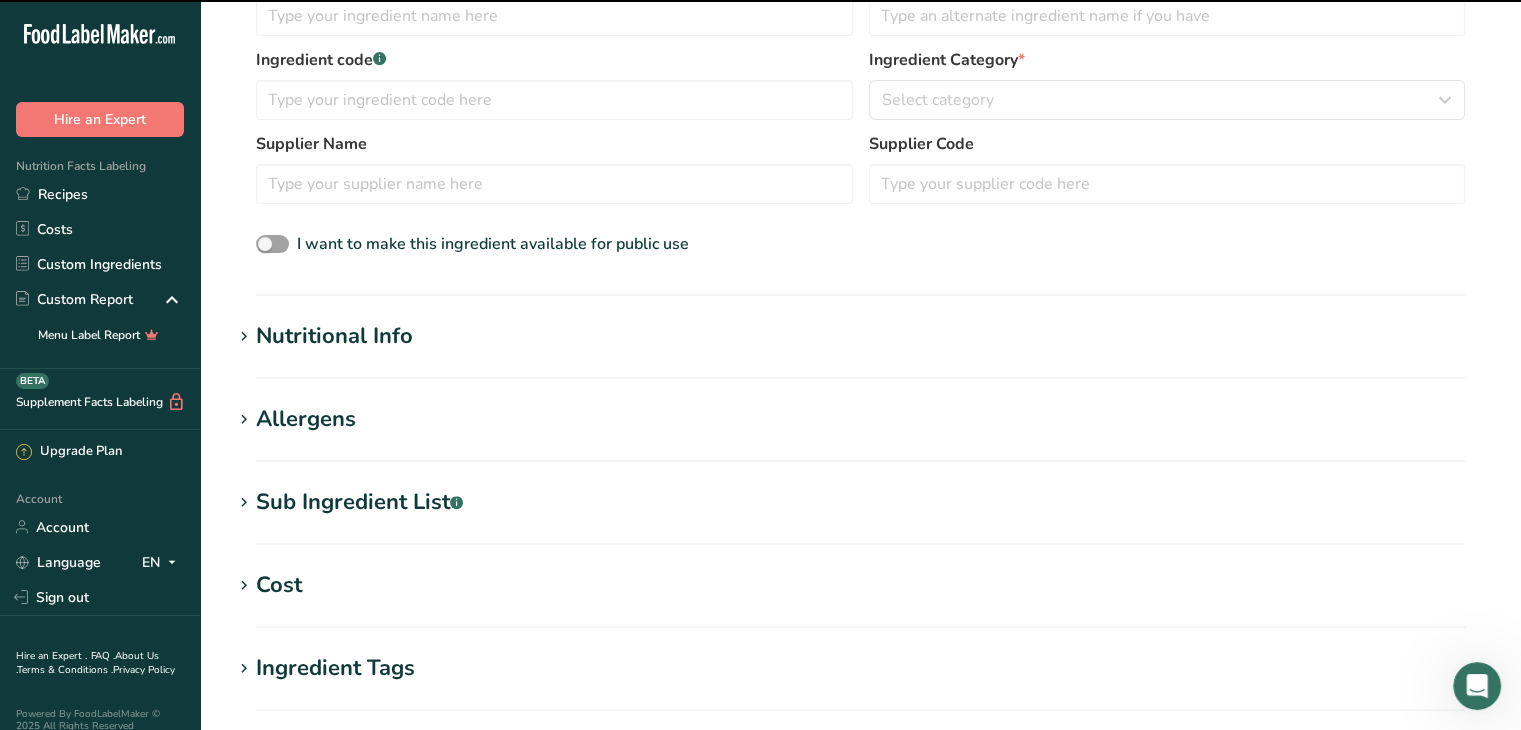 scroll, scrollTop: 0, scrollLeft: 0, axis: both 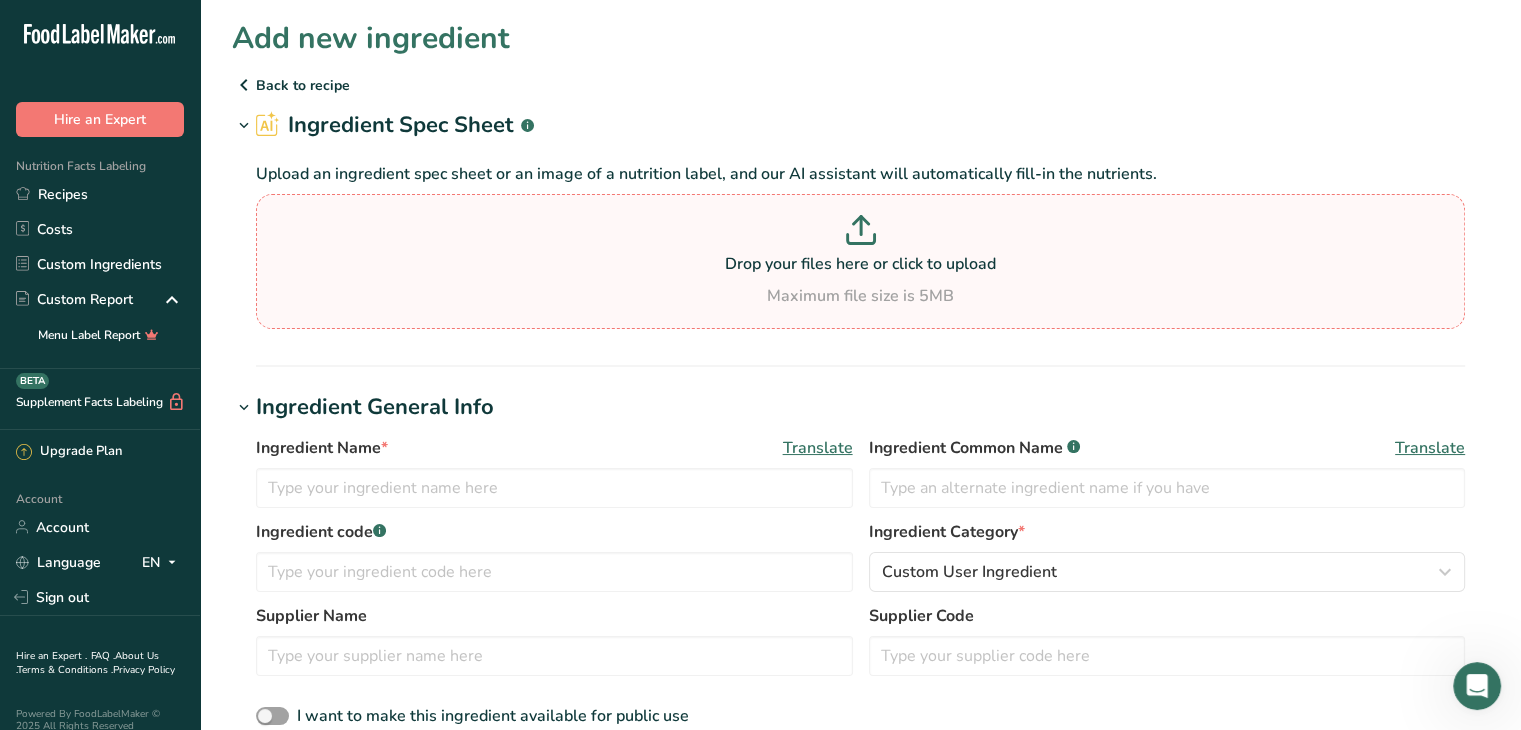 drag, startPoint x: 607, startPoint y: 202, endPoint x: 511, endPoint y: 266, distance: 115.37764 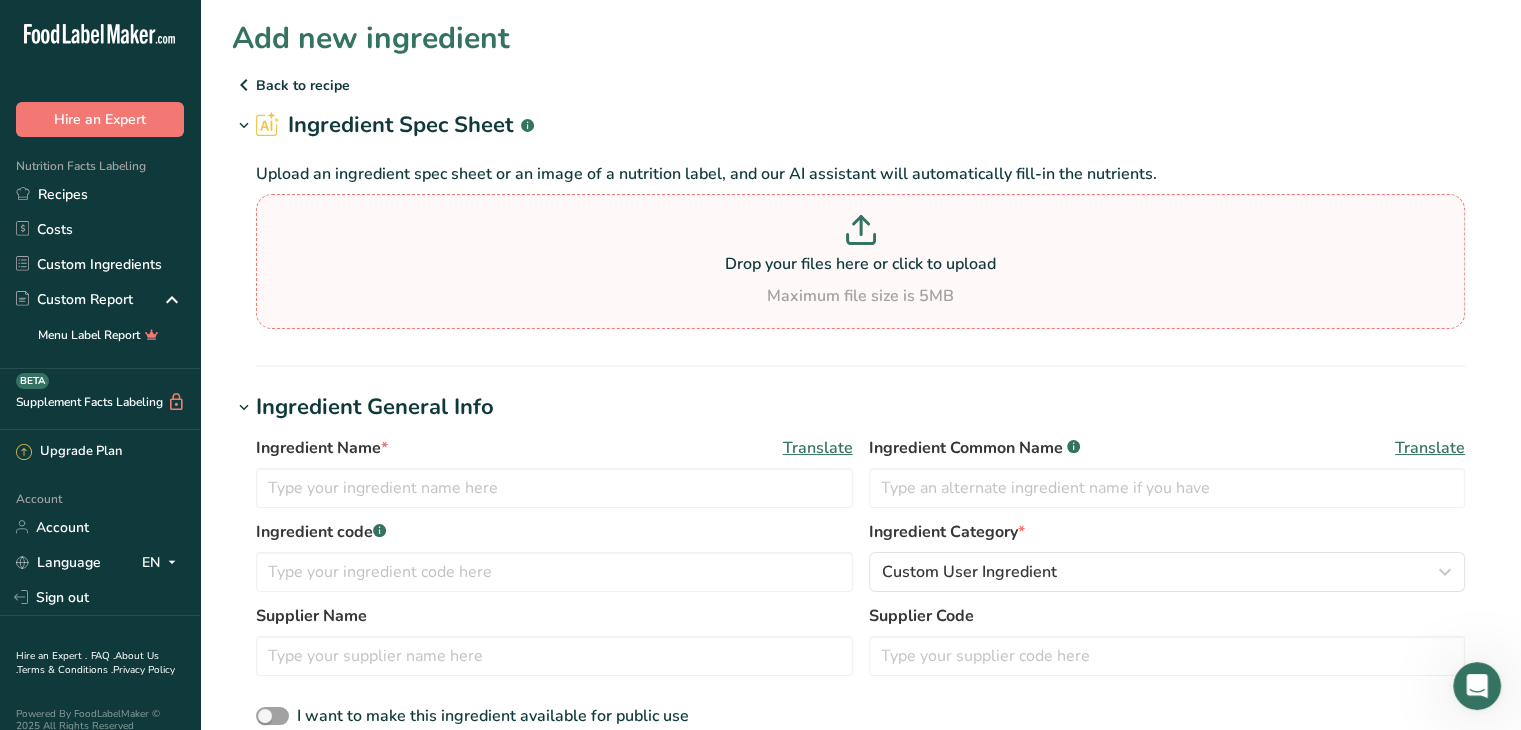 type on "C:\fakepath\instant_espresso_nutrition_label.jpg" 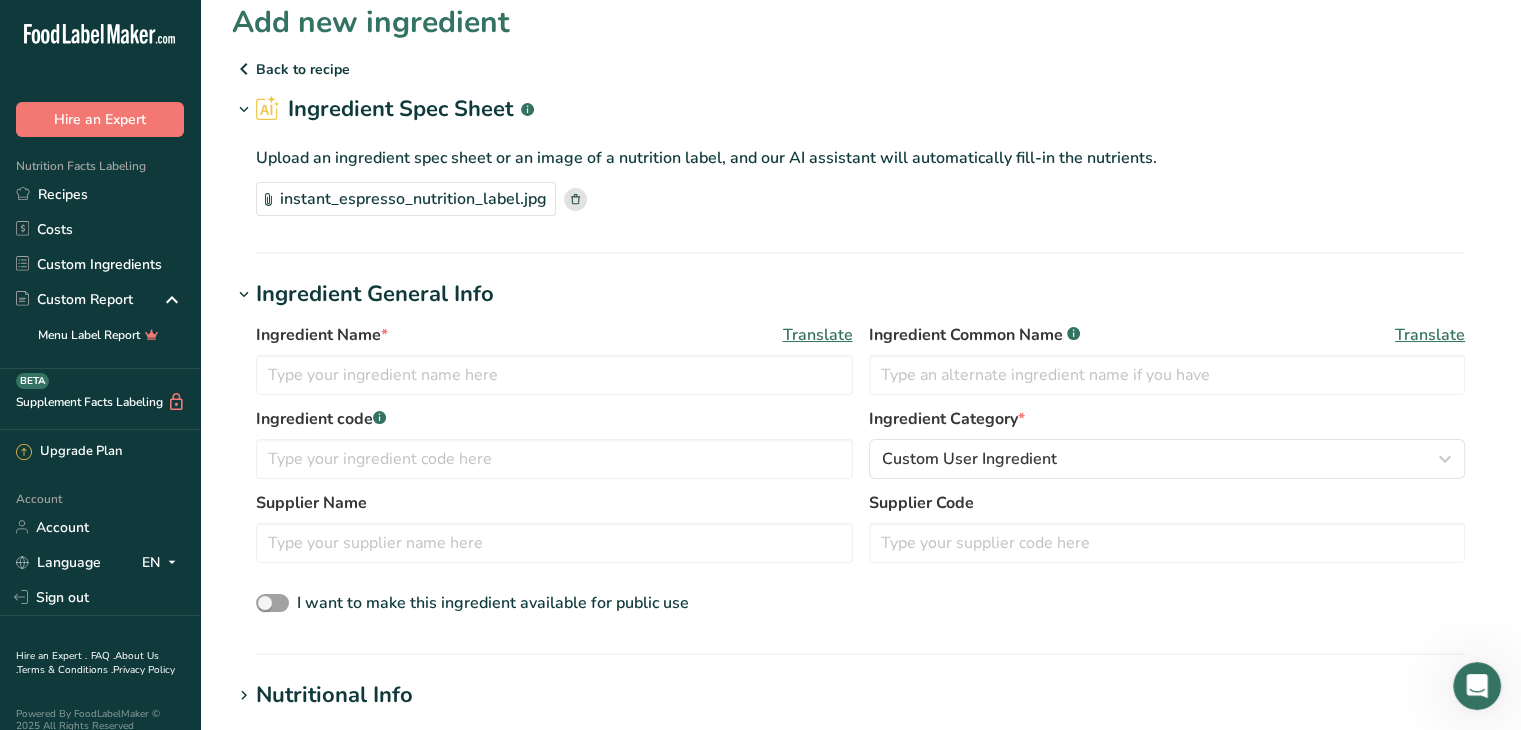 scroll, scrollTop: 0, scrollLeft: 0, axis: both 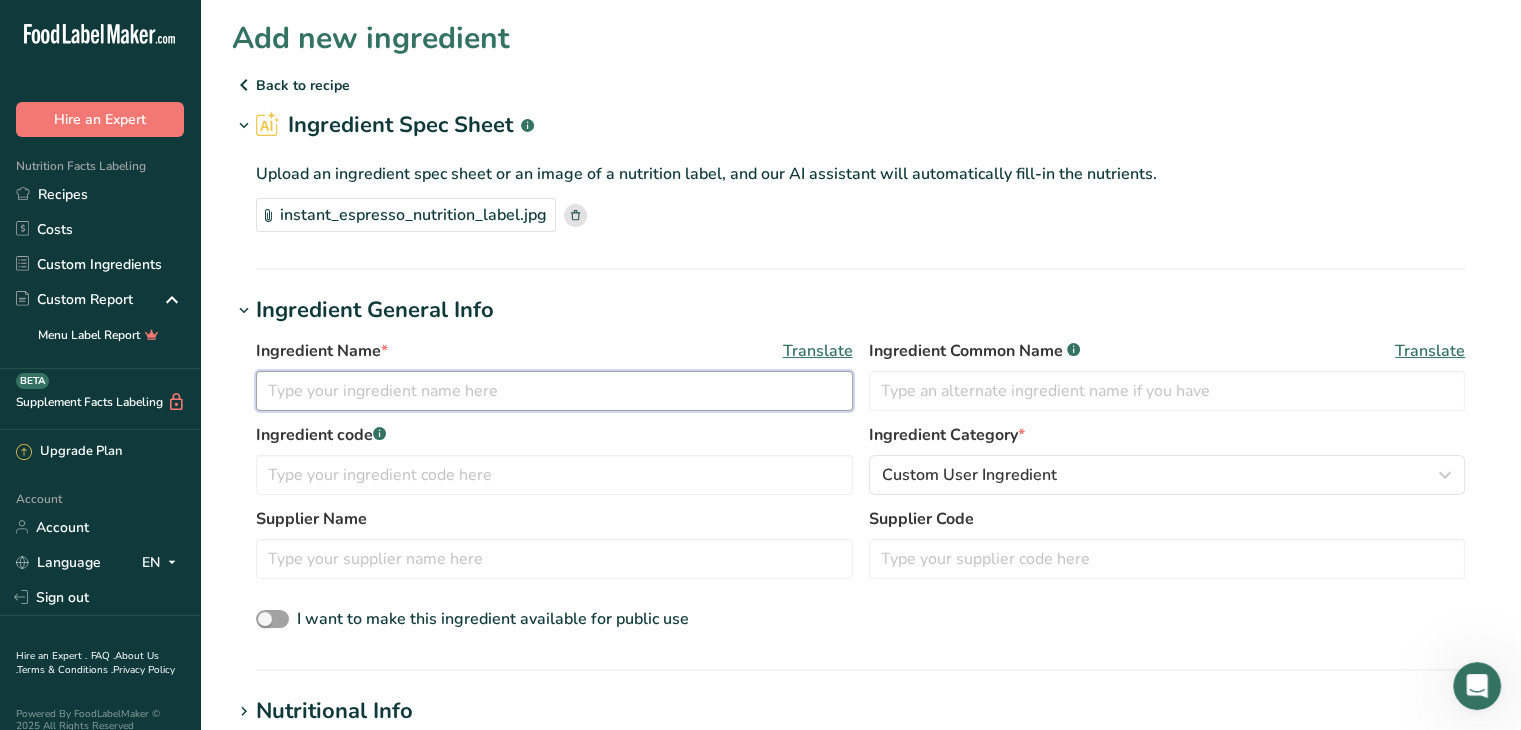click at bounding box center (554, 391) 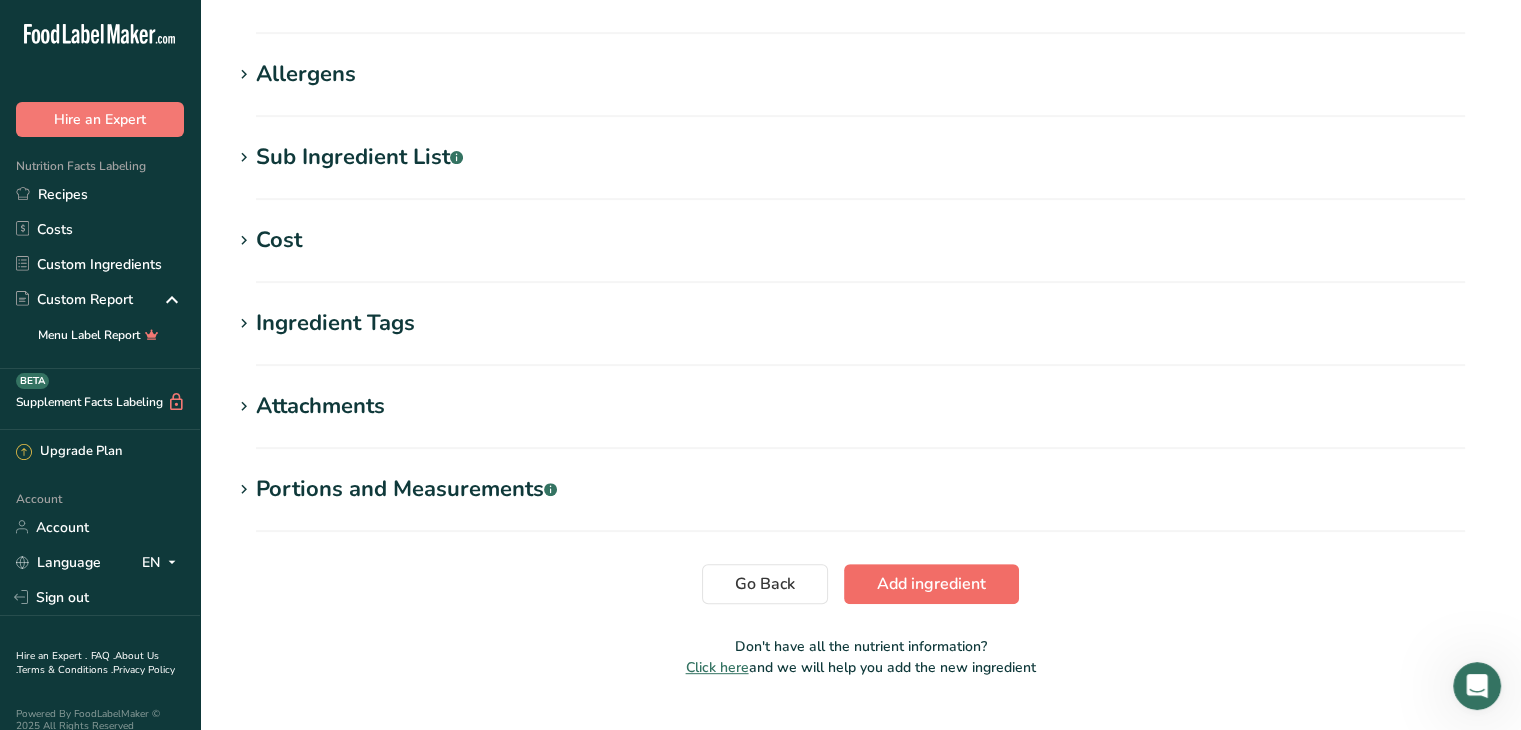 type on "espresso powder" 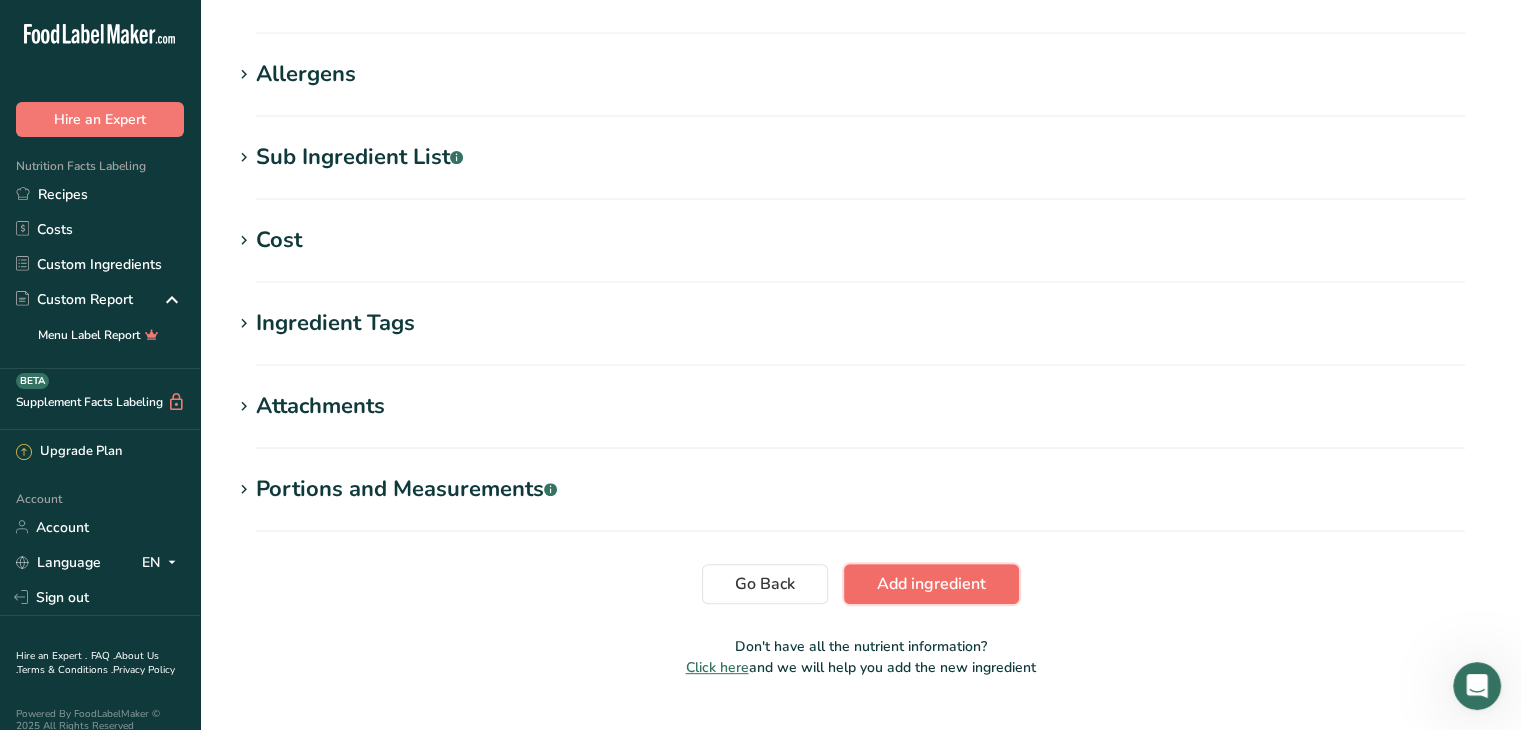 click on "Add ingredient" at bounding box center (931, 584) 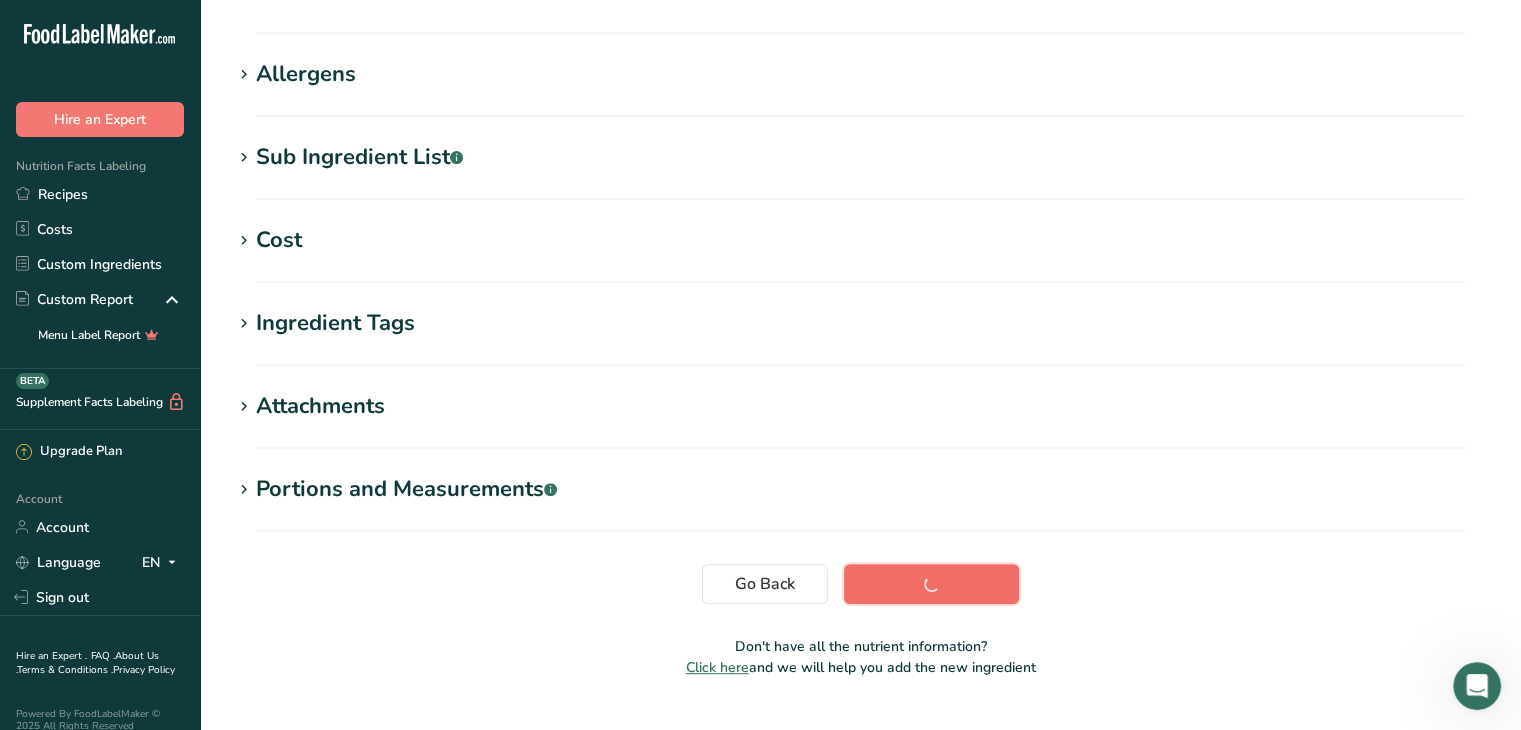scroll, scrollTop: 300, scrollLeft: 0, axis: vertical 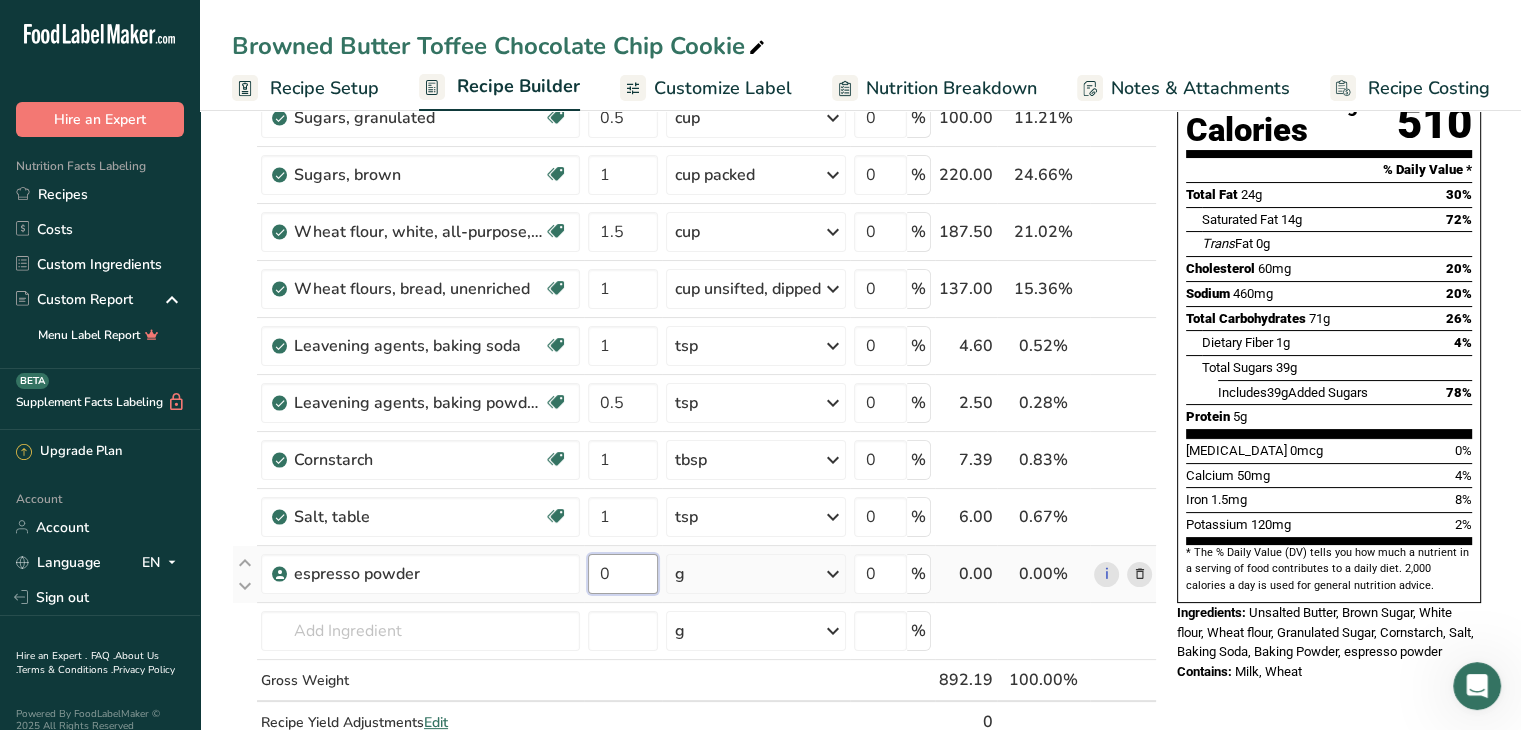 click on "0" at bounding box center [623, 574] 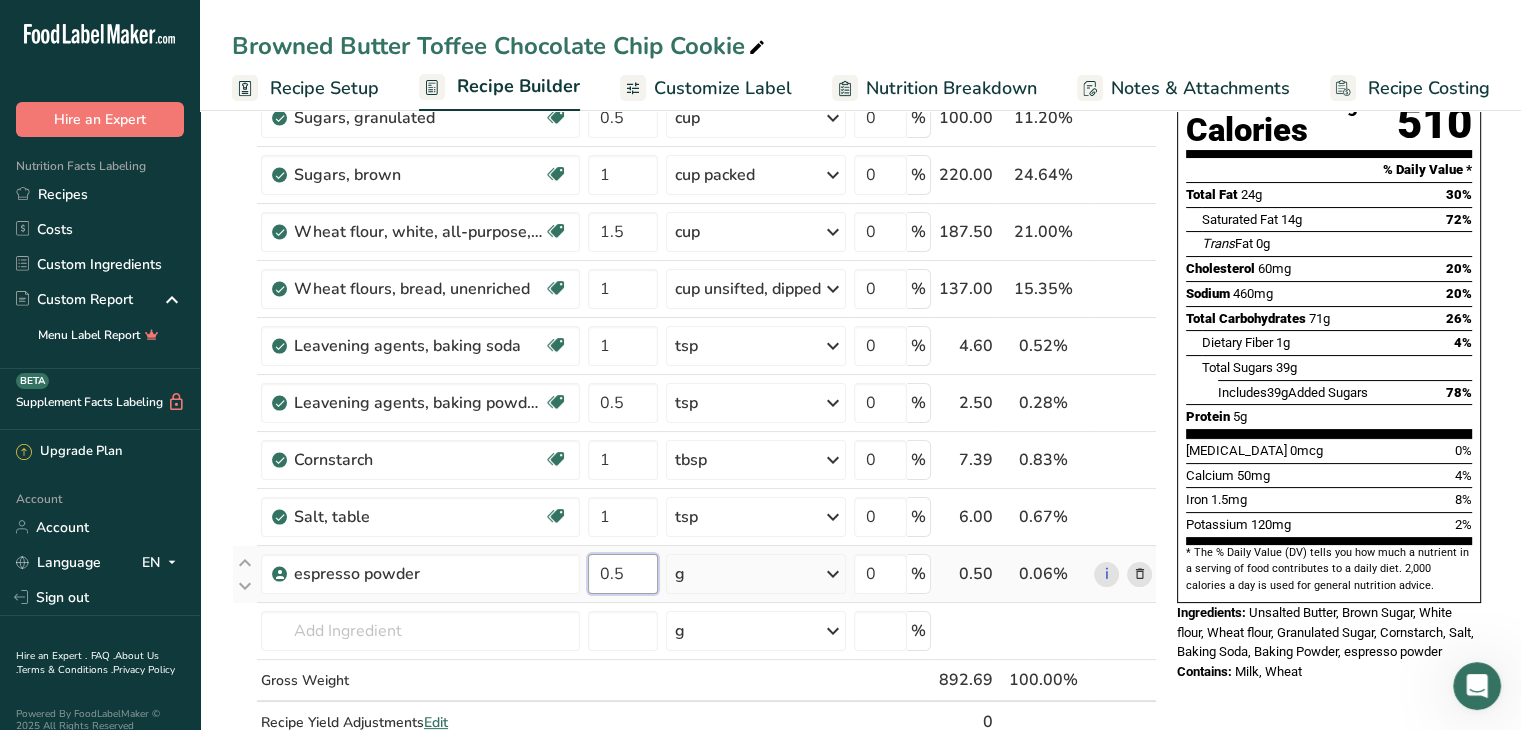type on "0.5" 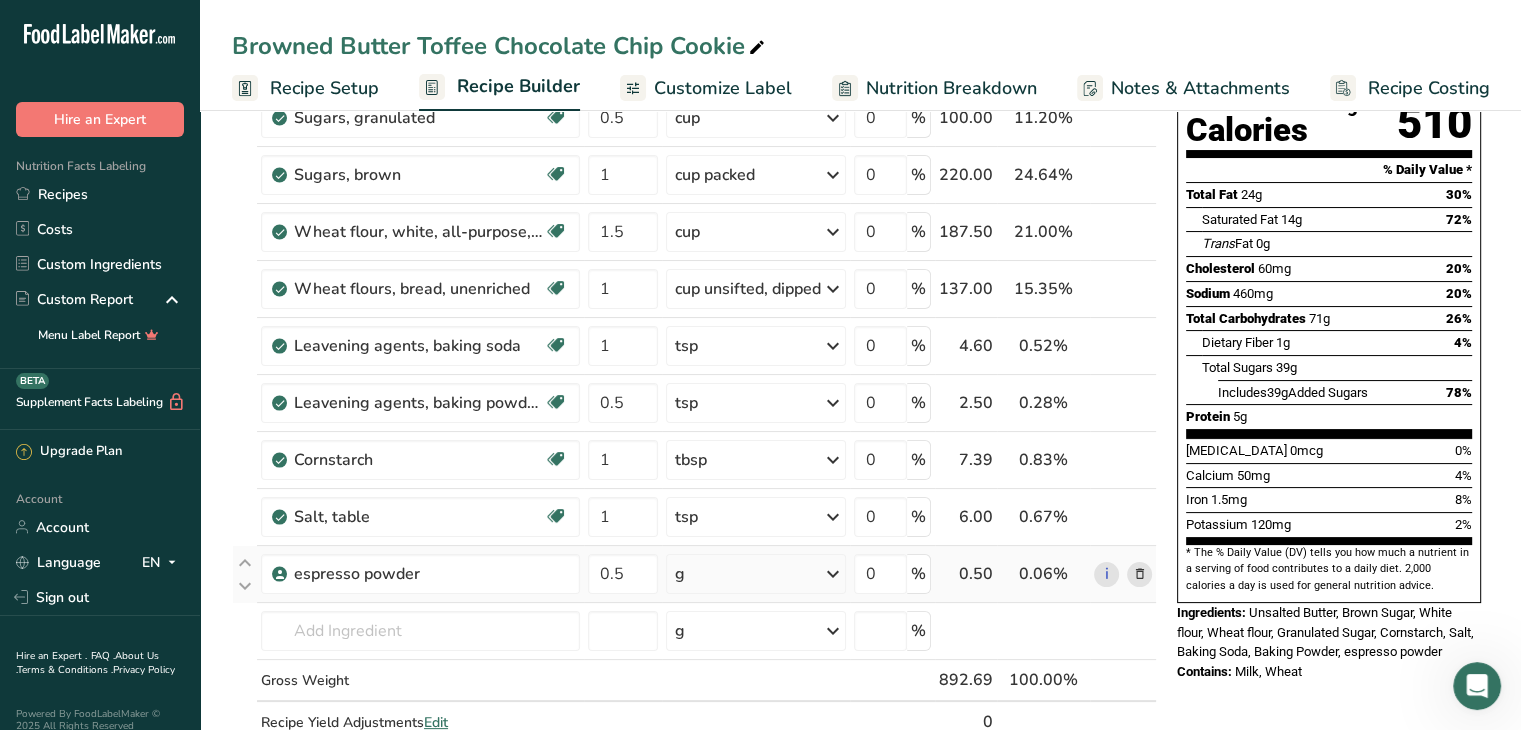 click on "Ingredient *
Amount *
Unit *
Waste *   .a-a{fill:#347362;}.b-a{fill:#fff;}          Grams
Percentage
Butter, without salt
Gluten free
Vegetarian
Soy free
16
tbsp
Portions
1 pat (1" sq, 1/3" high)
1 tbsp
1 cup
See more
Weight Units
g
kg
mg
See more
Volume Units
l
Volume units require a density conversion. If you know your ingredient's density enter it below. Otherwise, click on "RIA" our AI Regulatory bot - she will be able to help you
lb/ft3
g/cm3
Confirm
mL
lb/ft3" at bounding box center [694, 387] 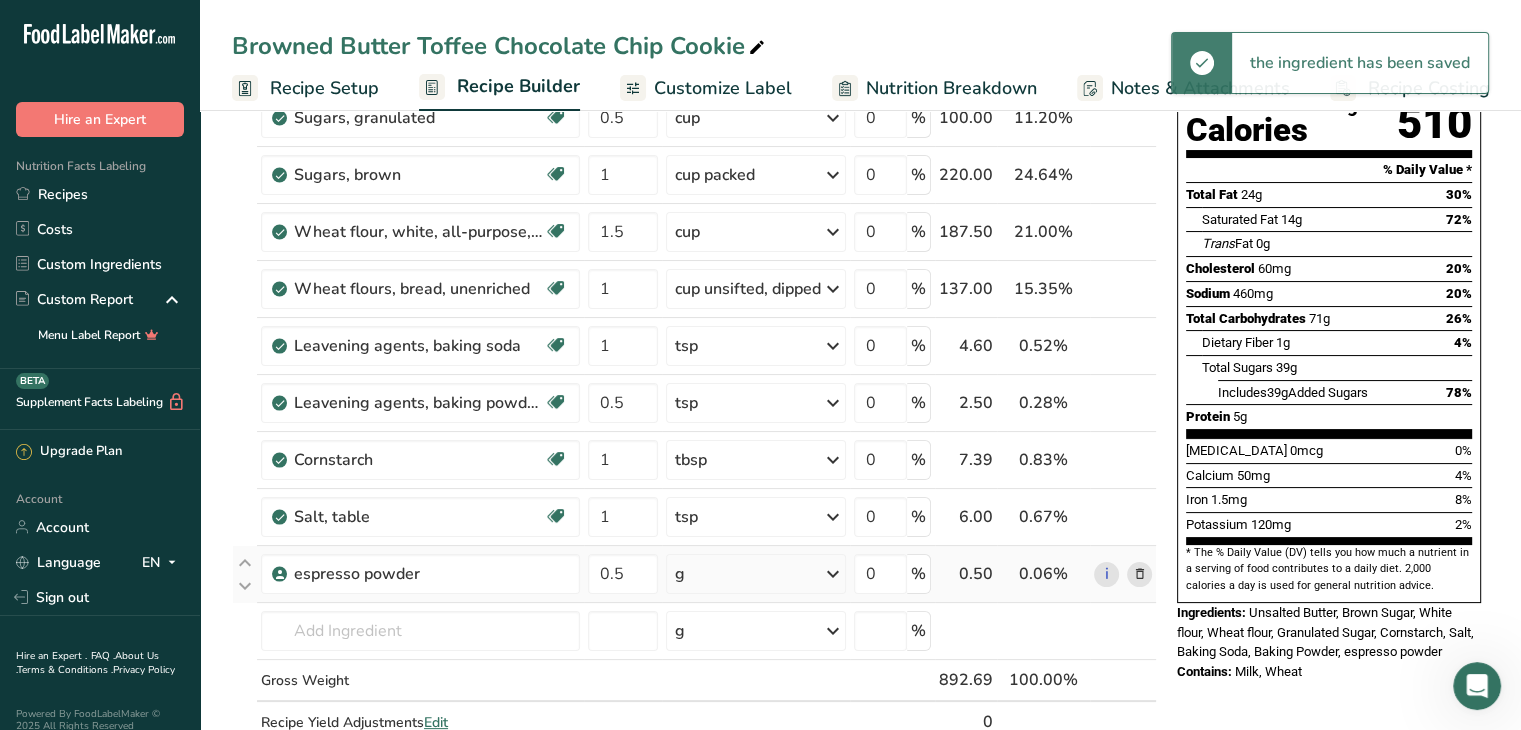 click at bounding box center [833, 574] 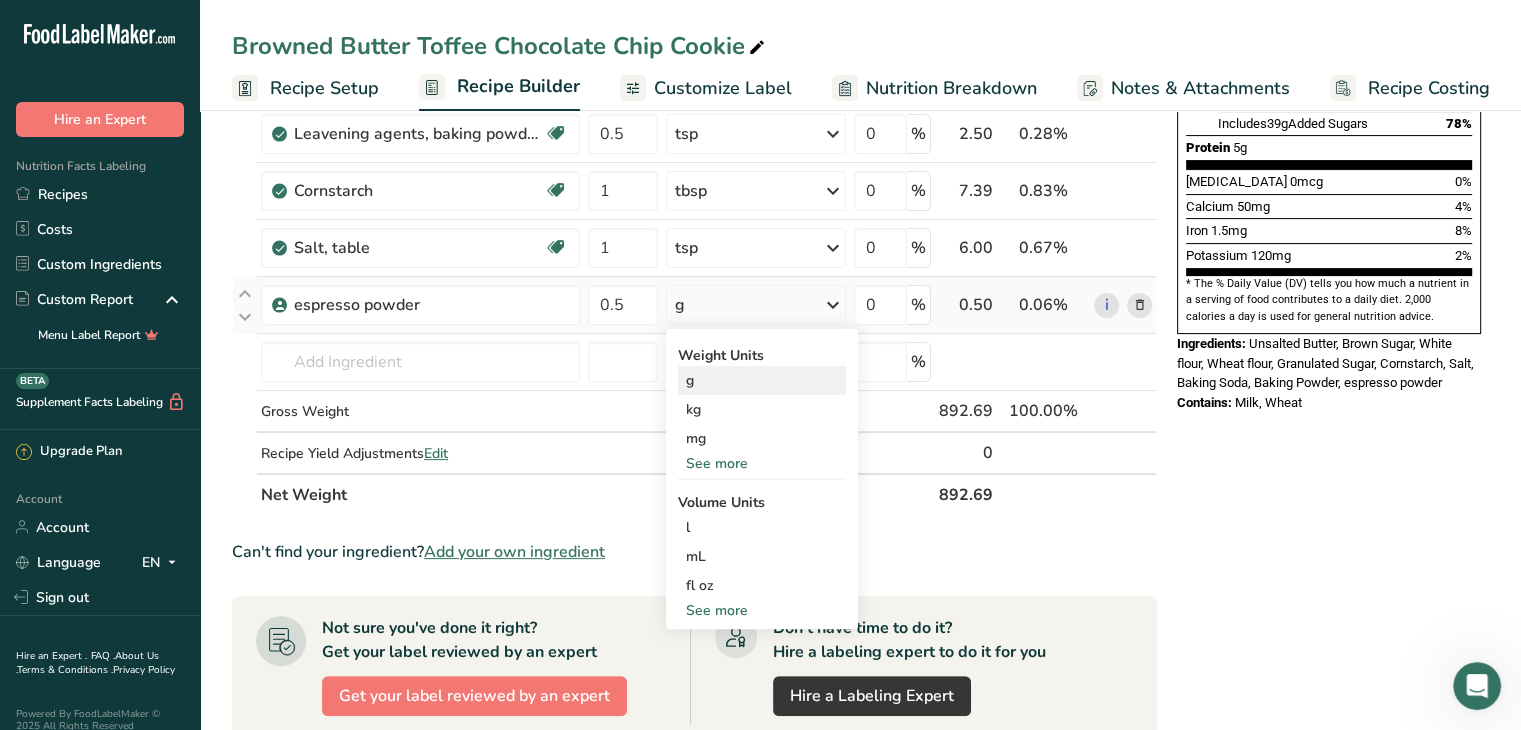 scroll, scrollTop: 496, scrollLeft: 0, axis: vertical 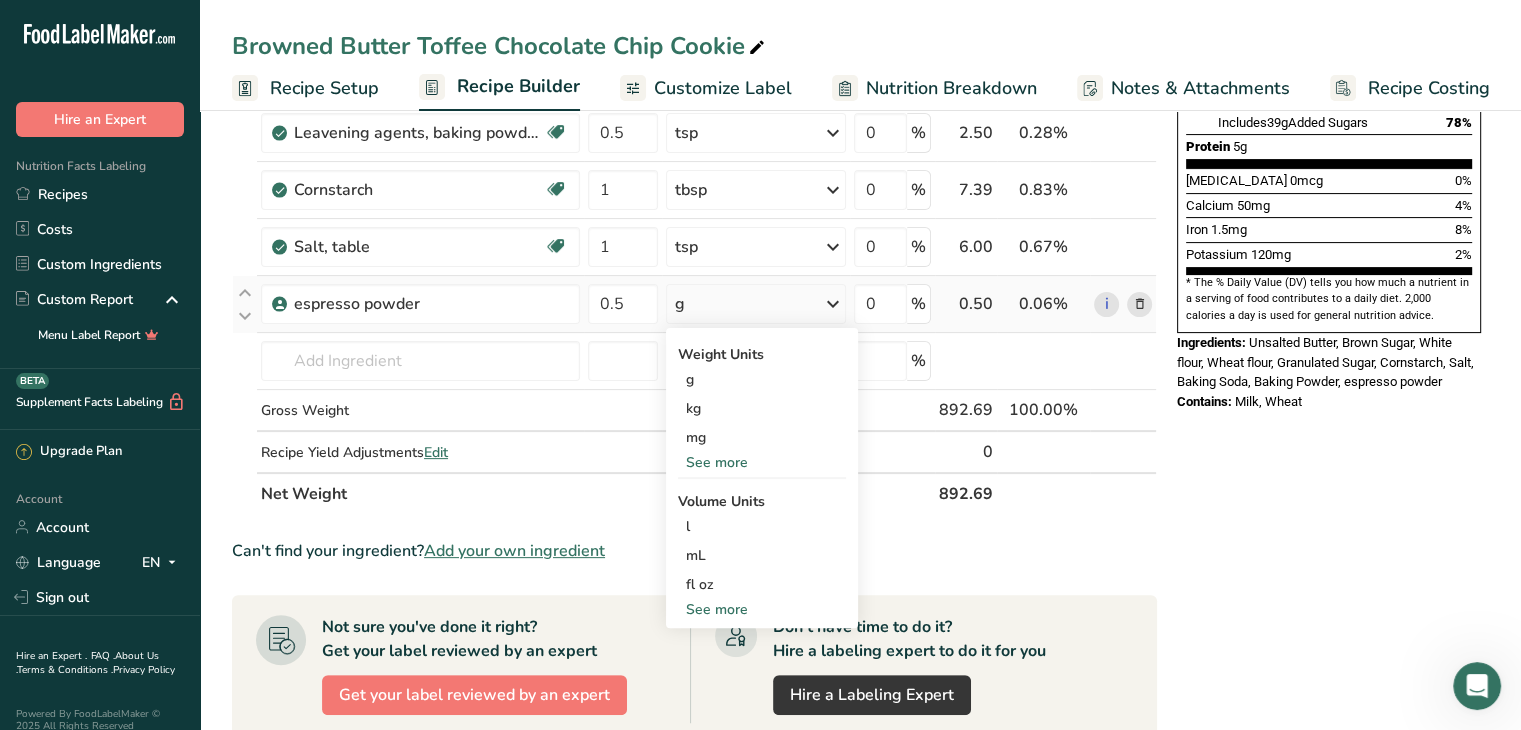 click on "See more" at bounding box center [762, 609] 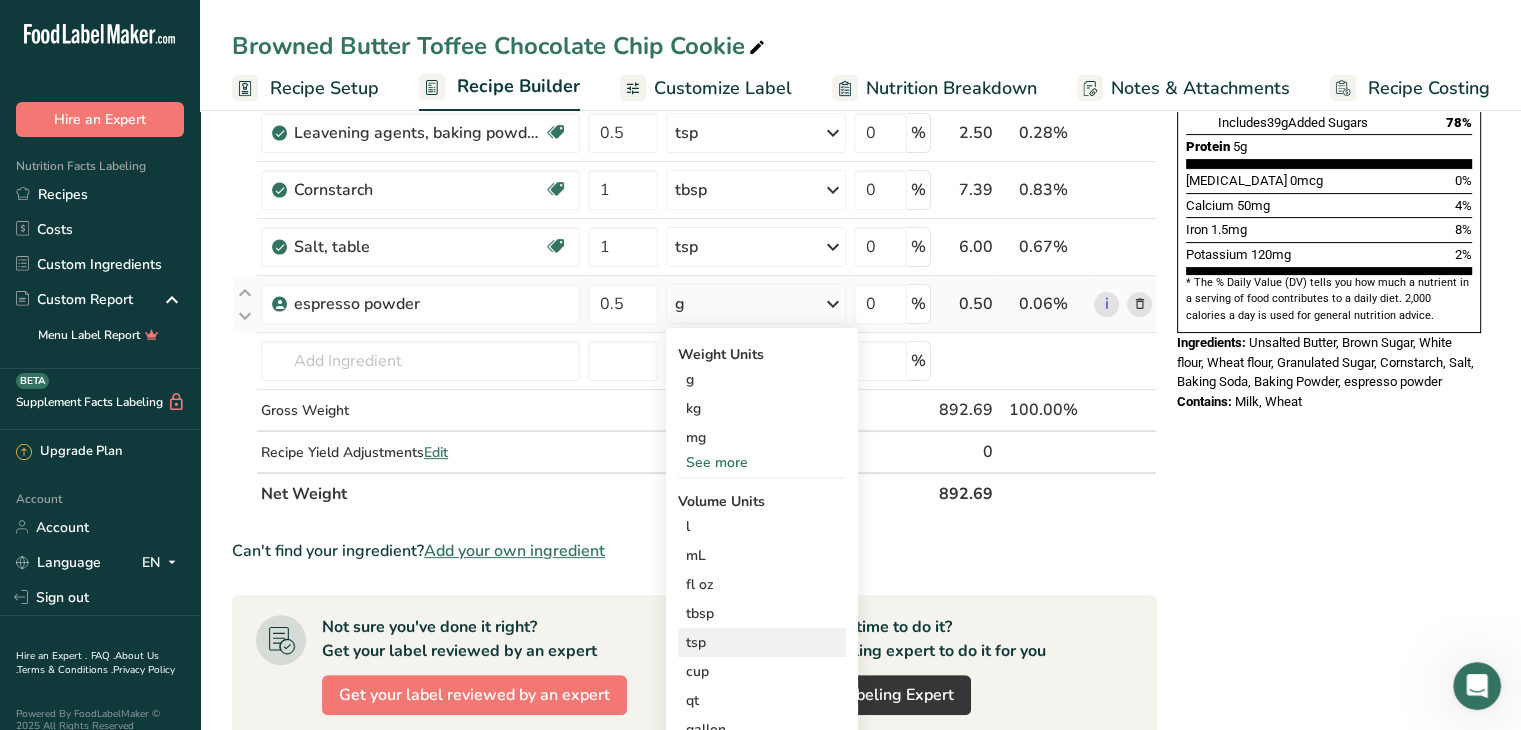 click on "tsp" at bounding box center (762, 642) 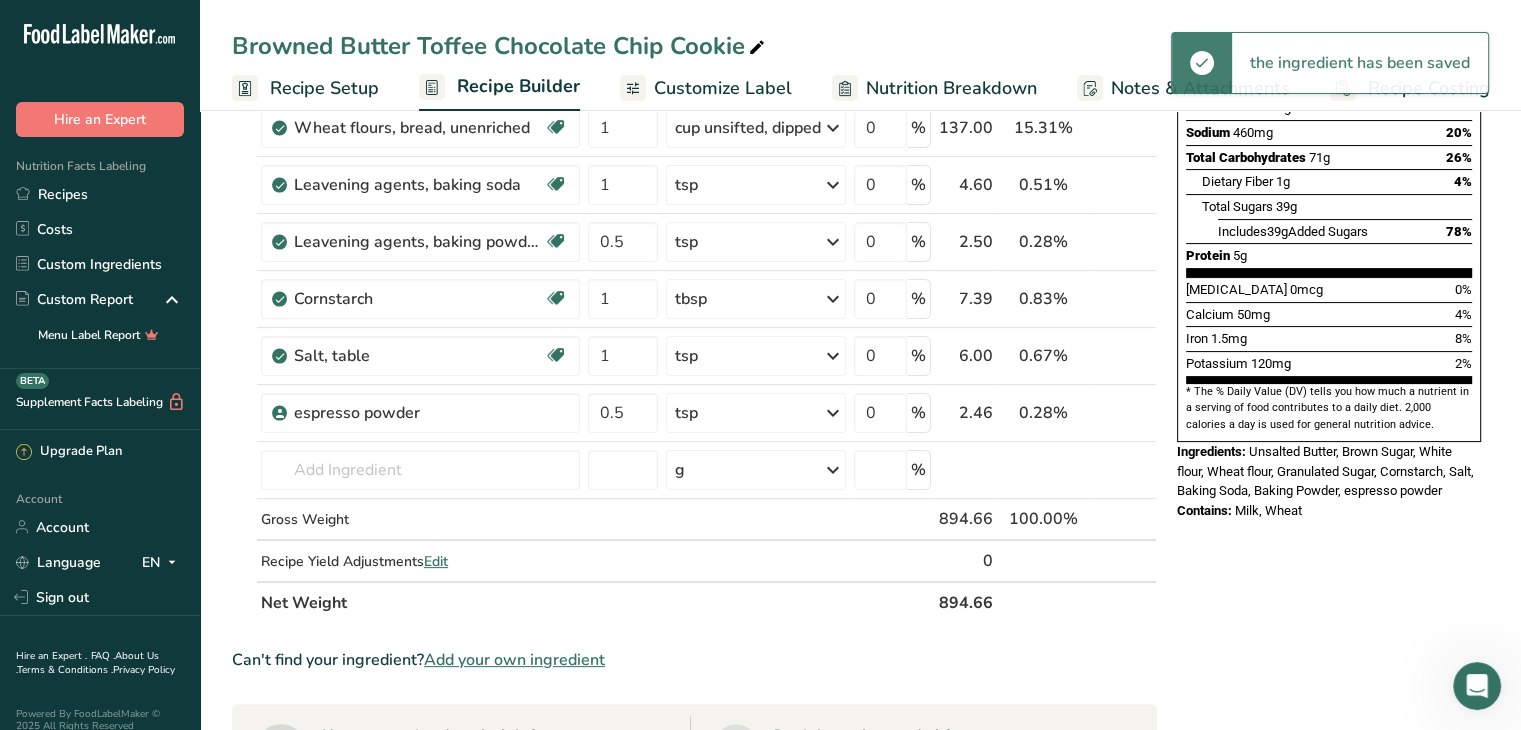 scroll, scrollTop: 376, scrollLeft: 0, axis: vertical 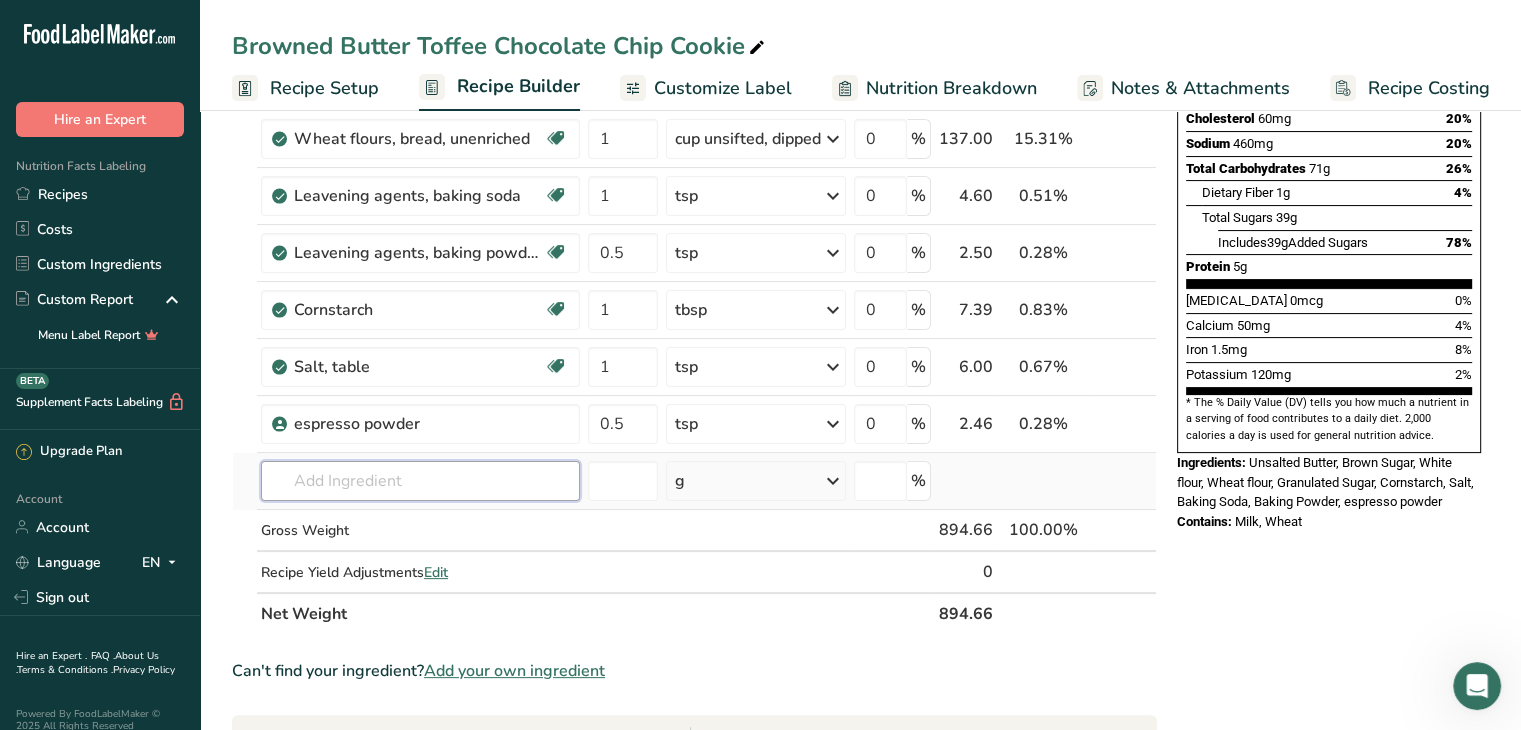 click at bounding box center [420, 481] 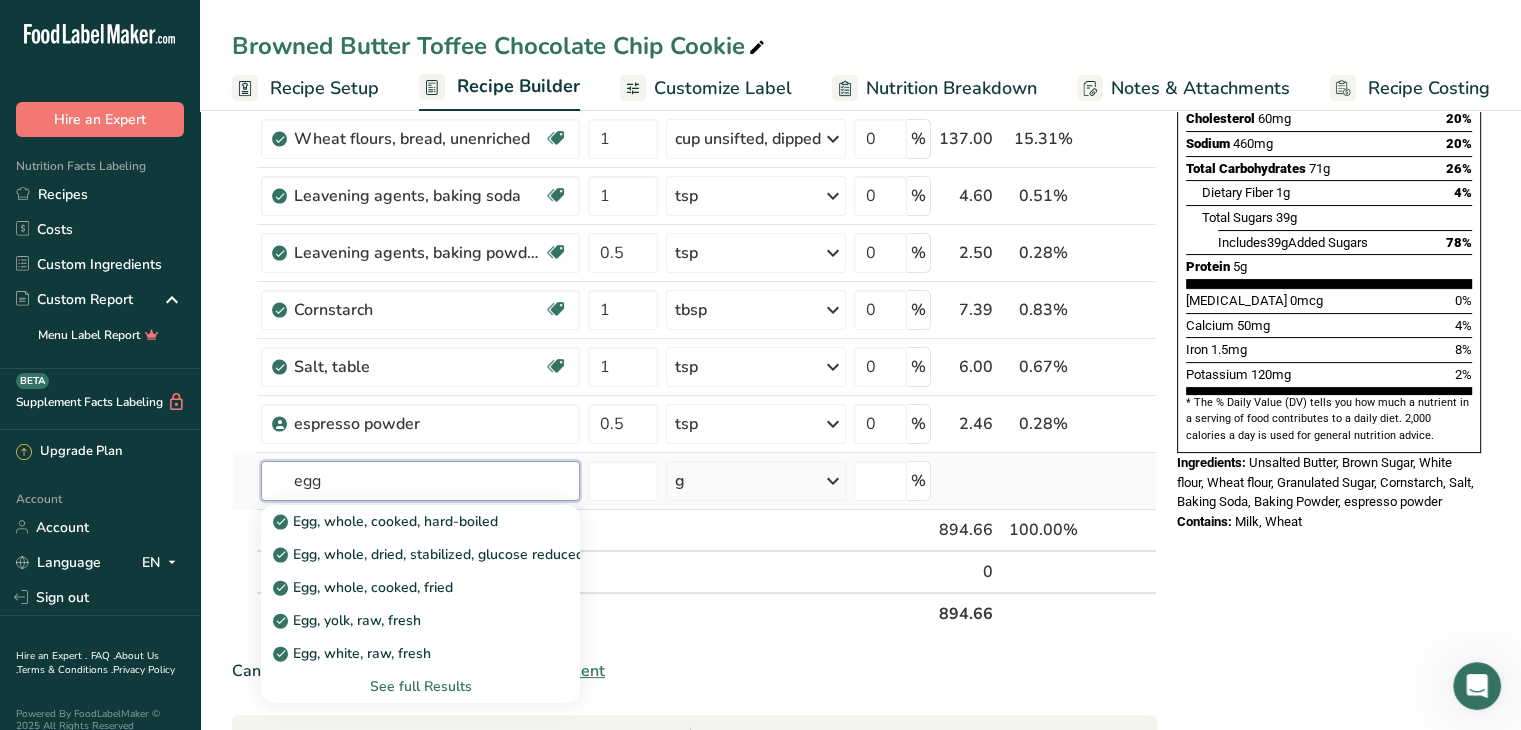 type on "egg" 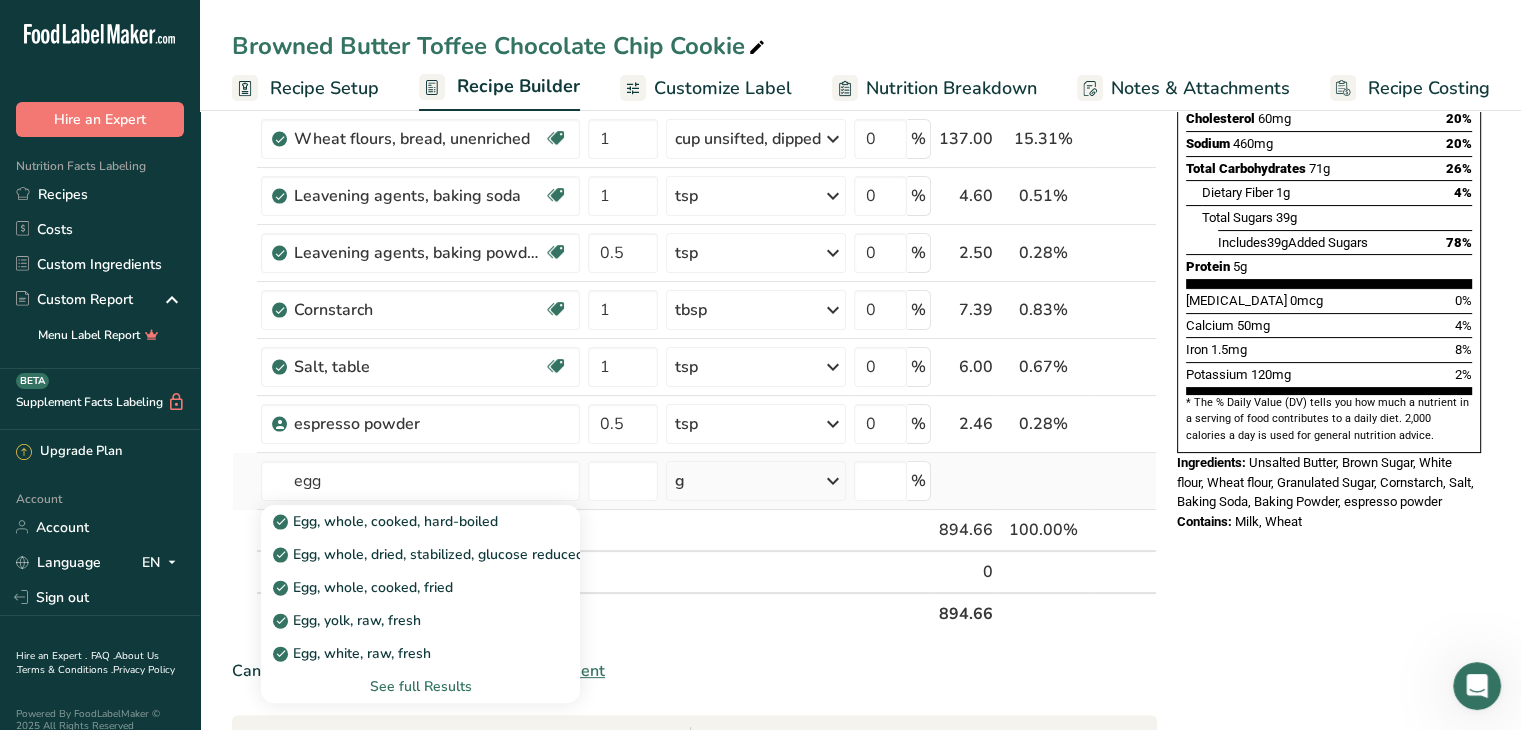 type 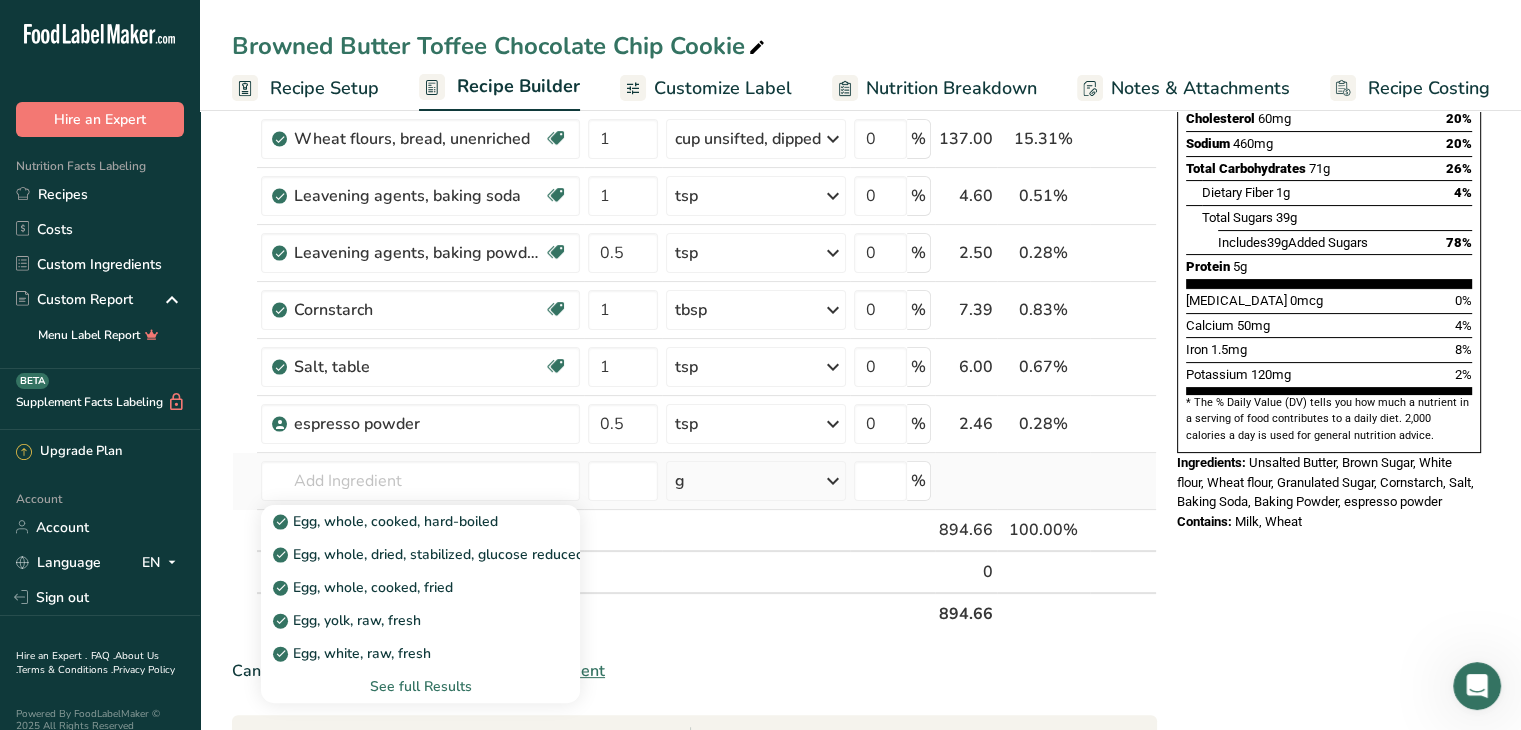 click on "See full Results" at bounding box center [420, 686] 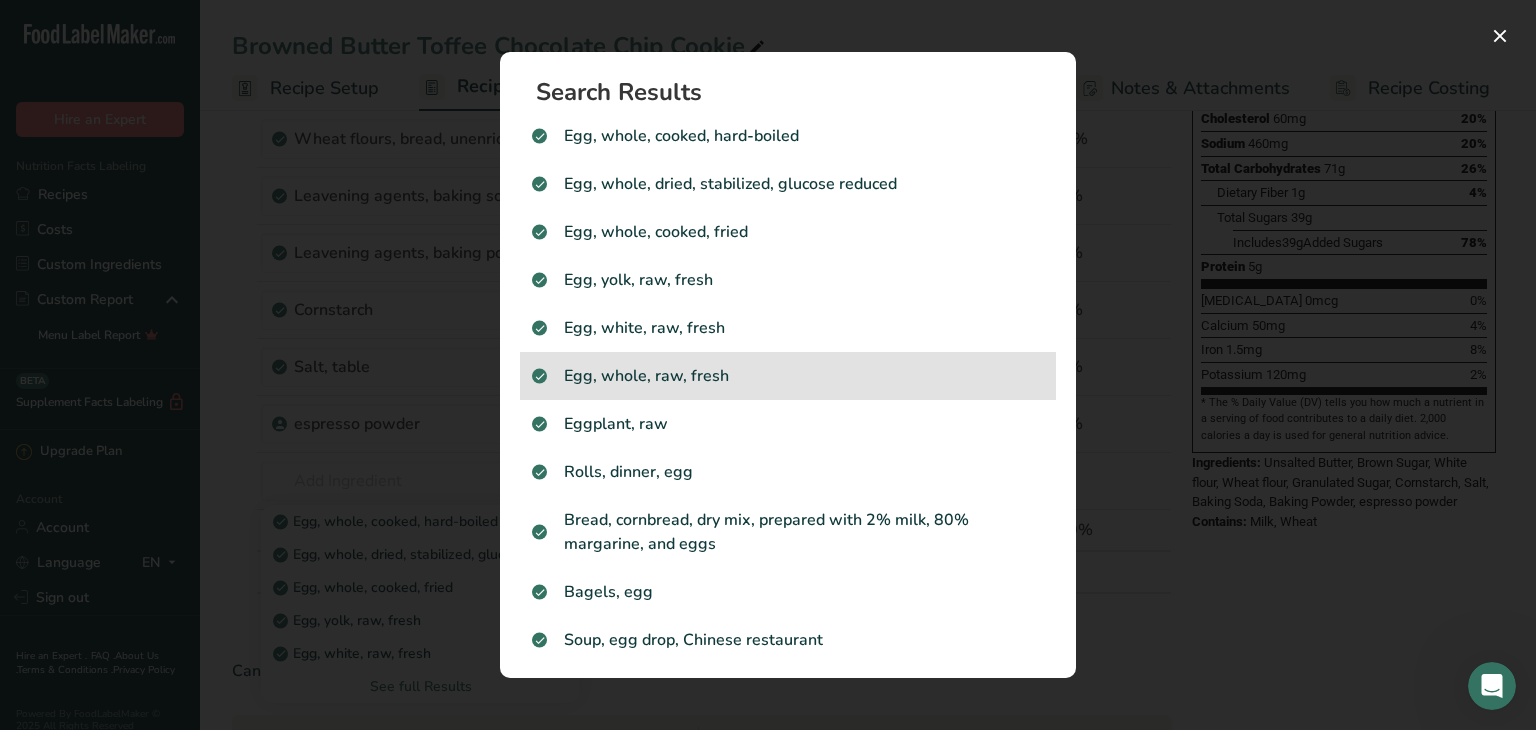 click on "Egg, whole, raw, fresh" at bounding box center [788, 376] 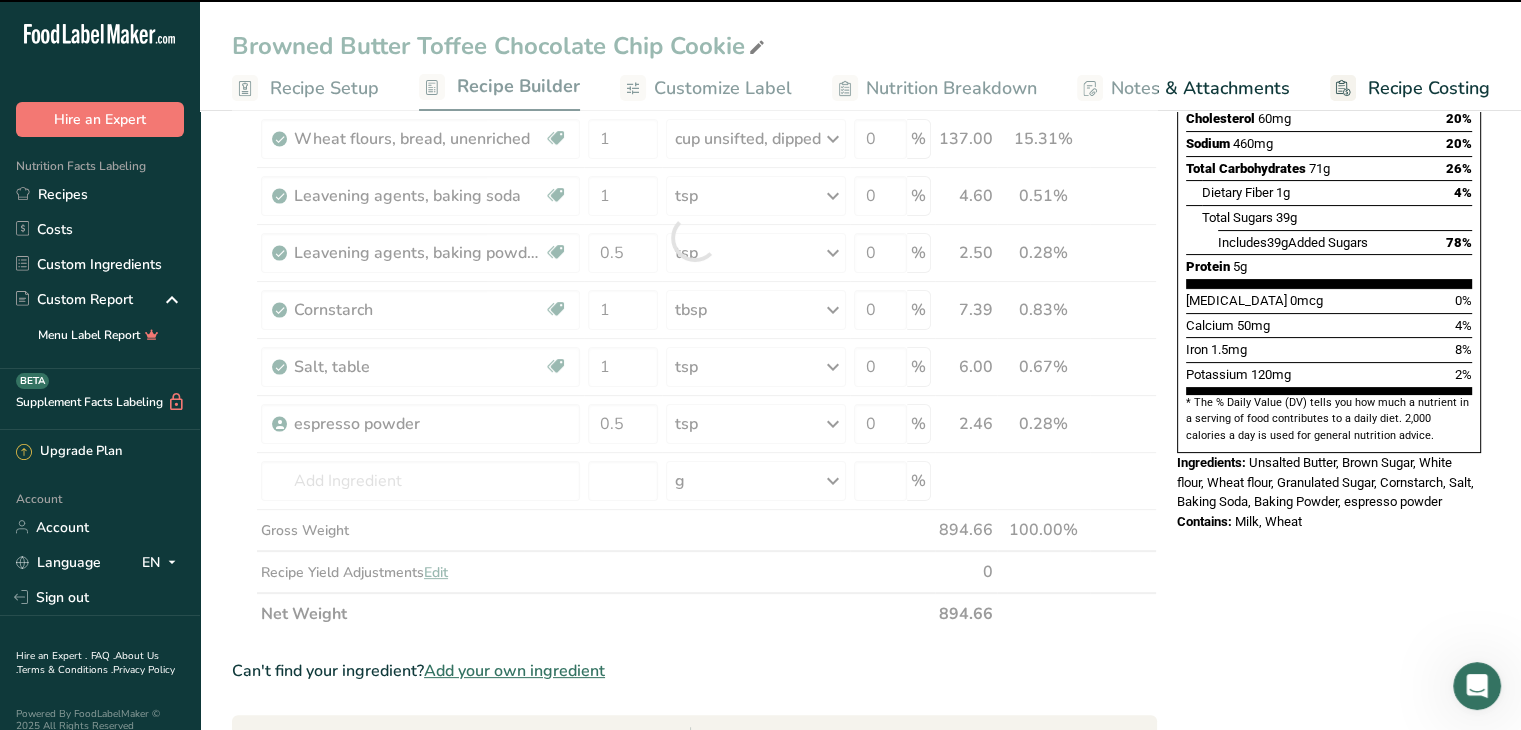 type on "0" 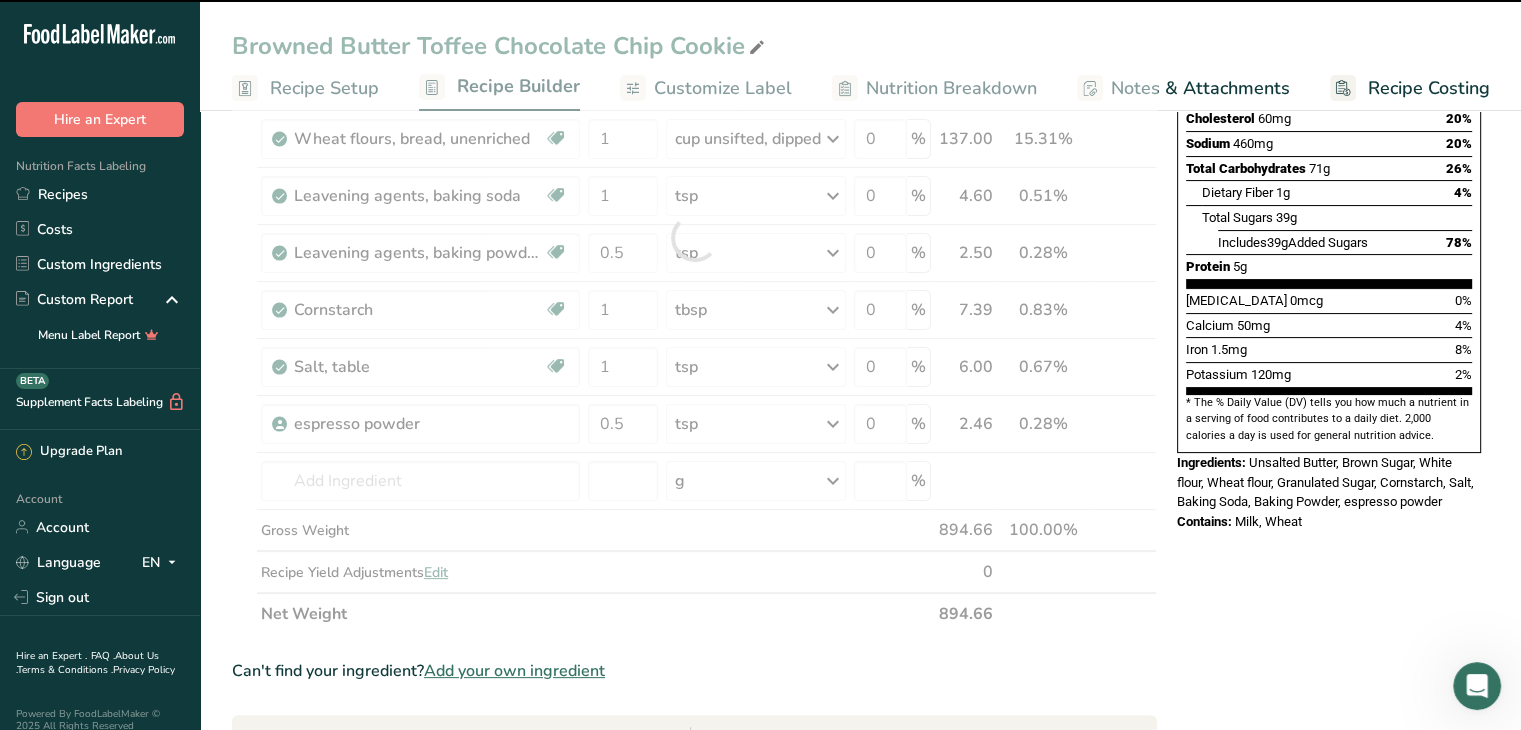 type on "0" 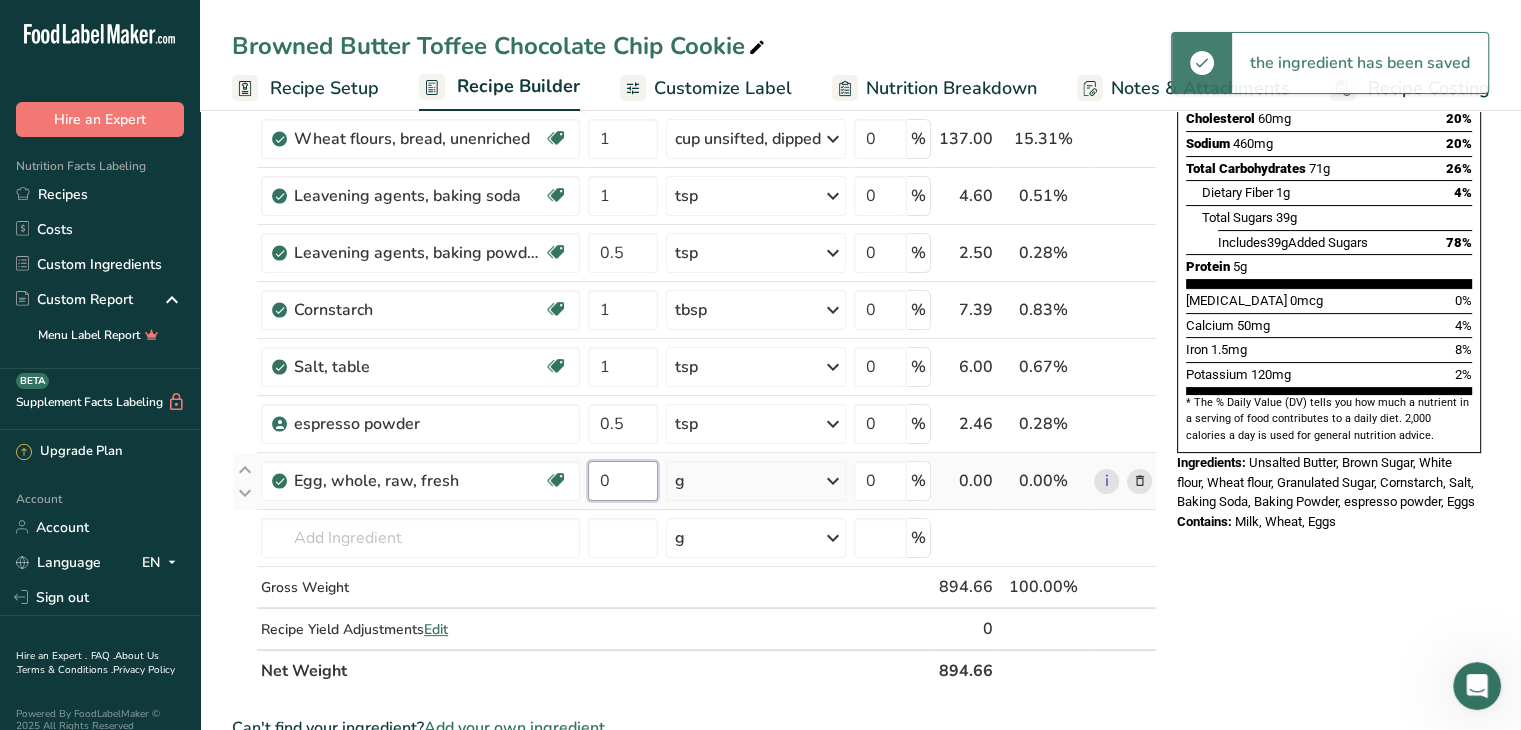 click on "0" at bounding box center [623, 481] 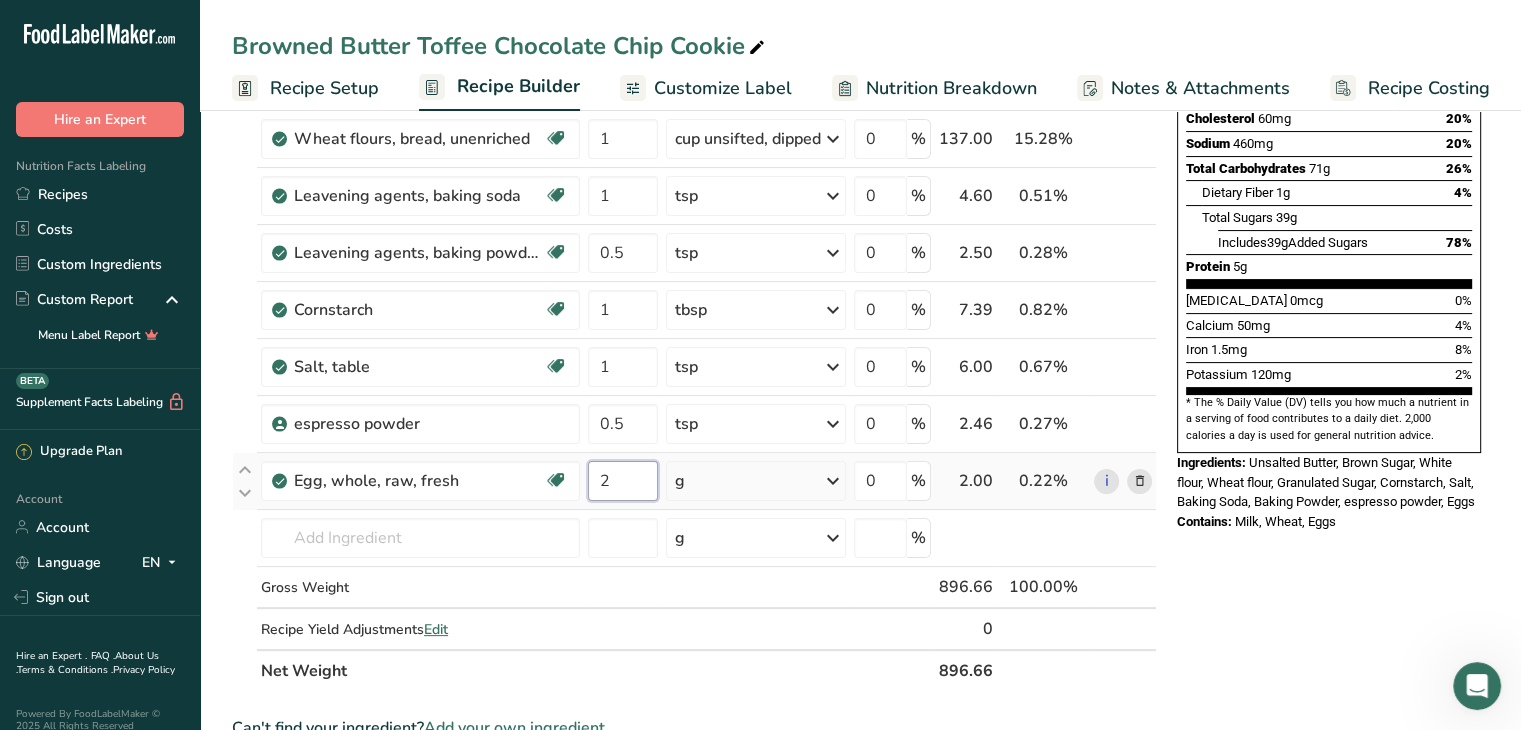 type on "2" 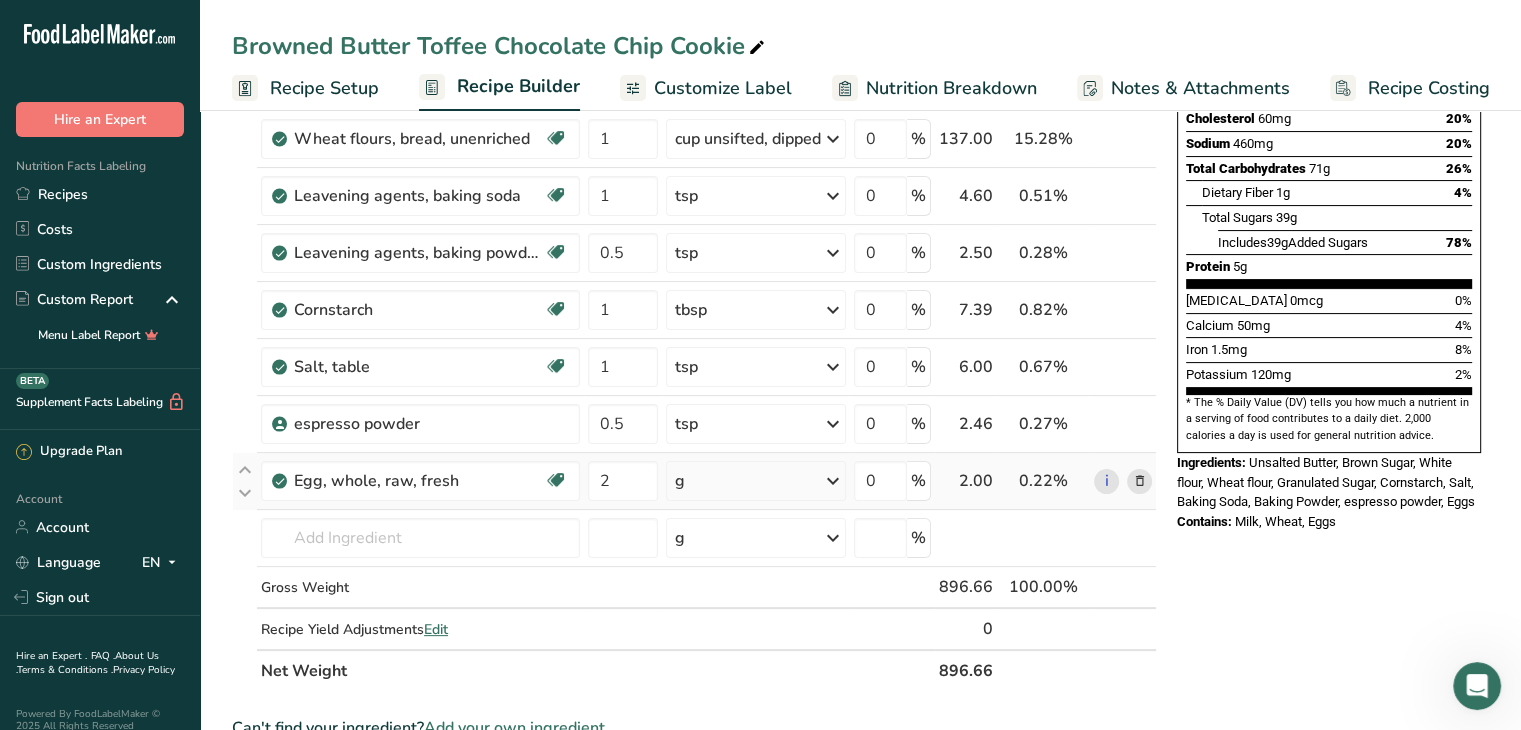 click on "Ingredient *
Amount *
Unit *
Waste *   .a-a{fill:#347362;}.b-a{fill:#fff;}          Grams
Percentage
Butter, without salt
Gluten free
Vegetarian
Soy free
16
tbsp
Portions
1 pat (1" sq, 1/3" high)
1 tbsp
1 cup
See more
Weight Units
g
kg
mg
See more
Volume Units
l
Volume units require a density conversion. If you know your ingredient's density enter it below. Otherwise, click on "RIA" our AI Regulatory bot - she will be able to help you
lb/ft3
g/cm3
Confirm
mL
lb/ft3" at bounding box center (694, 266) 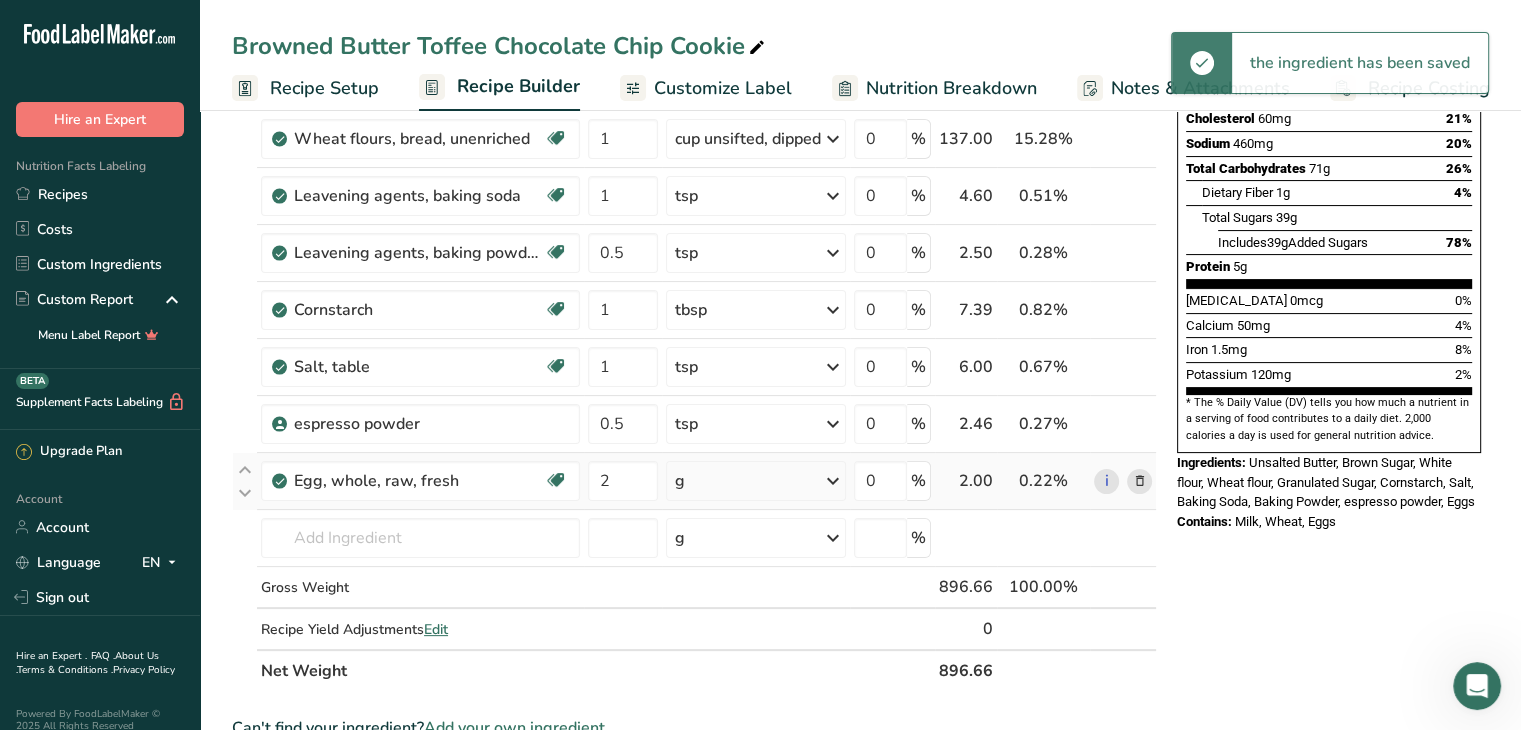 click on "g" at bounding box center [756, 481] 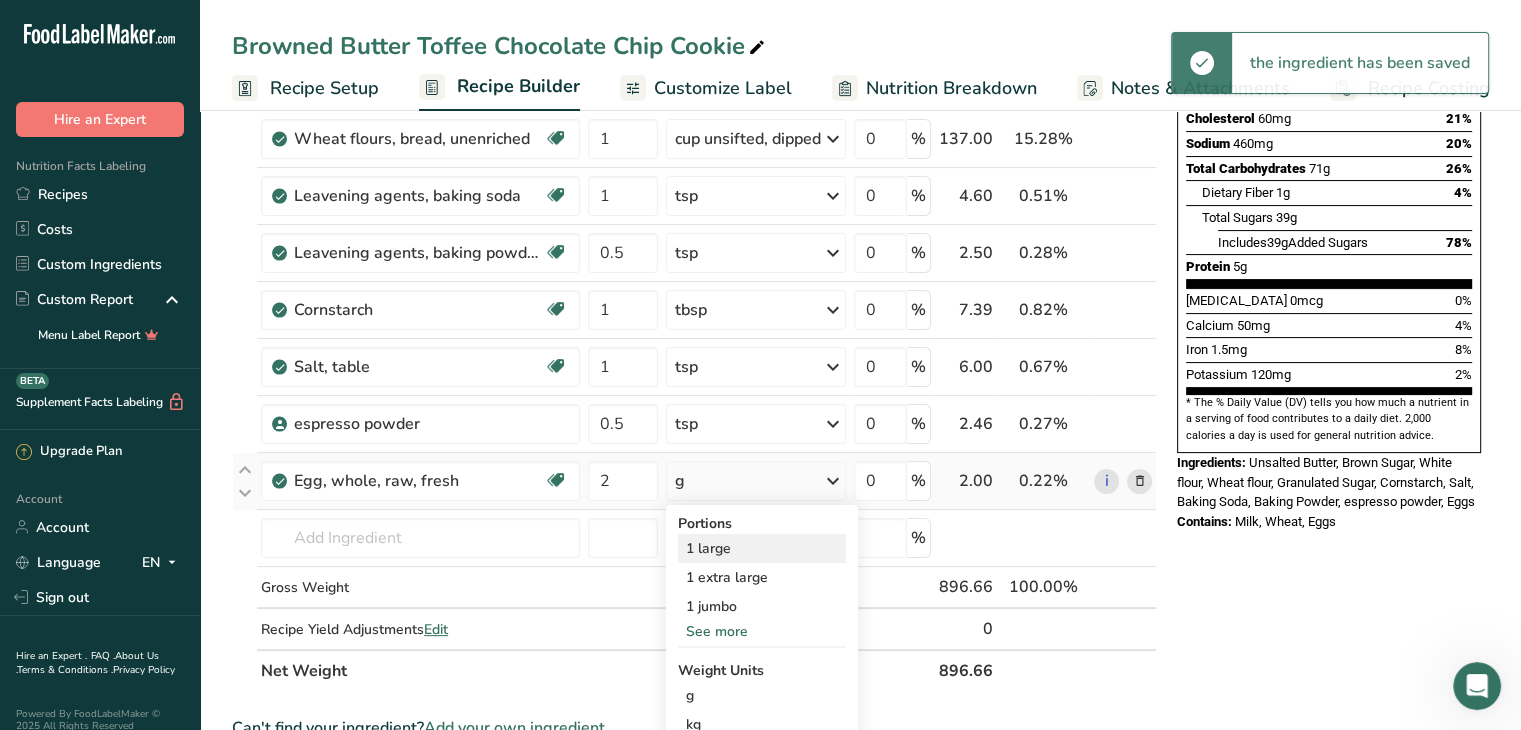 click on "1 large" at bounding box center (762, 548) 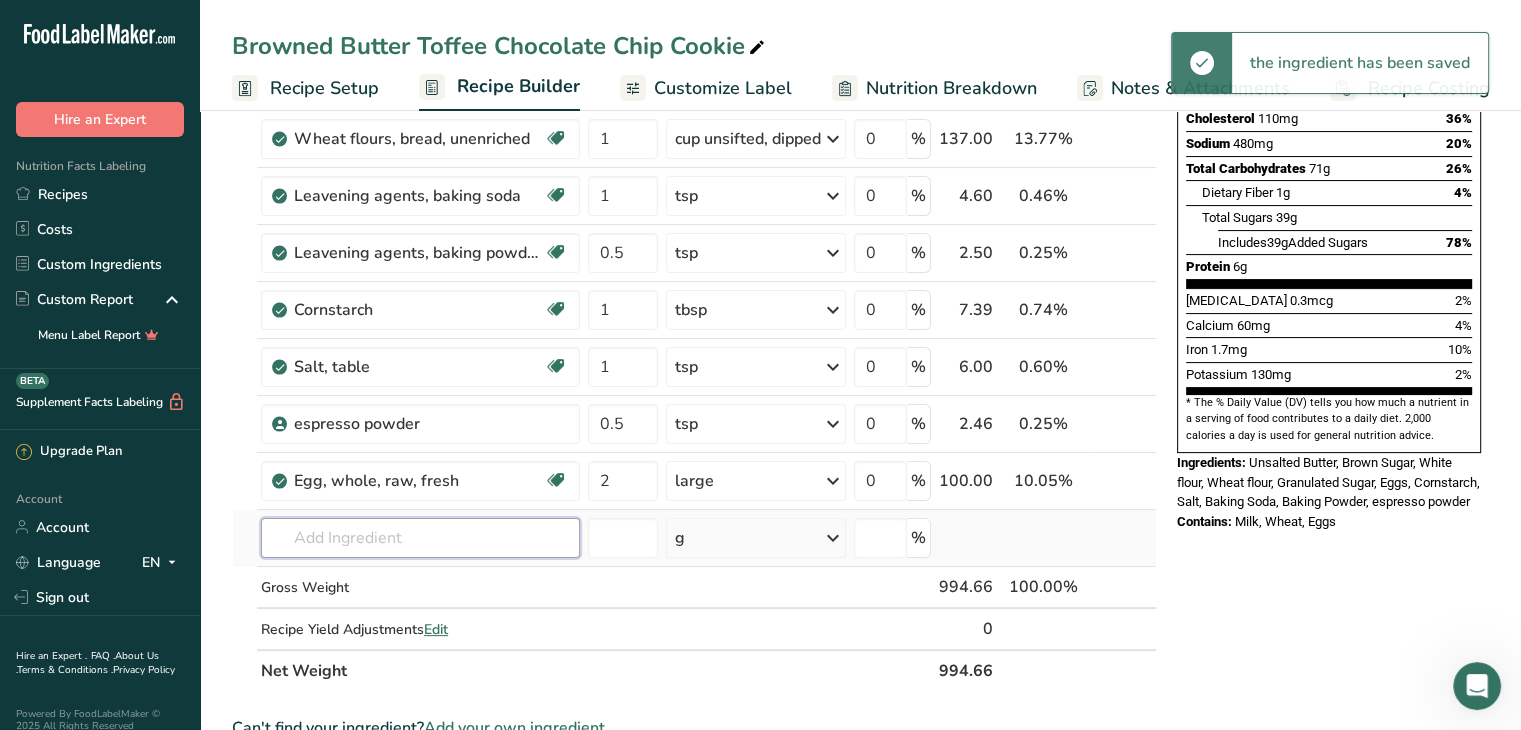 click at bounding box center [420, 538] 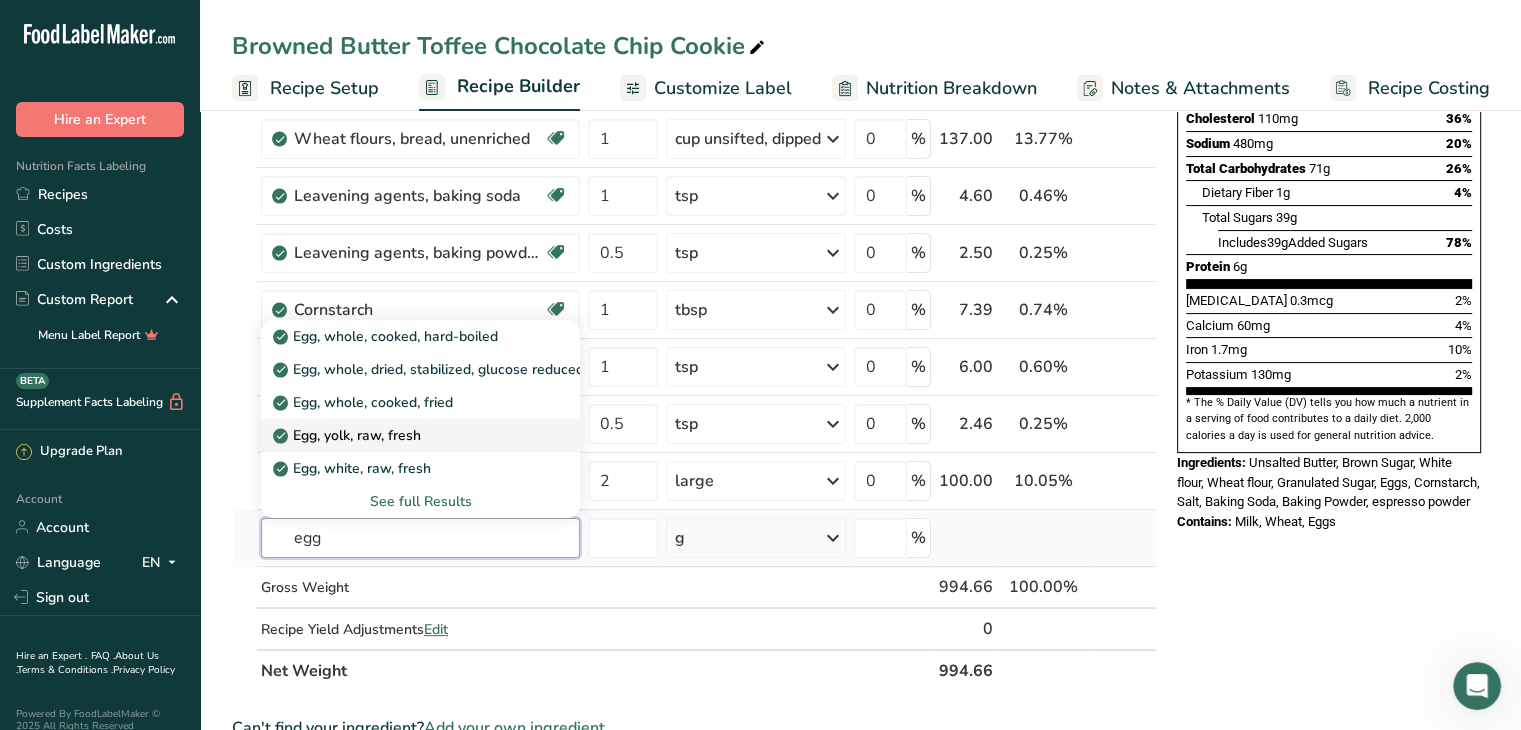 type on "egg" 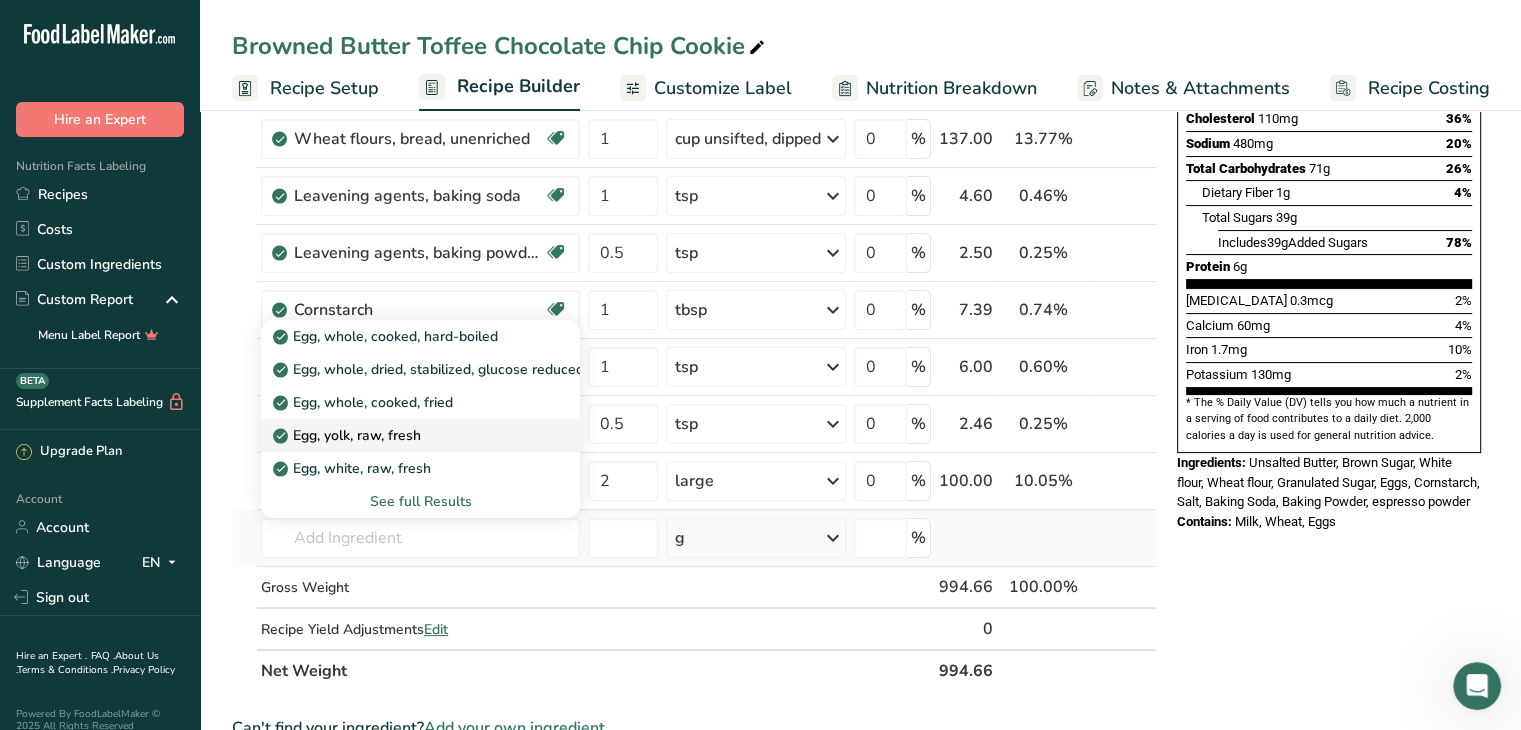 click on "Egg, yolk, raw, fresh" at bounding box center (349, 435) 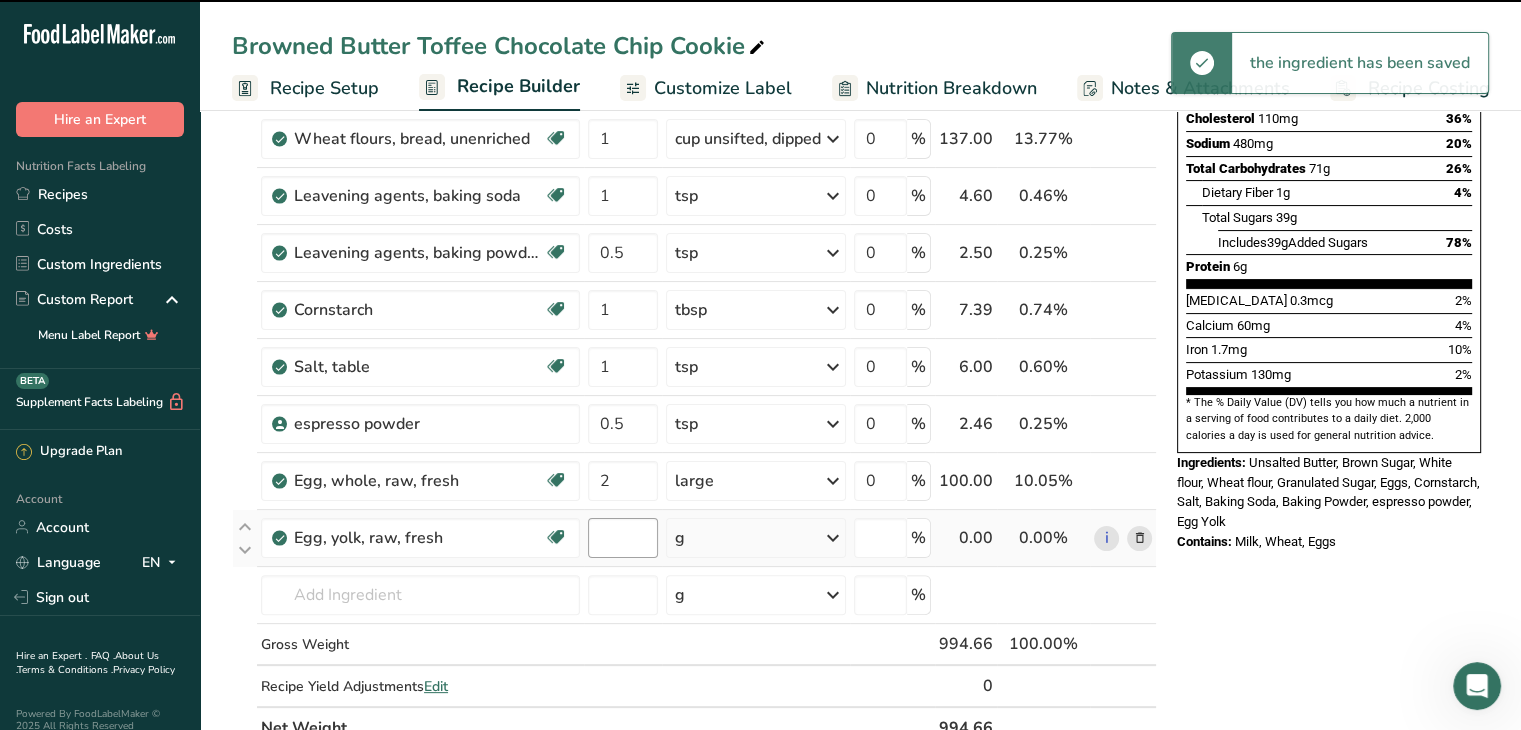 type on "0" 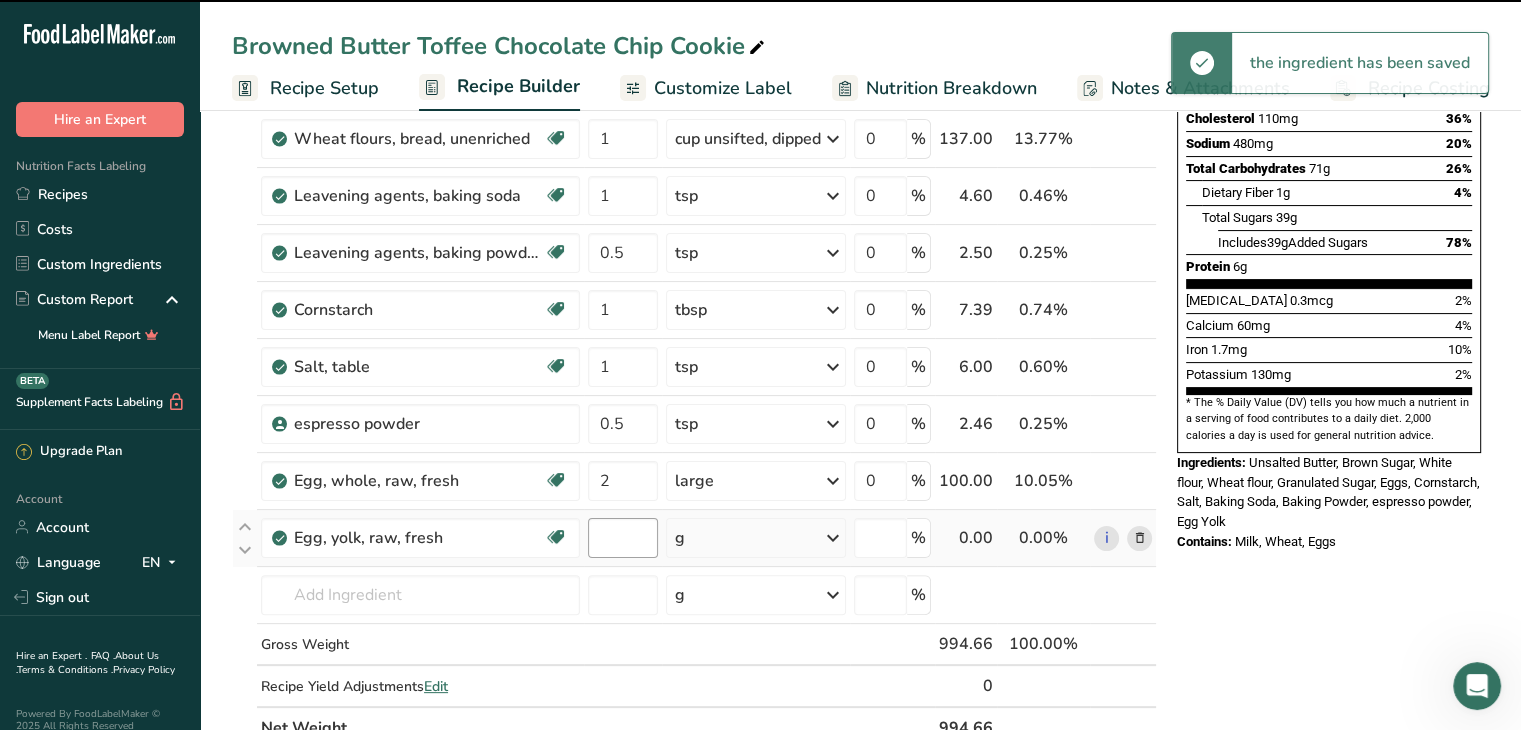 type on "0" 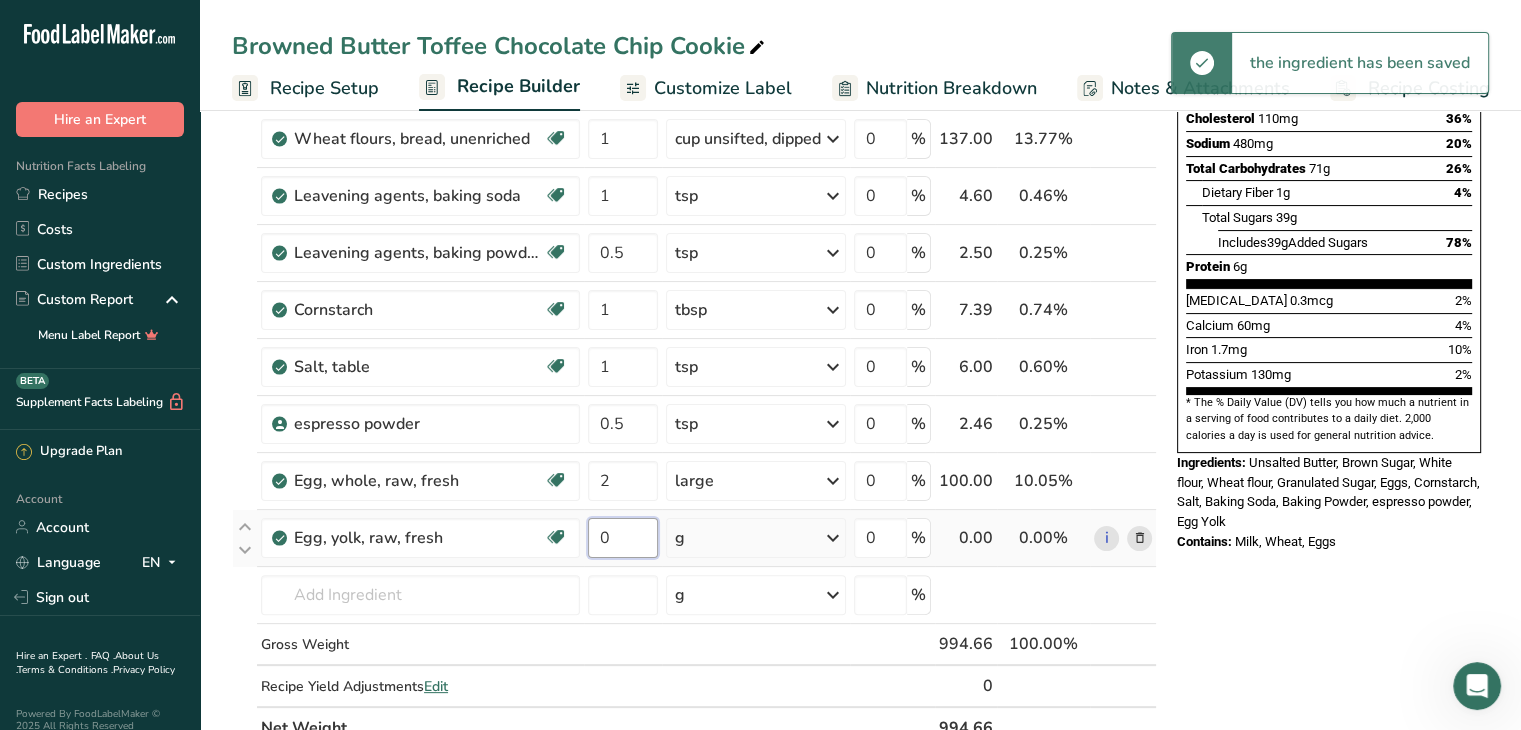 click on "0" at bounding box center [623, 538] 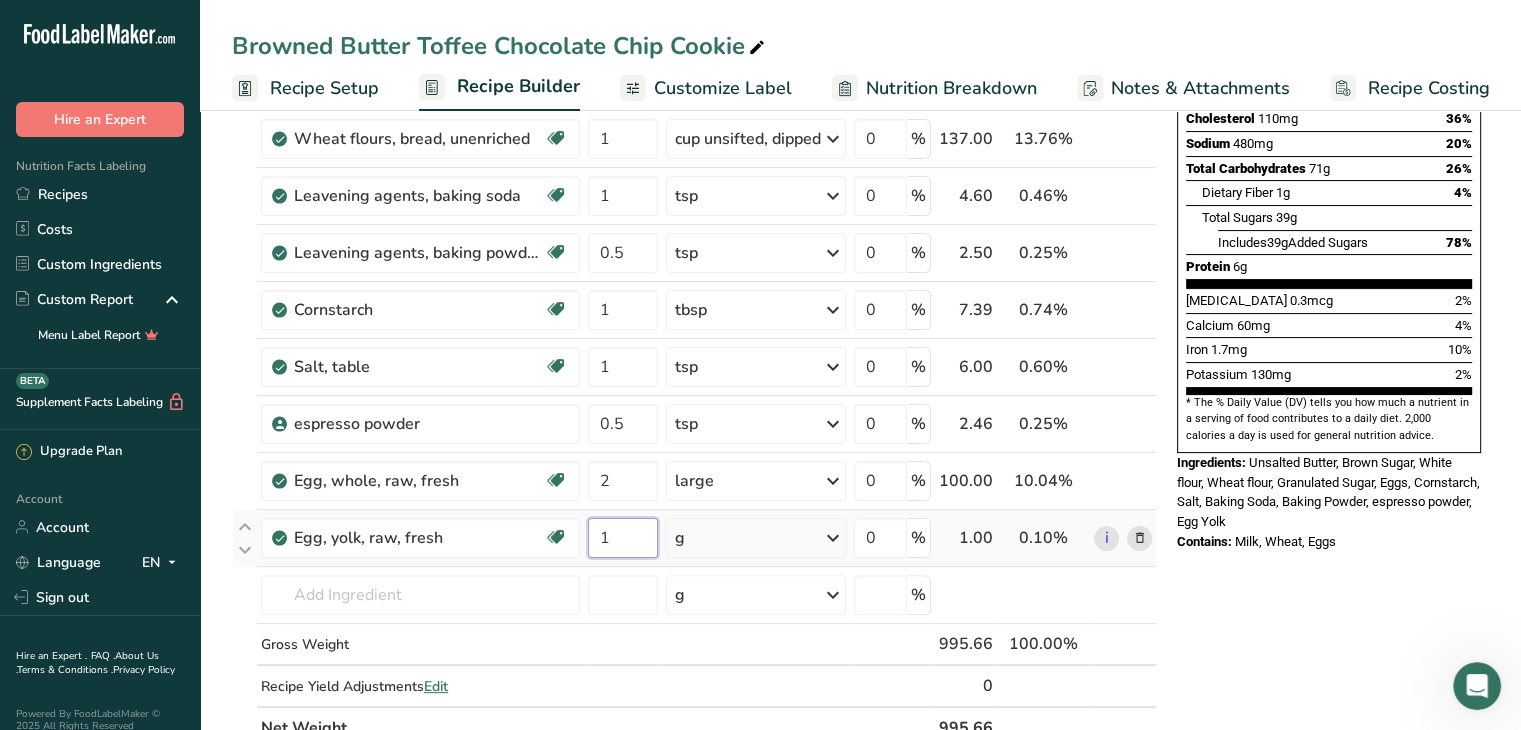 type on "1" 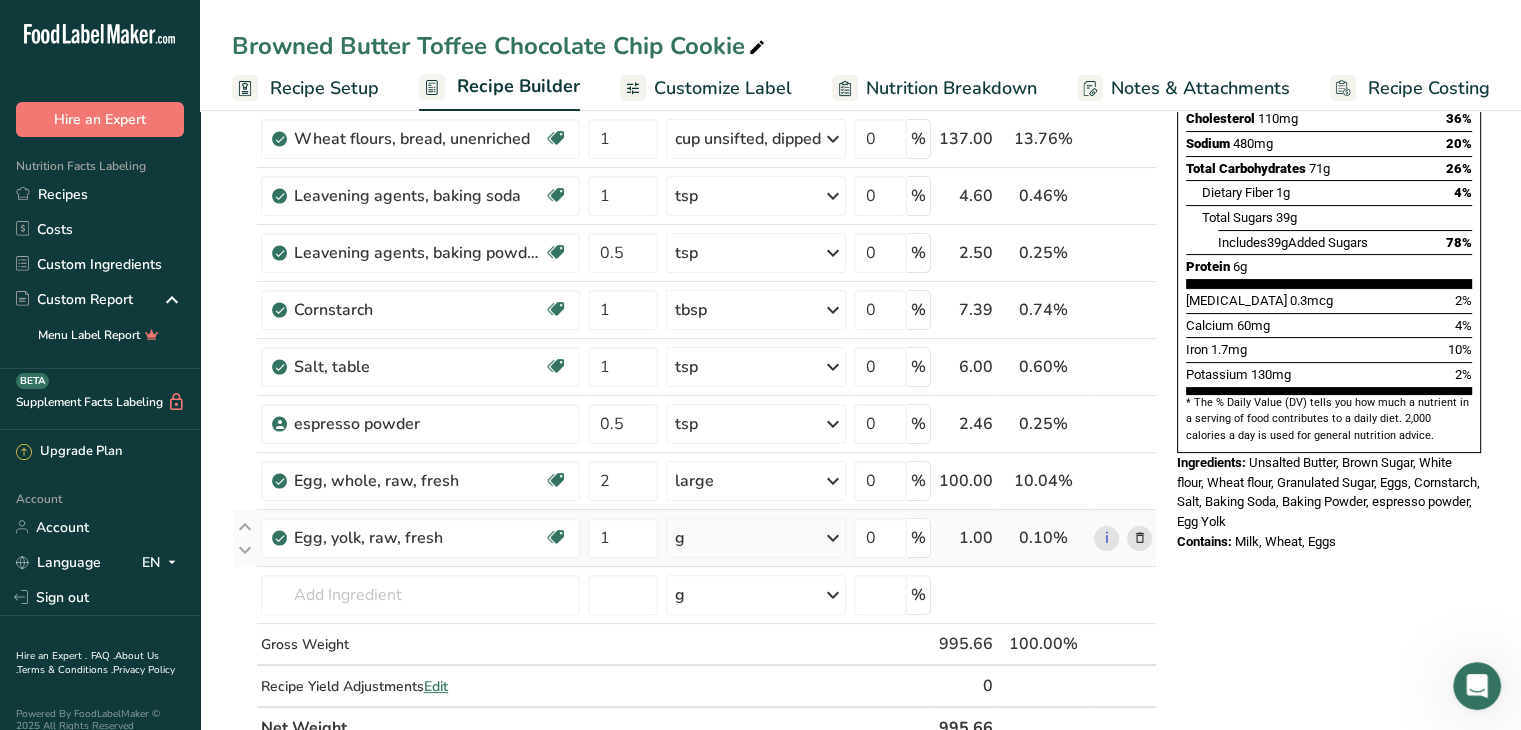 click on "Ingredient *
Amount *
Unit *
Waste *   .a-a{fill:#347362;}.b-a{fill:#fff;}          Grams
Percentage
Butter, without salt
Gluten free
Vegetarian
Soy free
16
tbsp
Portions
1 pat (1" sq, 1/3" high)
1 tbsp
1 cup
See more
Weight Units
g
kg
mg
See more
Volume Units
l
Volume units require a density conversion. If you know your ingredient's density enter it below. Otherwise, click on "RIA" our AI Regulatory bot - she will be able to help you
lb/ft3
g/cm3
Confirm
mL
lb/ft3" at bounding box center [694, 294] 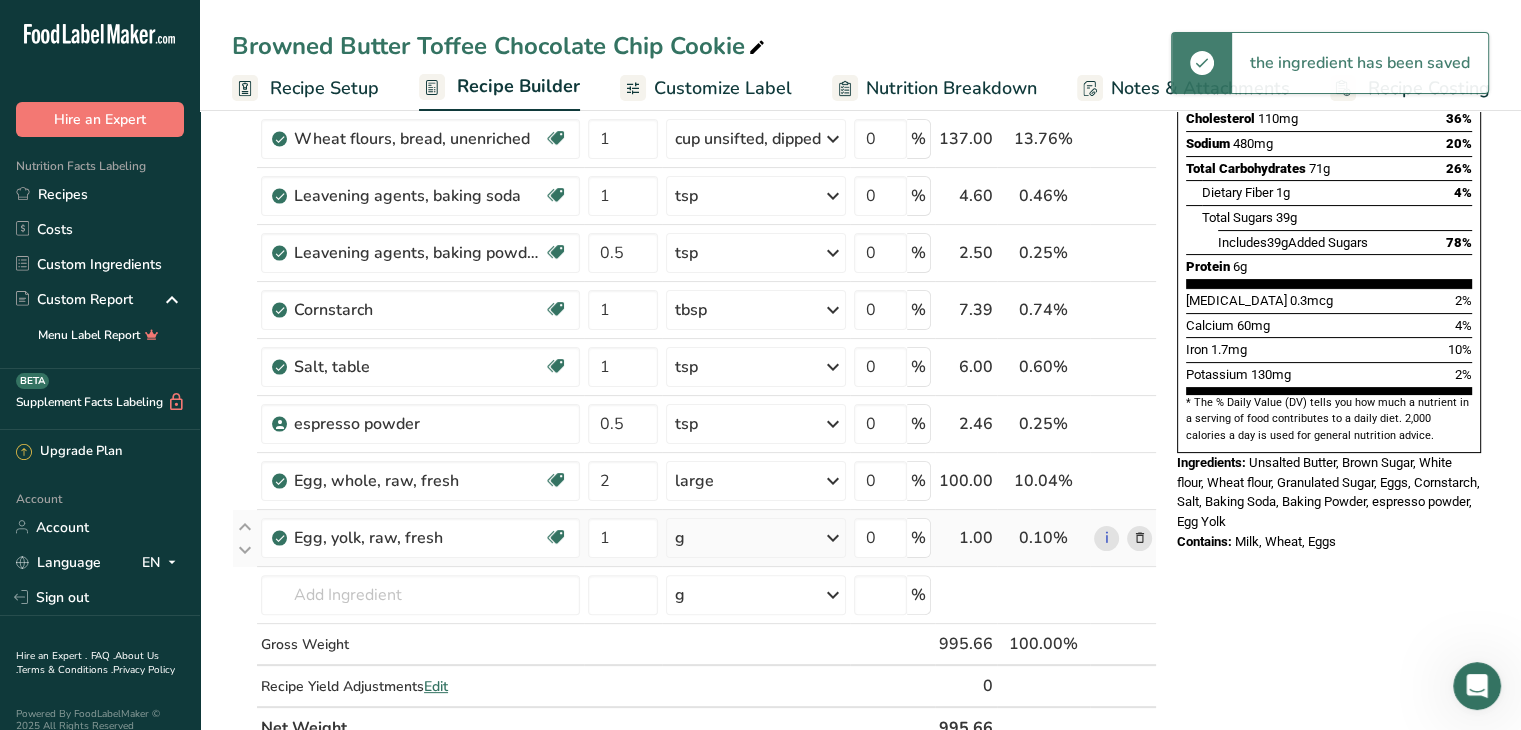 click on "g" at bounding box center [756, 538] 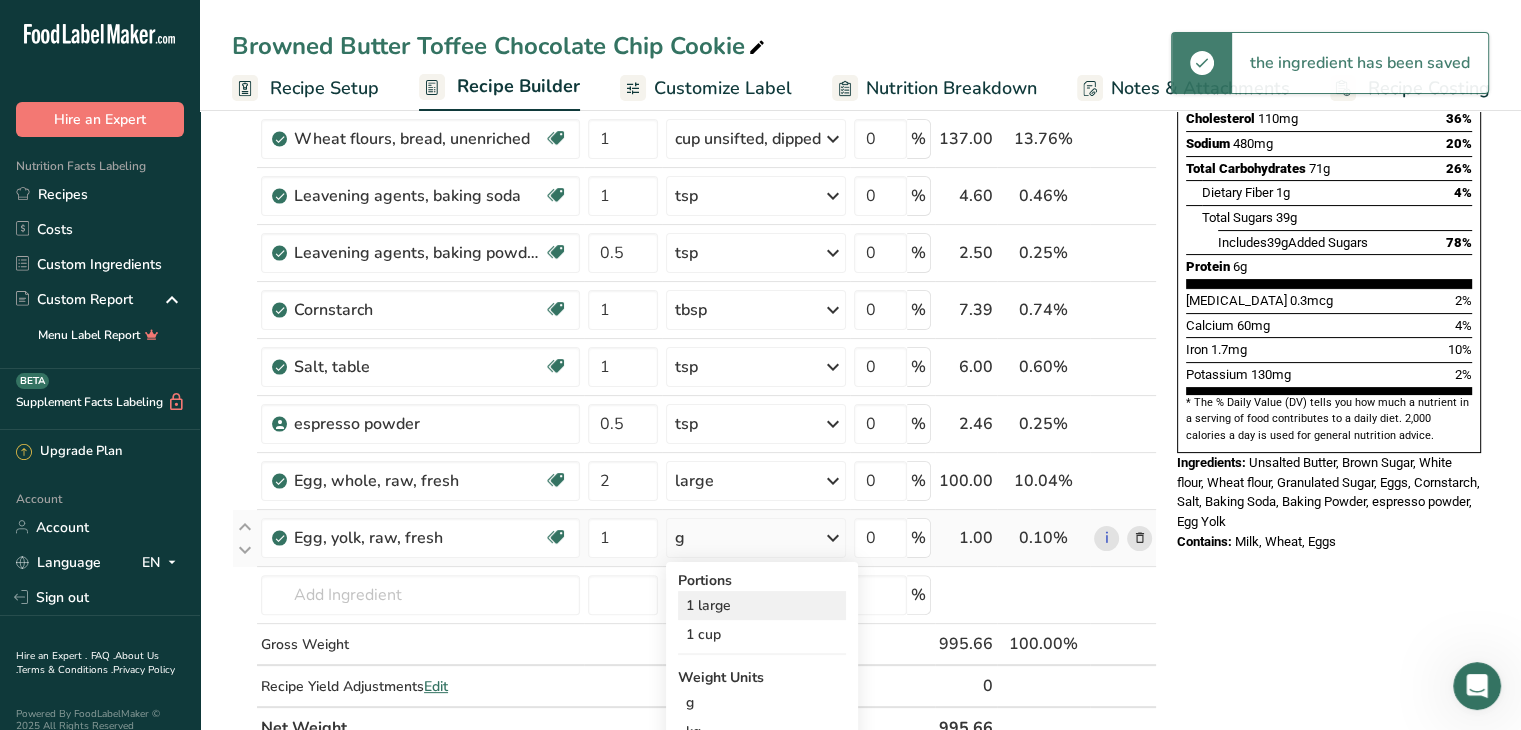 click on "1 large" at bounding box center (762, 605) 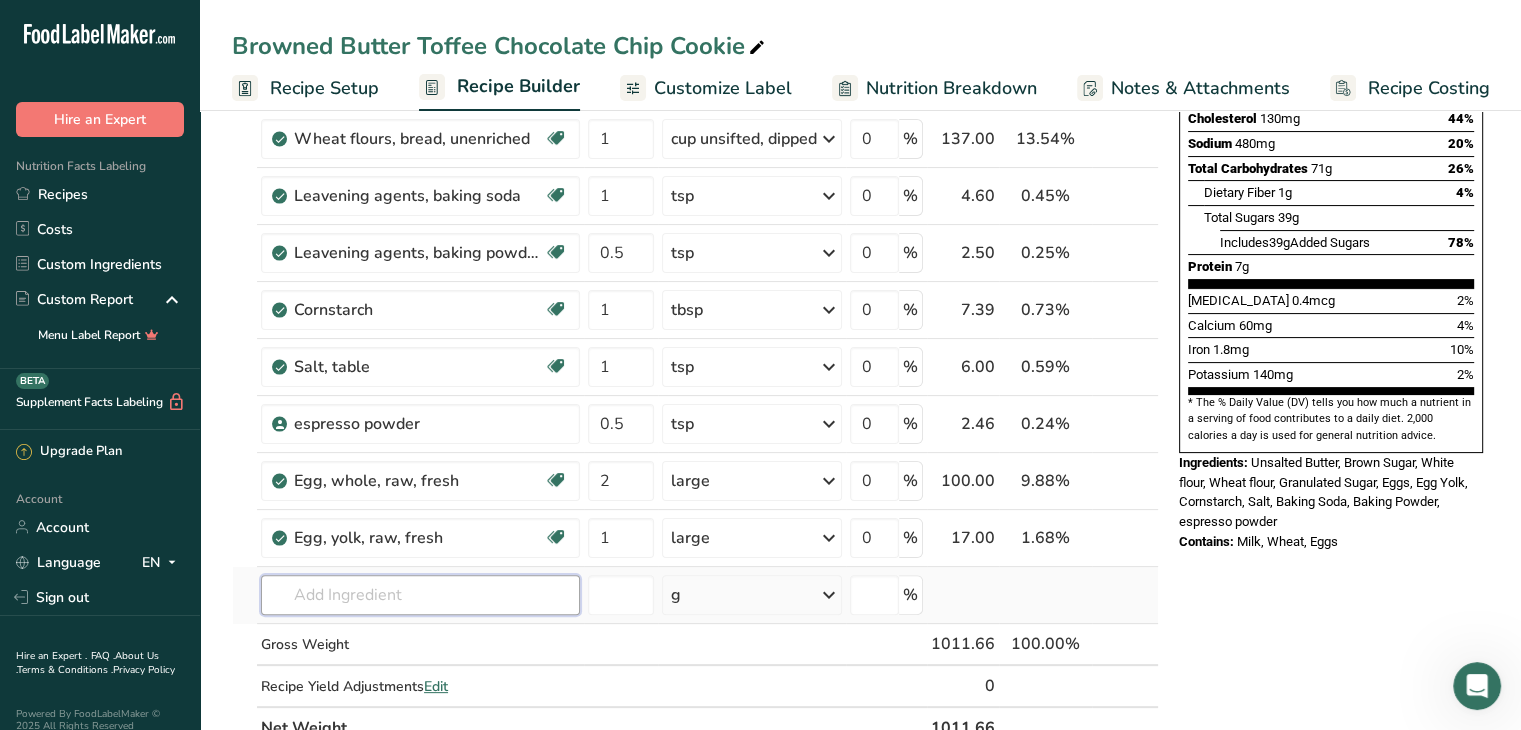 click at bounding box center (420, 595) 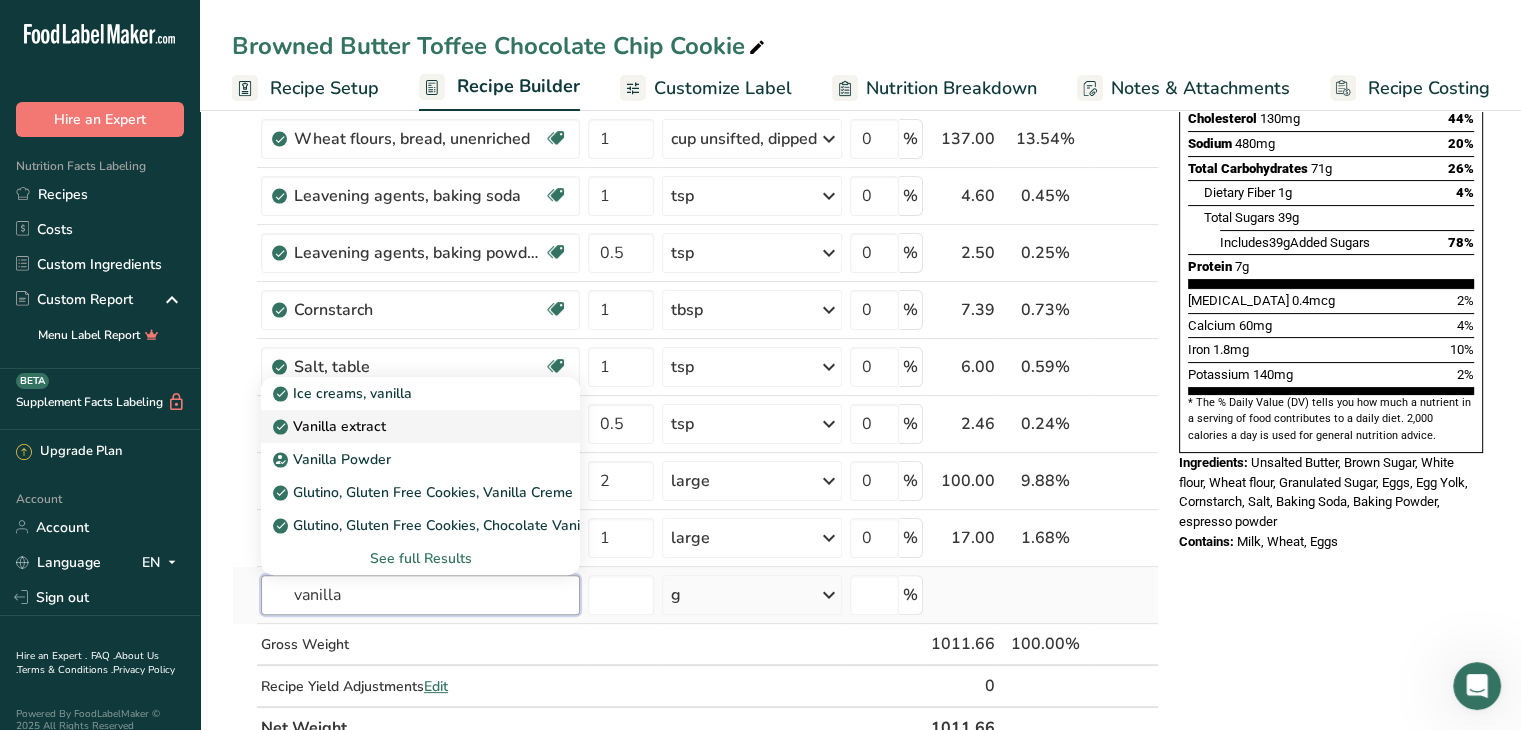 type on "vanilla" 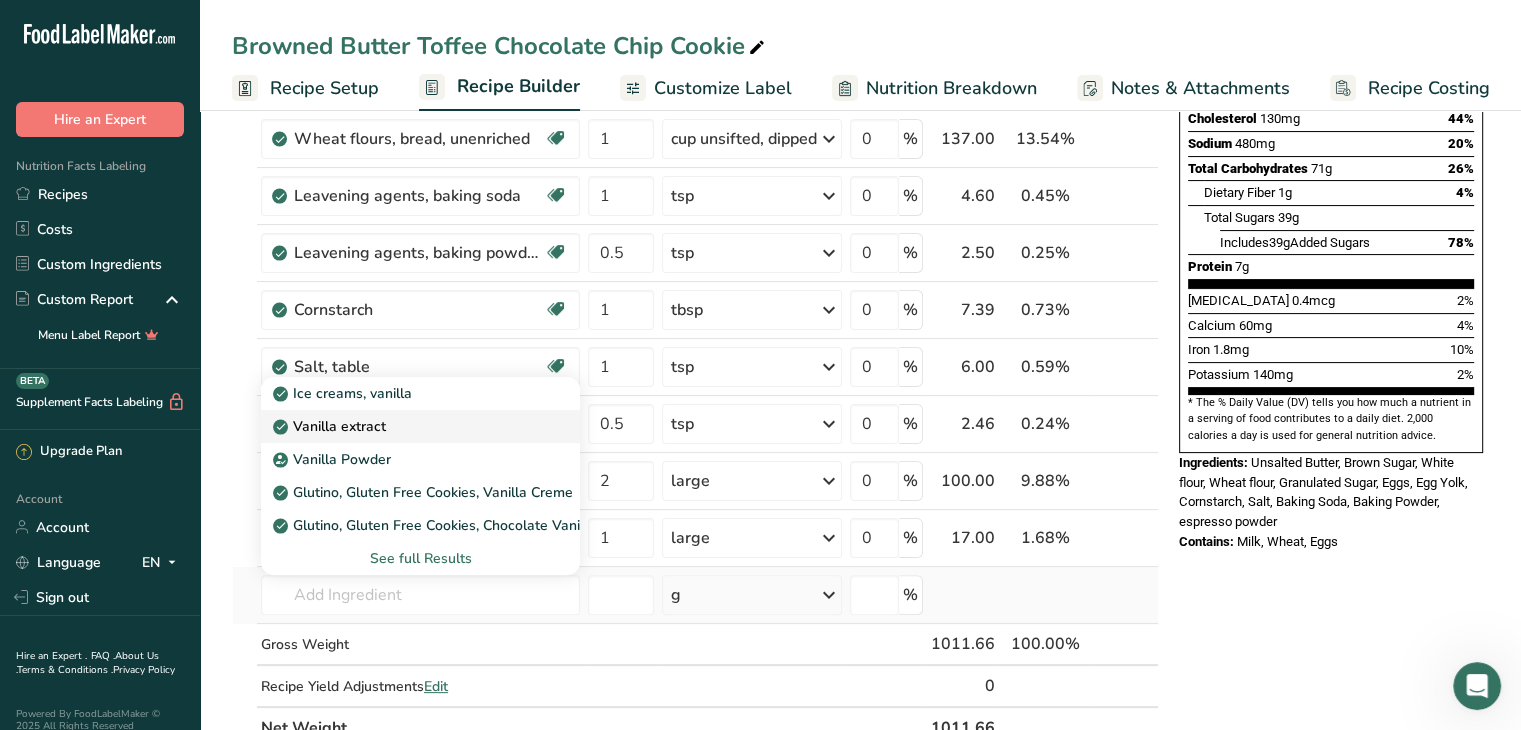 click on "Vanilla extract" at bounding box center (331, 426) 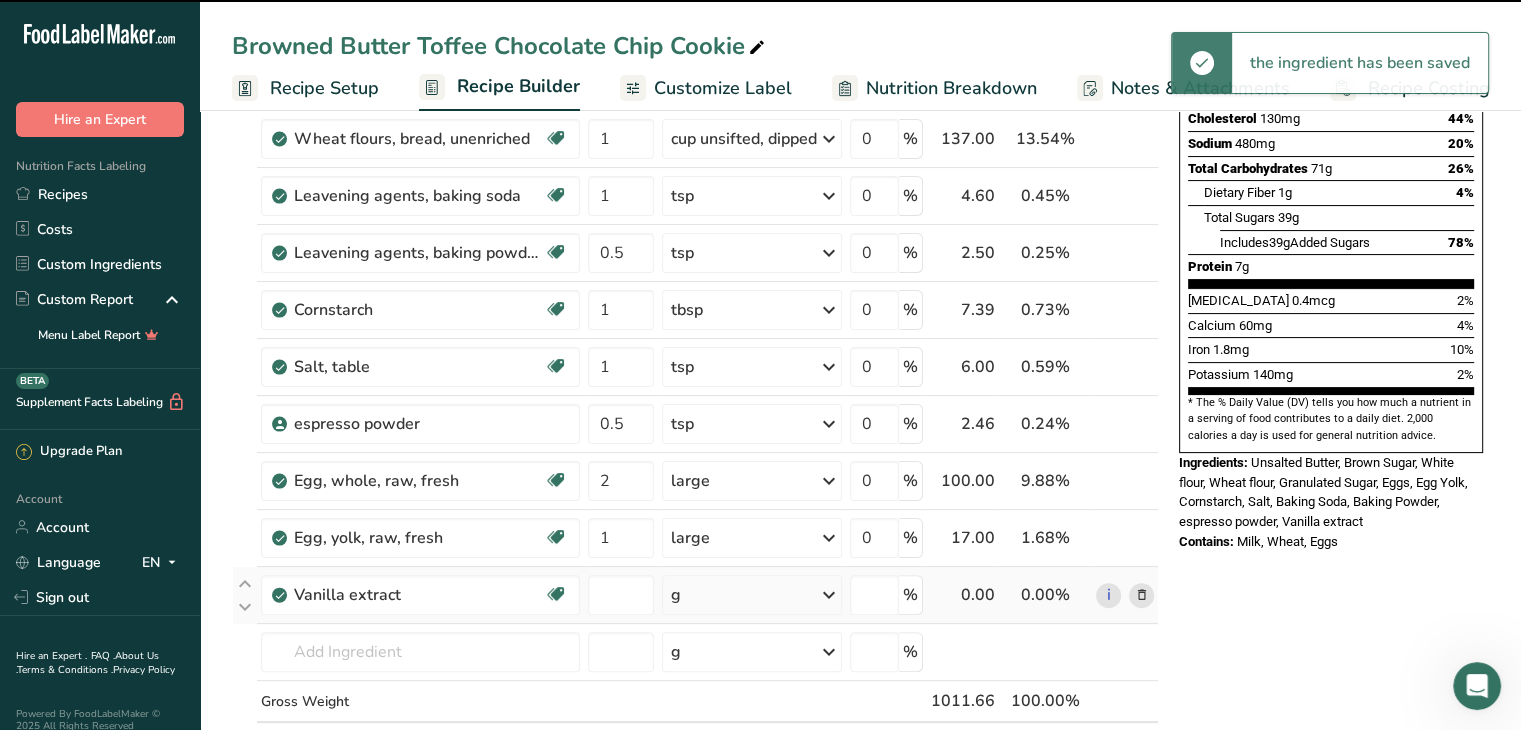 type on "0" 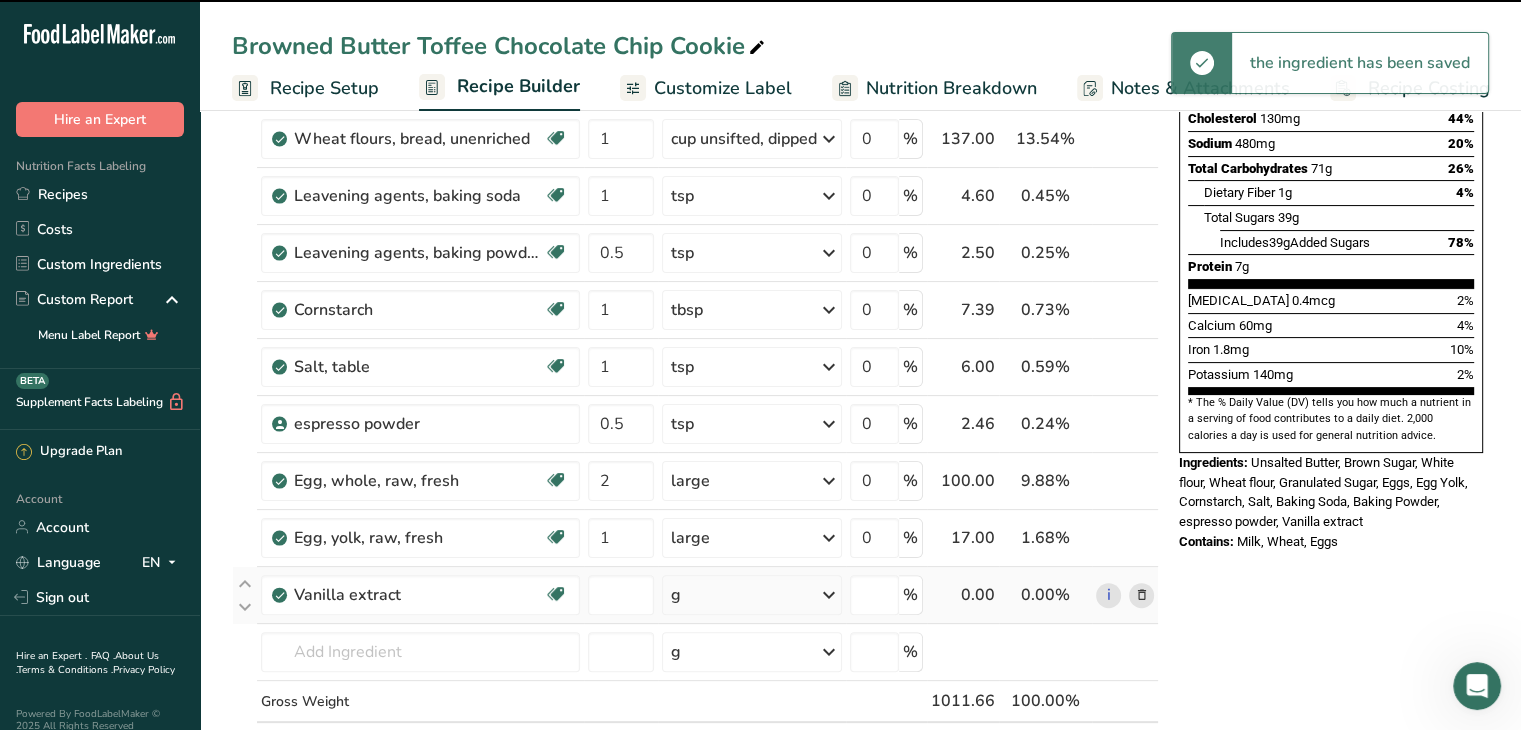 type on "0" 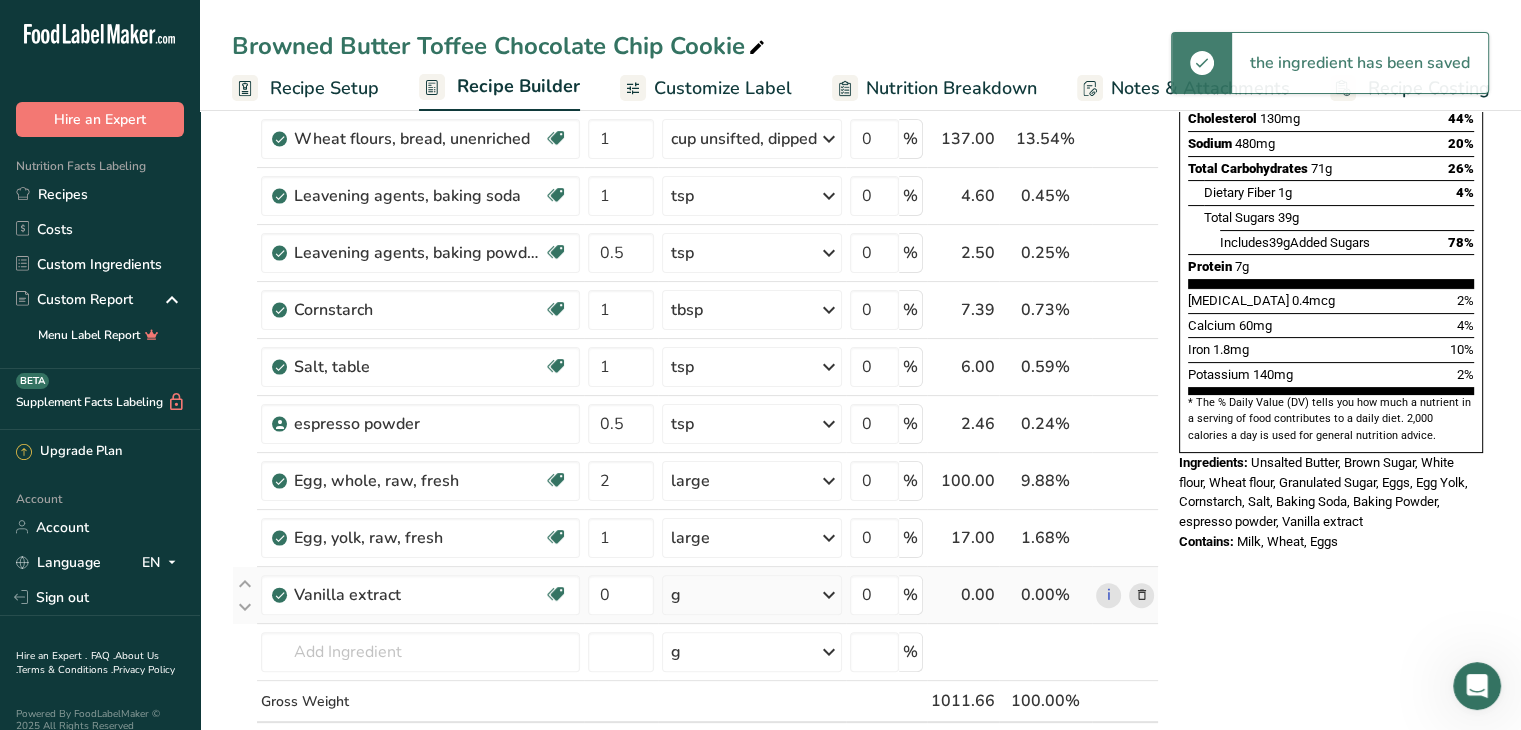 click on "g" at bounding box center (752, 595) 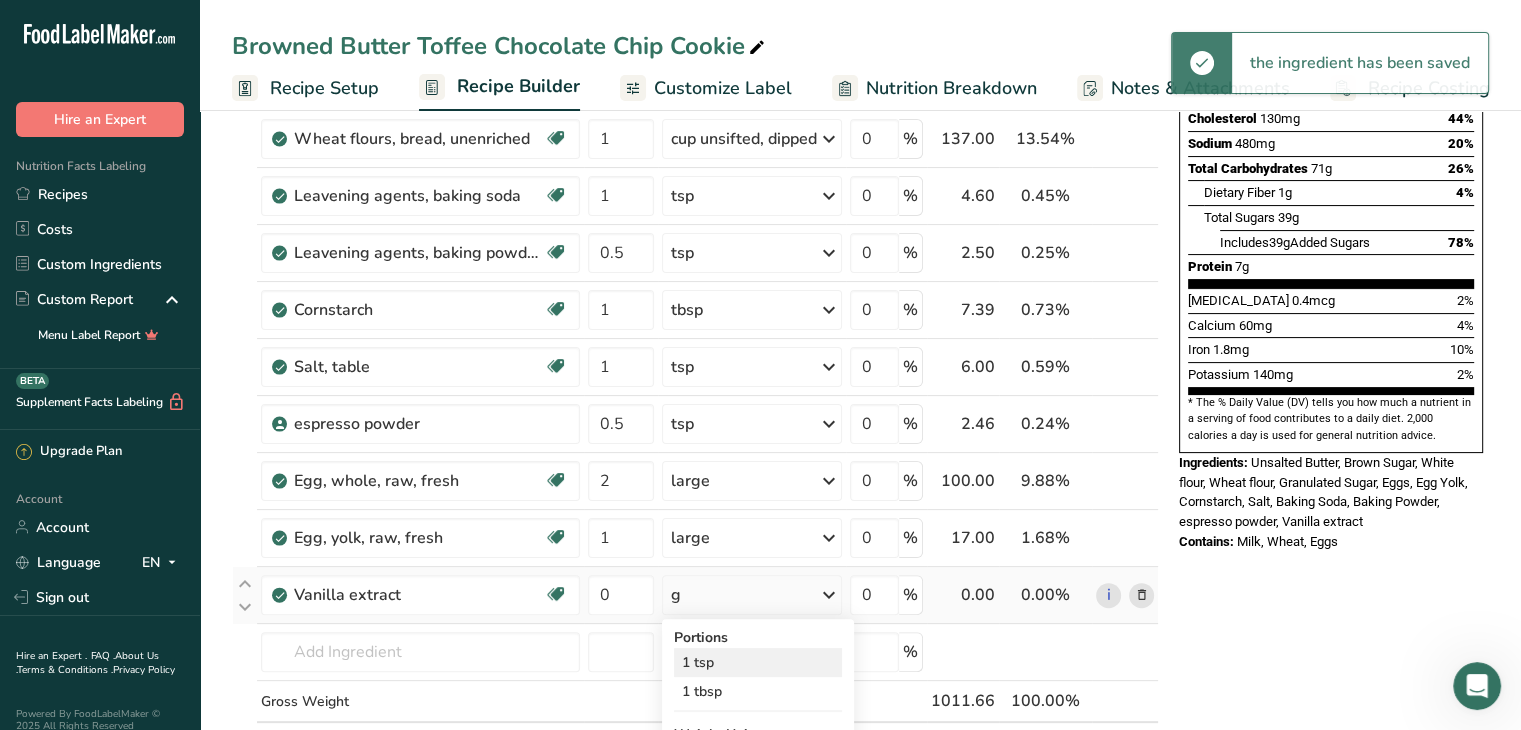 click on "1 tsp" at bounding box center [758, 662] 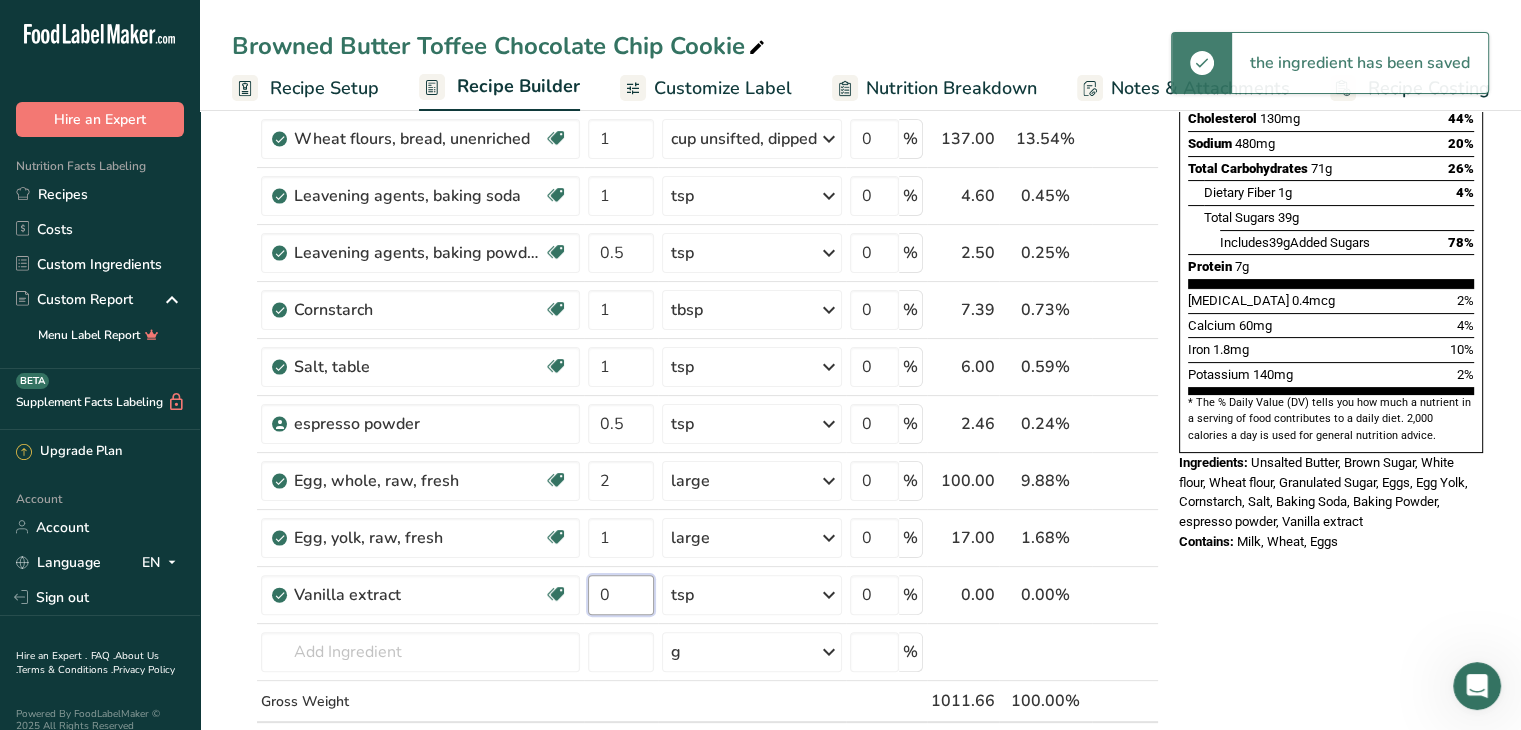 click on "0" at bounding box center (621, 595) 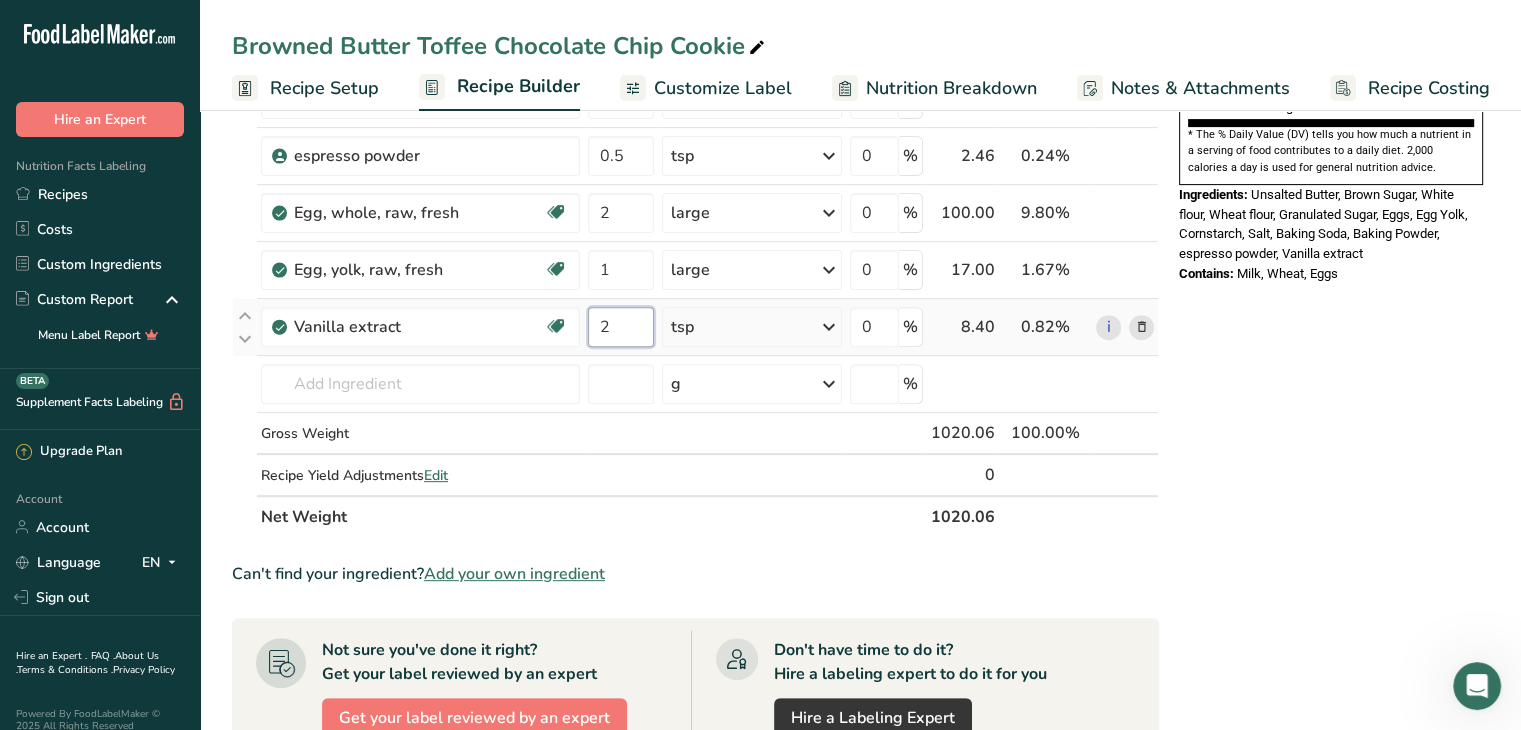 scroll, scrollTop: 652, scrollLeft: 0, axis: vertical 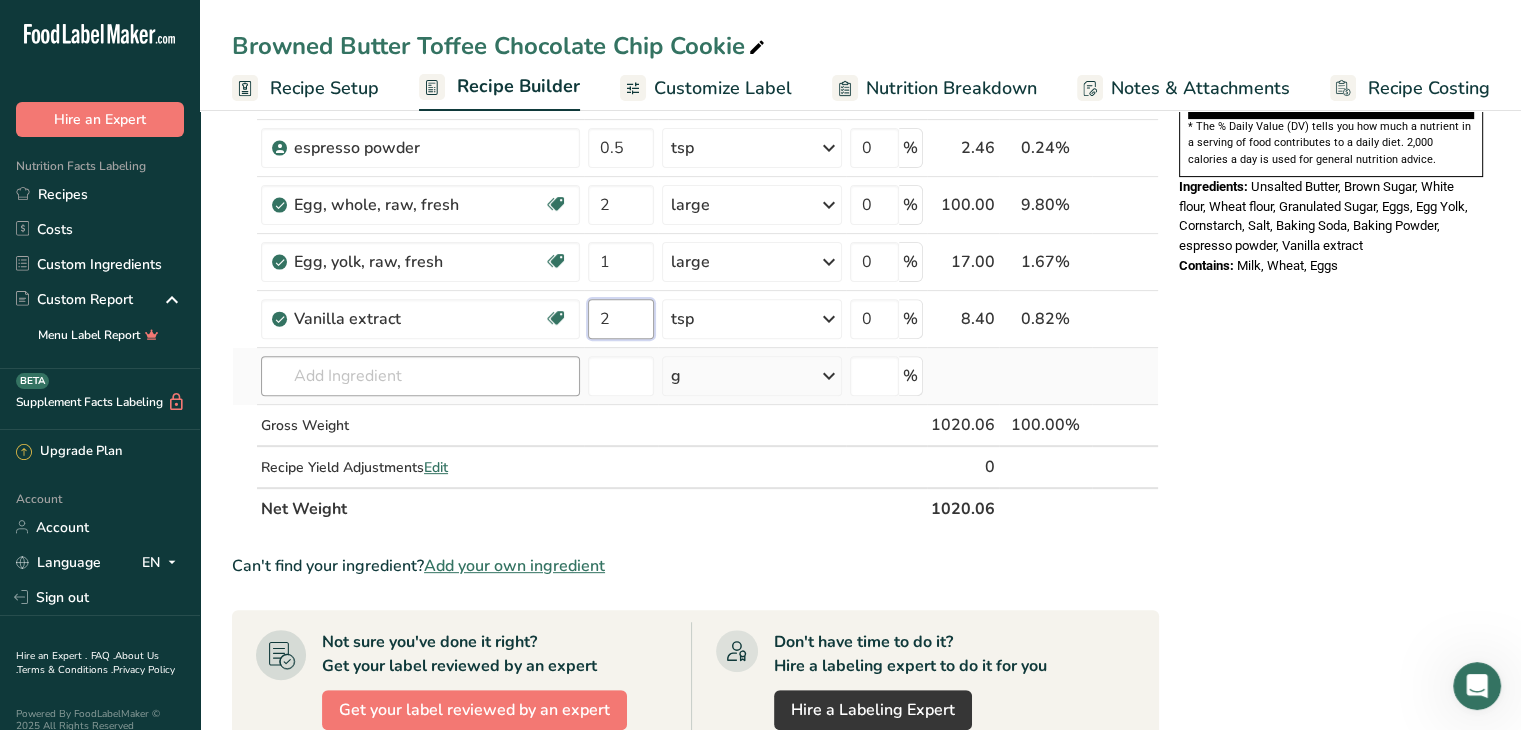 type on "2" 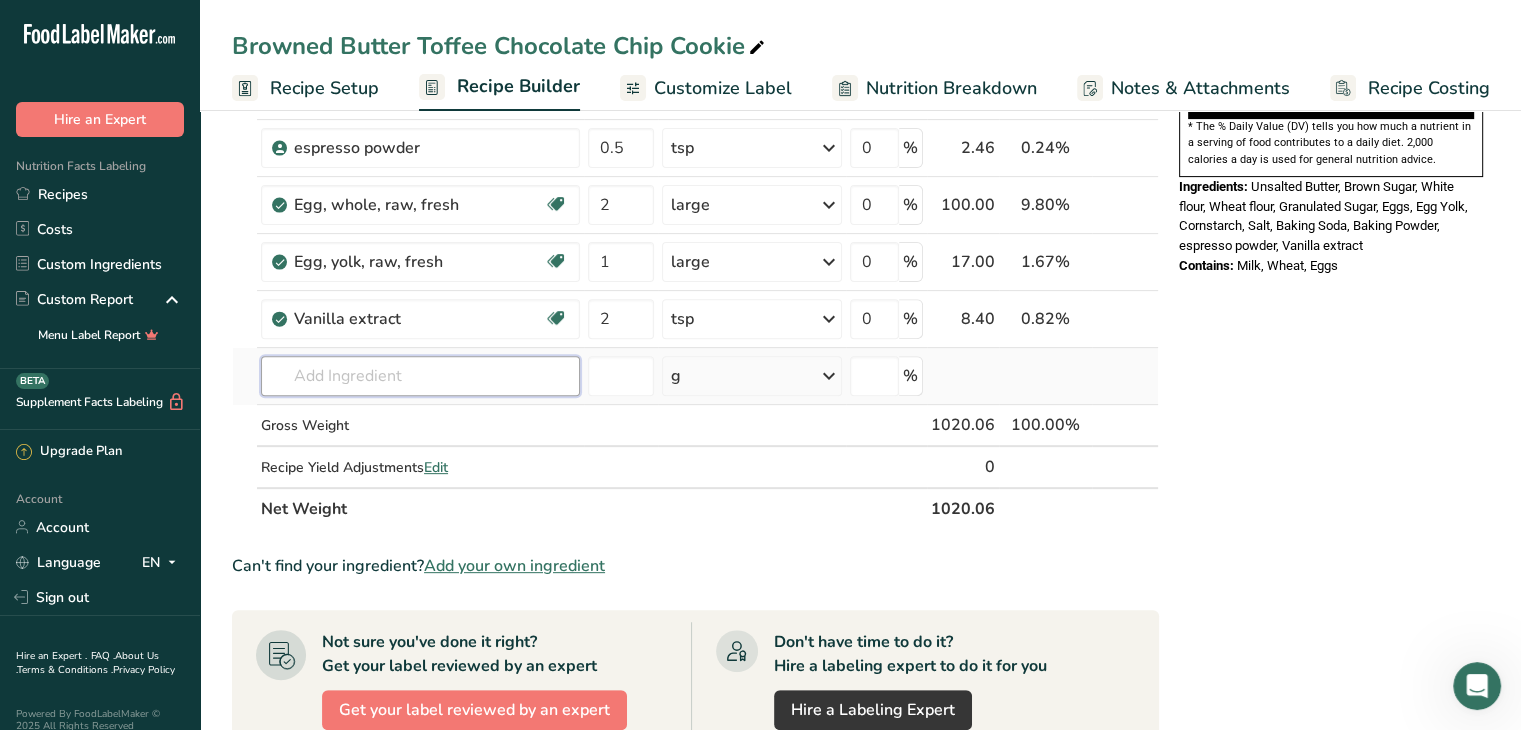 click on "Ingredient *
Amount *
Unit *
Waste *   .a-a{fill:#347362;}.b-a{fill:#fff;}          Grams
Percentage
Butter, without salt
Gluten free
Vegetarian
Soy free
16
tbsp
Portions
1 pat (1" sq, 1/3" high)
1 tbsp
1 cup
See more
Weight Units
g
kg
mg
See more
Volume Units
l
Volume units require a density conversion. If you know your ingredient's density enter it below. Otherwise, click on "RIA" our AI Regulatory bot - she will be able to help you
lb/ft3
g/cm3
Confirm
mL
lb/ft3" at bounding box center [695, 47] 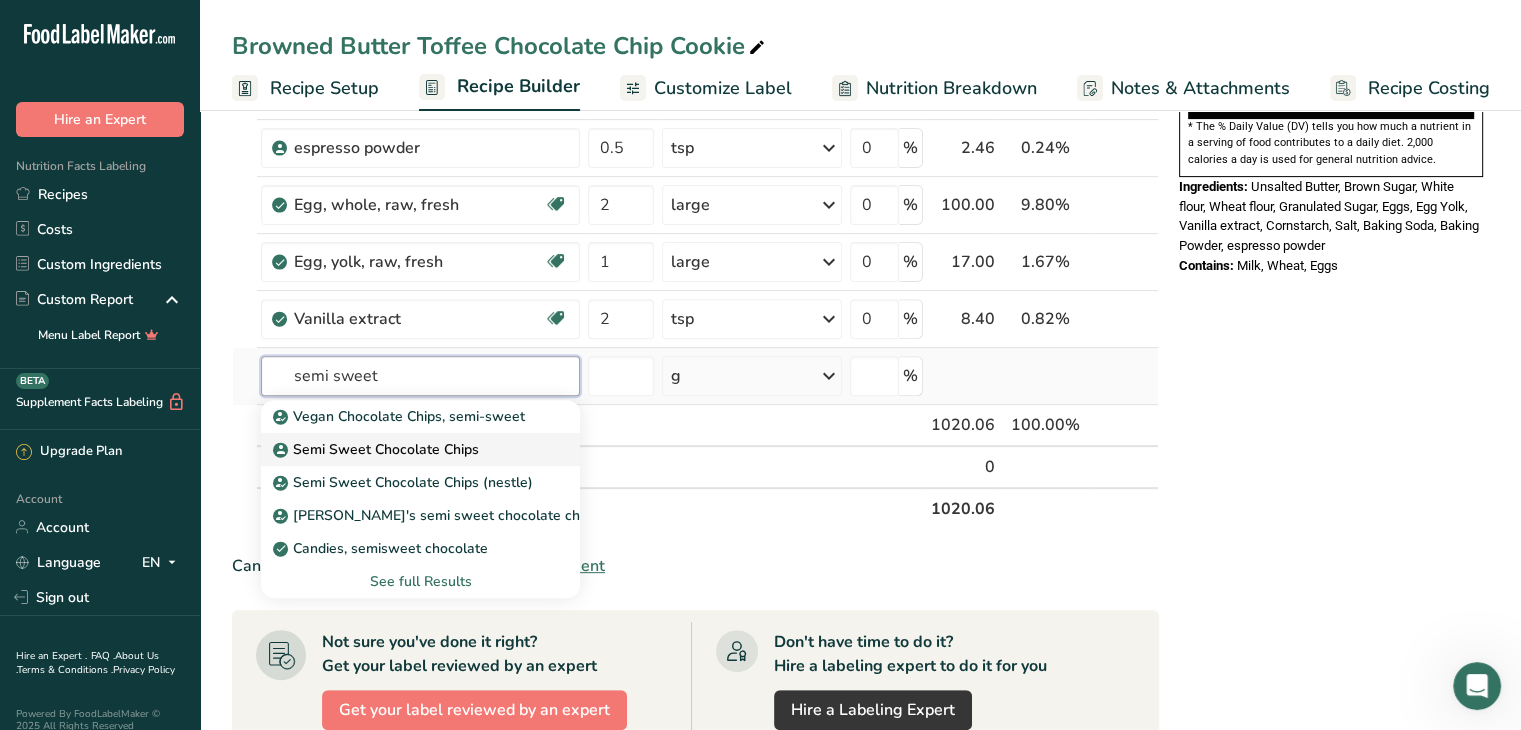type on "semi sweet" 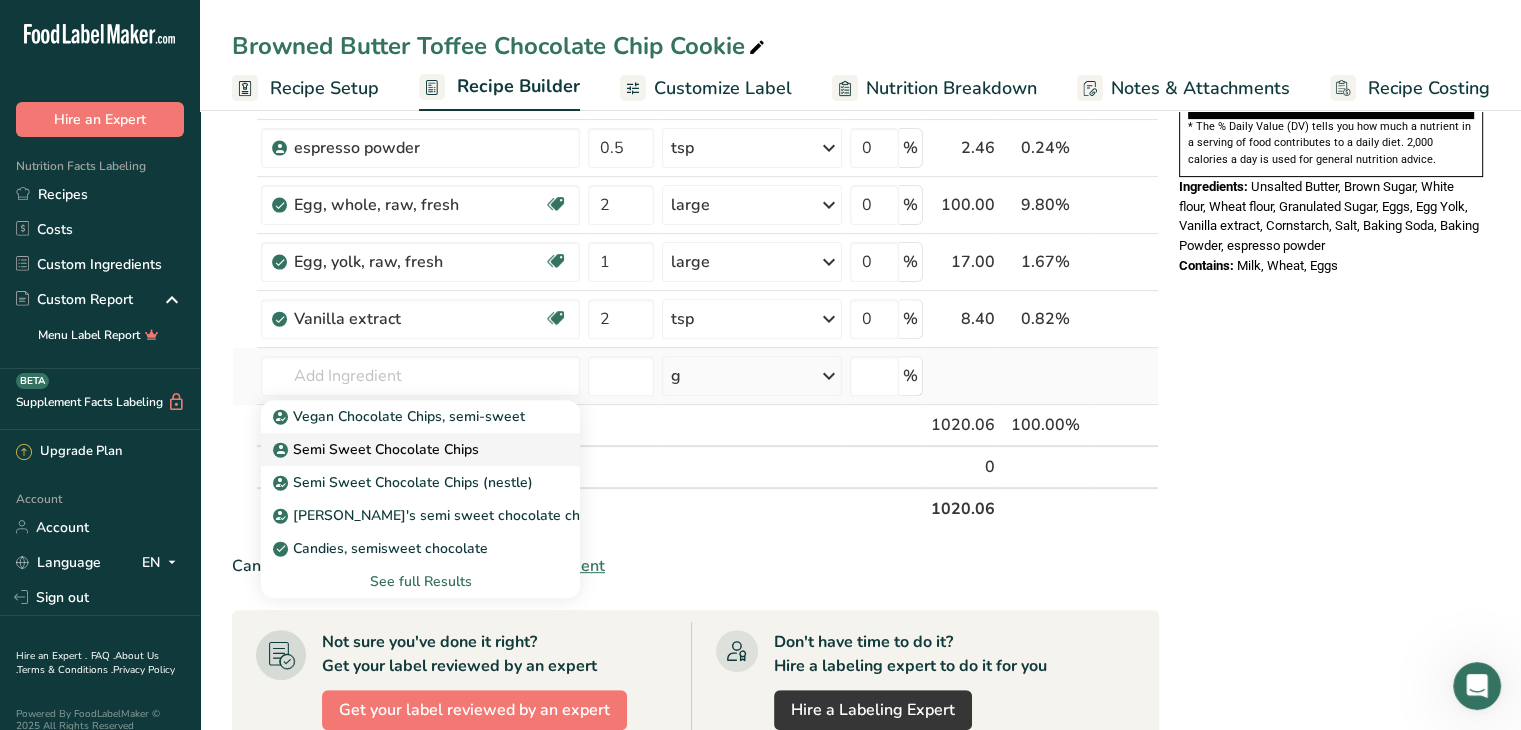 click on "Semi Sweet Chocolate Chips" at bounding box center [378, 449] 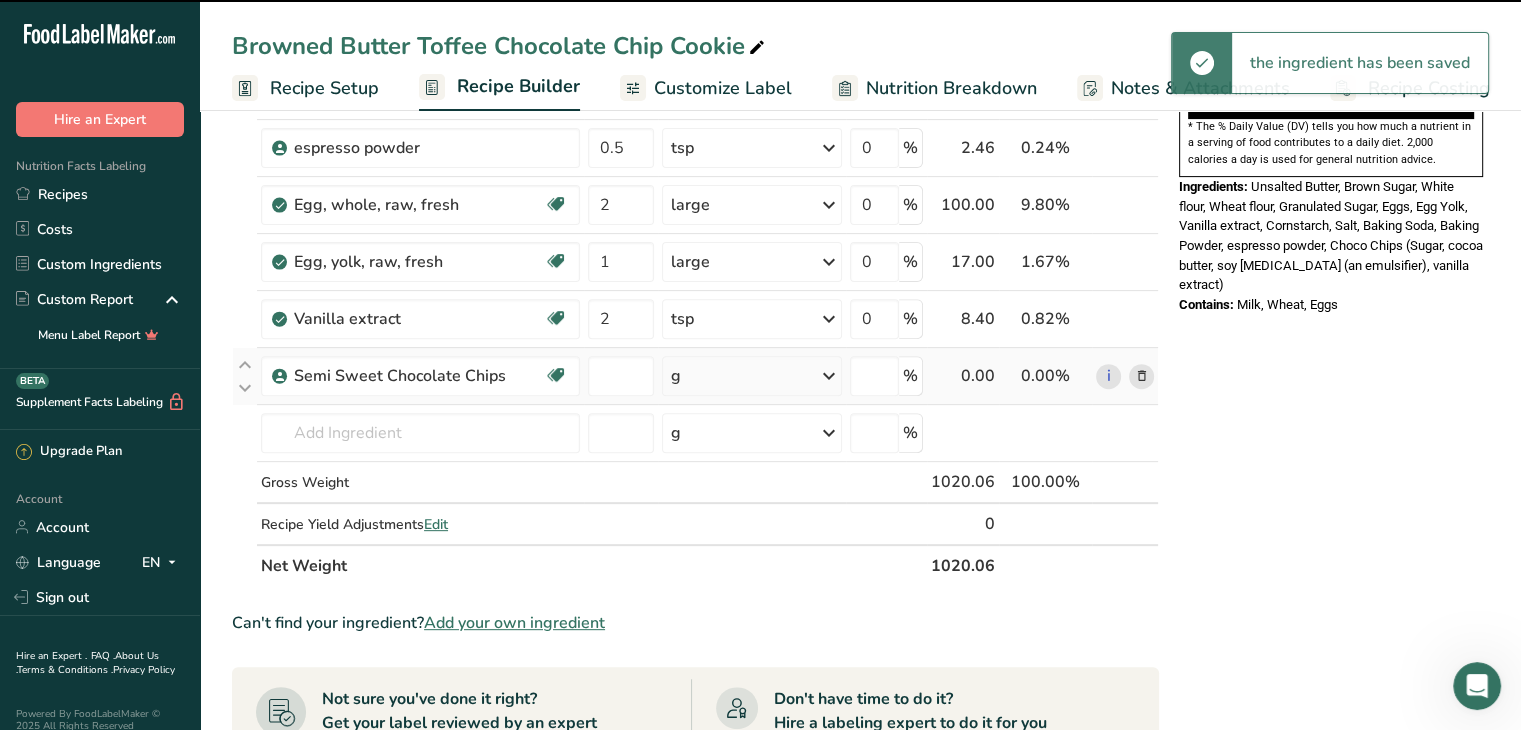 type on "0" 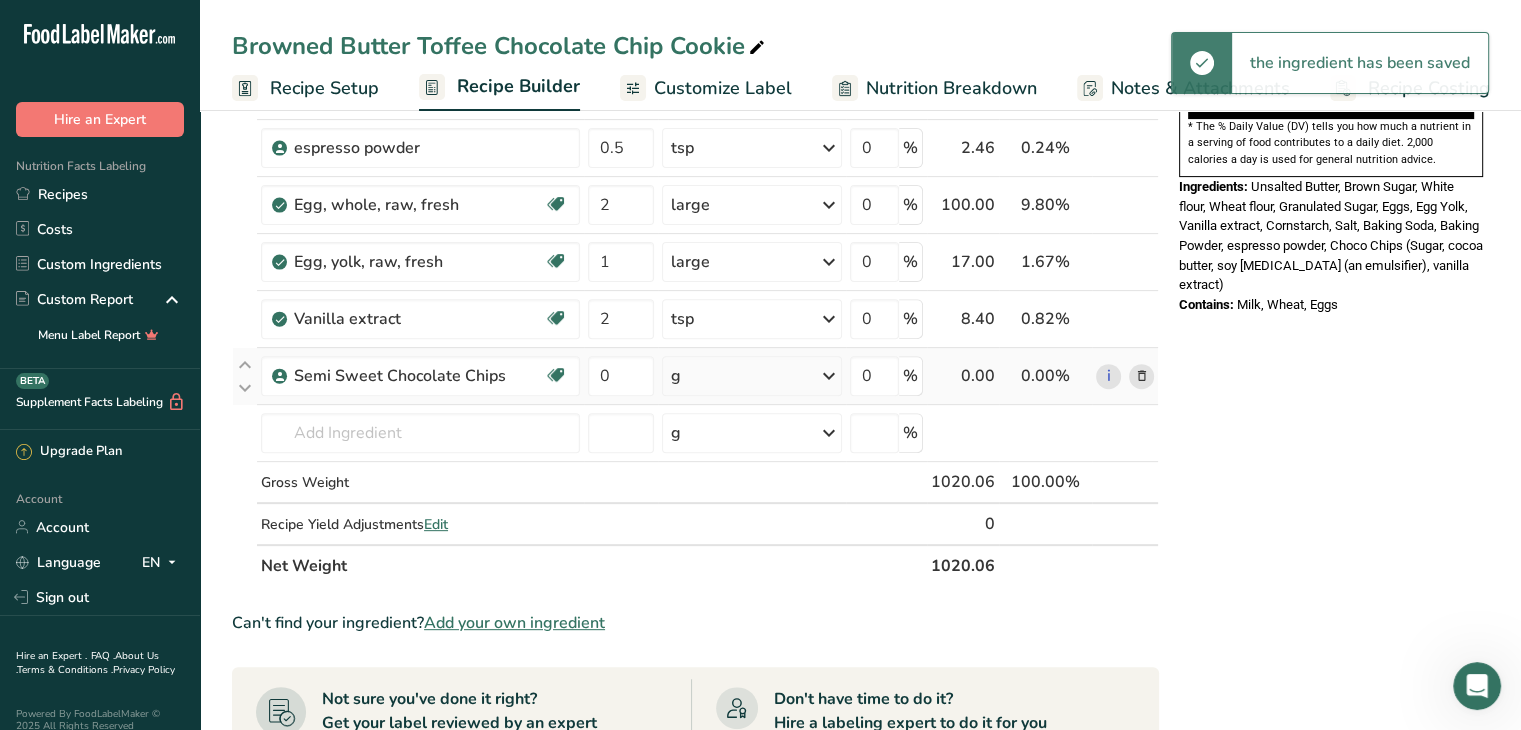 click on "g" at bounding box center [752, 376] 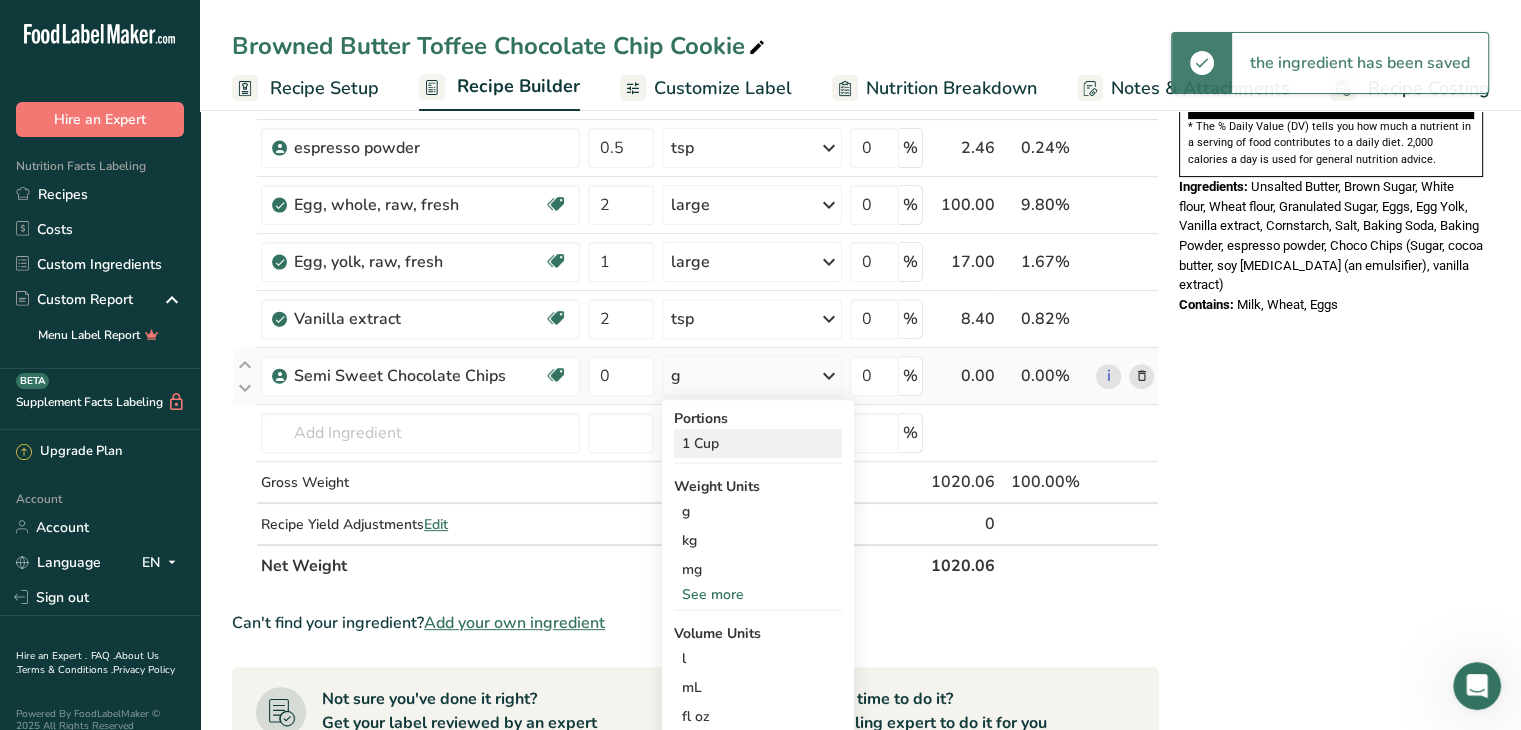 click on "1 Cup" at bounding box center [758, 443] 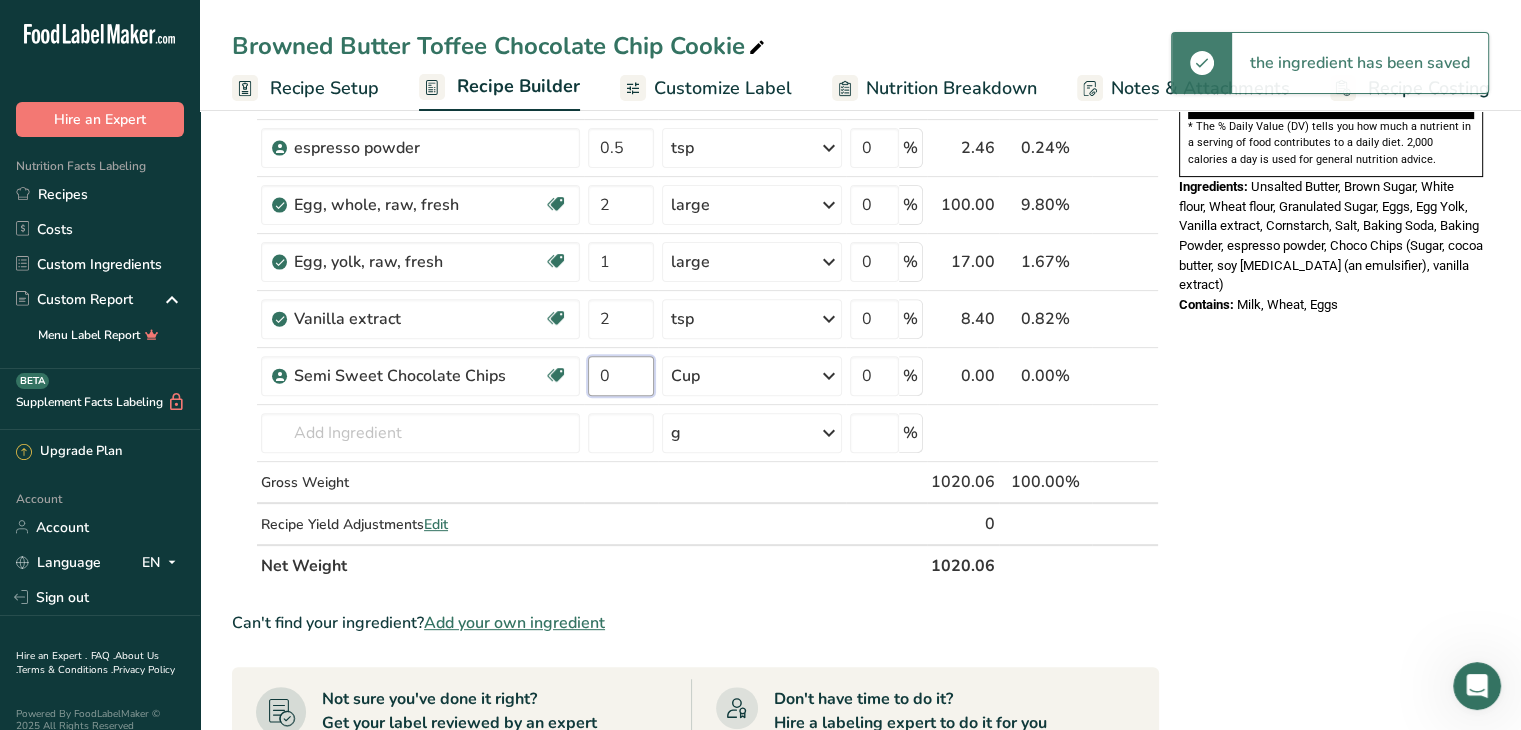 click on "0" at bounding box center (621, 376) 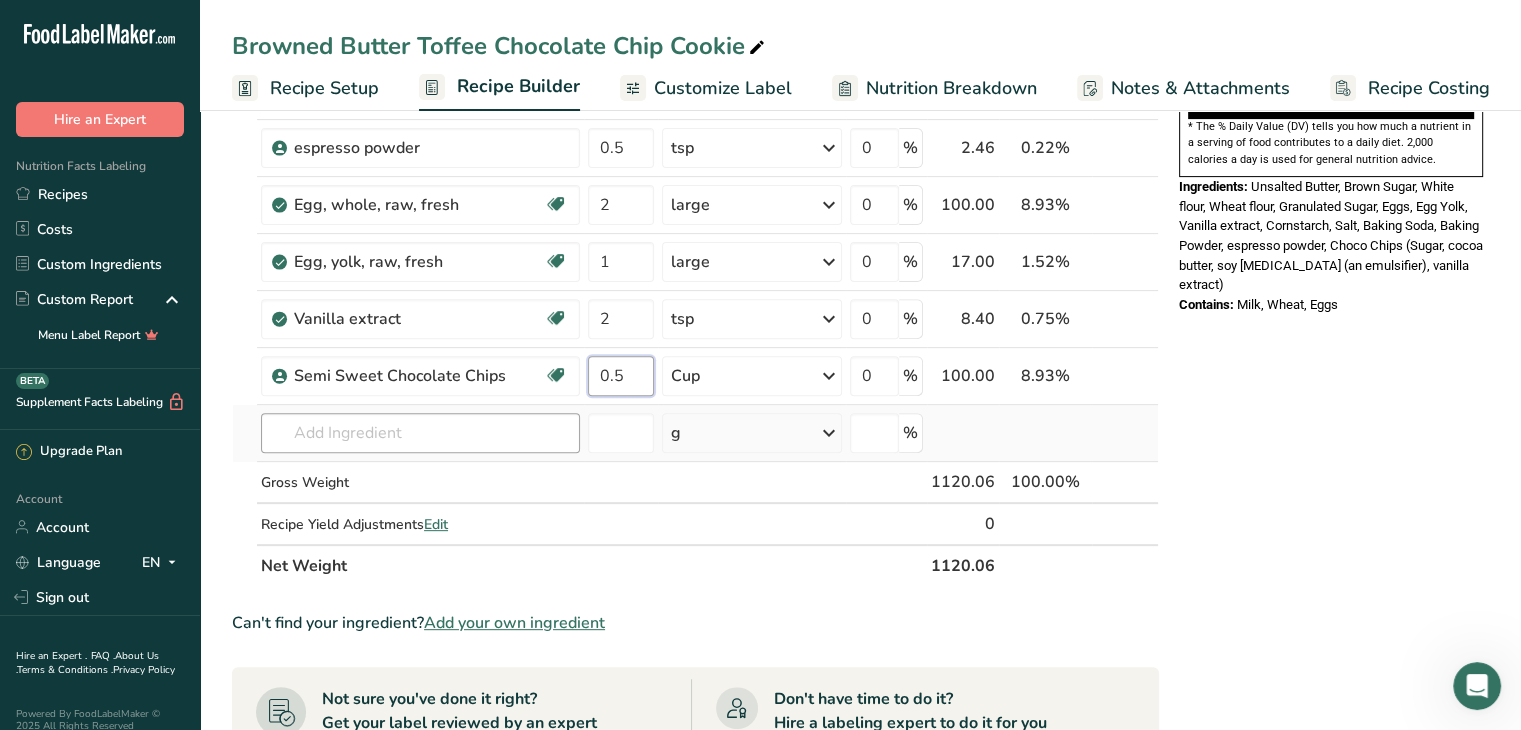 type on "0.5" 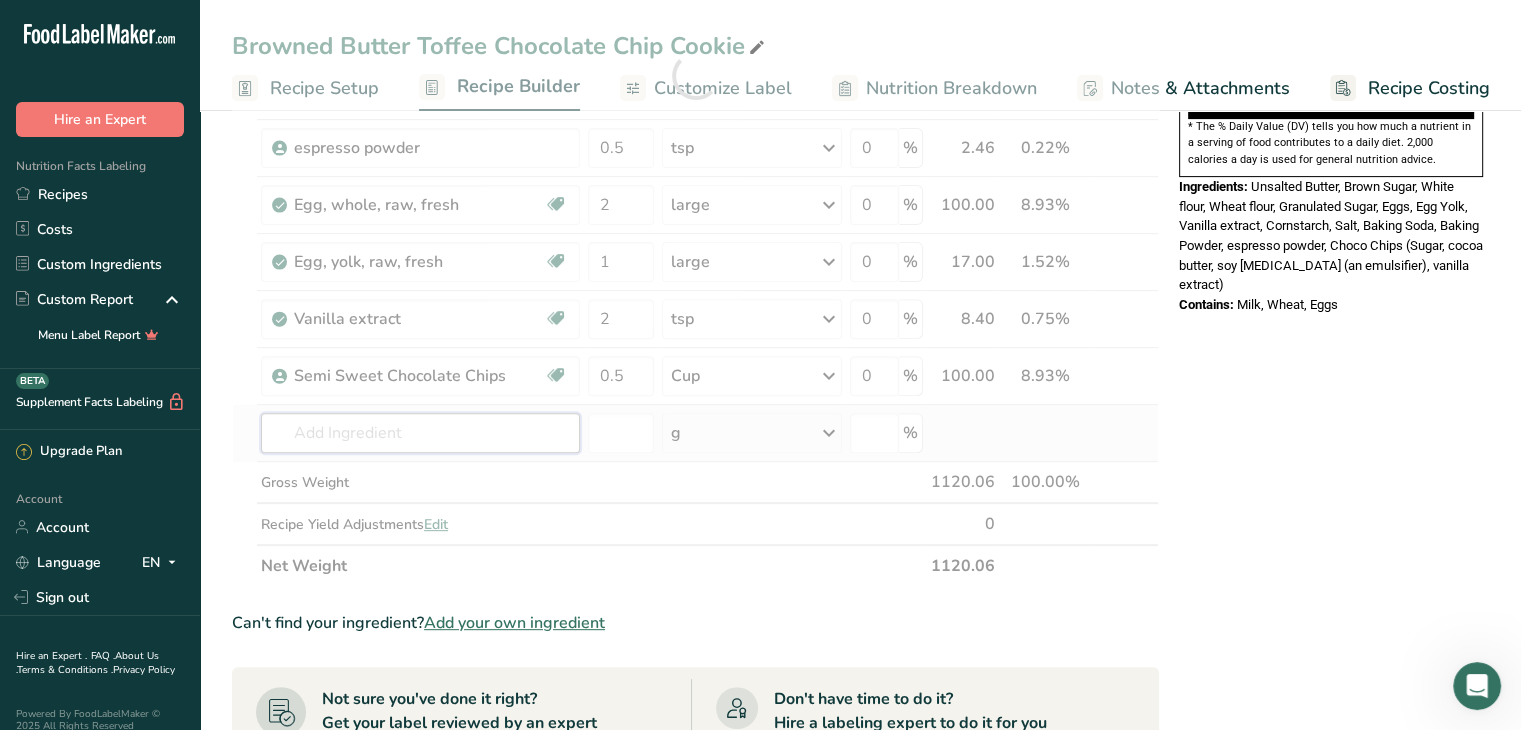 click on "Ingredient *
Amount *
Unit *
Waste *   .a-a{fill:#347362;}.b-a{fill:#fff;}          Grams
Percentage
Butter, without salt
Gluten free
Vegetarian
Soy free
16
tbsp
Portions
1 pat (1" sq, 1/3" high)
1 tbsp
1 cup
See more
Weight Units
g
kg
mg
See more
Volume Units
l
Volume units require a density conversion. If you know your ingredient's density enter it below. Otherwise, click on "RIA" our AI Regulatory bot - she will be able to help you
lb/ft3
g/cm3
Confirm
mL
lb/ft3" at bounding box center (695, 75) 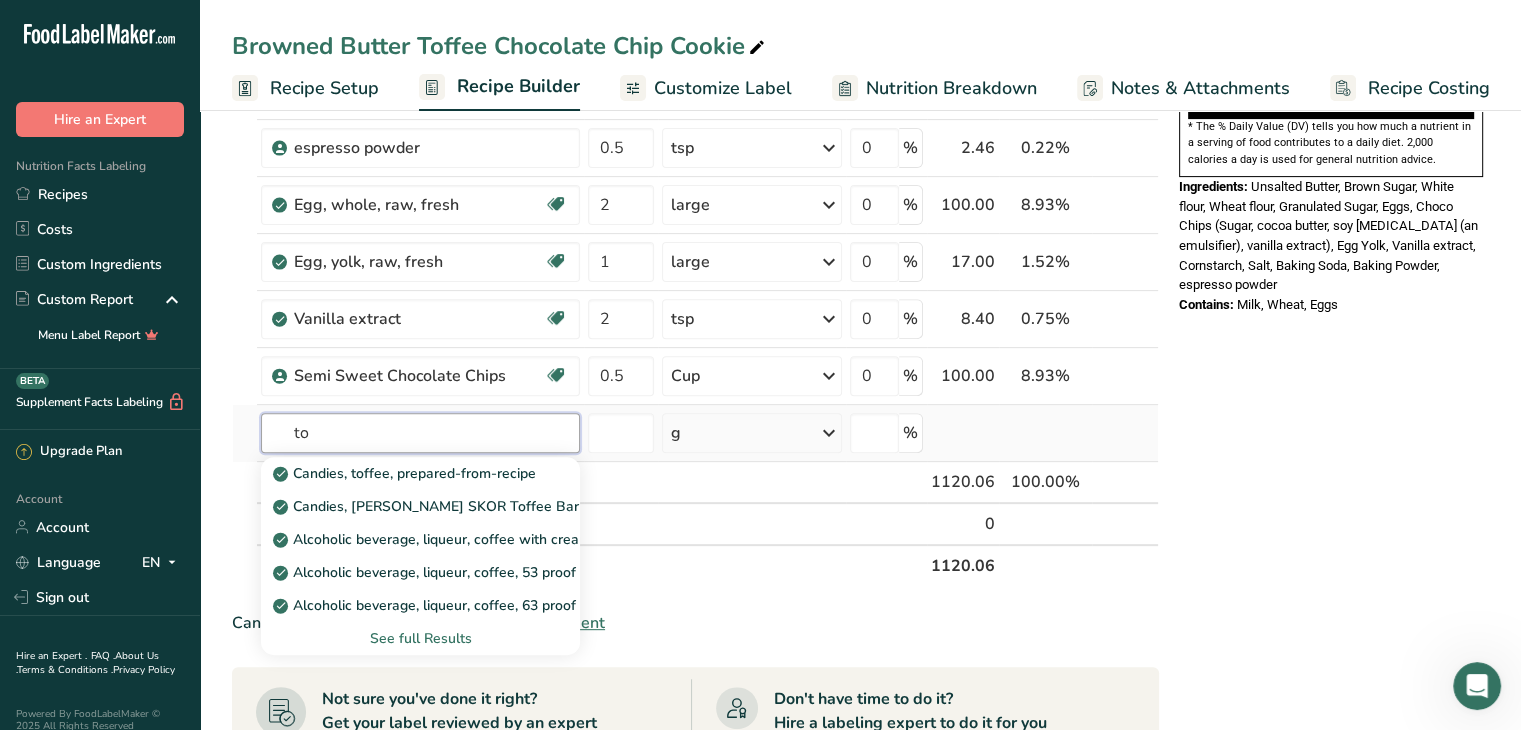 type on "t" 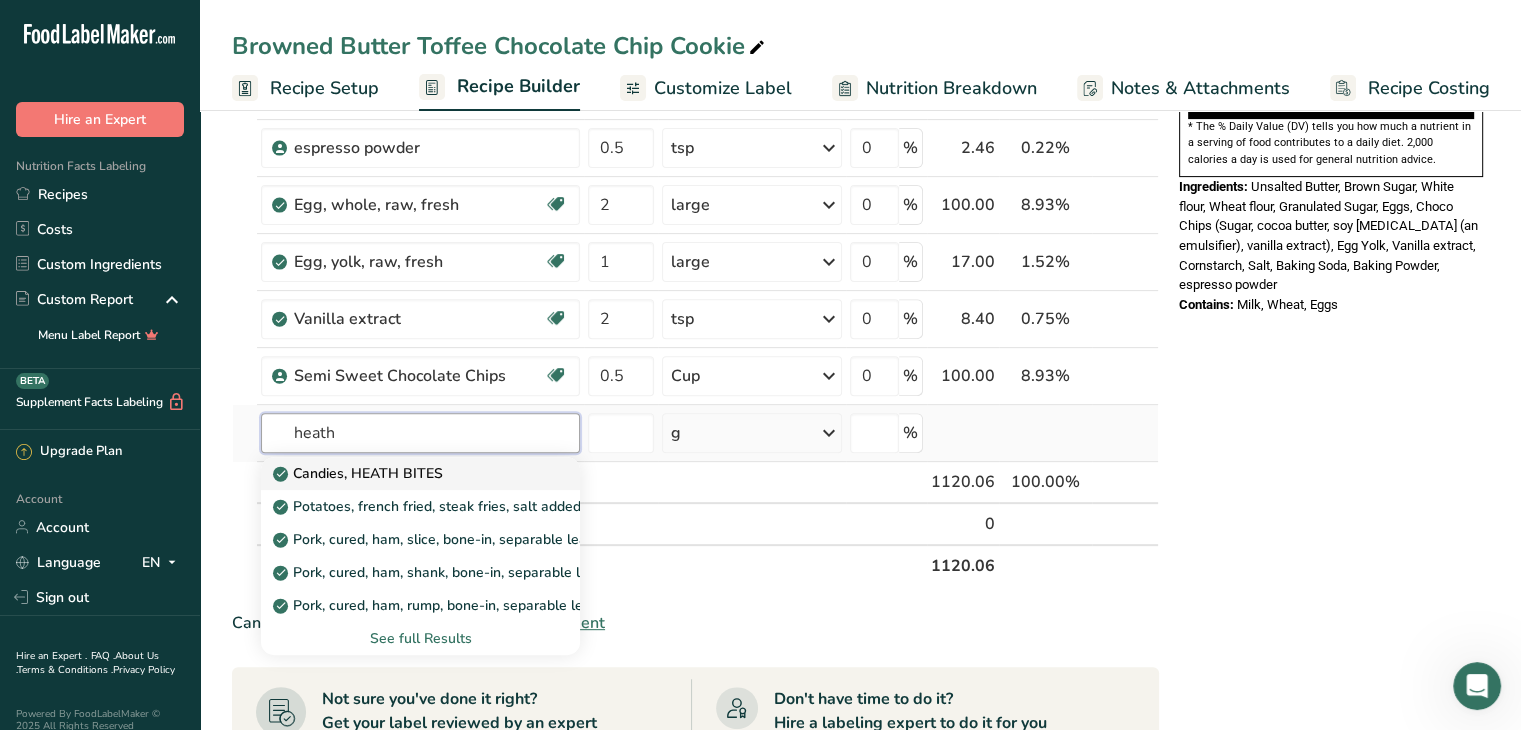 type on "heath" 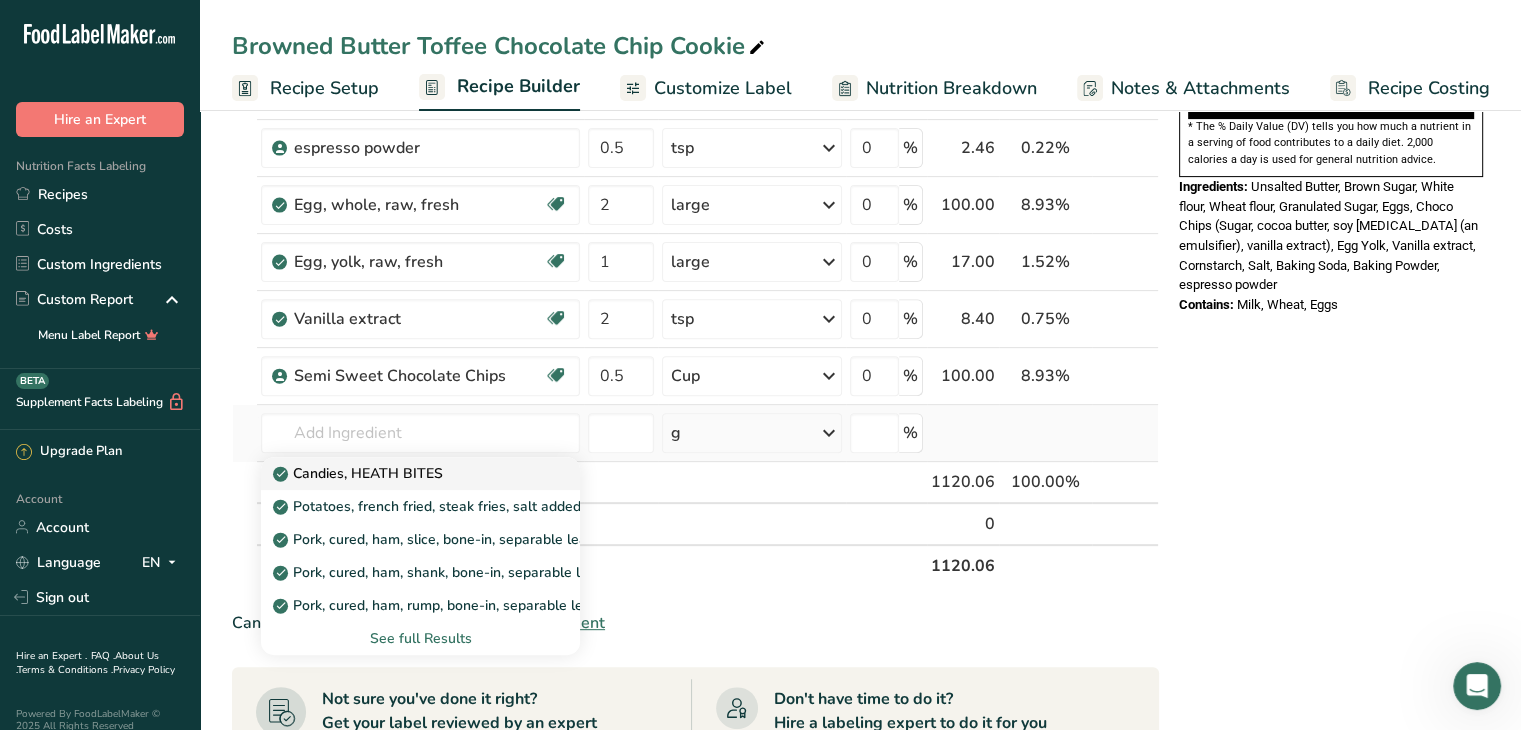 click on "Candies, HEATH BITES" at bounding box center [360, 473] 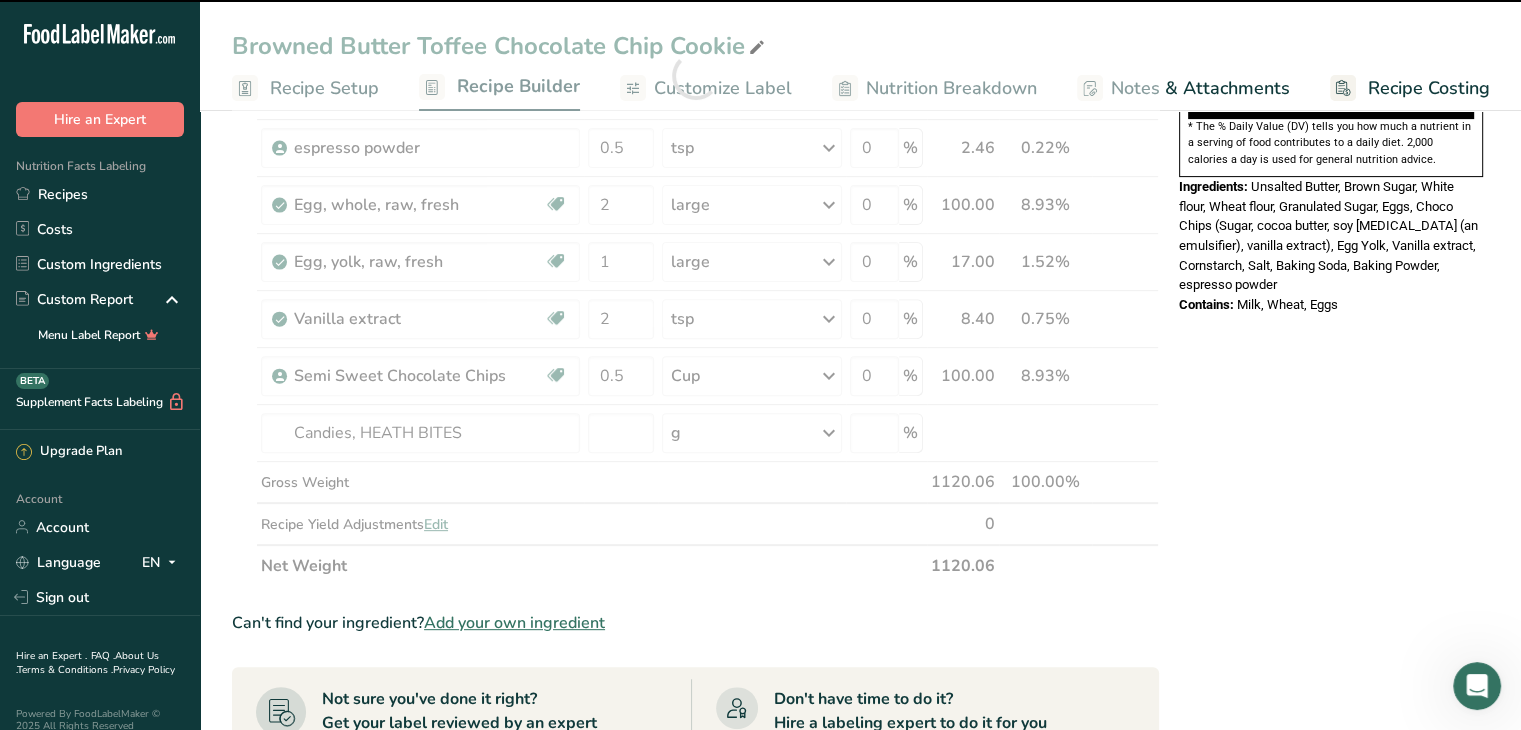 type on "0" 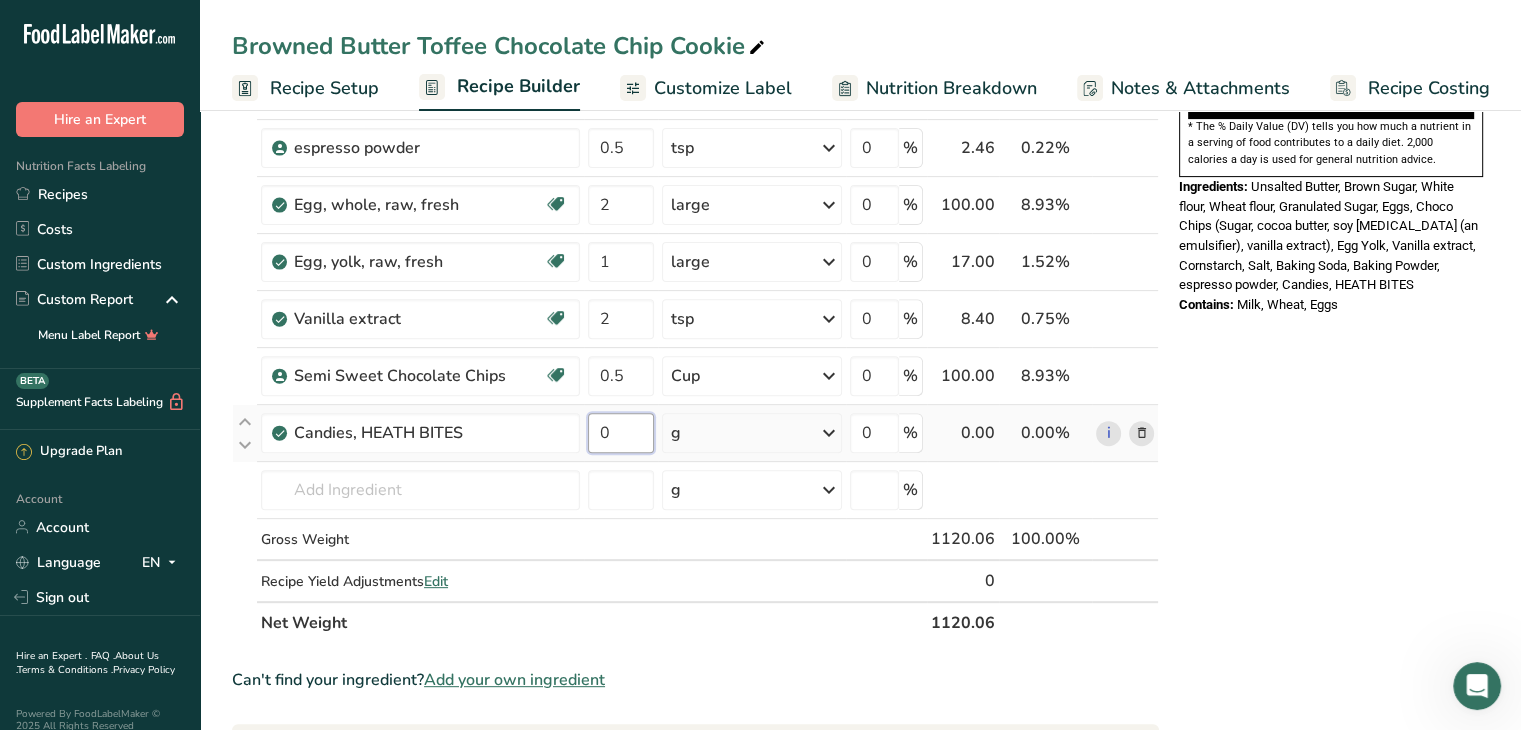click on "0" at bounding box center [621, 433] 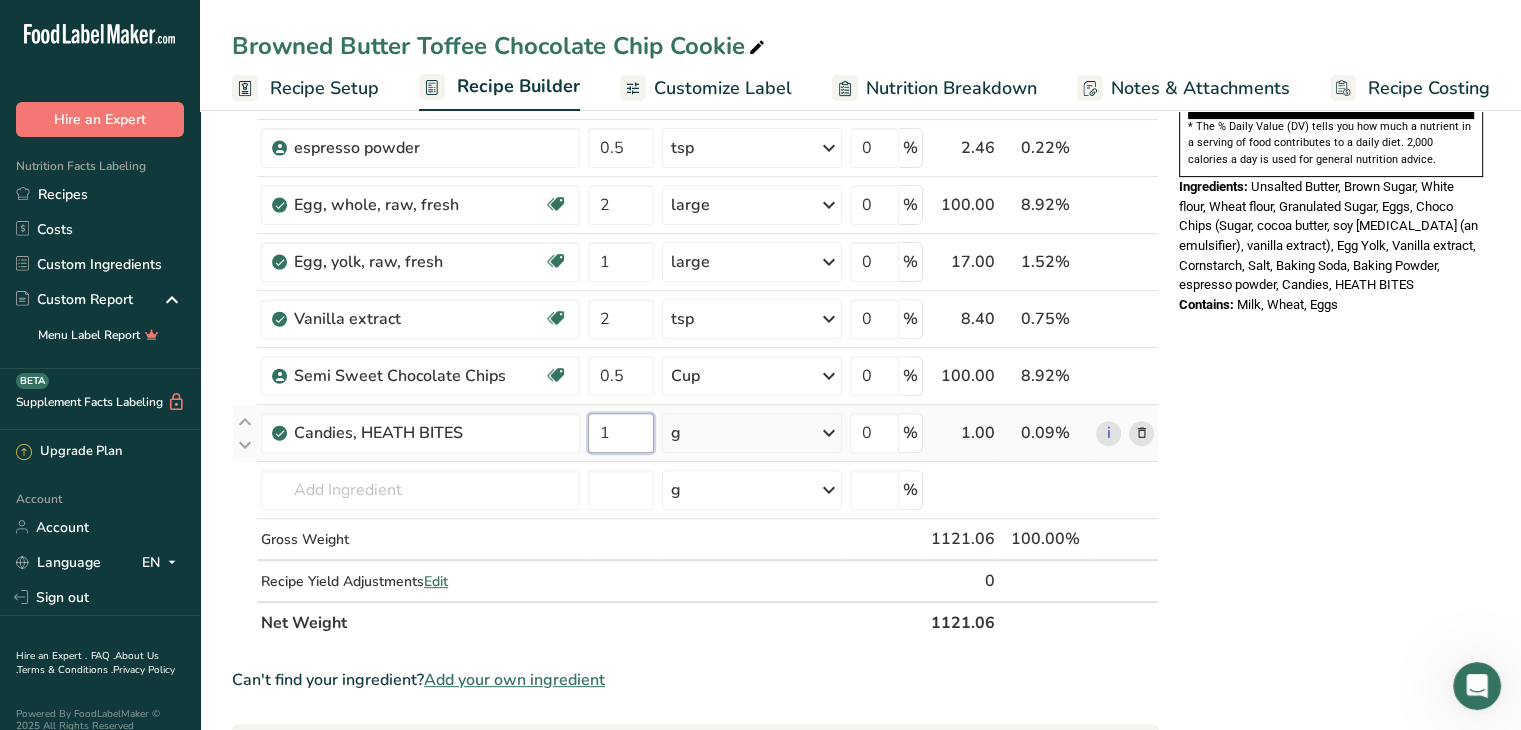 type on "1" 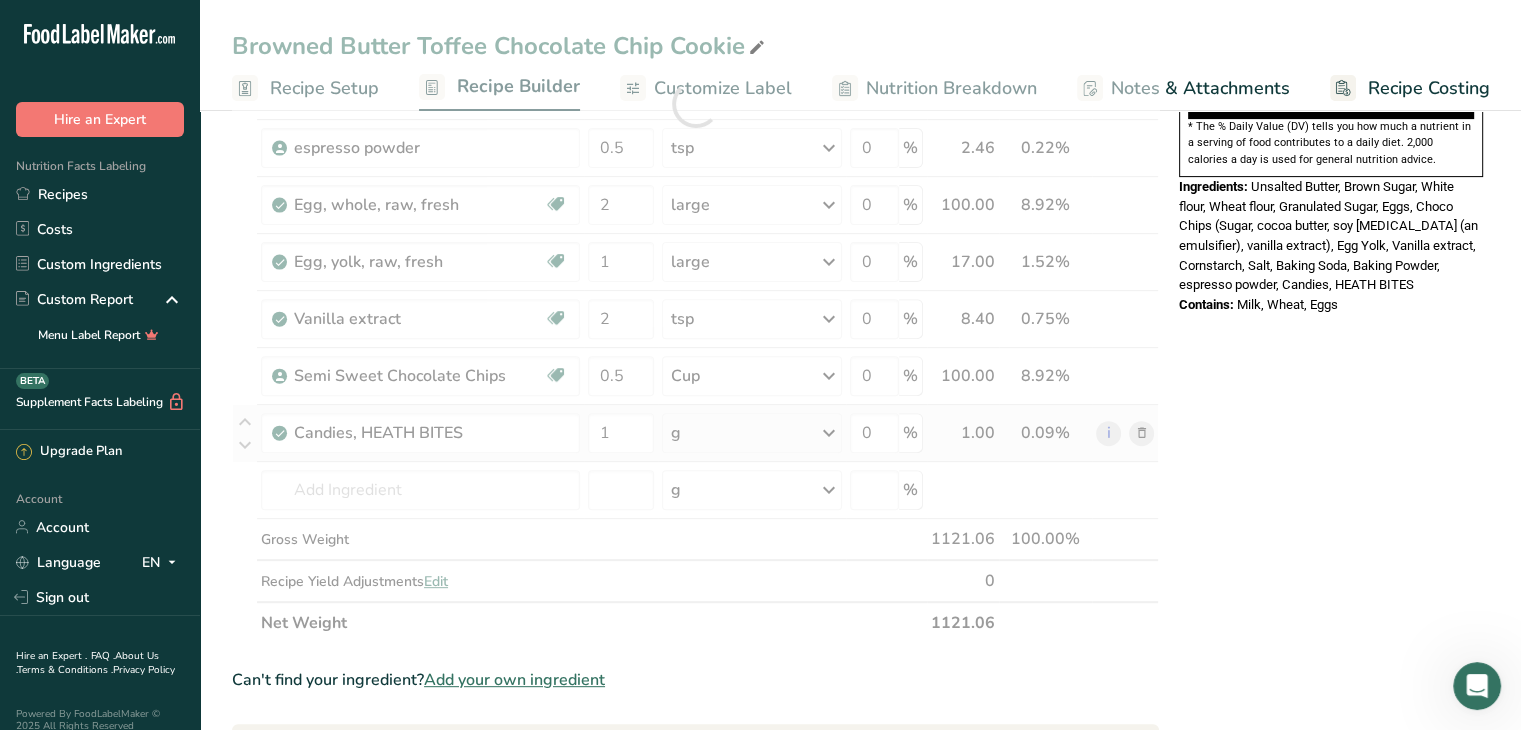 click on "Ingredient *
Amount *
Unit *
Waste *   .a-a{fill:#347362;}.b-a{fill:#fff;}          Grams
Percentage
Butter, without salt
Gluten free
Vegetarian
Soy free
16
tbsp
Portions
1 pat (1" sq, 1/3" high)
1 tbsp
1 cup
See more
Weight Units
g
kg
mg
See more
Volume Units
l
Volume units require a density conversion. If you know your ingredient's density enter it below. Otherwise, click on "RIA" our AI Regulatory bot - she will be able to help you
lb/ft3
g/cm3
Confirm
mL
lb/ft3" at bounding box center (695, 104) 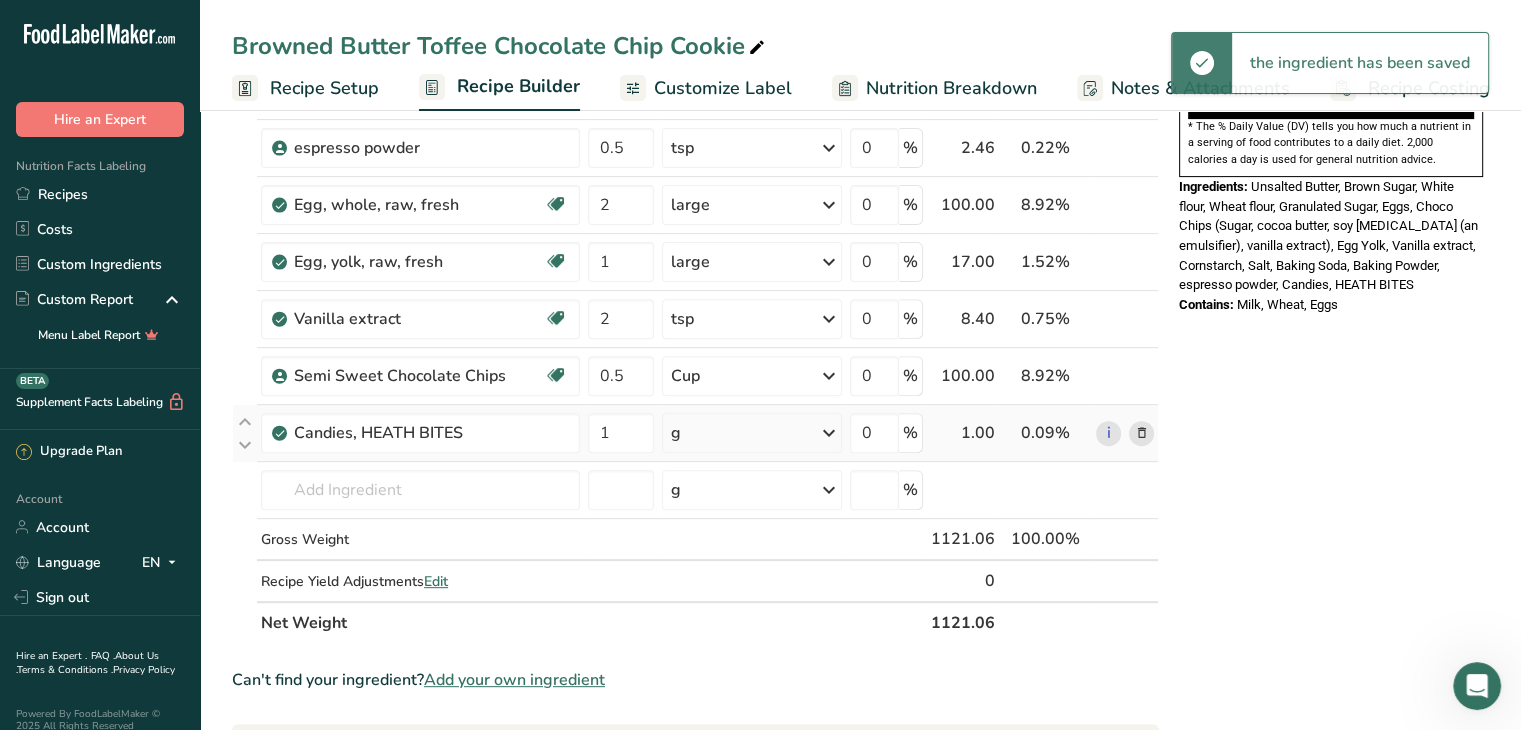 click on "g" at bounding box center (752, 433) 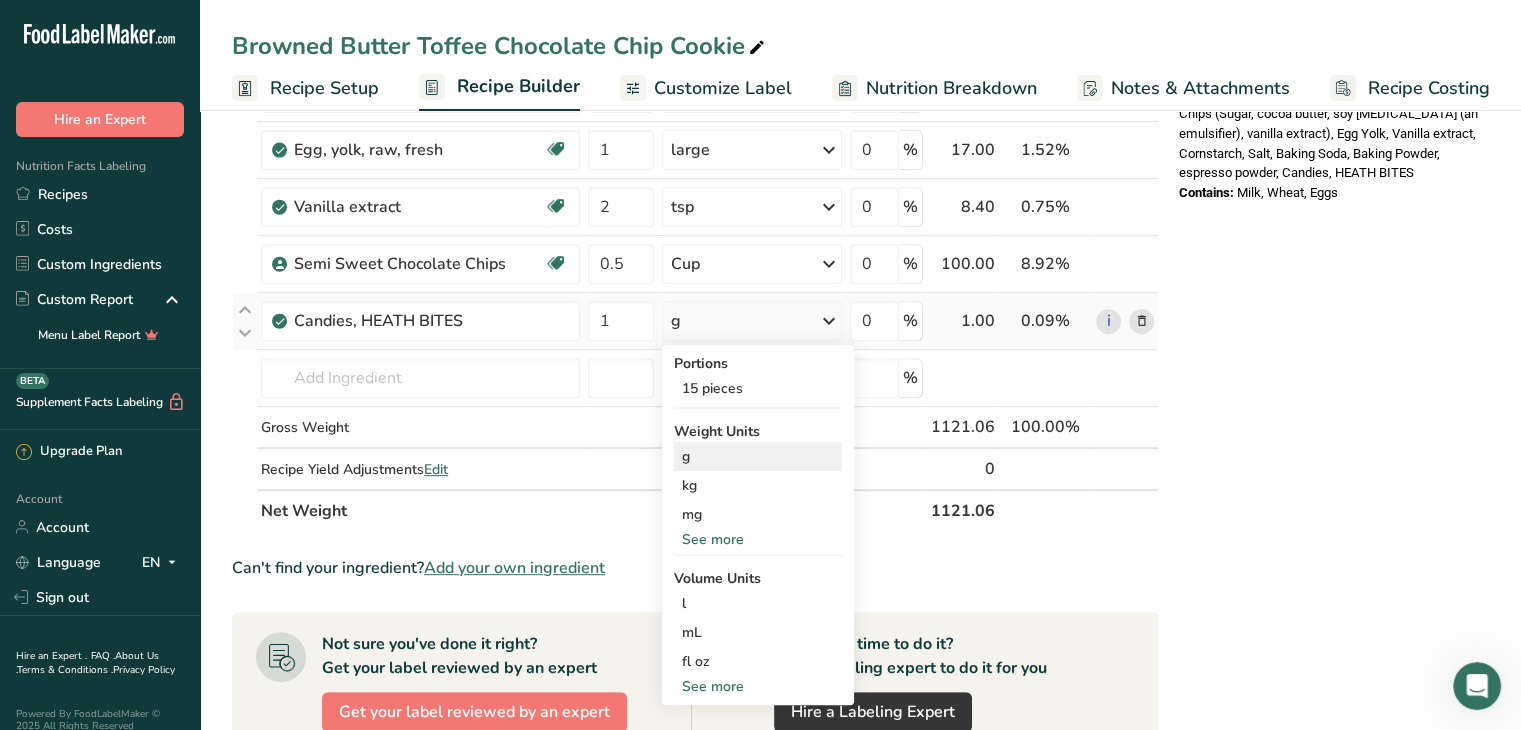 scroll, scrollTop: 766, scrollLeft: 0, axis: vertical 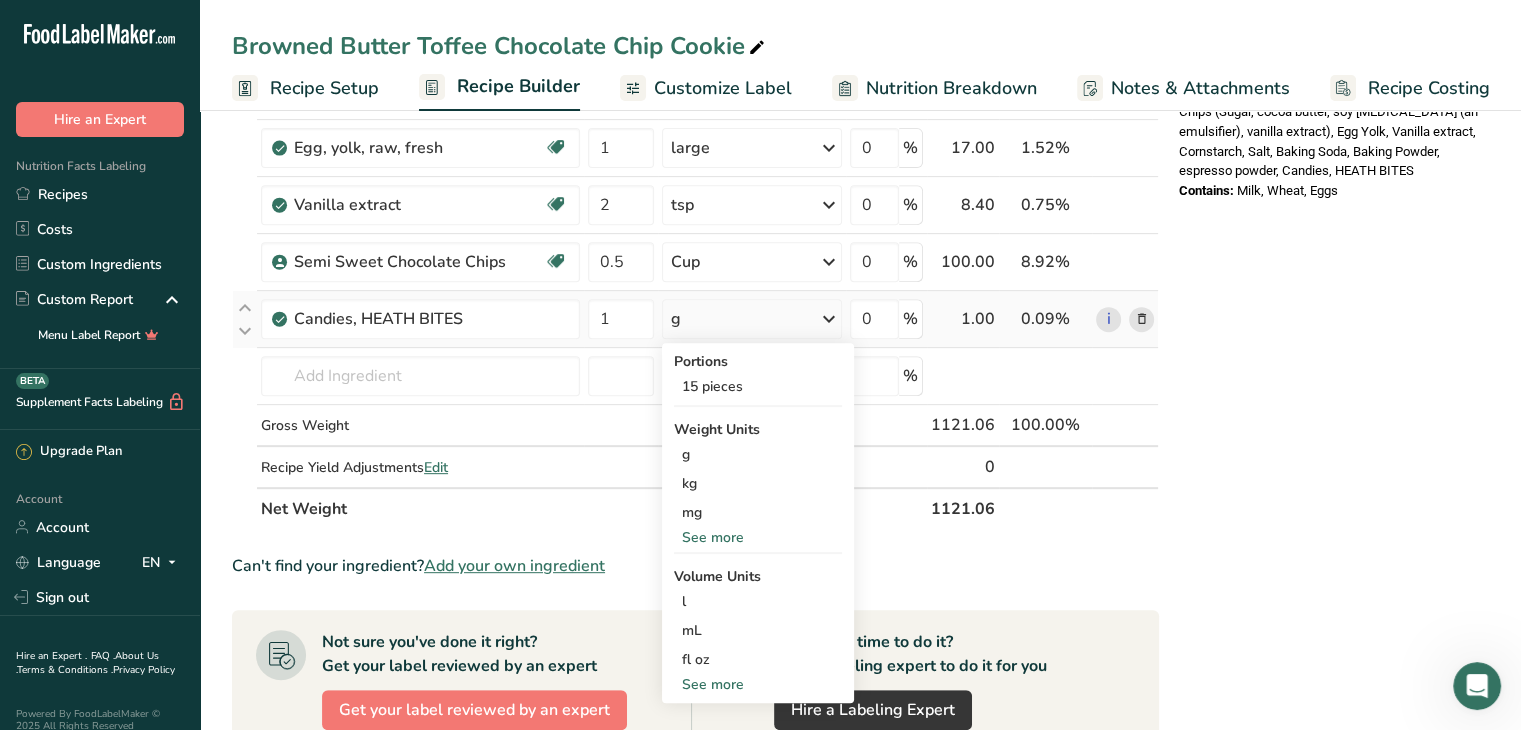 click on "See more" at bounding box center (758, 684) 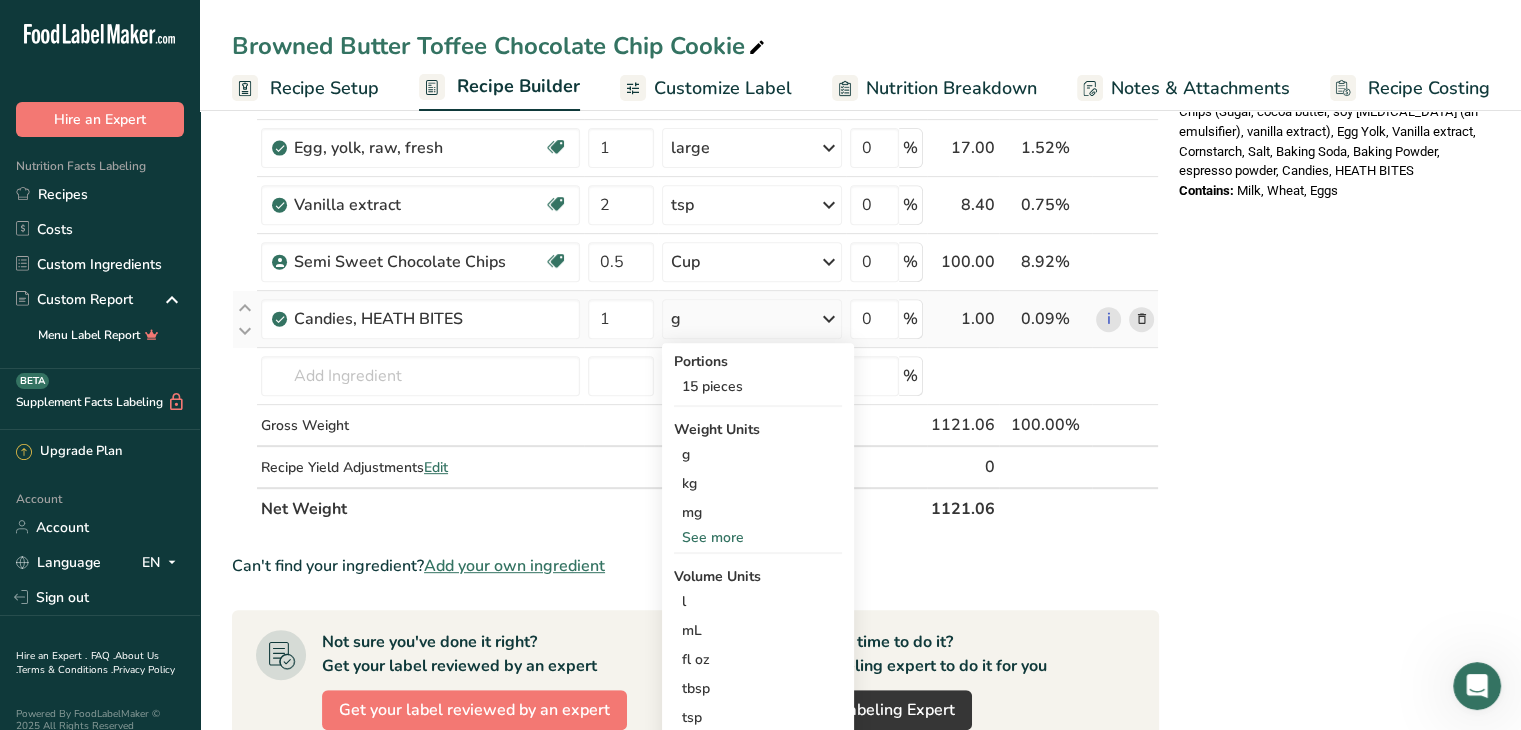click on "tbsp
Volume units require a density conversion. If you know your ingredient's density enter it below. Otherwise, click on "RIA" our AI Regulatory bot - she will be able to help you
lb/ft3
g/cm3
Confirm" at bounding box center [758, 688] 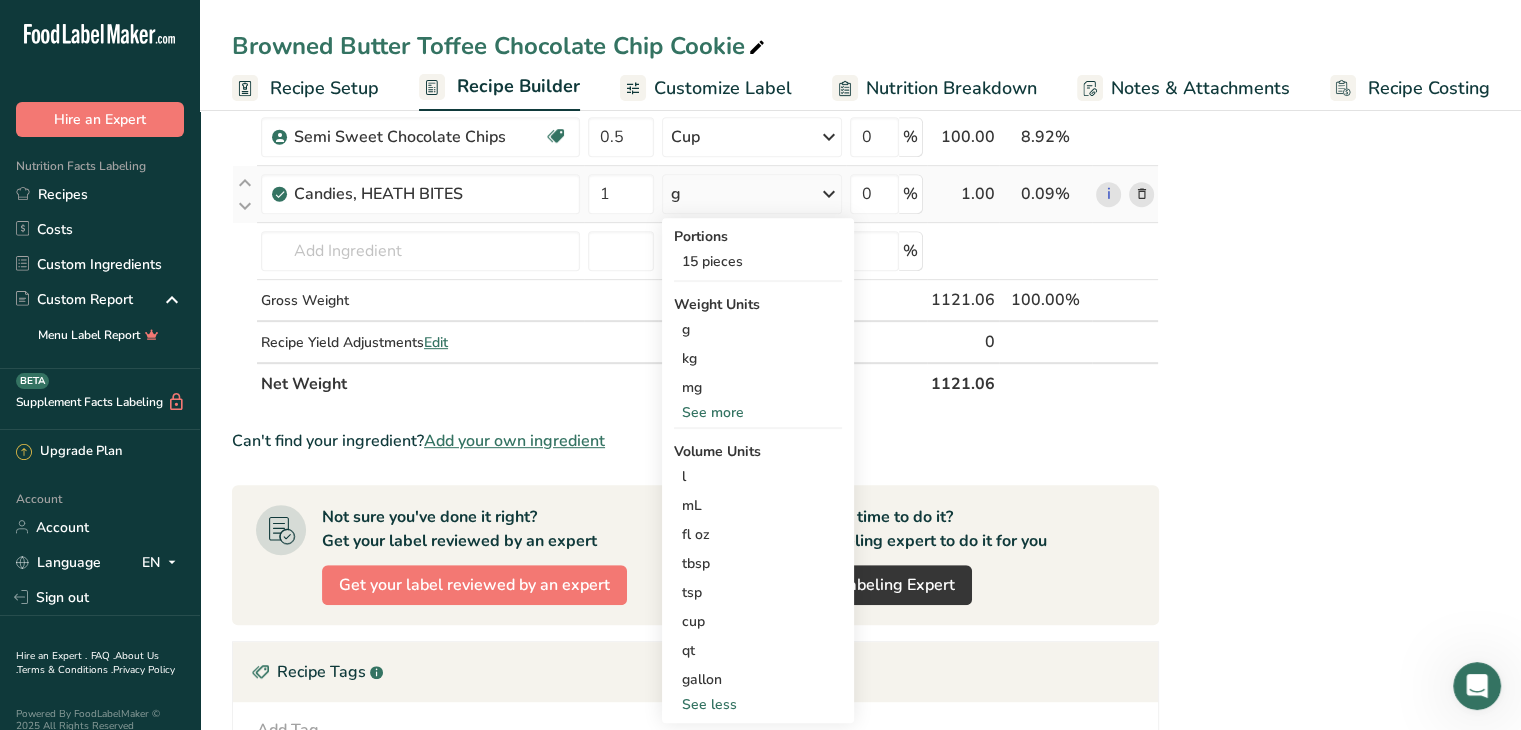 scroll, scrollTop: 910, scrollLeft: 0, axis: vertical 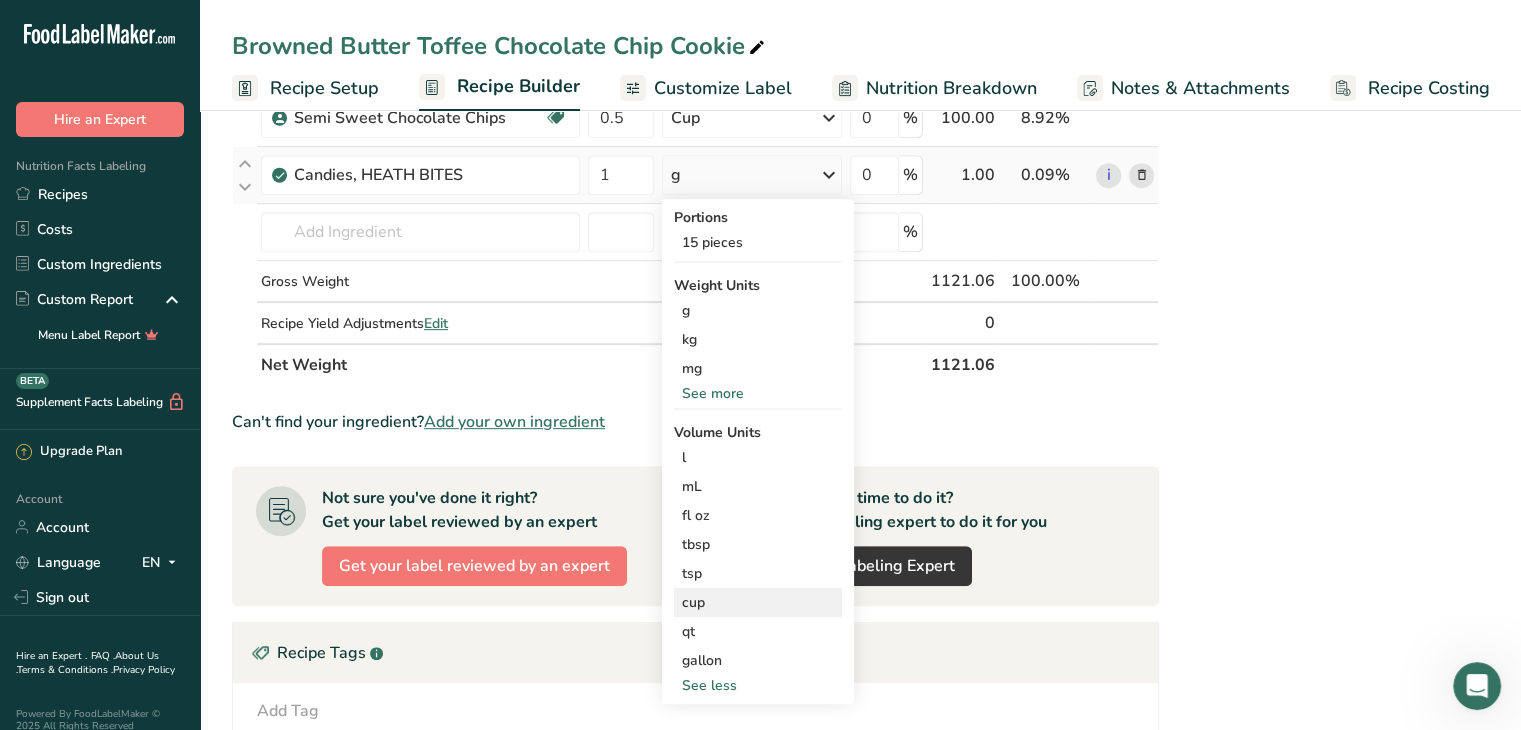 click on "cup" at bounding box center (758, 602) 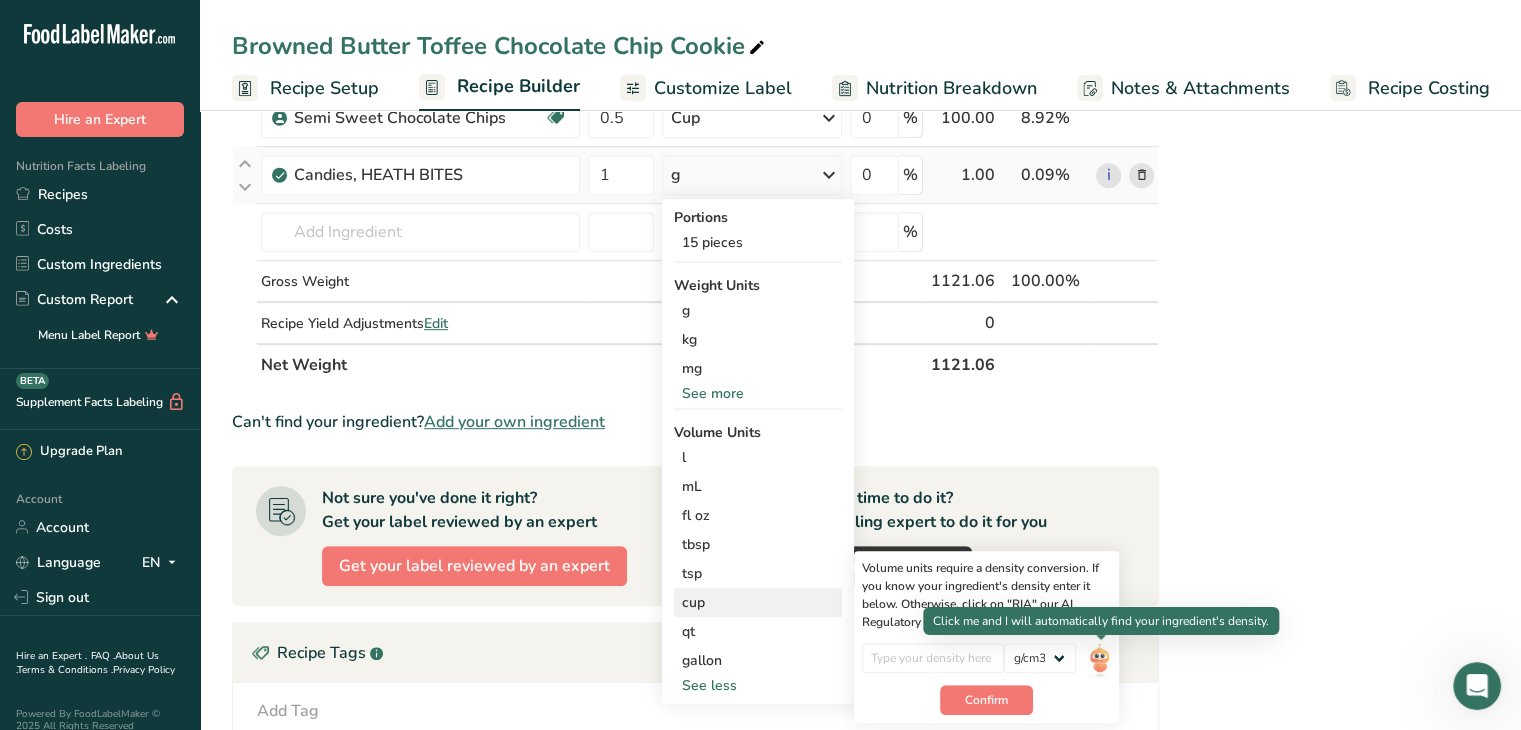 click at bounding box center (1099, 660) 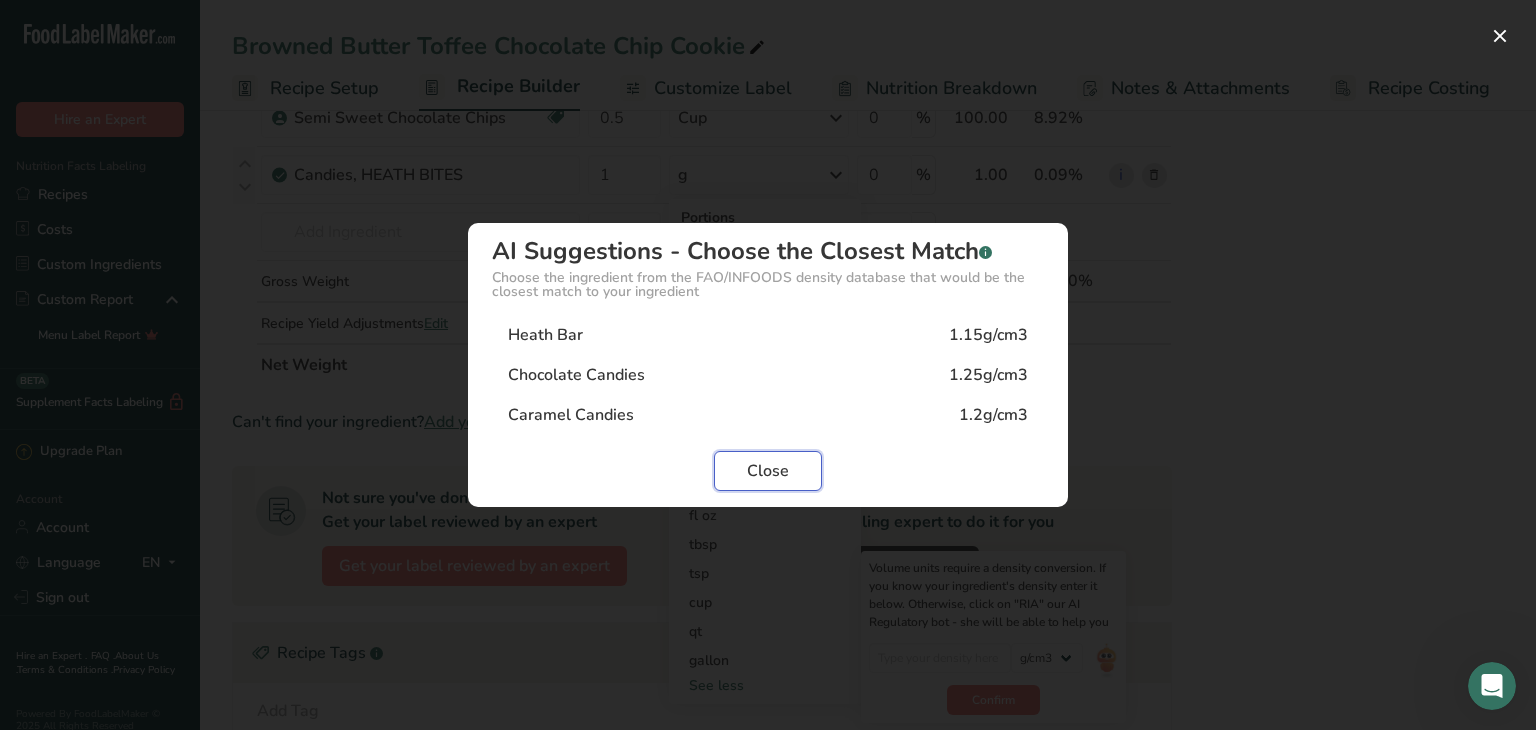 click on "Close" at bounding box center (768, 471) 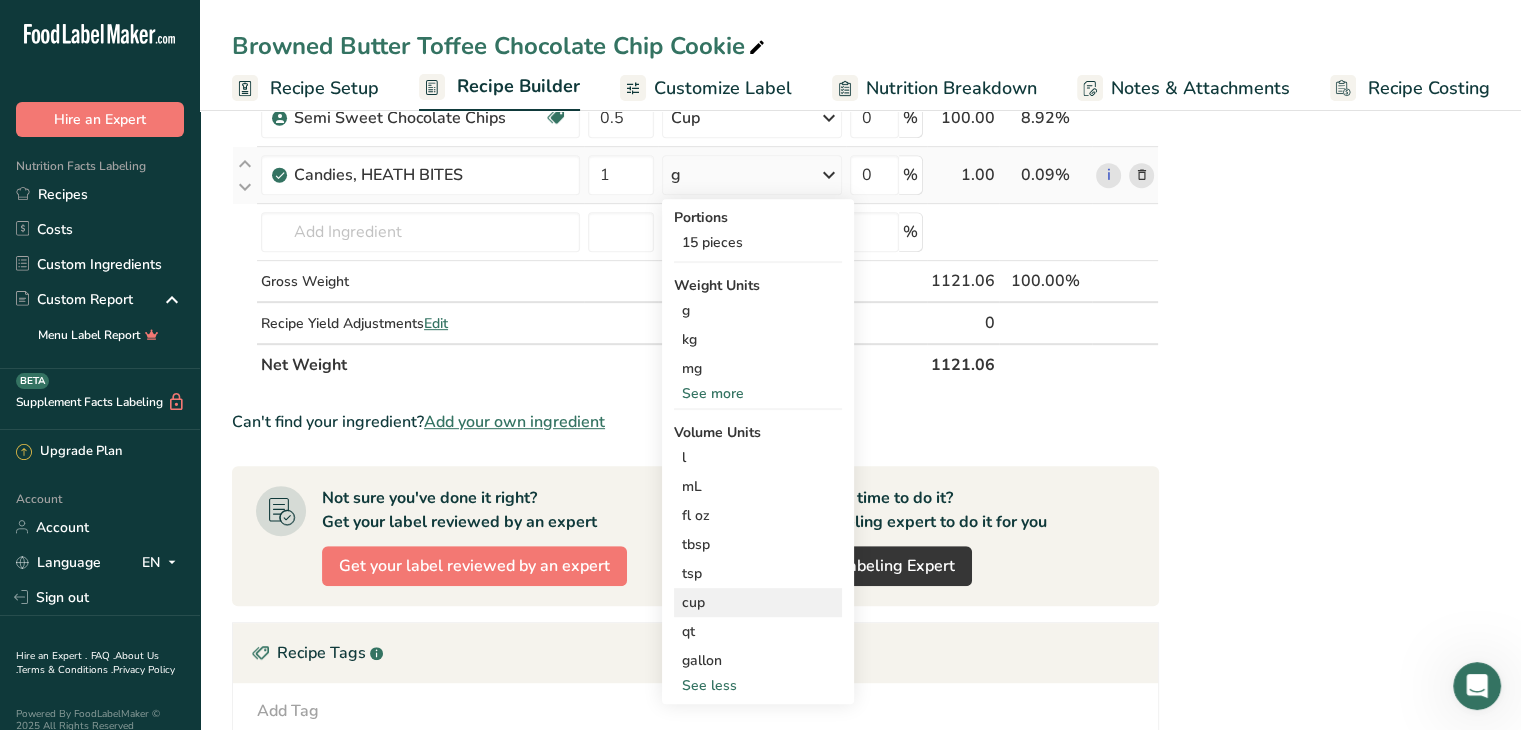 click on "cup" at bounding box center [758, 602] 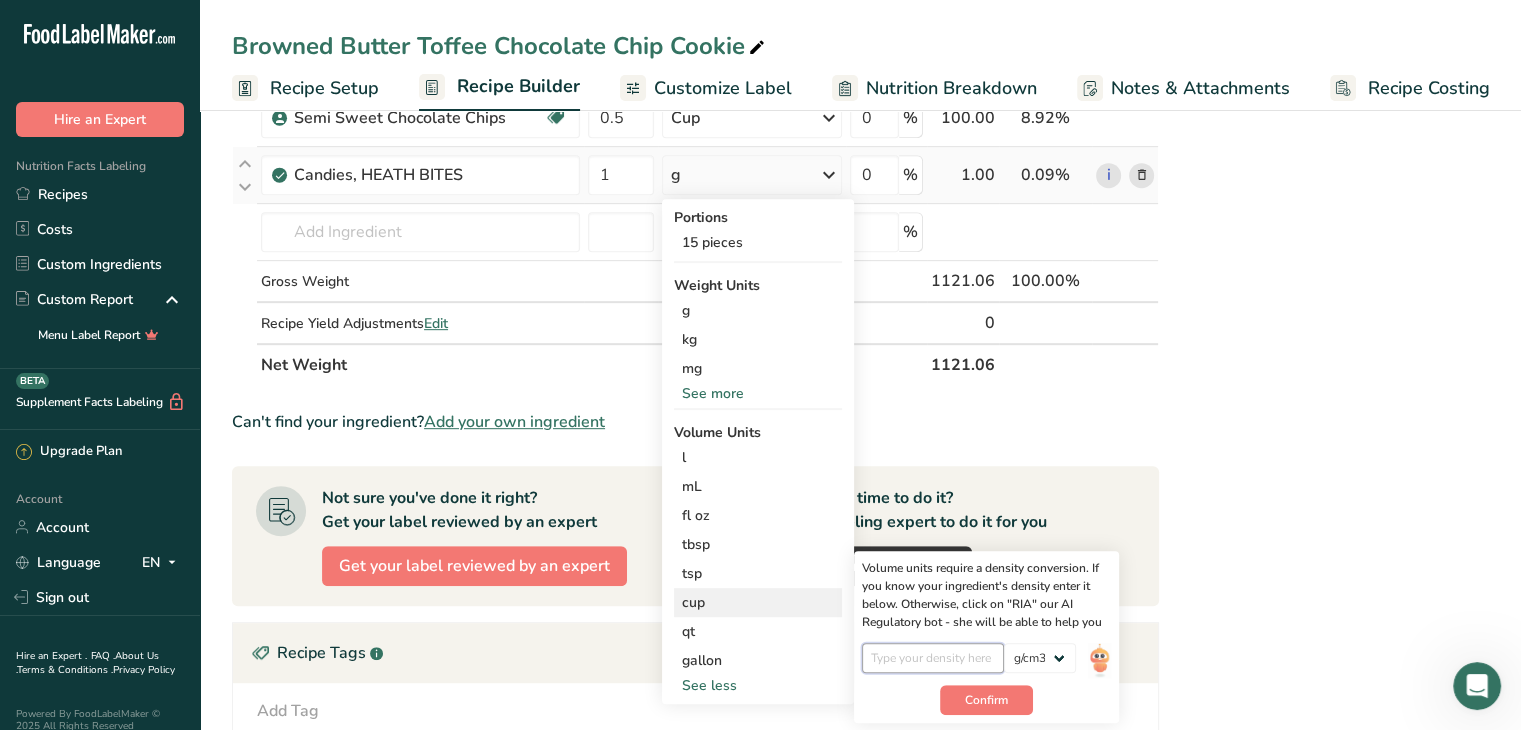 click at bounding box center (933, 658) 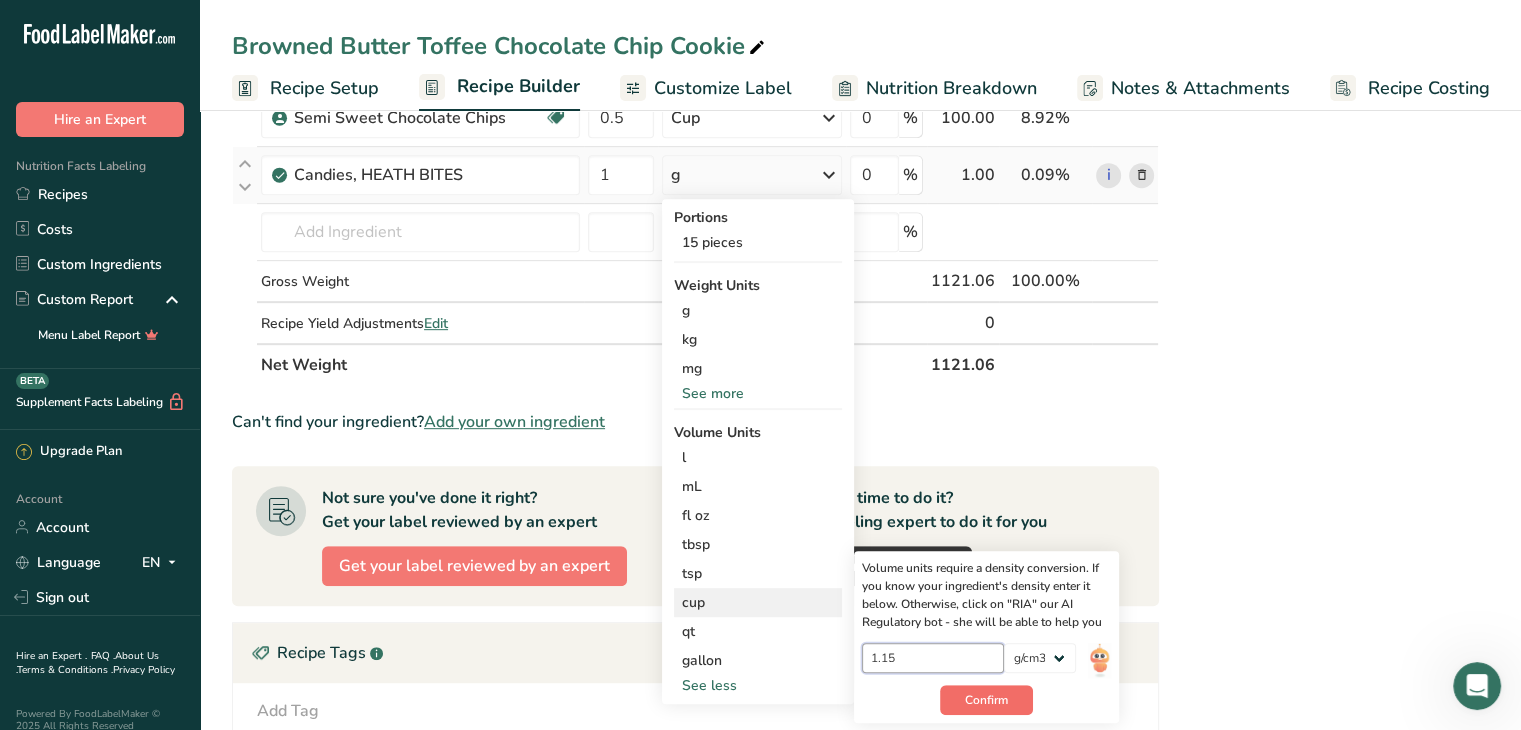 type on "1.15" 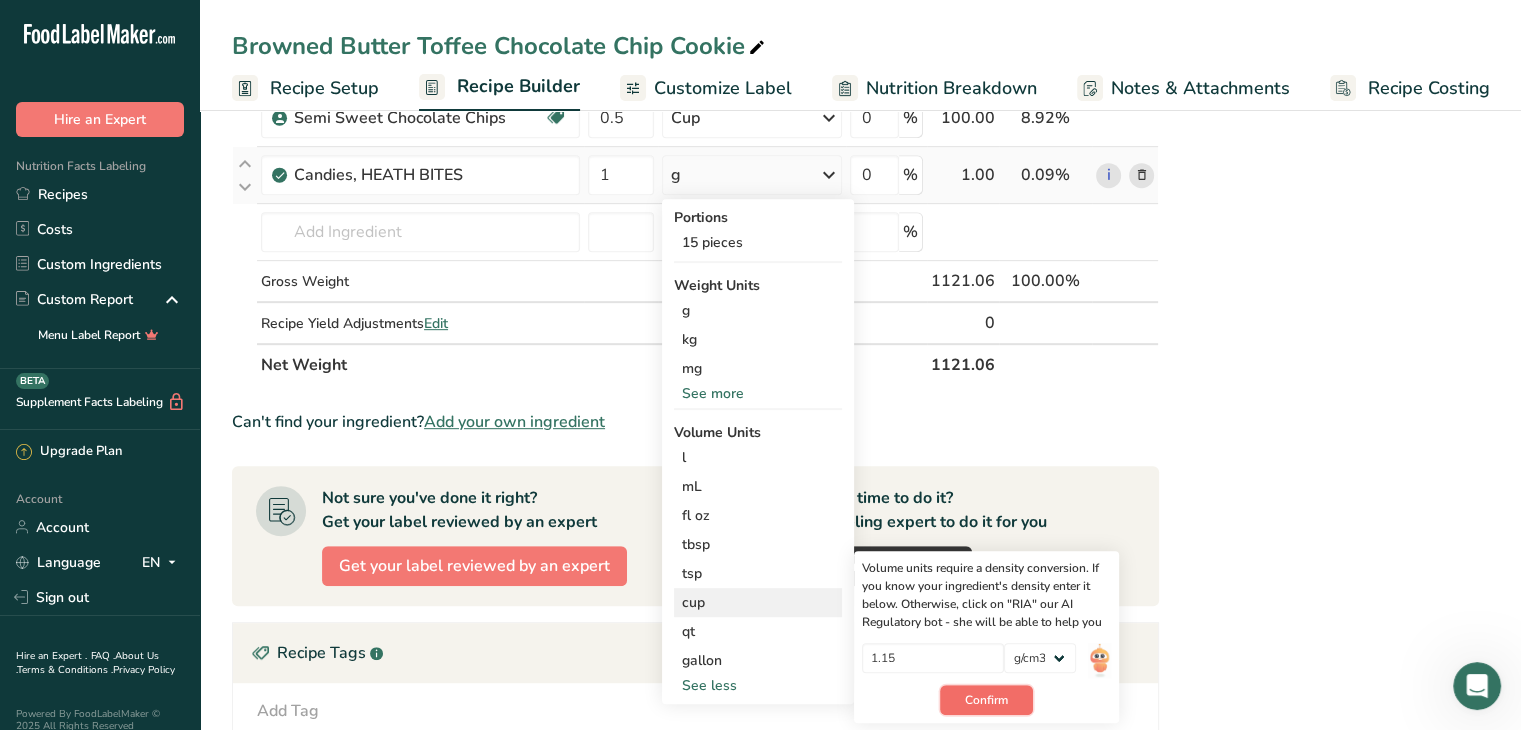 click on "Confirm" at bounding box center (986, 700) 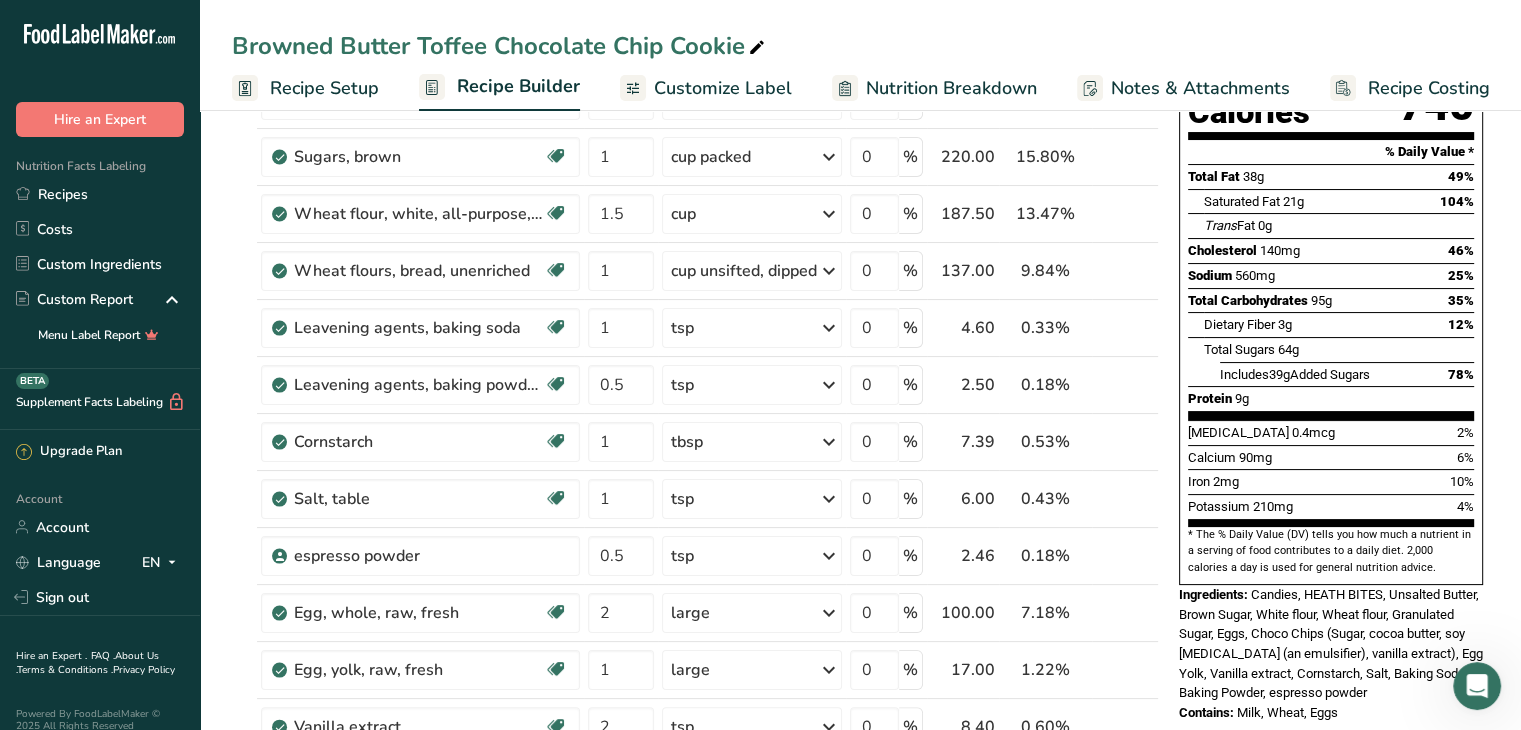 scroll, scrollTop: 251, scrollLeft: 0, axis: vertical 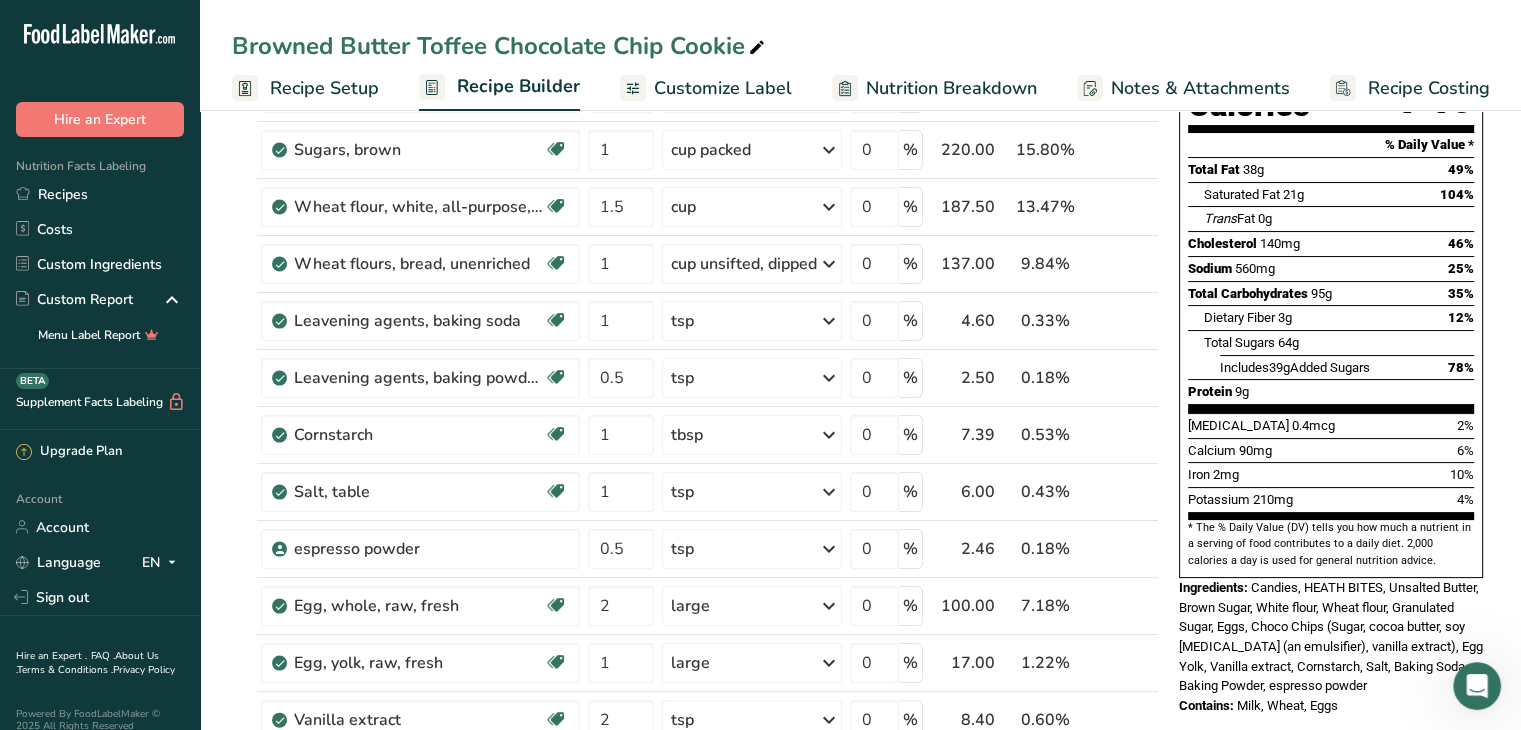 click on "Candies, HEATH BITES, Unsalted Butter, Brown Sugar, White flour, Wheat flour, Granulated Sugar, Eggs, Choco Chips (Sugar, cocoa butter, soy [MEDICAL_DATA] (an emulsifier), vanilla extract), Egg Yolk, Vanilla extract, Cornstarch, Salt, Baking Soda, Baking Powder, espresso powder" at bounding box center [1331, 636] 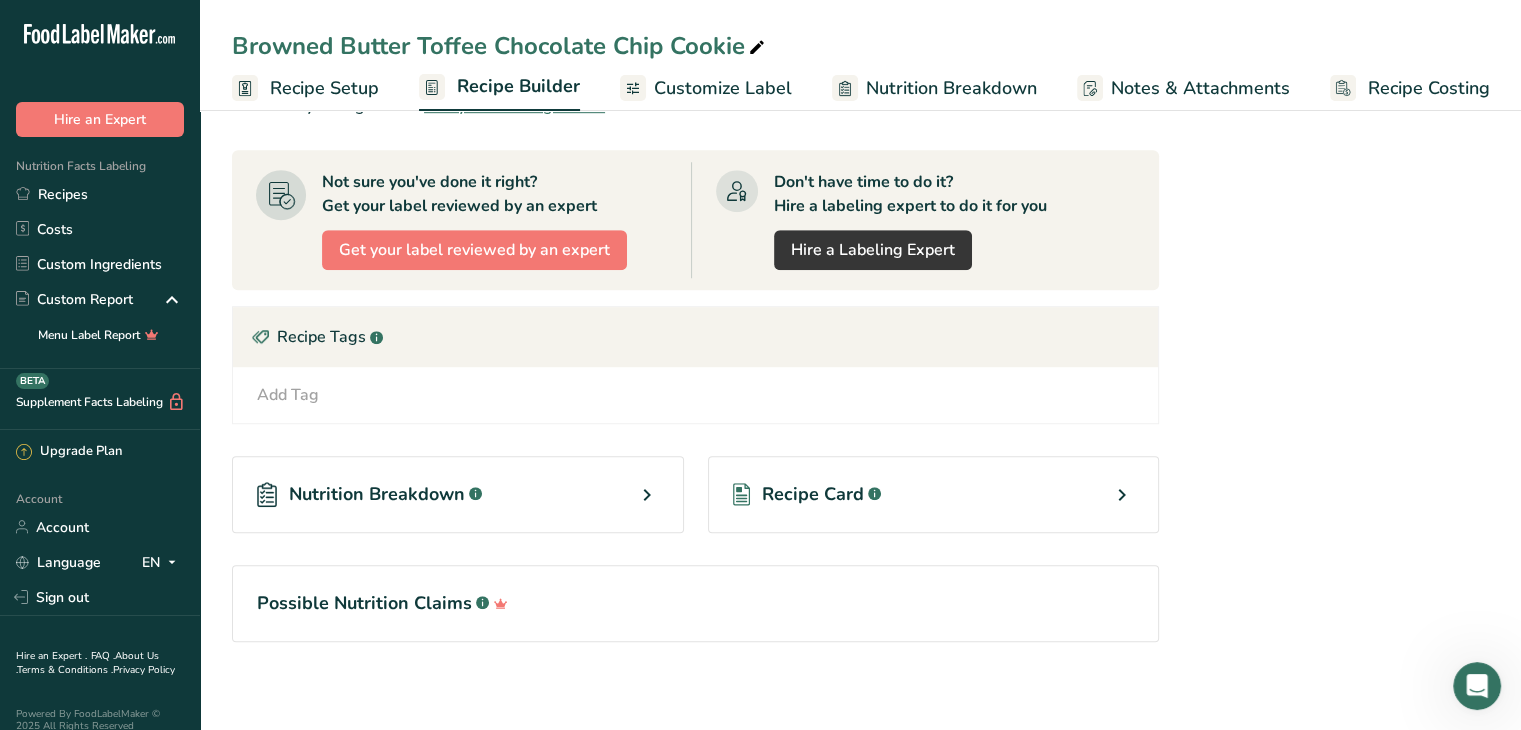 scroll, scrollTop: 1228, scrollLeft: 0, axis: vertical 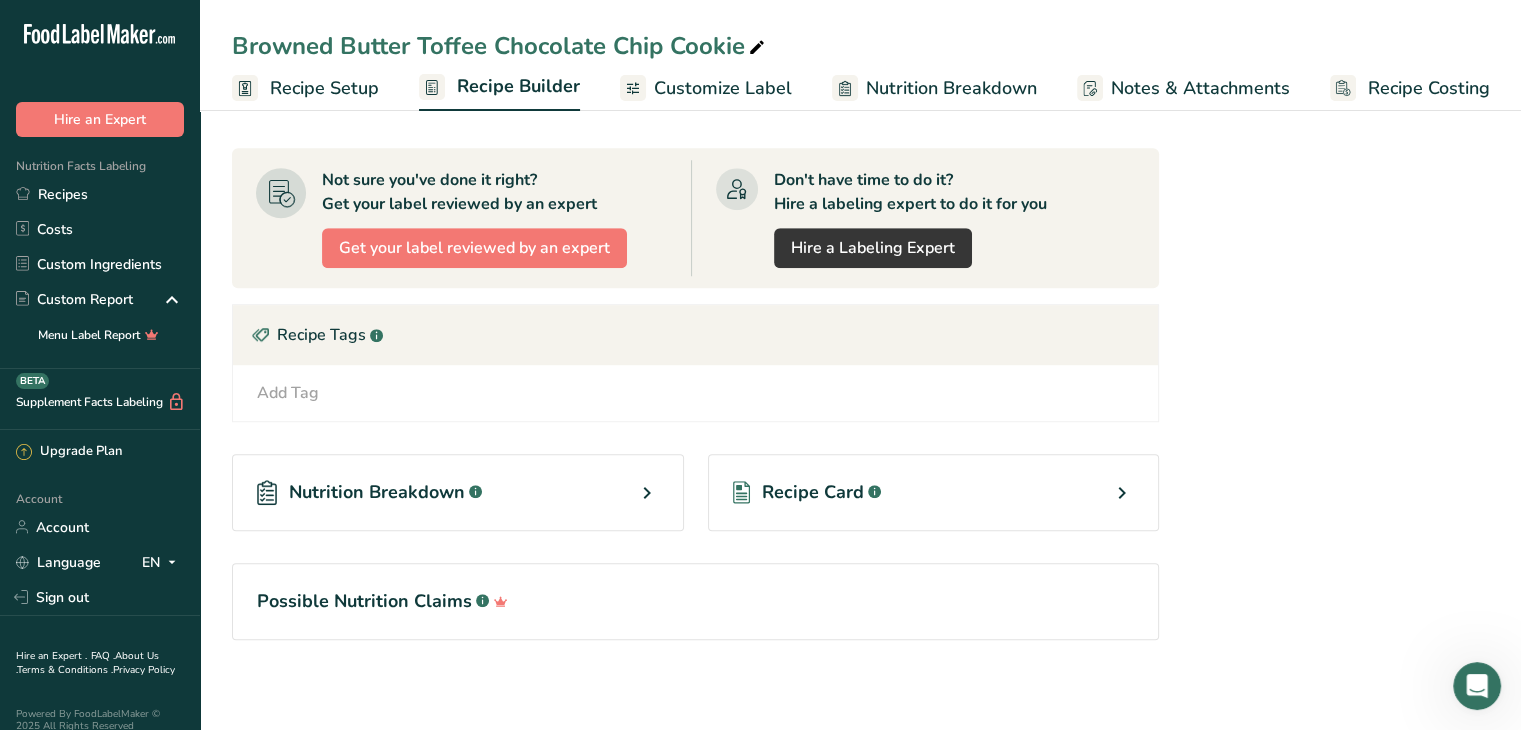 click on "Nutrition Breakdown
.a-a{fill:#347362;}.b-a{fill:#fff;}" at bounding box center (458, 492) 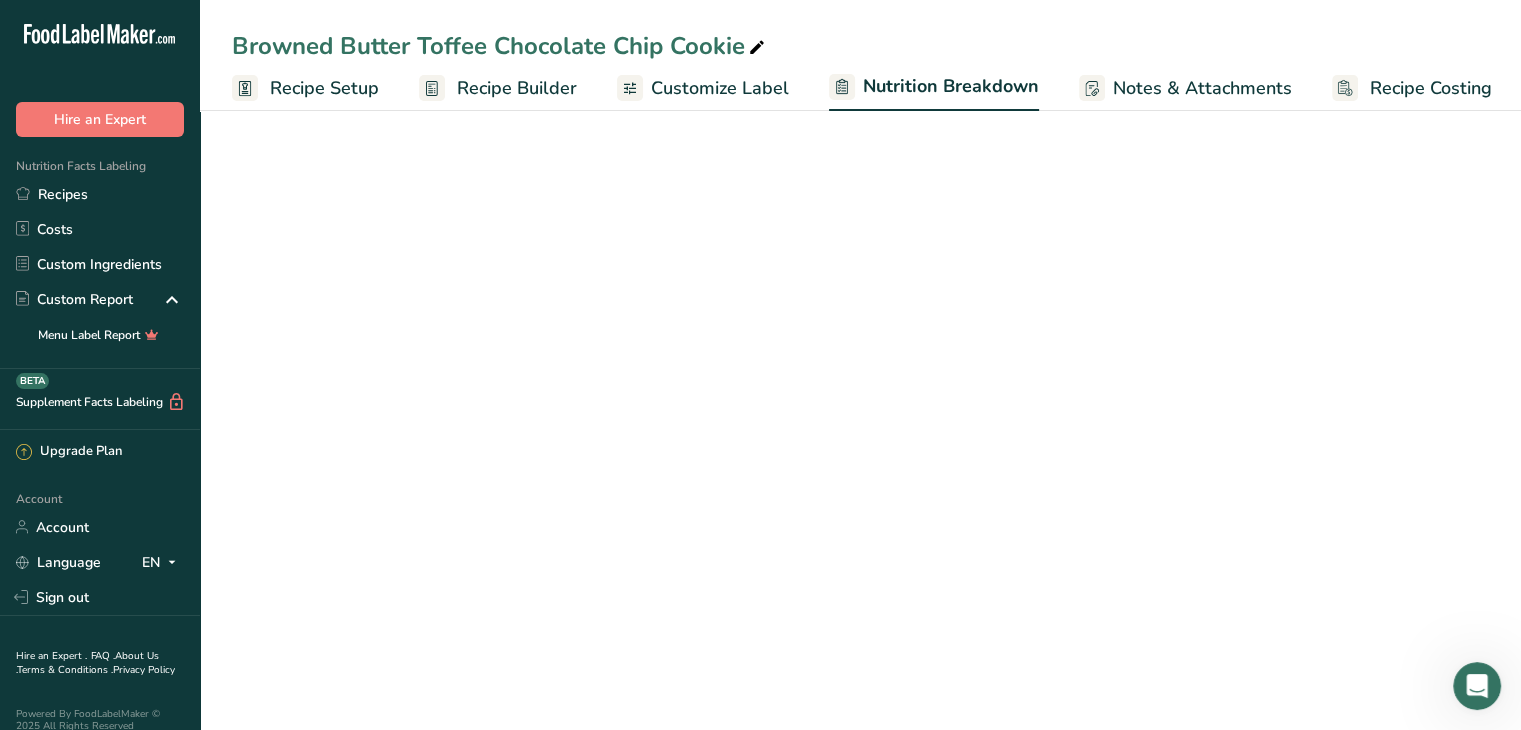 select on "Calories" 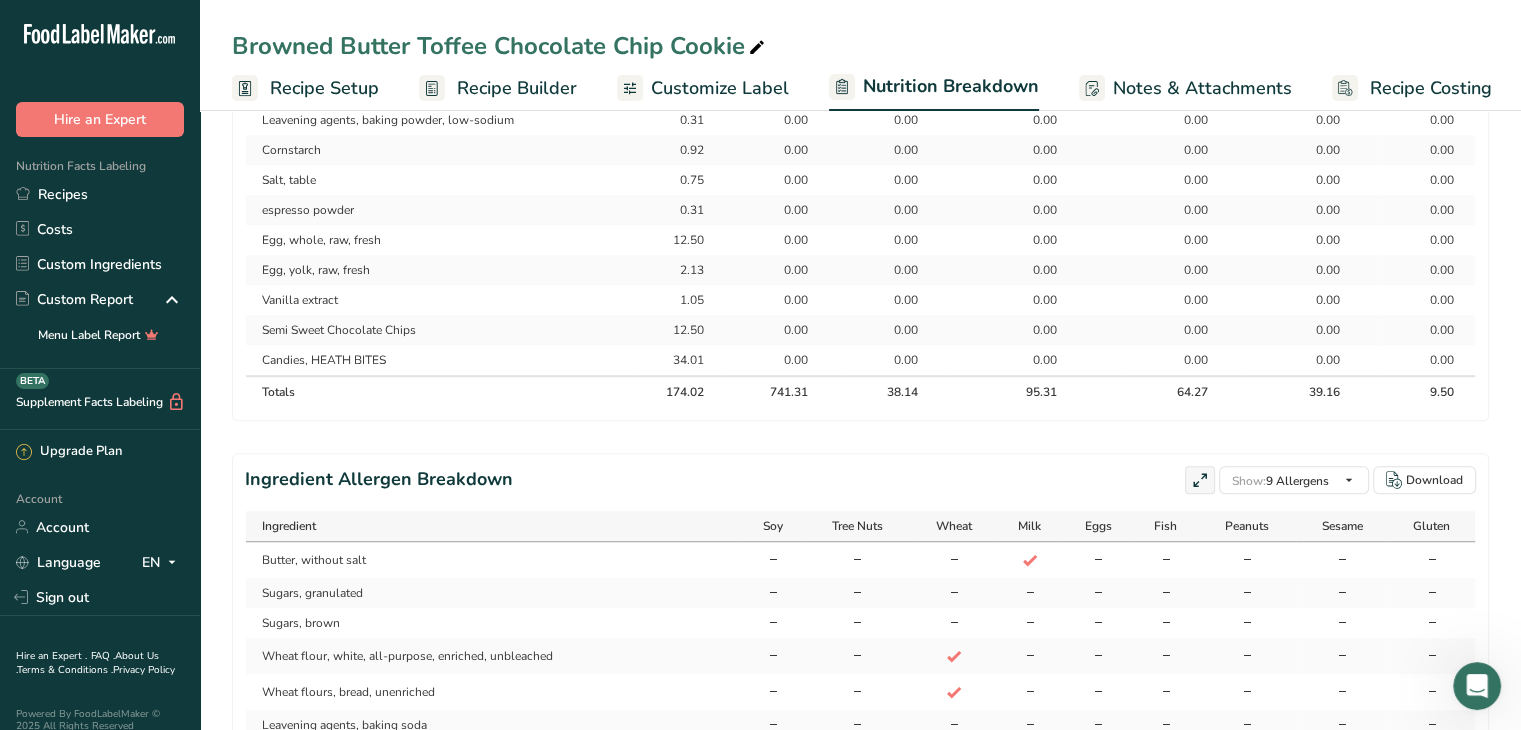 scroll, scrollTop: 0, scrollLeft: 0, axis: both 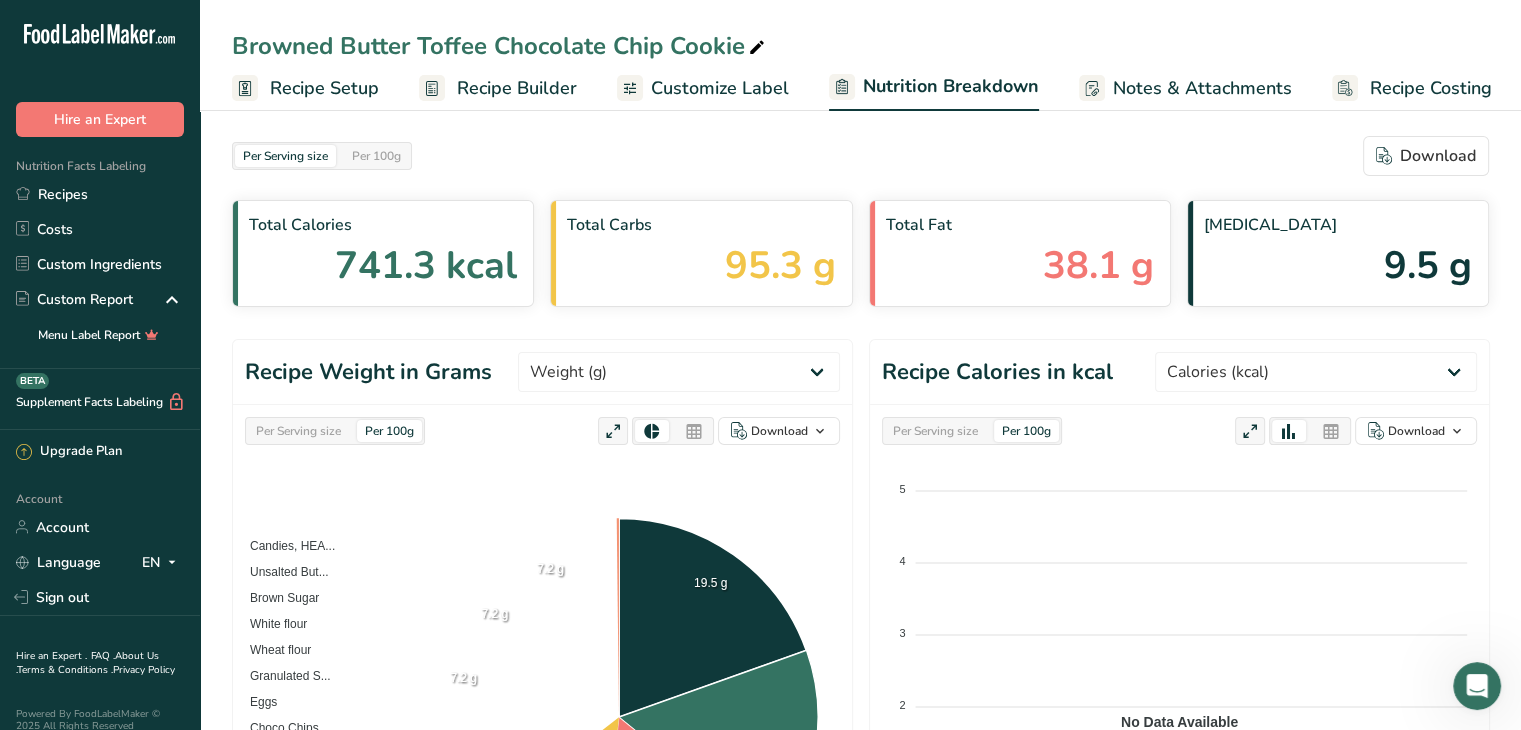 click on "Candies, HEA... Unsalted But... Brown Sugar White flour Wheat flour Granulated S... Eggs Choco Chips Egg Yolk Vanilla extr... Cornstarch Salt Baking Soda Baking Powde... espresso pow... 19.5 g 16.3 g 15.8 g 13.5 g 9.8 g 7.2 g 7.2 g 7.2 g          Ingredients   Percentage (%)   Amount
Candies, HEATH BITES
19.54 %
19.54
Unsalted Butter
16.32 %
16.32
Brown Sugar
15.8 %
15.8
White flour
13.47 %
13.47
Wheat flour
9.84 %
9.84
Granulated Sugar
7.18 %
7.18
Eggs
7.18 %
7.18
Choco Chips
7.18 %
7.18
Egg Yolk" at bounding box center (542, 718) 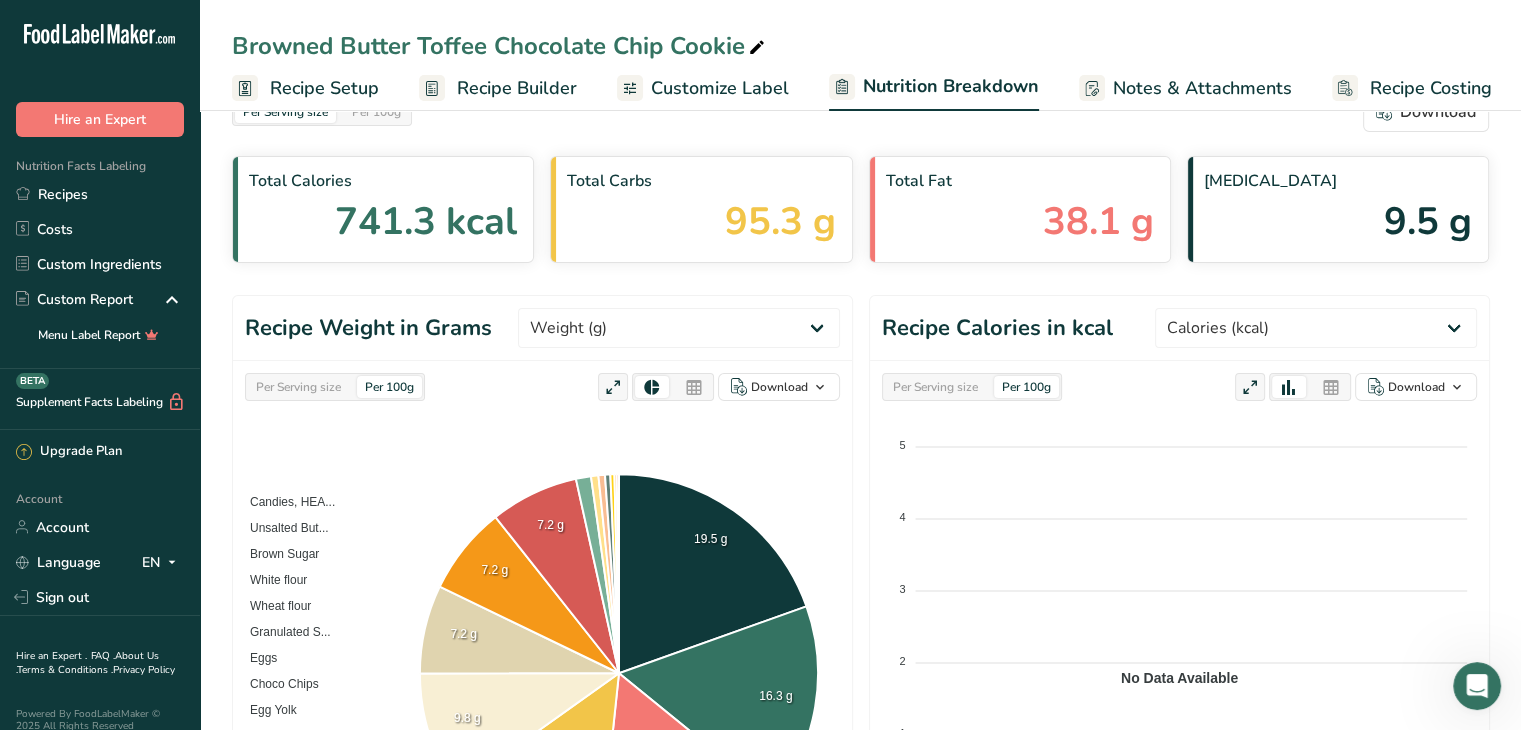 scroll, scrollTop: 0, scrollLeft: 0, axis: both 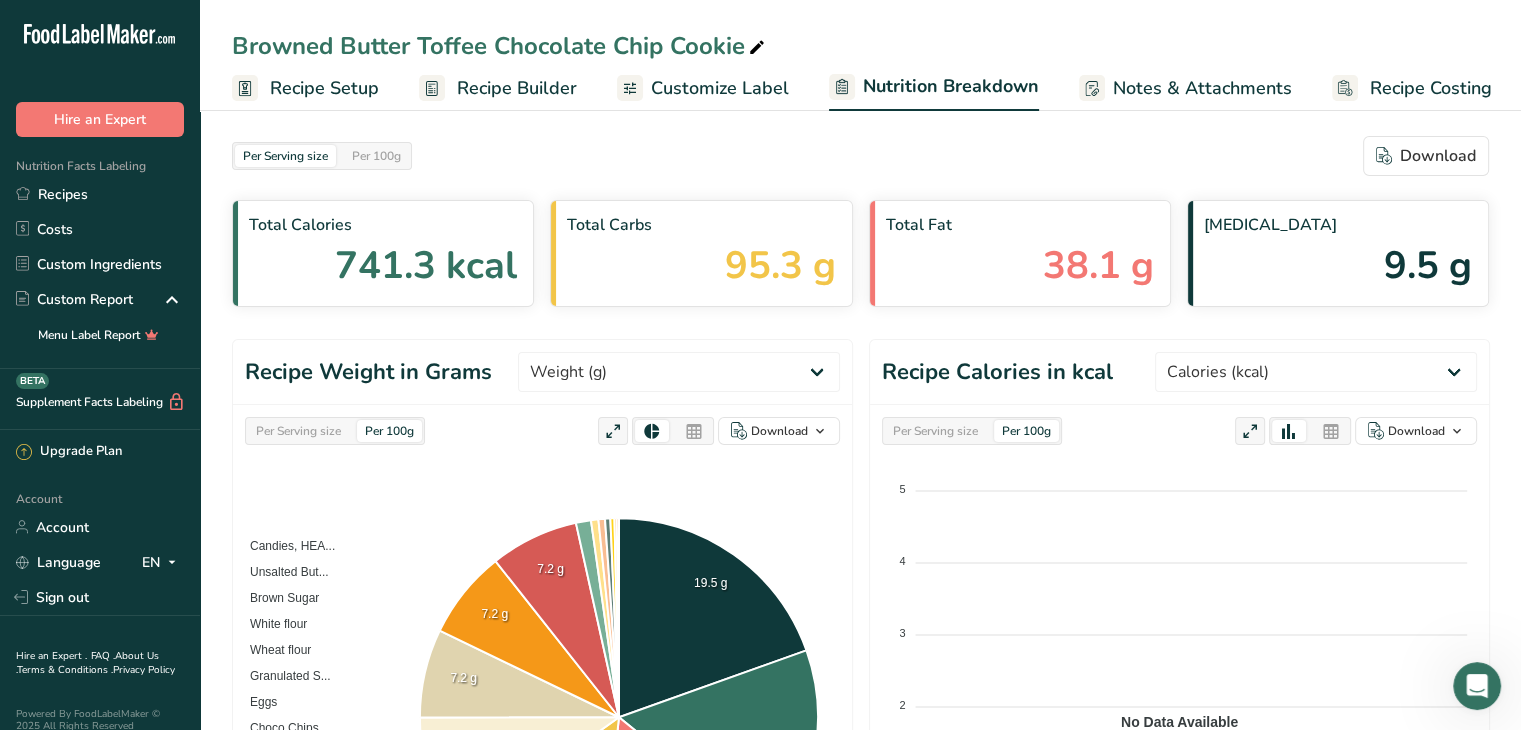 click on "Customize Label" at bounding box center [720, 88] 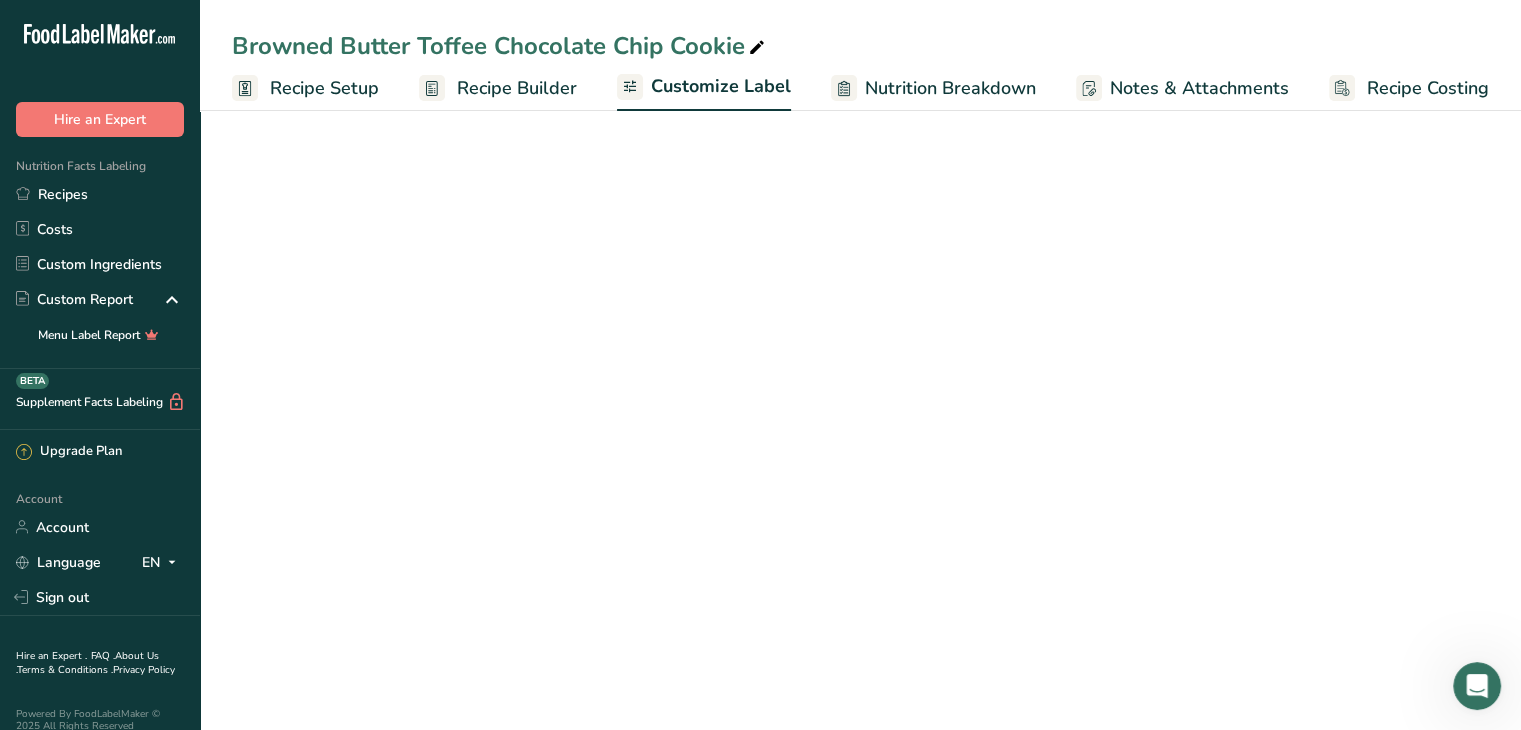 scroll, scrollTop: 0, scrollLeft: 0, axis: both 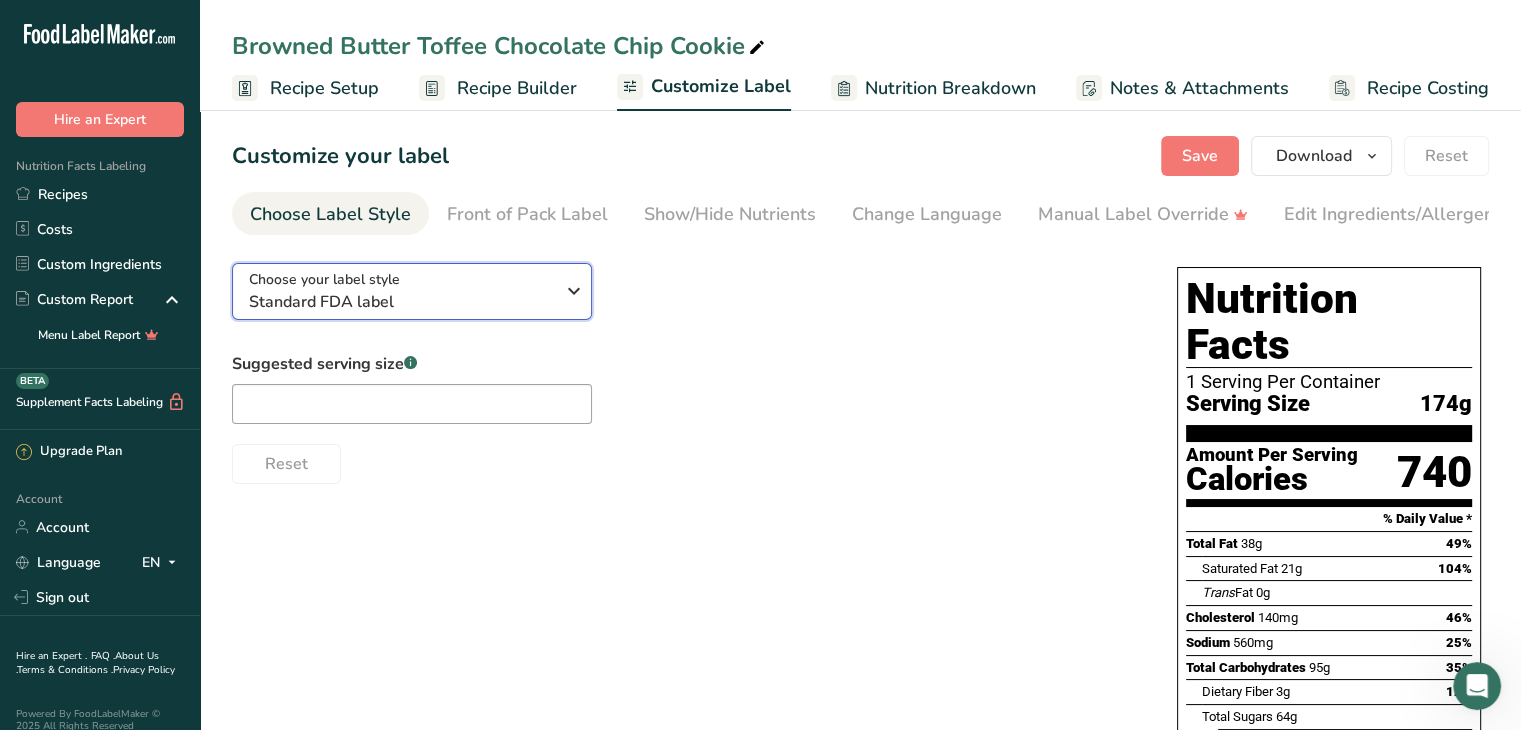 click on "Standard FDA label" at bounding box center (401, 302) 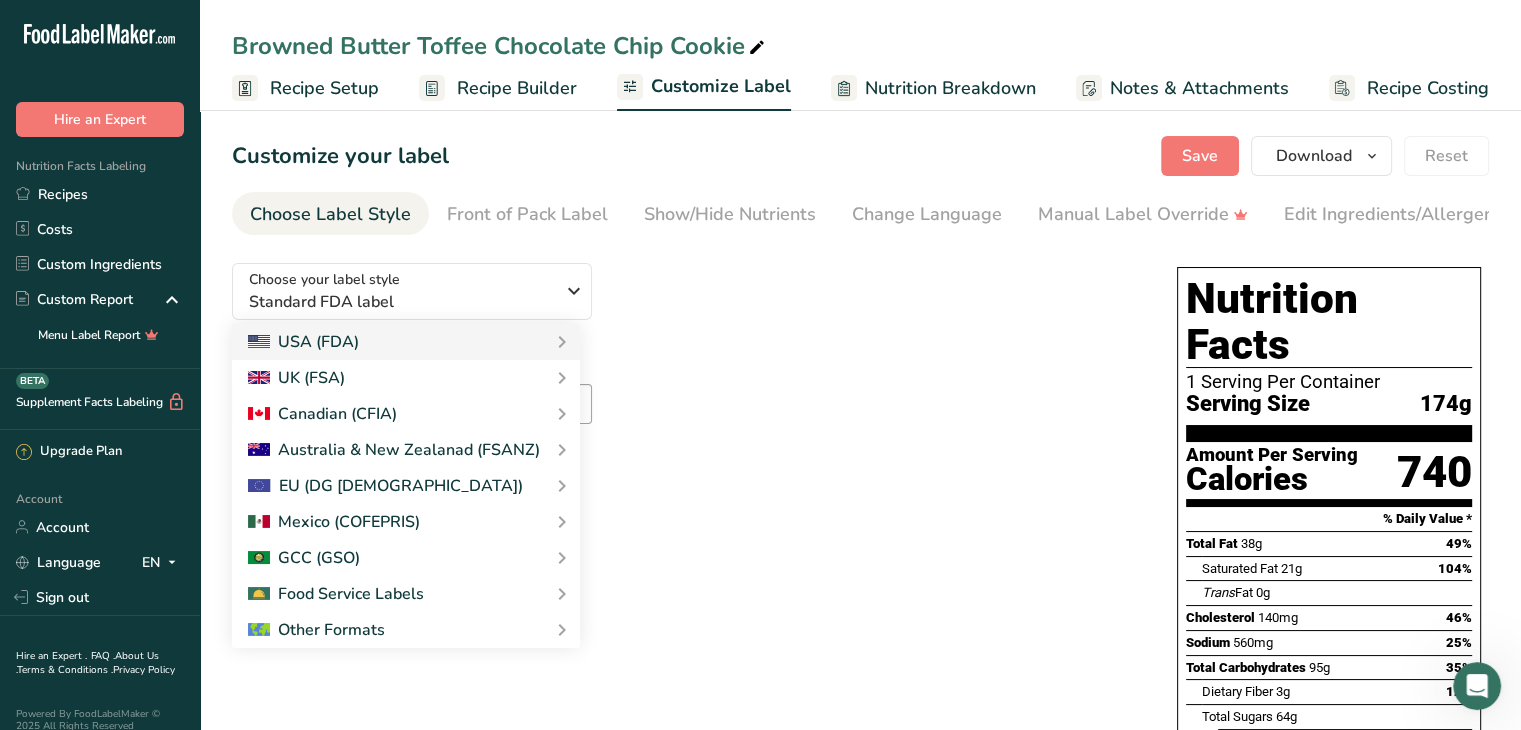 click on "Choose your label style
Standard FDA label
USA (FDA)
Standard FDA label
Tabular FDA label
Linear FDA label
Simplified FDA label
Dual Column FDA label (Per Serving/Per Container)
Dual Column FDA label (As Sold/As Prepared)
Aggregate Standard FDA label
Standard FDA label with Micronutrients listed side-by-side
[GEOGRAPHIC_DATA] (FSA)
UK Mandatory Label "Back of Pack"
UK Traffic Light Label  "Front of Pack"
Canadian (CFIA)
Canadian Standard label
Canadian Dual Column label" at bounding box center [684, 365] 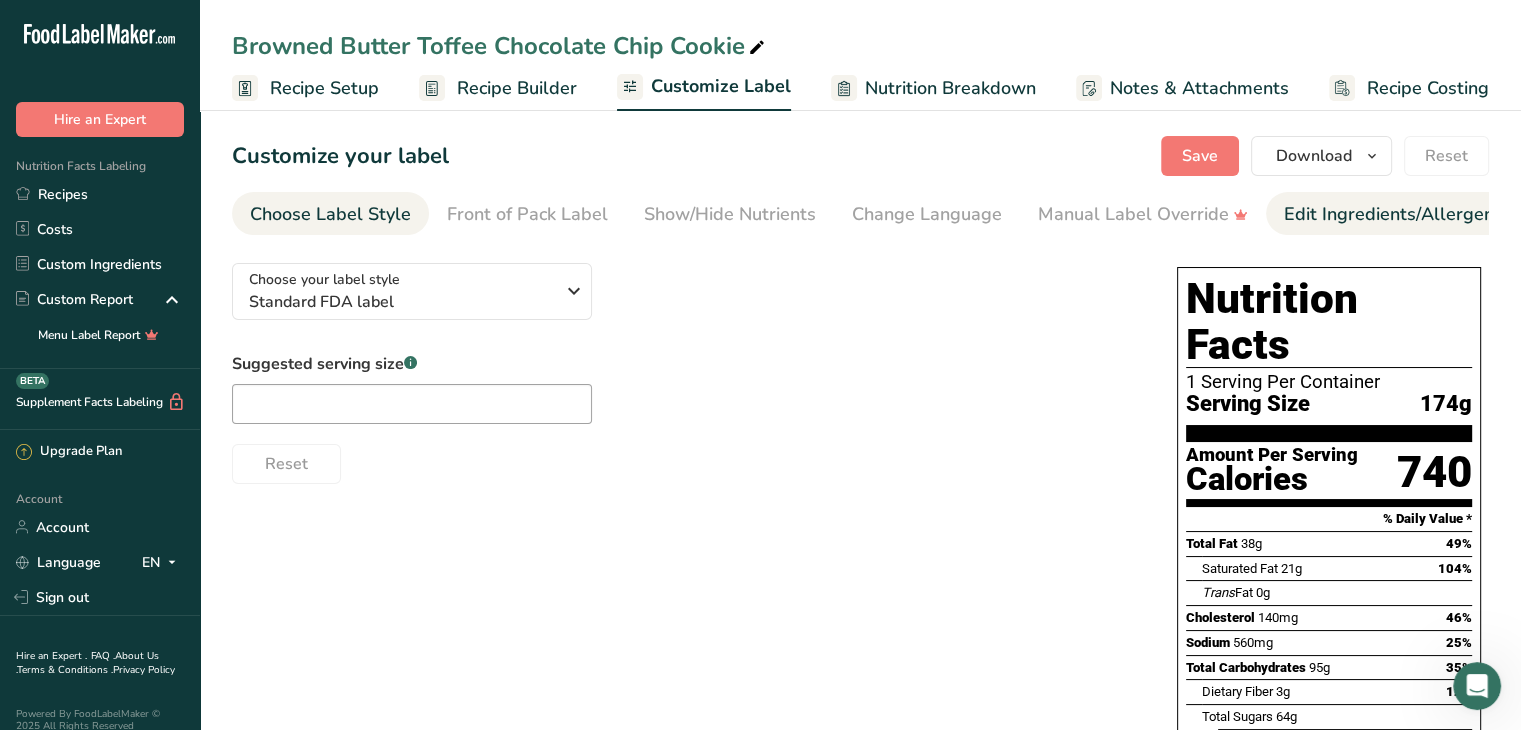 click on "Edit Ingredients/Allergens List" at bounding box center (1411, 214) 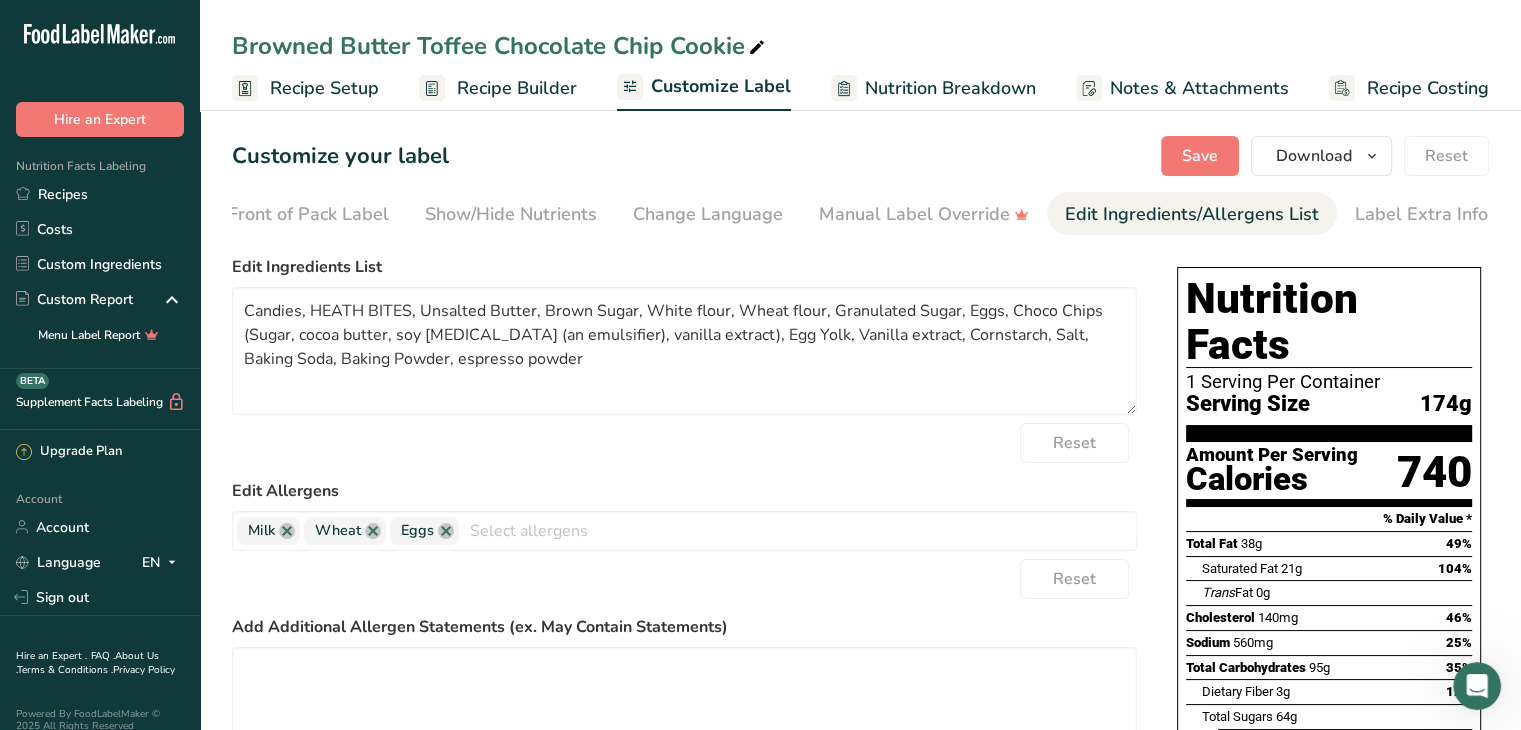 scroll, scrollTop: 0, scrollLeft: 220, axis: horizontal 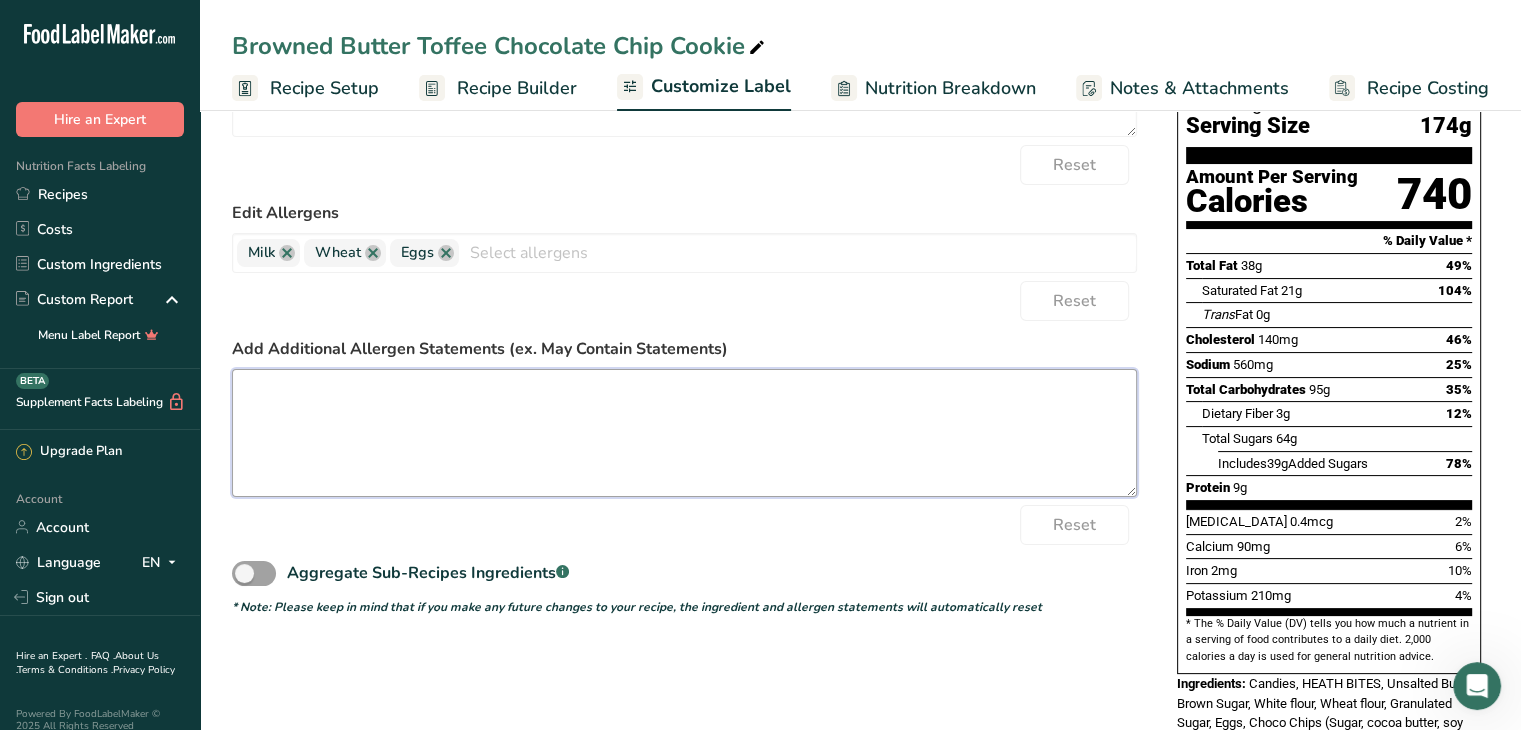 click at bounding box center [684, 433] 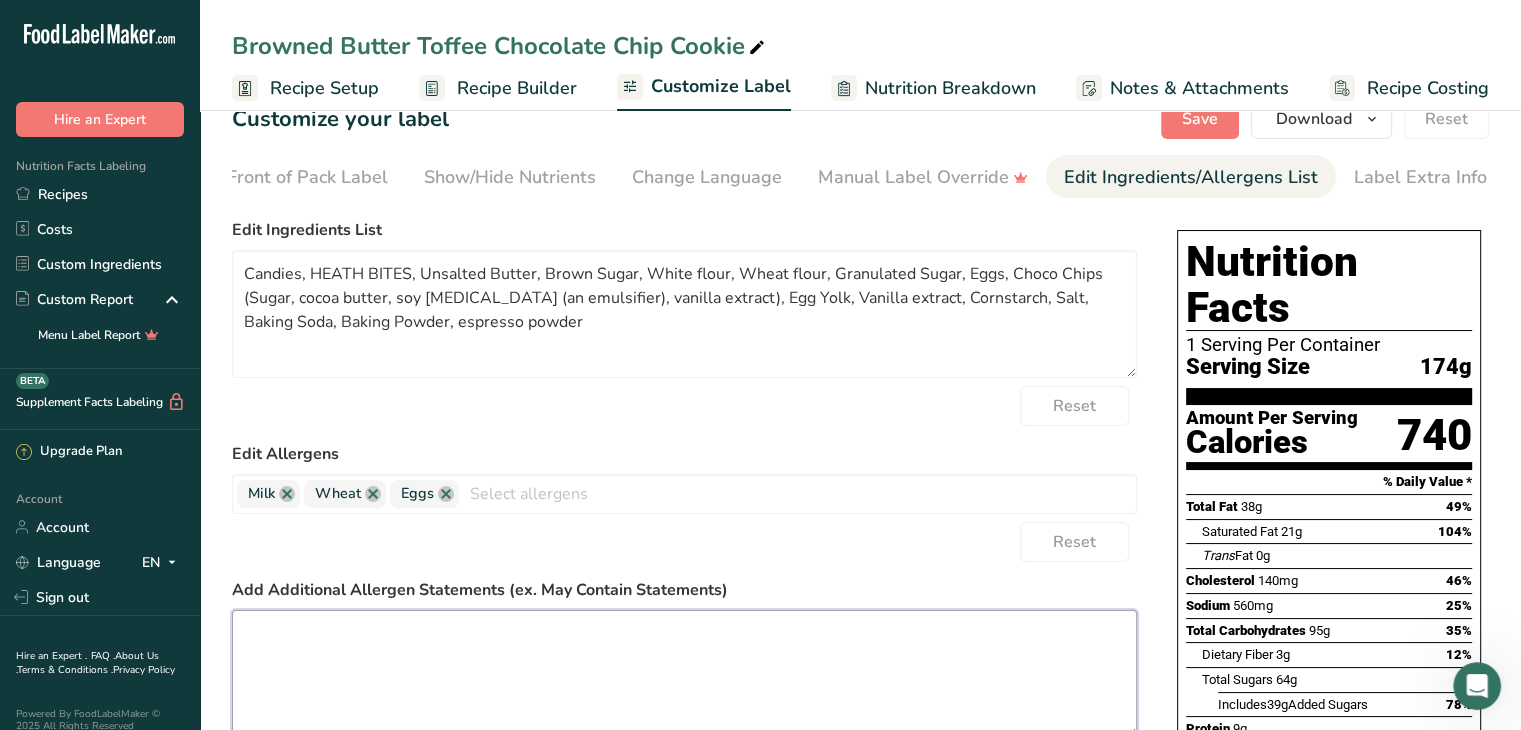 scroll, scrollTop: 36, scrollLeft: 0, axis: vertical 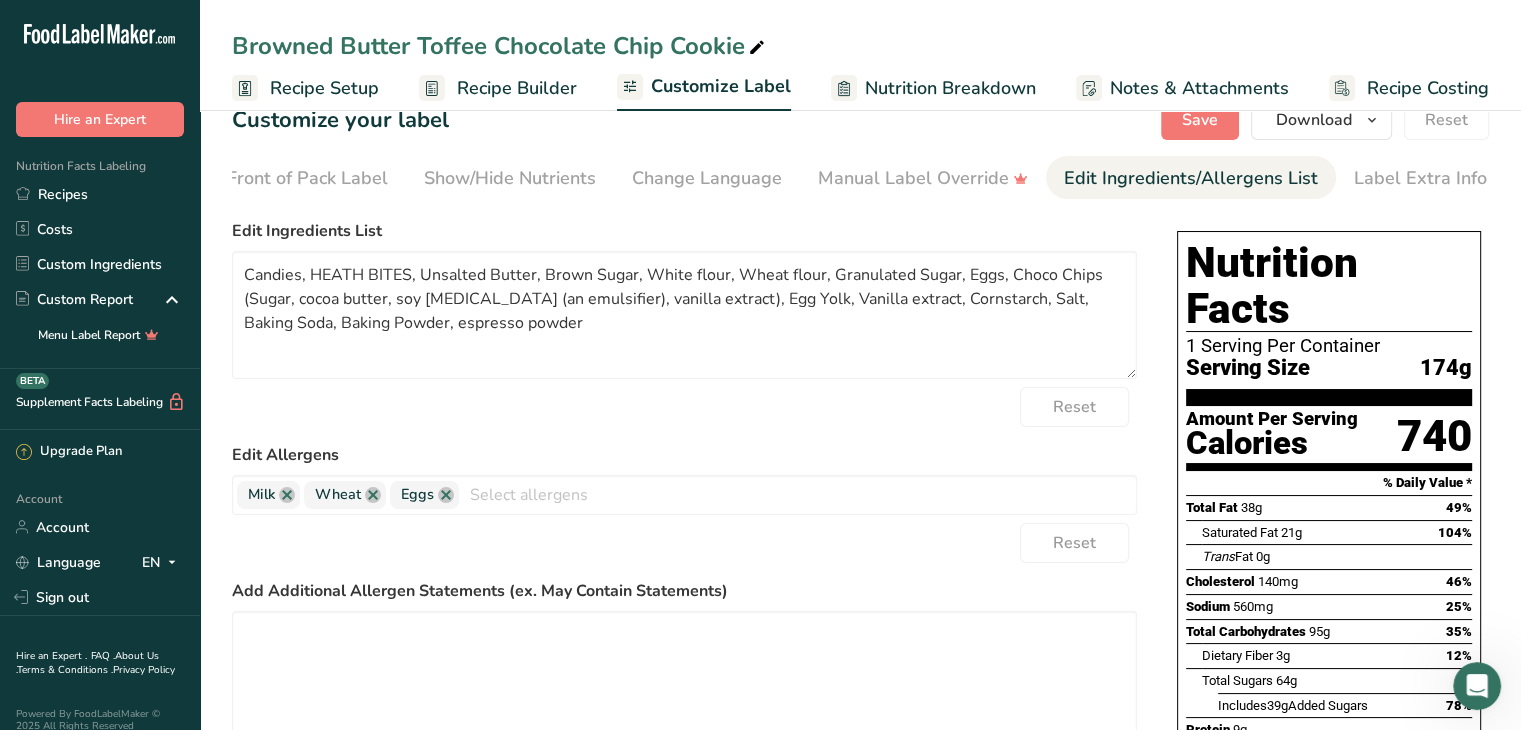 click on "Recipe Setup" at bounding box center [324, 88] 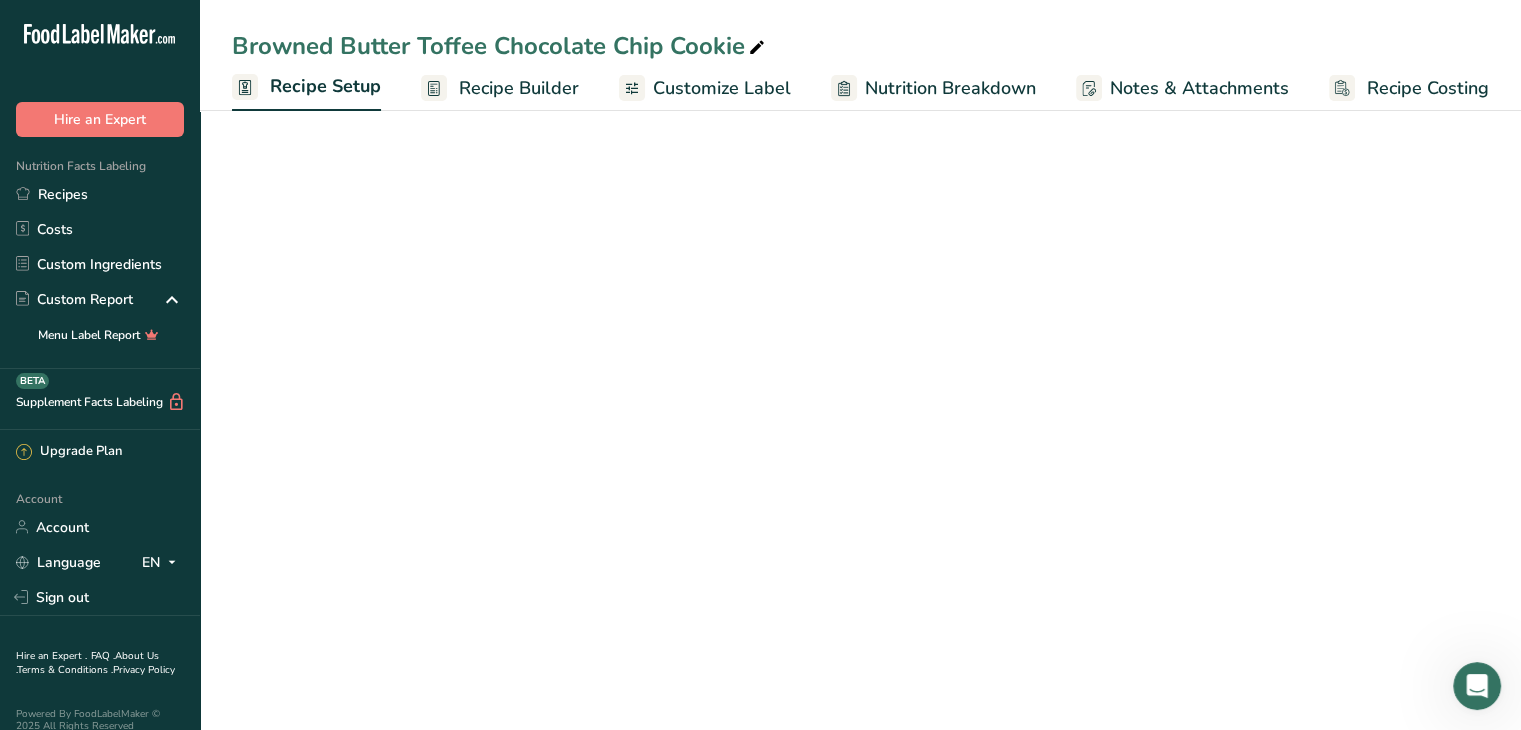 scroll, scrollTop: 0, scrollLeft: 0, axis: both 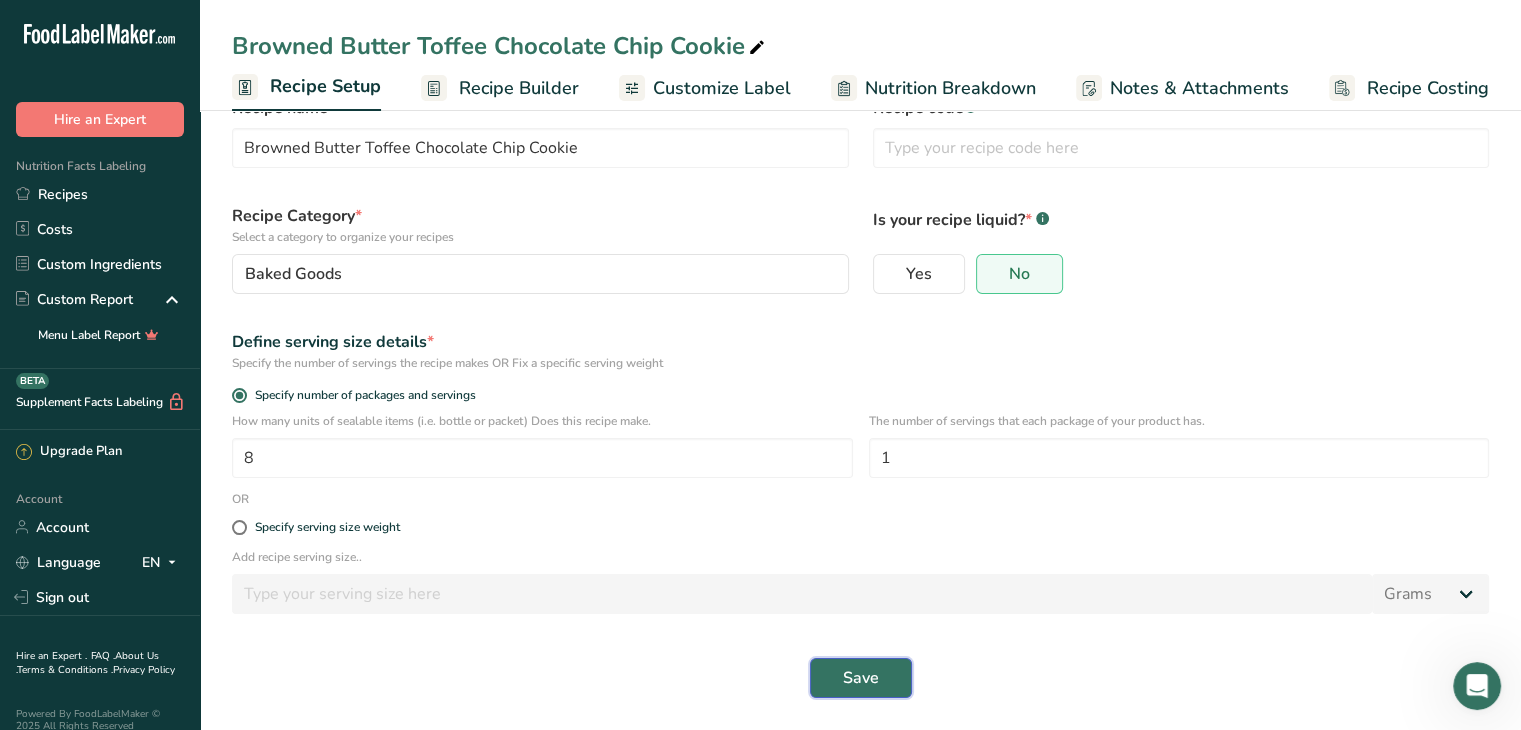 click on "Save" at bounding box center (861, 678) 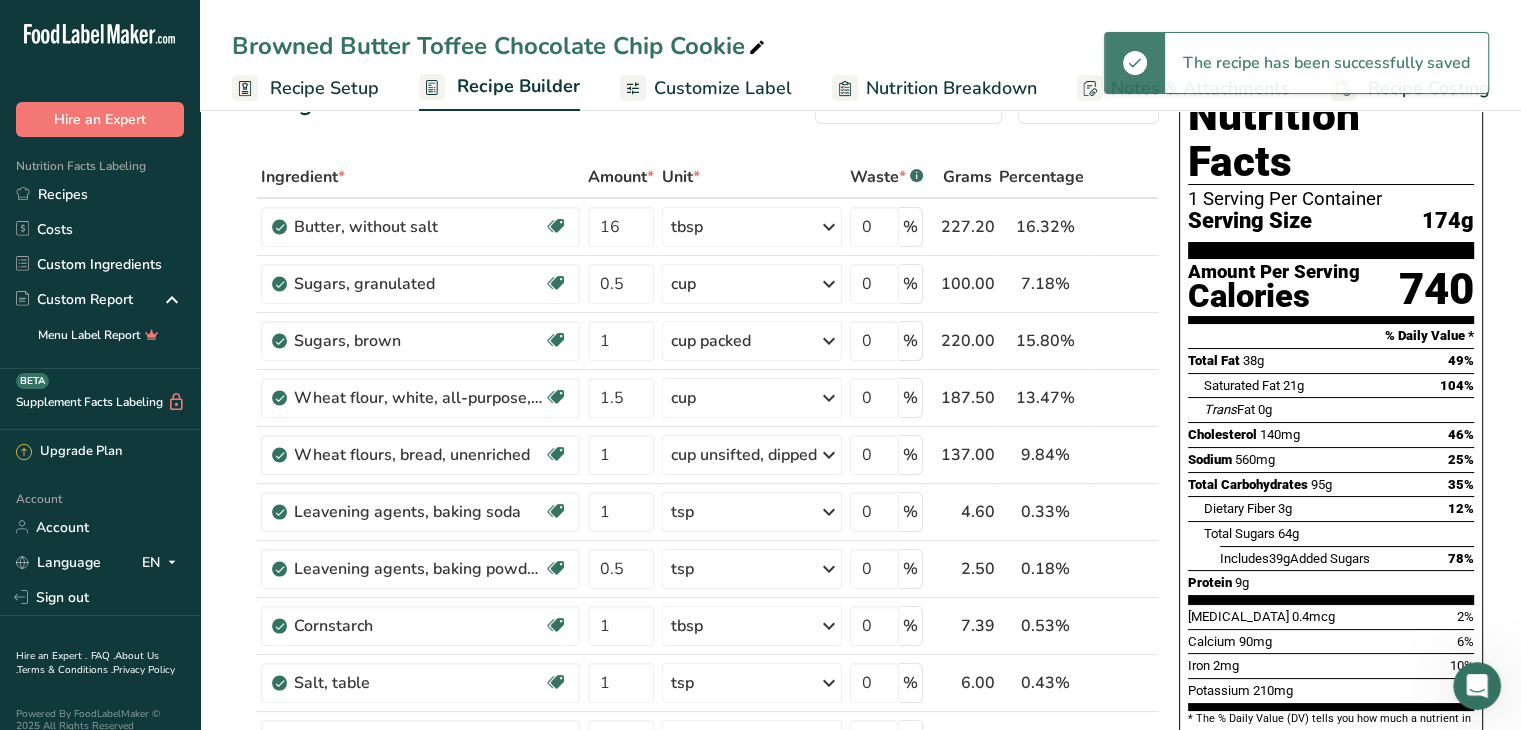 scroll, scrollTop: 0, scrollLeft: 0, axis: both 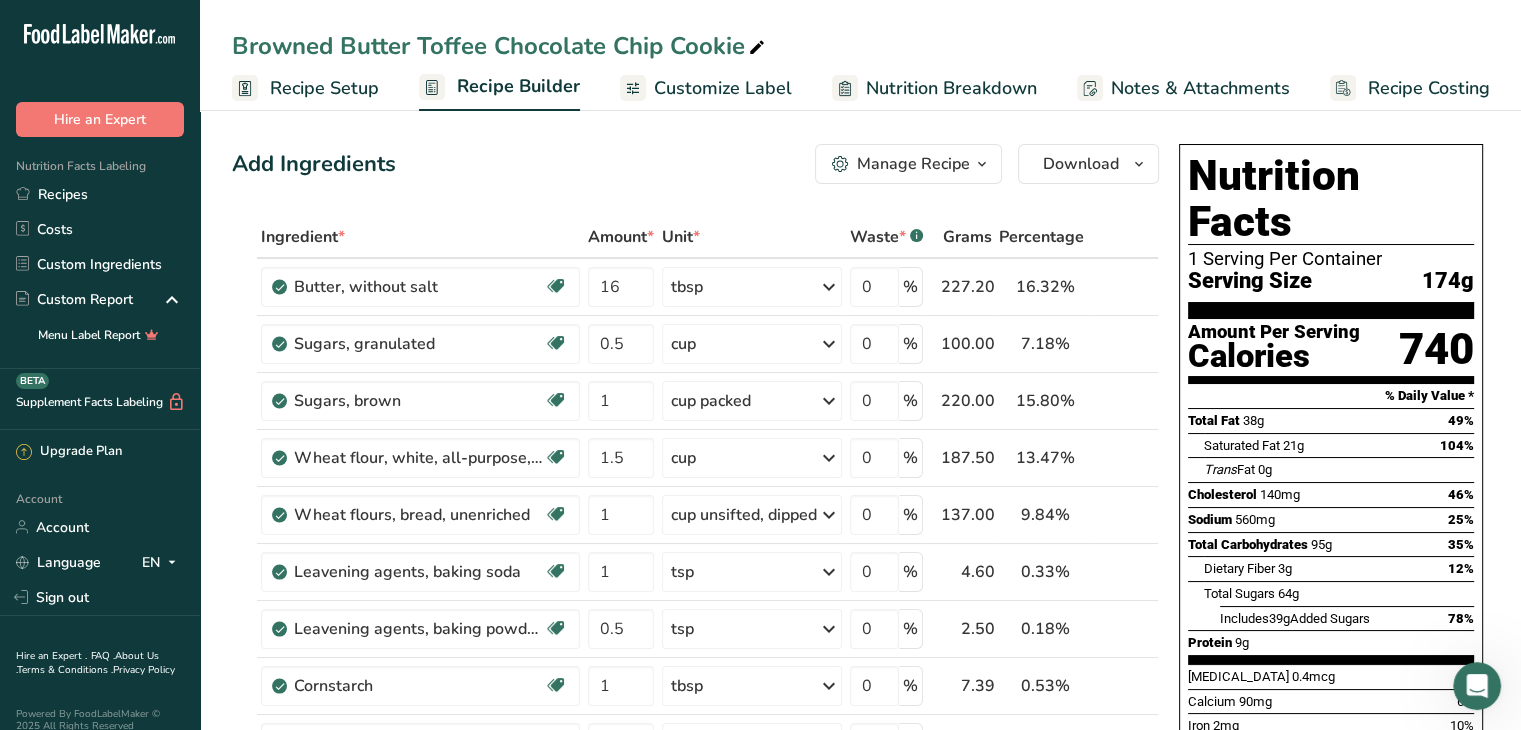 click on "Manage Recipe" at bounding box center [913, 164] 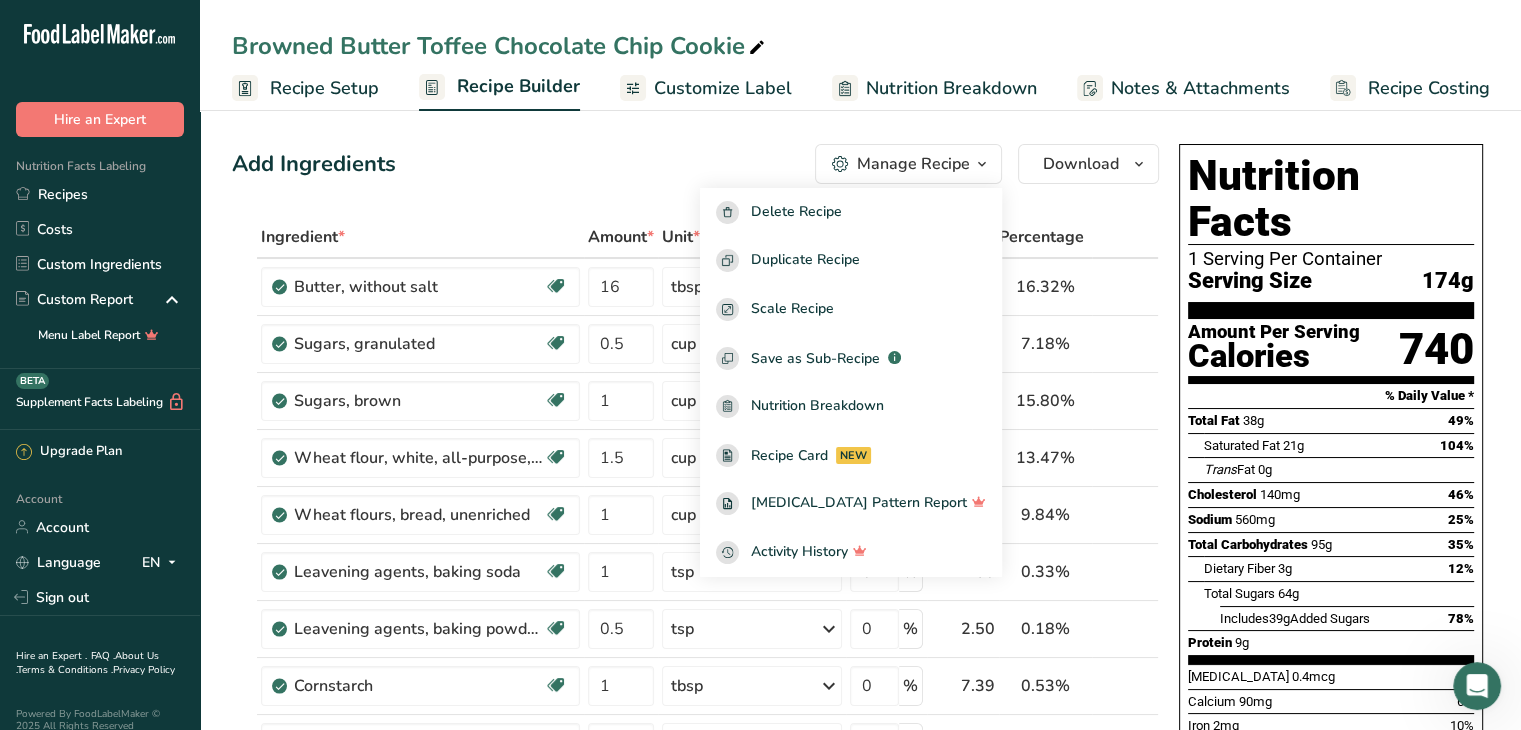 click on "Browned Butter Toffee Chocolate Chip Cookie" at bounding box center [860, 46] 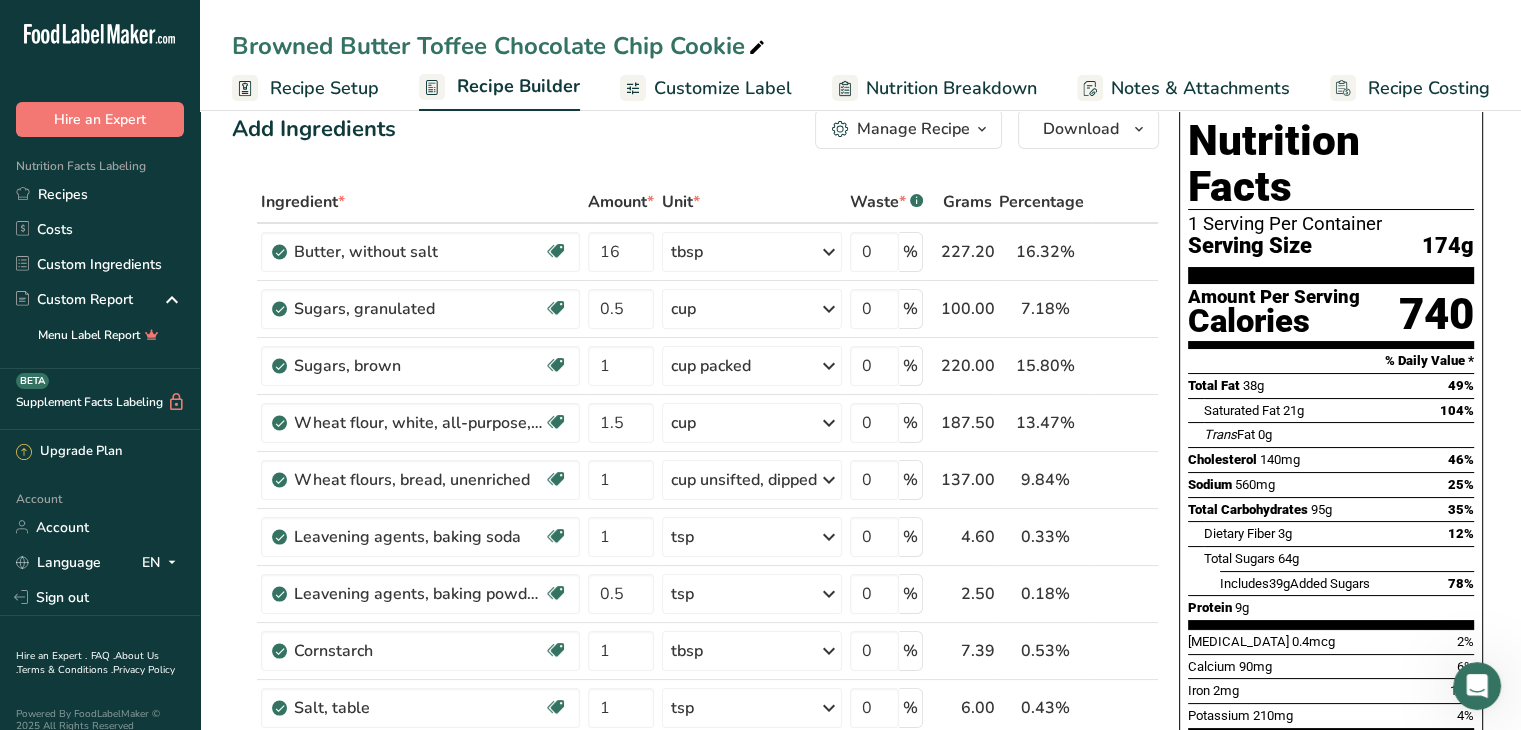 scroll, scrollTop: 36, scrollLeft: 0, axis: vertical 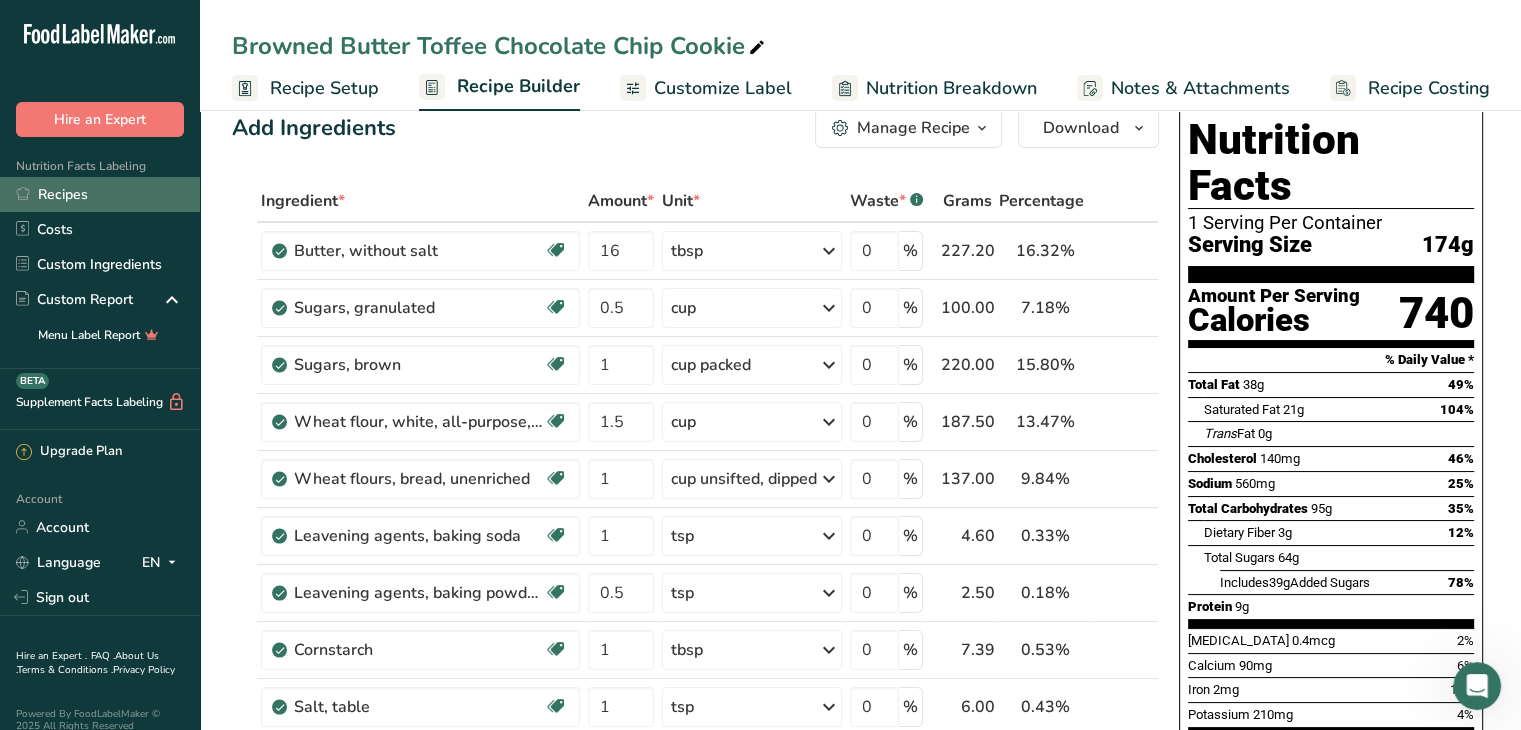 click on "Recipes" at bounding box center (100, 194) 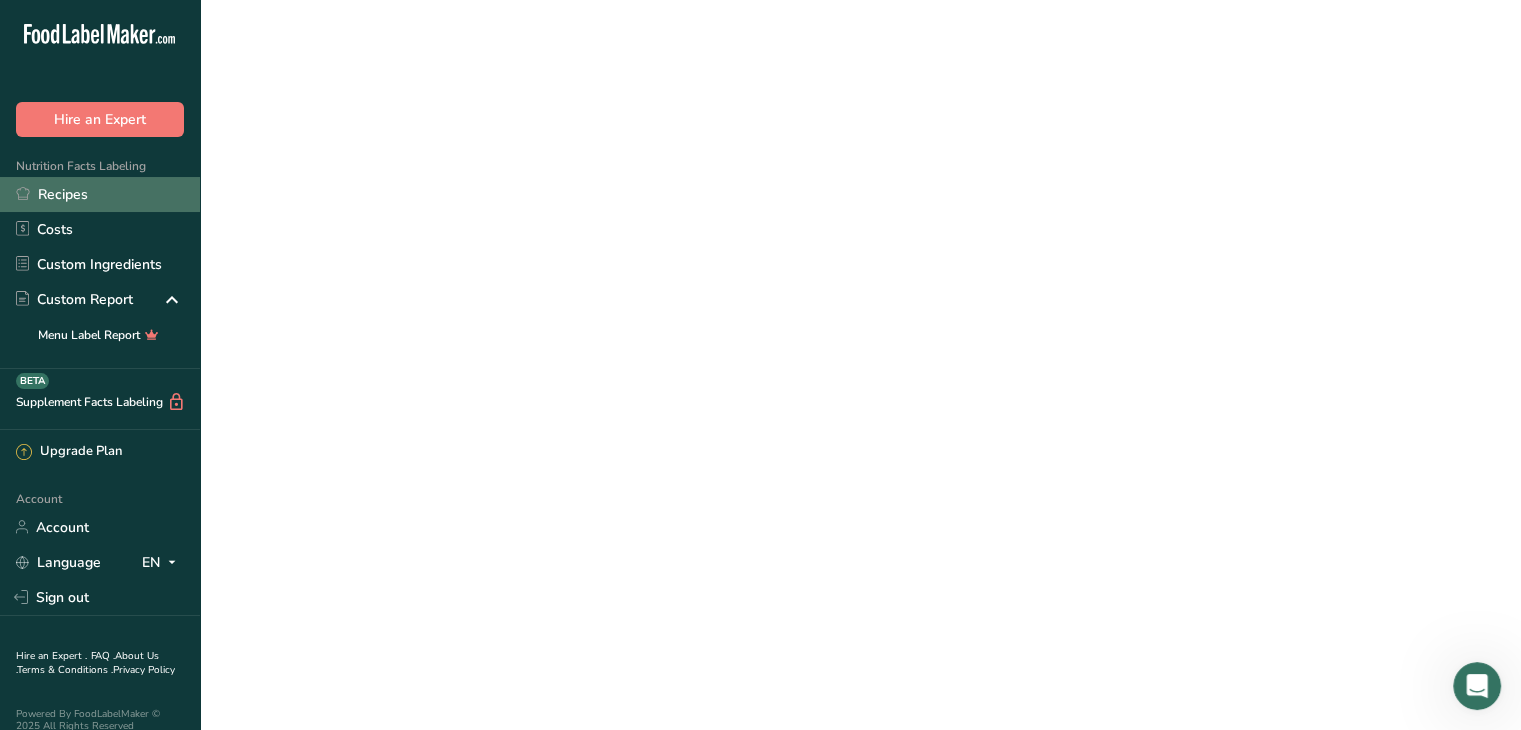 scroll, scrollTop: 0, scrollLeft: 0, axis: both 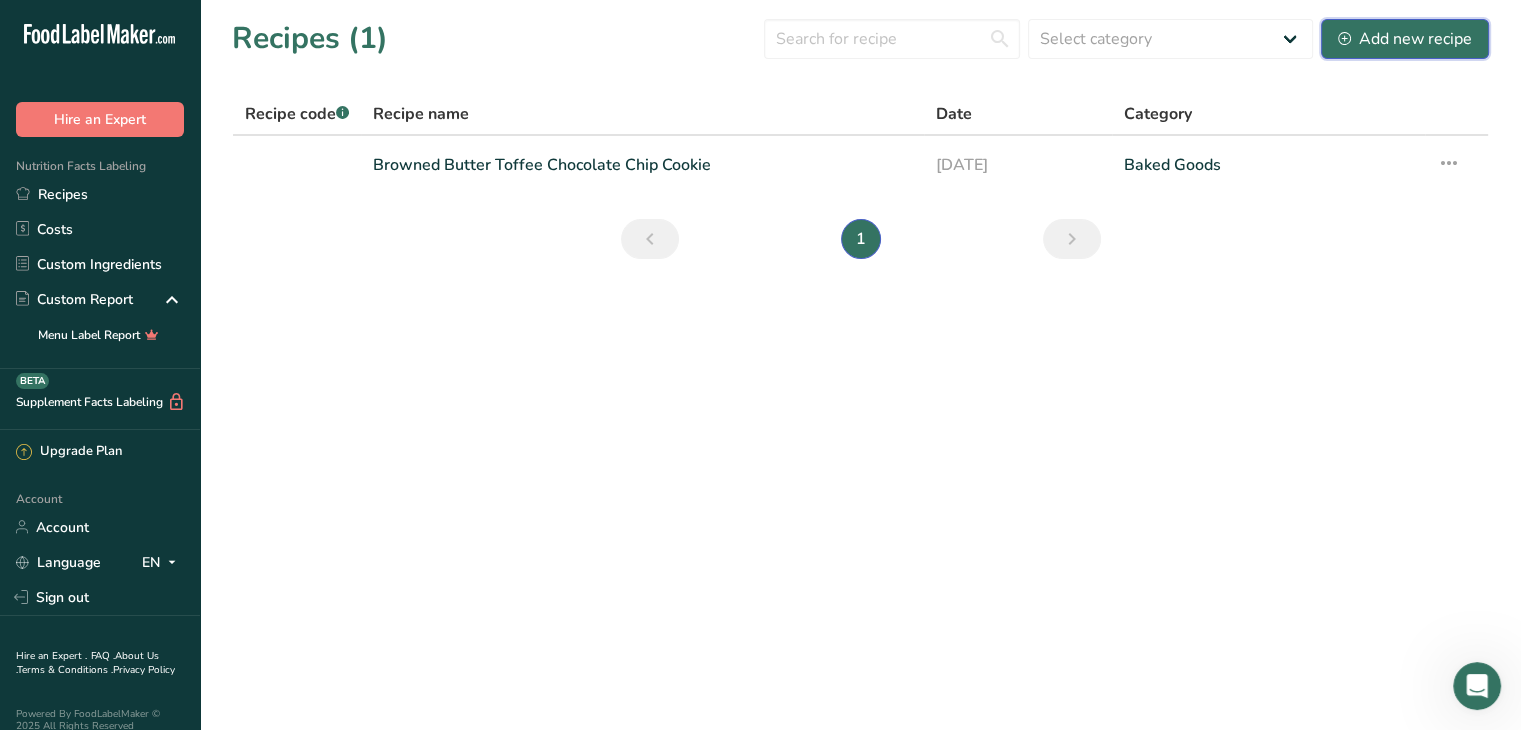 click on "Add new recipe" at bounding box center (1405, 39) 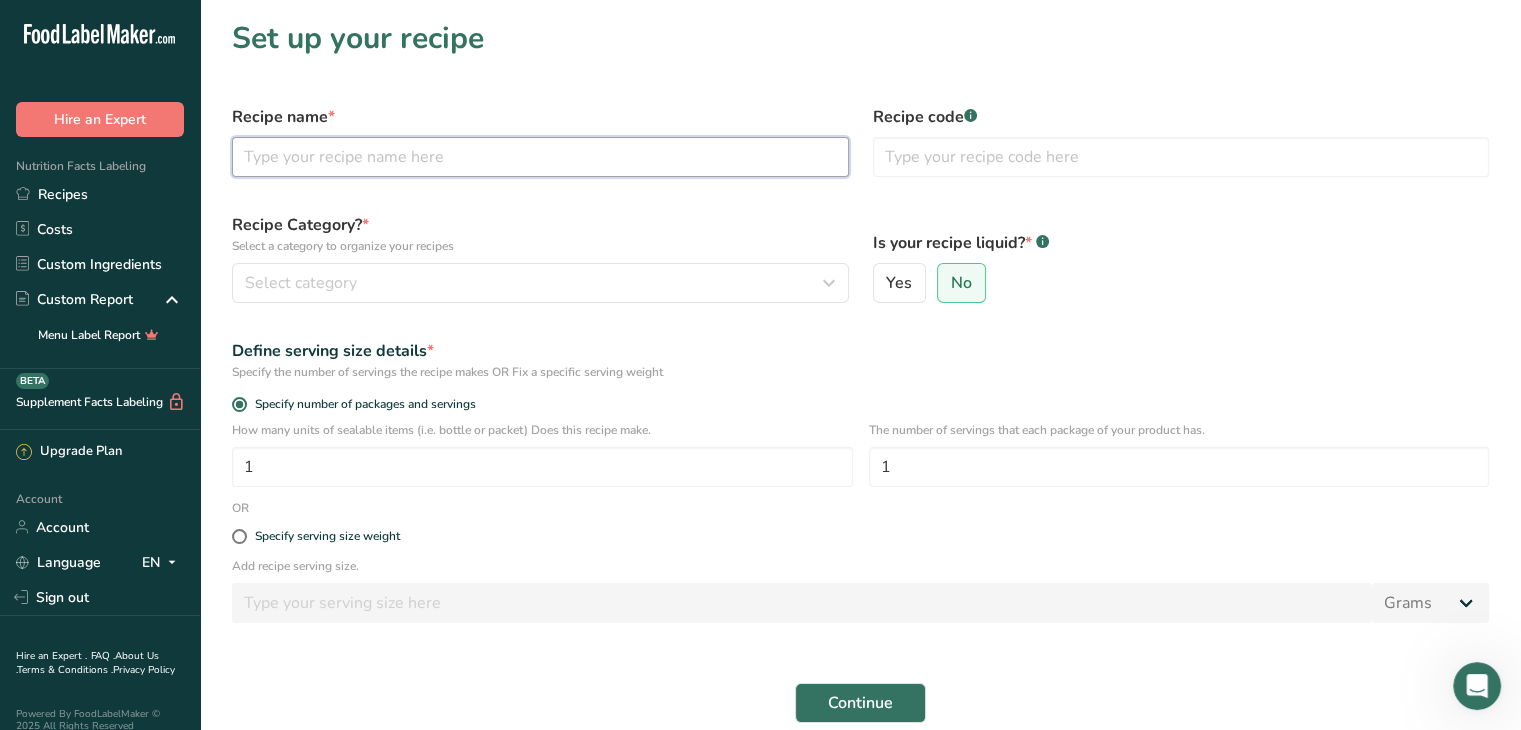 click at bounding box center (540, 157) 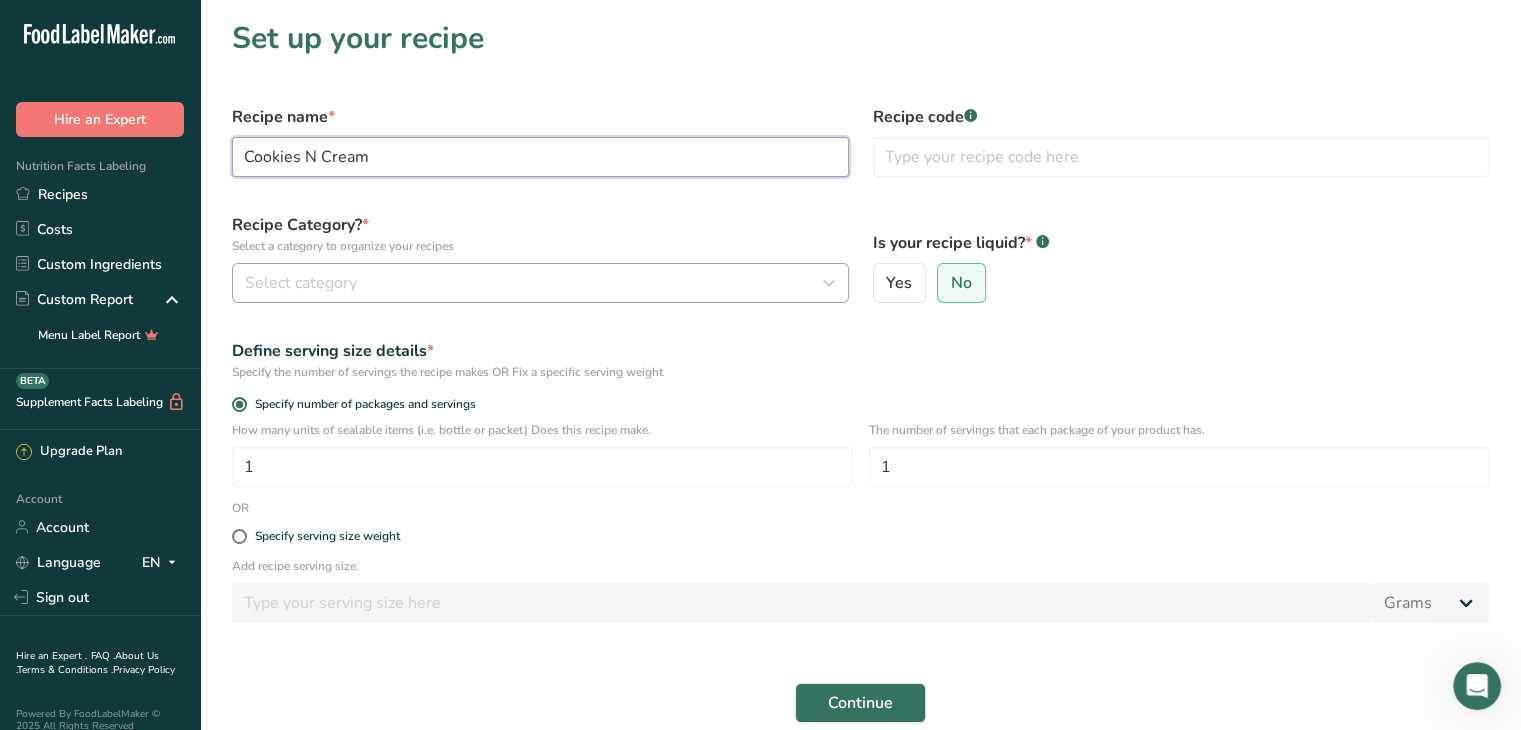 type on "Cookies N Cream" 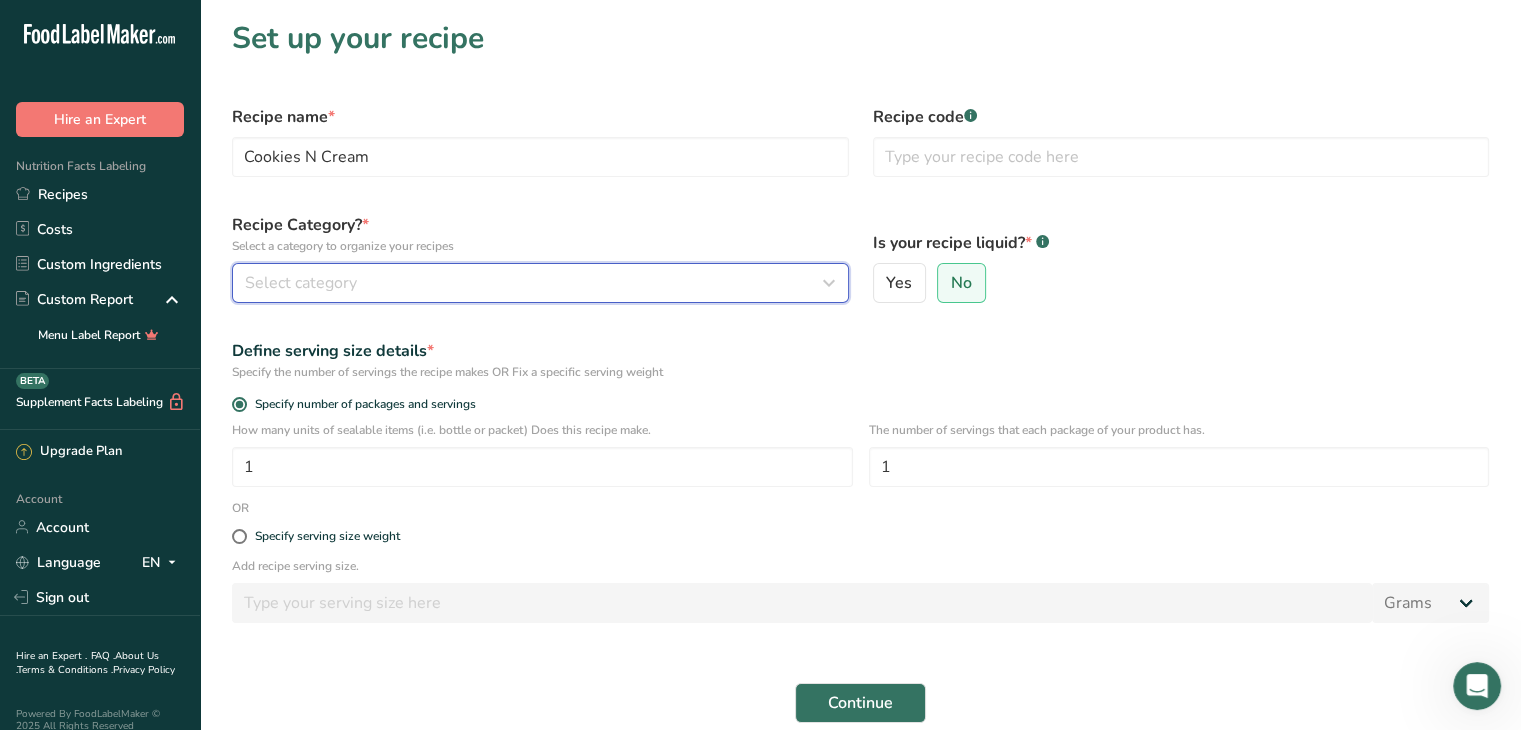 click on "Select category" at bounding box center (534, 283) 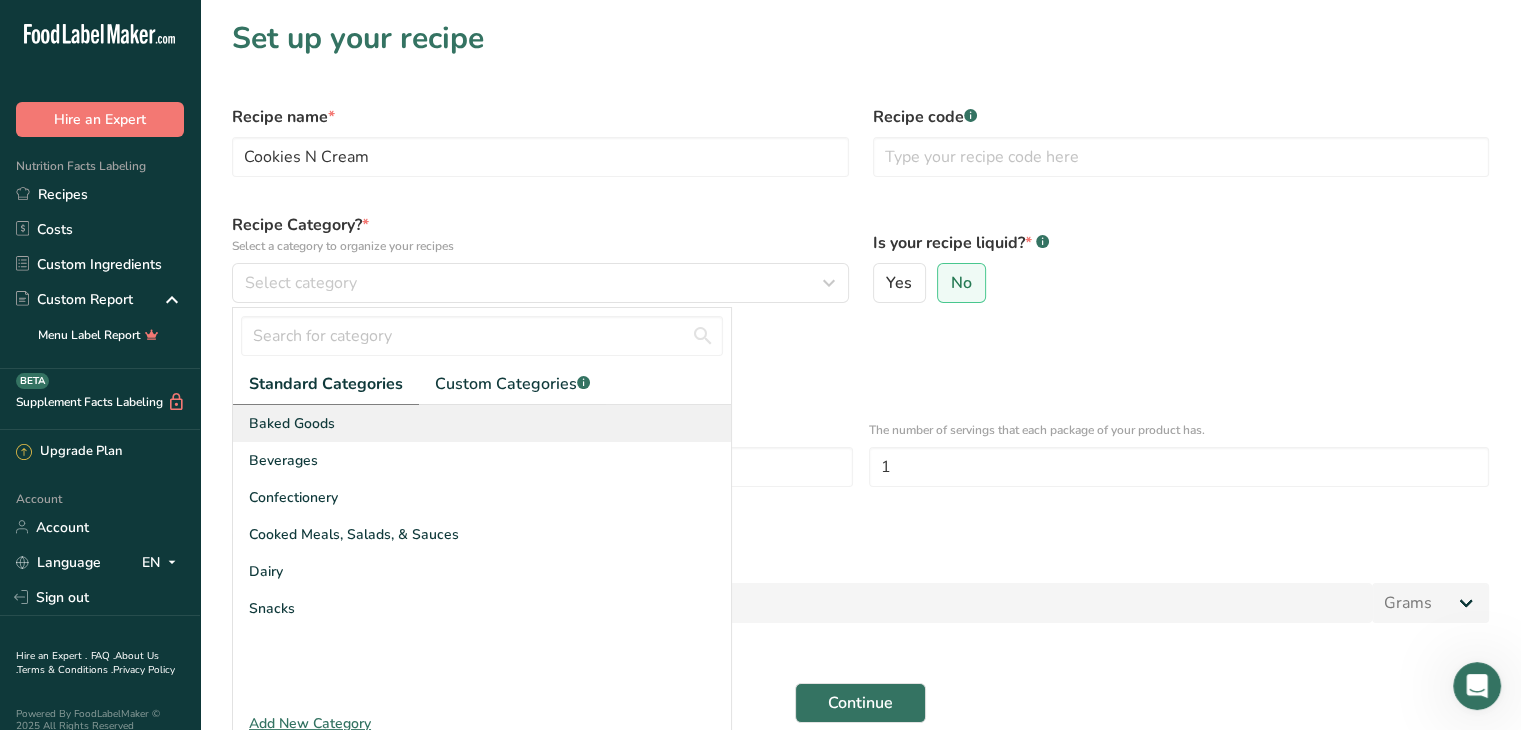 click on "Baked Goods" at bounding box center (482, 423) 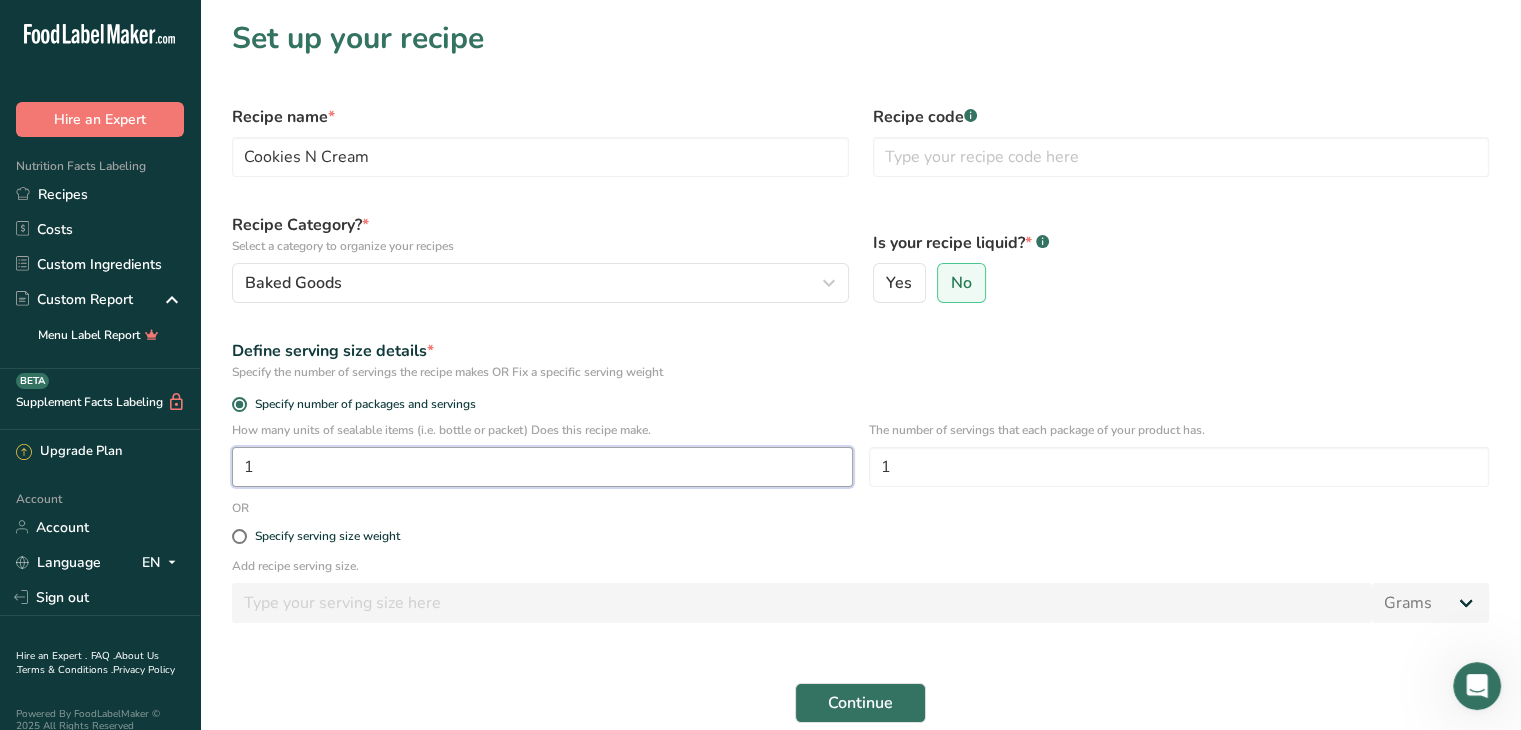 click on "1" at bounding box center [542, 467] 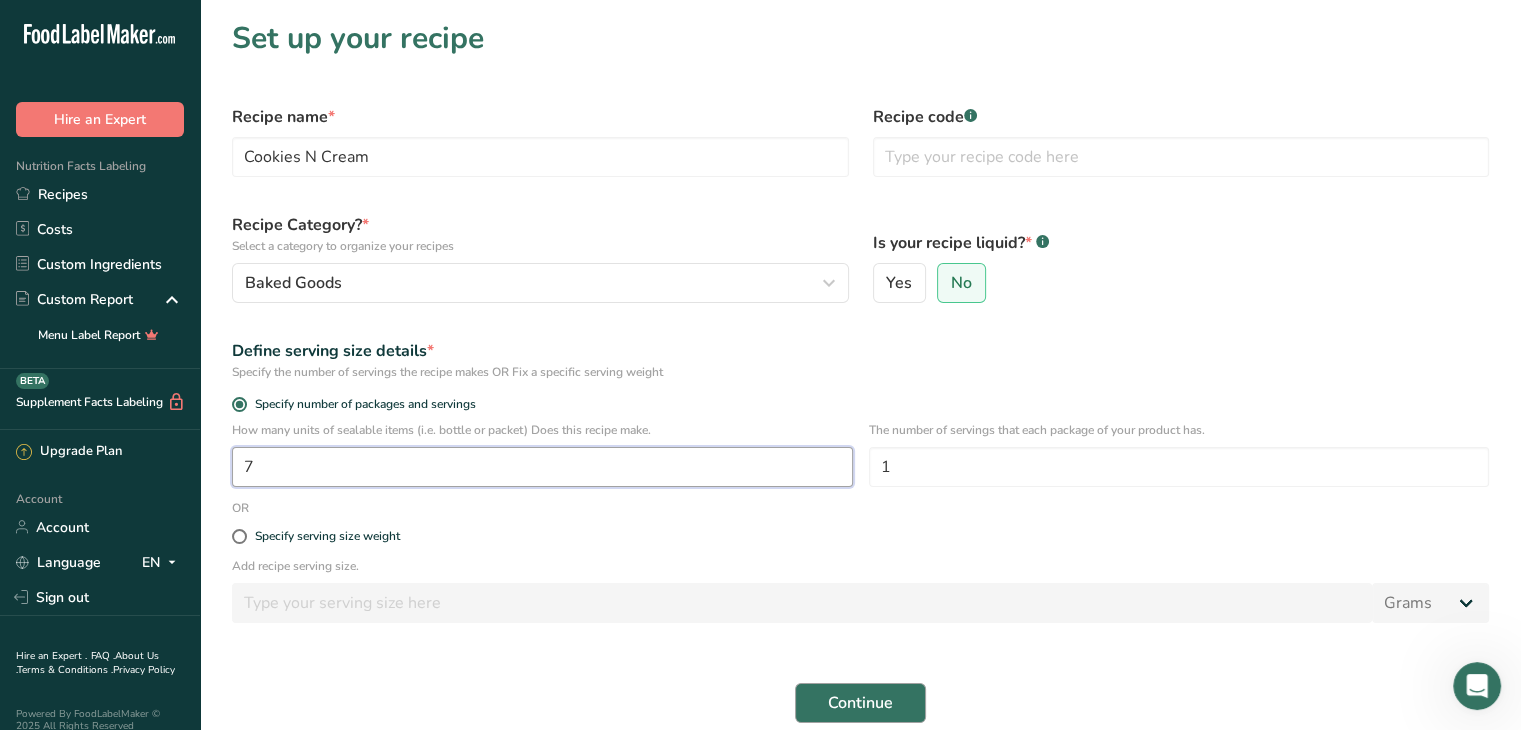 type on "7" 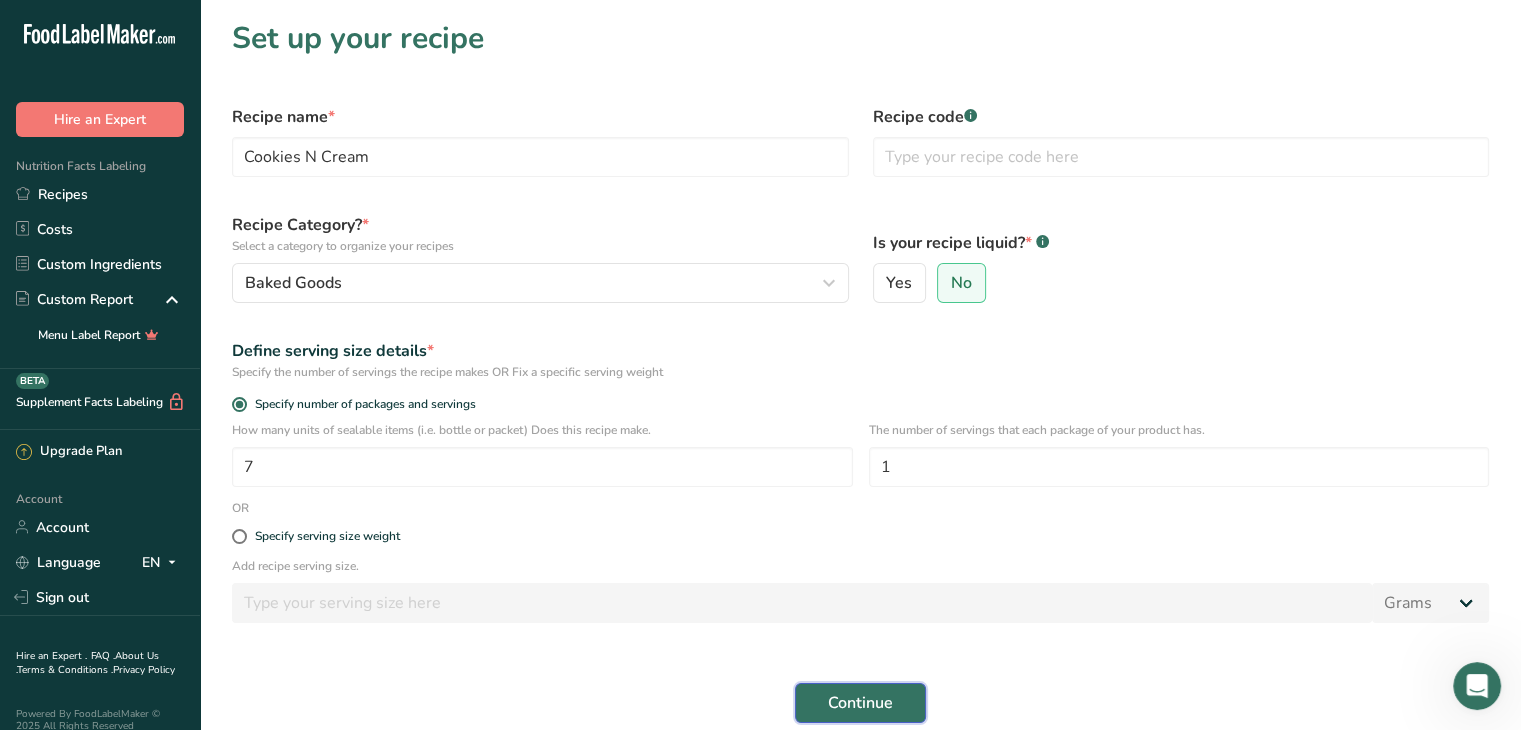 click on "Continue" at bounding box center (860, 703) 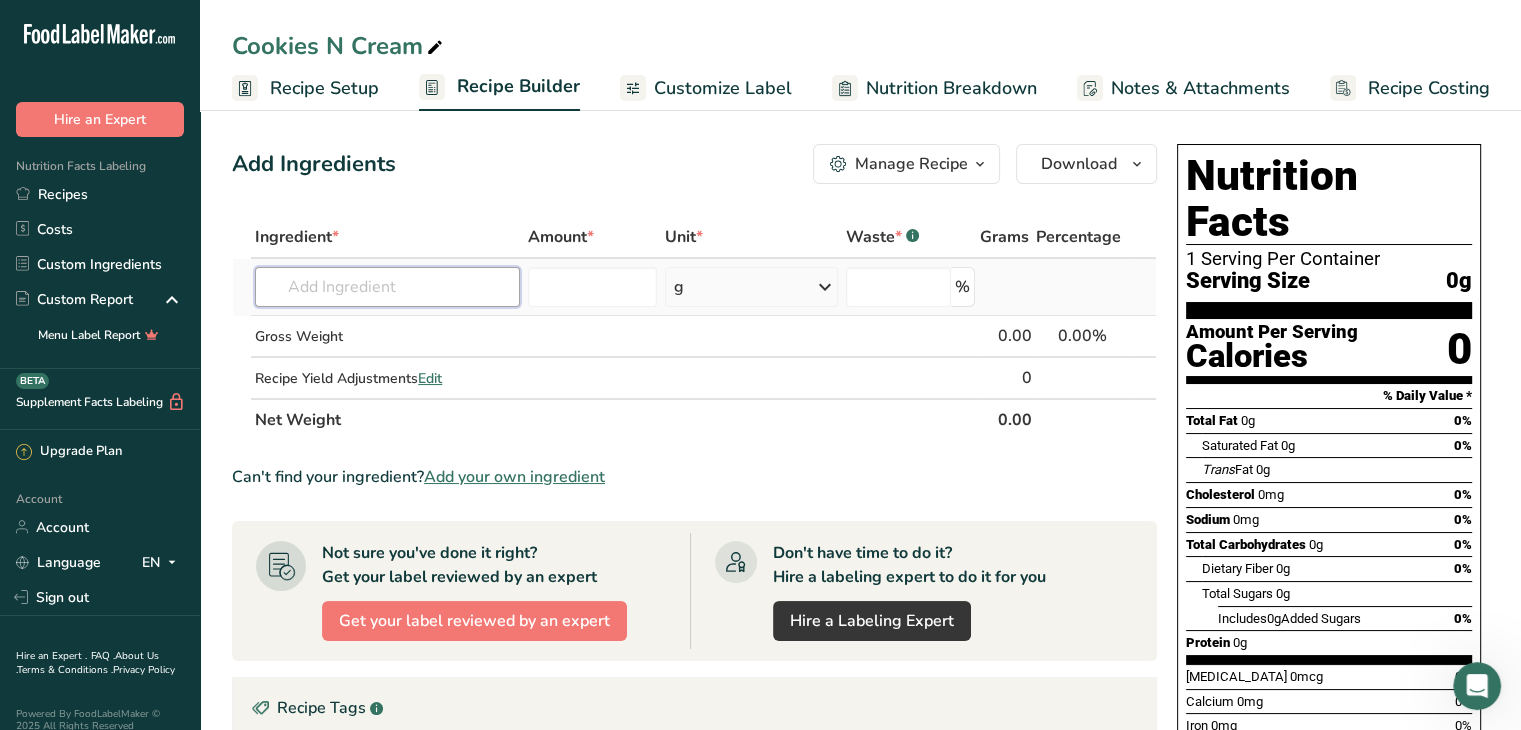 click at bounding box center [387, 287] 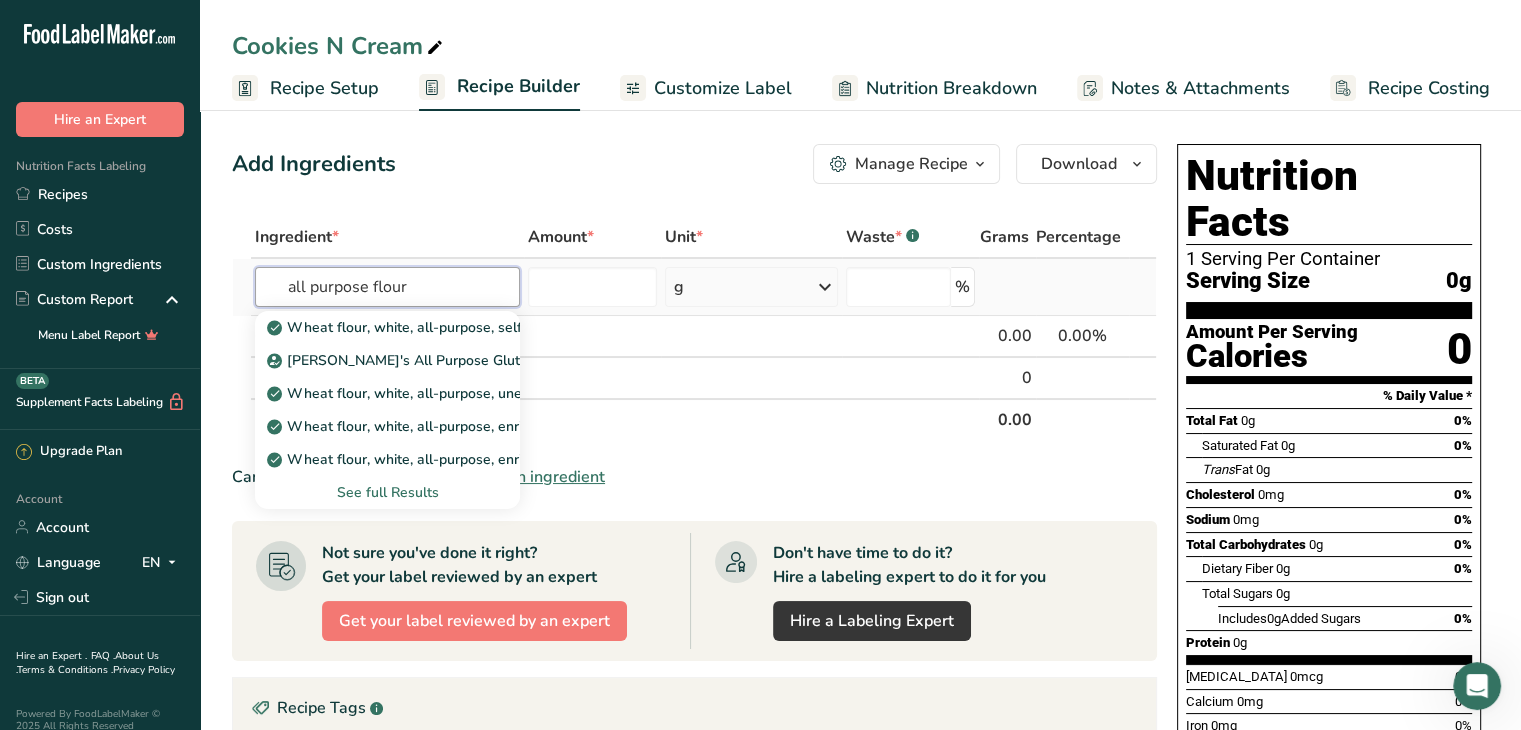 type on "all purpose flour" 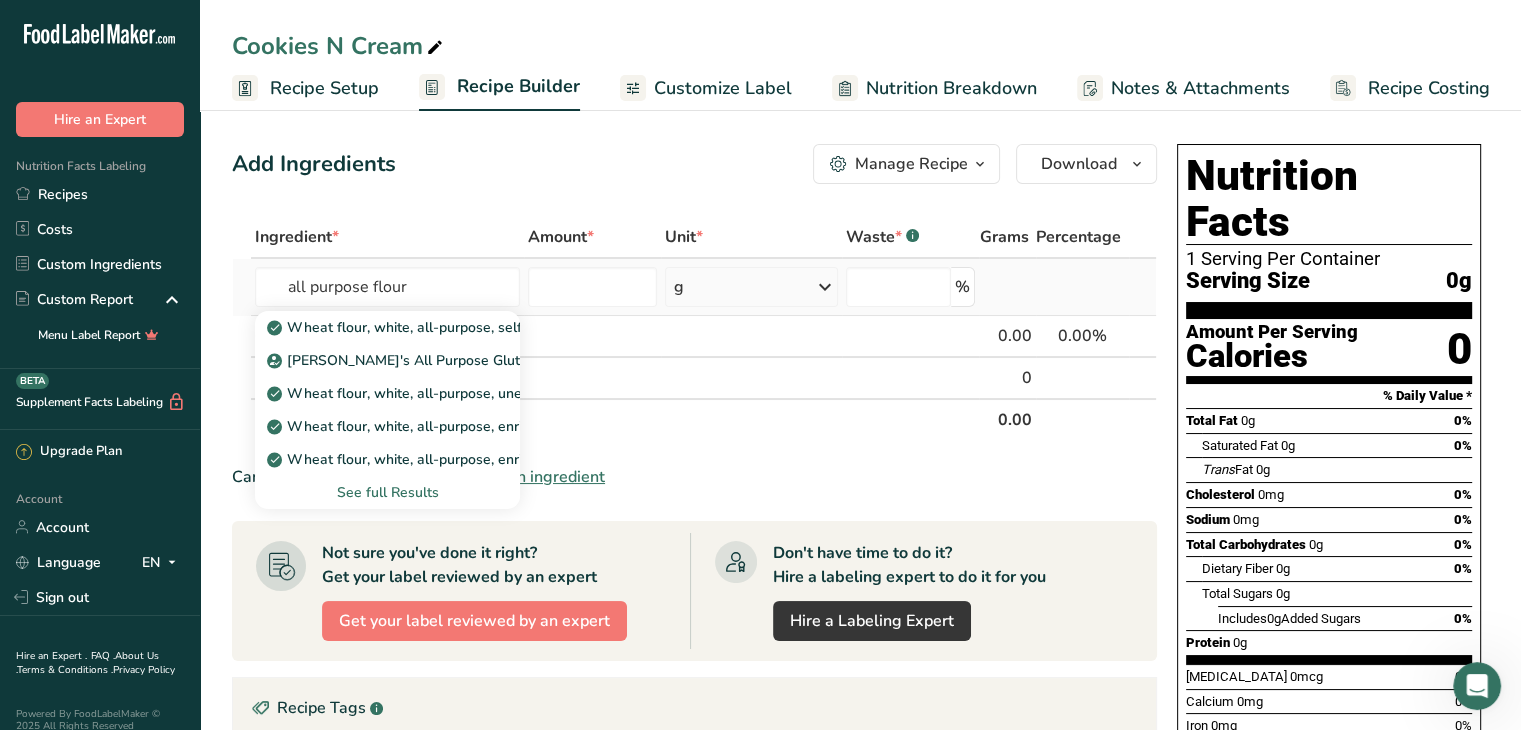 type 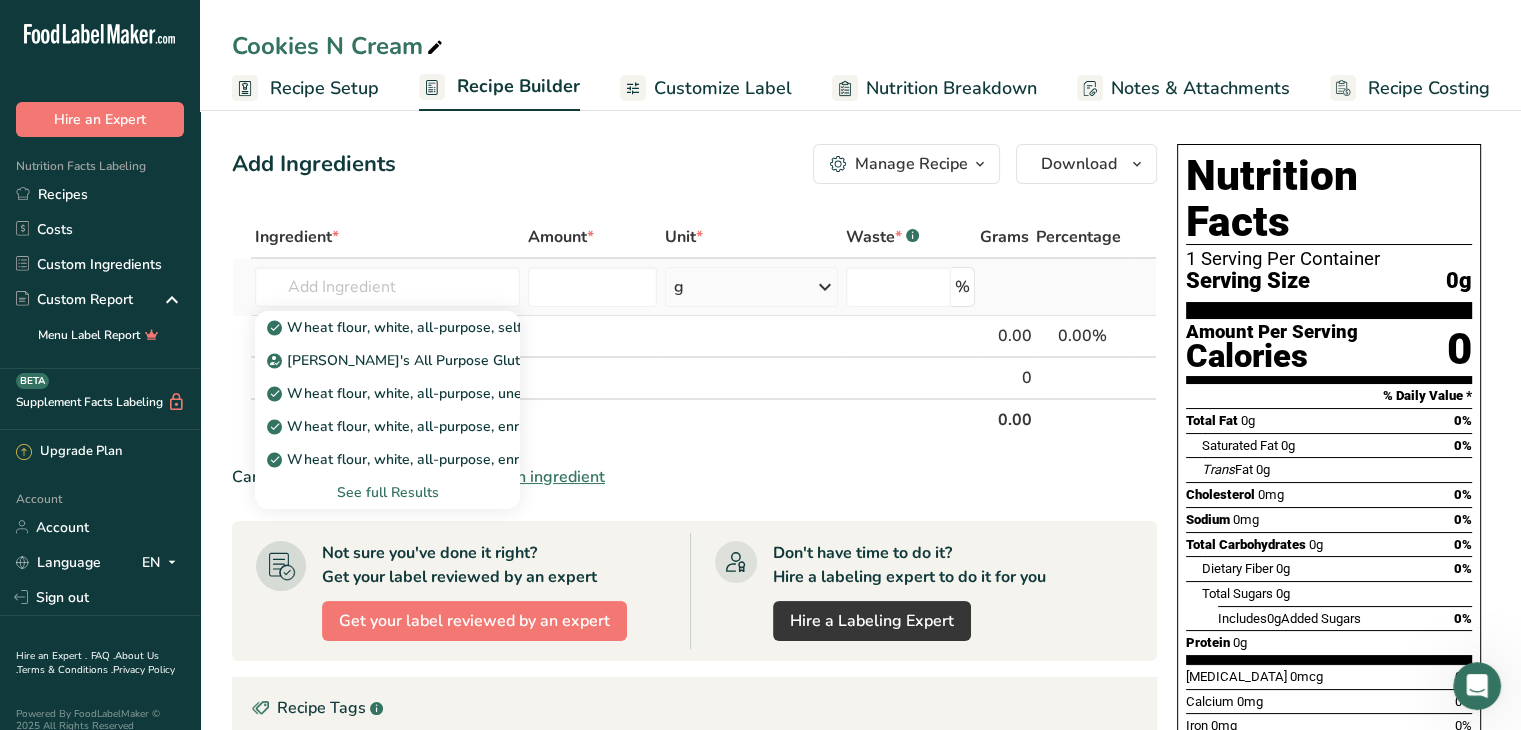 click on "See full Results" at bounding box center [387, 492] 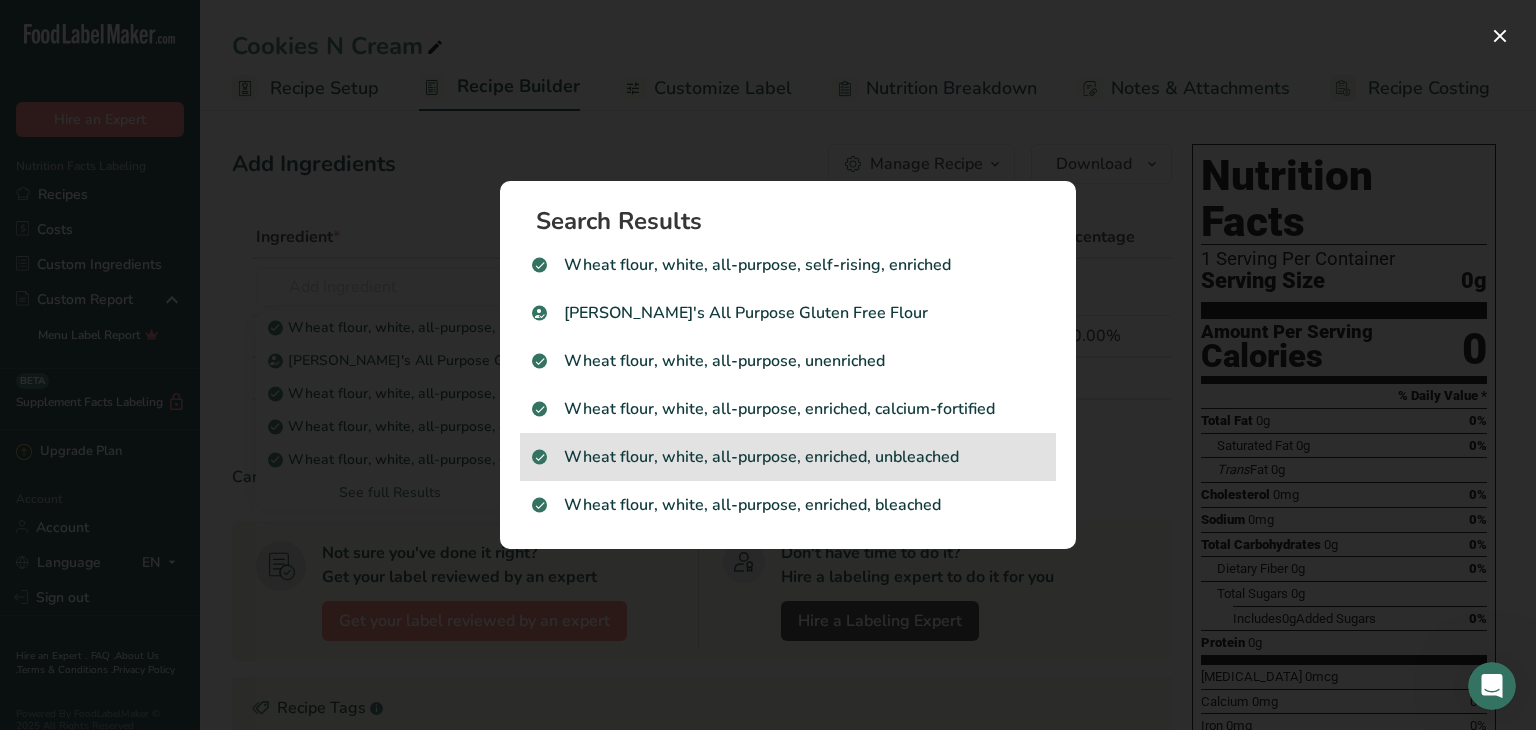 click on "Wheat flour, white, all-purpose, enriched, unbleached" at bounding box center (788, 457) 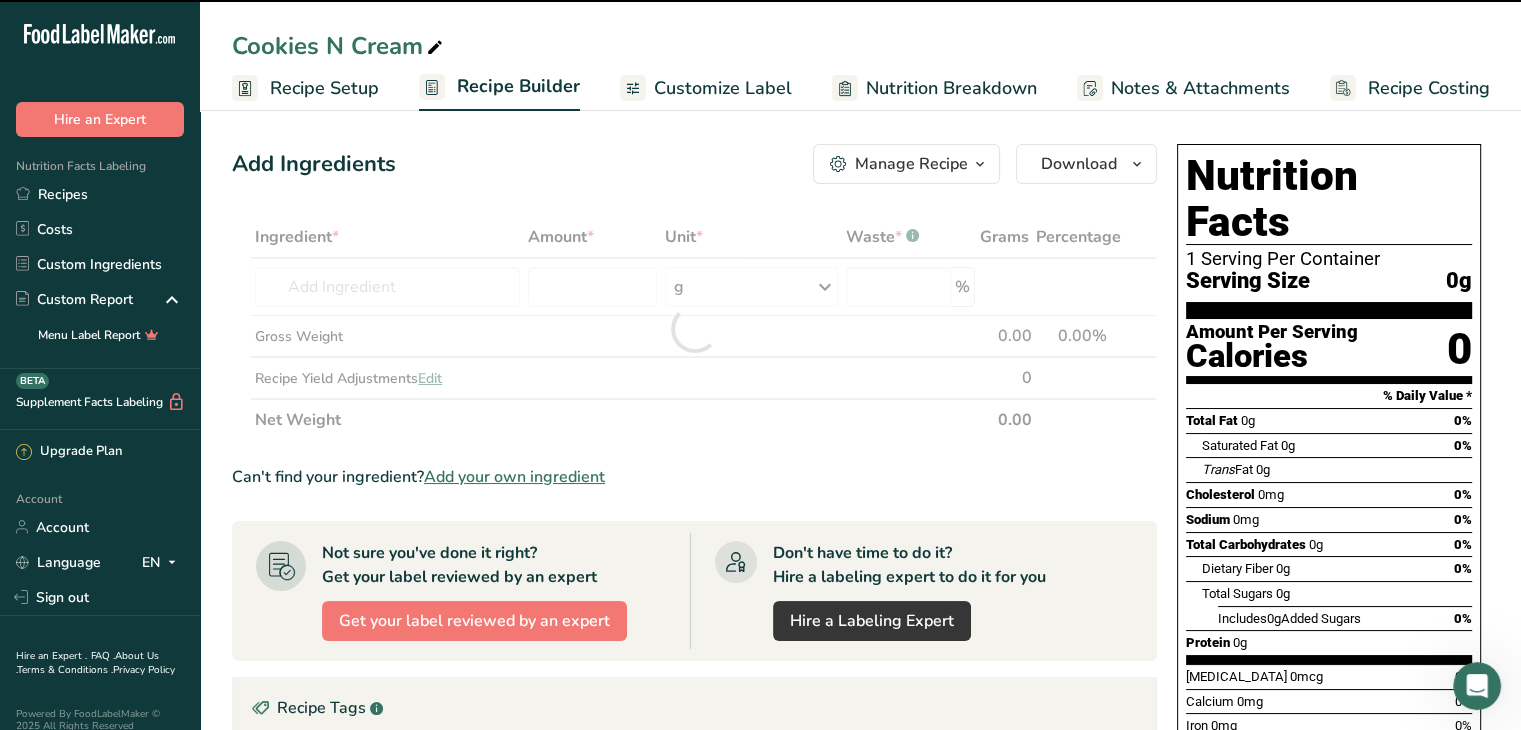 type on "0" 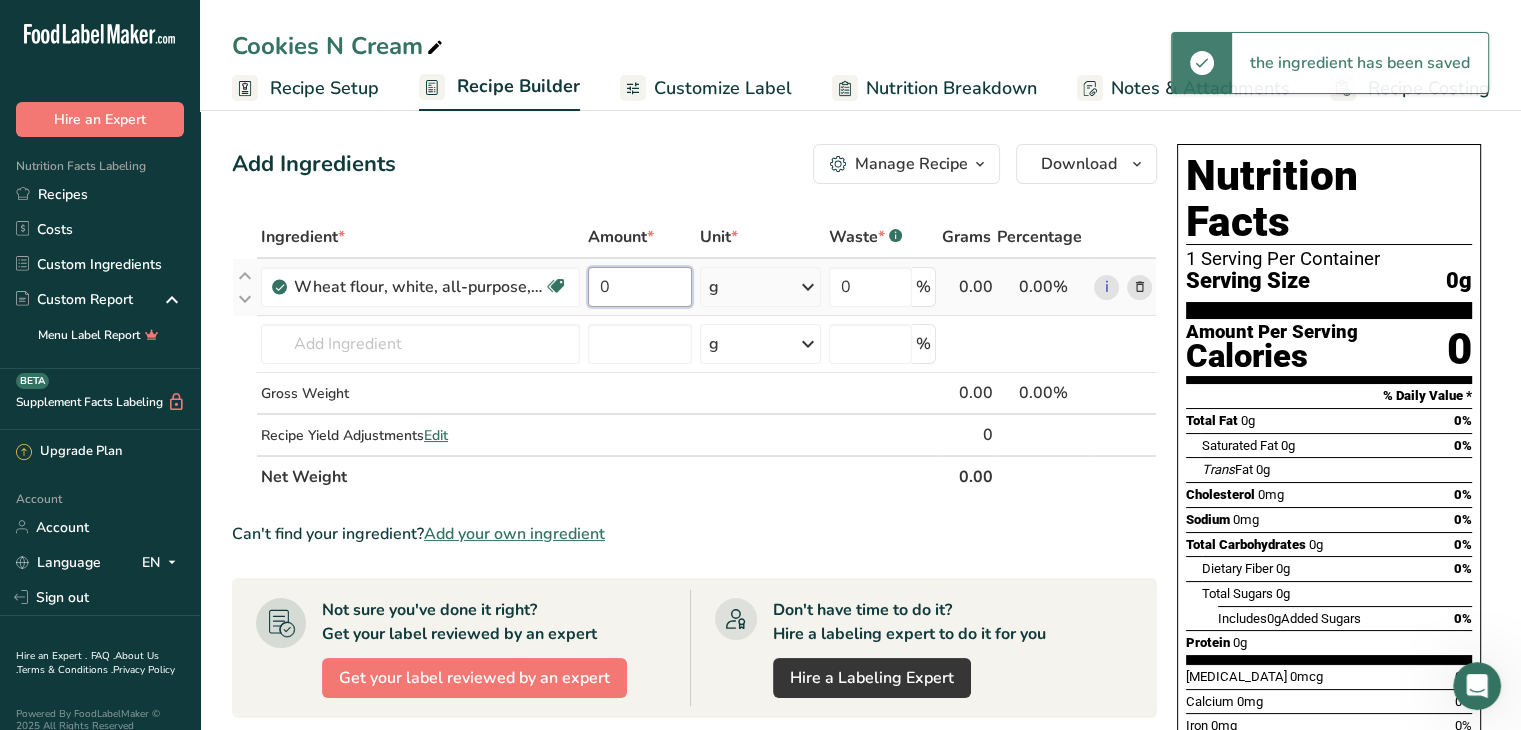 click on "0" at bounding box center [640, 287] 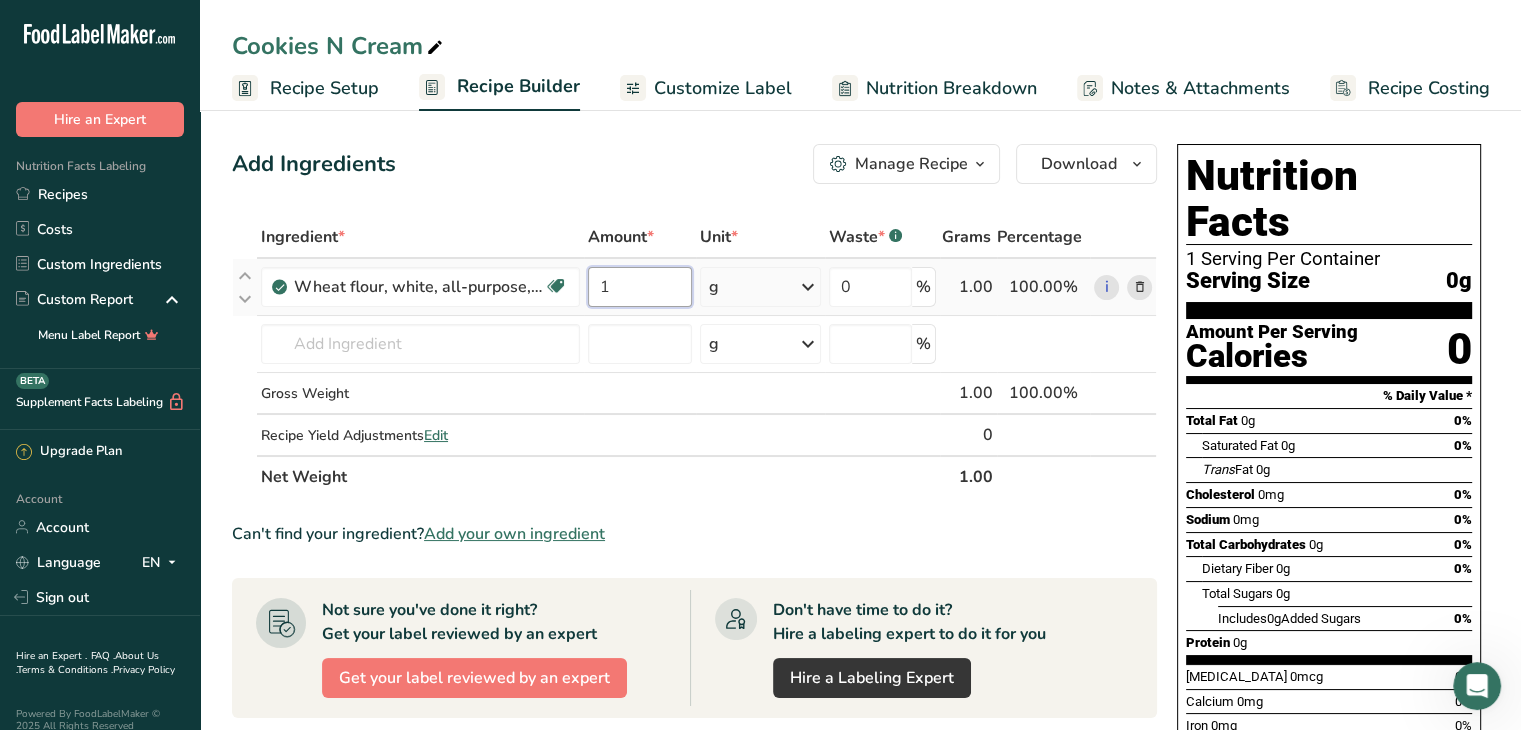 type on "1" 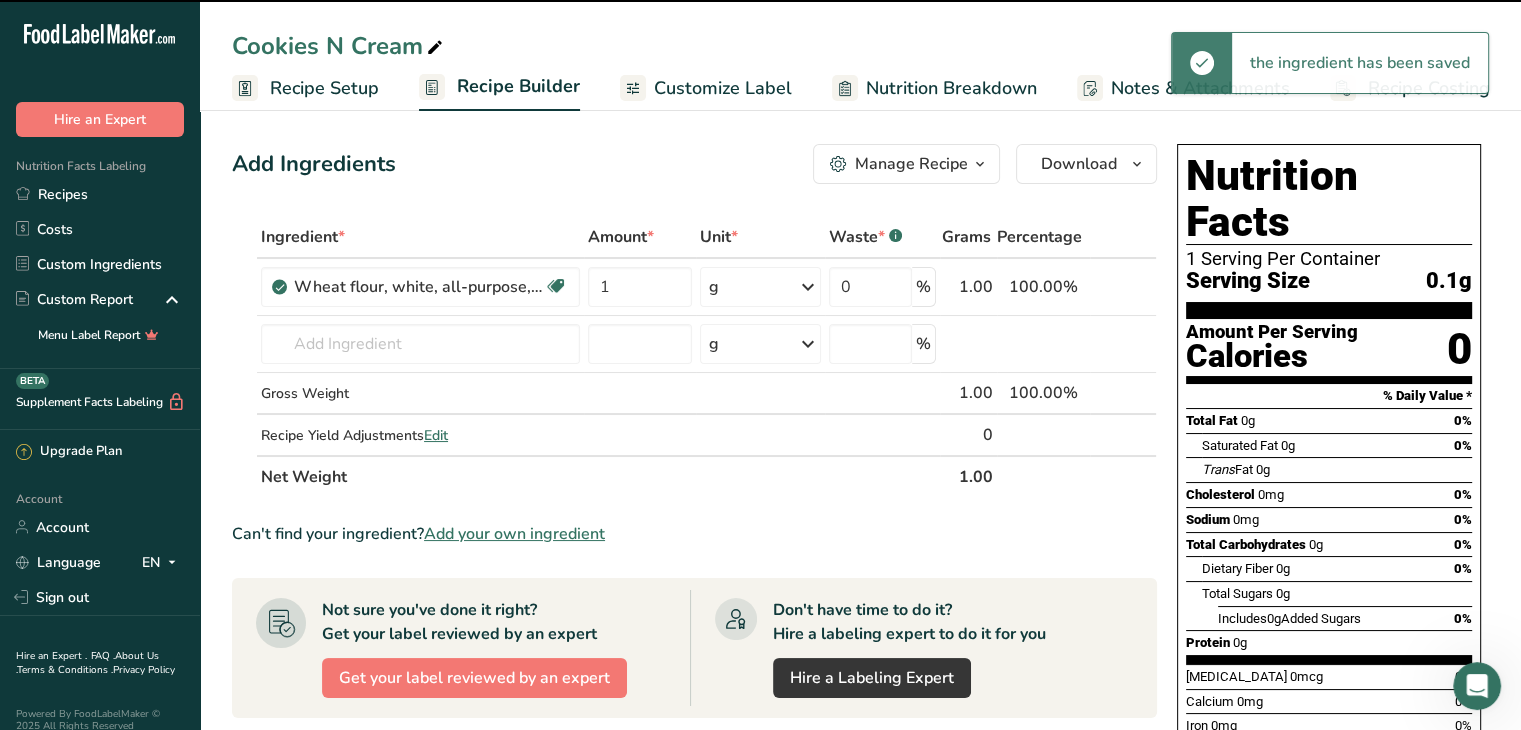 click on "g" at bounding box center (761, 287) 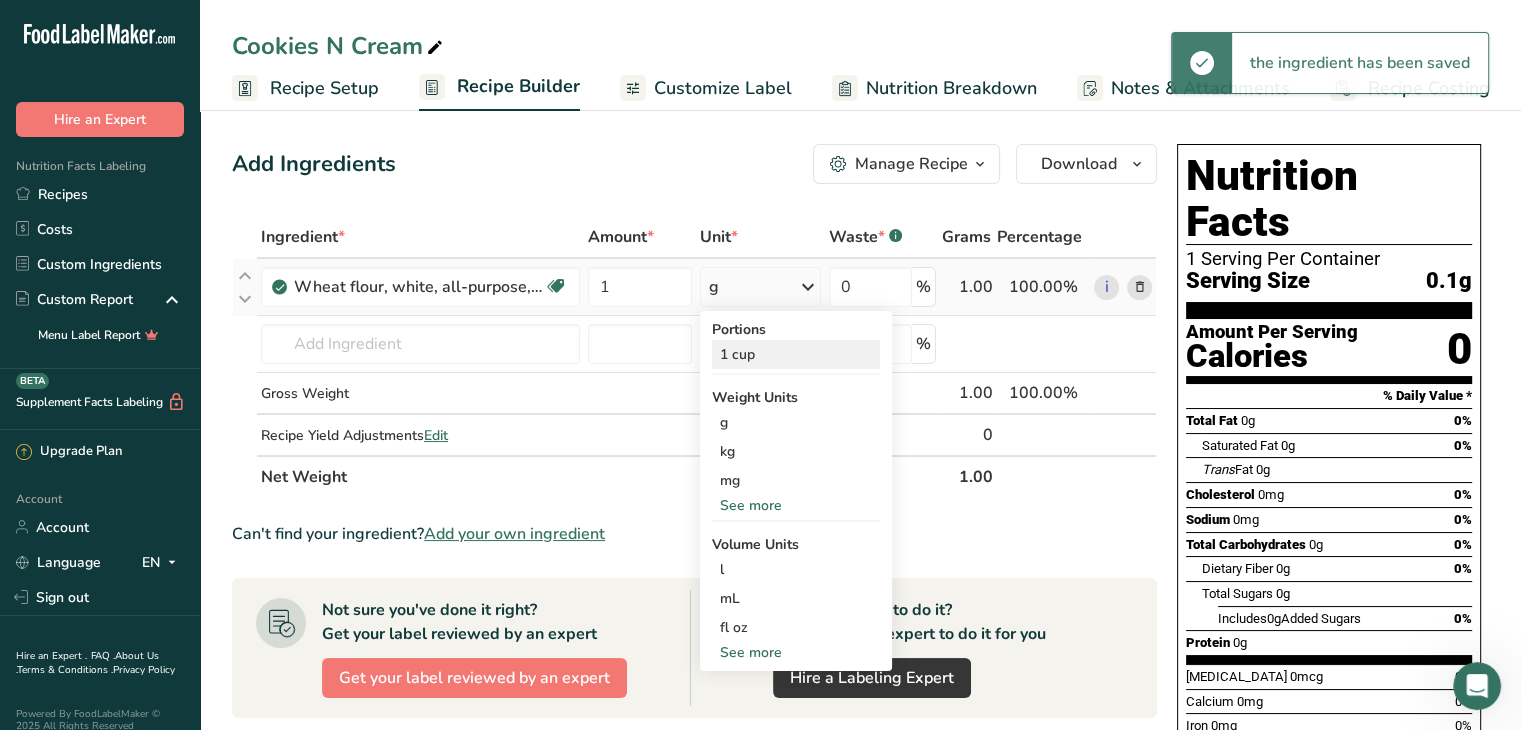 click on "1 cup" at bounding box center [796, 354] 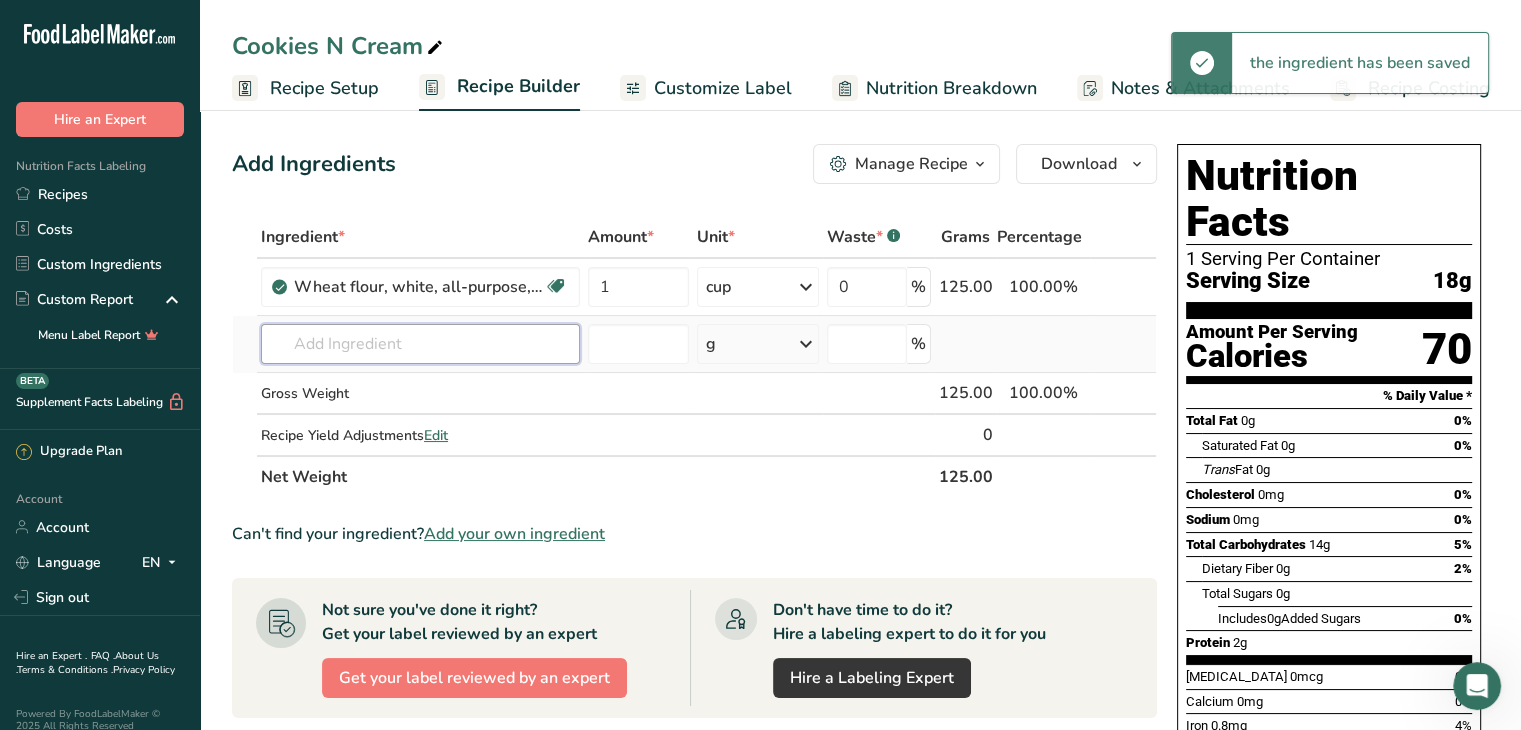 click at bounding box center (420, 344) 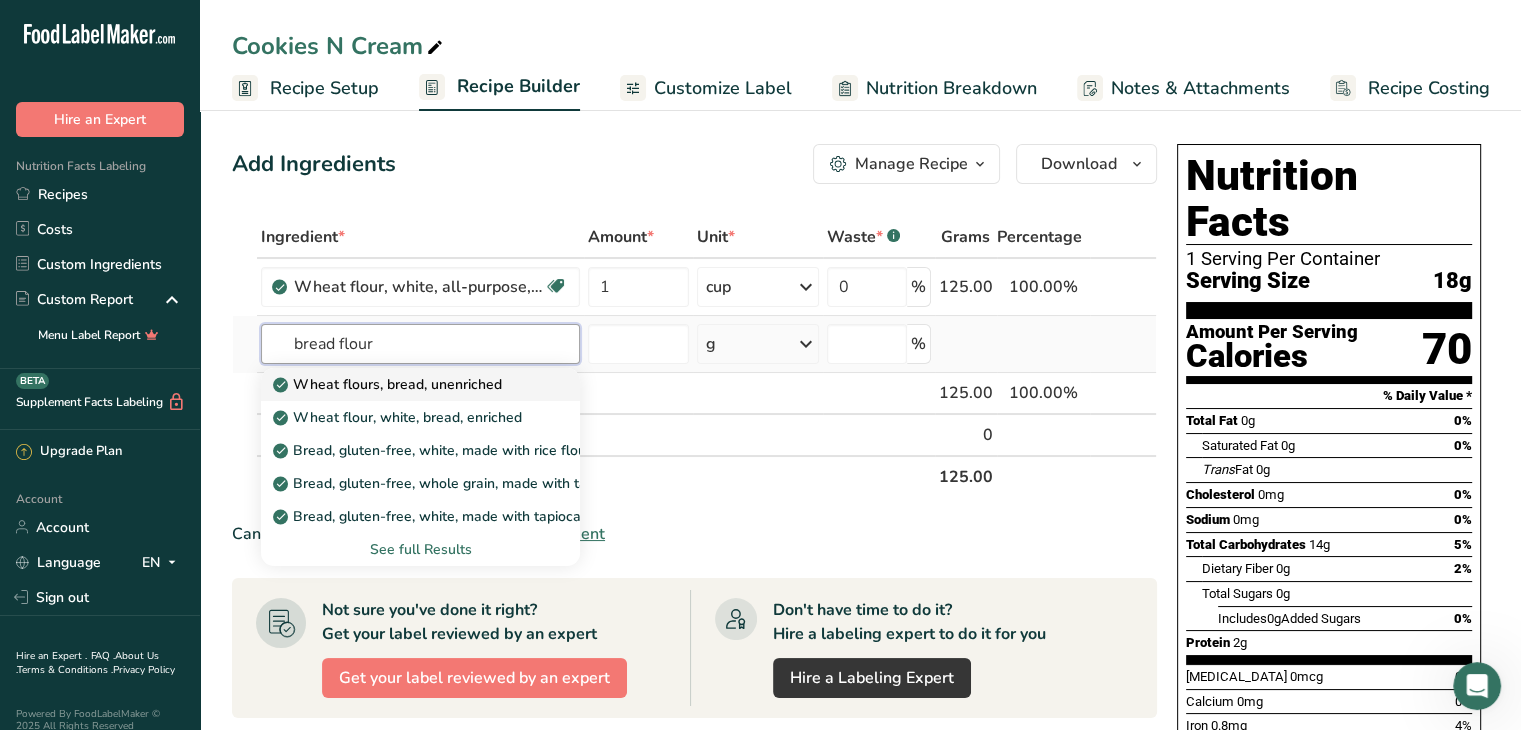 type on "bread flour" 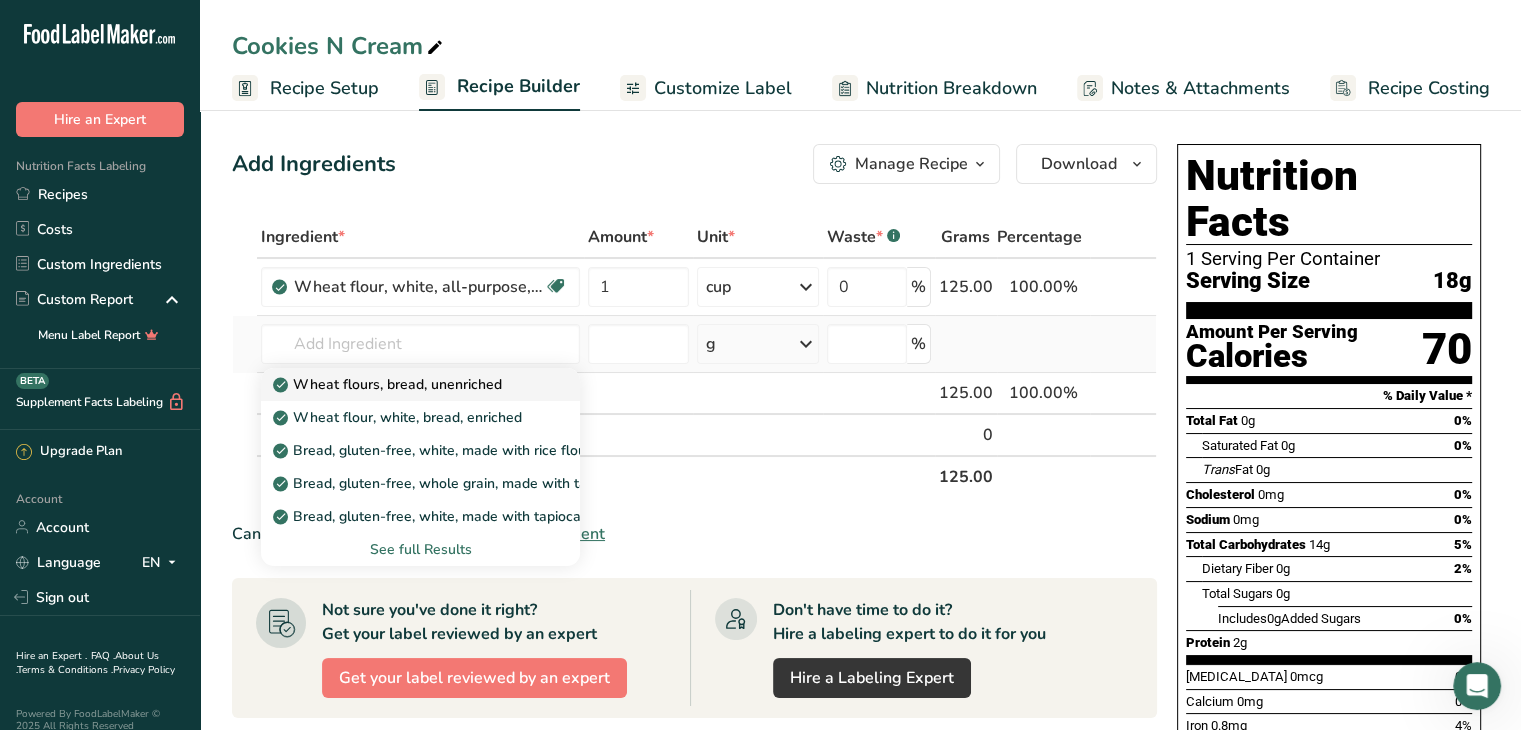click on "Wheat flours, bread, unenriched" at bounding box center [389, 384] 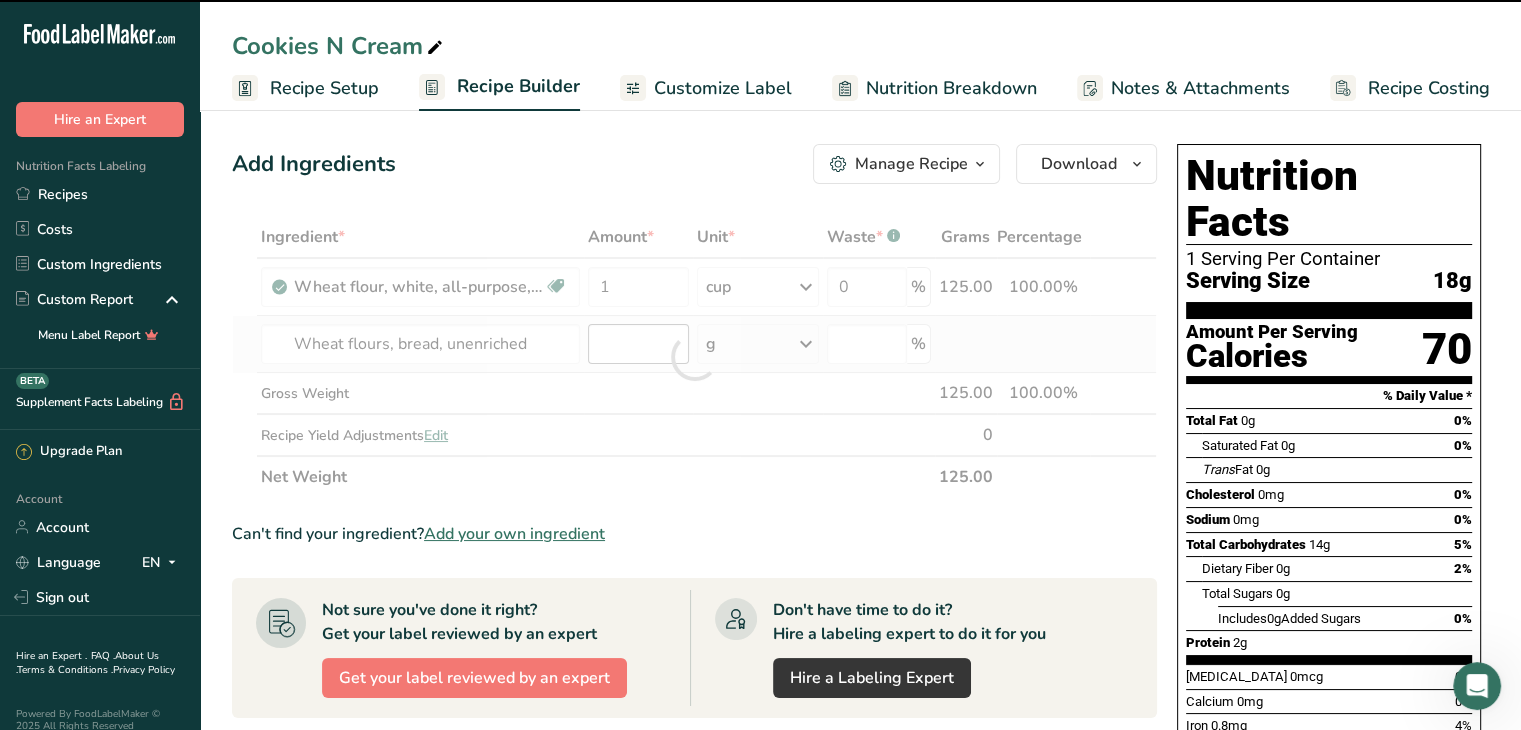 type on "0" 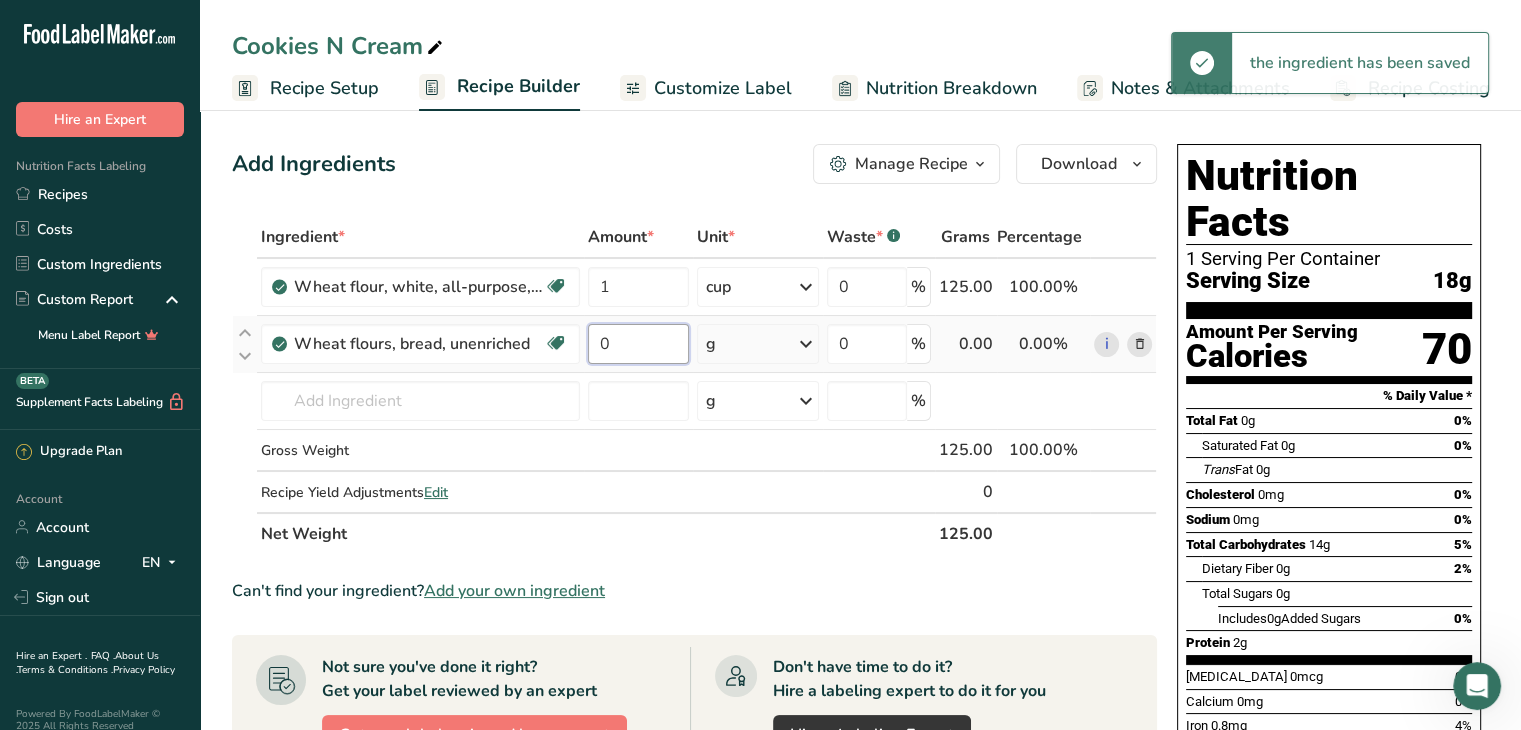 click on "0" at bounding box center (638, 344) 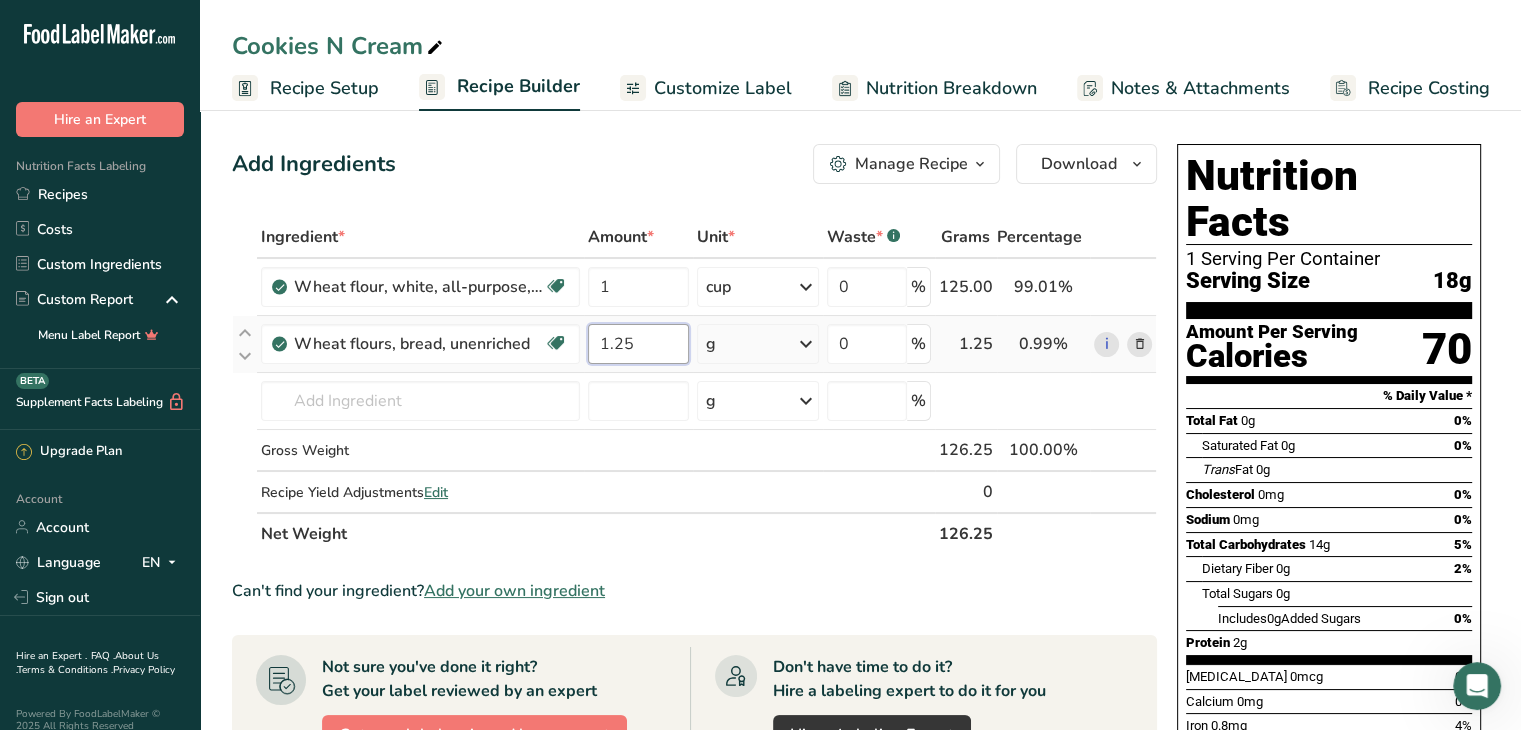 type on "1.25" 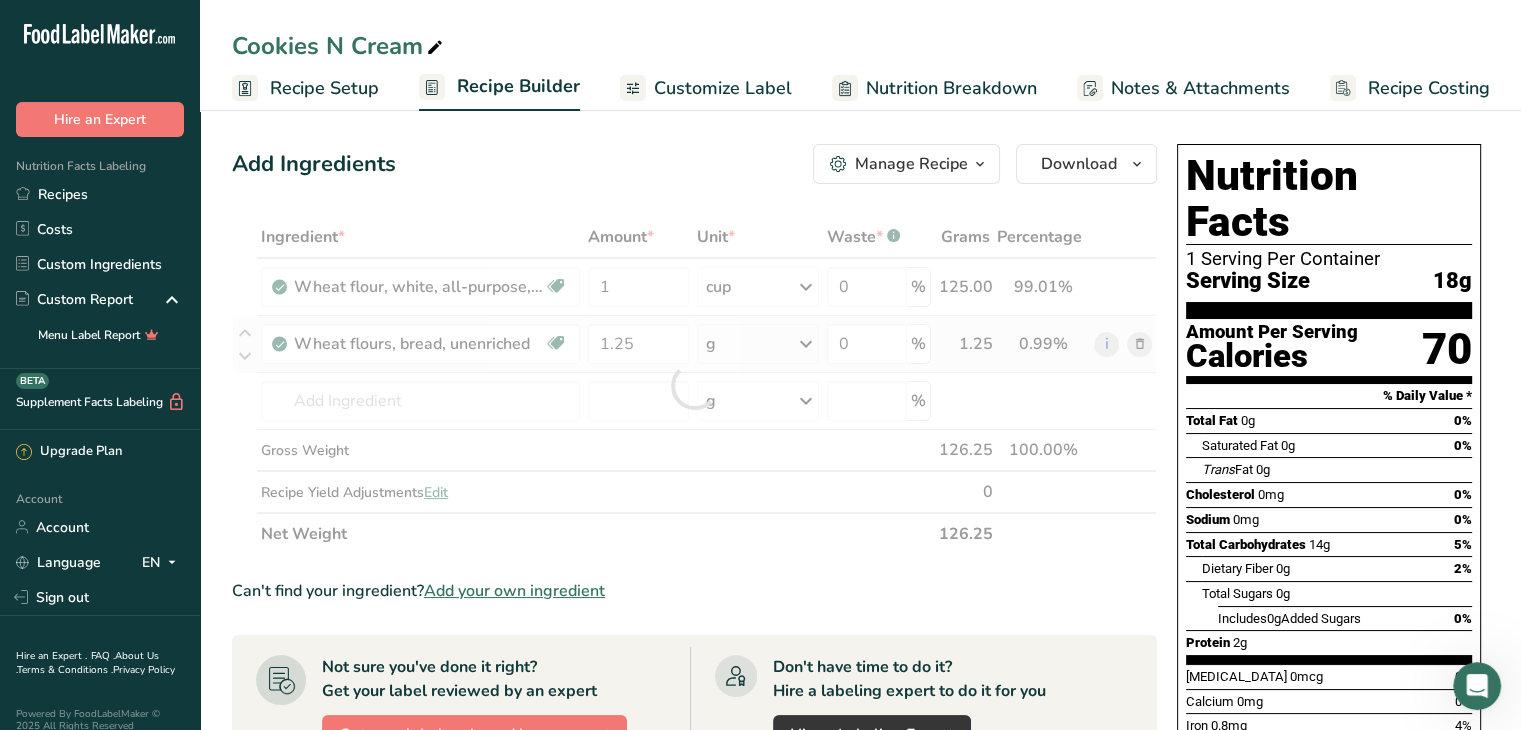 click on "Ingredient *
Amount *
Unit *
Waste *   .a-a{fill:#347362;}.b-a{fill:#fff;}          Grams
Percentage
Wheat flour, white, all-purpose, enriched, unbleached
Dairy free
Vegan
Vegetarian
Soy free
1
cup
Portions
1 cup
Weight Units
g
kg
mg
See more
Volume Units
l
Volume units require a density conversion. If you know your ingredient's density enter it below. Otherwise, click on "RIA" our AI Regulatory bot - she will be able to help you
lb/ft3
g/cm3
Confirm
mL
lb/ft3
fl oz" at bounding box center [694, 385] 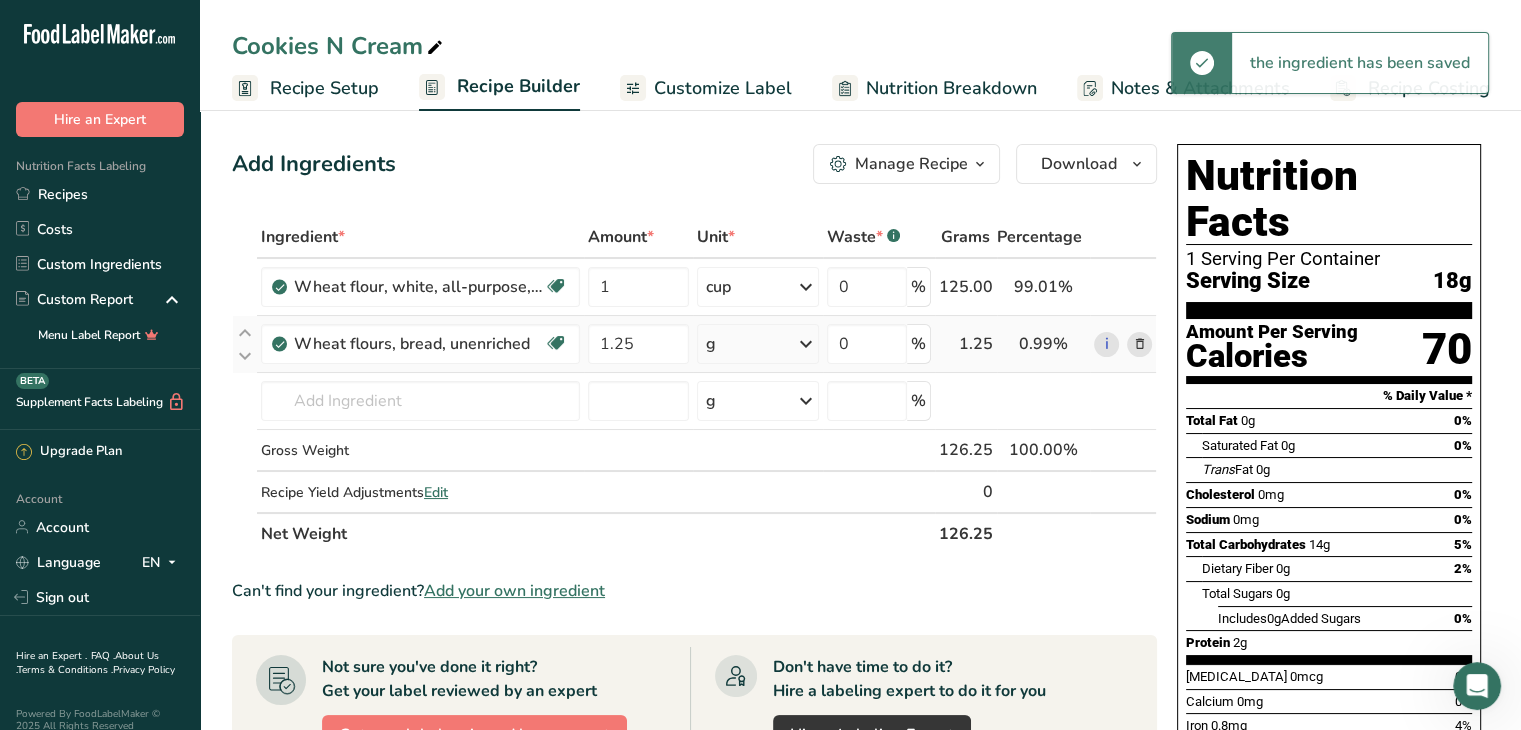 click on "g" at bounding box center [758, 344] 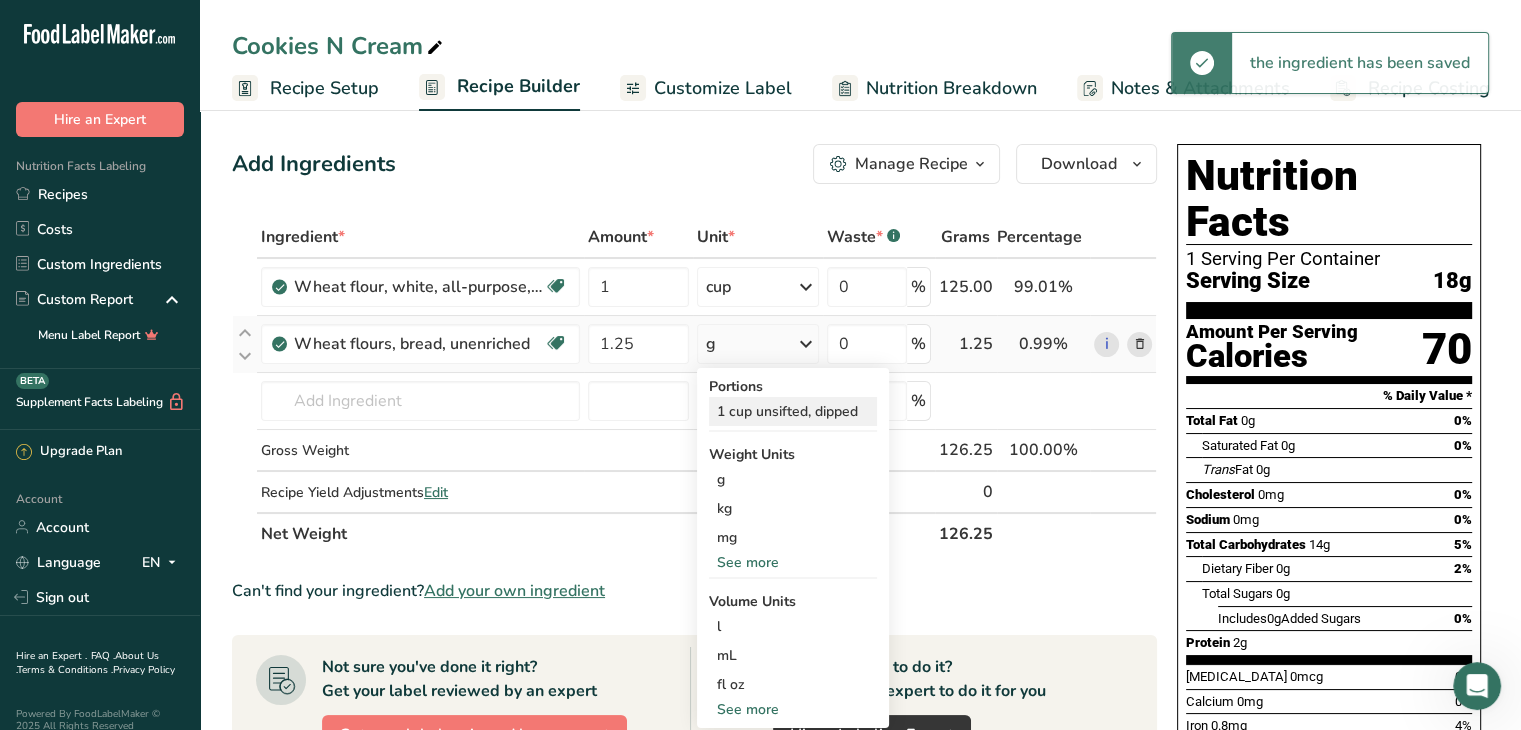 click on "1 cup unsifted, dipped" at bounding box center [793, 411] 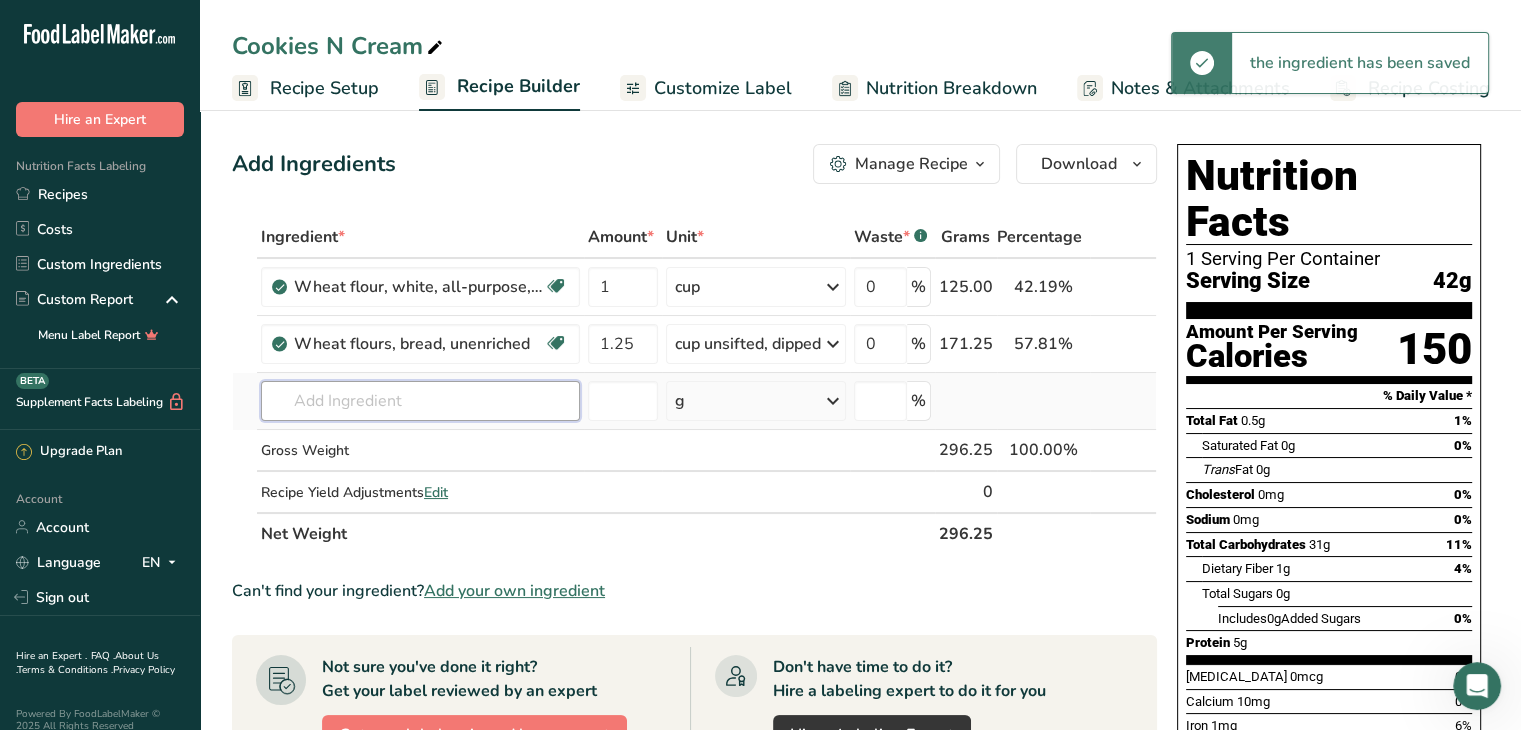 click at bounding box center (420, 401) 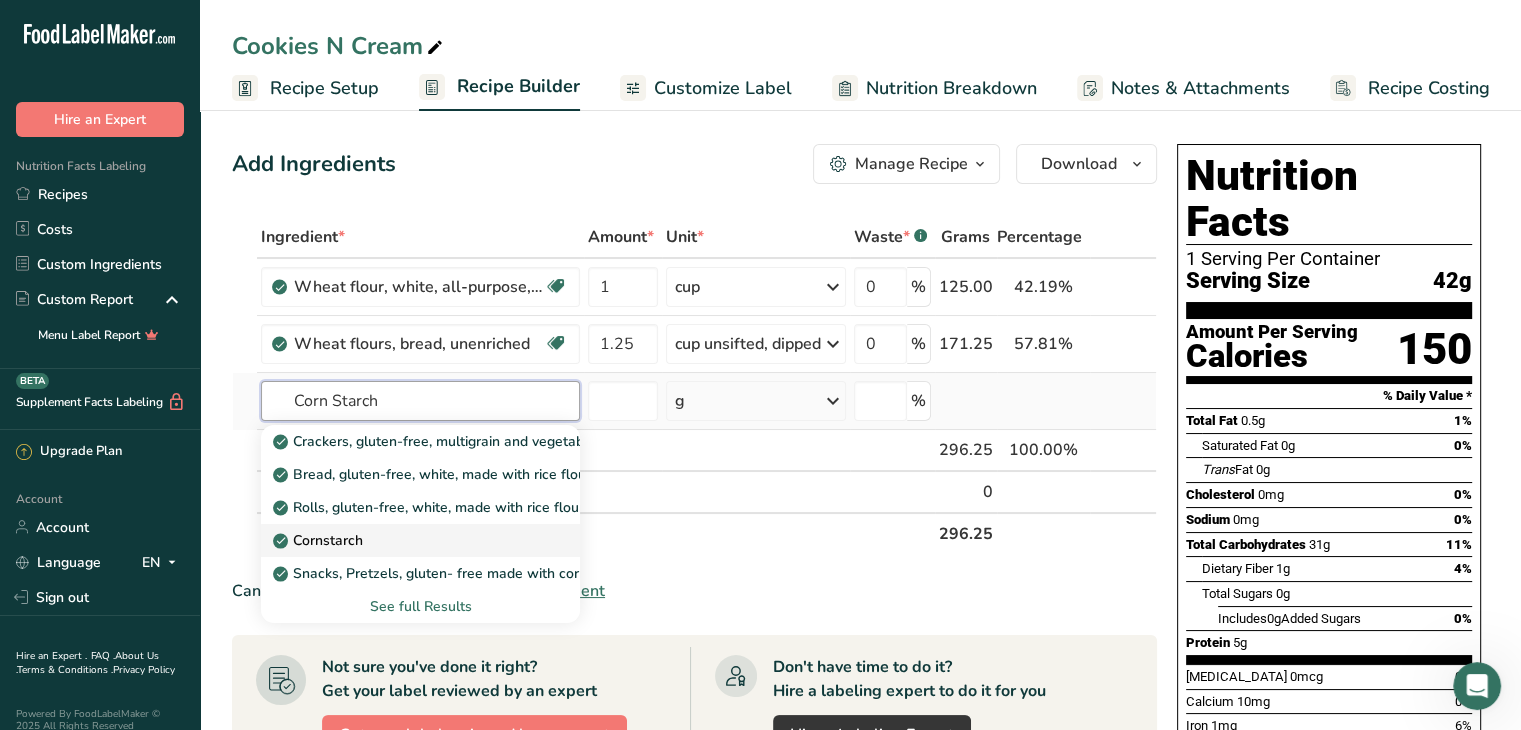 type on "Corn Starch" 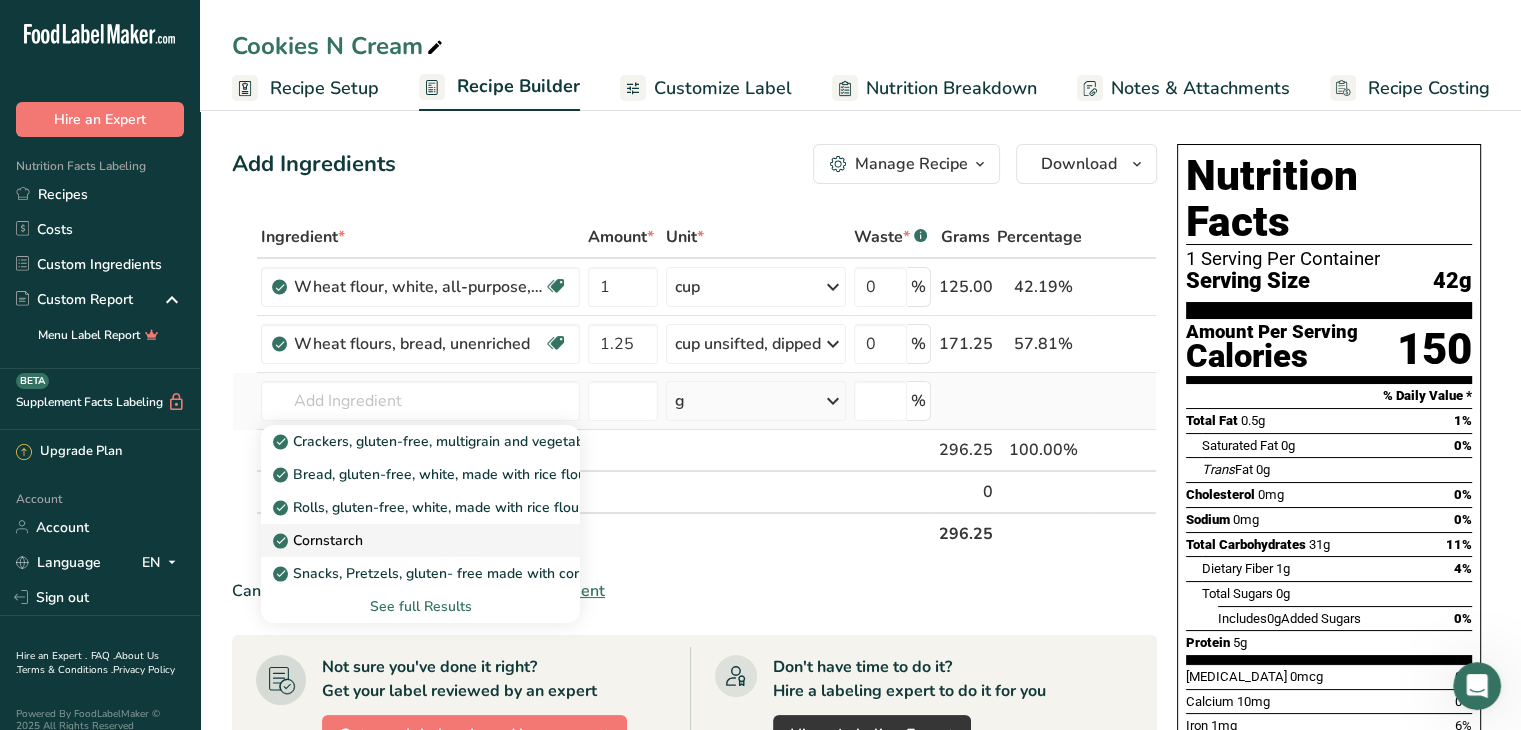 click on "Cornstarch" at bounding box center [404, 540] 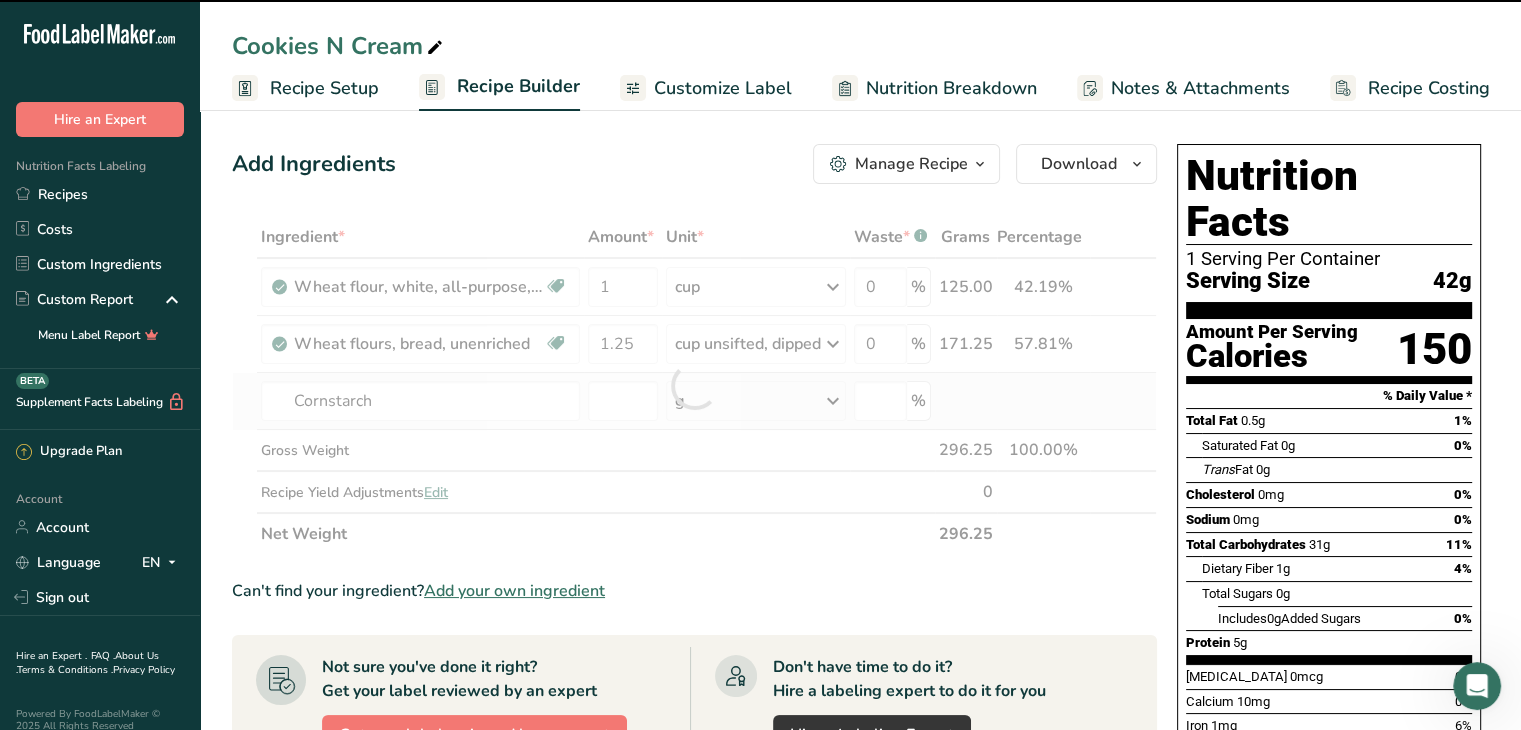 type on "0" 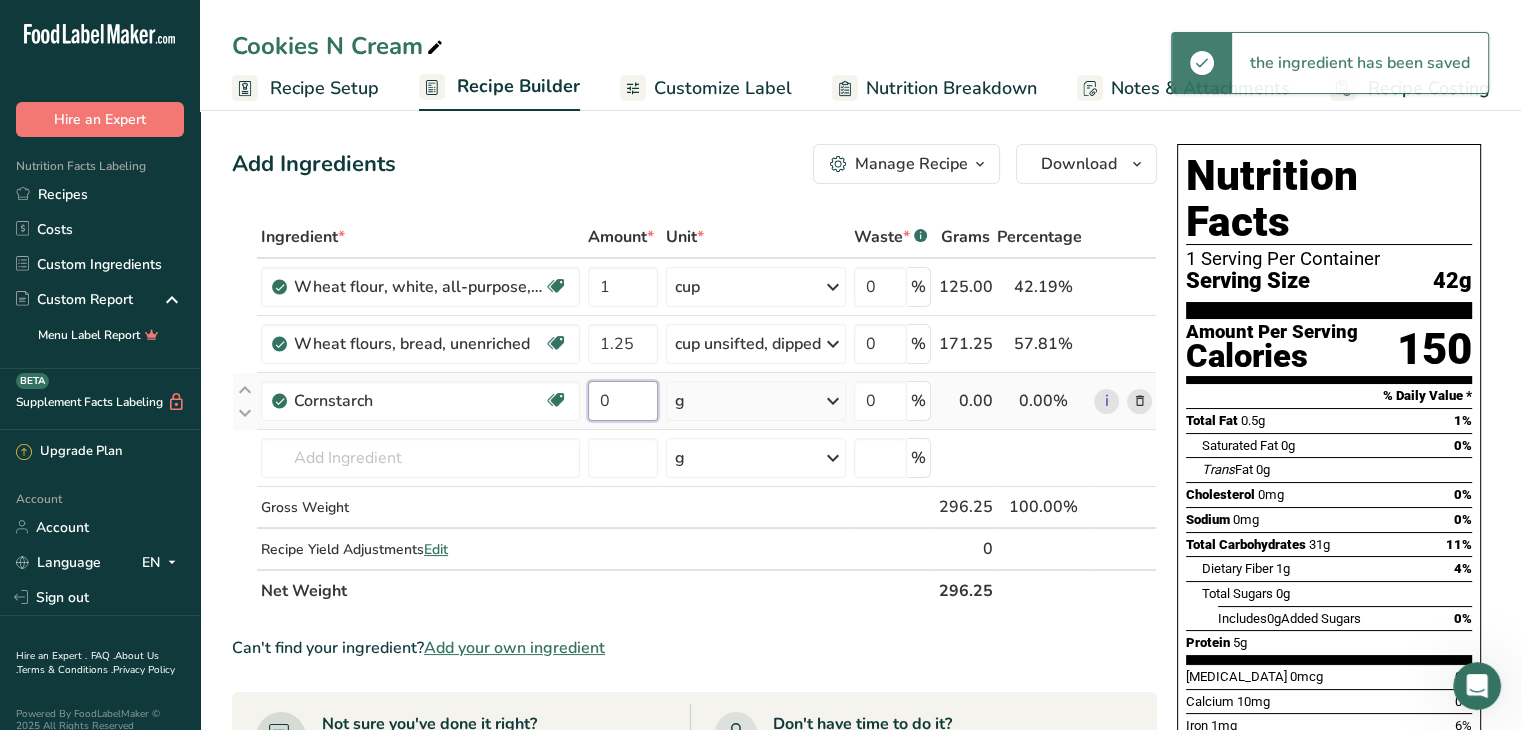 click on "0" at bounding box center (623, 401) 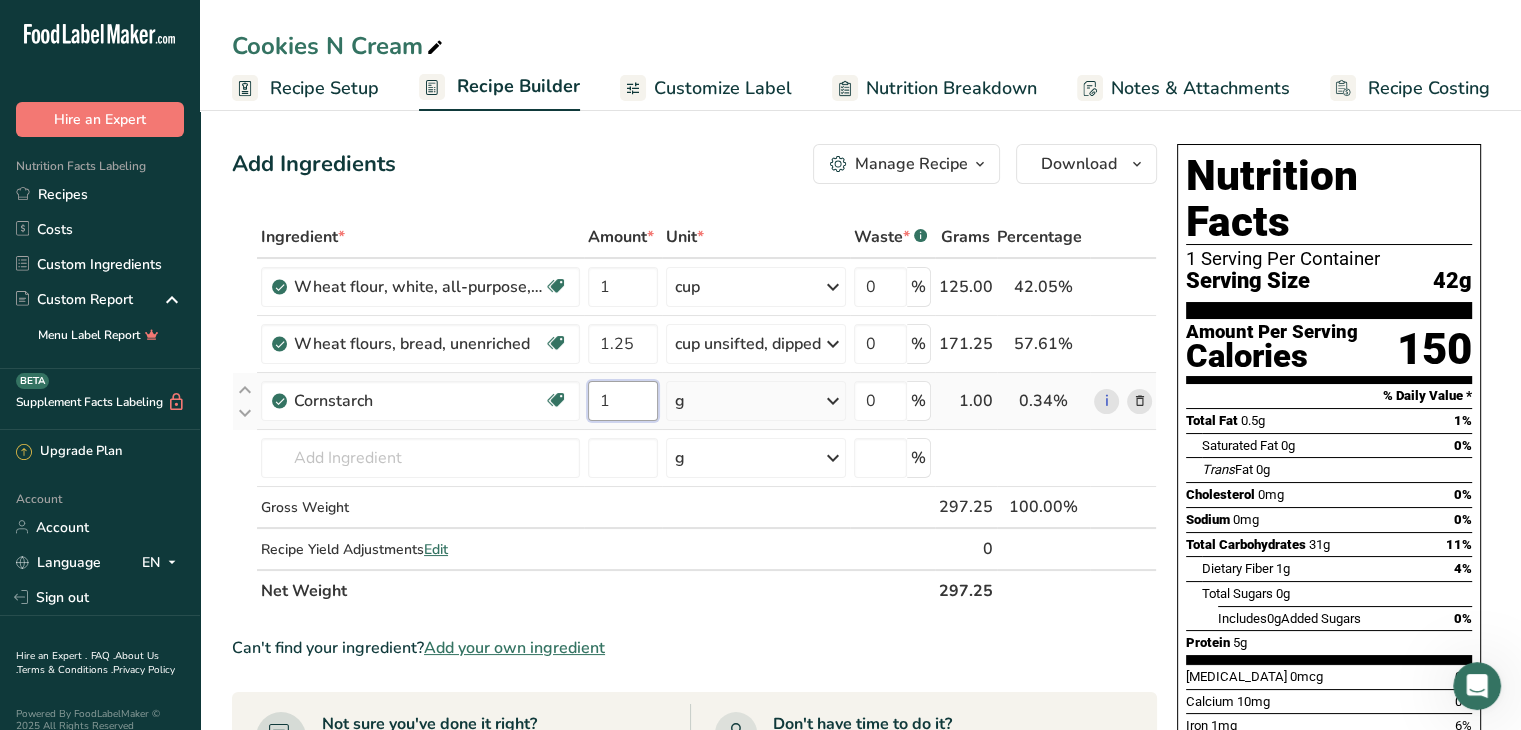 type on "1" 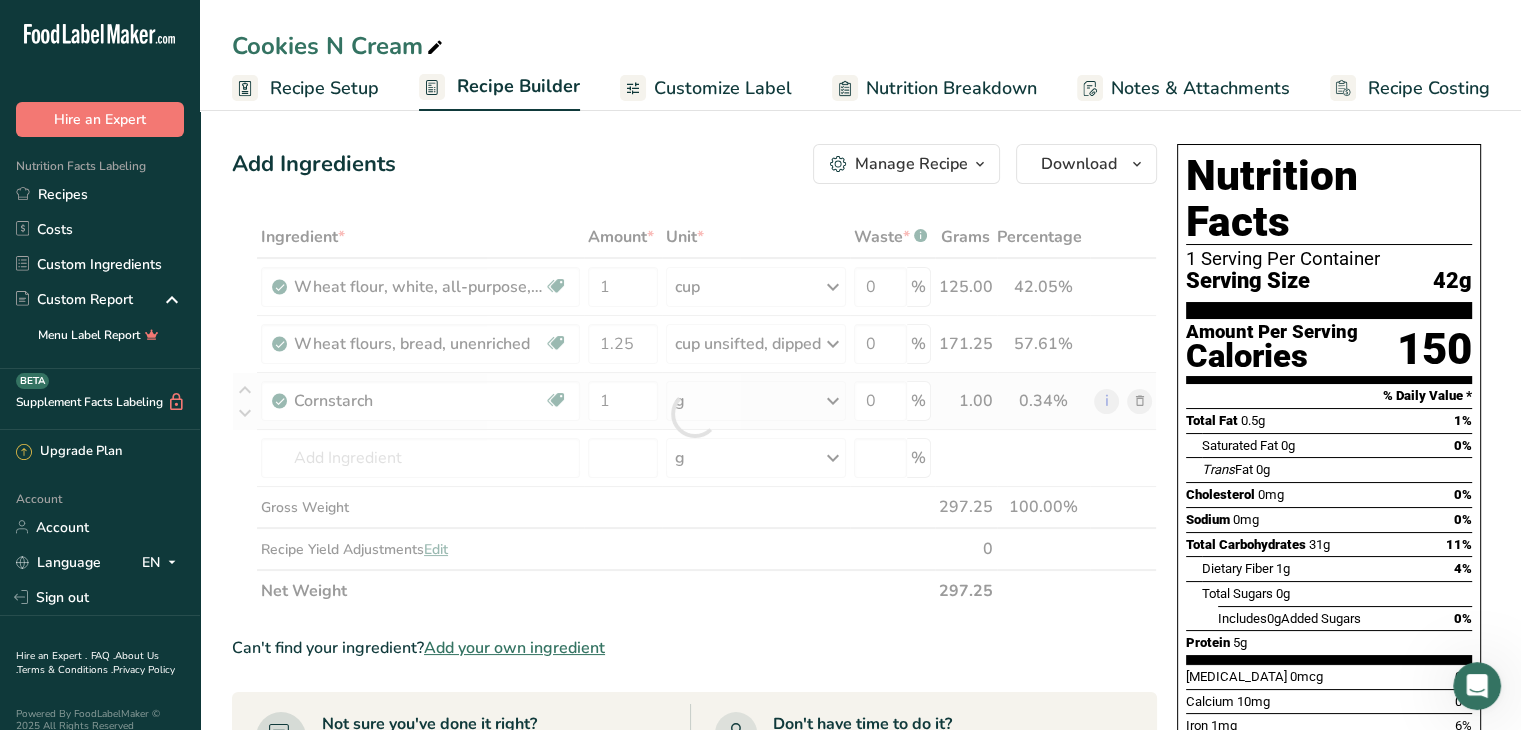 click on "Ingredient *
Amount *
Unit *
Waste *   .a-a{fill:#347362;}.b-a{fill:#fff;}          Grams
Percentage
Wheat flour, white, all-purpose, enriched, unbleached
Dairy free
Vegan
Vegetarian
Soy free
1
cup
Portions
1 cup
Weight Units
g
kg
mg
See more
Volume Units
l
Volume units require a density conversion. If you know your ingredient's density enter it below. Otherwise, click on "RIA" our AI Regulatory bot - she will be able to help you
lb/ft3
g/cm3
Confirm
mL
lb/ft3
fl oz" at bounding box center [694, 414] 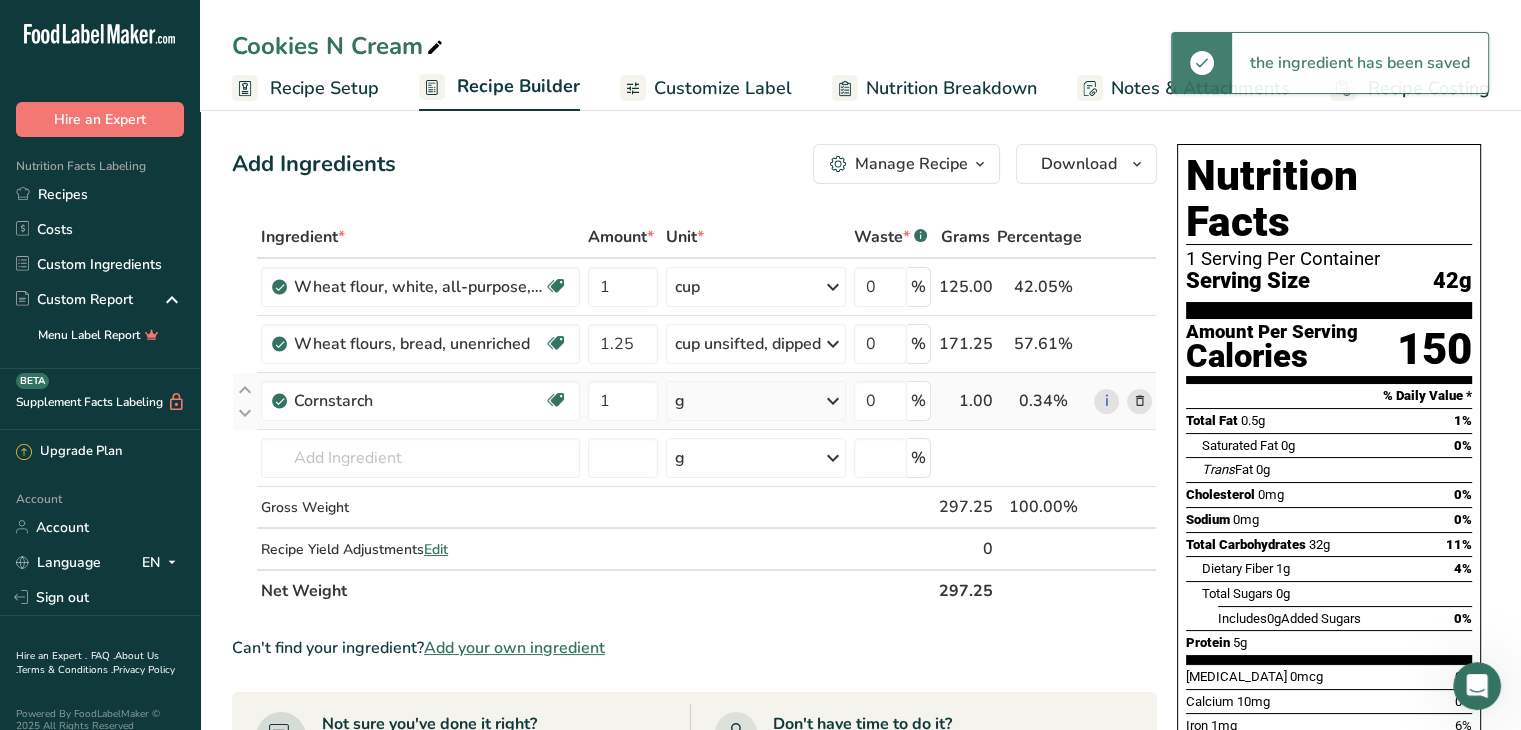 click on "g" at bounding box center (756, 401) 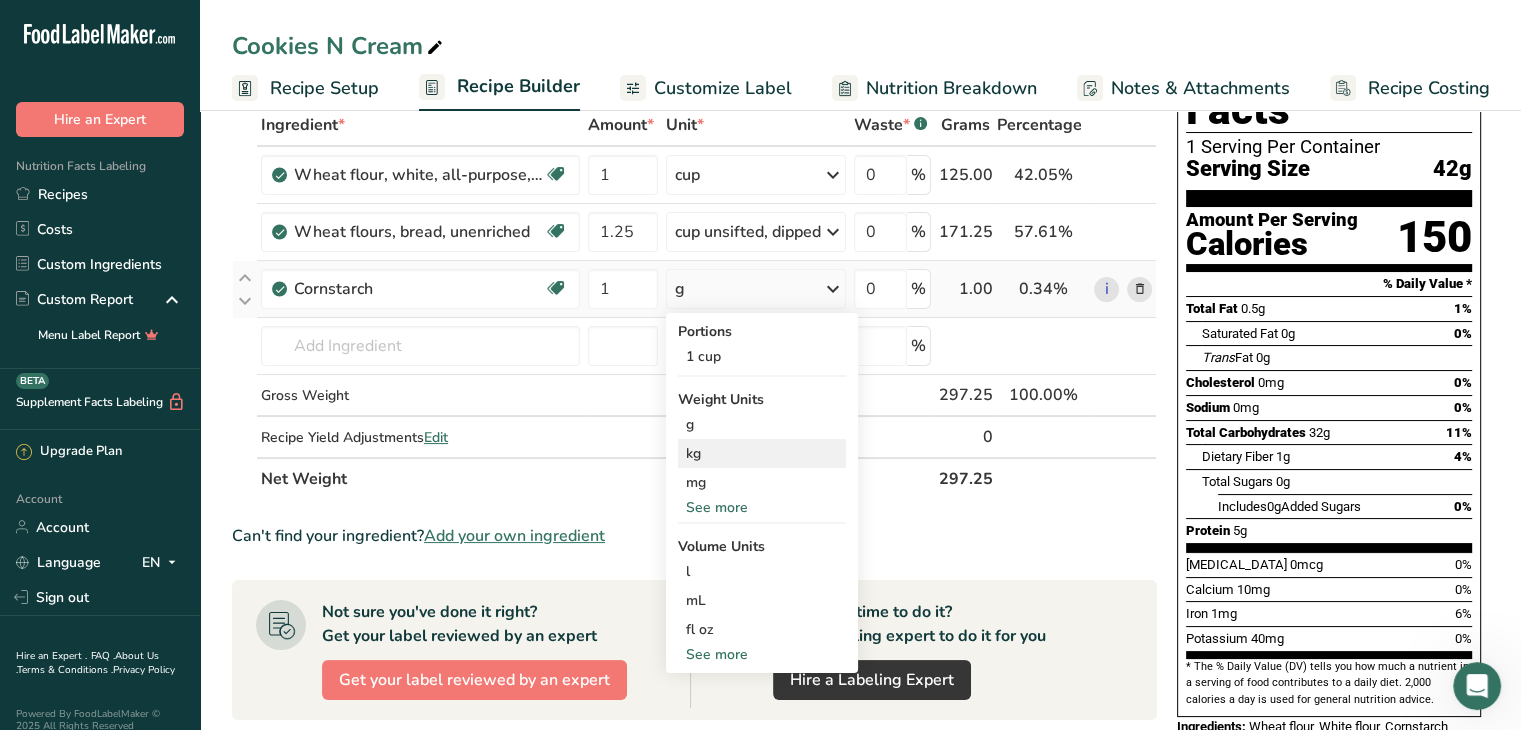 scroll, scrollTop: 122, scrollLeft: 0, axis: vertical 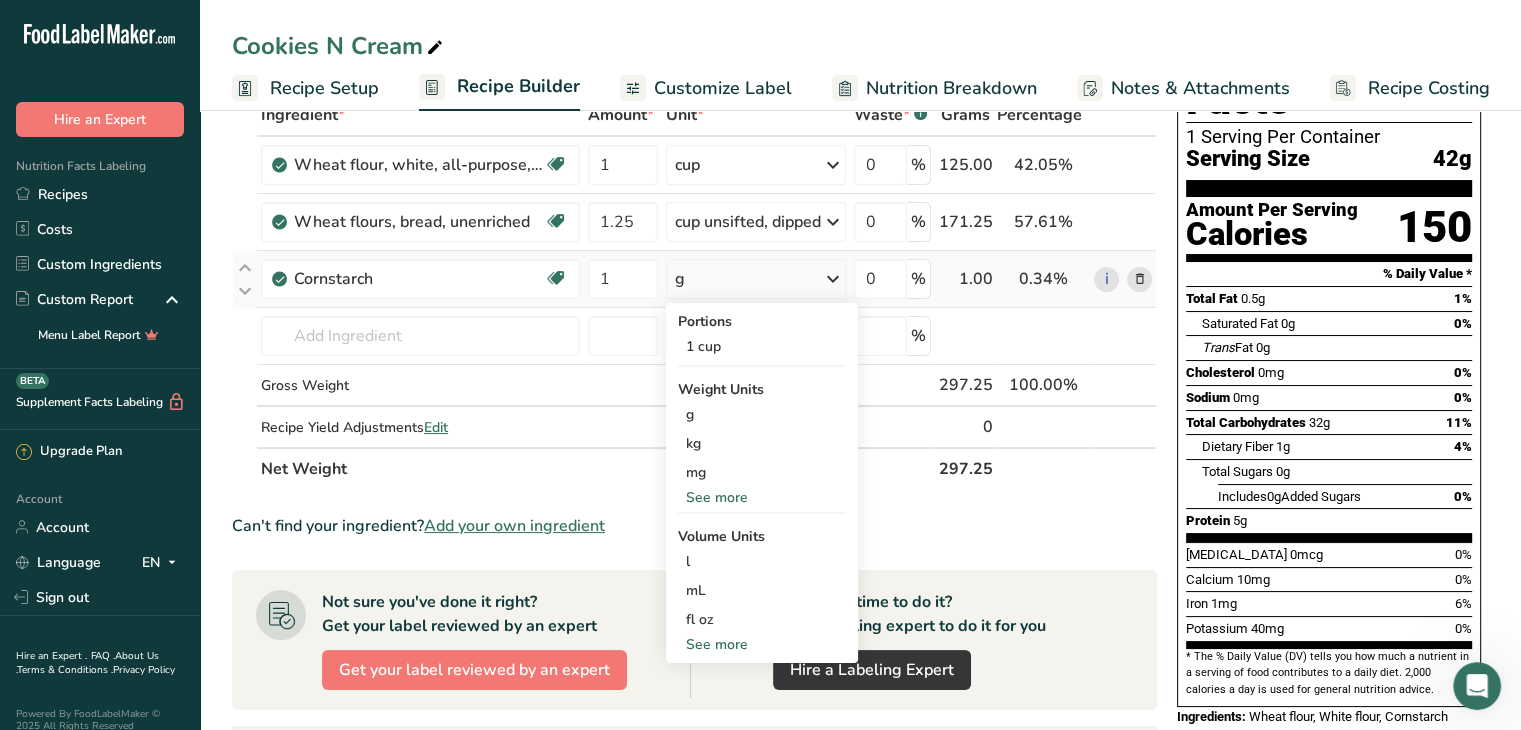 click on "See more" at bounding box center [762, 644] 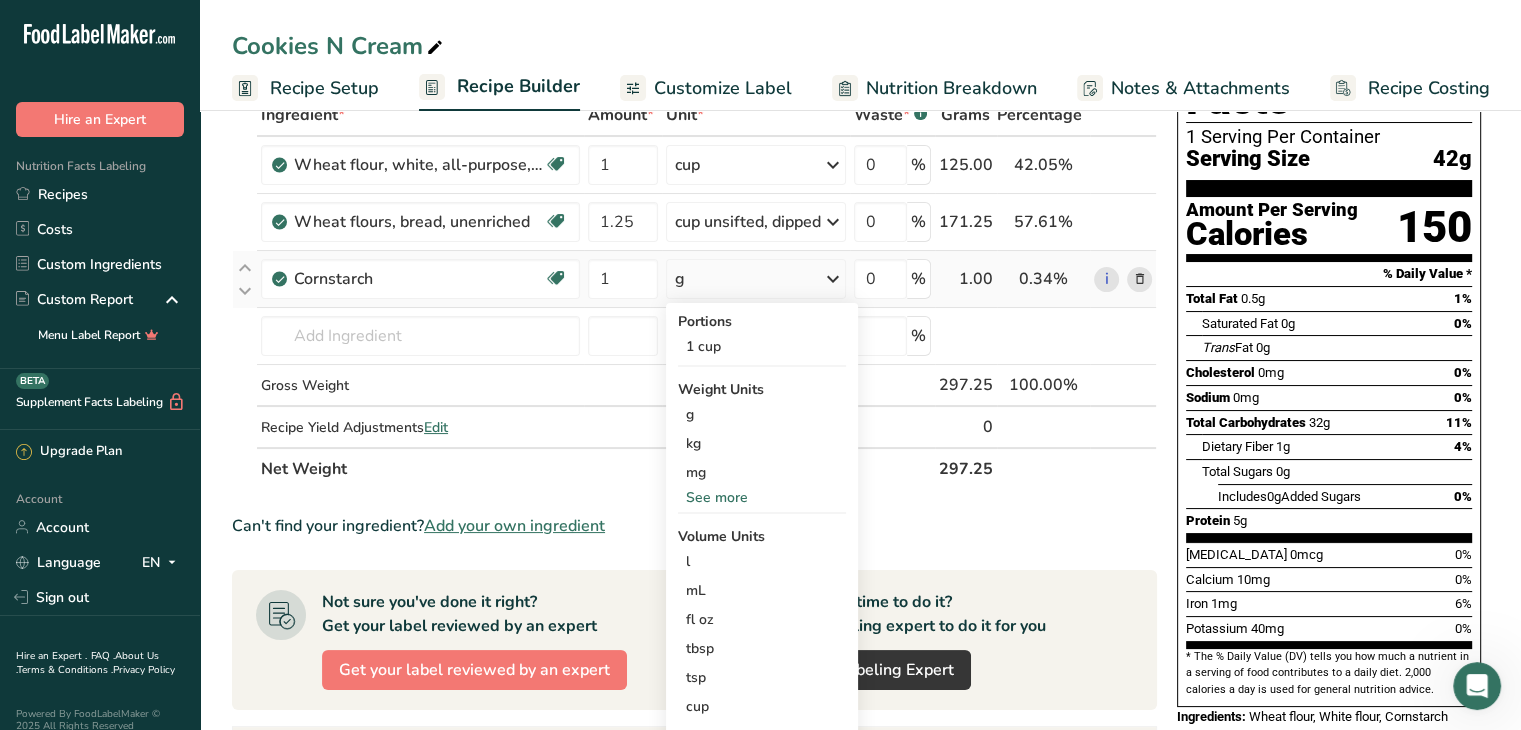 click on "tbsp" at bounding box center (762, 648) 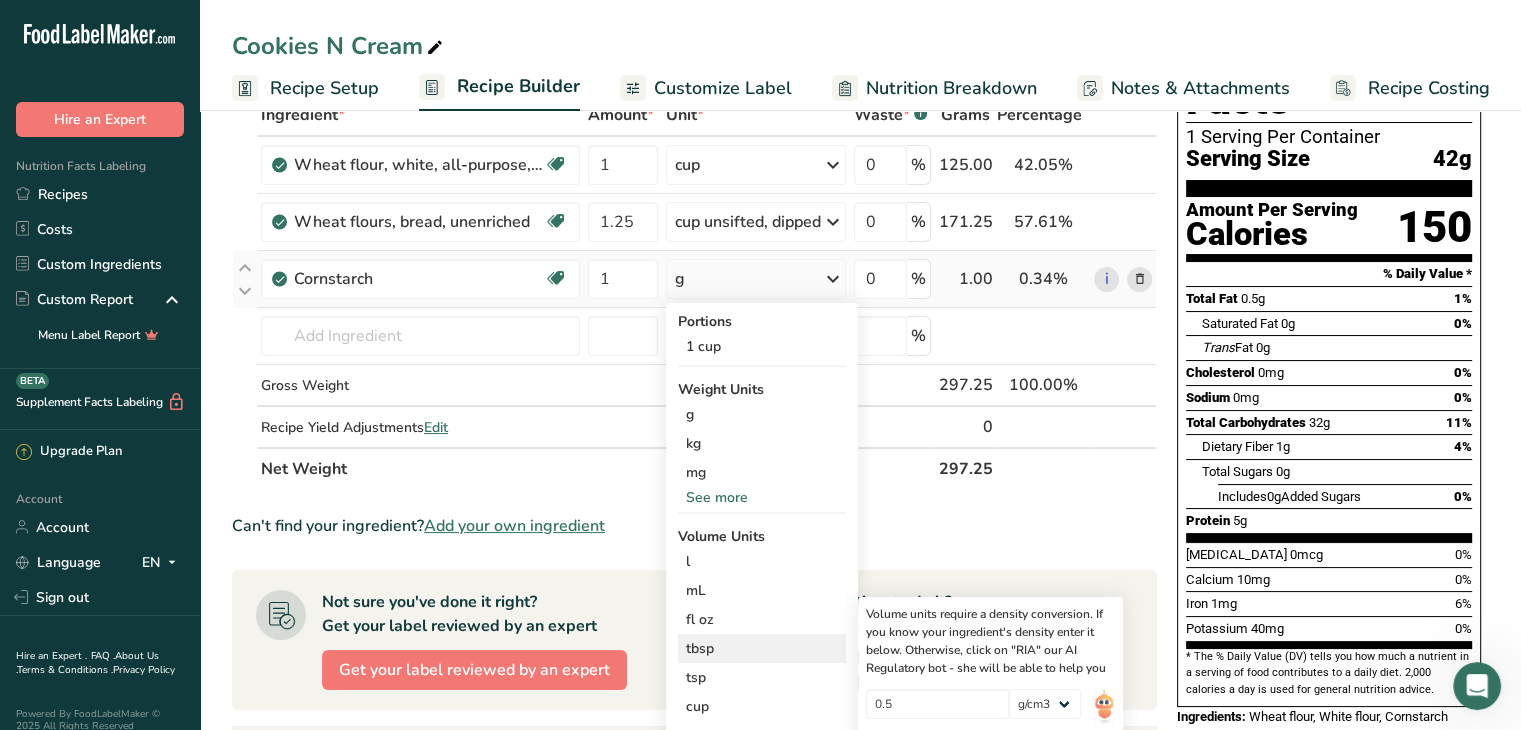 click on "Volume units require a density conversion. If you know your ingredient's density enter it below. Otherwise, click on "RIA" our AI Regulatory bot - she will be able to help you
0.5
lb/ft3
g/cm3
Confirm" at bounding box center (990, 683) 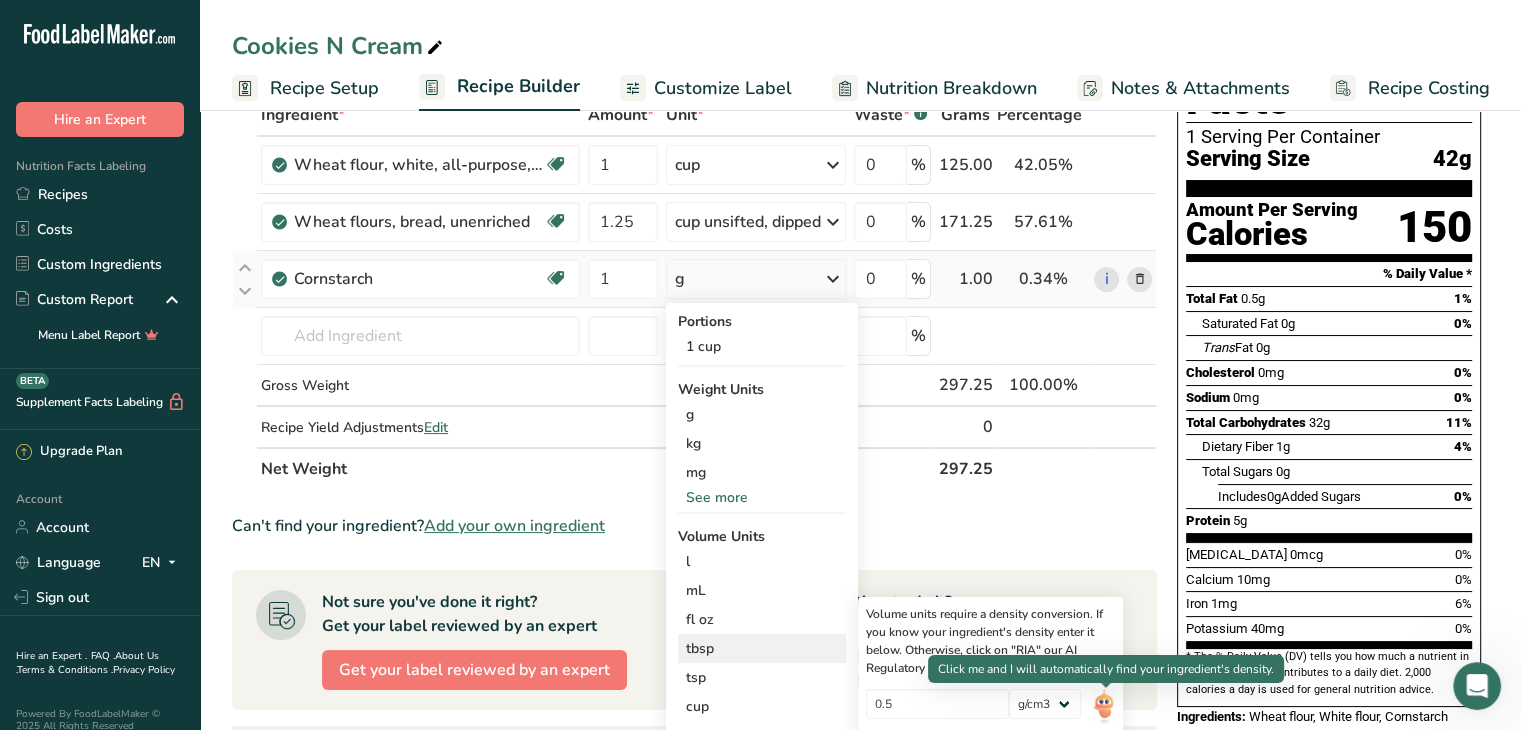 click at bounding box center (1104, 706) 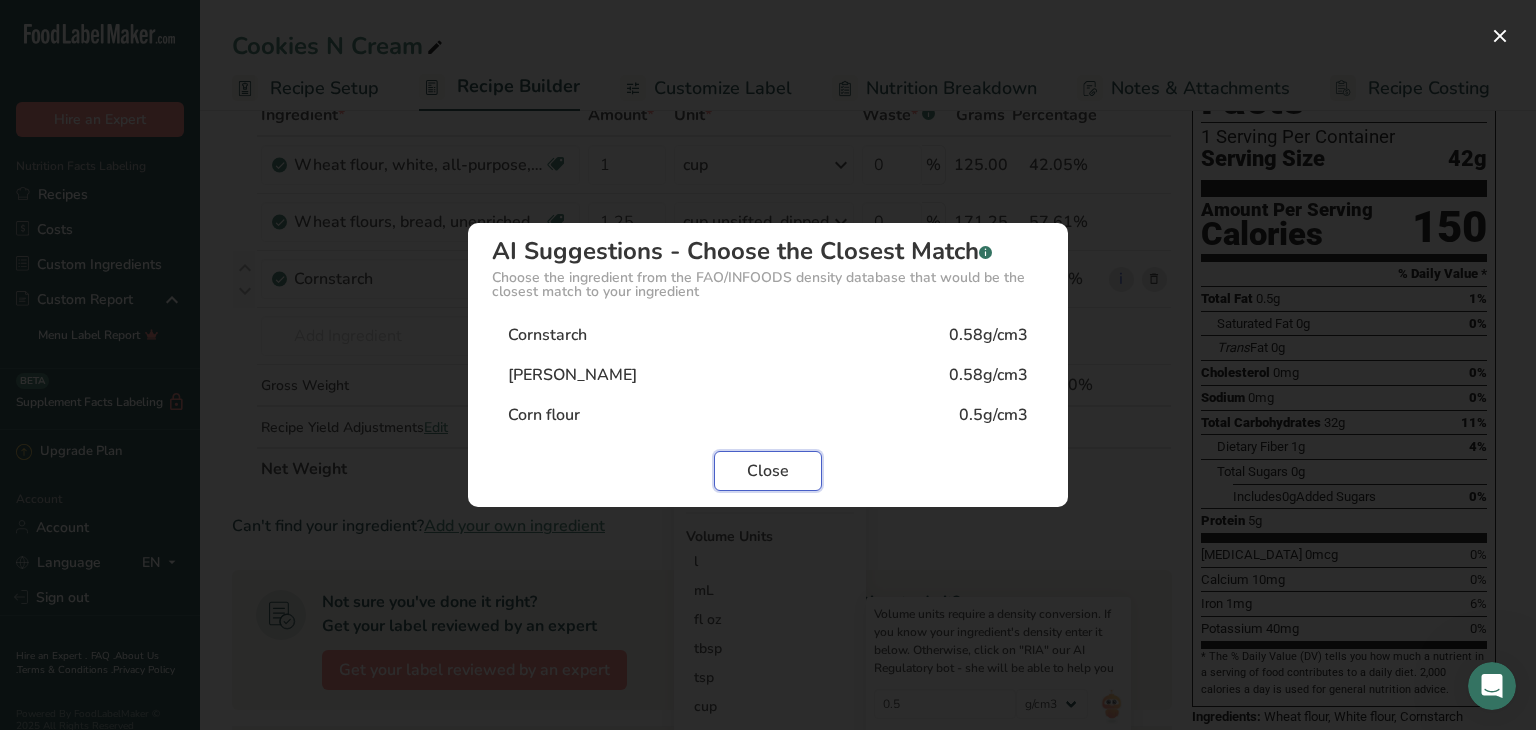 click on "Close" at bounding box center (768, 471) 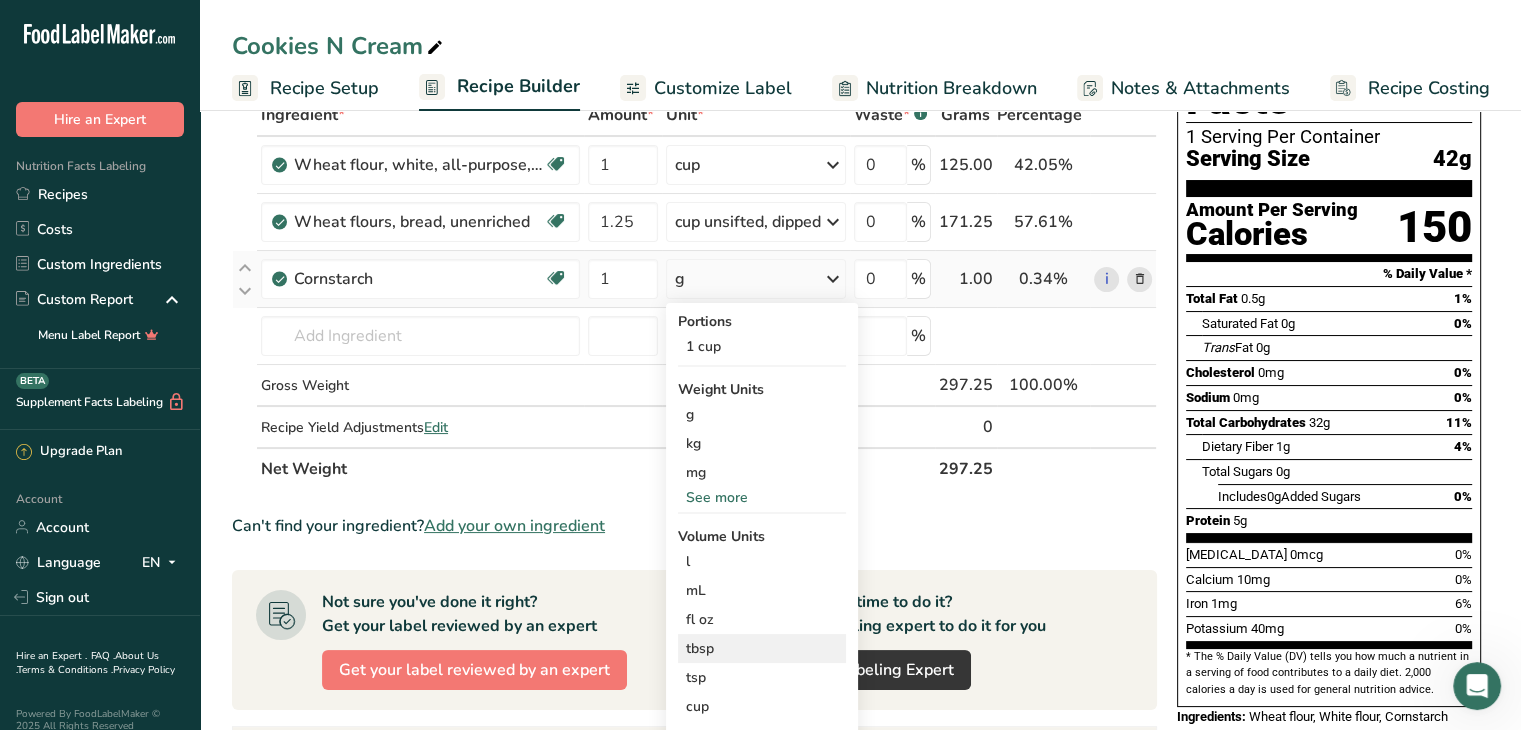 click on "tbsp" at bounding box center (762, 648) 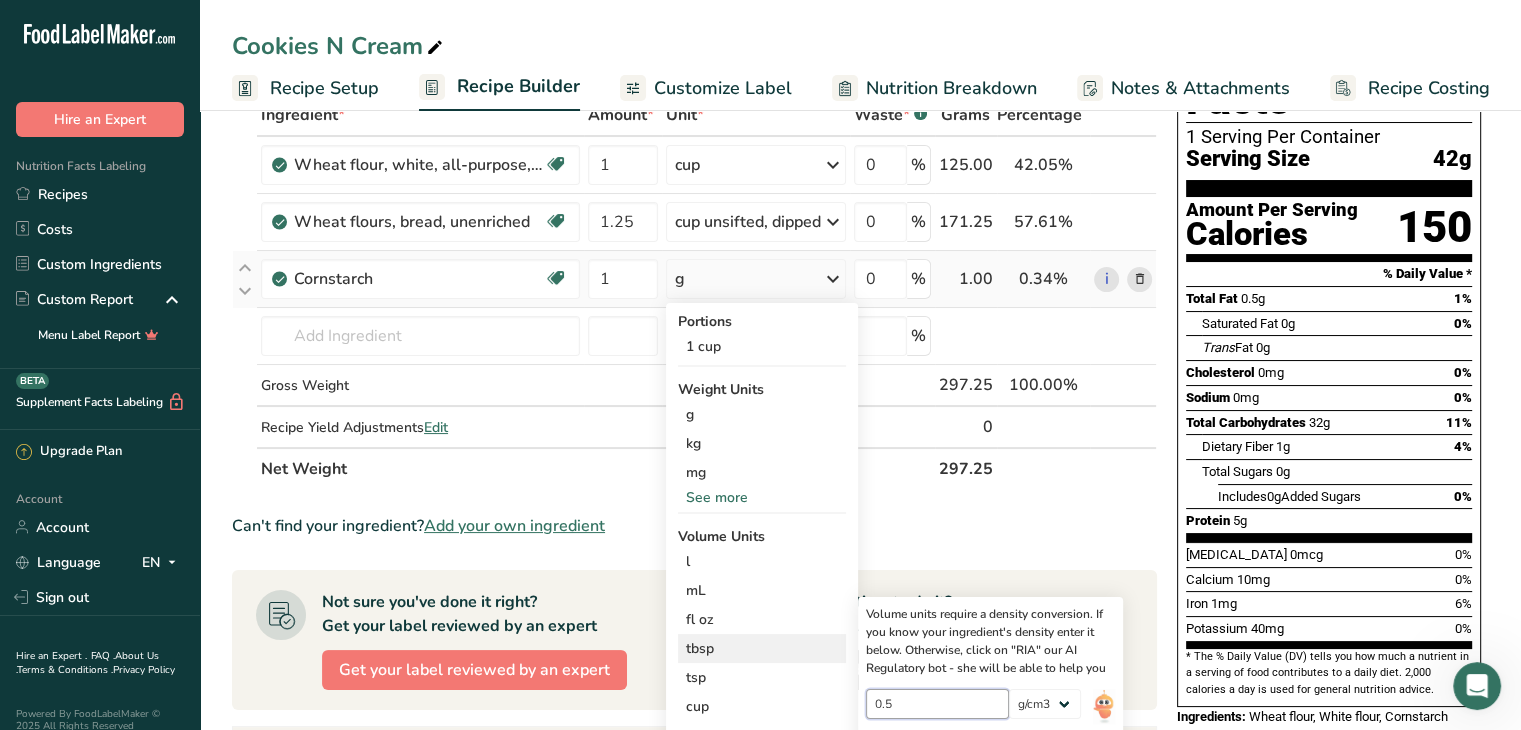 click on "0.5" at bounding box center [937, 704] 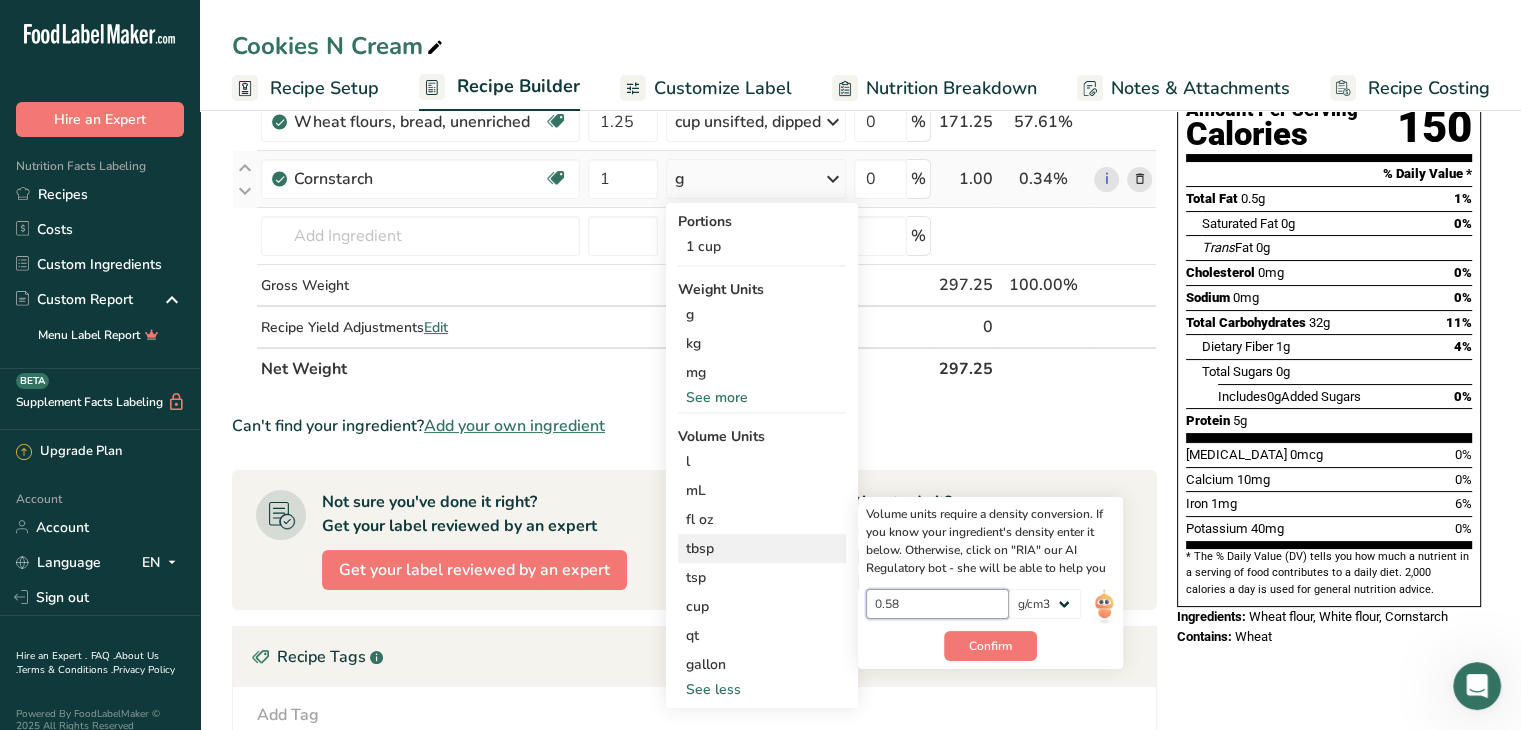 scroll, scrollTop: 223, scrollLeft: 0, axis: vertical 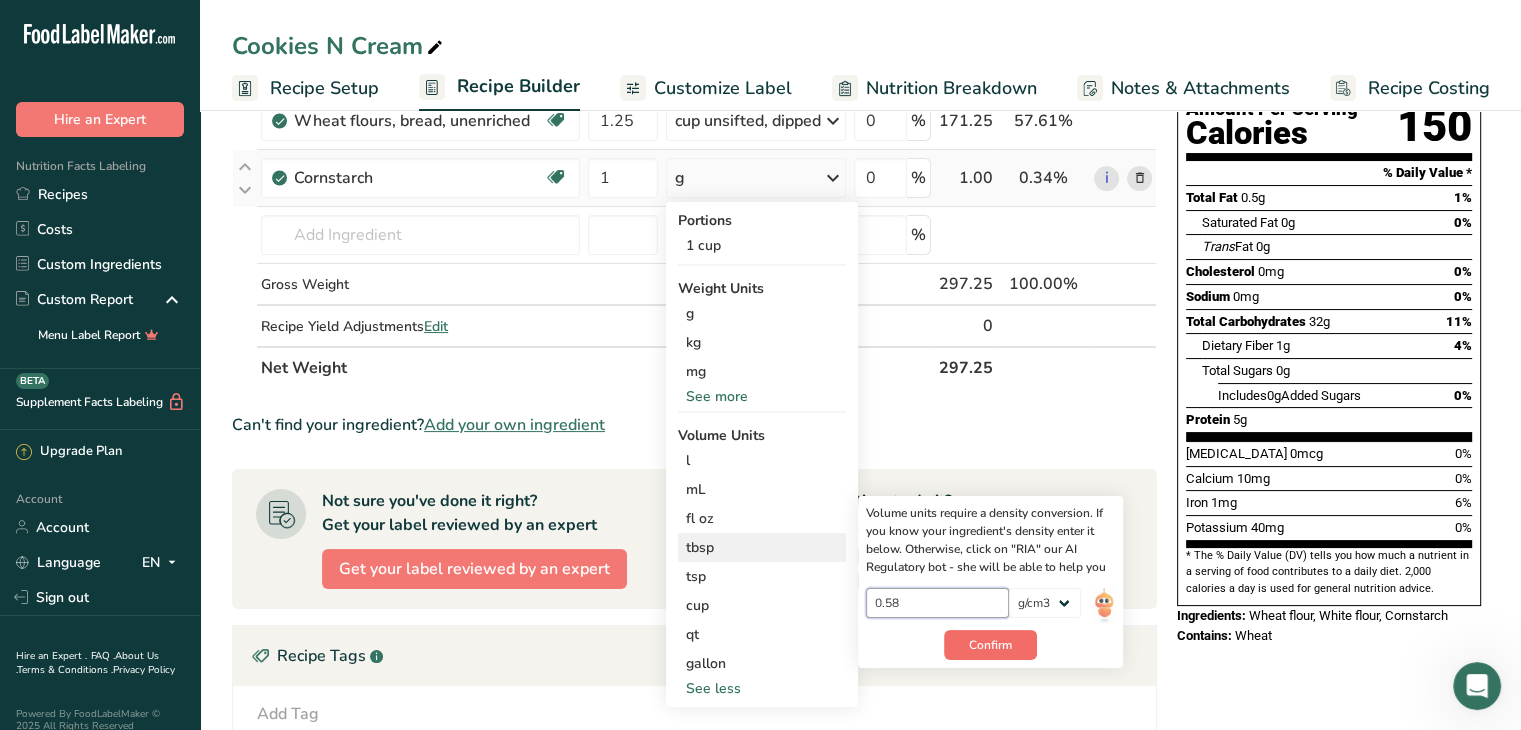 type on "0.58" 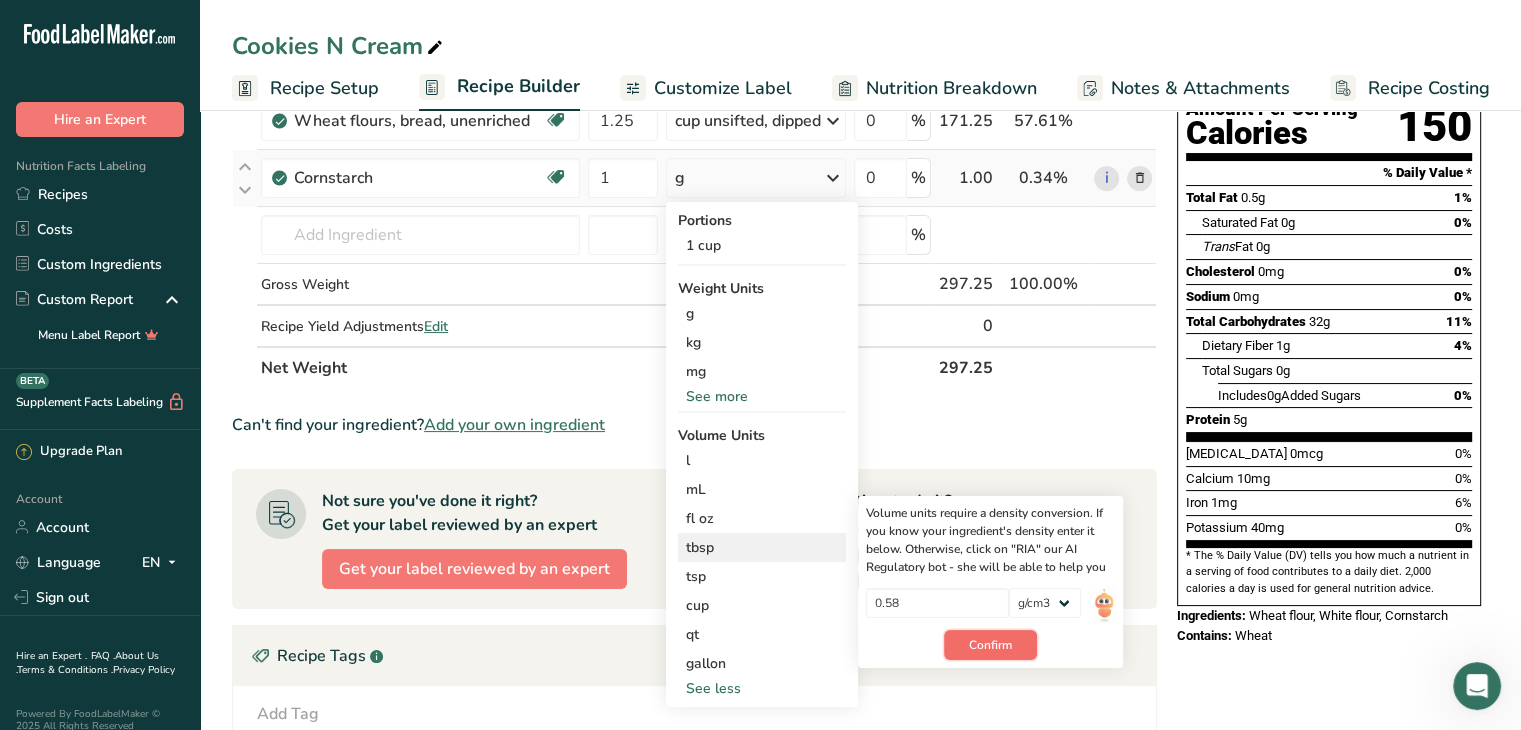 click on "Confirm" at bounding box center (990, 645) 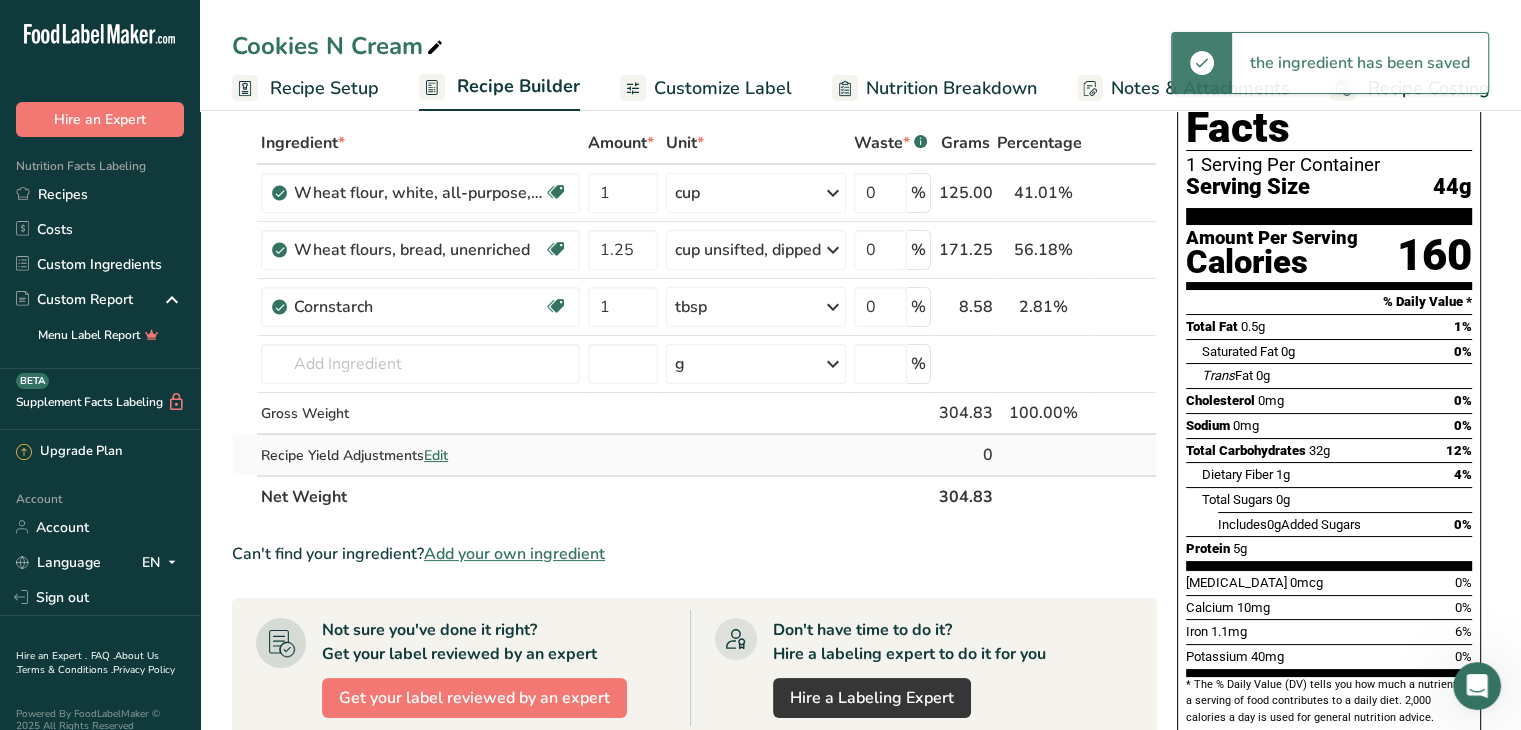 scroll, scrollTop: 91, scrollLeft: 0, axis: vertical 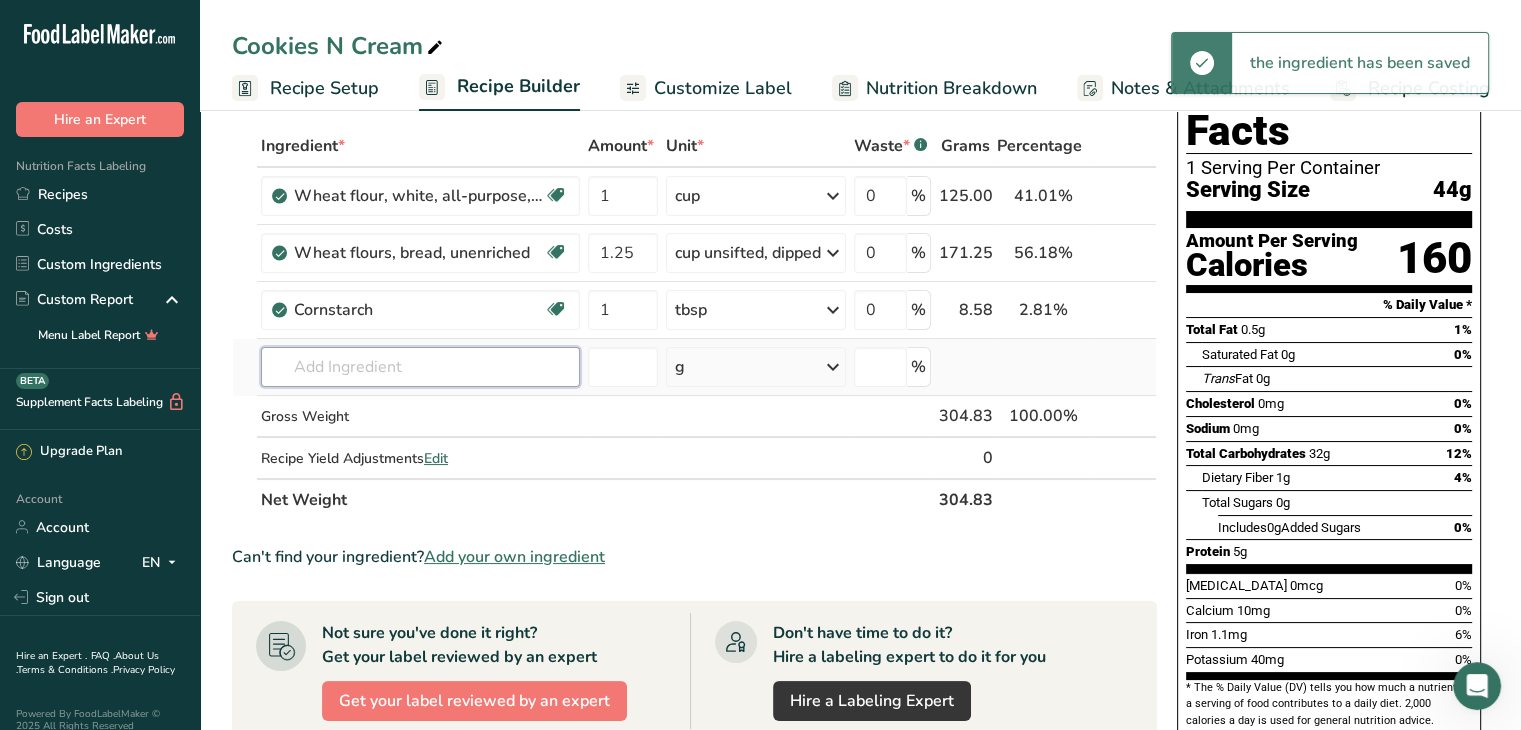 click at bounding box center (420, 367) 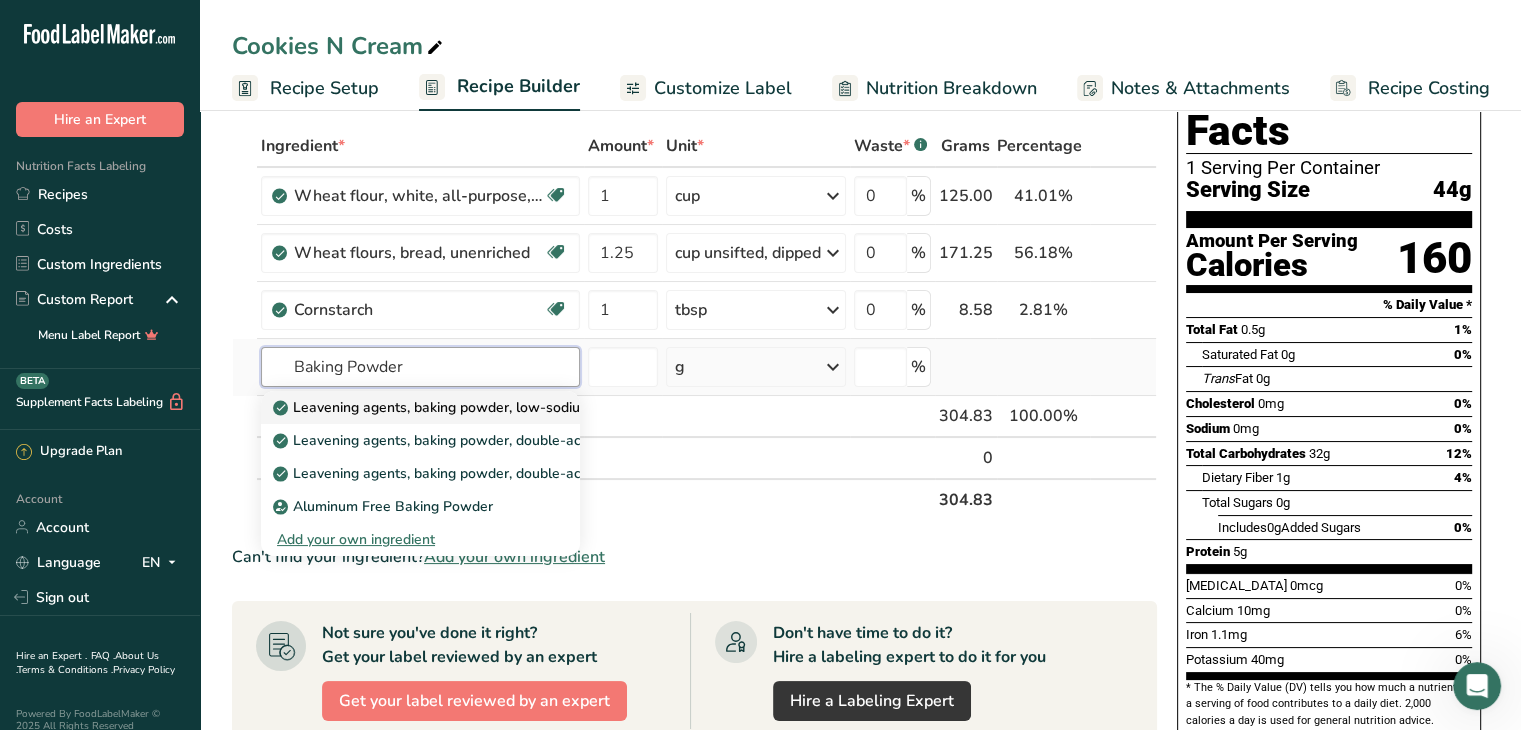 type on "Baking Powder" 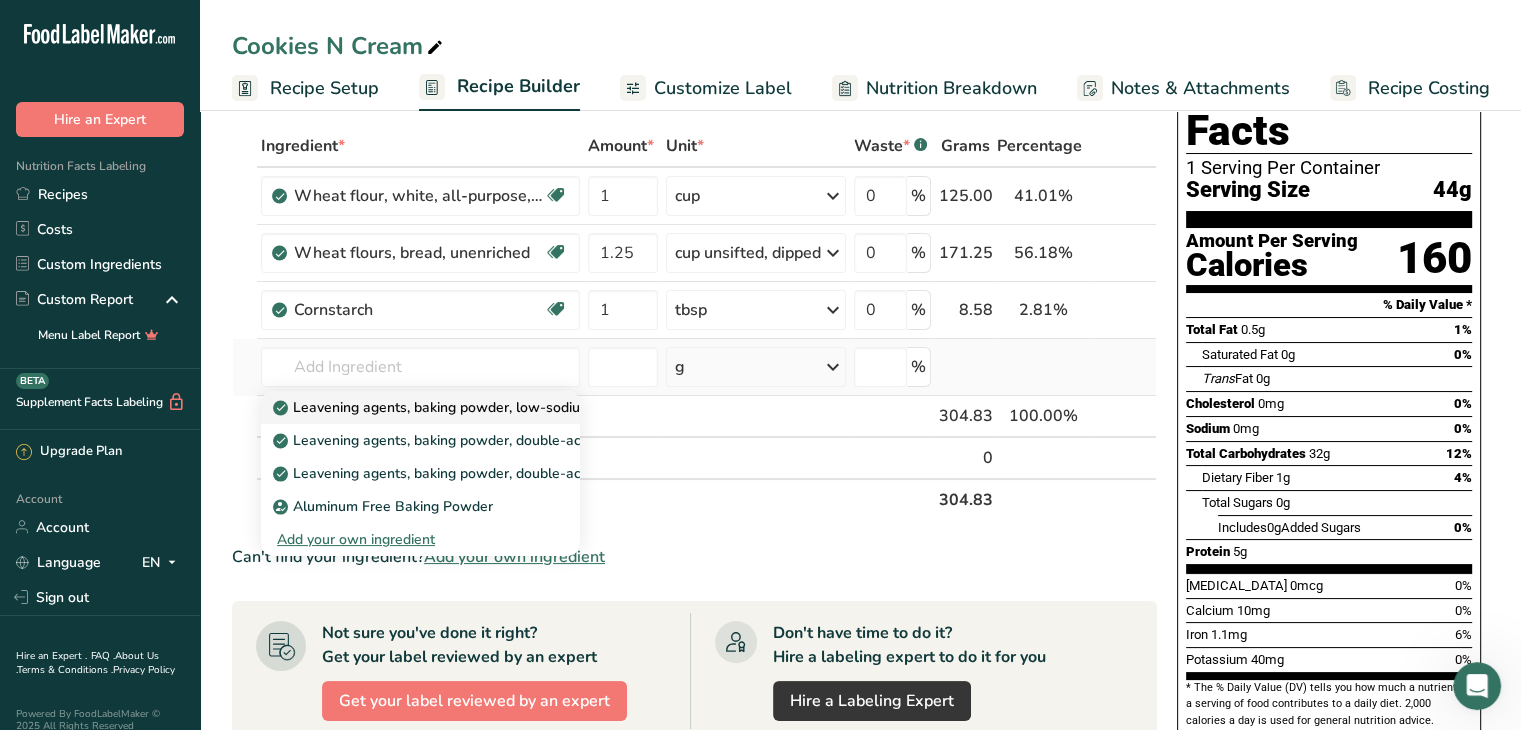 click on "Leavening agents, baking powder, low-sodium" at bounding box center (434, 407) 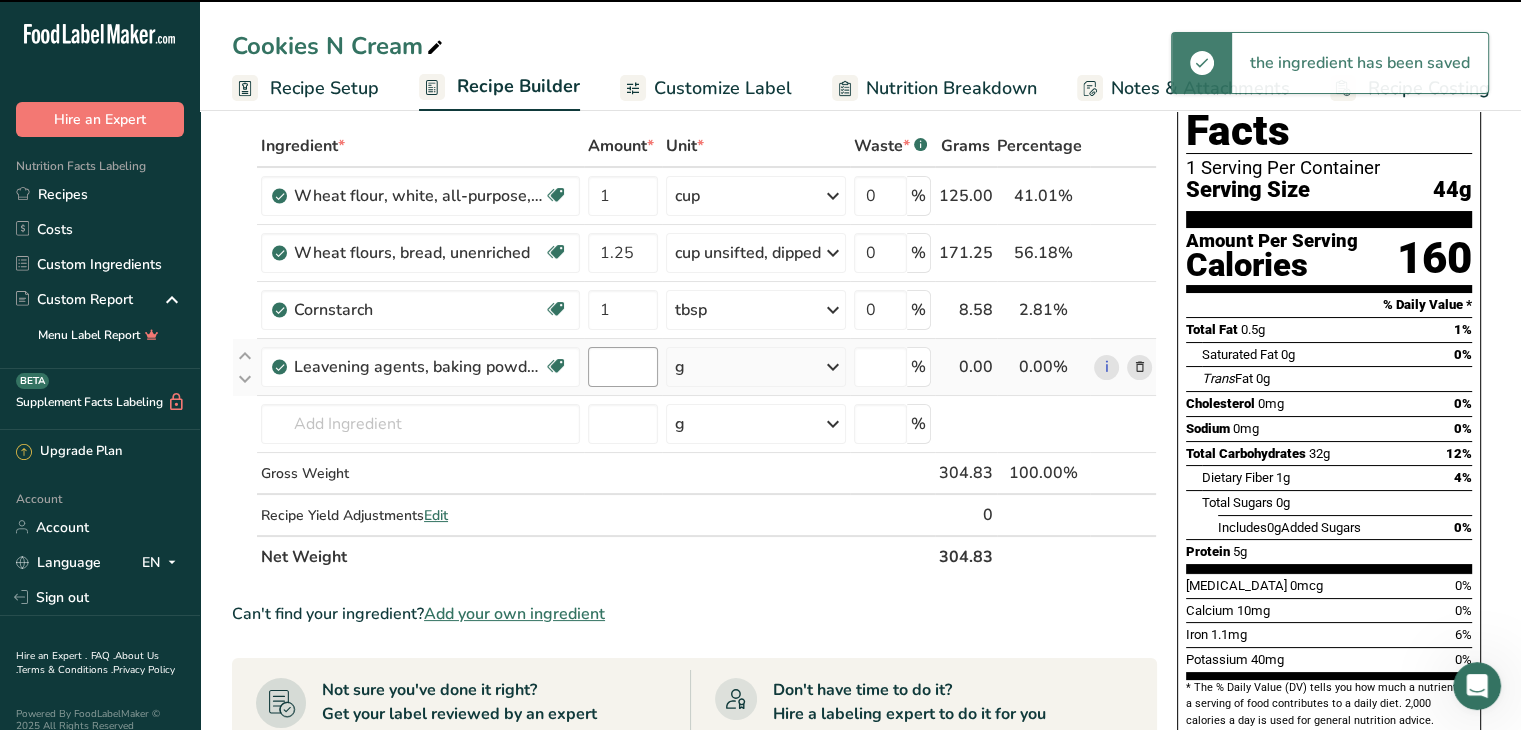 type on "0" 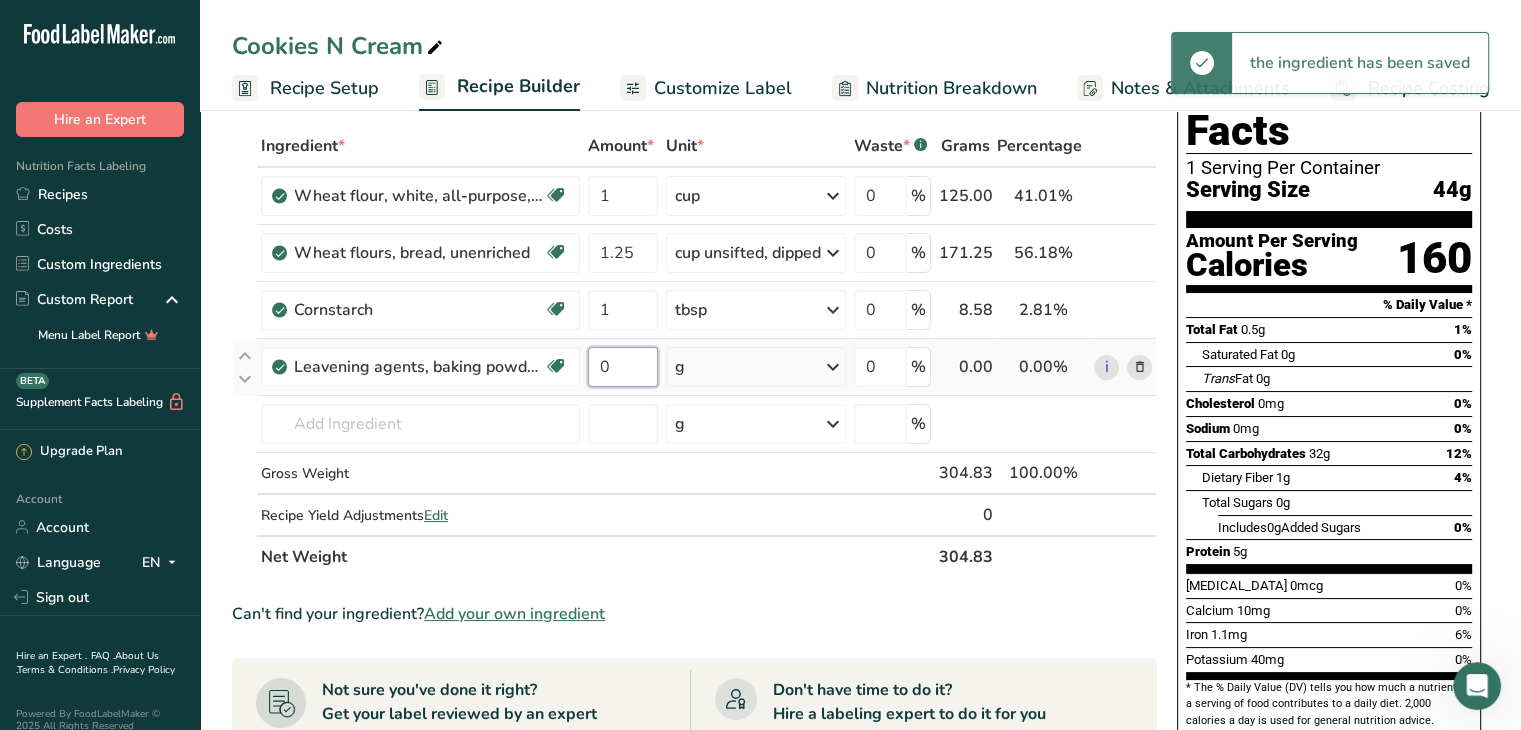 click on "0" at bounding box center [623, 367] 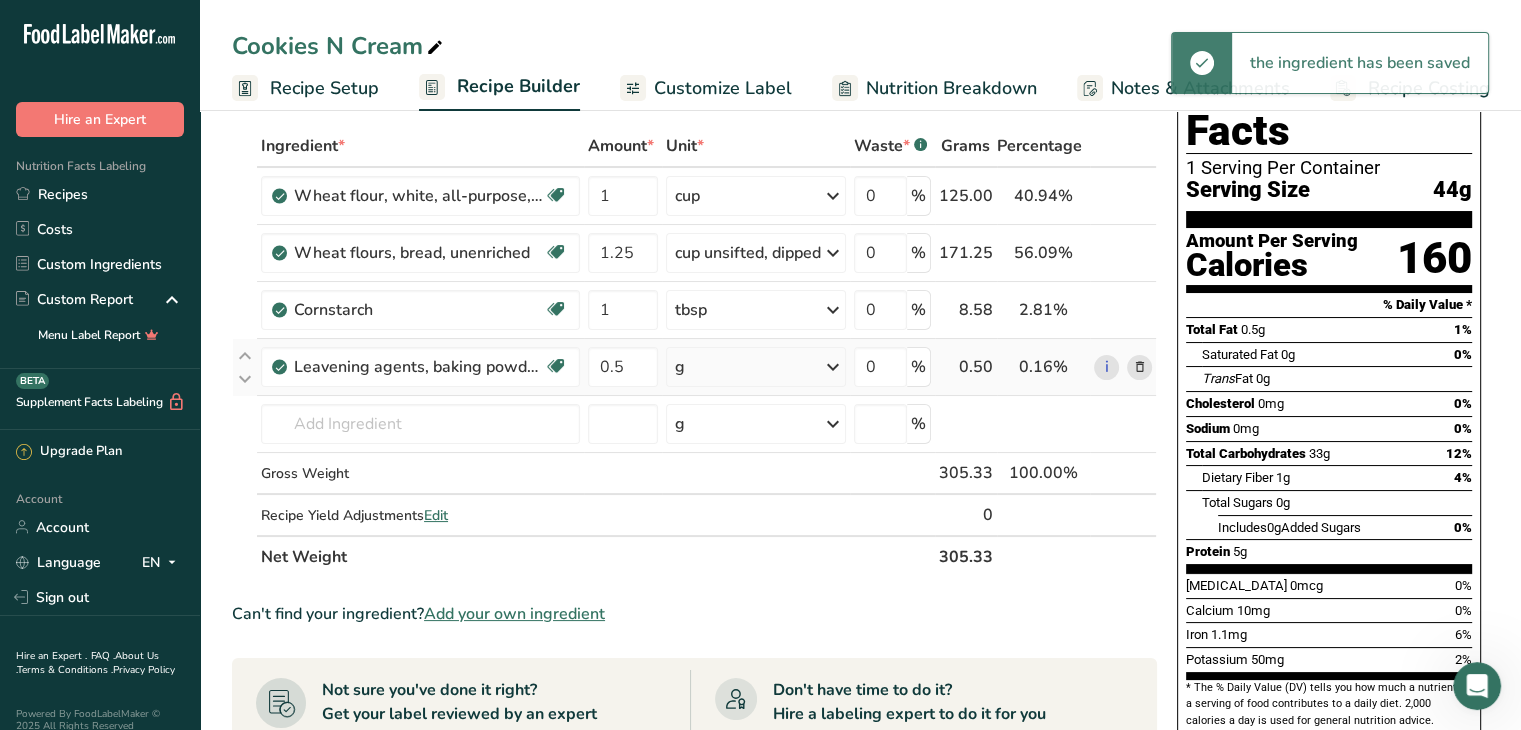 click on "g" at bounding box center (756, 367) 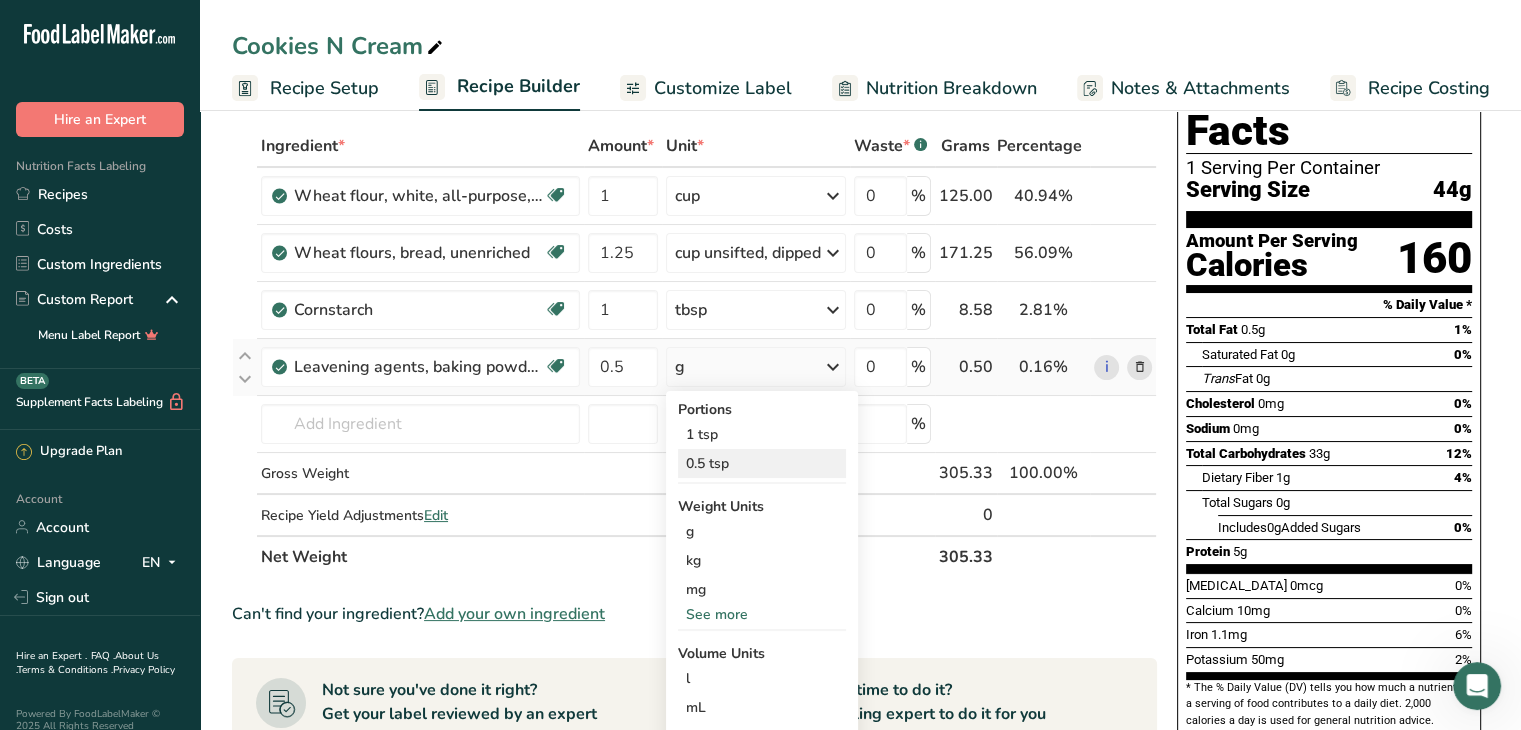 click on "0.5 tsp" at bounding box center (762, 463) 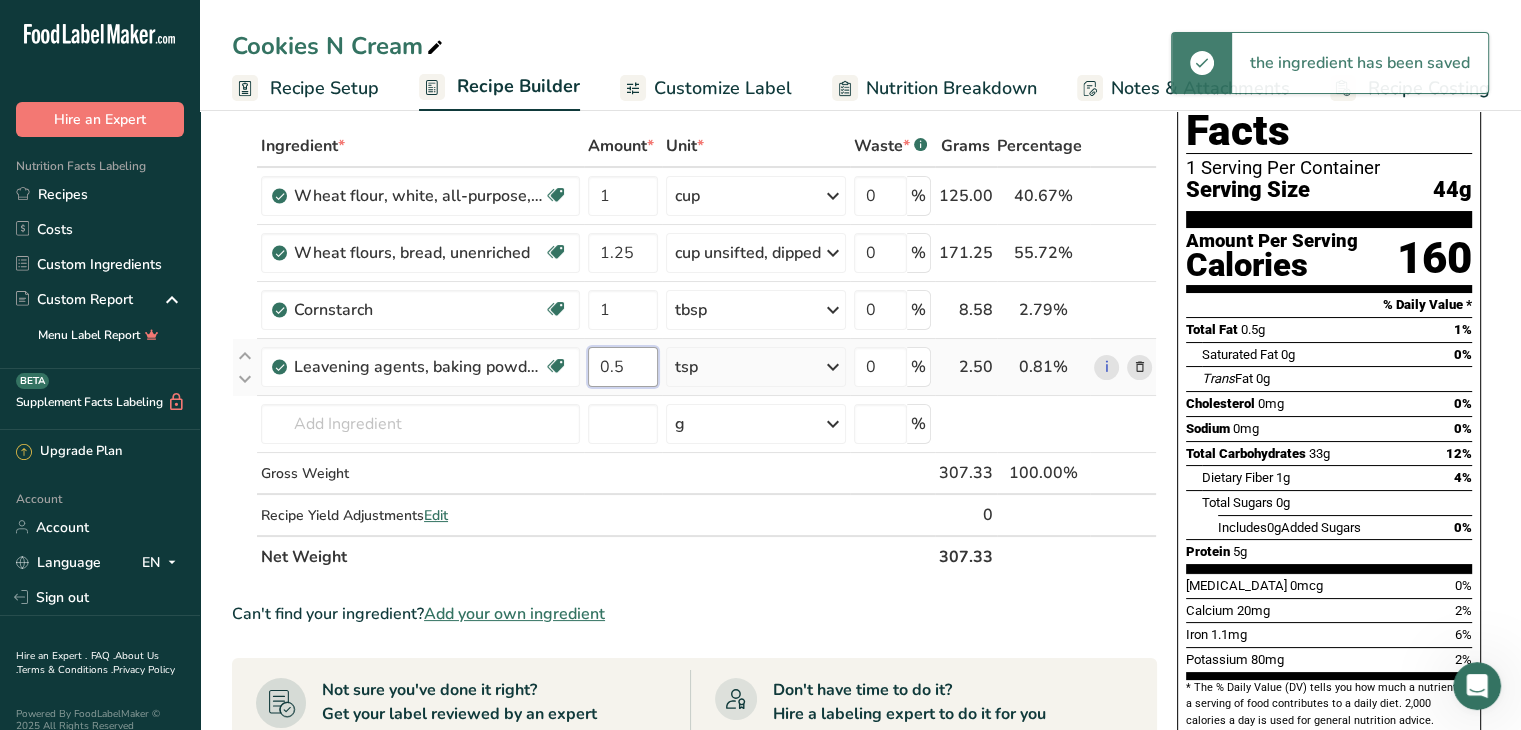click on "0.5" at bounding box center [623, 367] 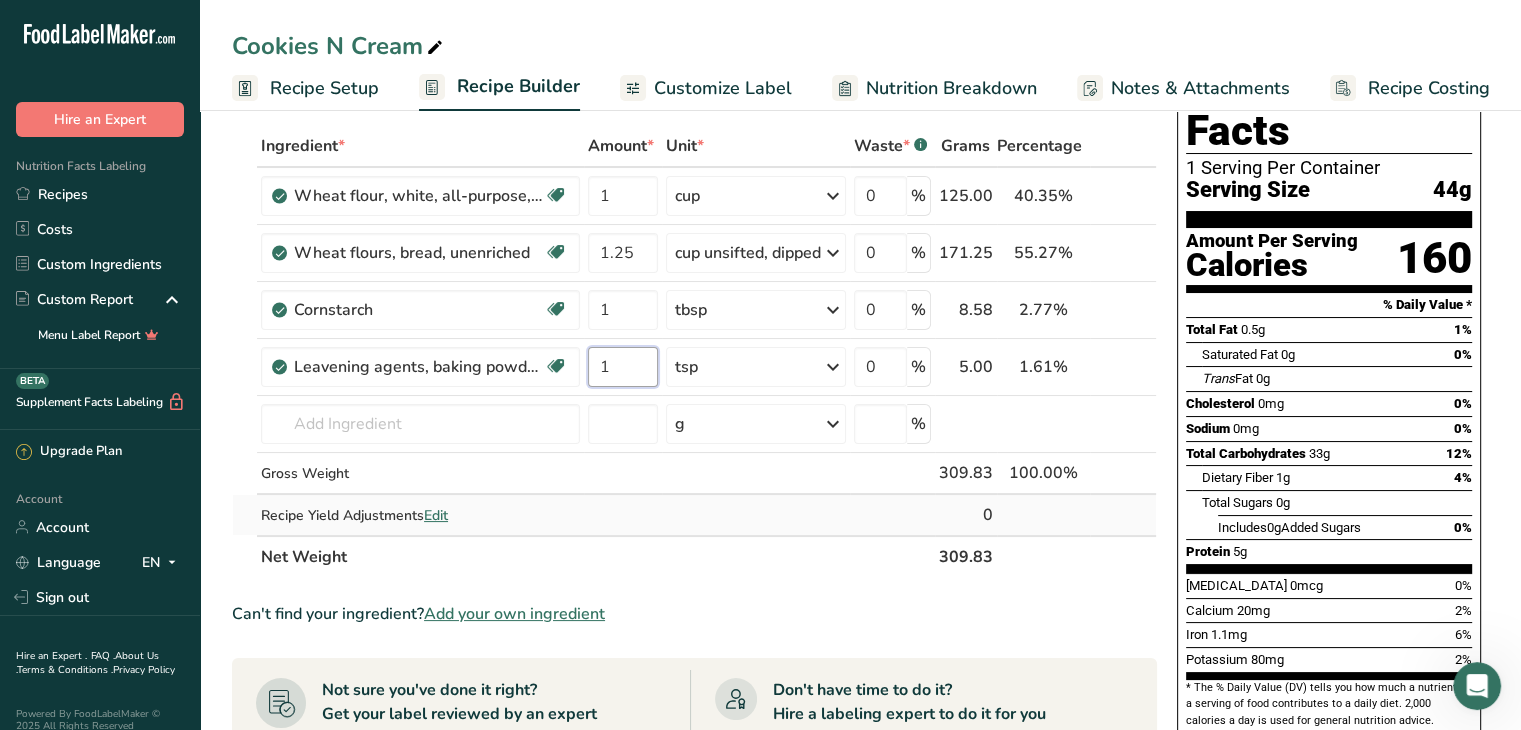 type on "1" 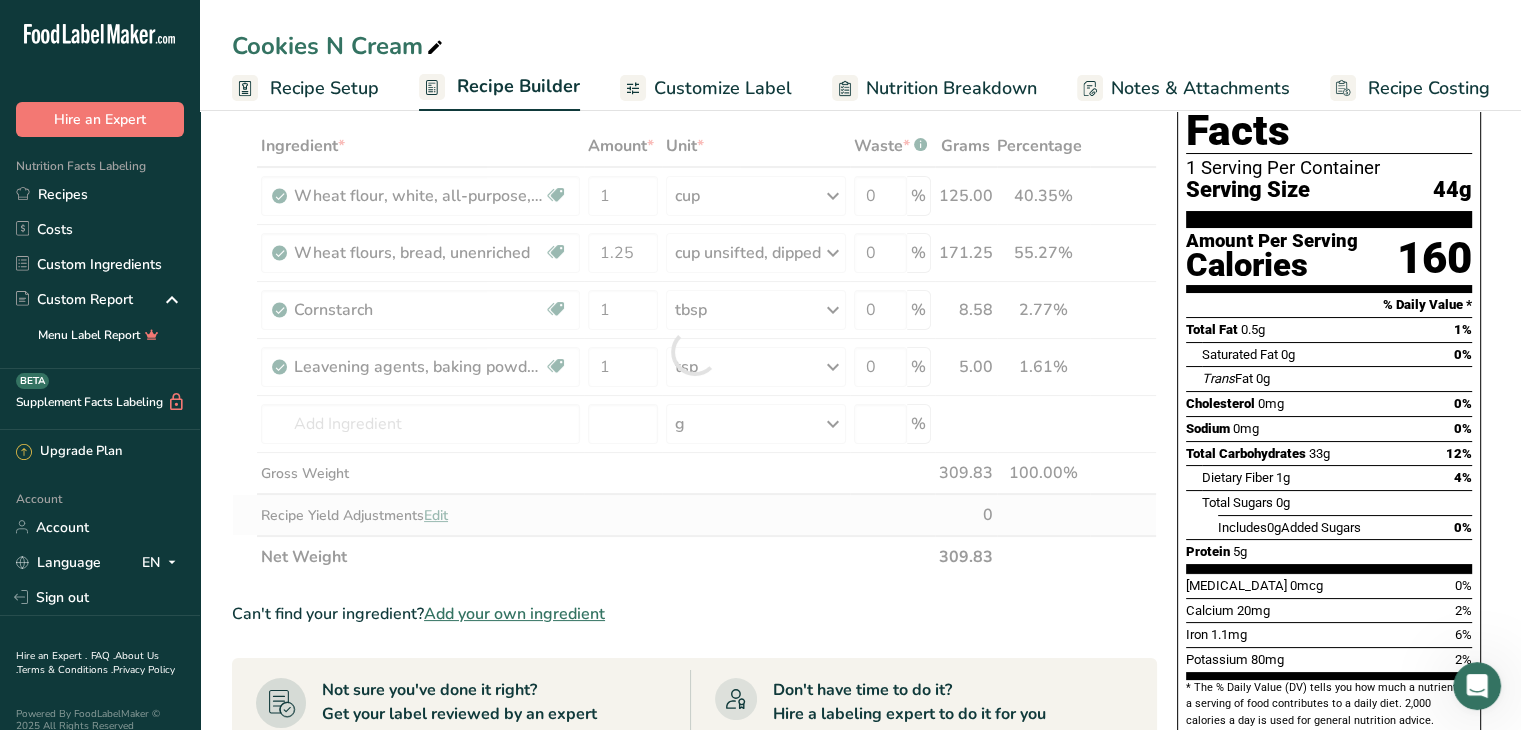 click on "Ingredient *
Amount *
Unit *
Waste *   .a-a{fill:#347362;}.b-a{fill:#fff;}          Grams
Percentage
Wheat flour, white, all-purpose, enriched, unbleached
Dairy free
Vegan
Vegetarian
Soy free
1
cup
Portions
1 cup
Weight Units
g
kg
mg
See more
Volume Units
l
Volume units require a density conversion. If you know your ingredient's density enter it below. Otherwise, click on "RIA" our AI Regulatory bot - she will be able to help you
lb/ft3
g/cm3
Confirm
mL
lb/ft3
fl oz" at bounding box center (694, 351) 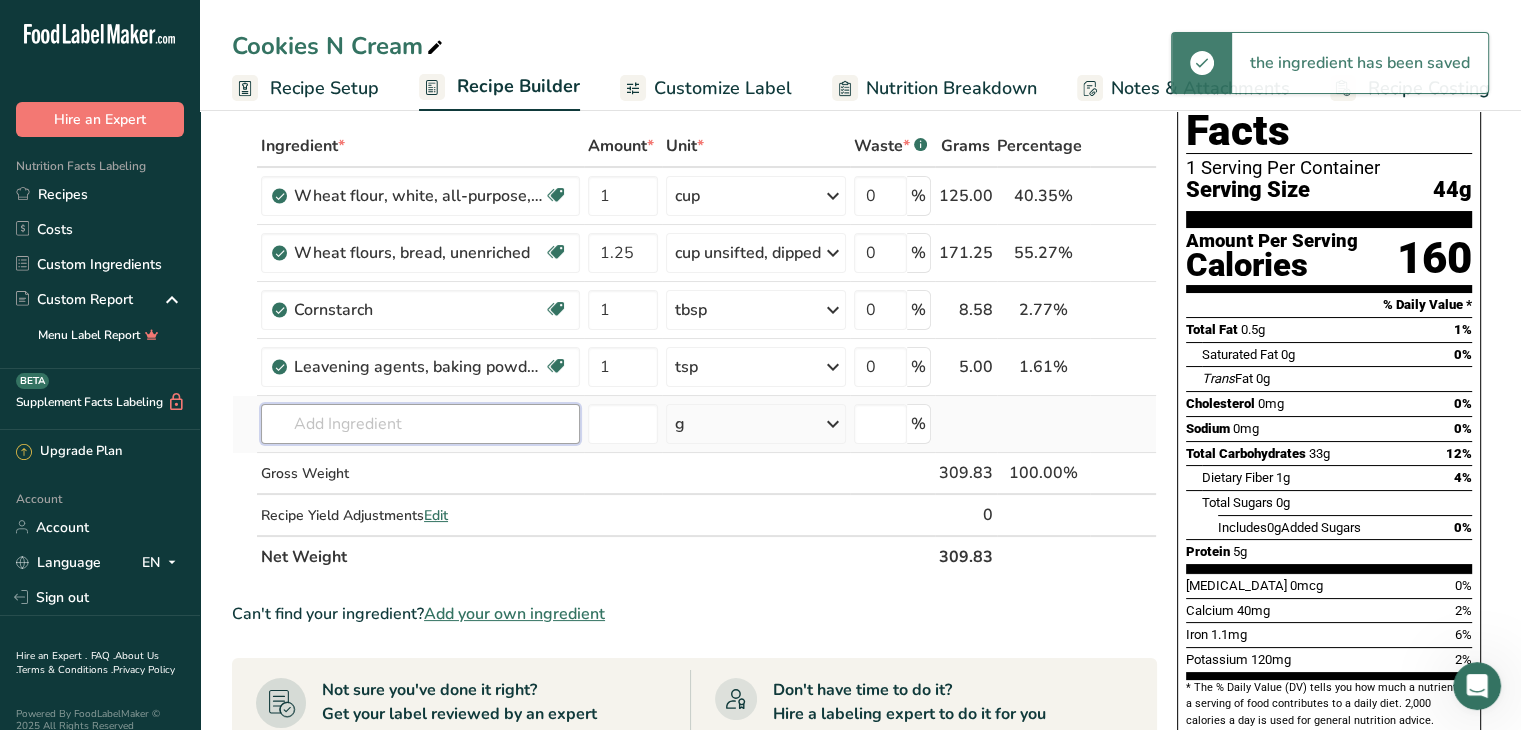 click at bounding box center (420, 424) 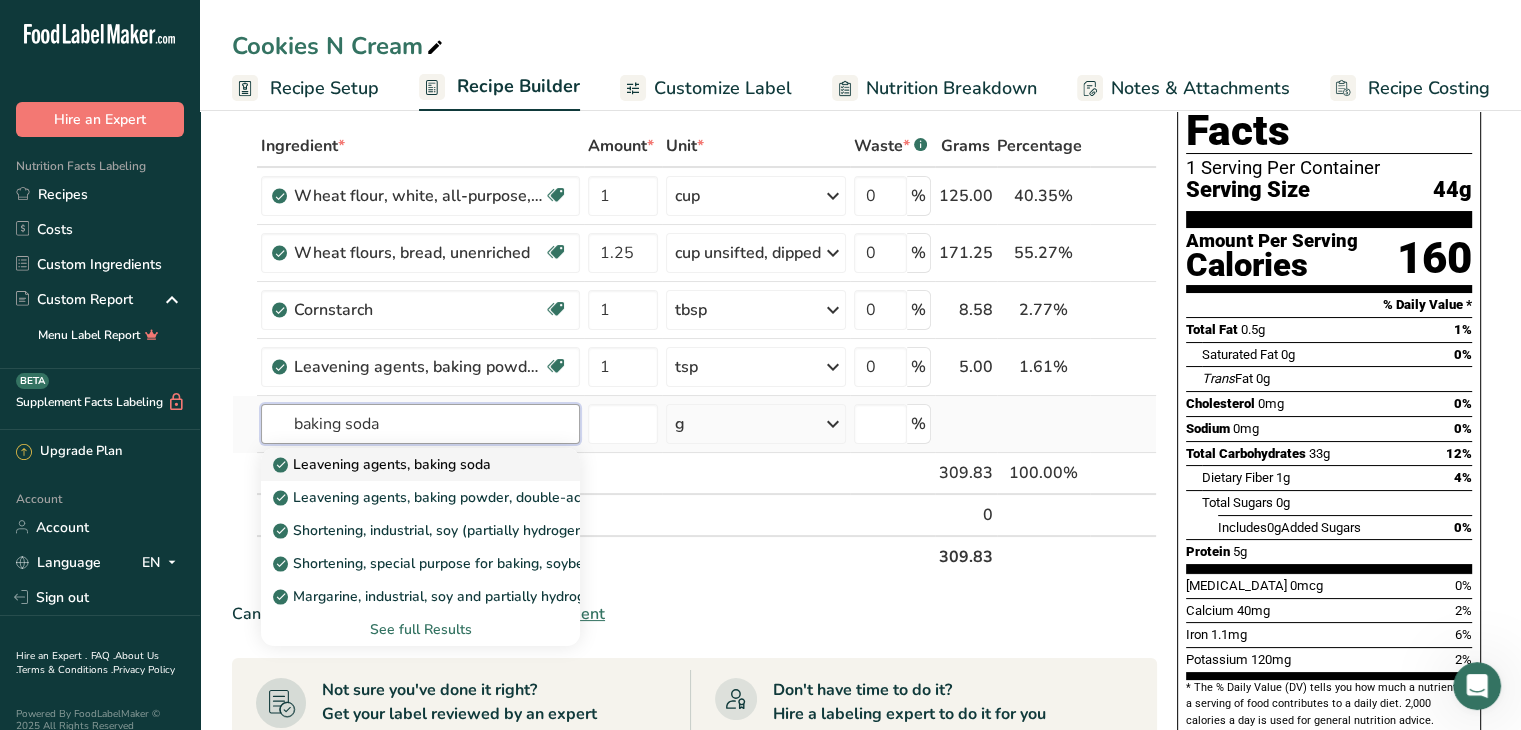 type on "baking soda" 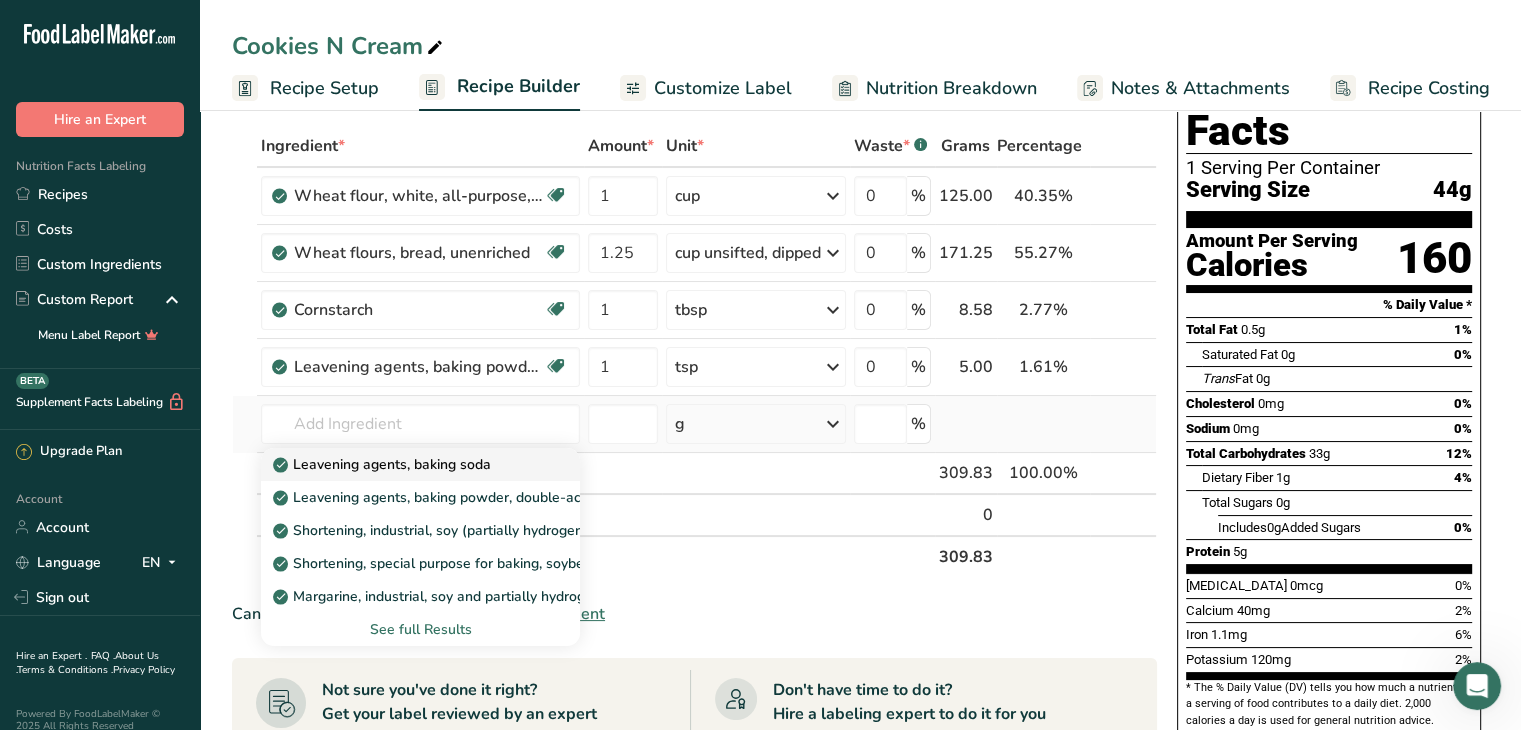 click on "Leavening agents, baking soda" at bounding box center [384, 464] 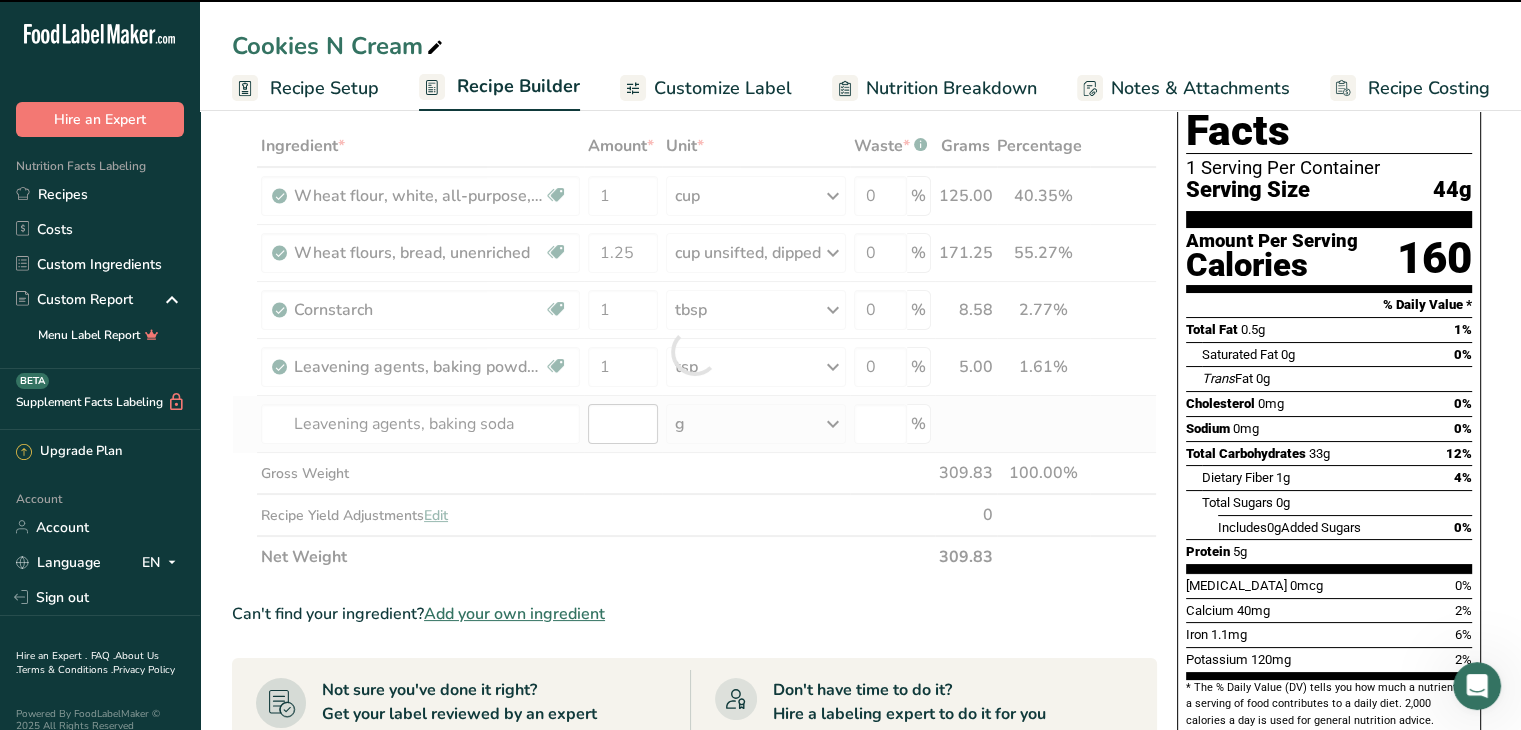type on "0" 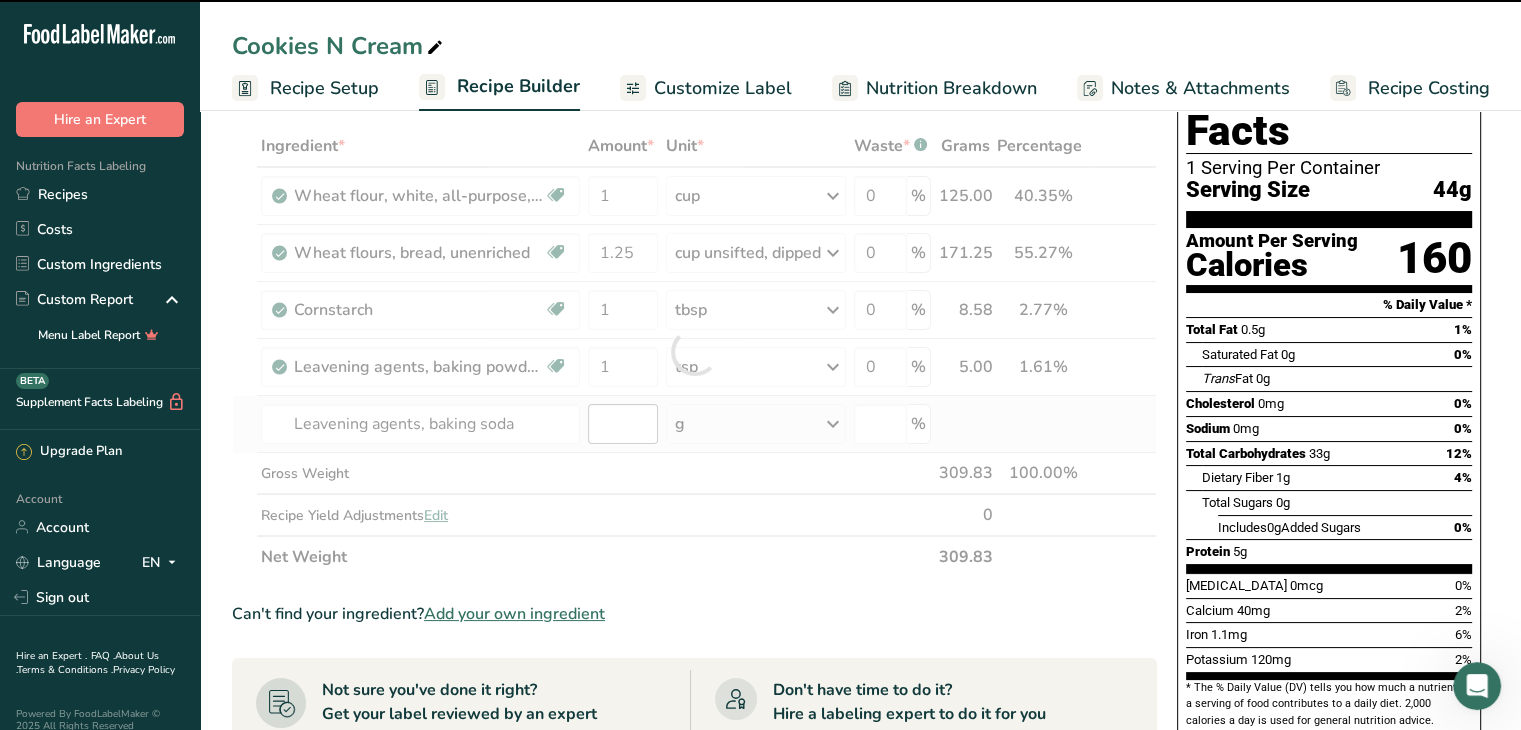 type on "0" 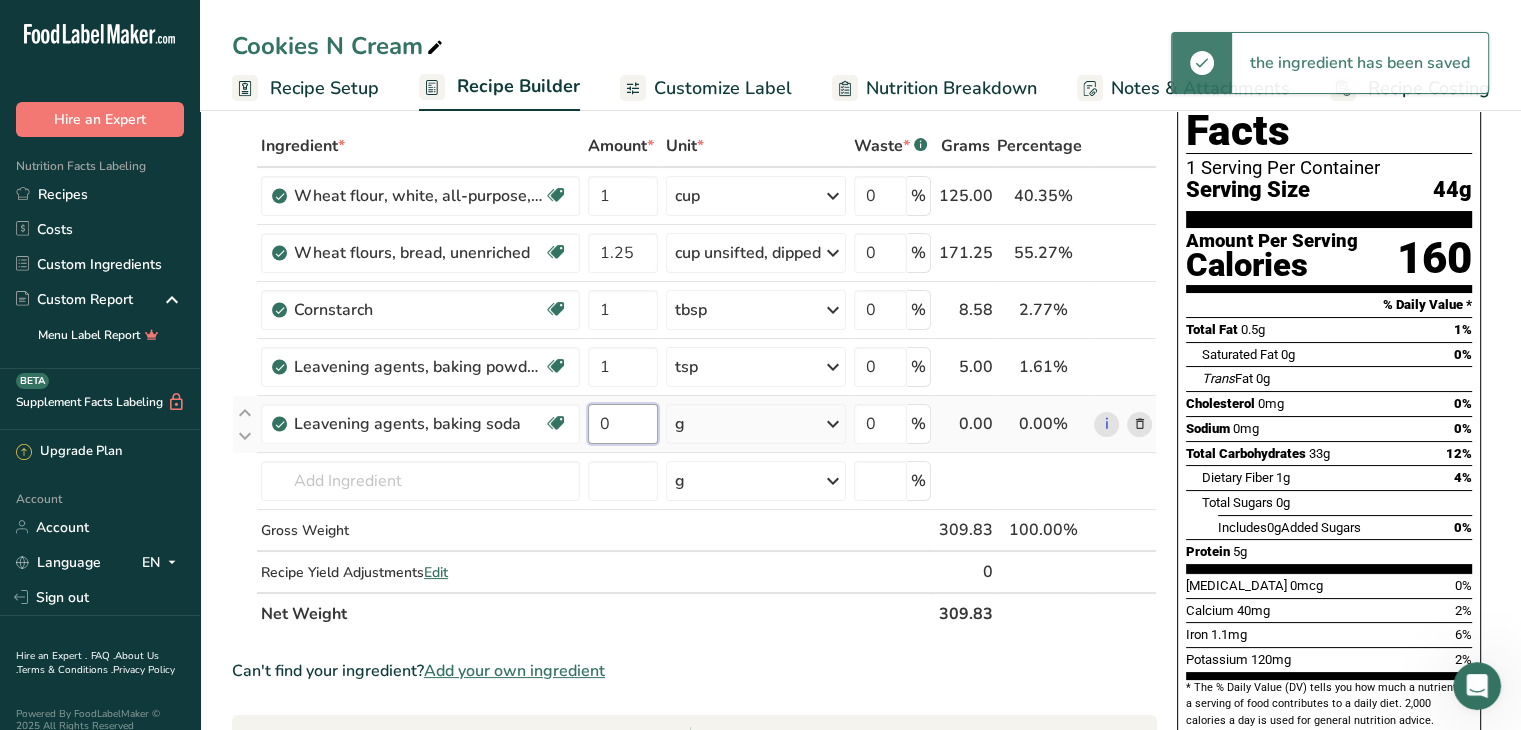 click on "0" at bounding box center [623, 424] 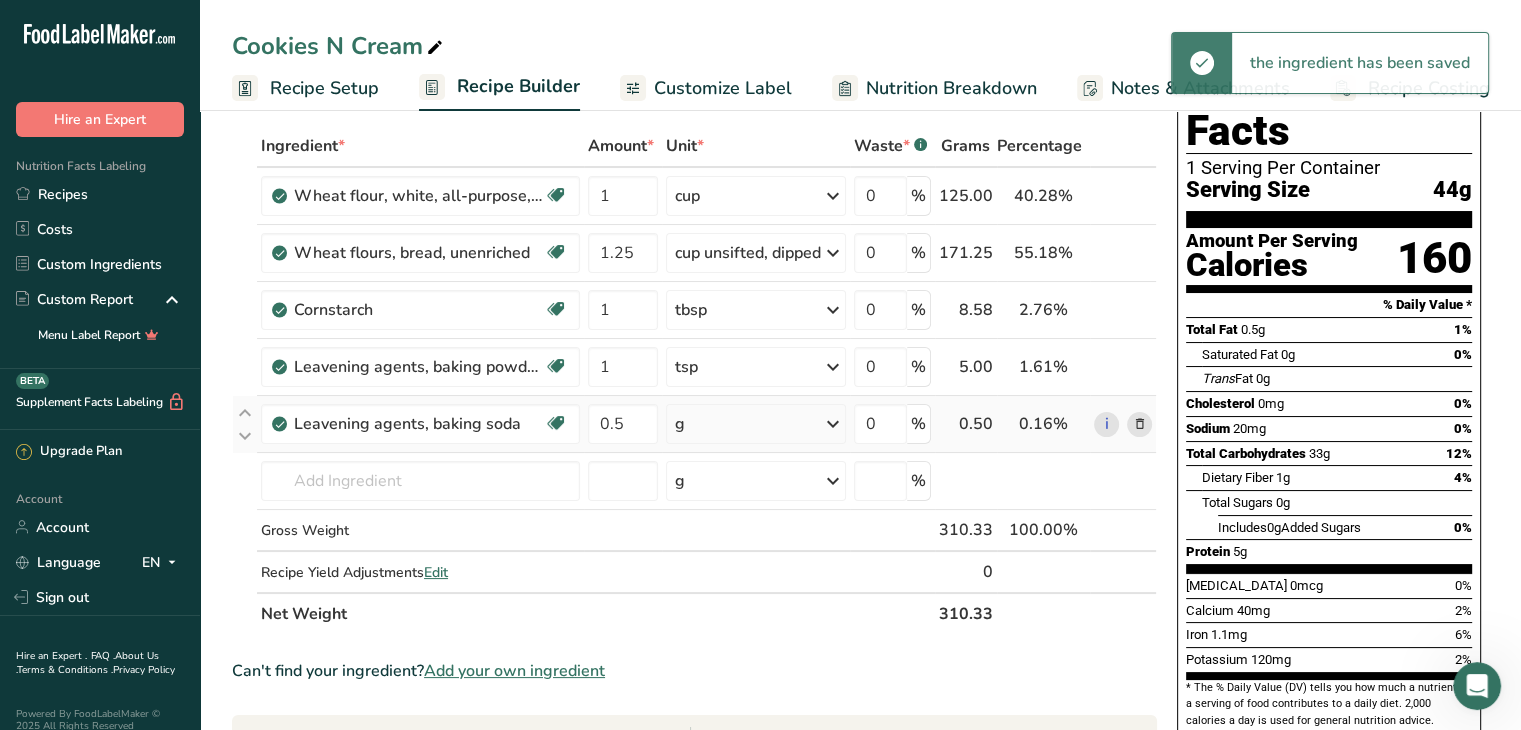 click at bounding box center [833, 424] 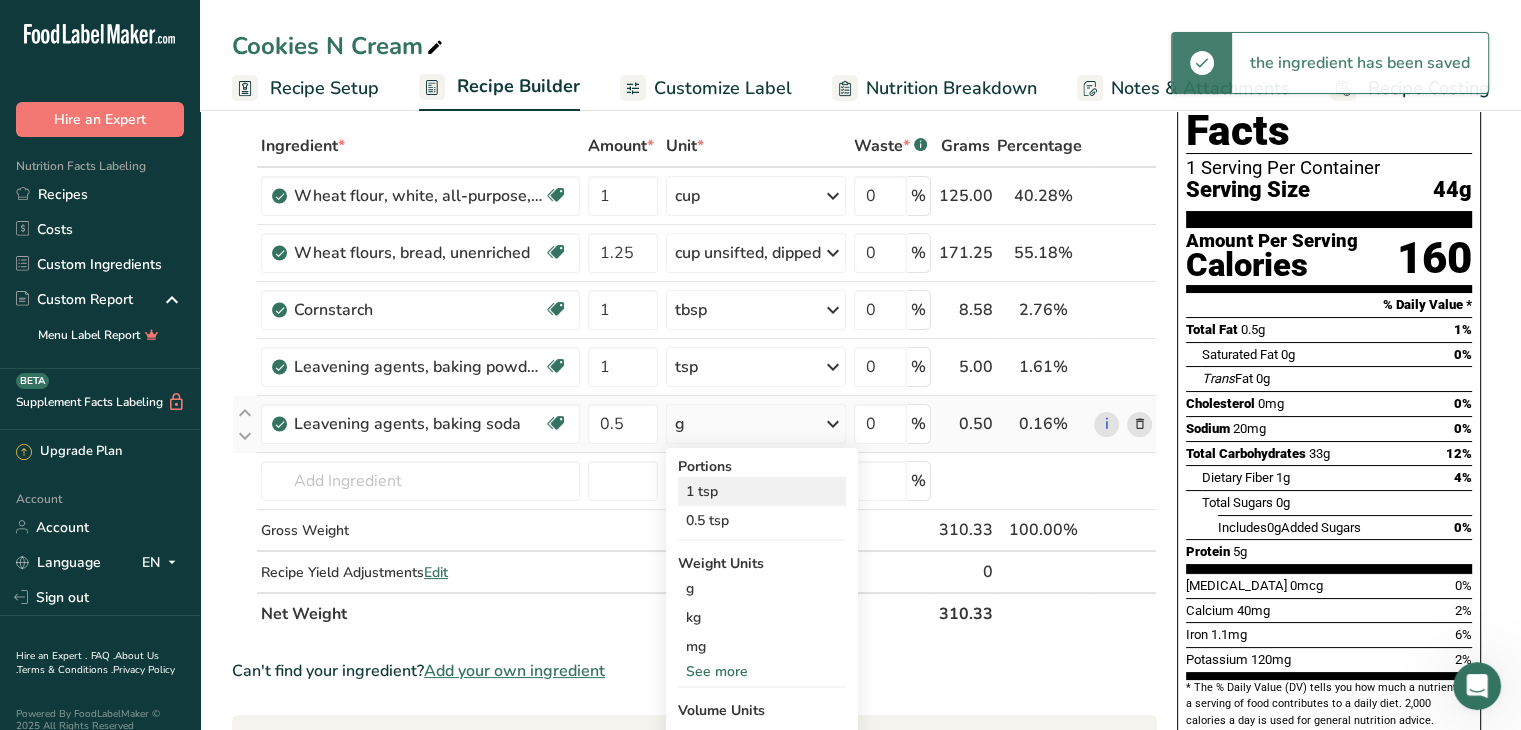 click on "1 tsp" at bounding box center [762, 491] 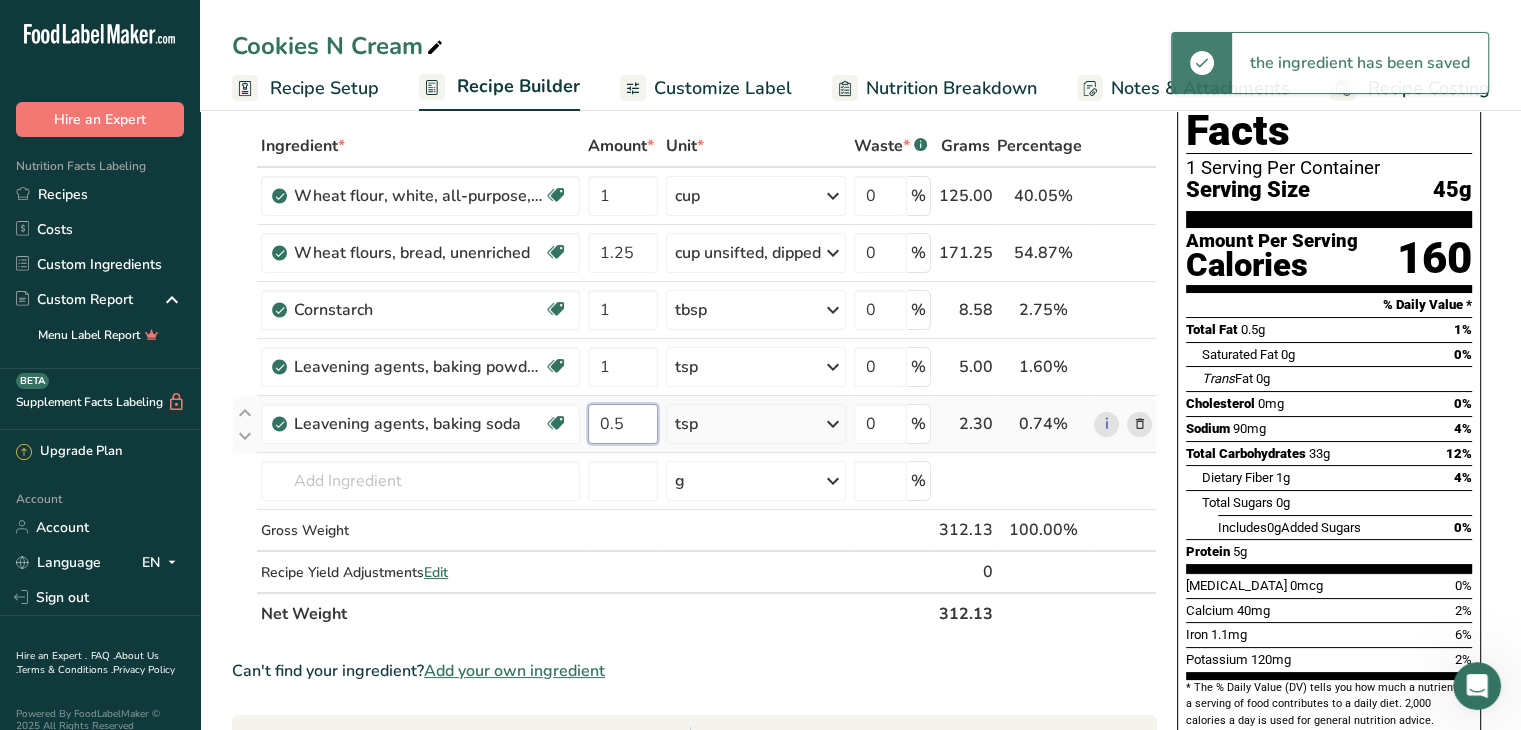 click on "0.5" at bounding box center (623, 424) 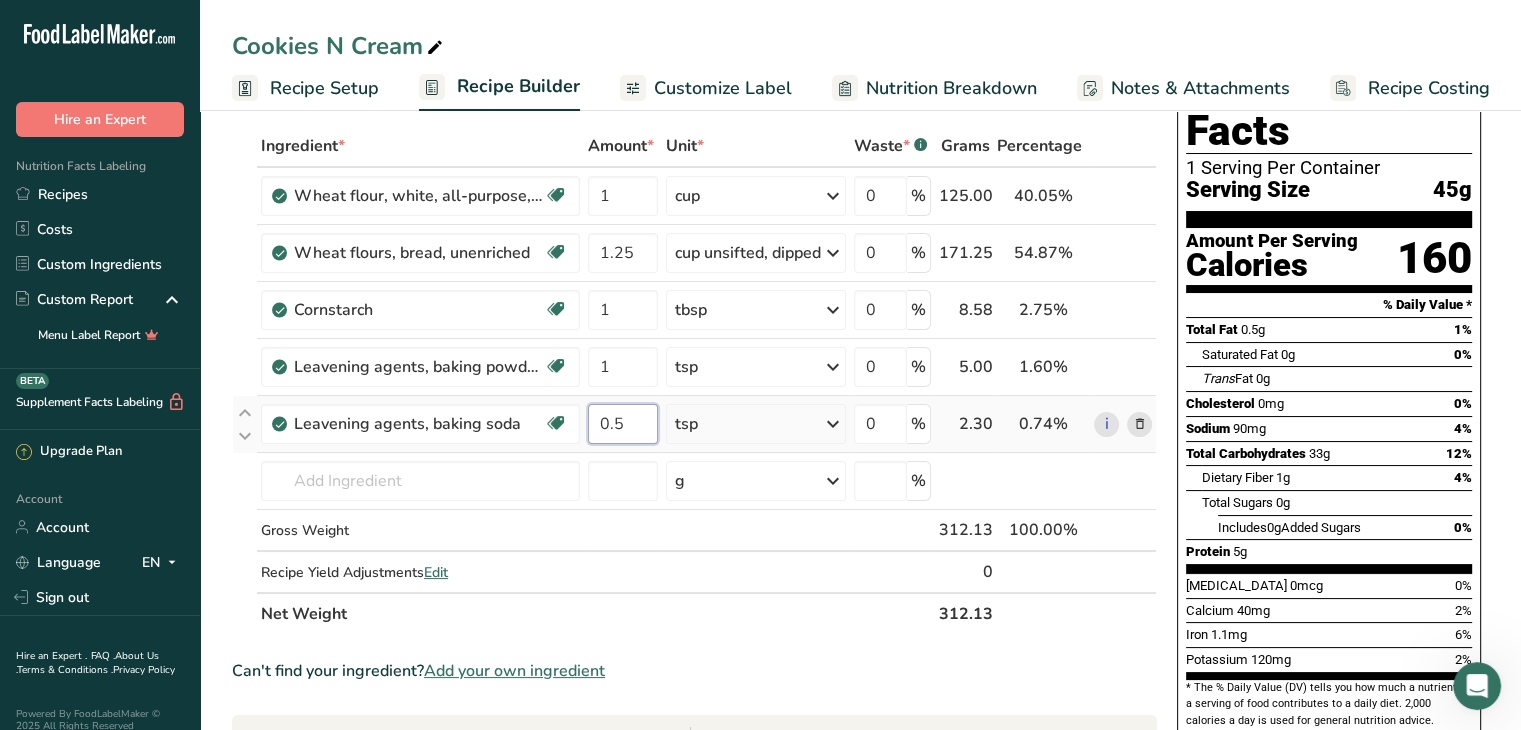 type on "0" 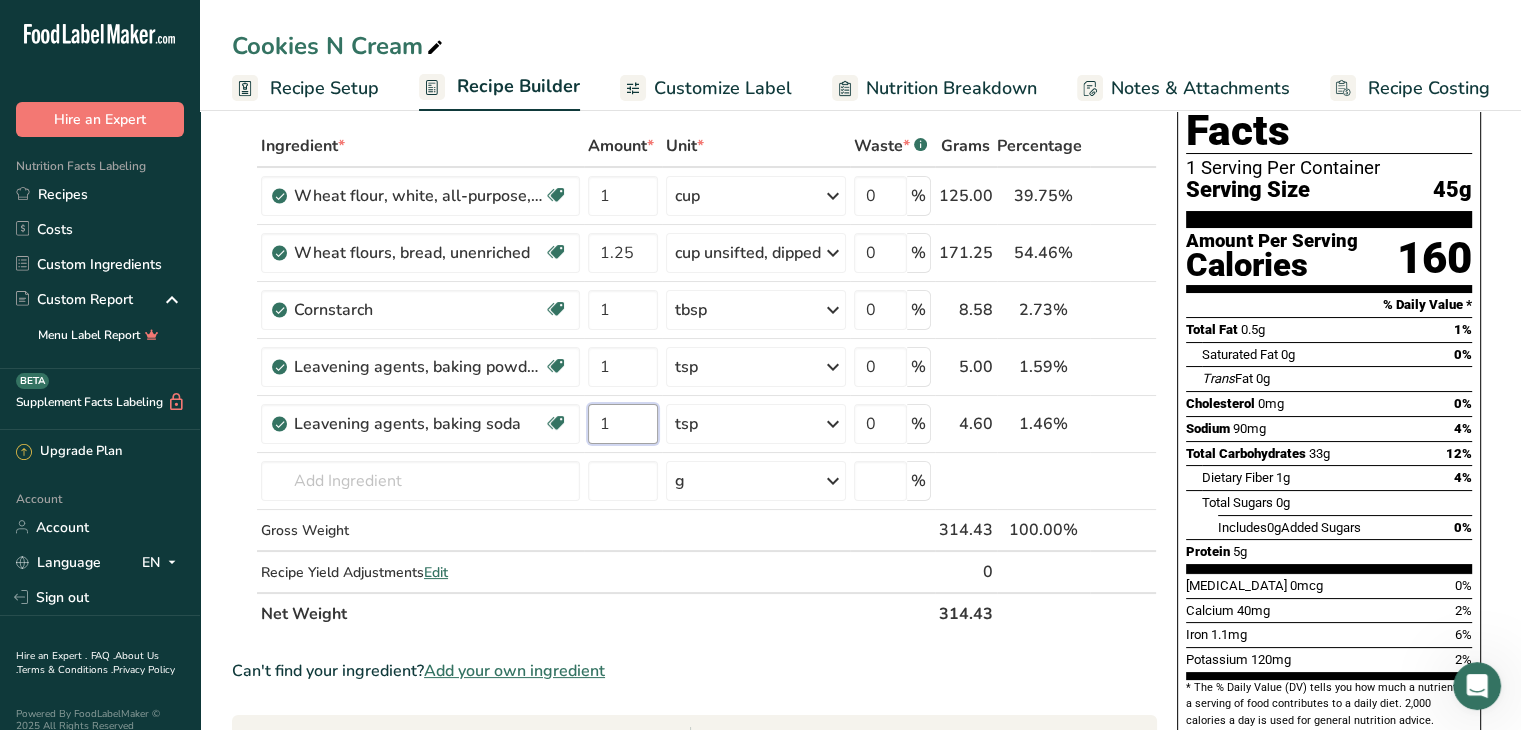 type on "1" 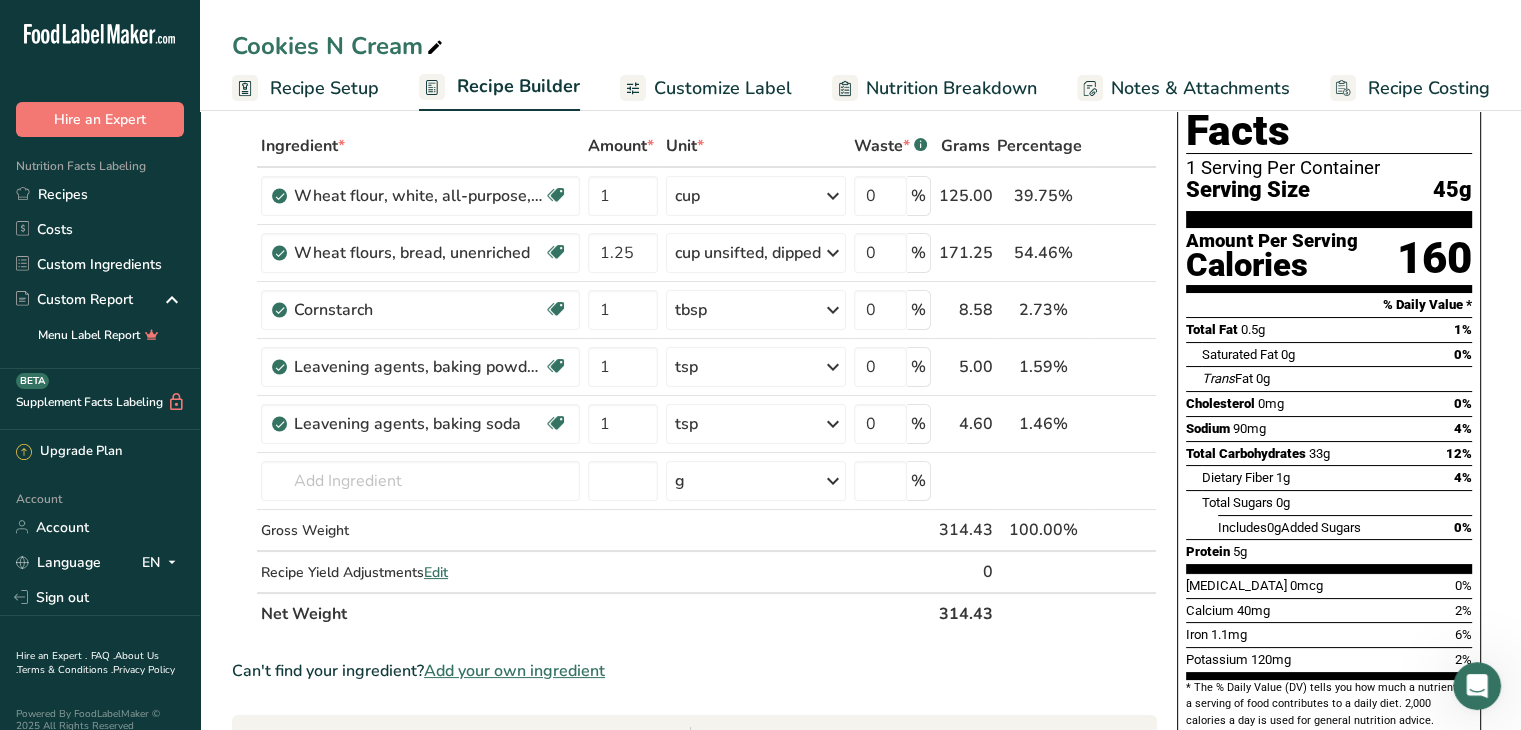 click on "BETA" at bounding box center (32, 381) 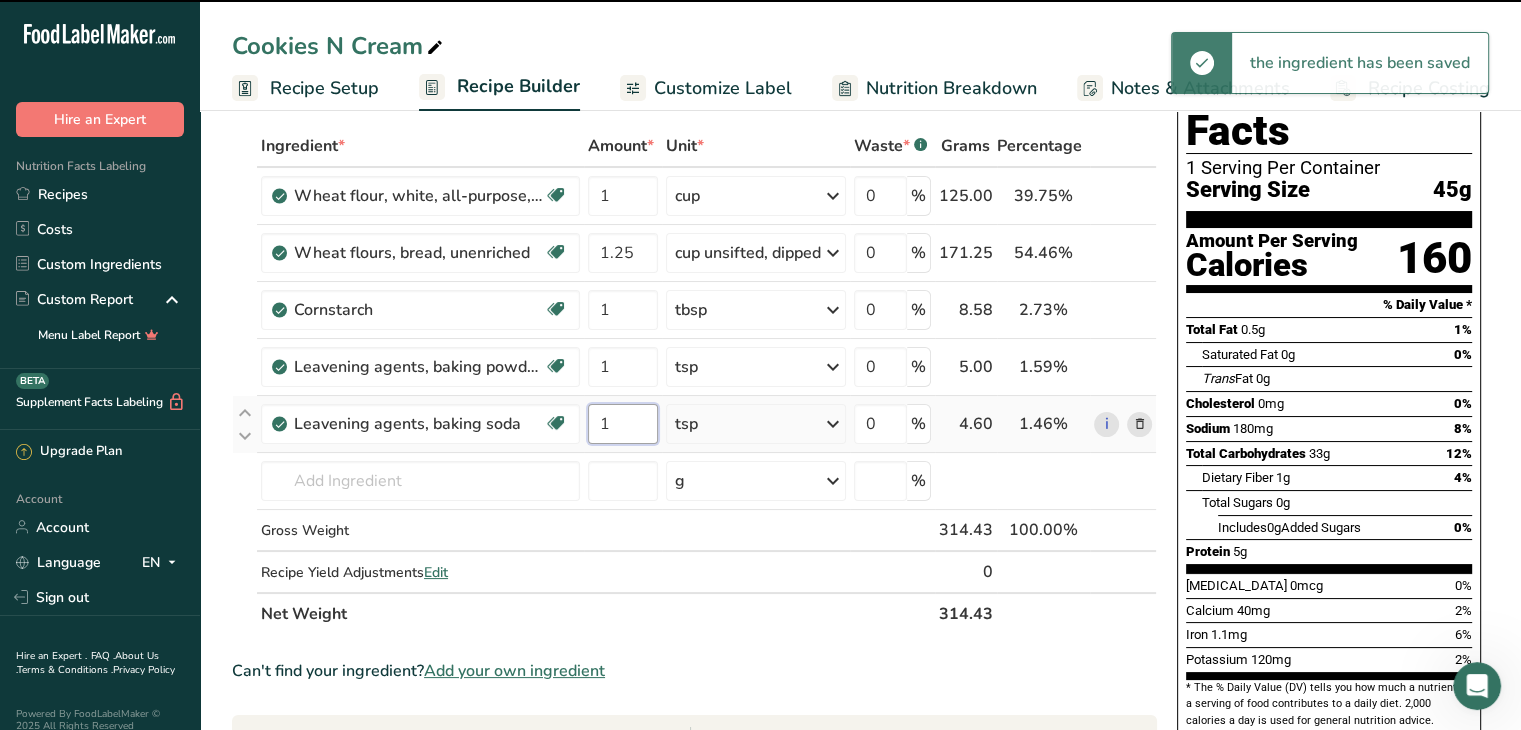 click on "1" at bounding box center [623, 424] 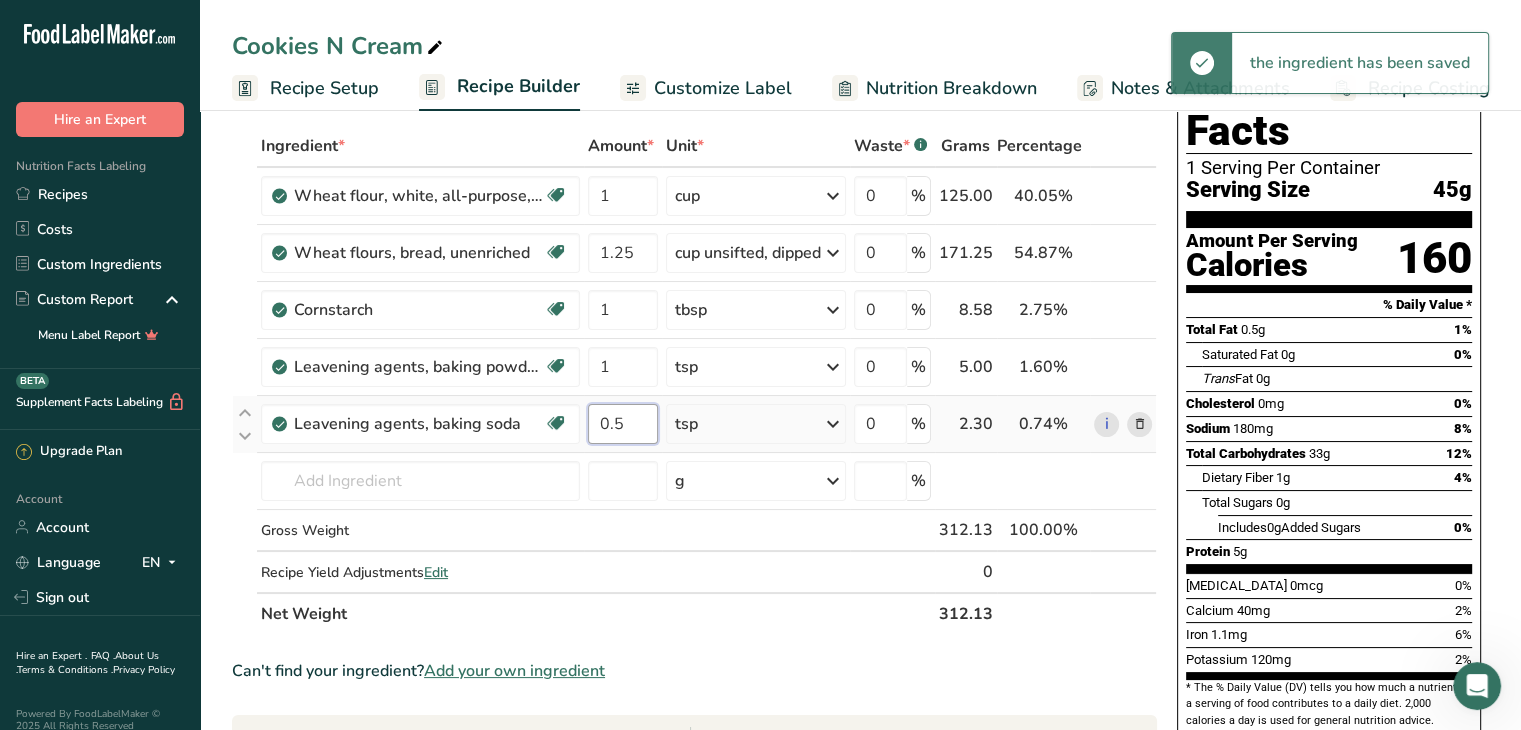 type on "0.5" 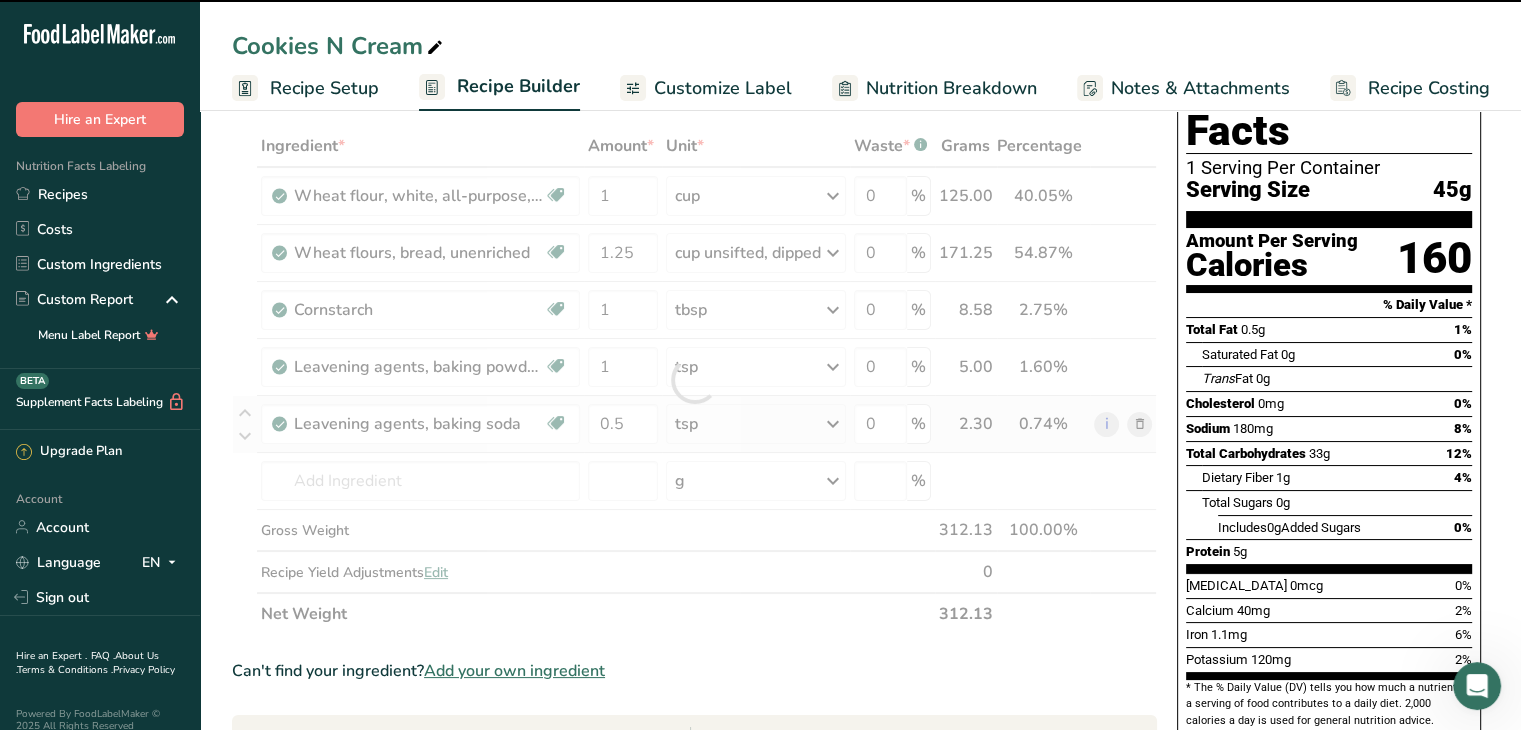 click on "tsp" at bounding box center [756, 424] 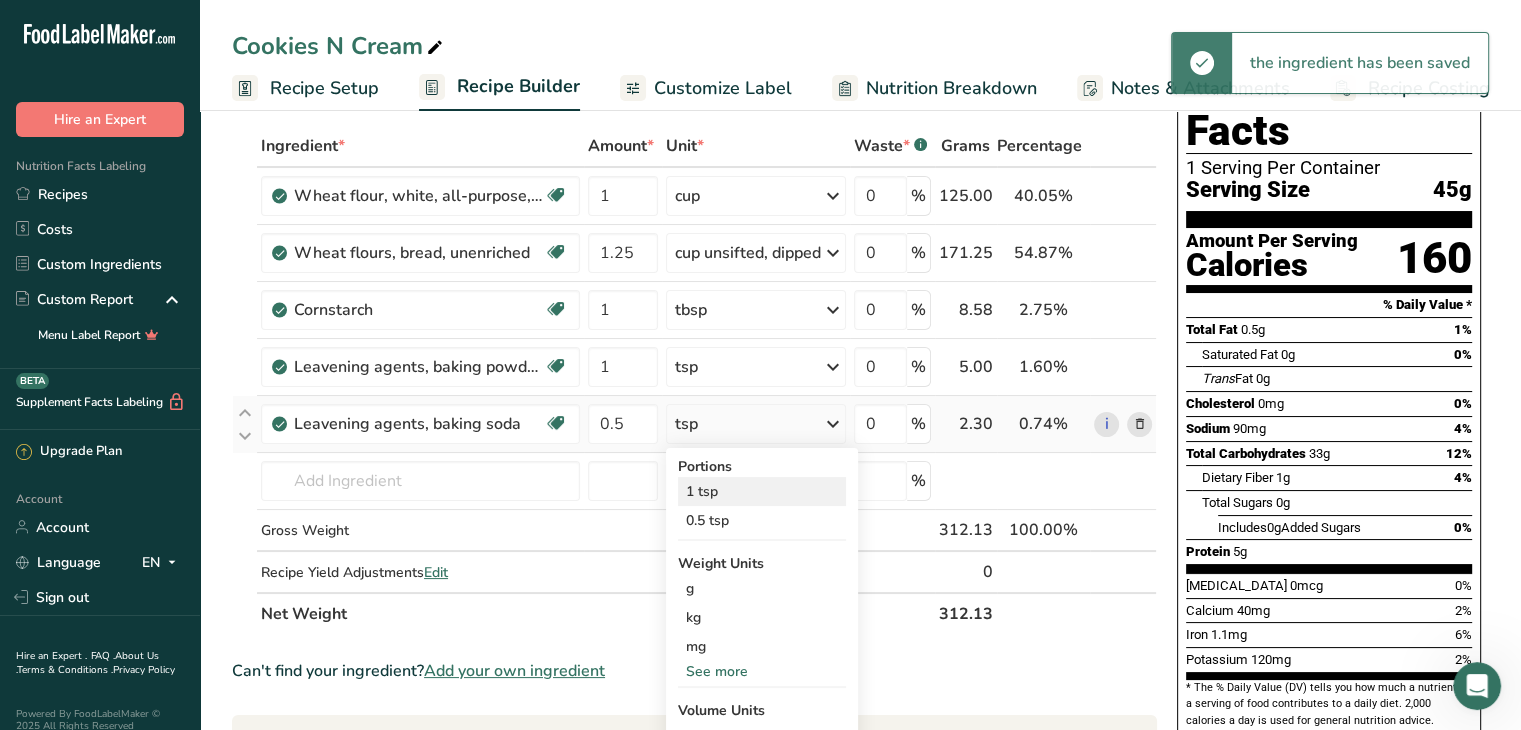 click on "1 tsp" at bounding box center (762, 491) 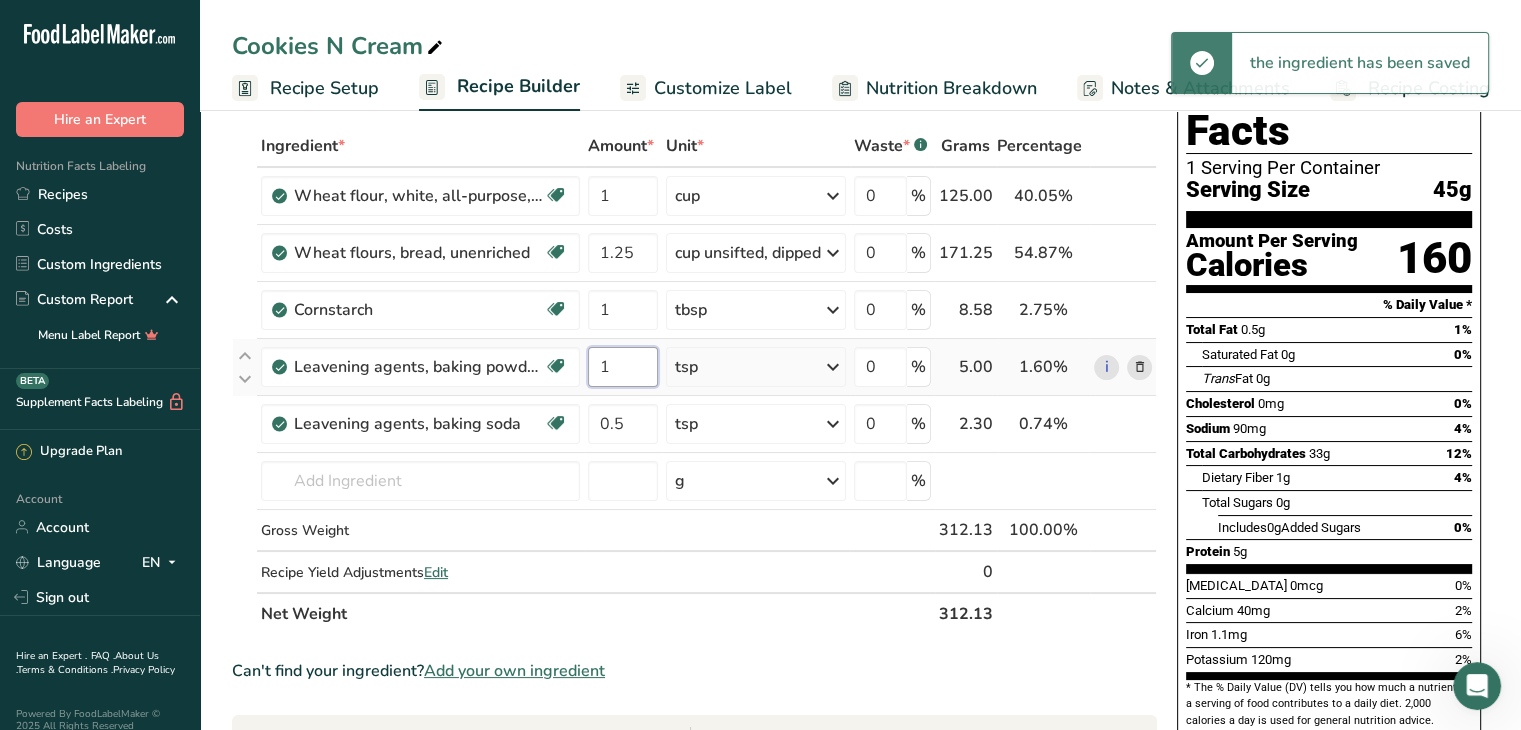 click on "1" at bounding box center (623, 367) 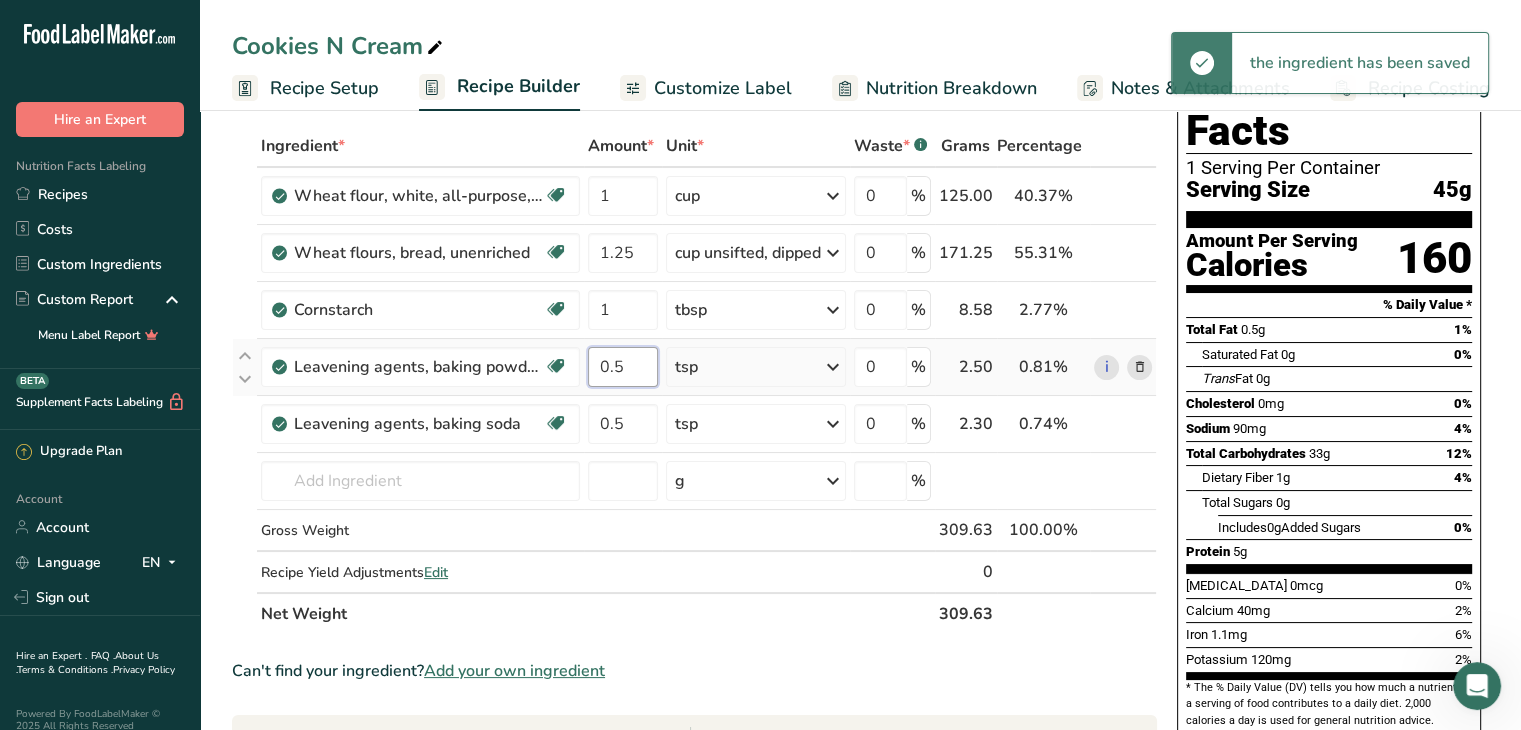 type on "0.5" 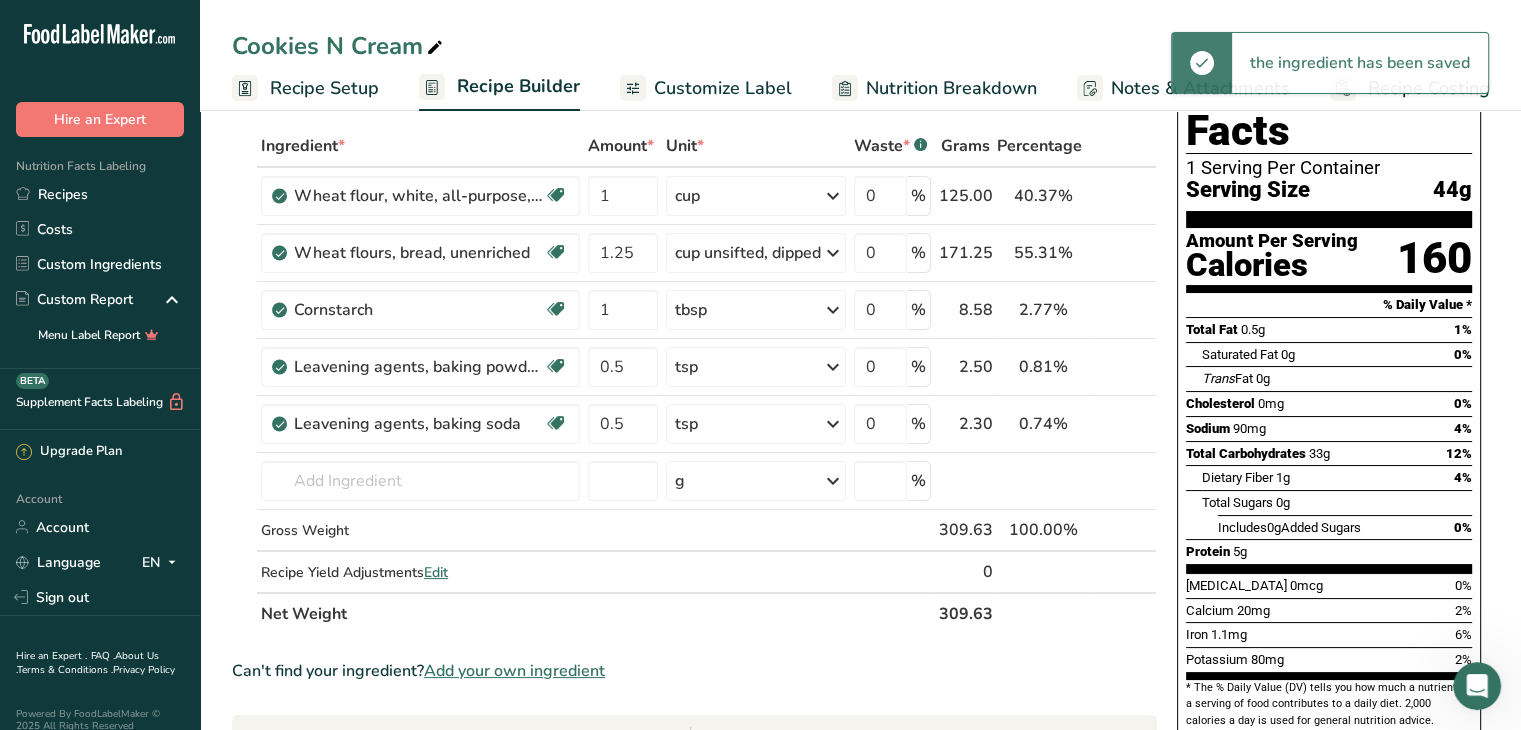 click on "tsp" at bounding box center (756, 367) 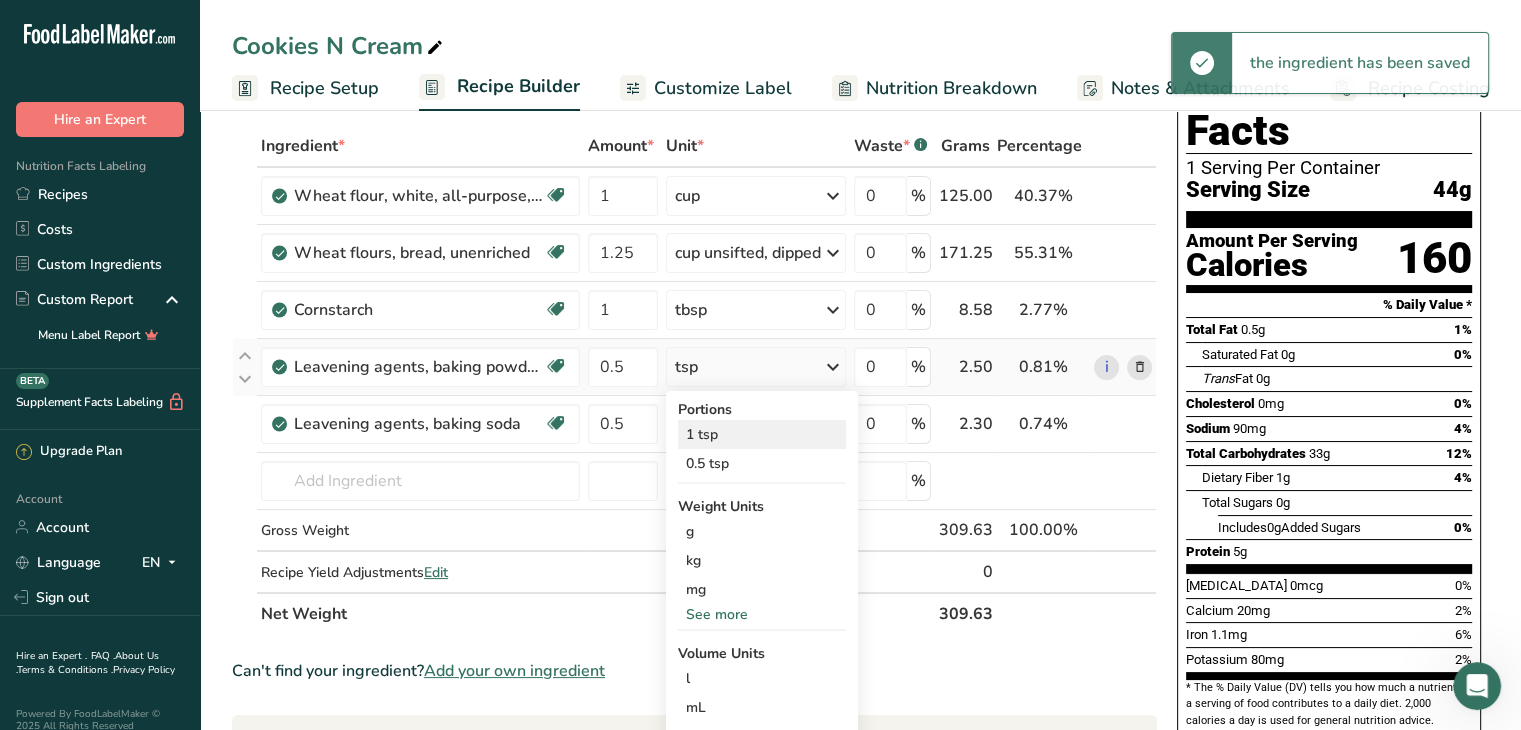 click on "1 tsp" at bounding box center (762, 434) 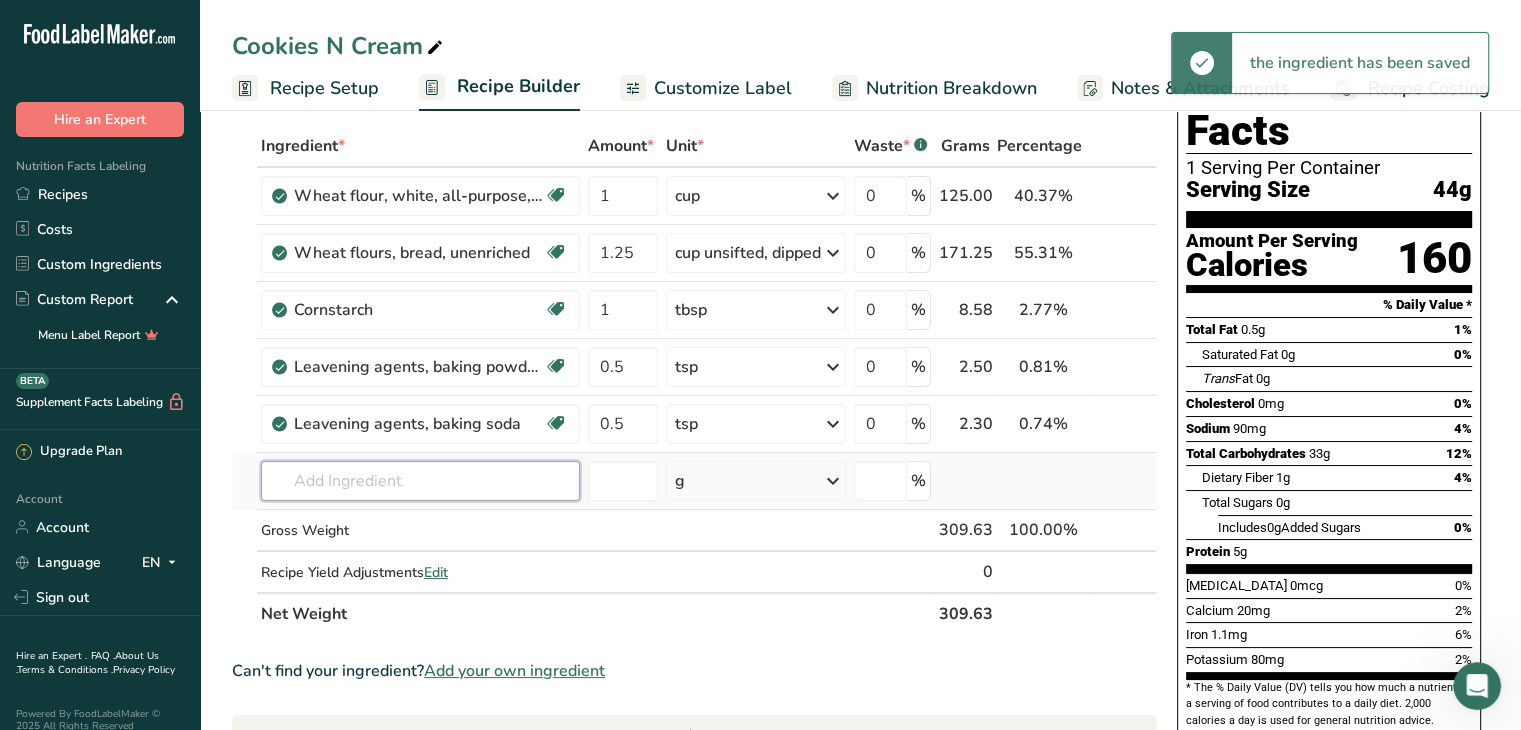 click at bounding box center (420, 481) 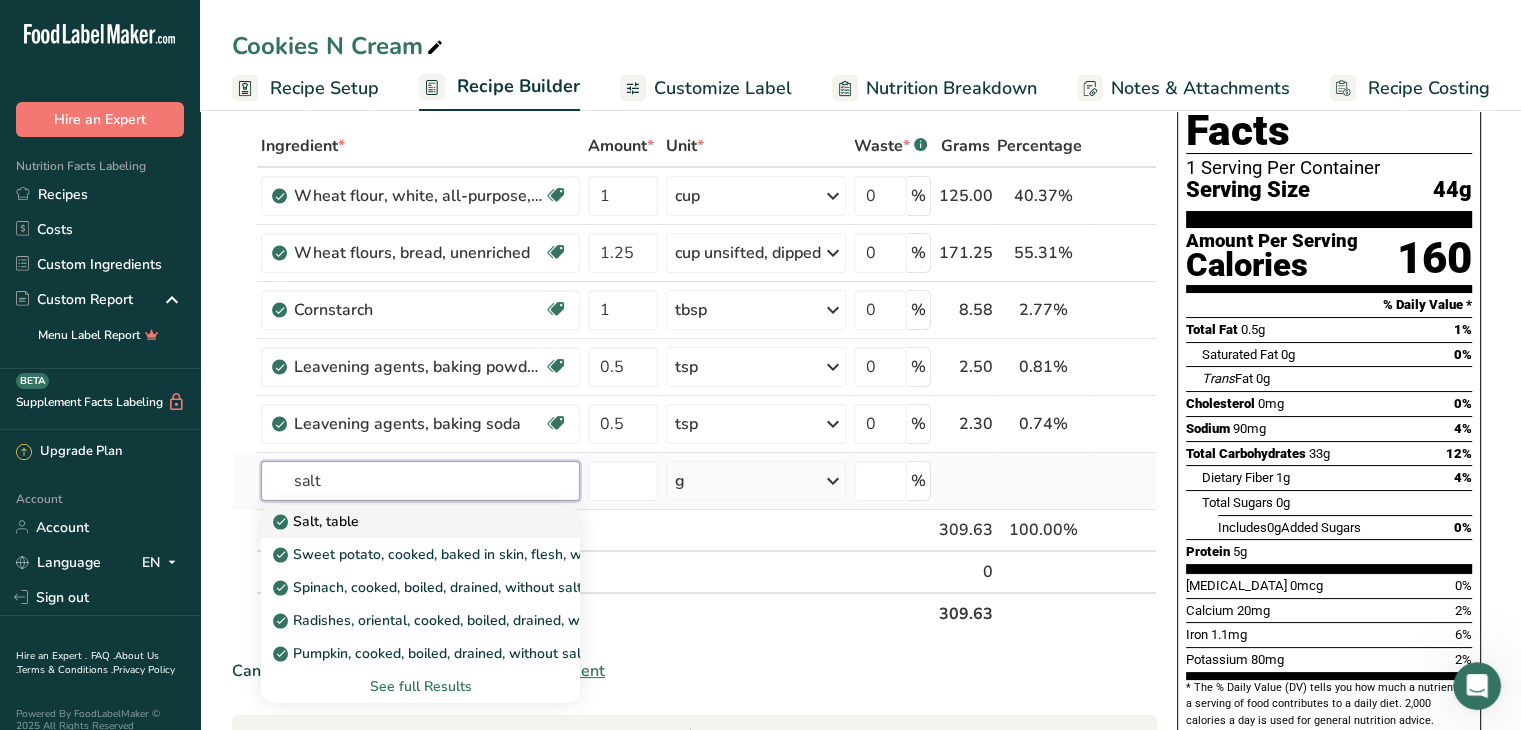 type on "salt" 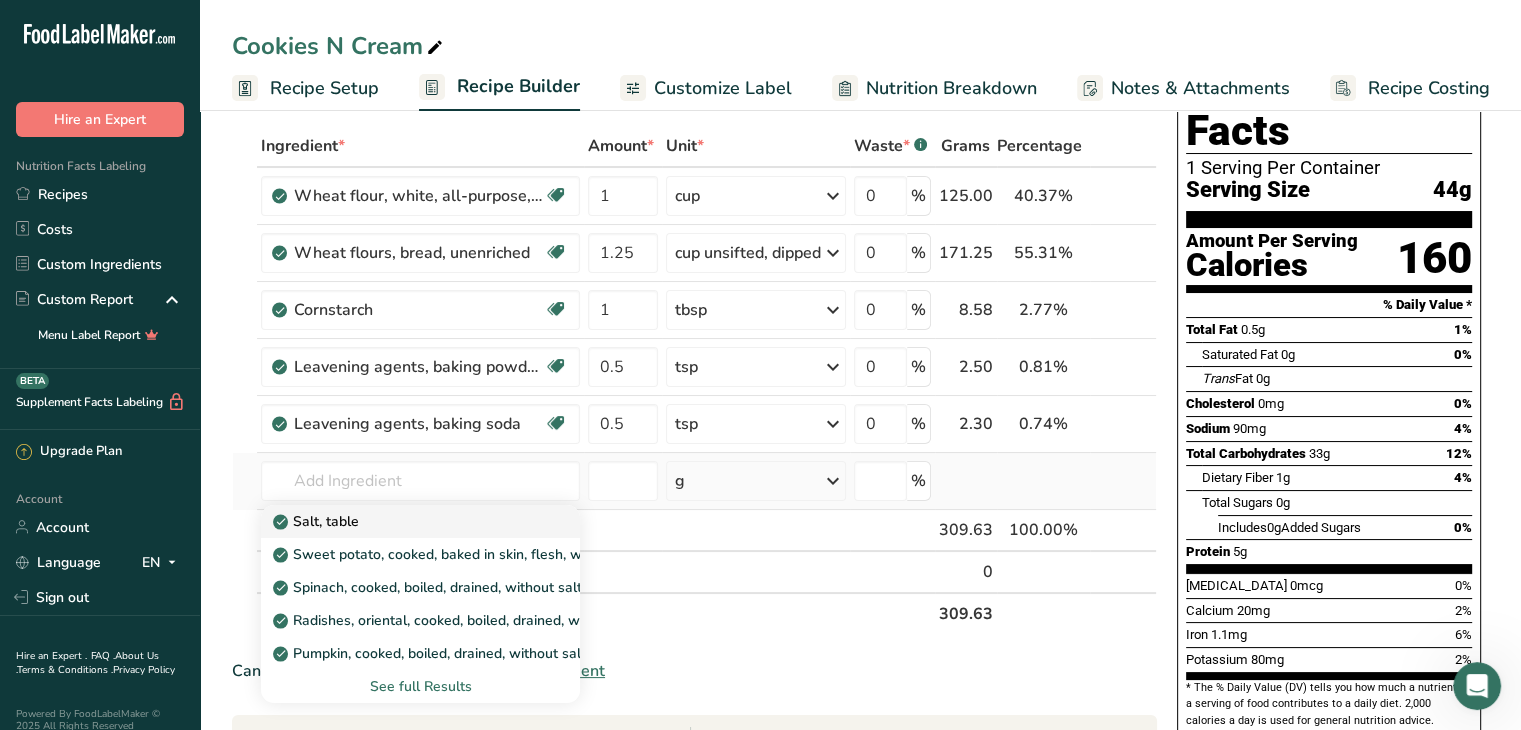click on "Salt, table" at bounding box center (318, 521) 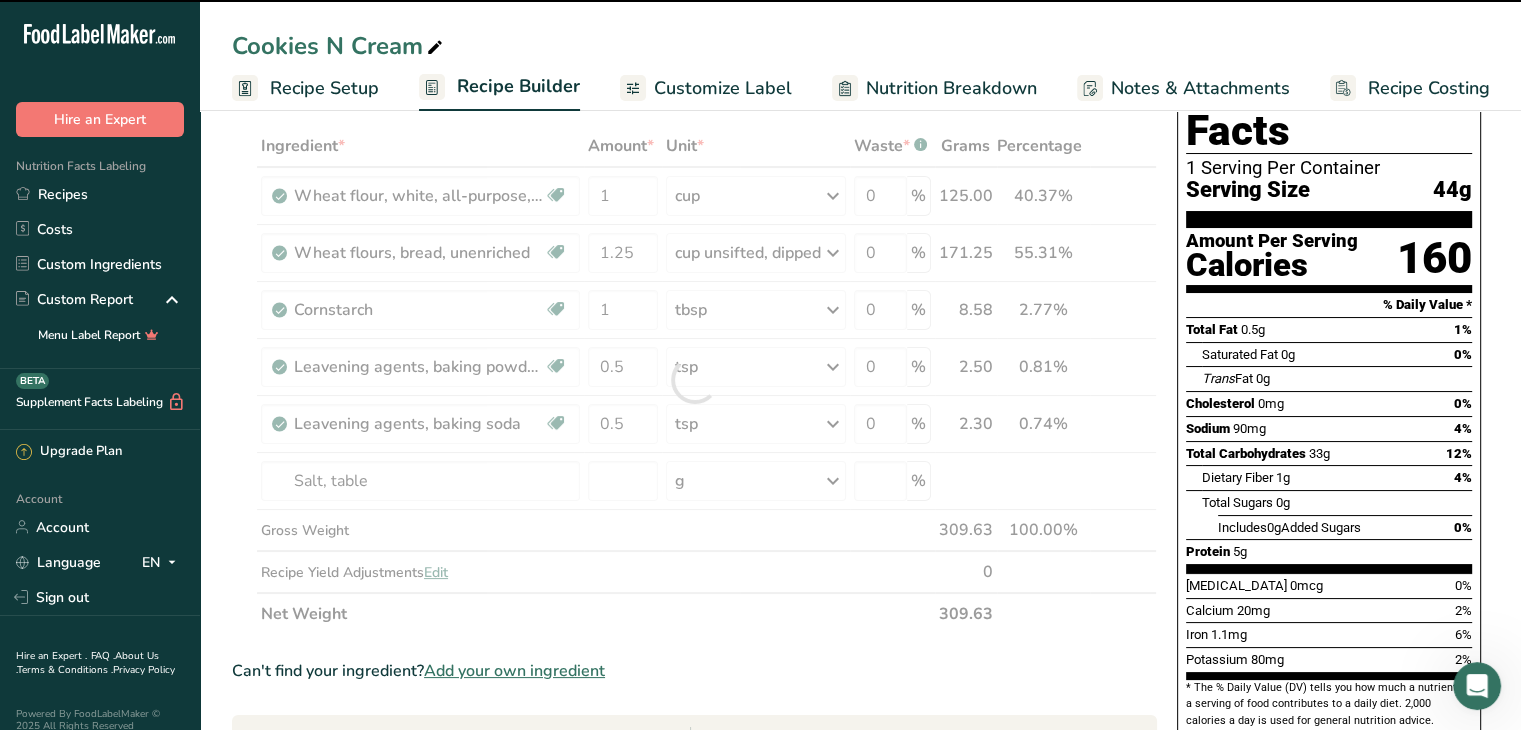 type on "0" 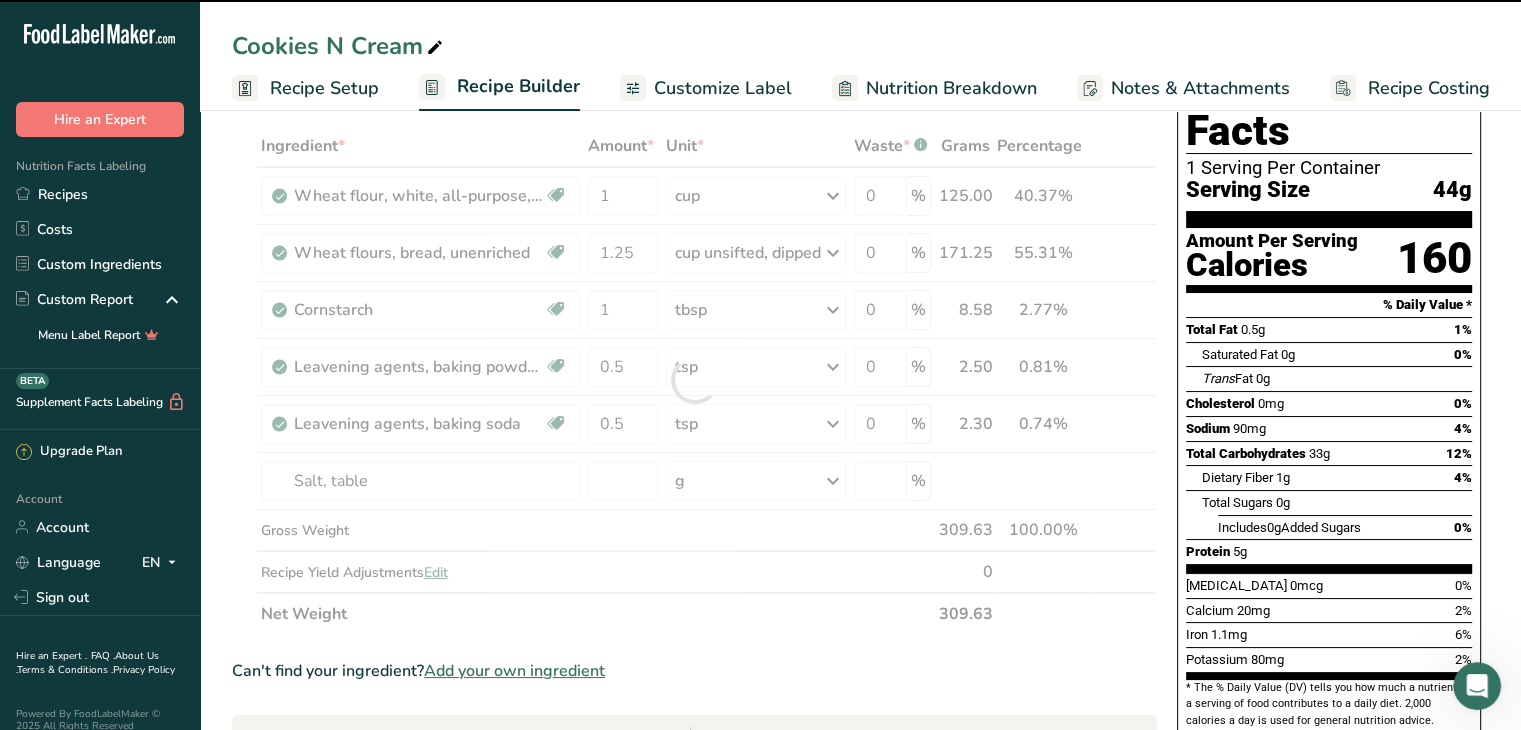 type on "0" 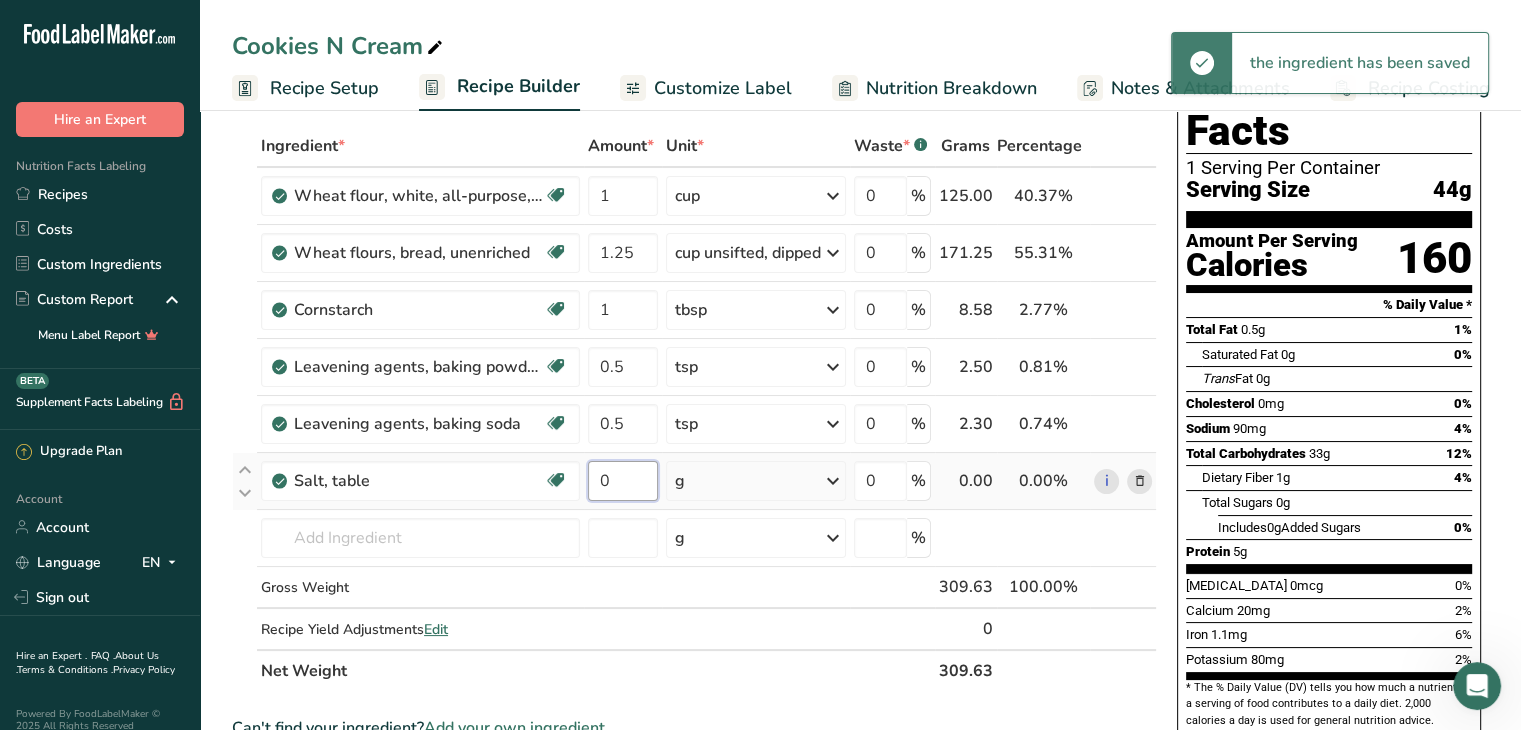 click on "0" at bounding box center (623, 481) 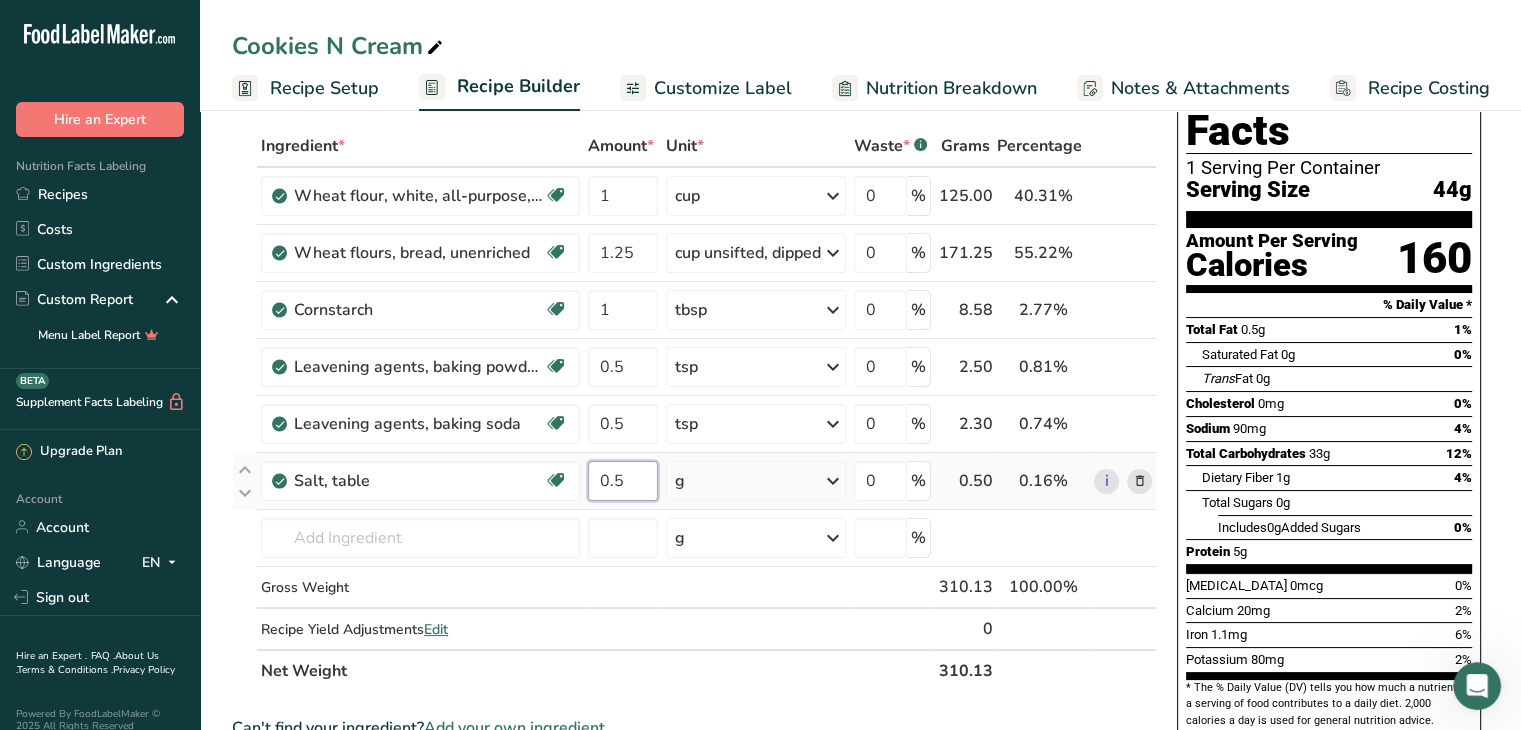 type on "0.5" 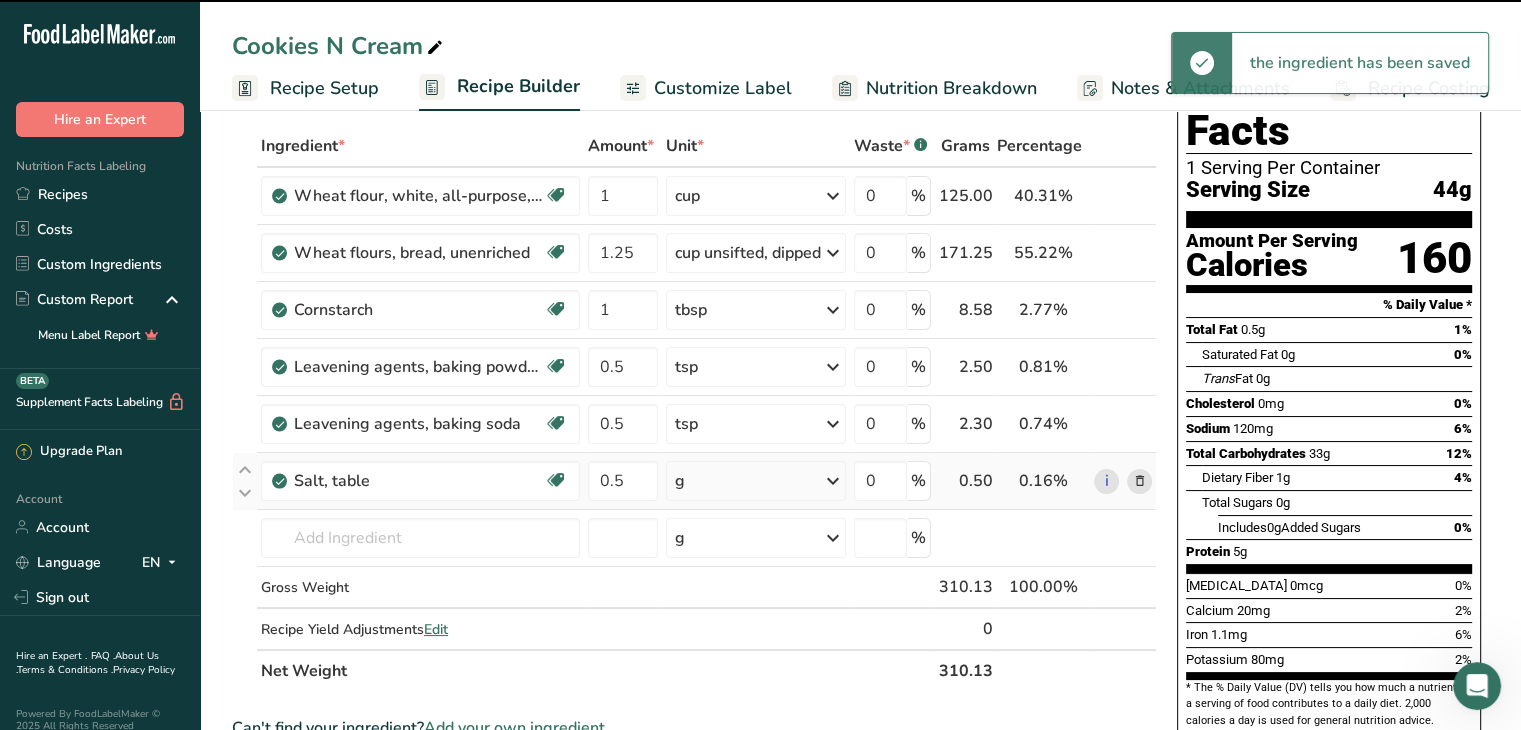 click on "g" at bounding box center (756, 481) 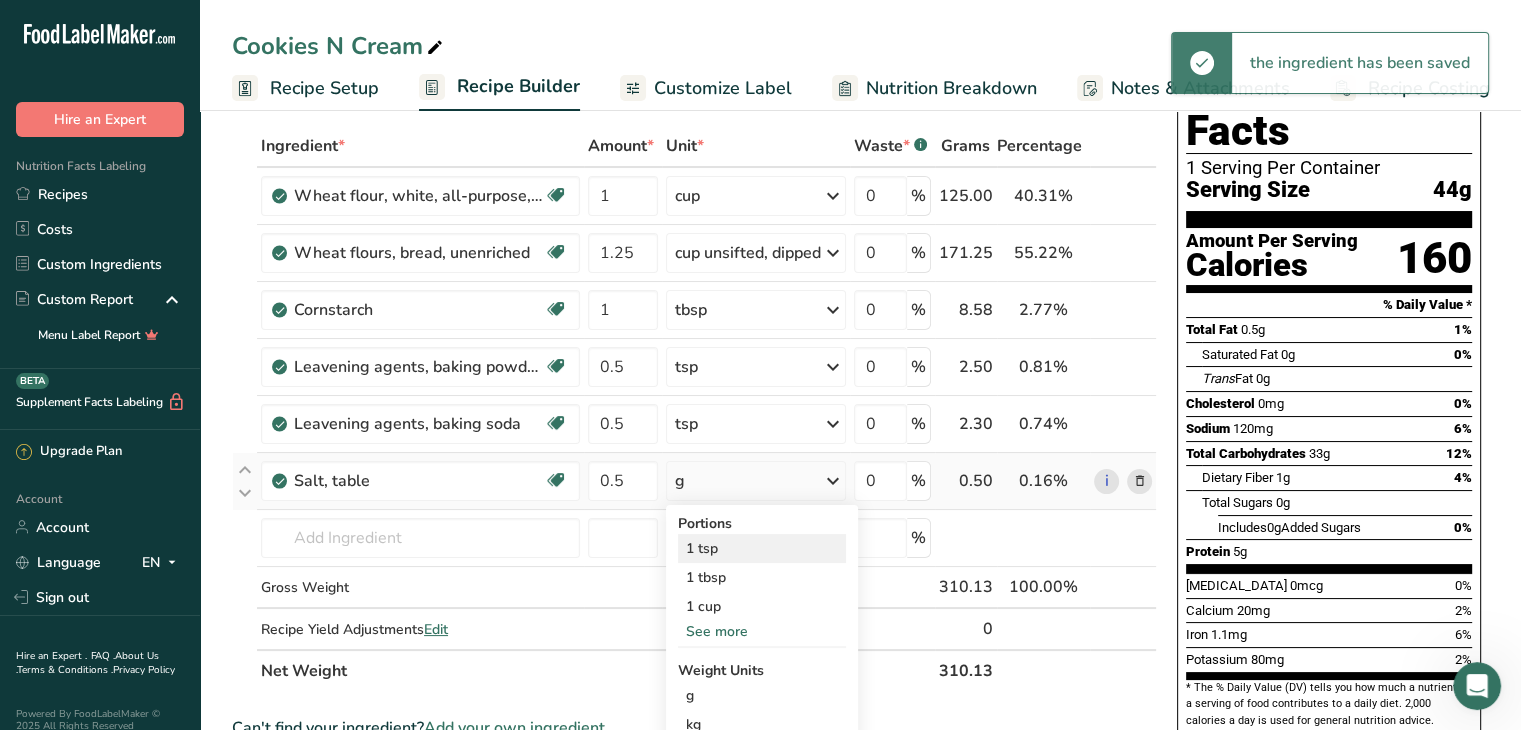click on "1 tsp" at bounding box center [762, 548] 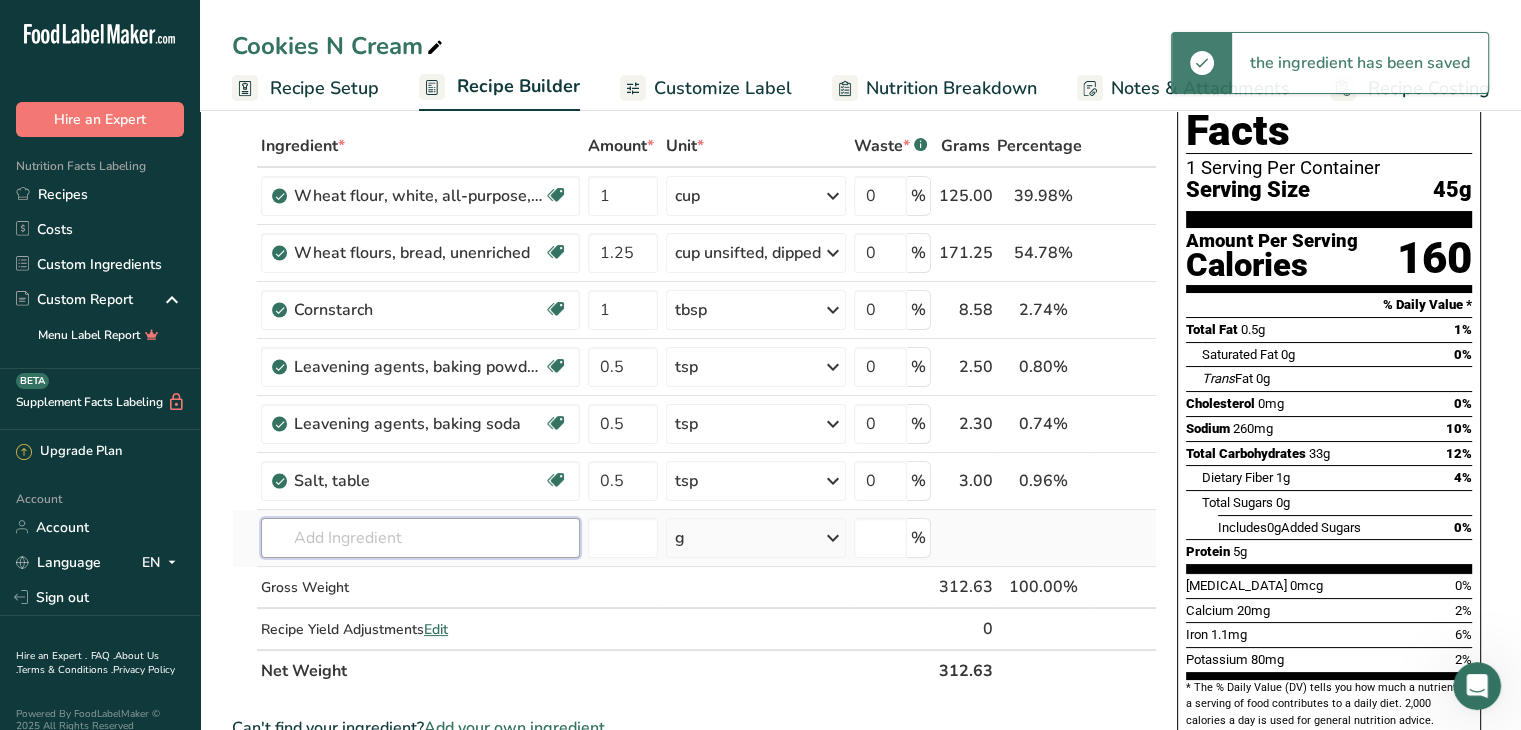 click at bounding box center [420, 538] 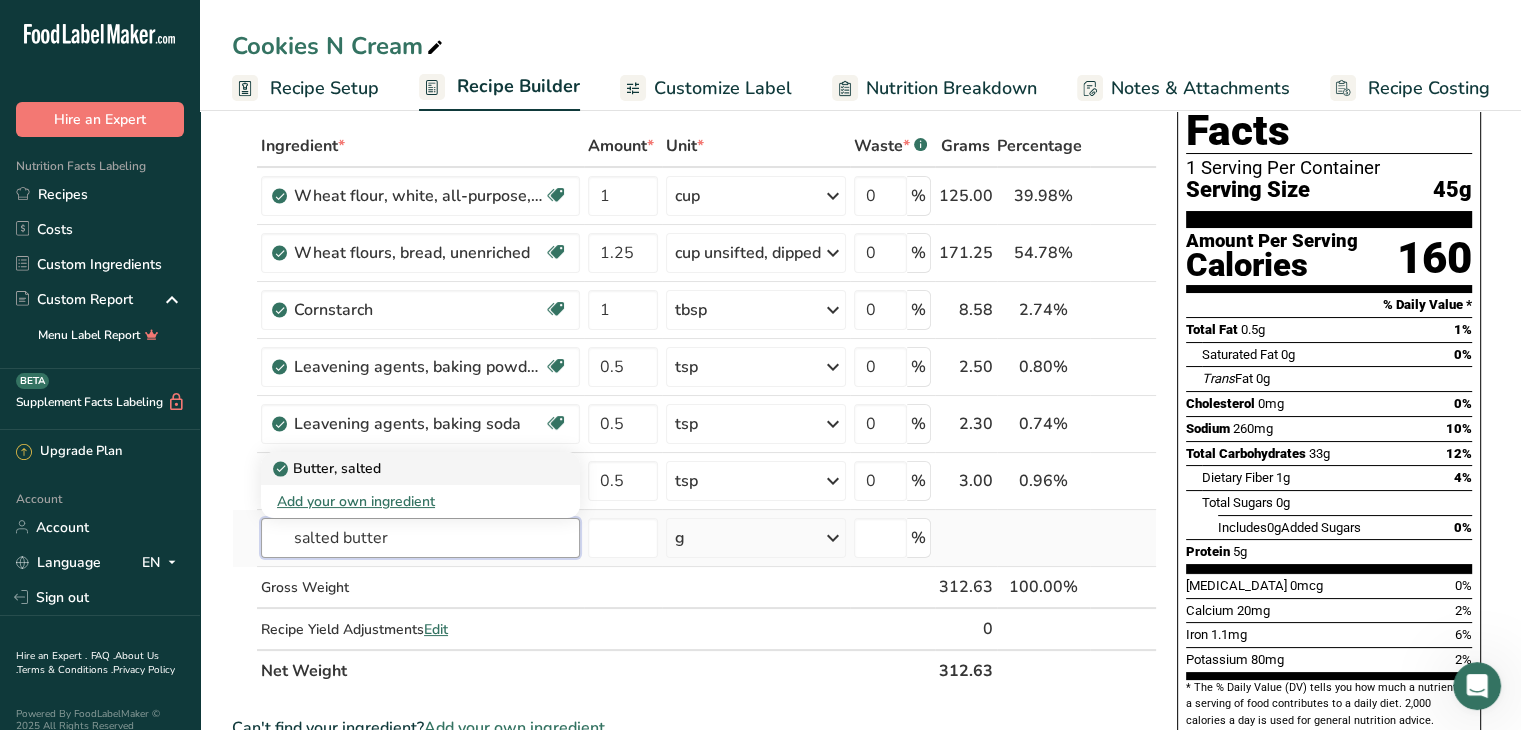 type on "salted butter" 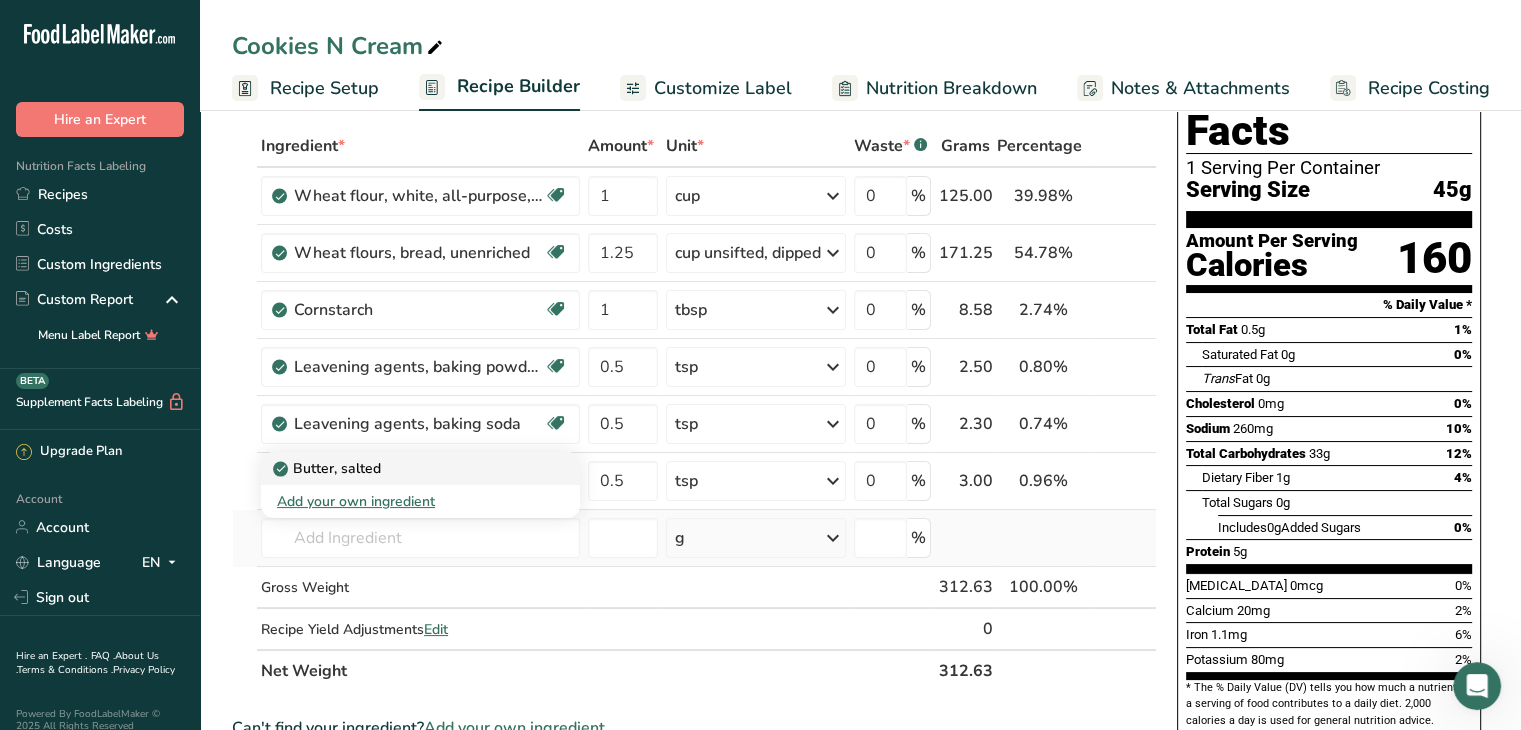 click on "Butter, salted" at bounding box center [329, 468] 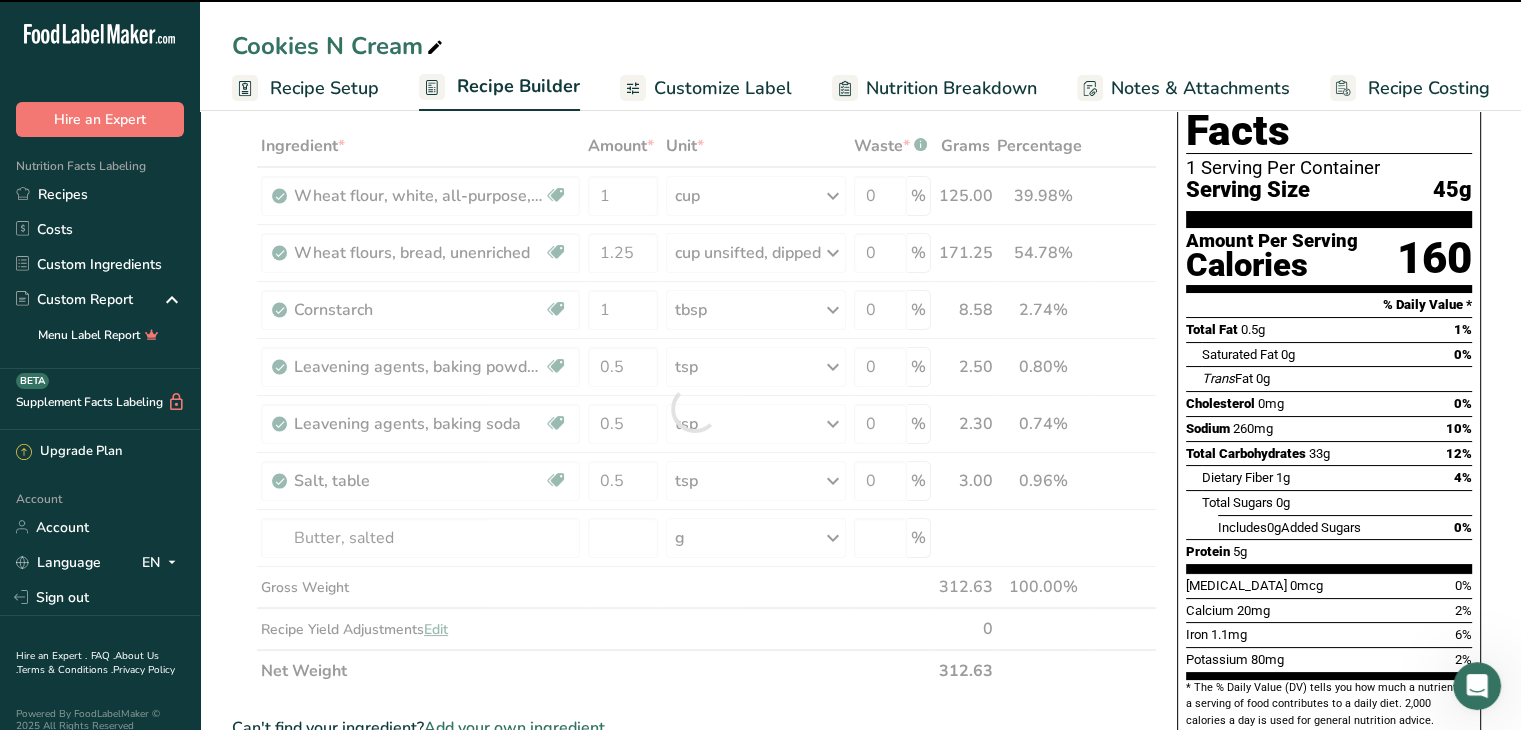 type on "0" 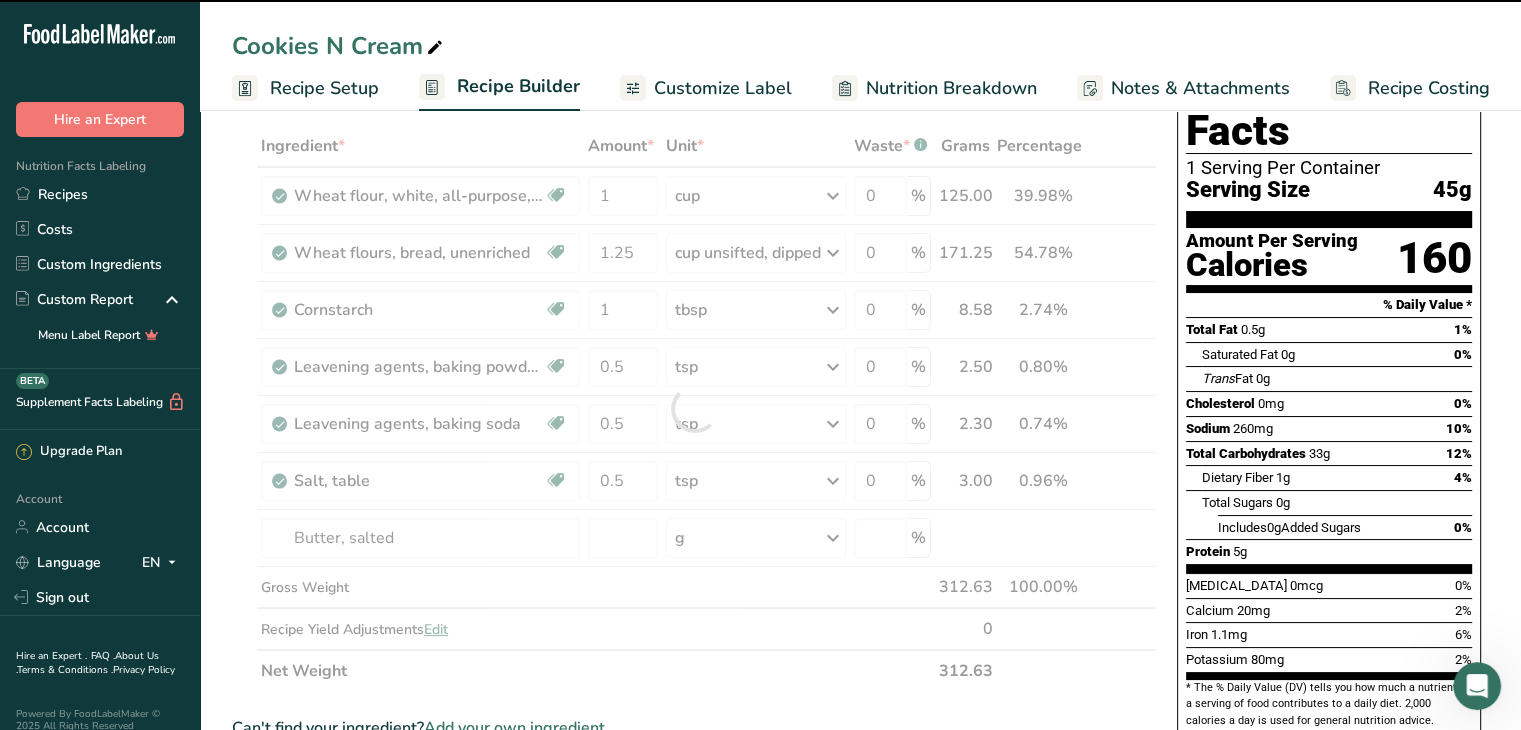 type on "0" 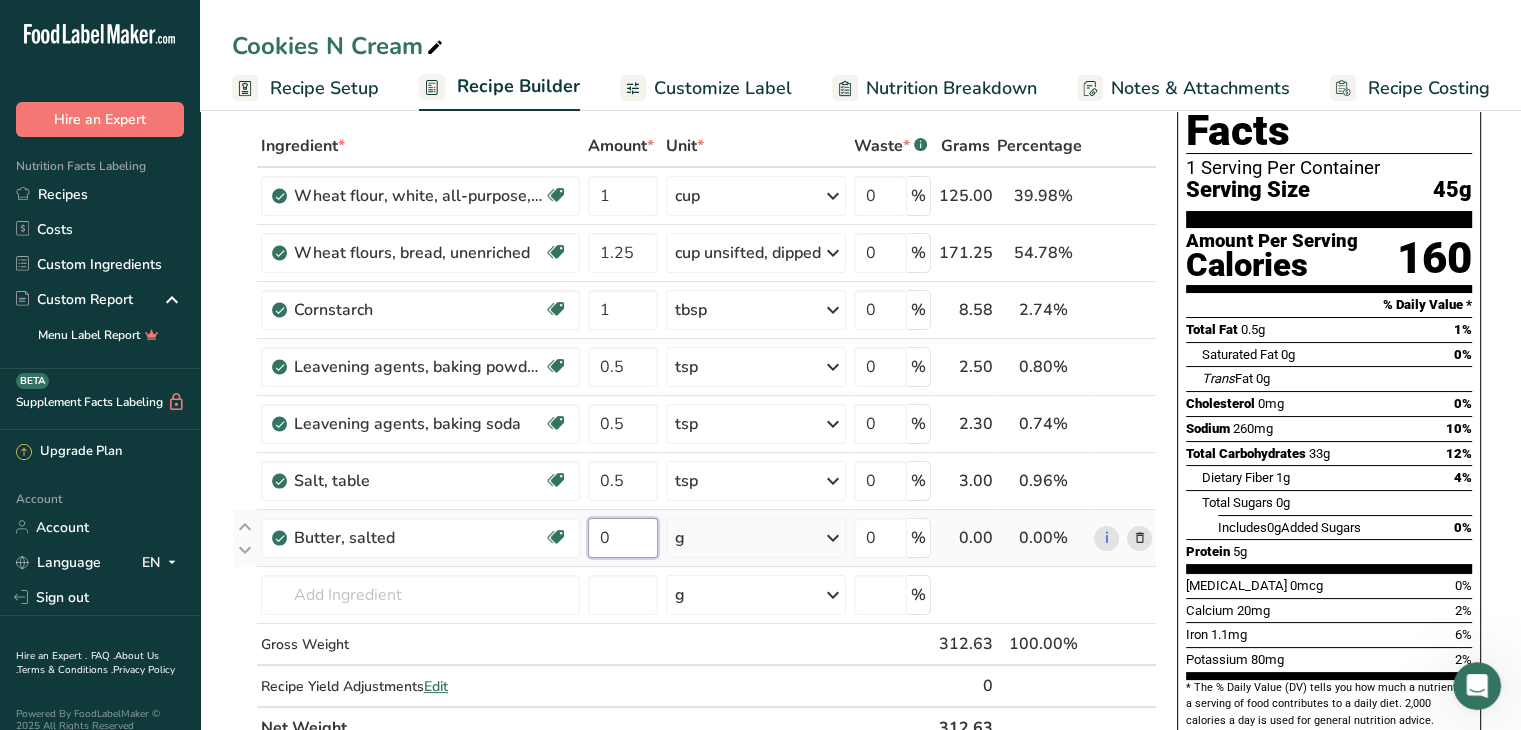 click on "0" at bounding box center [623, 538] 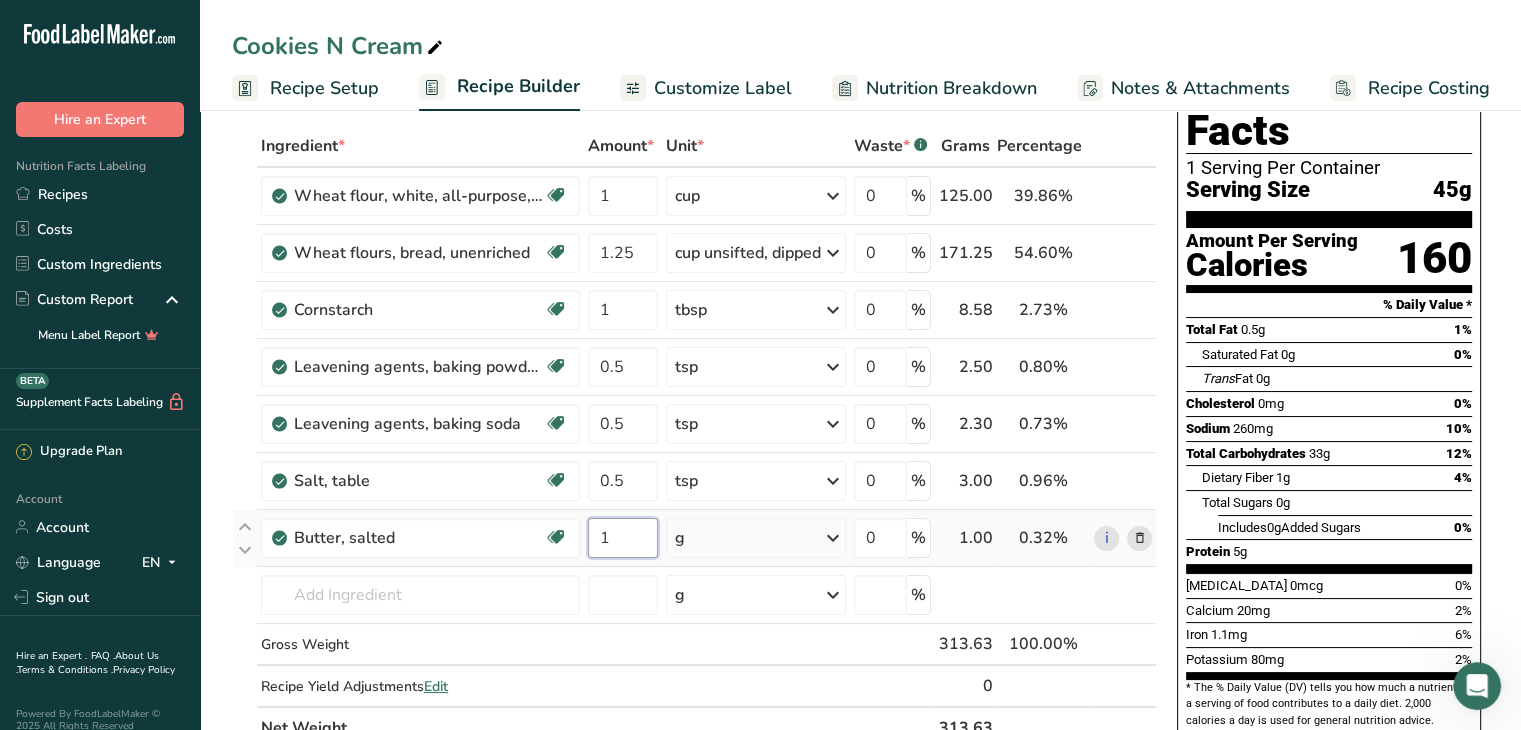 type on "1" 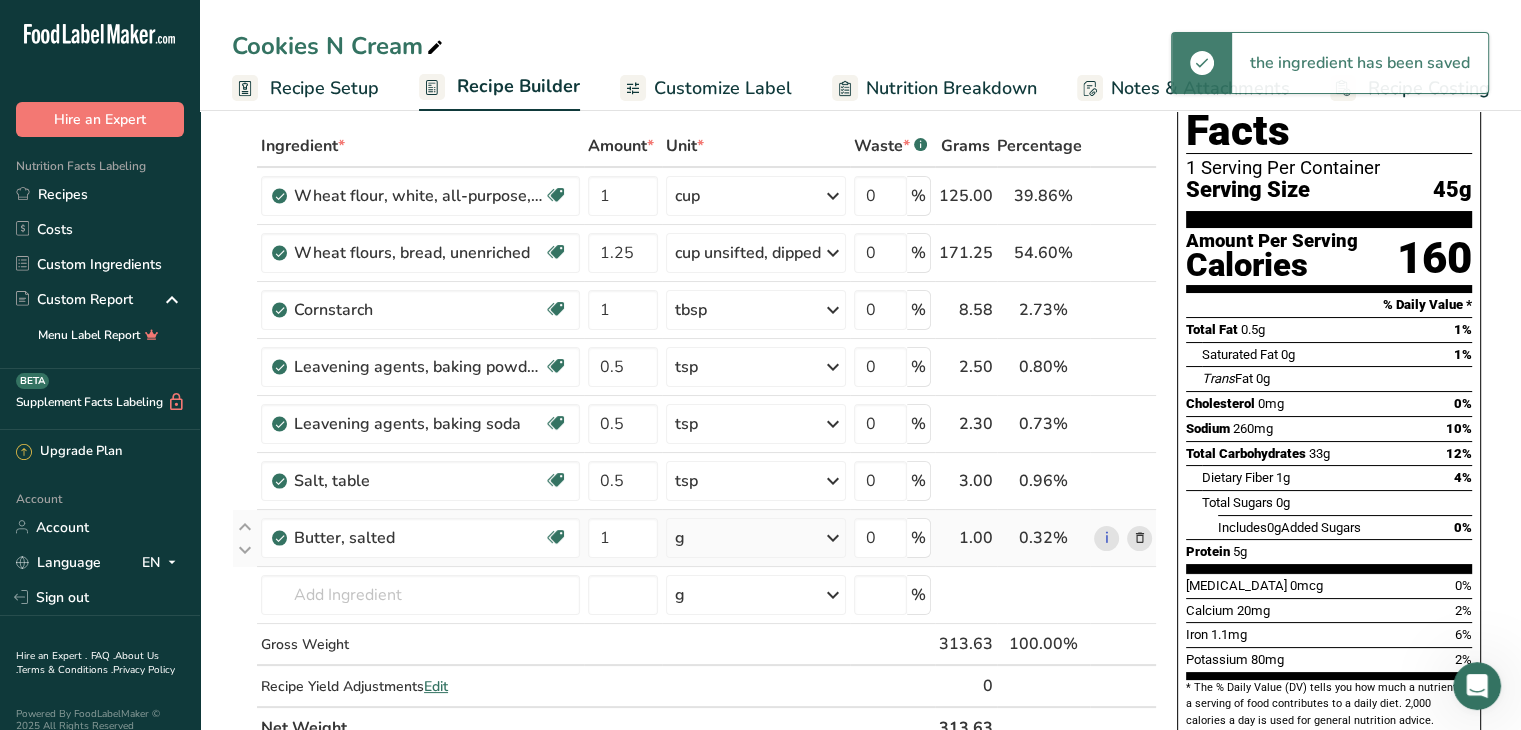 click on "g" at bounding box center (756, 538) 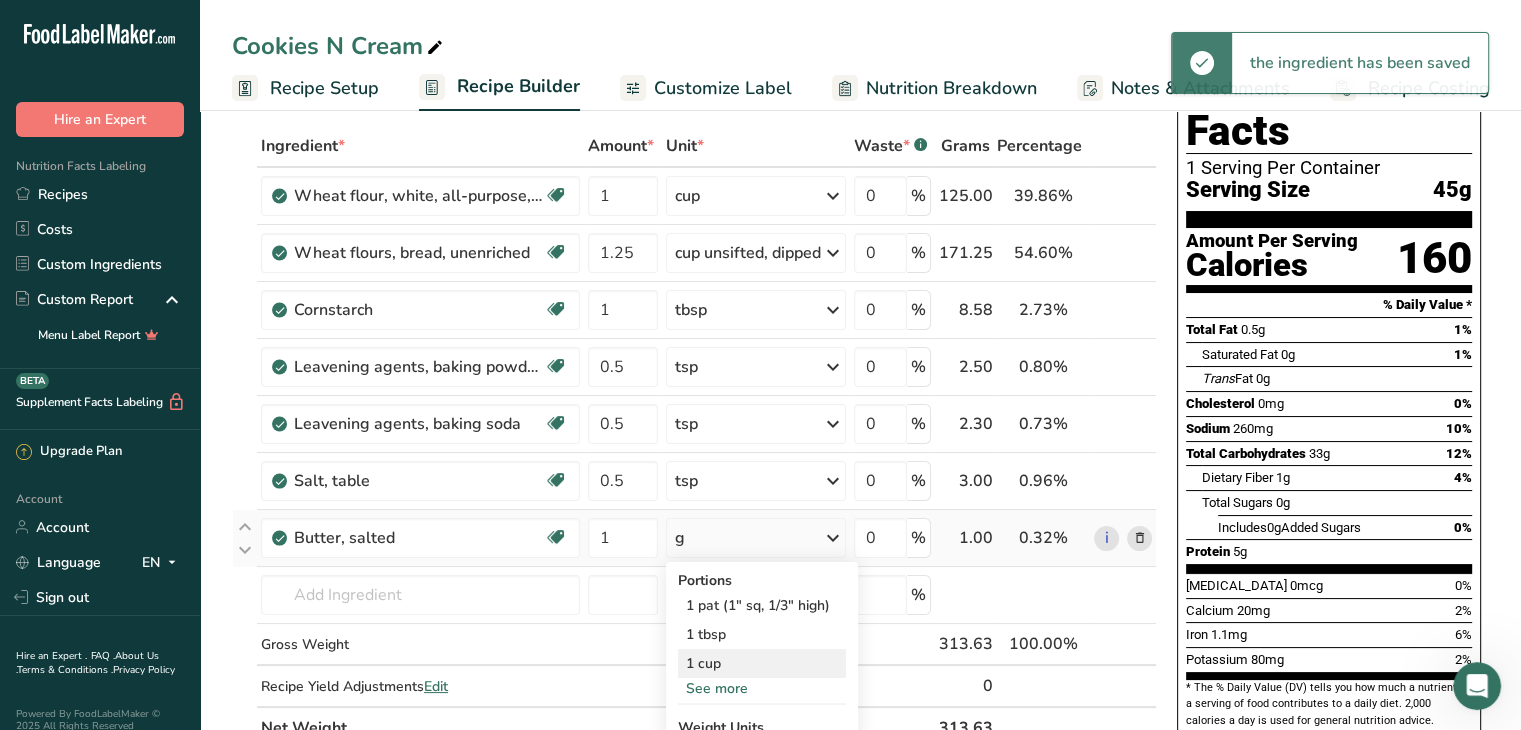 click on "1 cup" at bounding box center [762, 663] 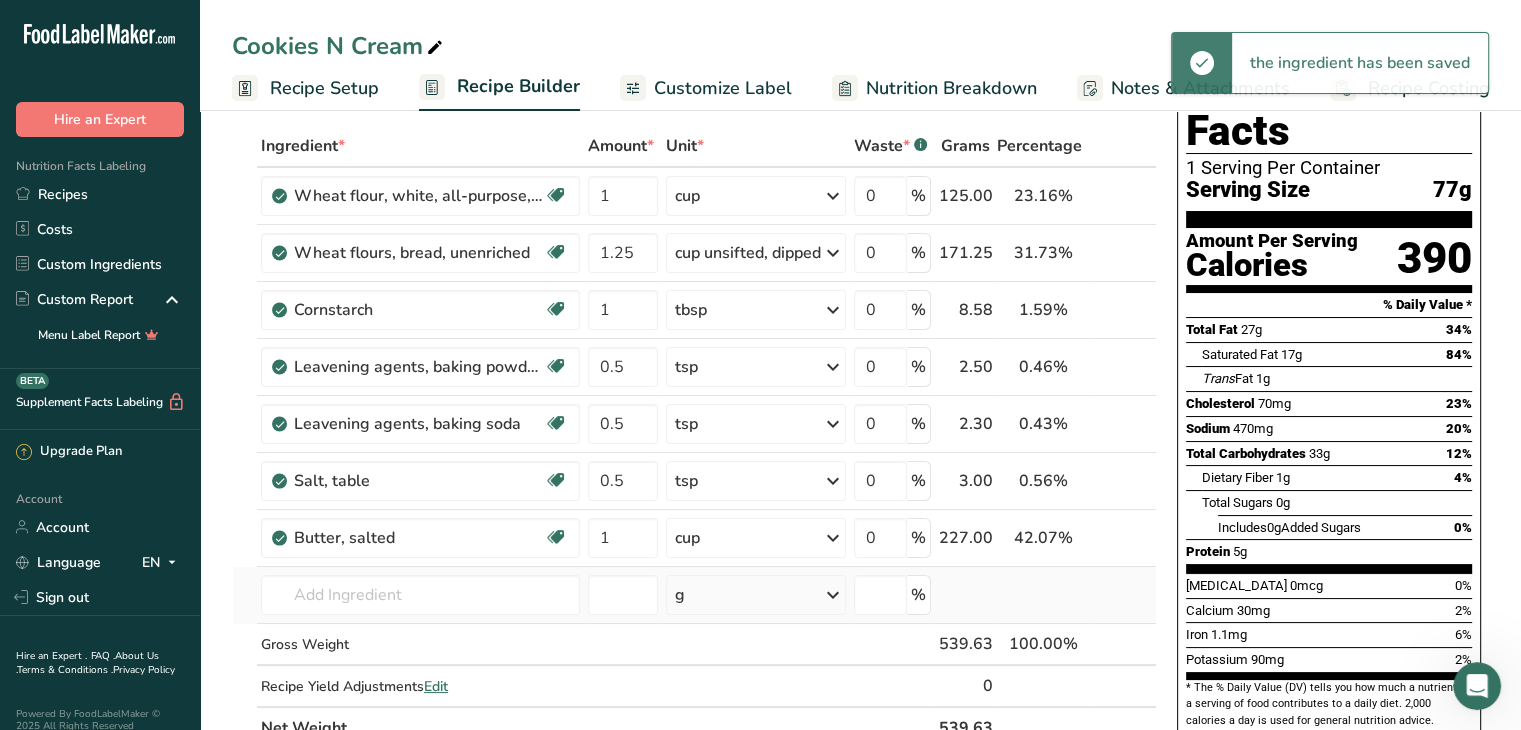 click on "Butter, salted
Add your own ingredient" at bounding box center [420, 595] 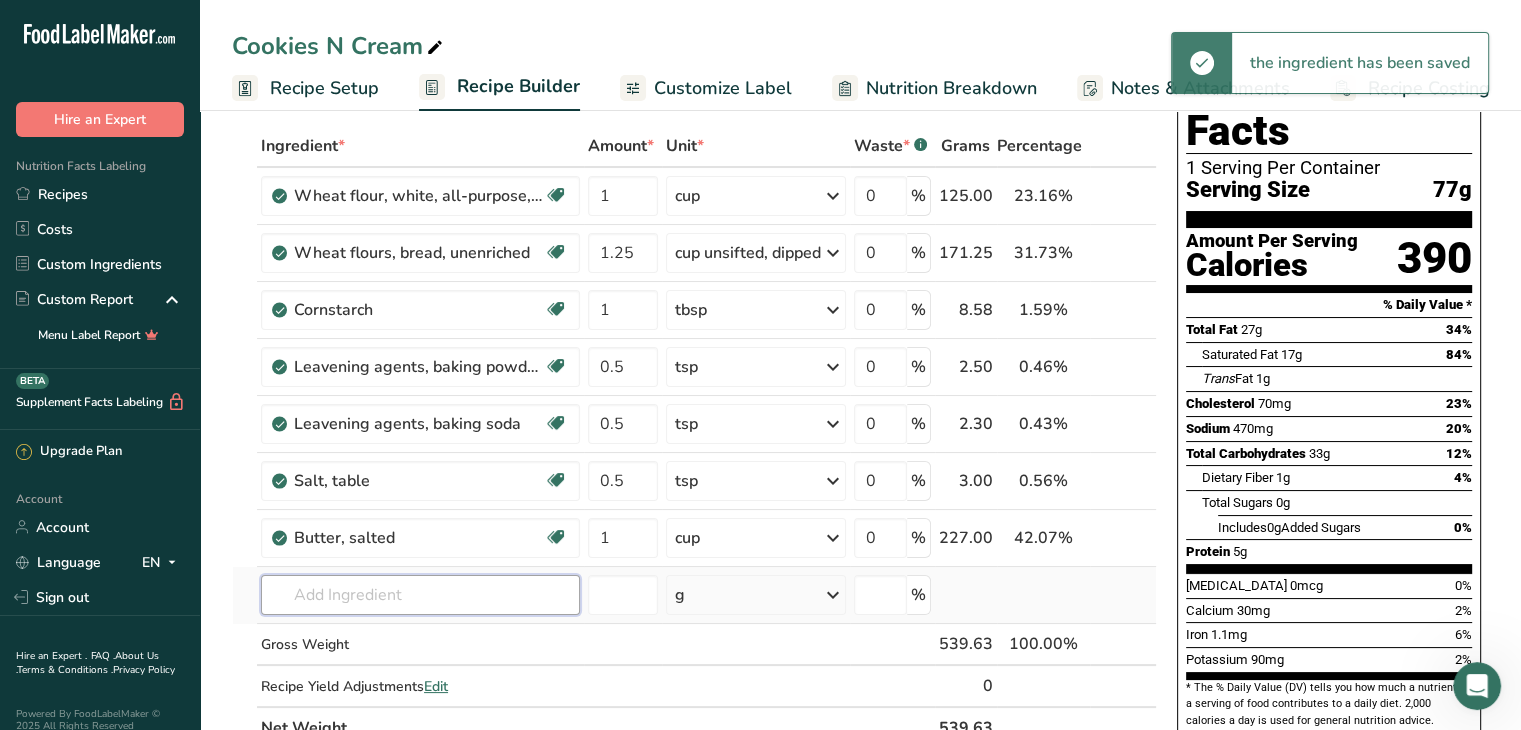 click at bounding box center [420, 595] 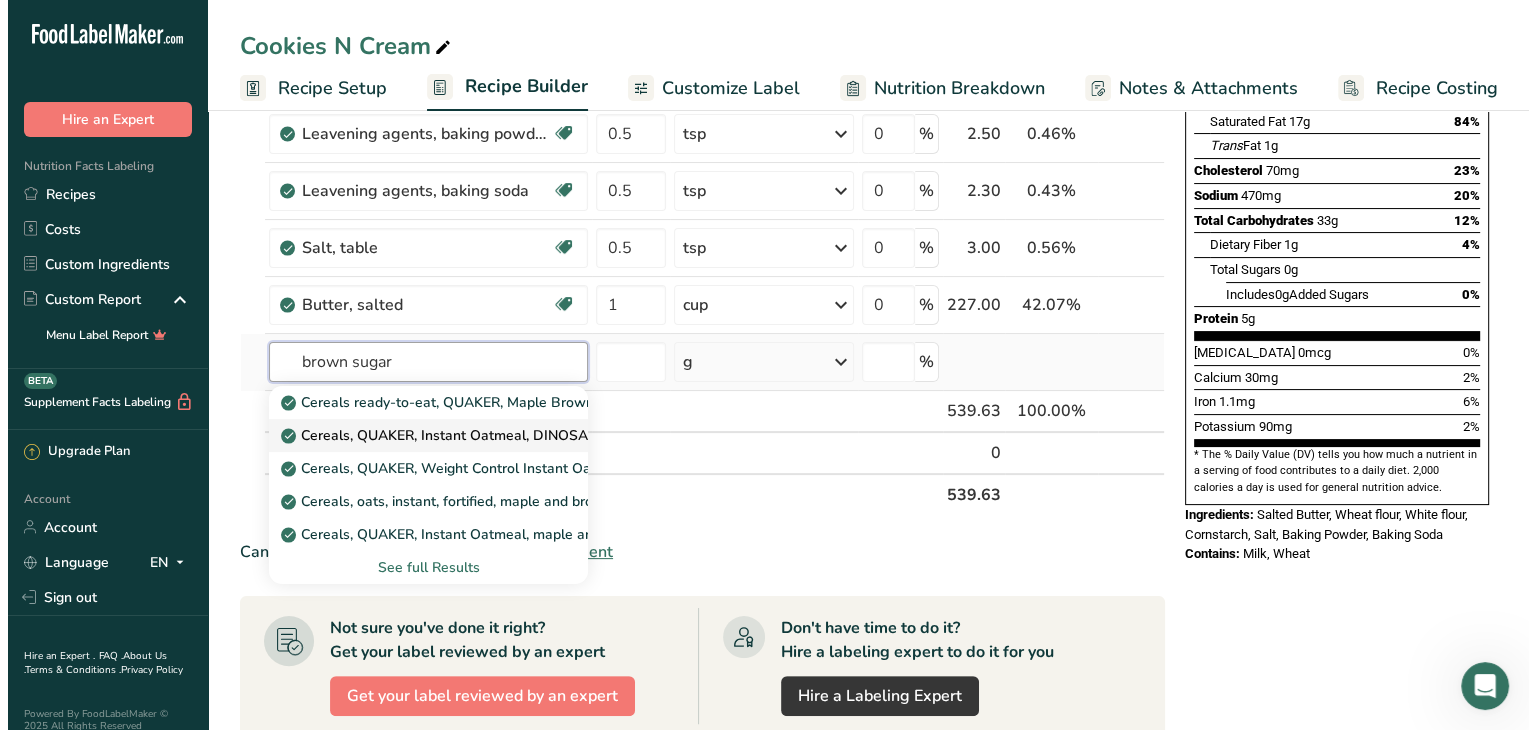 scroll, scrollTop: 334, scrollLeft: 0, axis: vertical 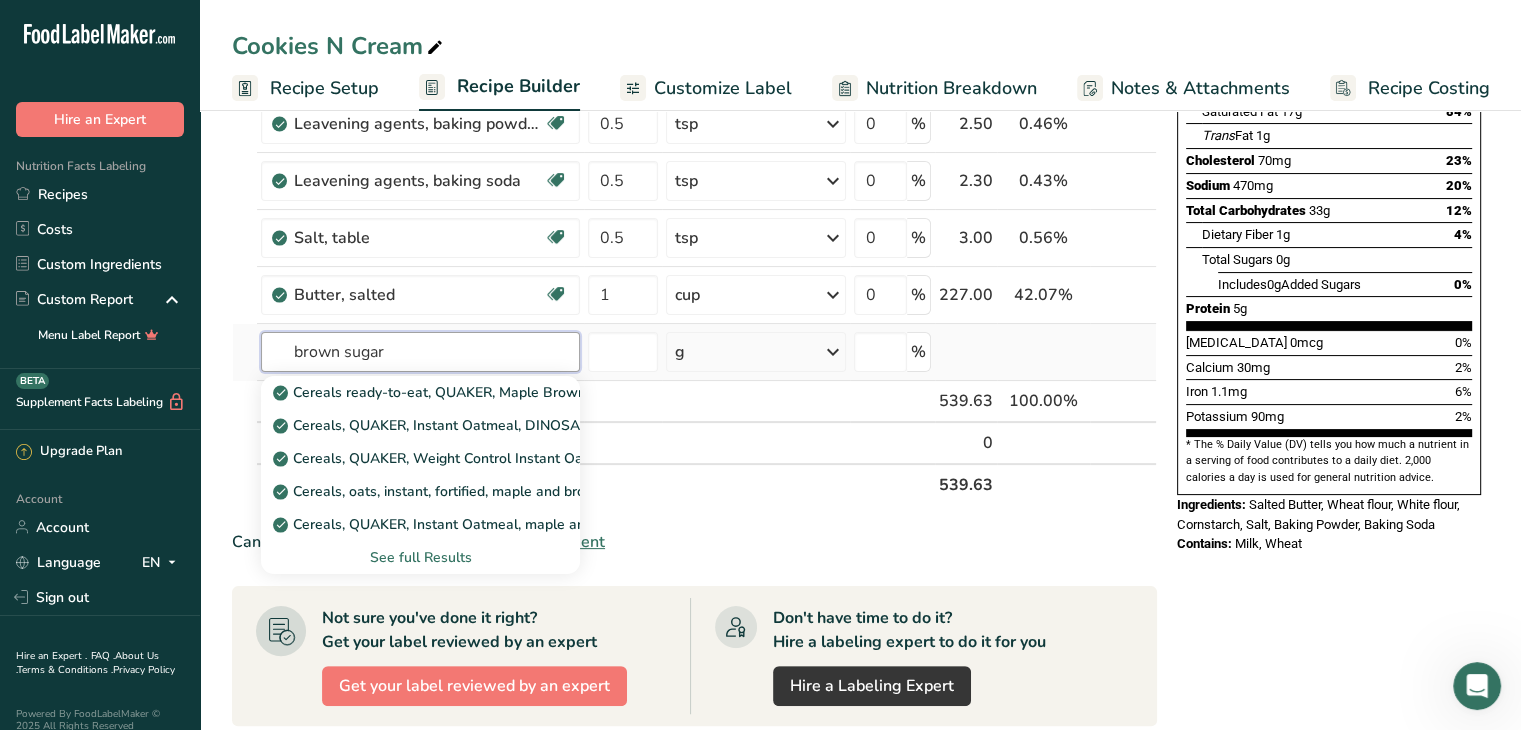 type on "brown sugar" 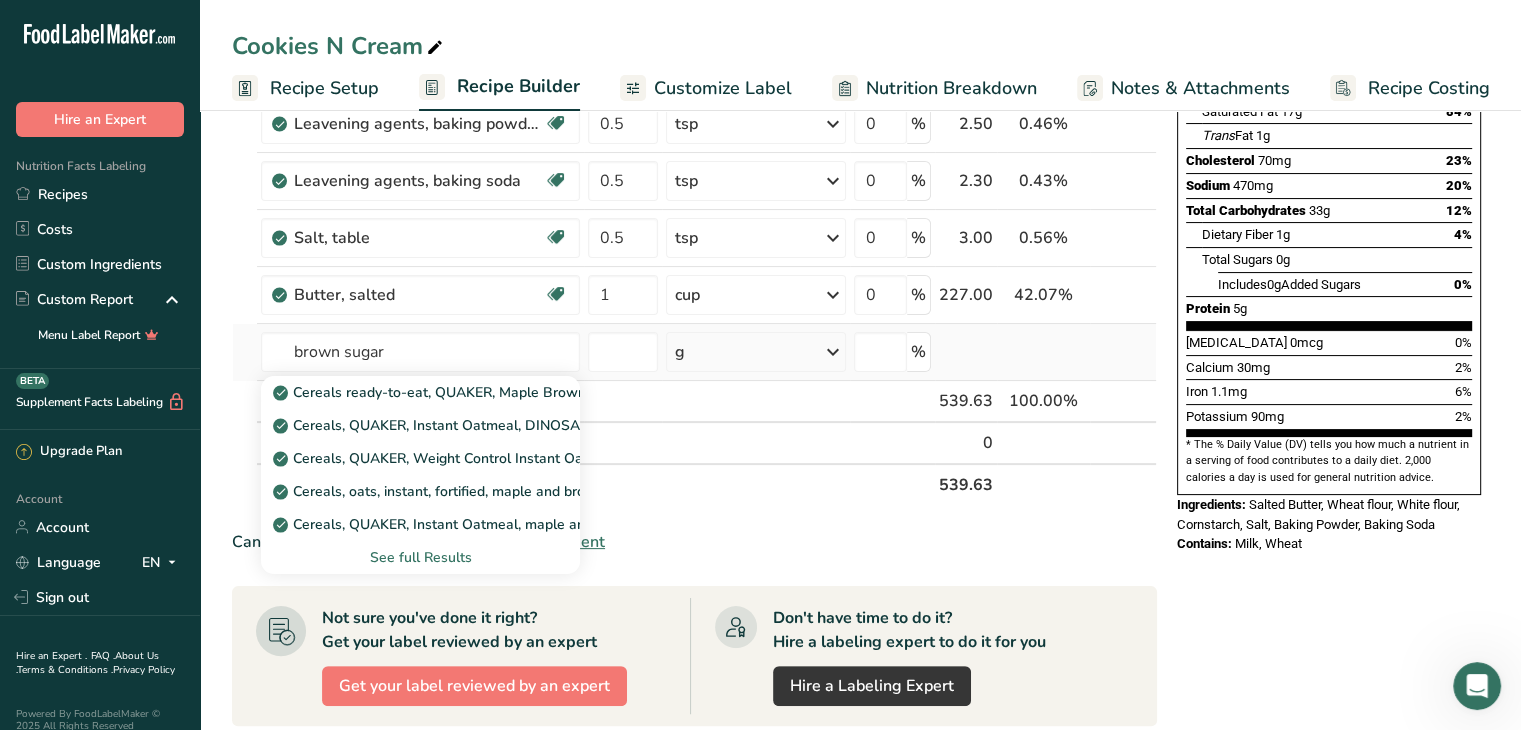 type 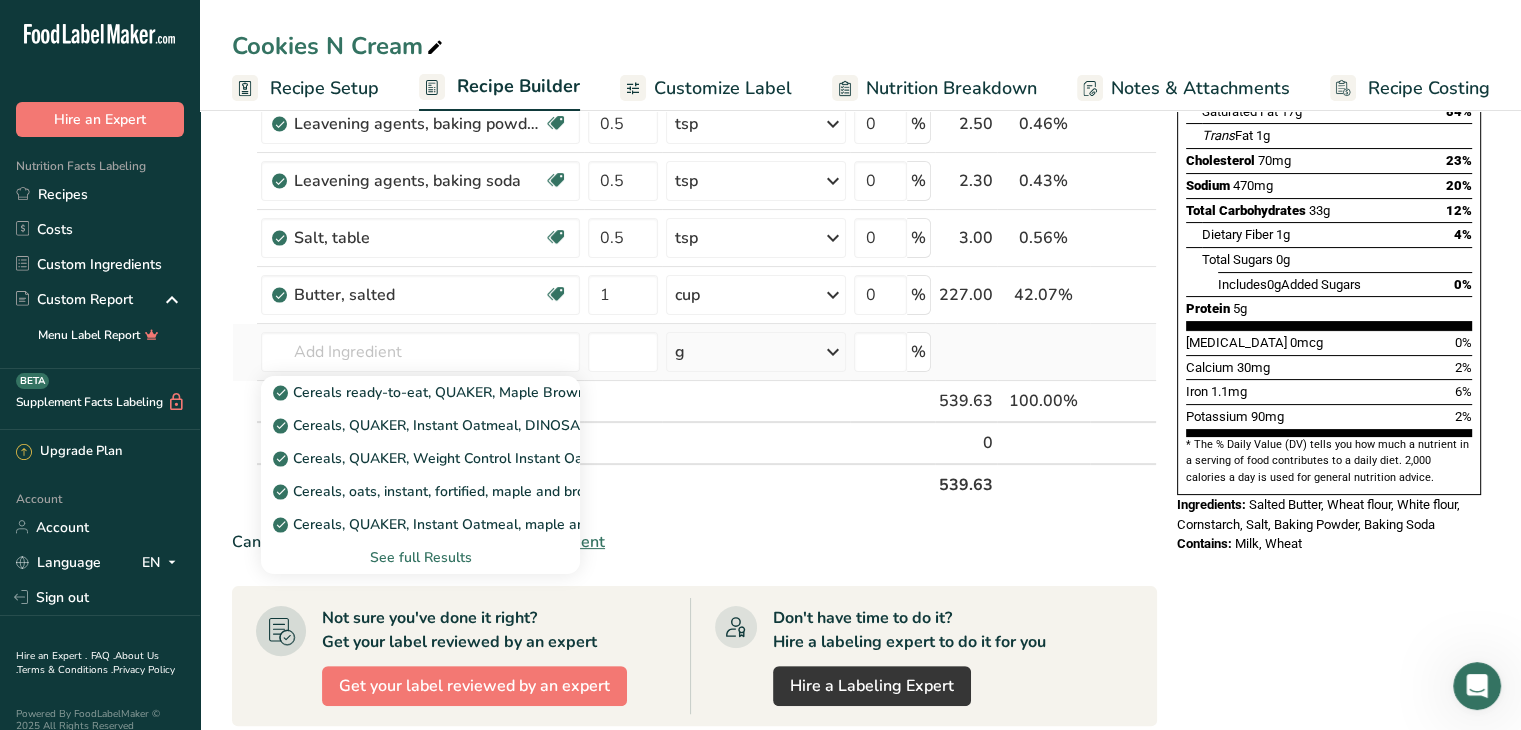 click on "See full Results" at bounding box center [420, 557] 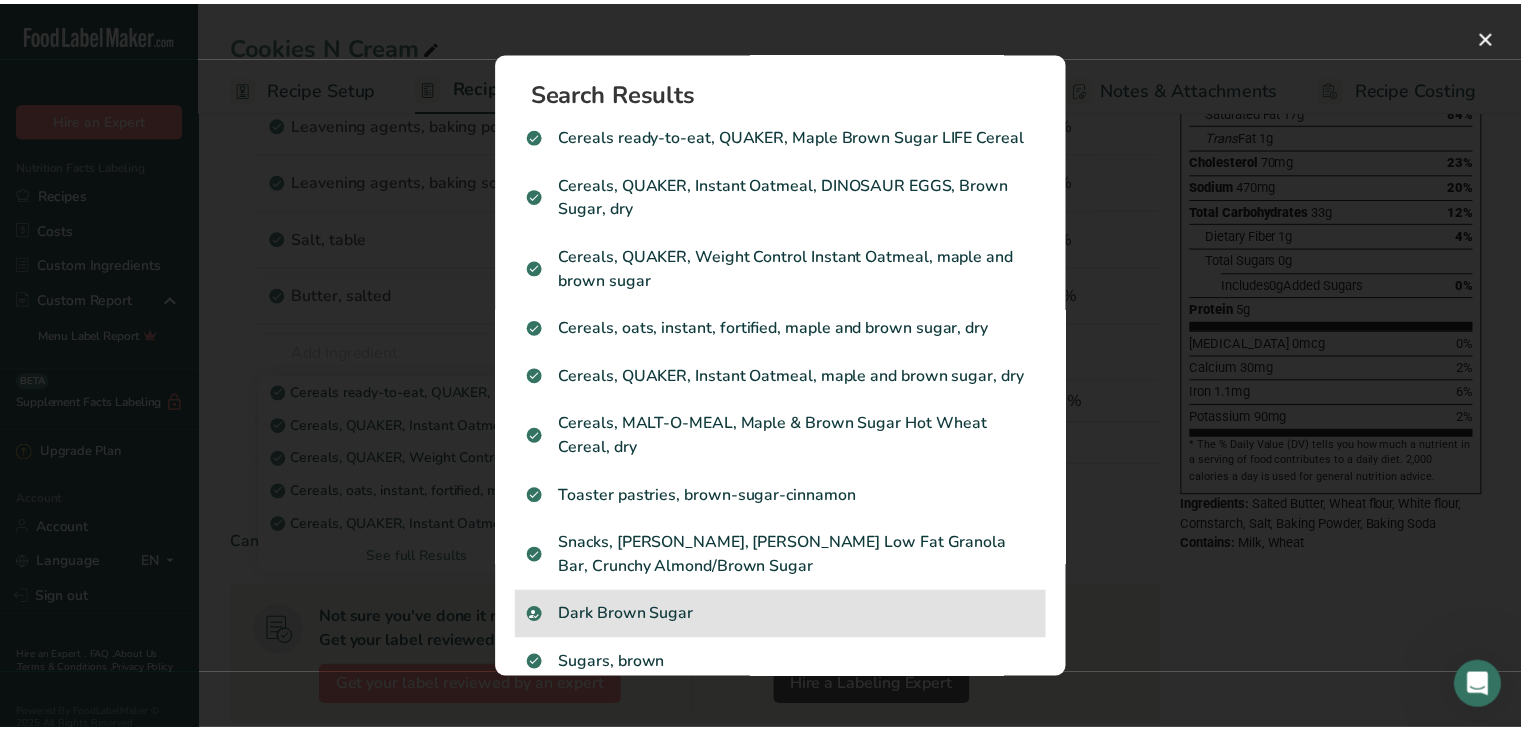 scroll, scrollTop: 174, scrollLeft: 0, axis: vertical 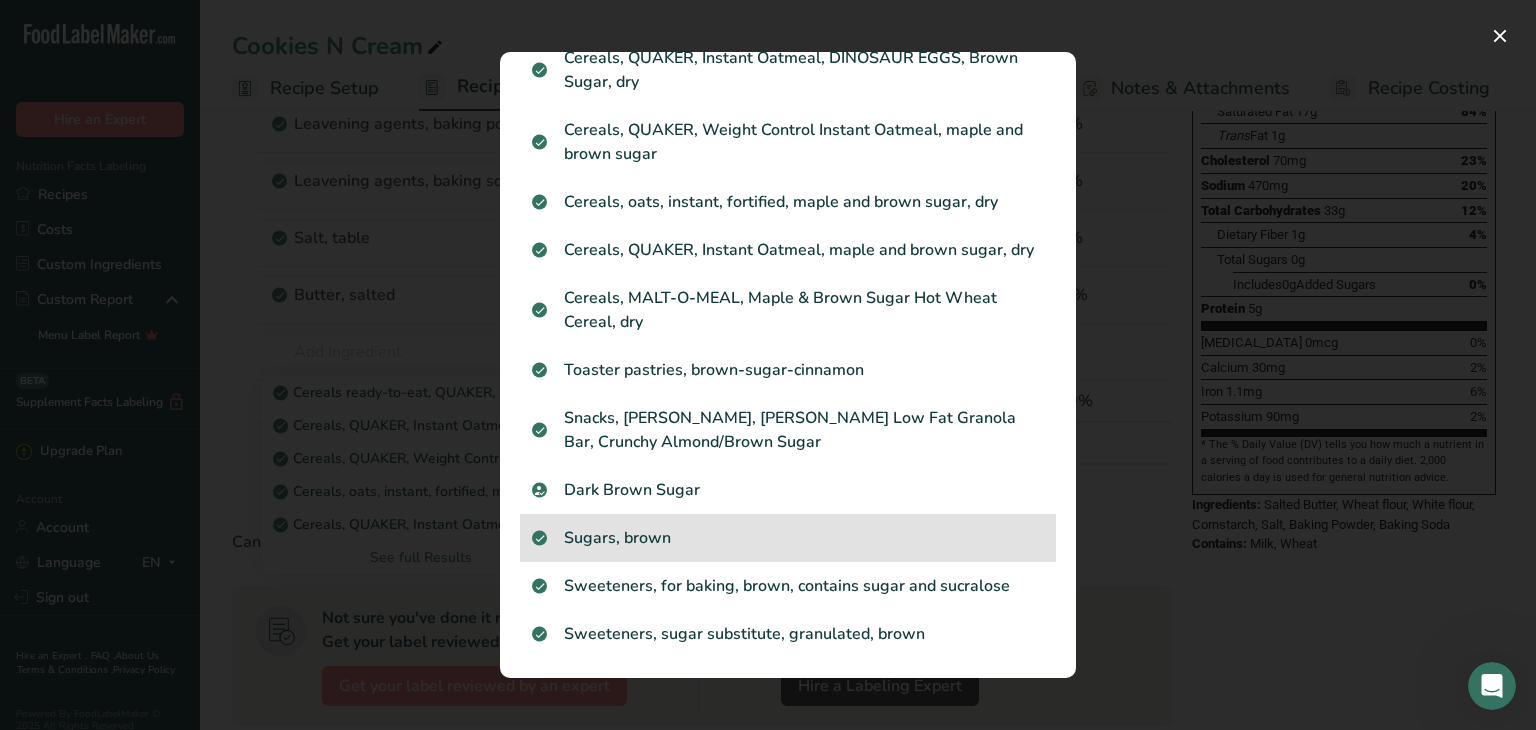 click on "Sugars, brown" at bounding box center (788, 538) 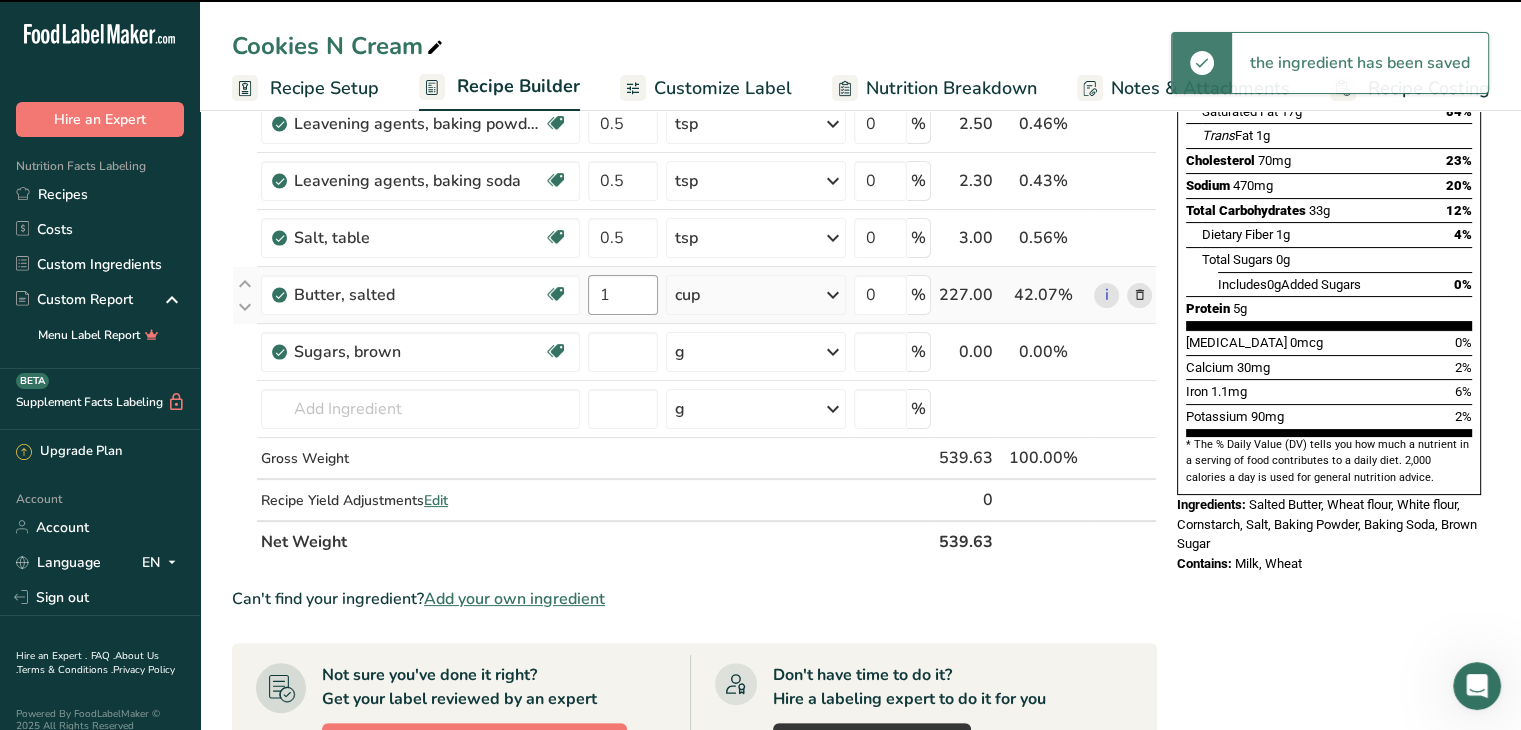 type on "0" 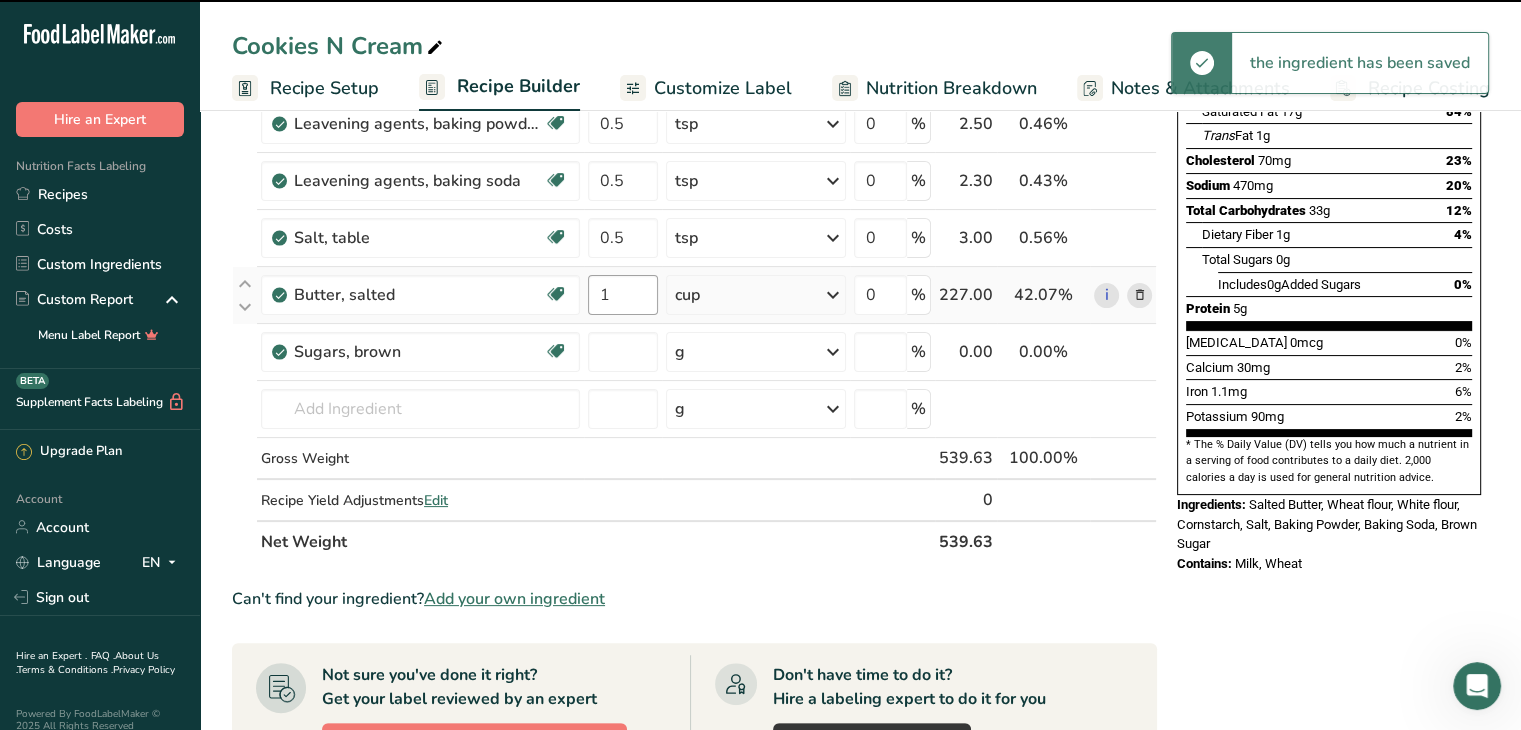 type on "0" 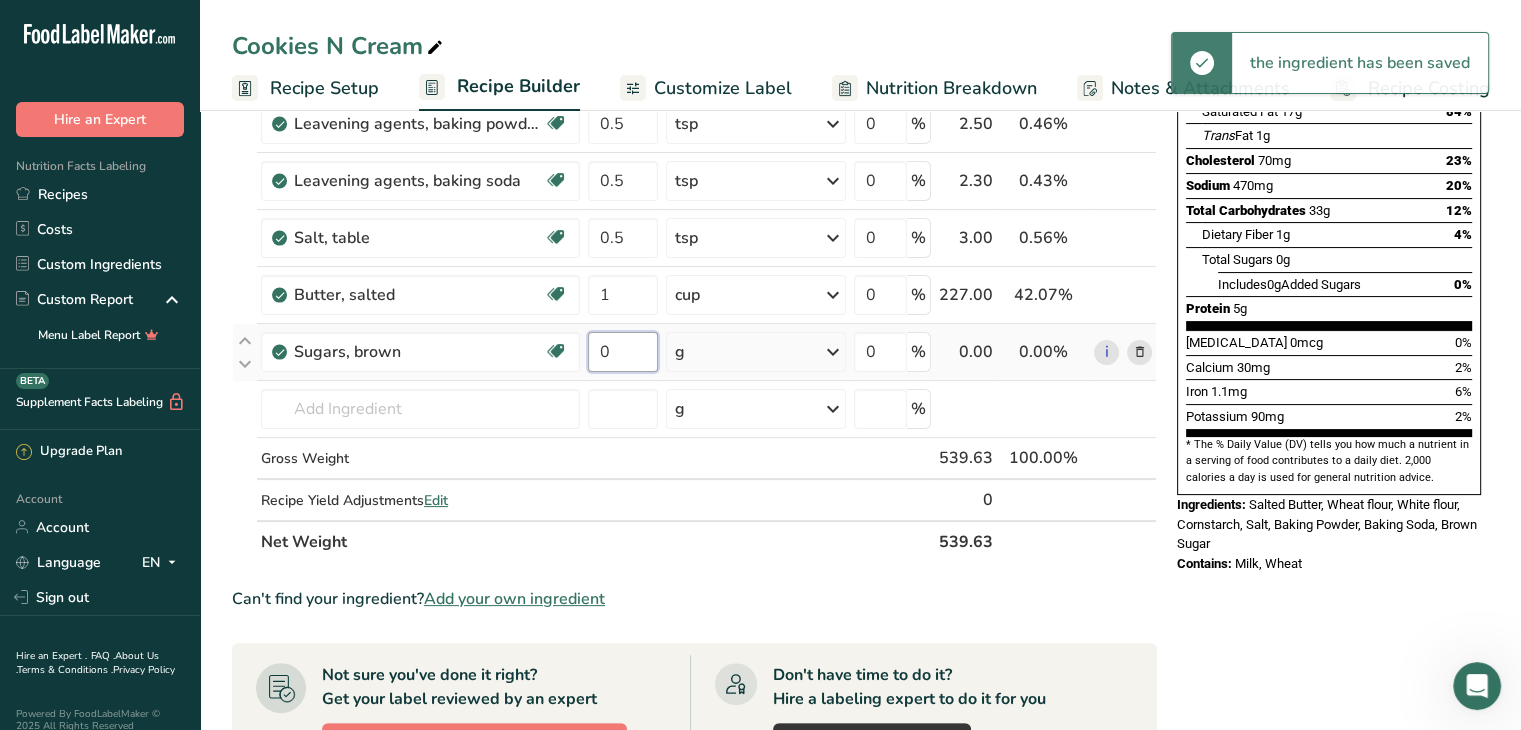 click on "0" at bounding box center [623, 352] 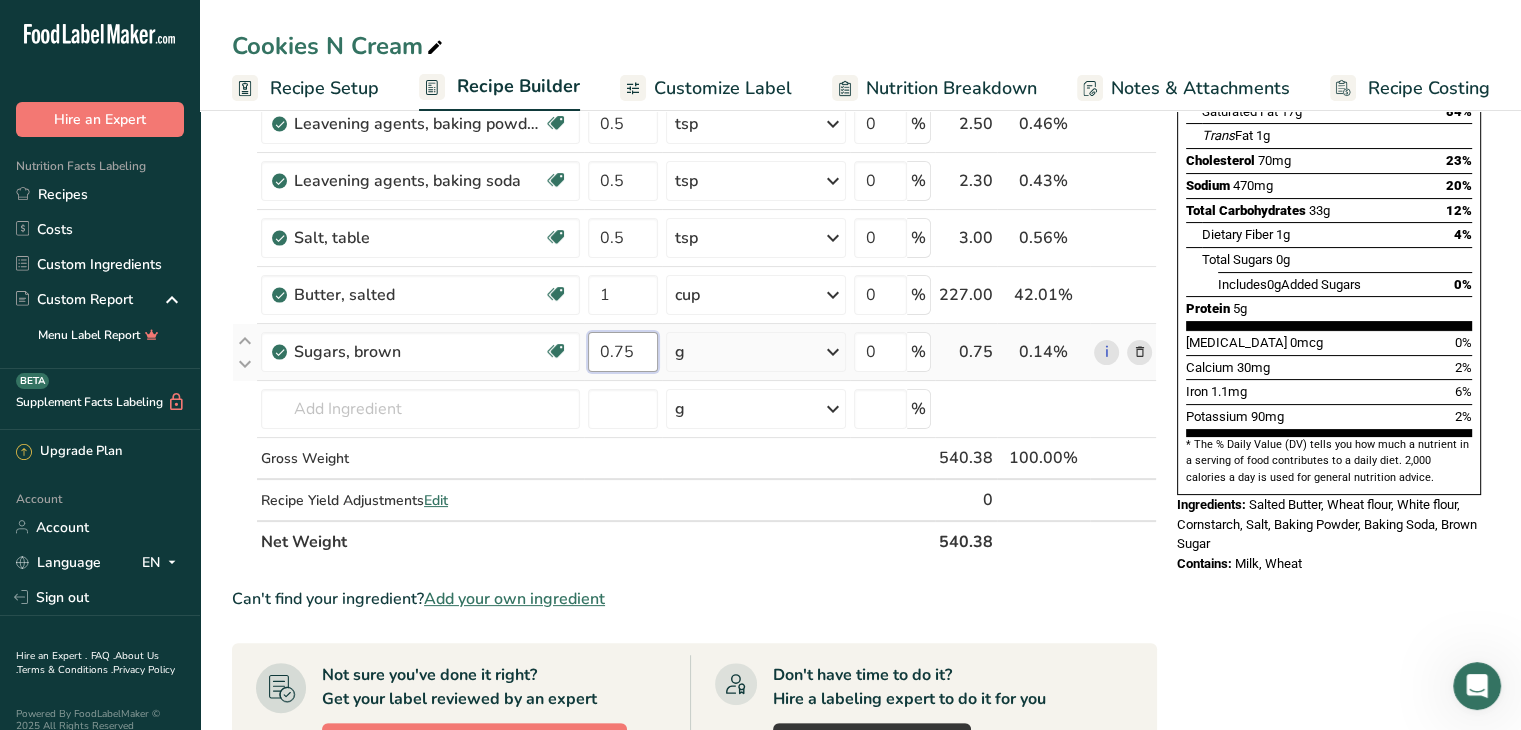 type on "0.75" 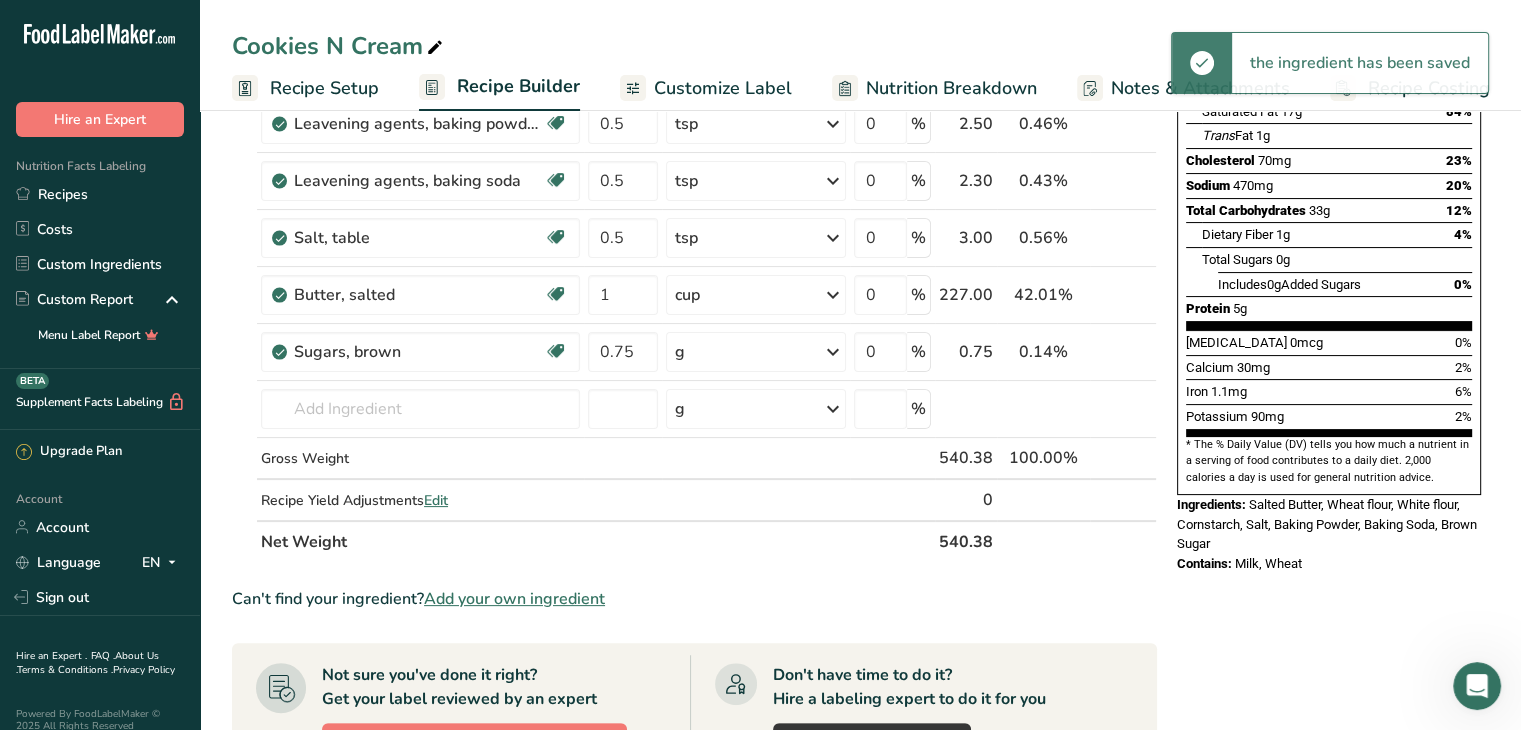 click on "g" at bounding box center (756, 352) 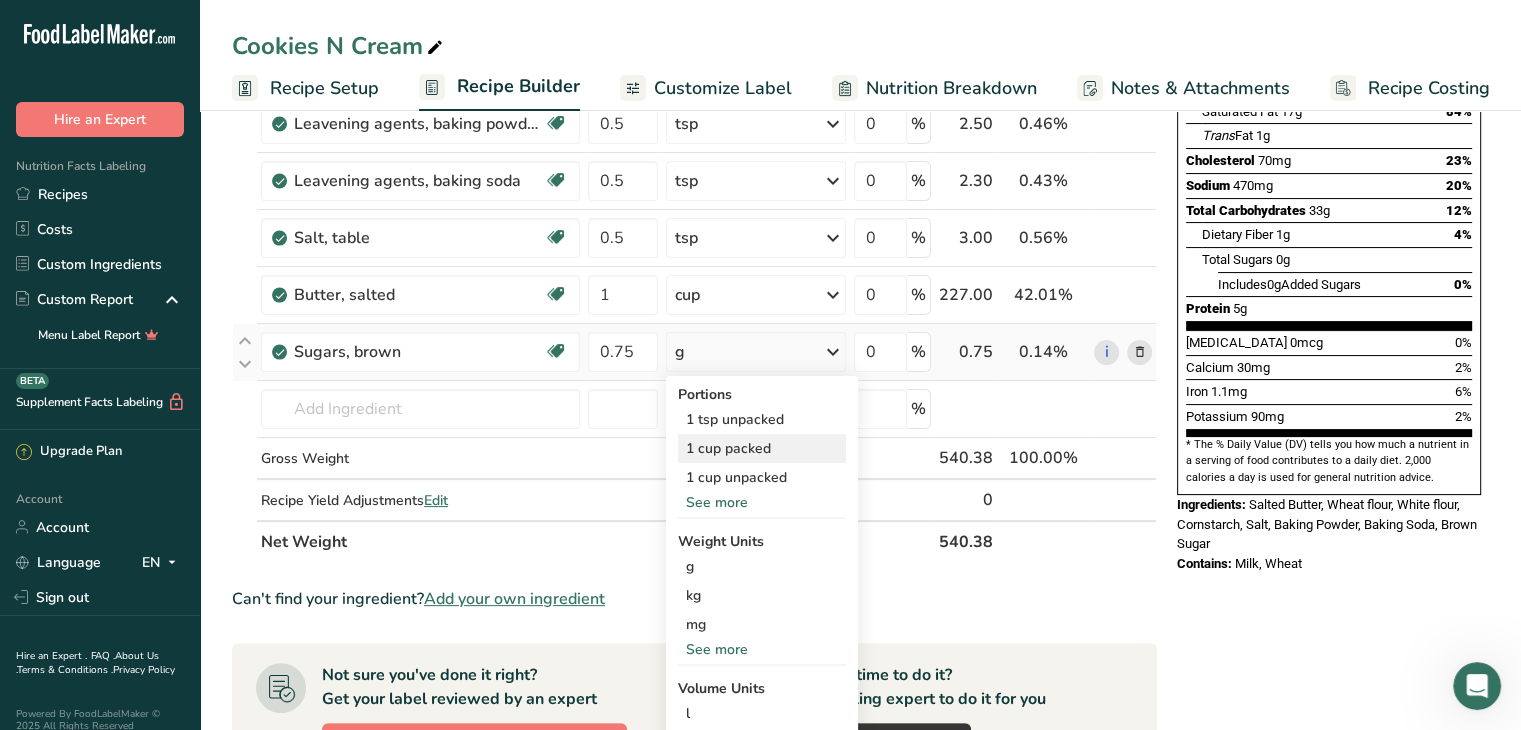 click on "1 cup packed" at bounding box center (762, 448) 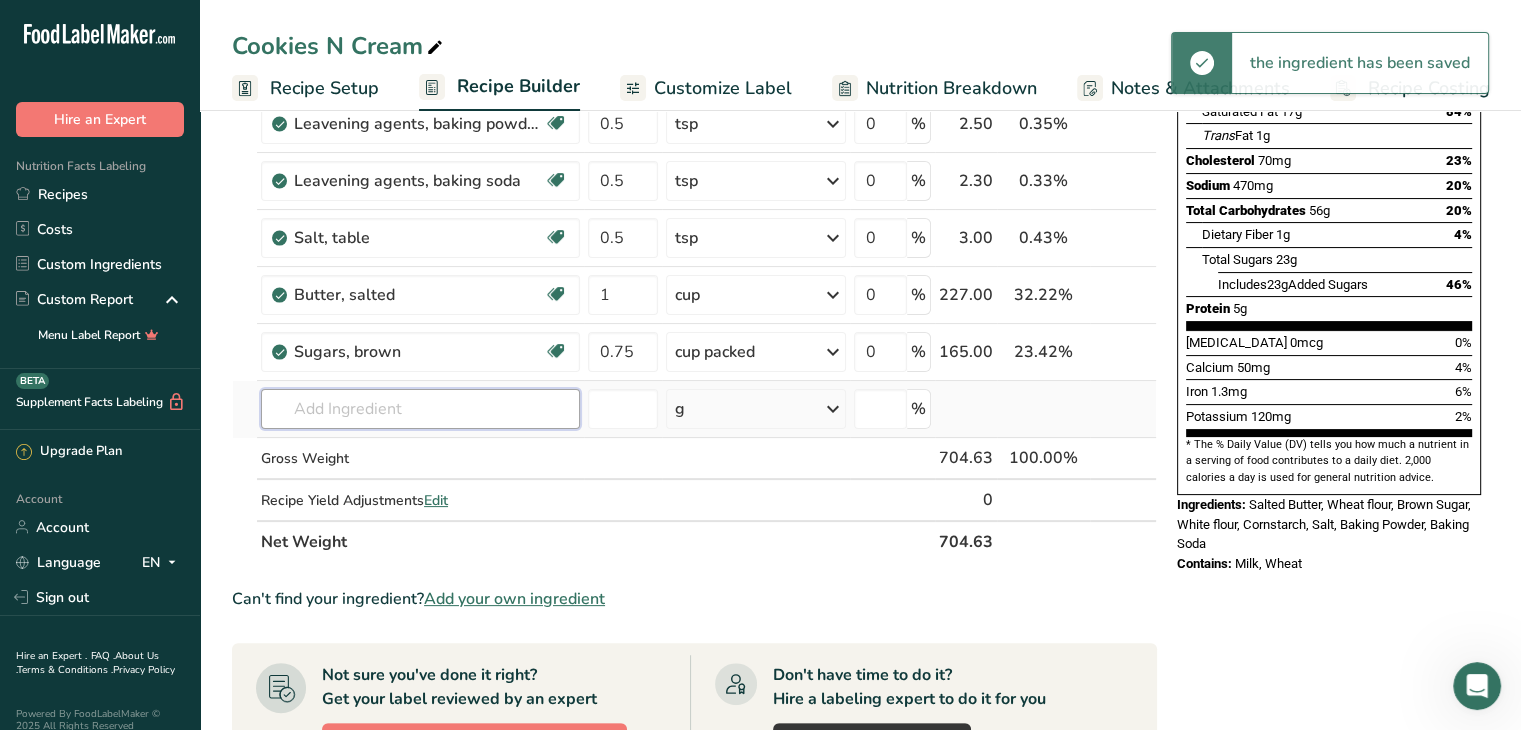click at bounding box center (420, 409) 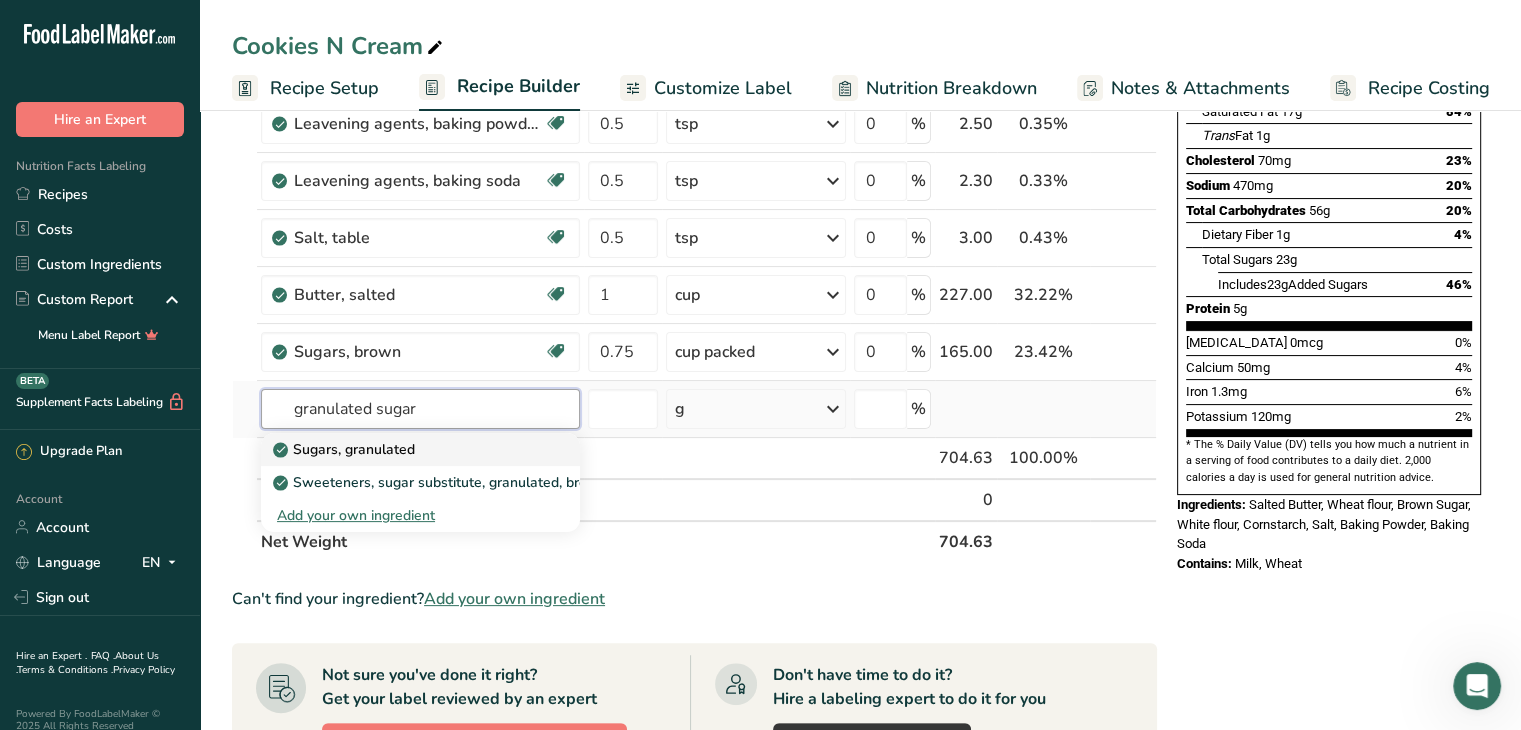 type on "granulated sugar" 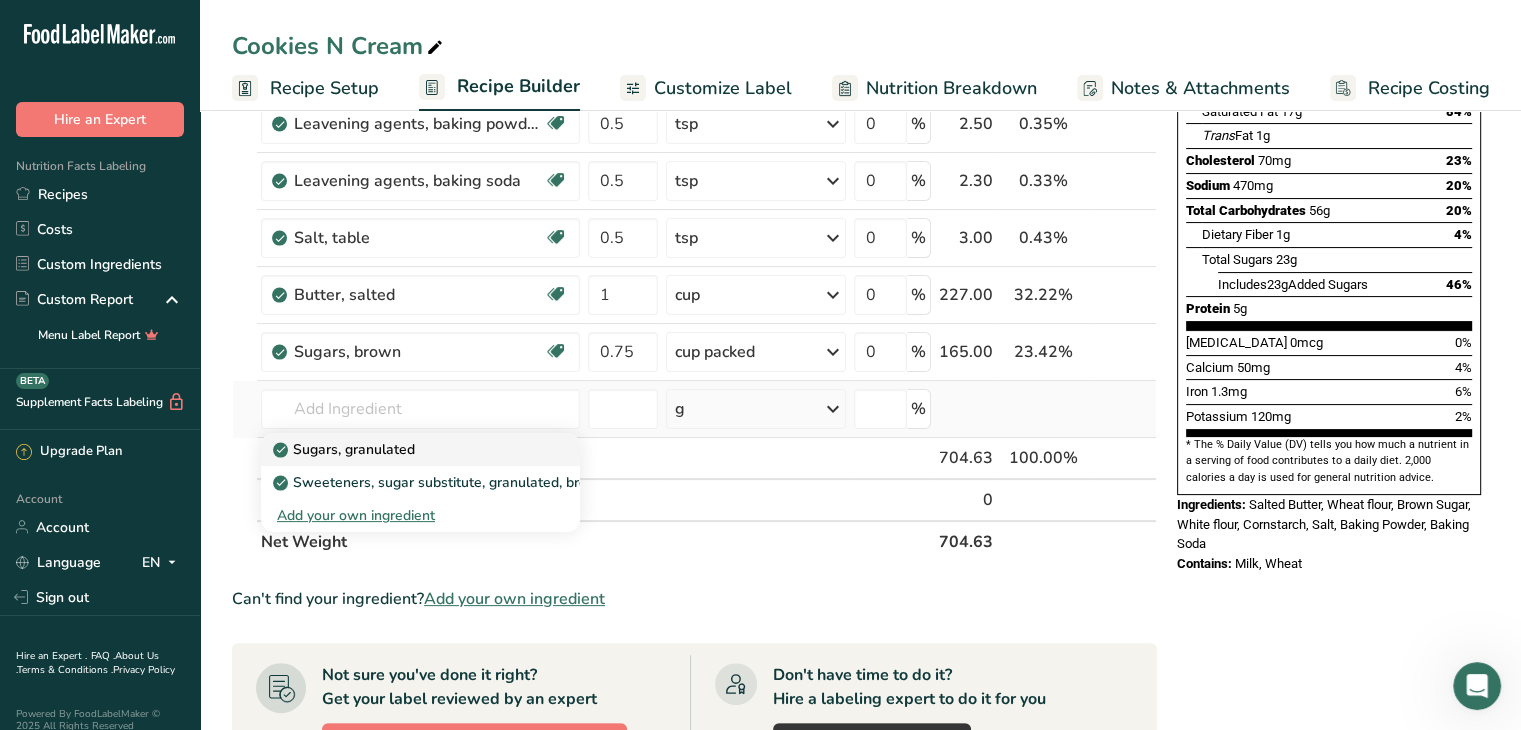 click on "Sugars, granulated" at bounding box center (404, 449) 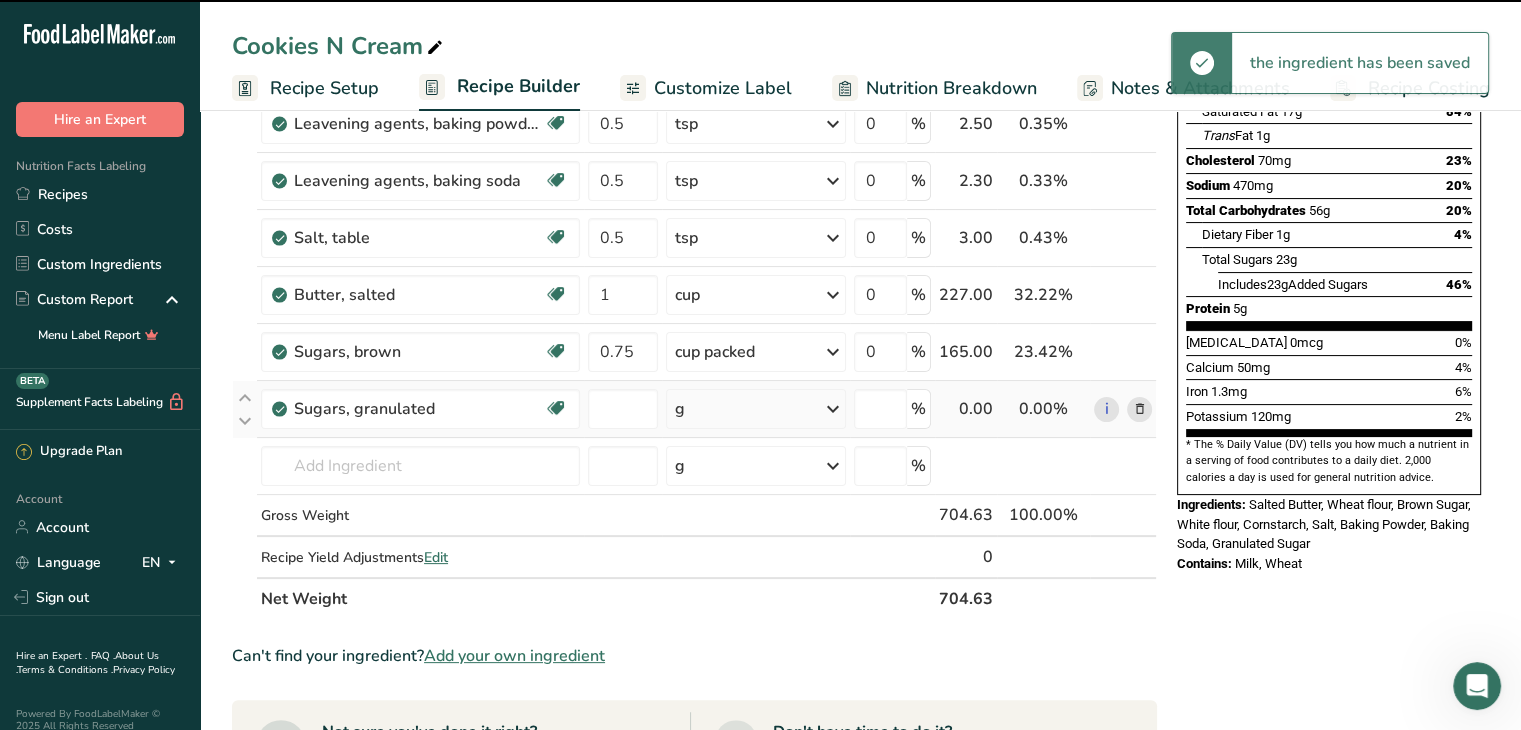 type on "0" 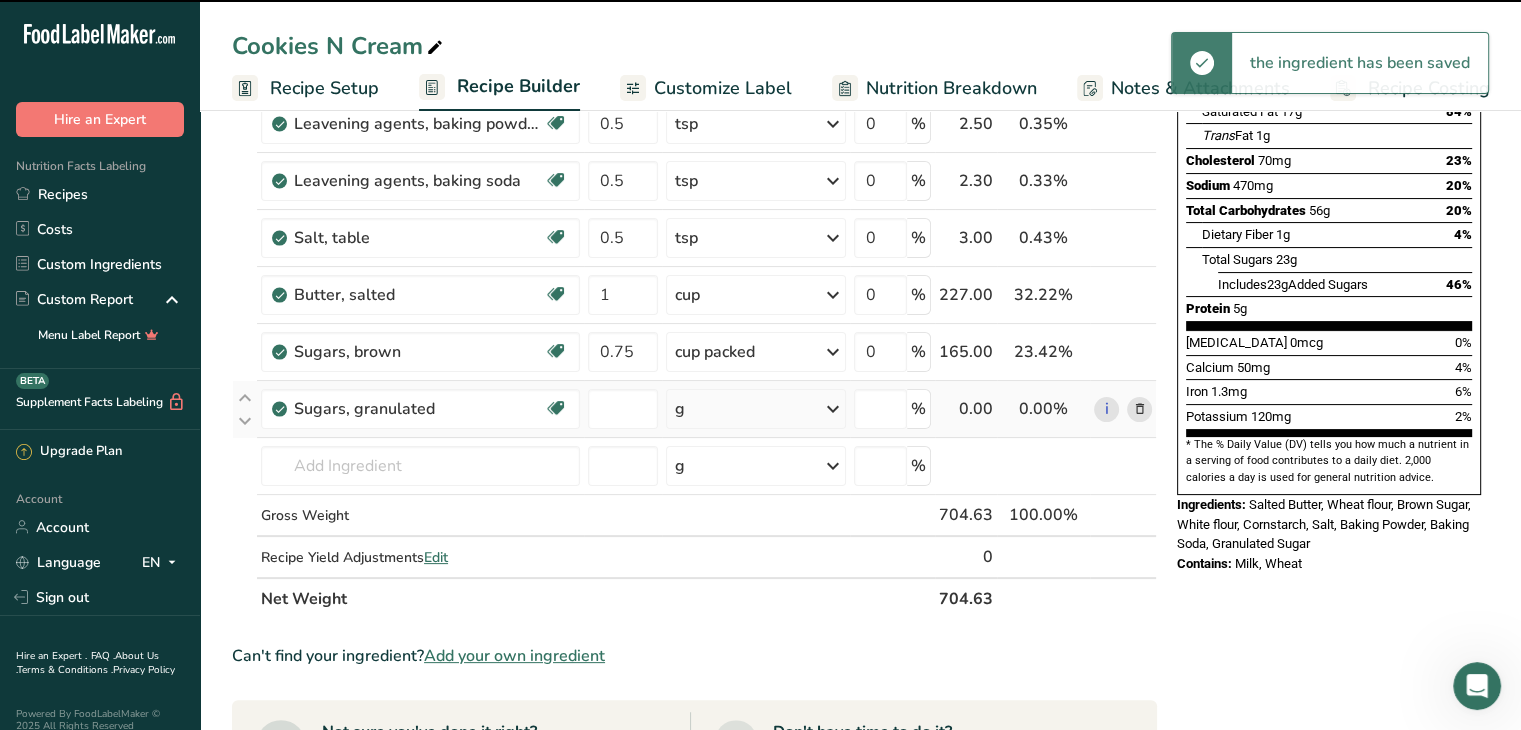 type on "0" 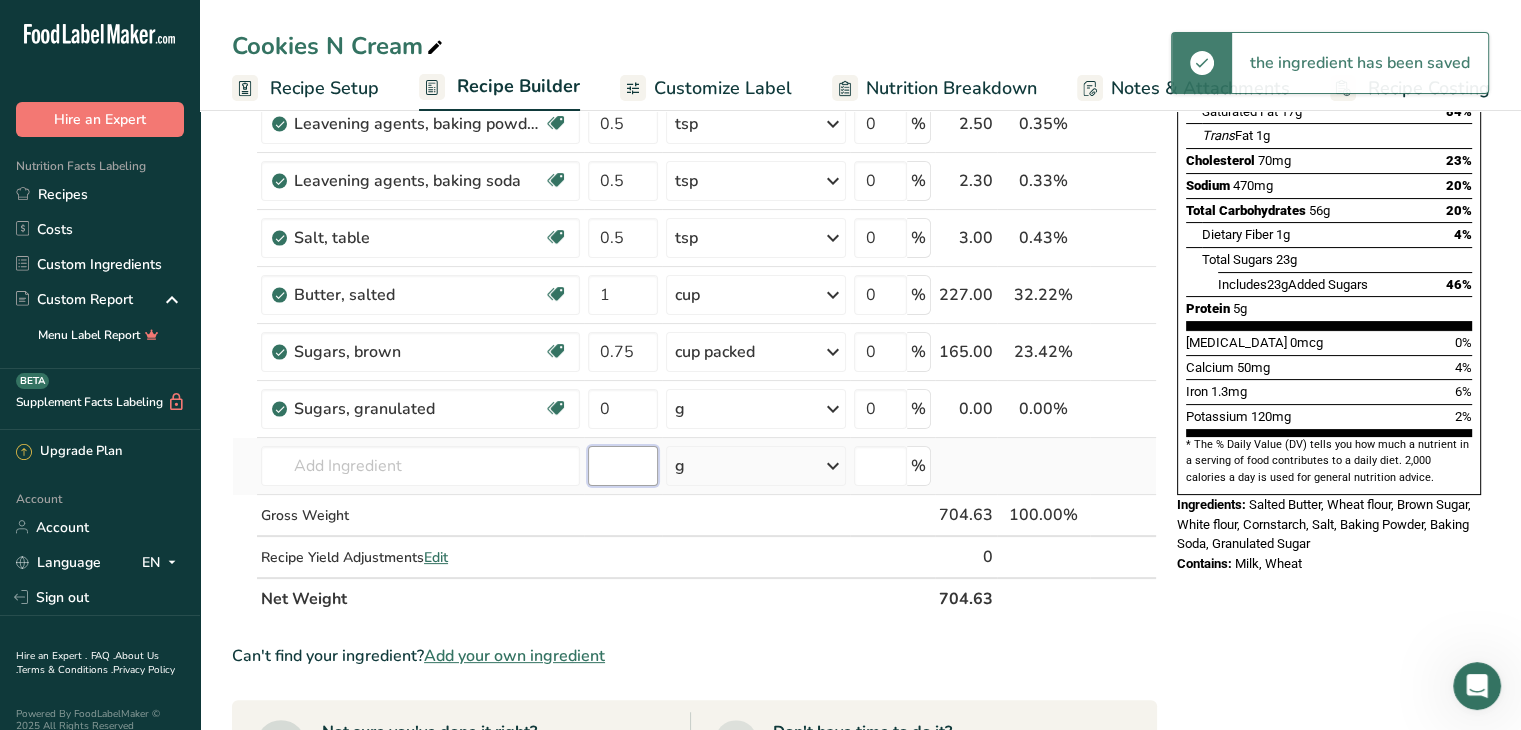 click at bounding box center (623, 466) 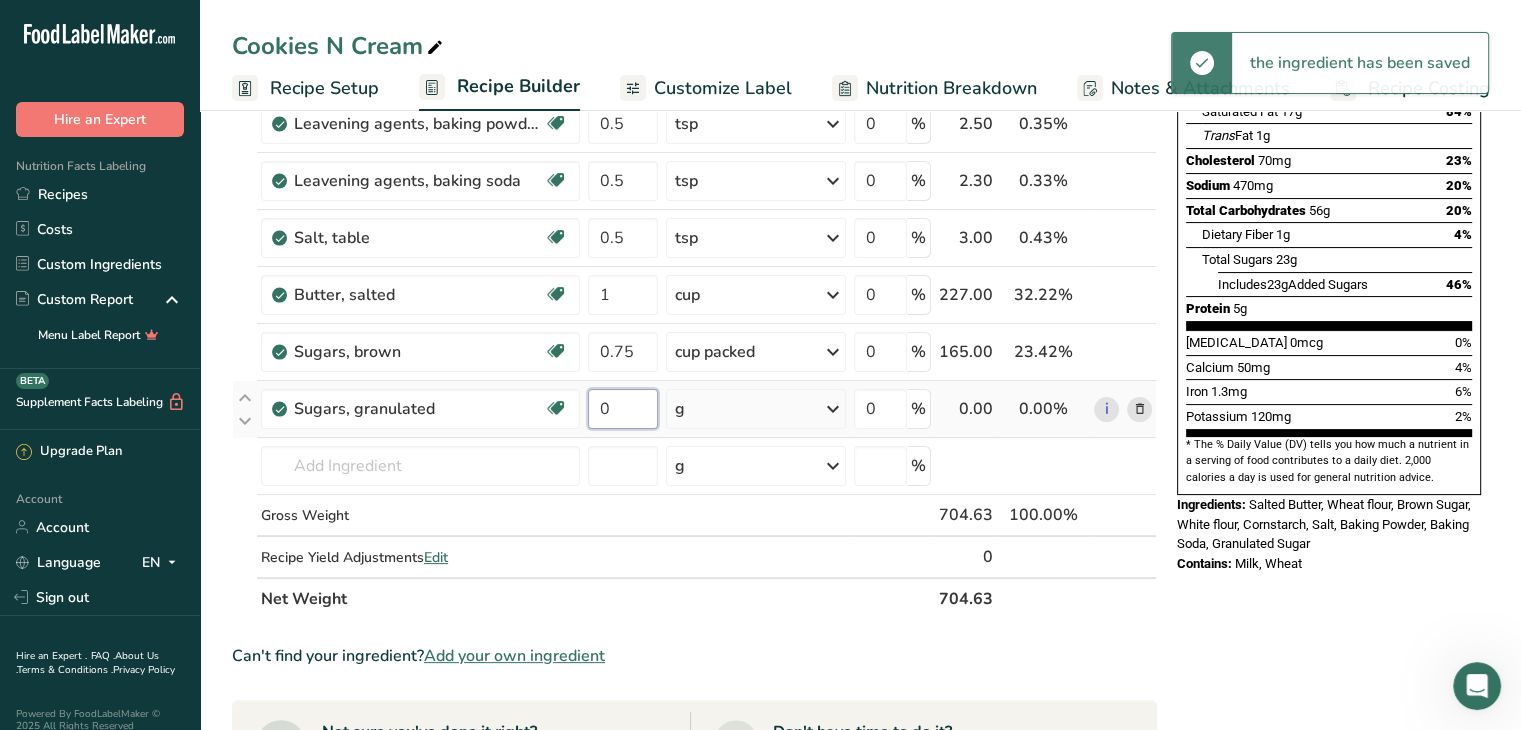 click on "0" at bounding box center [623, 409] 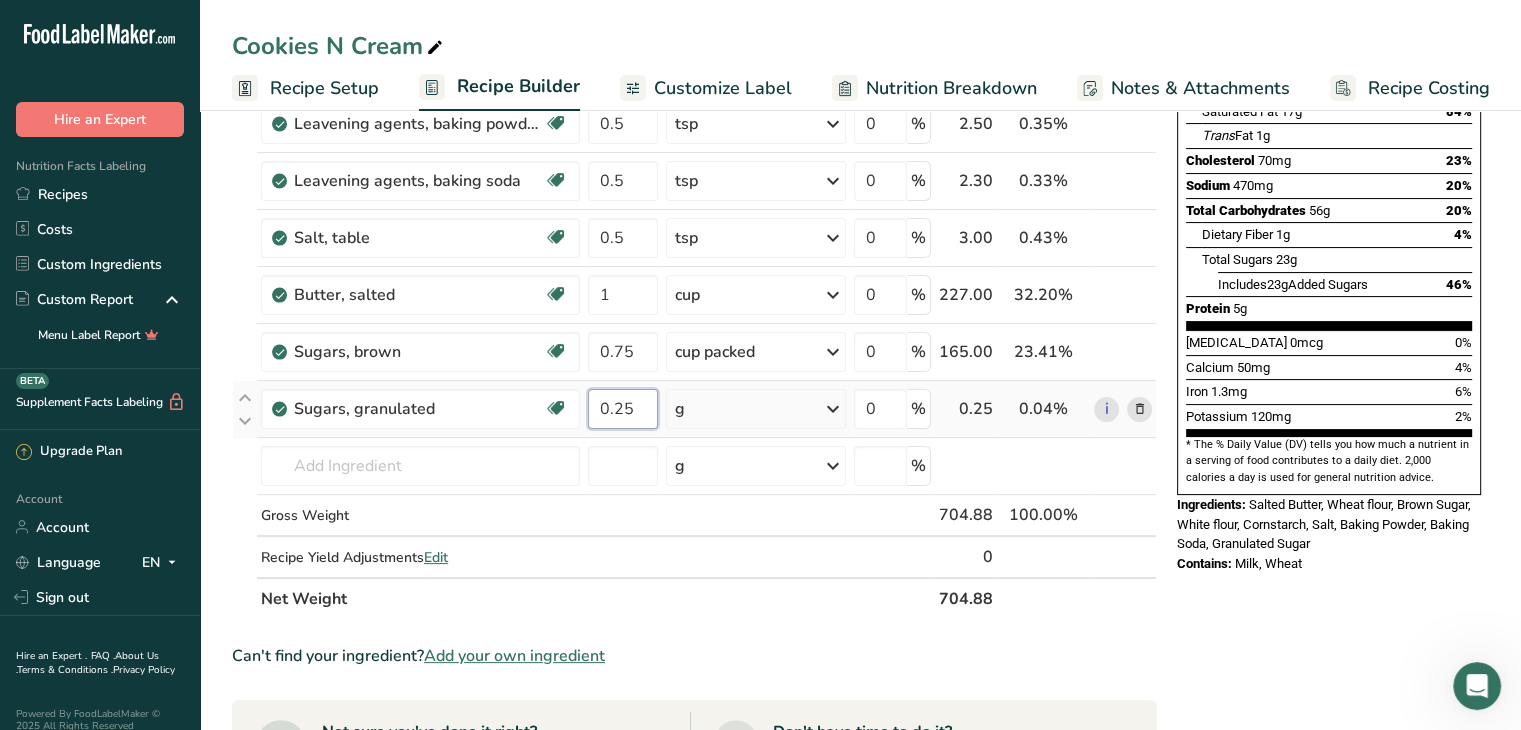 type on "0.25" 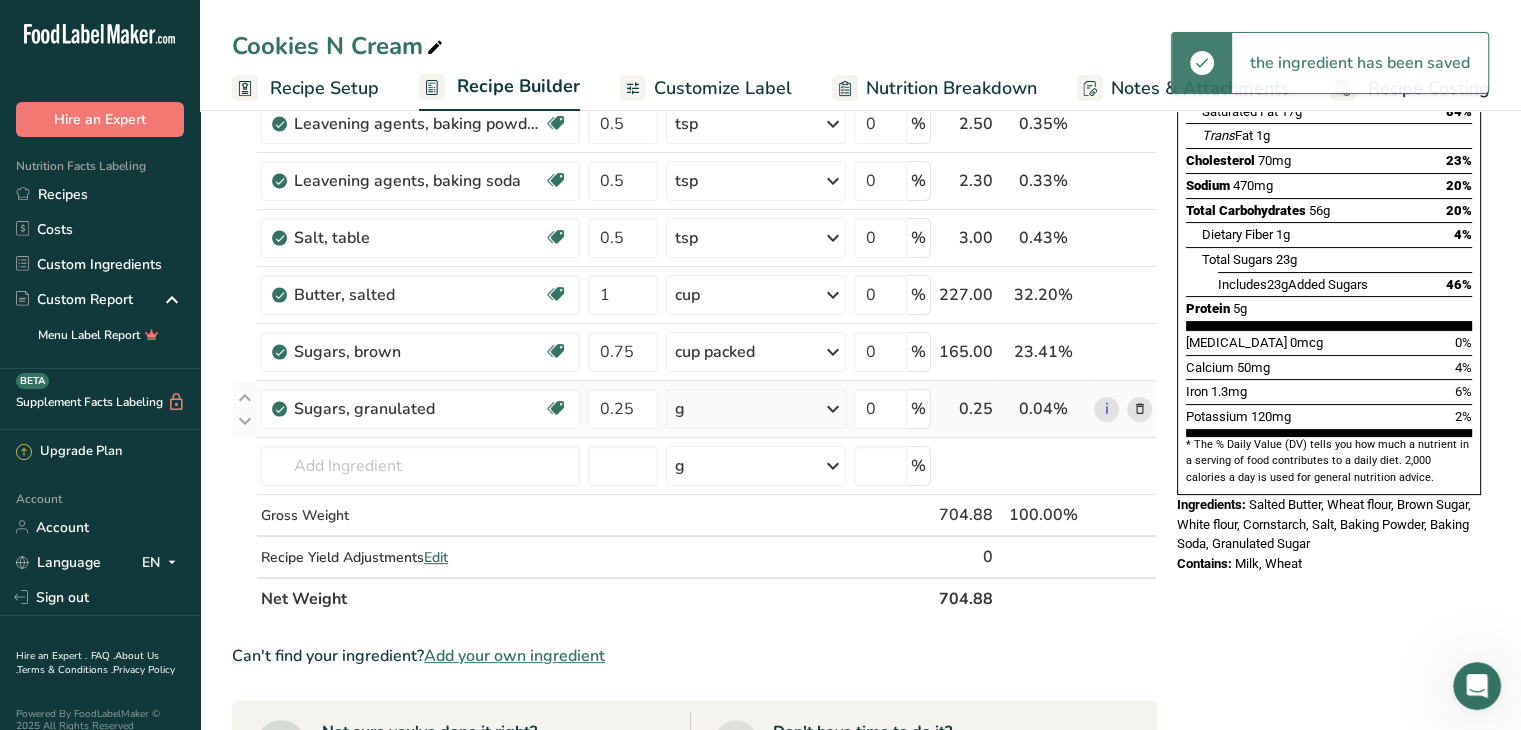 click on "g" at bounding box center (756, 409) 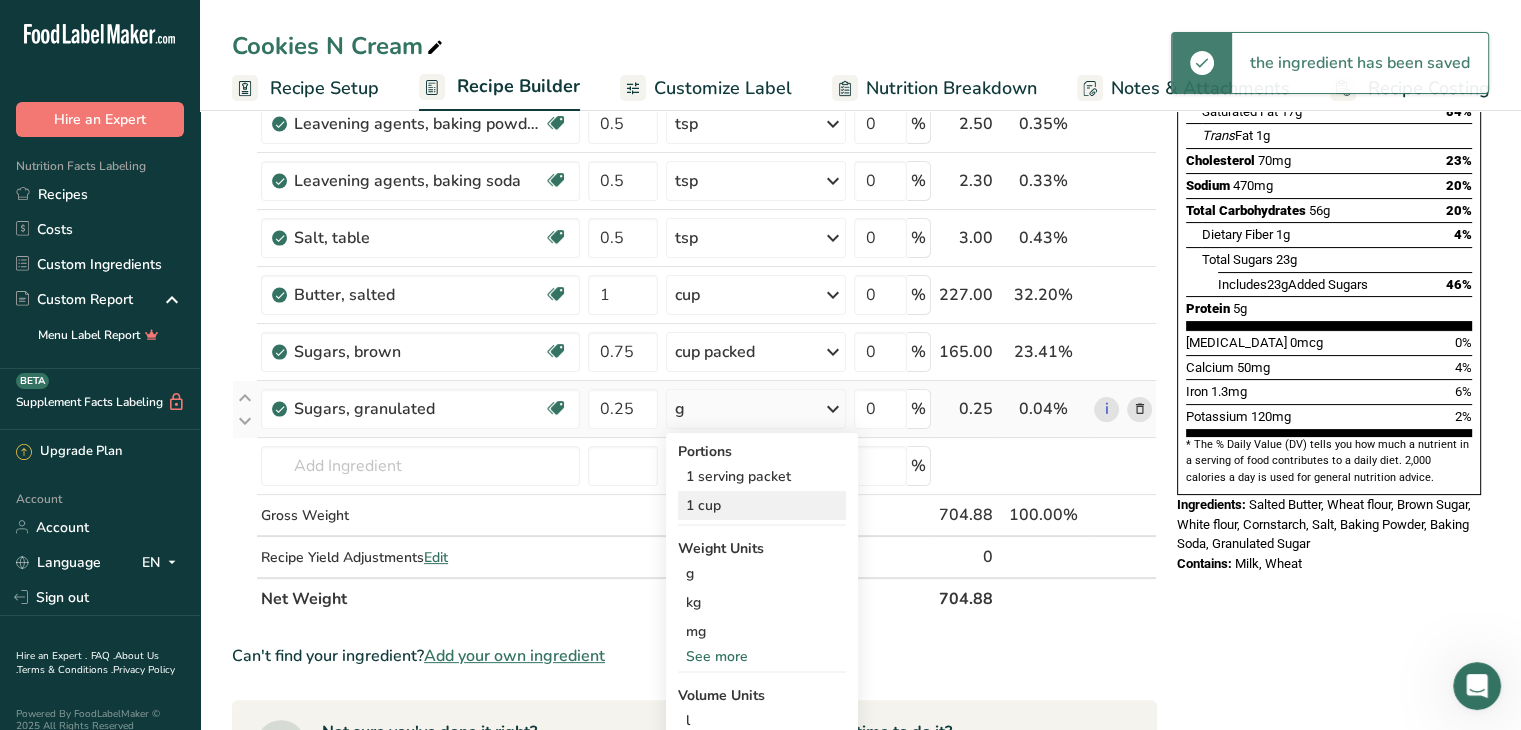 click on "1 cup" at bounding box center [762, 505] 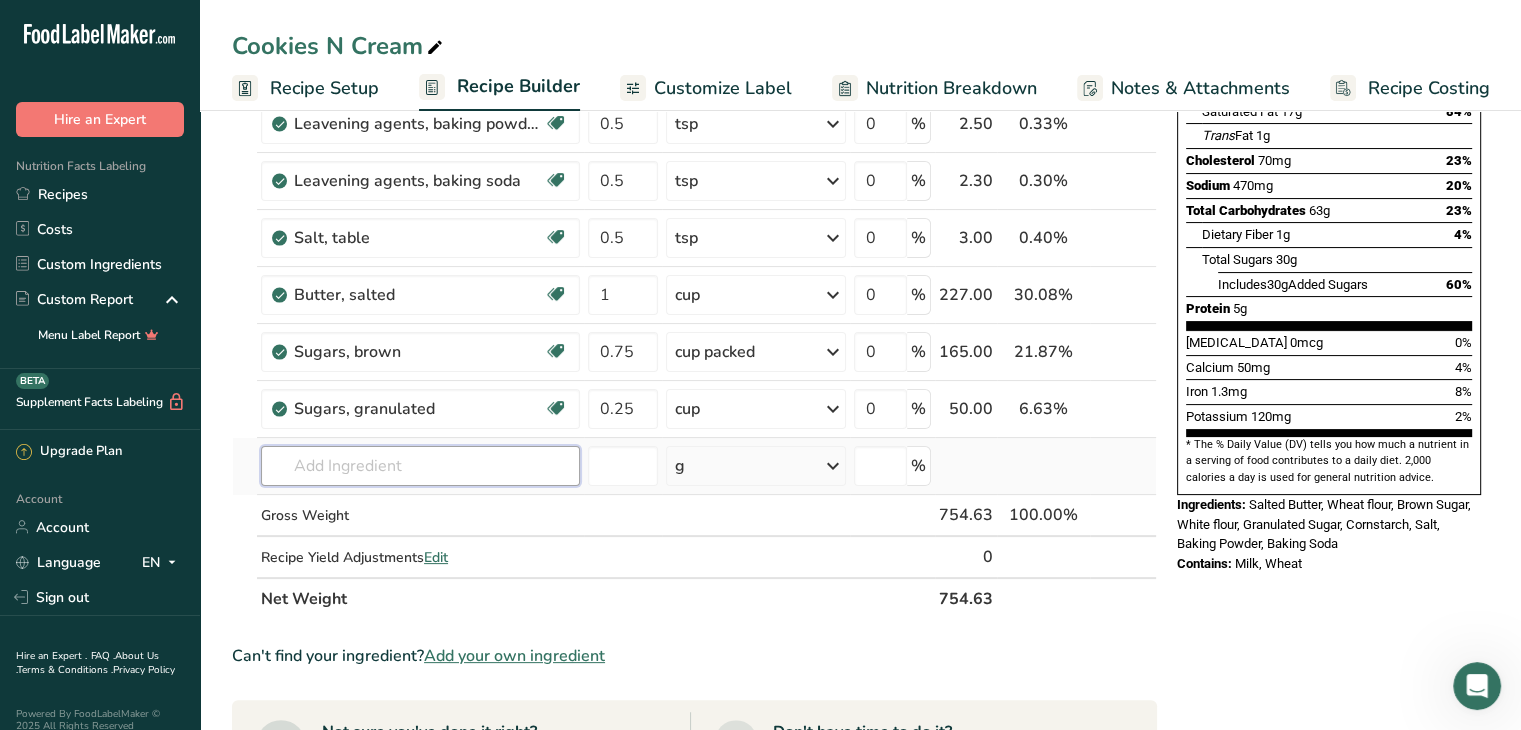 click at bounding box center [420, 466] 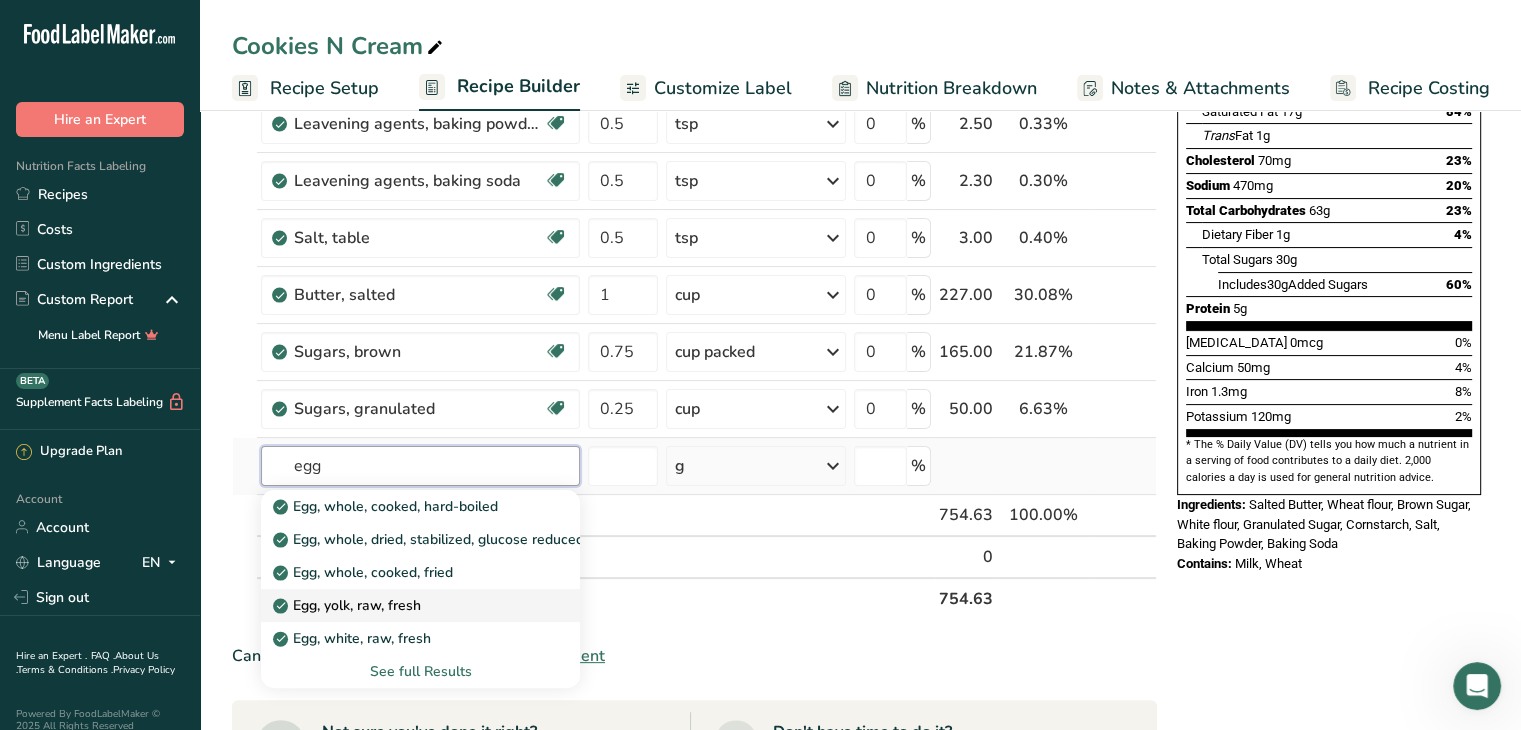 type on "egg" 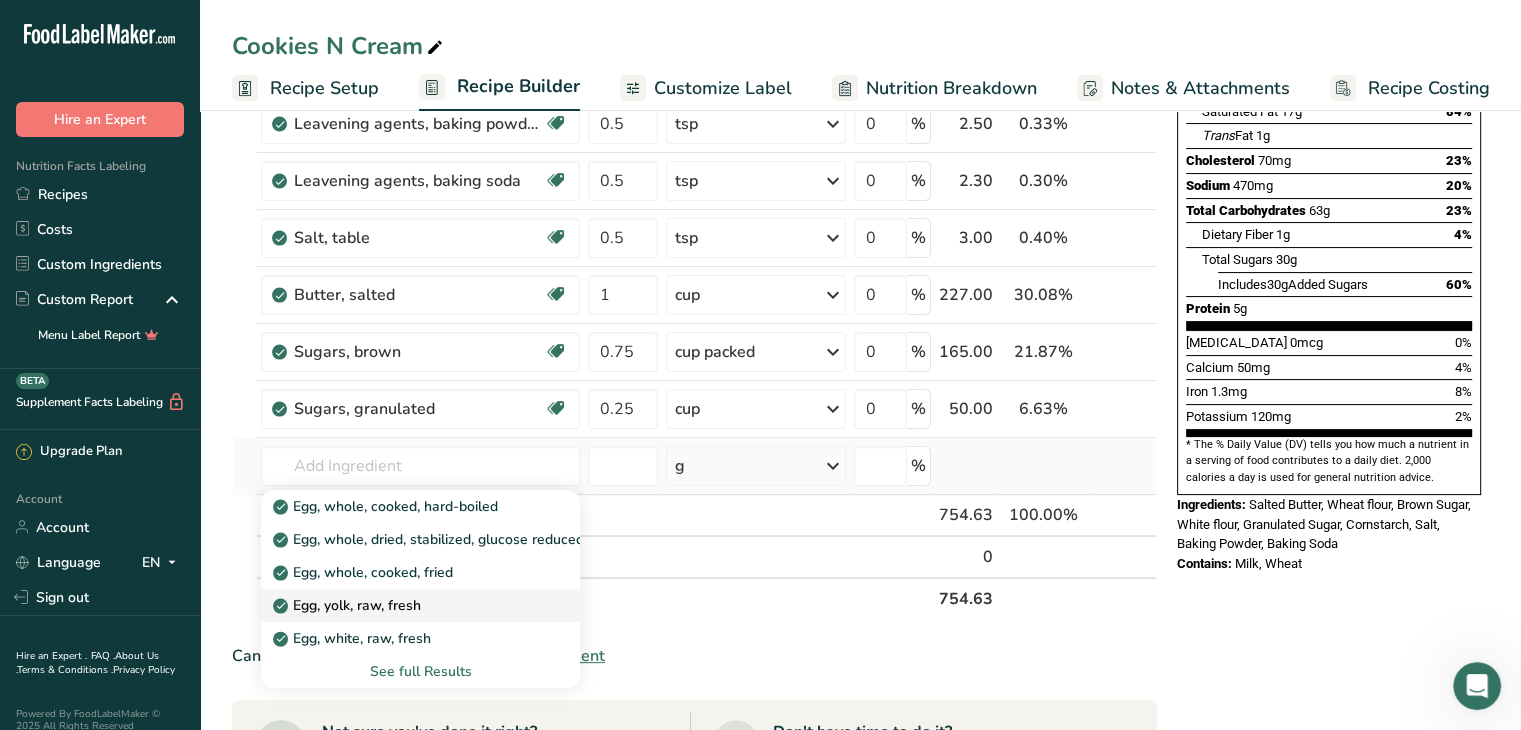click on "Egg, yolk, raw, fresh" at bounding box center [349, 605] 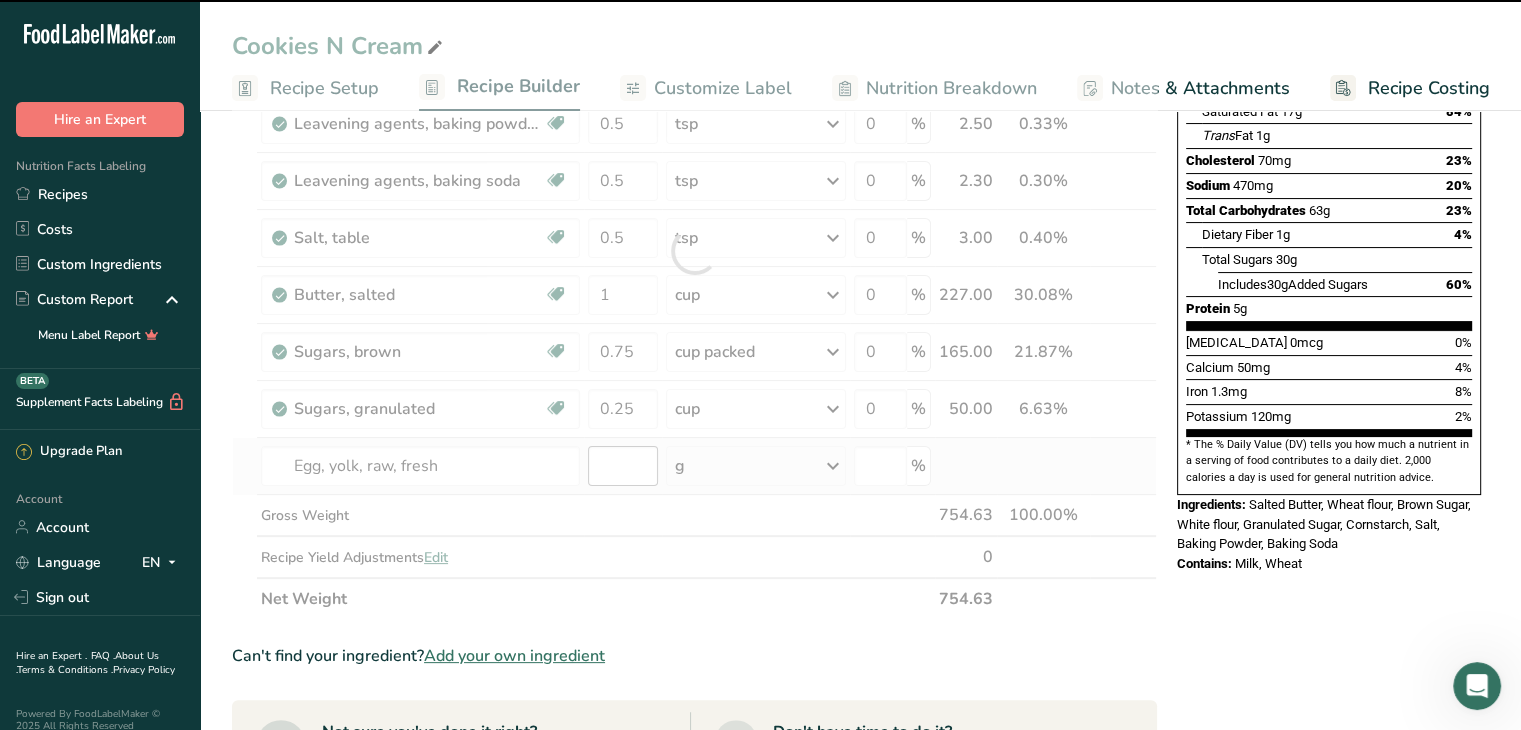 type on "0" 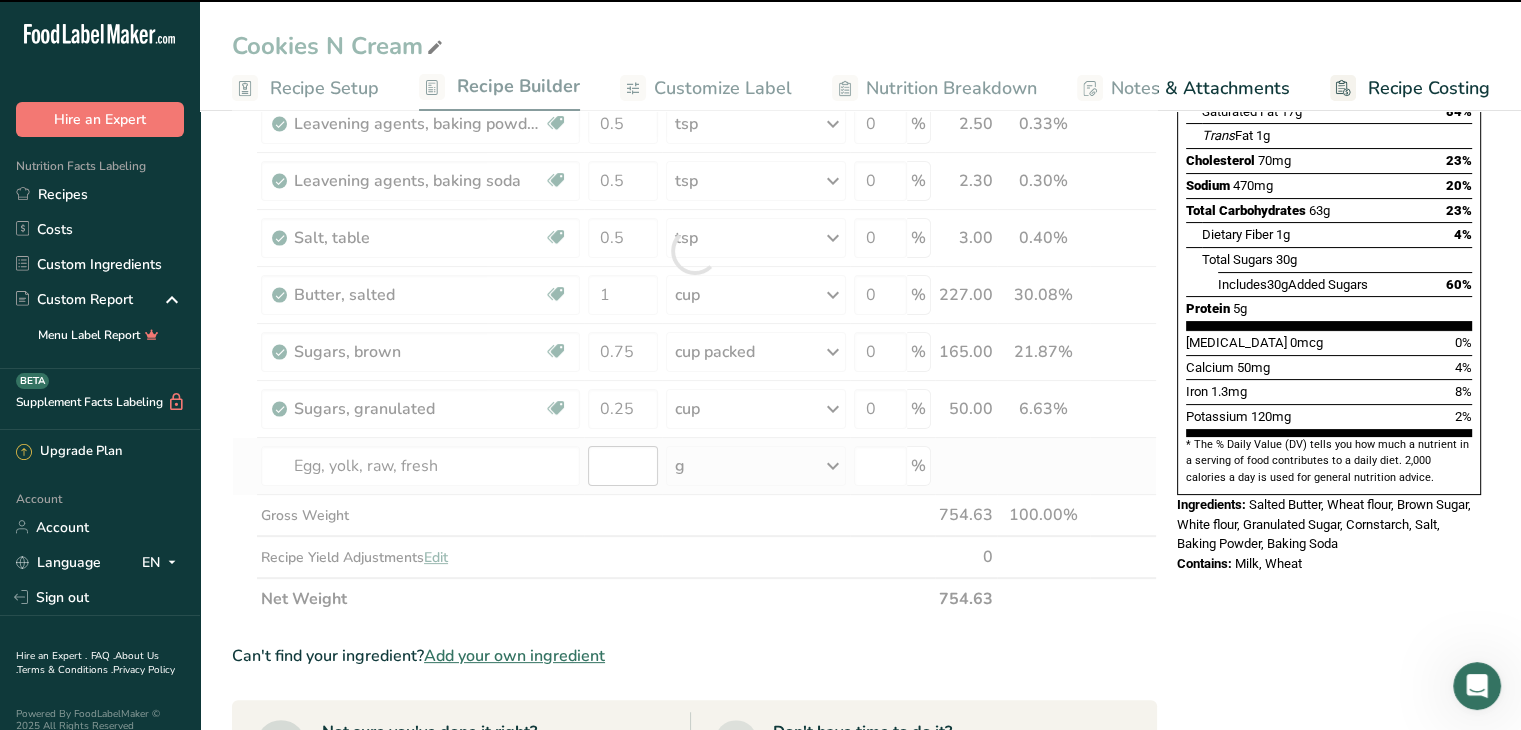 type on "0" 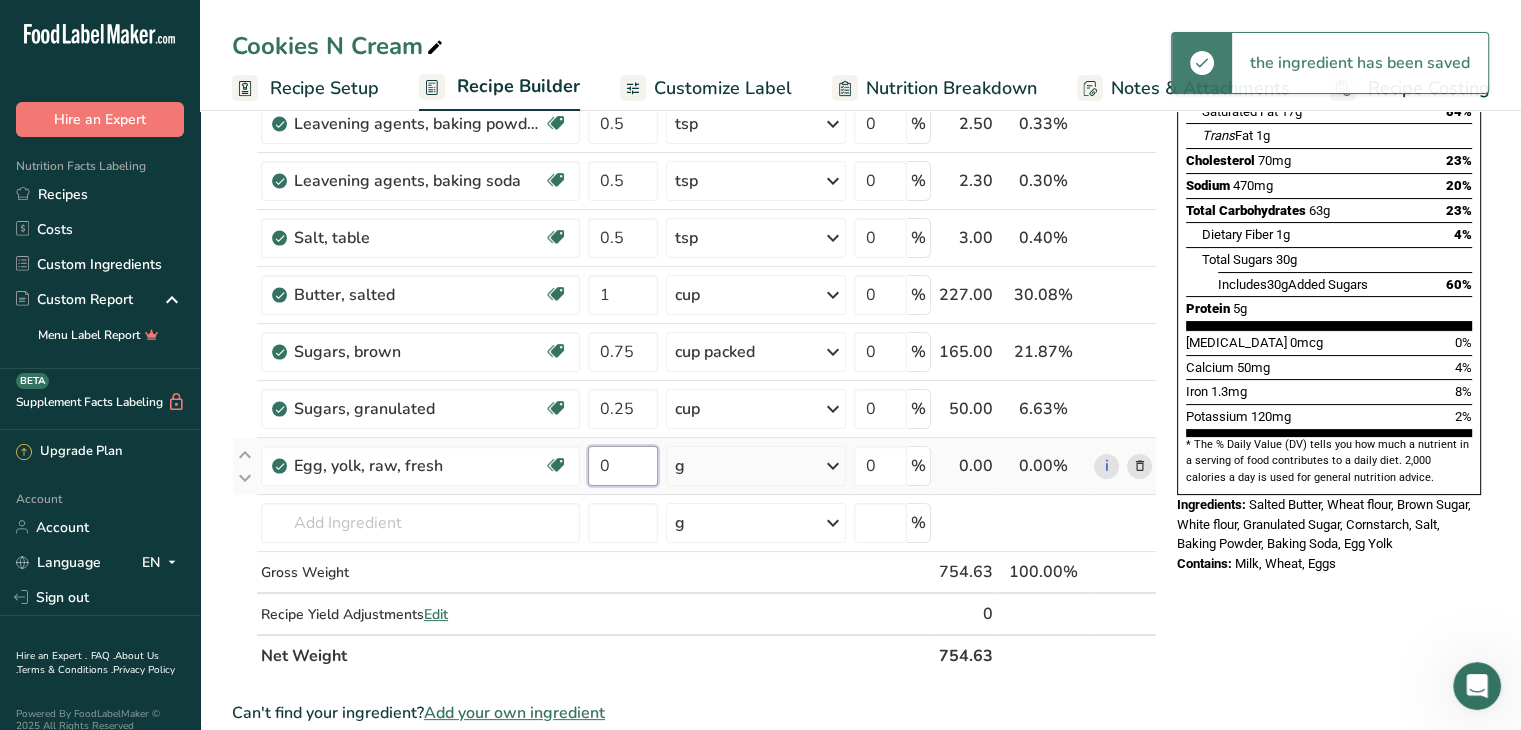 click on "0" at bounding box center [623, 466] 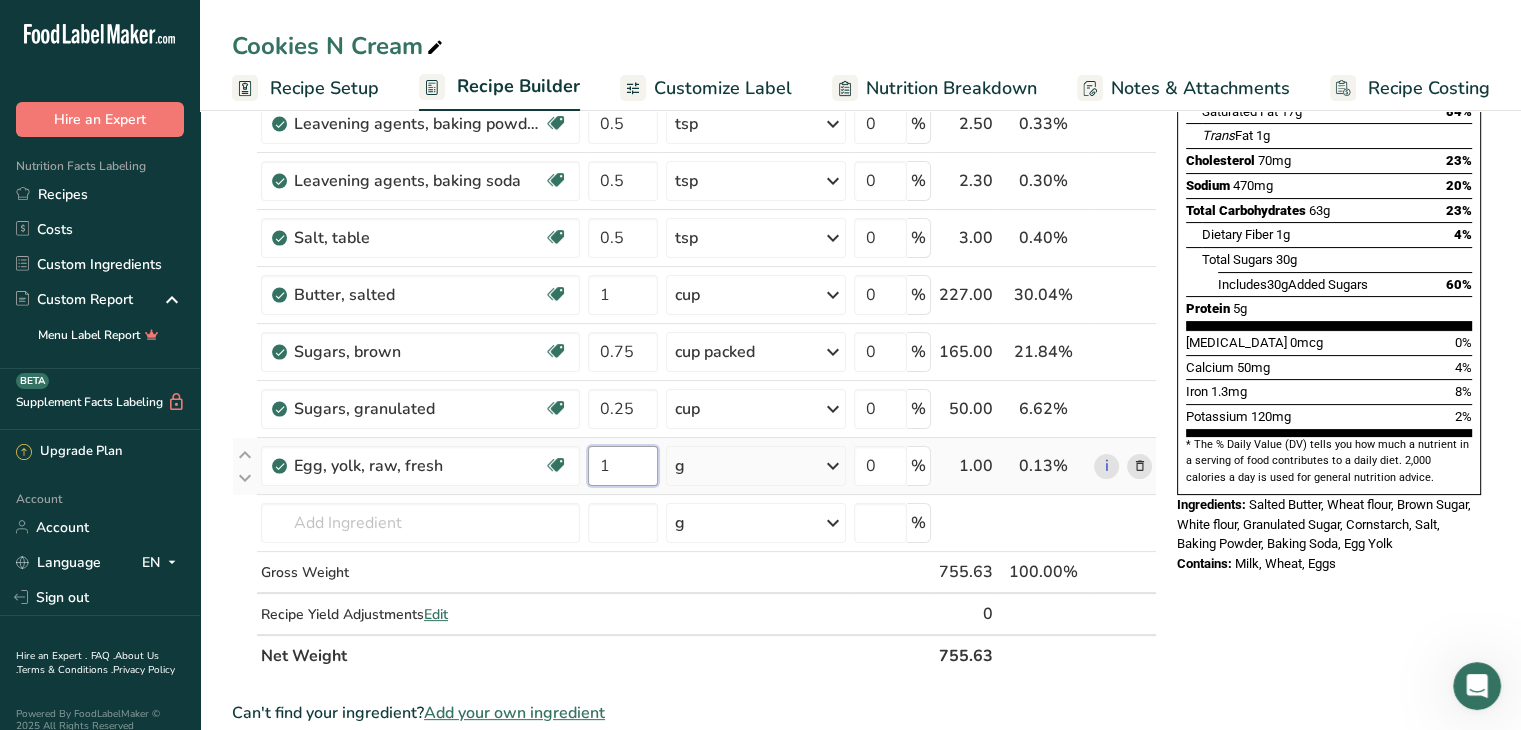 type on "1" 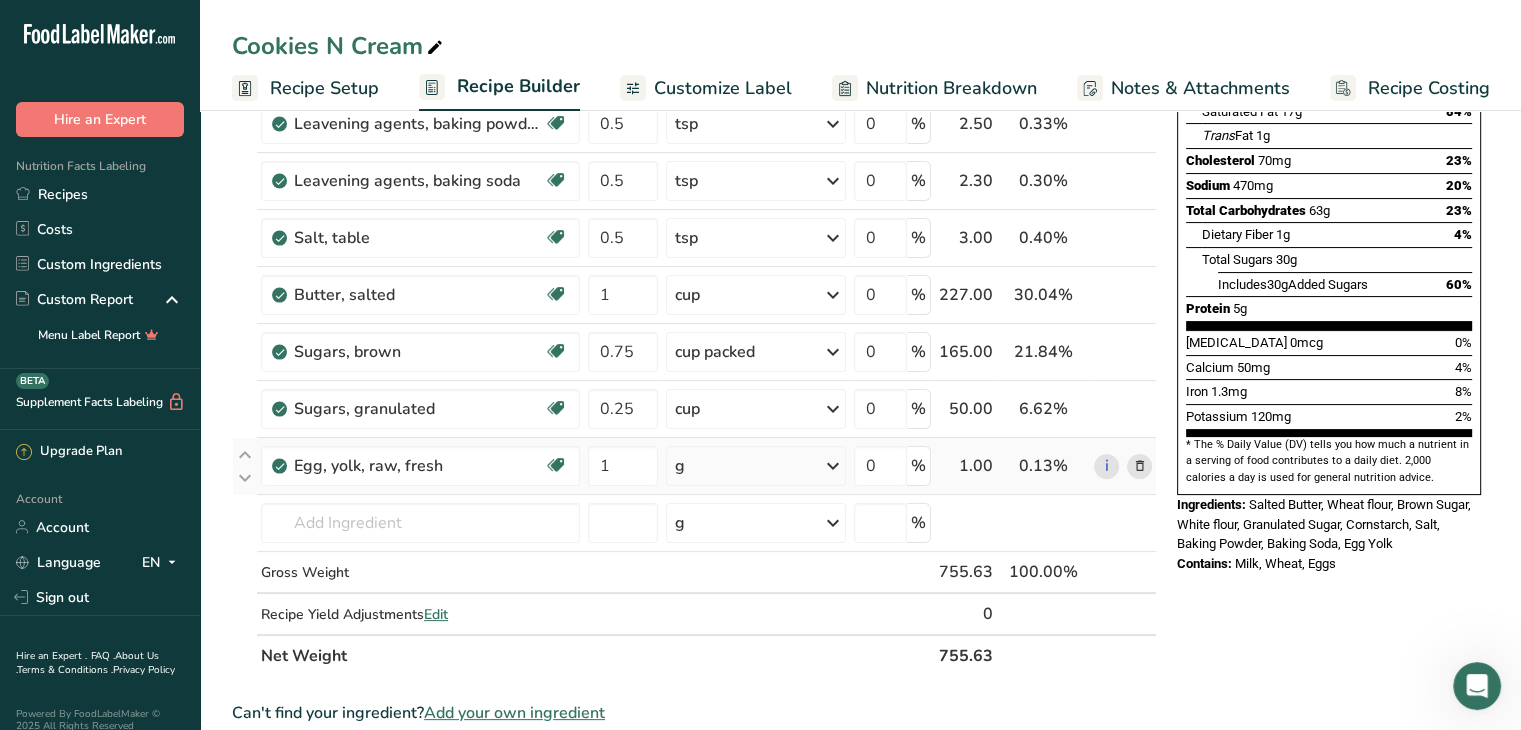 click on "Ingredient *
Amount *
Unit *
Waste *   .a-a{fill:#347362;}.b-a{fill:#fff;}          Grams
Percentage
Wheat flour, white, all-purpose, enriched, unbleached
Dairy free
Vegan
Vegetarian
Soy free
1
cup
Portions
1 cup
Weight Units
g
kg
mg
See more
Volume Units
l
Volume units require a density conversion. If you know your ingredient's density enter it below. Otherwise, click on "RIA" our AI Regulatory bot - she will be able to help you
lb/ft3
g/cm3
Confirm
mL
lb/ft3
fl oz" at bounding box center (694, 279) 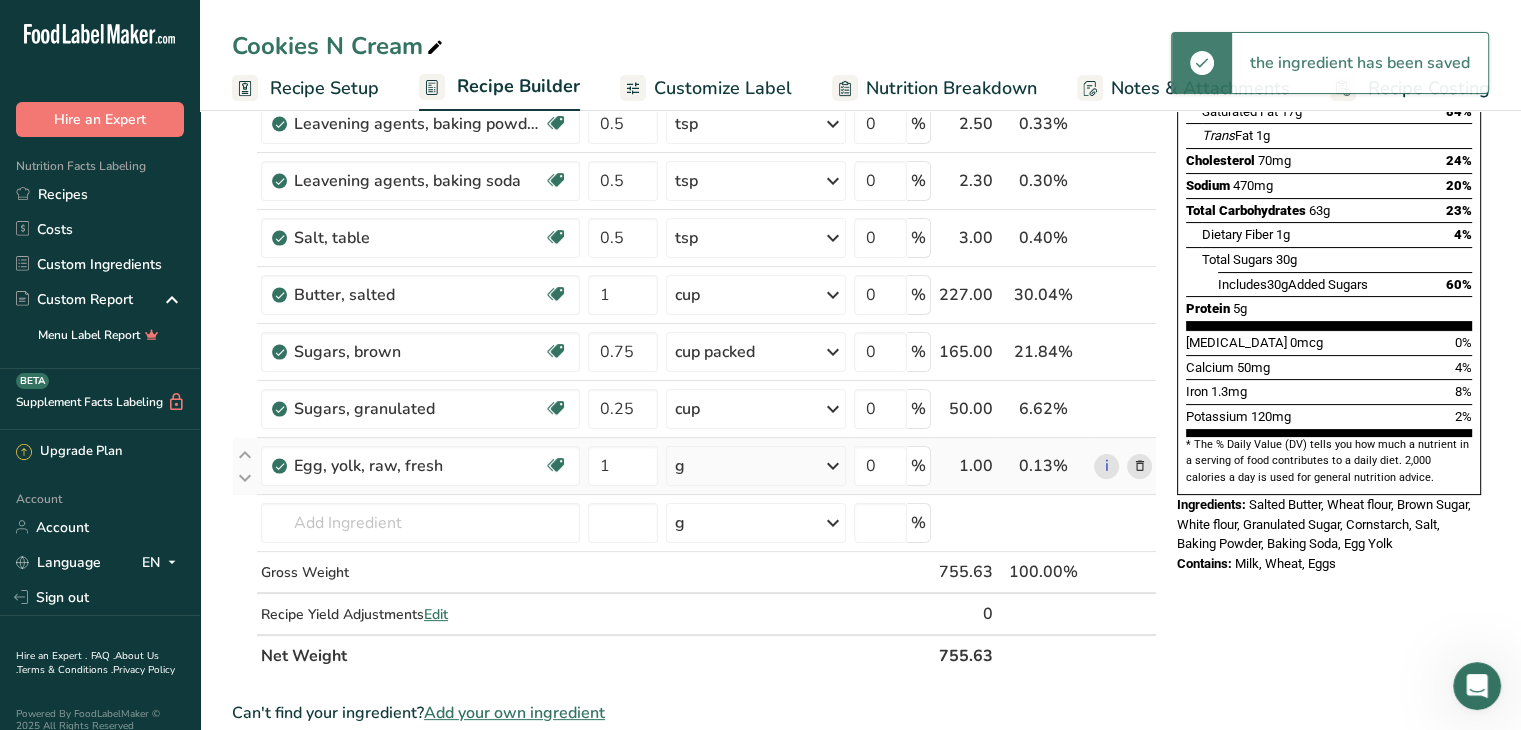 click on "g" at bounding box center (756, 466) 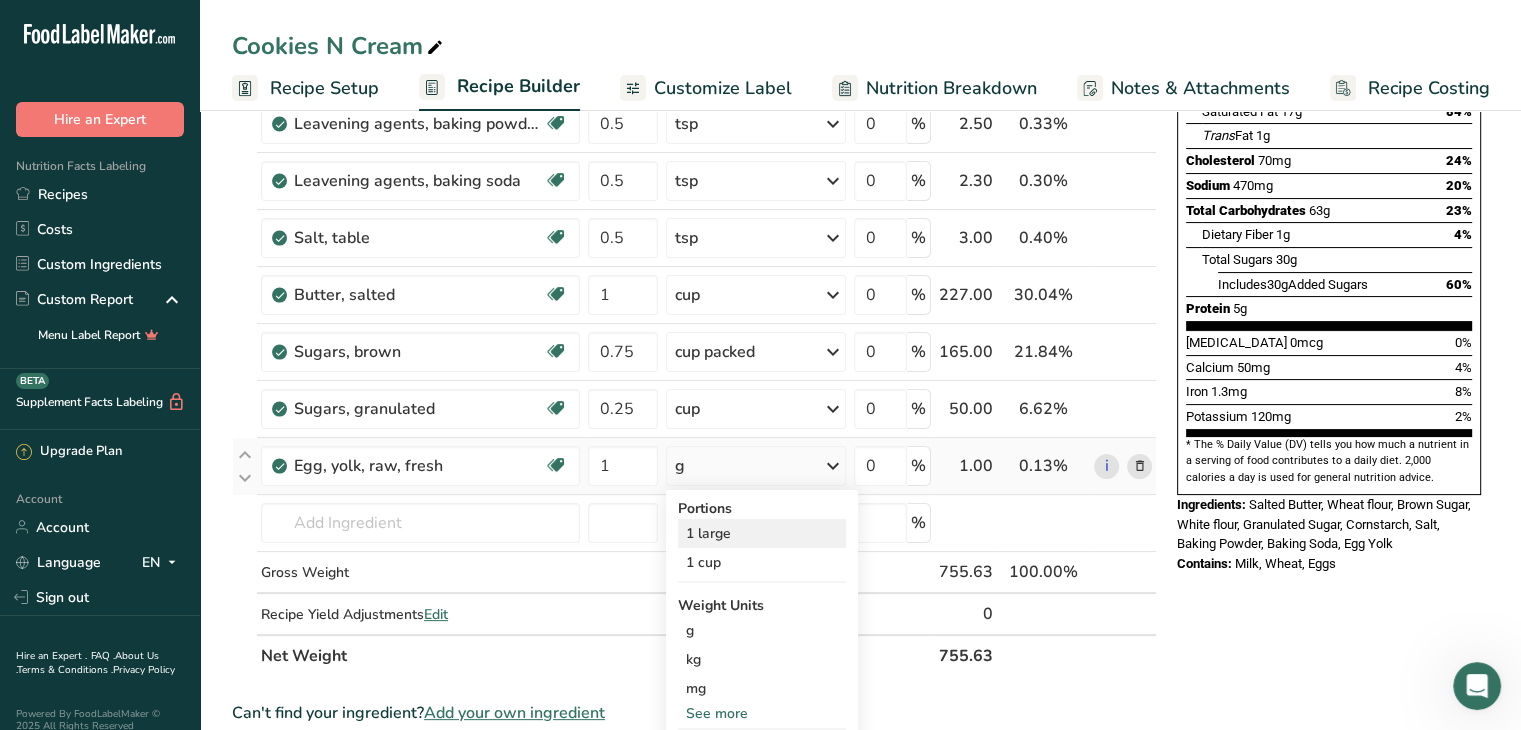 click on "1 large" at bounding box center [762, 533] 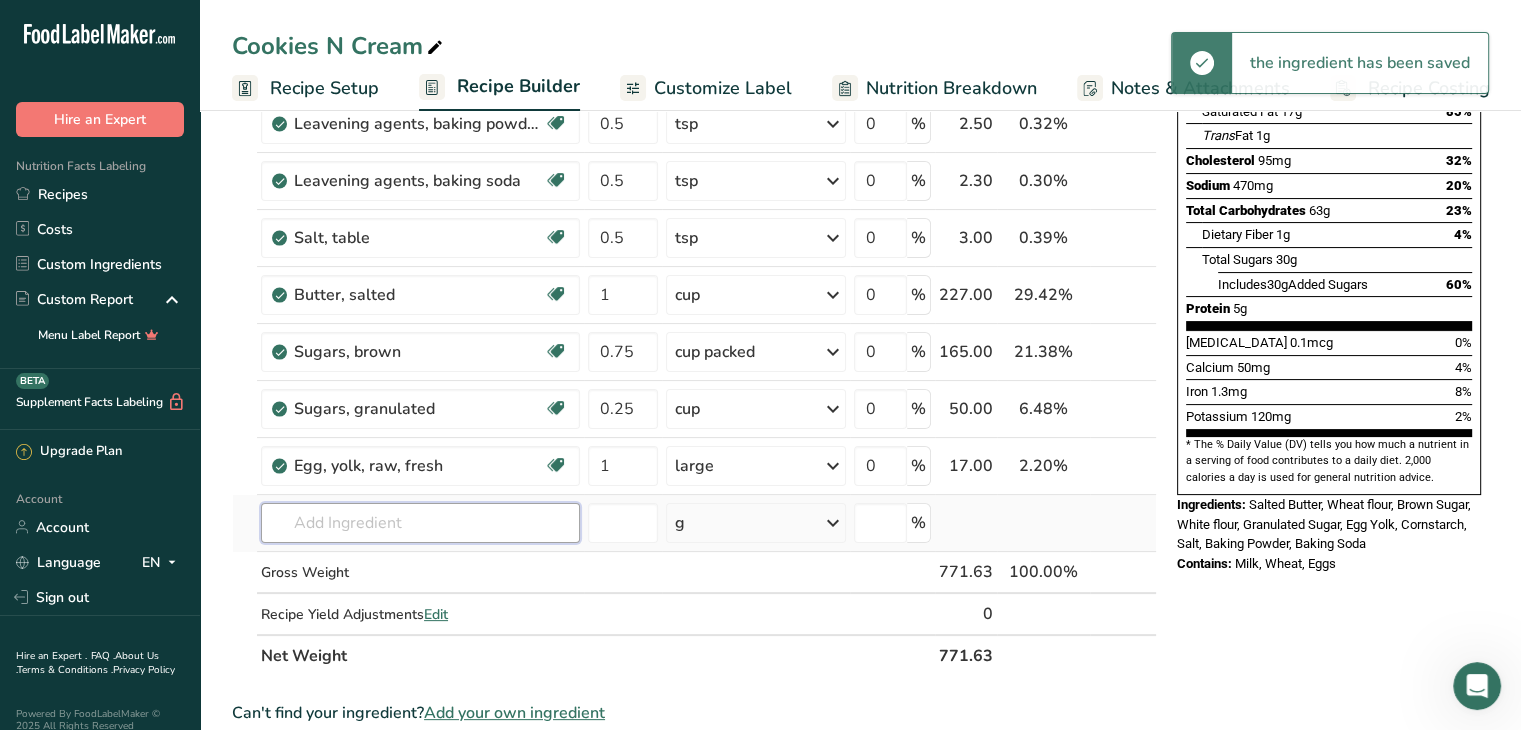 click at bounding box center [420, 523] 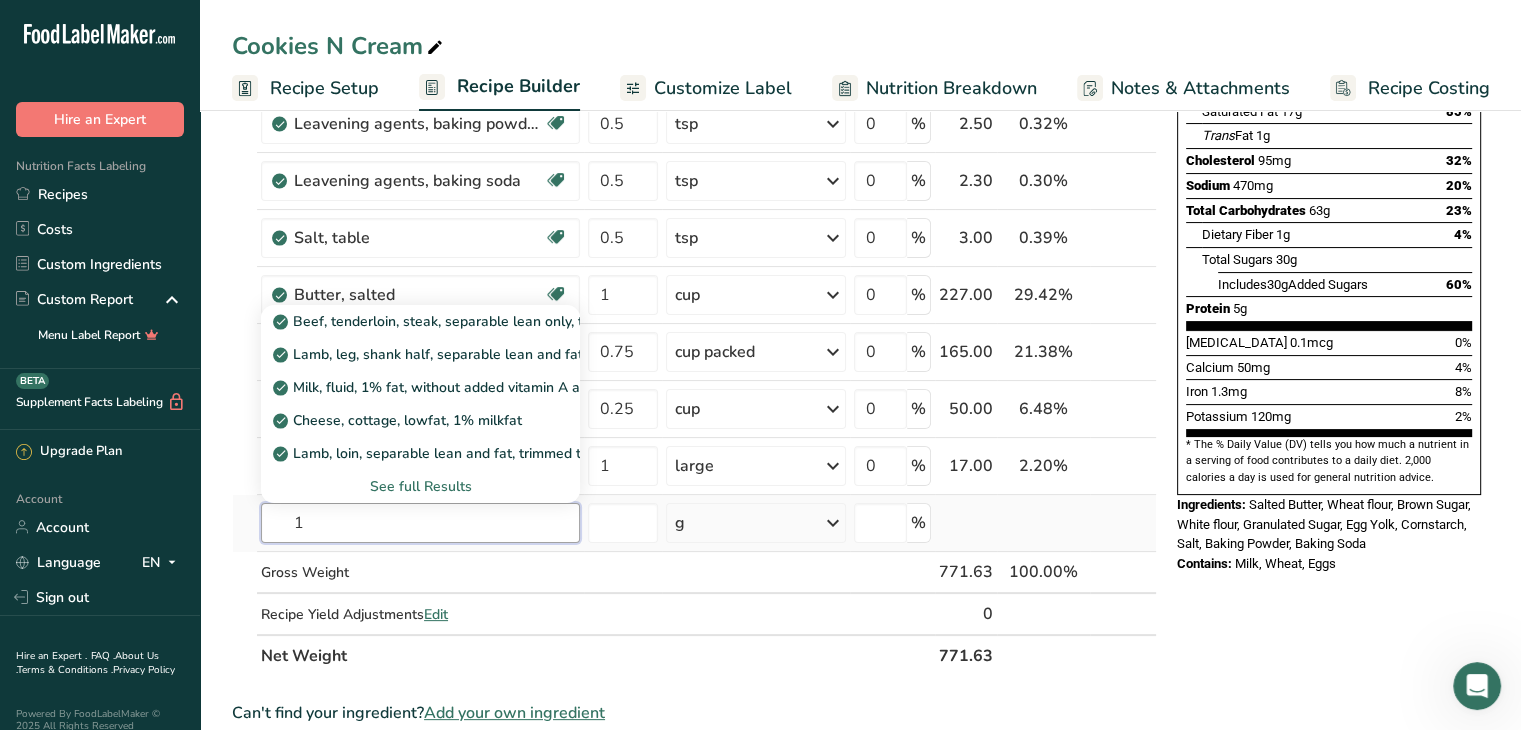 type on "1" 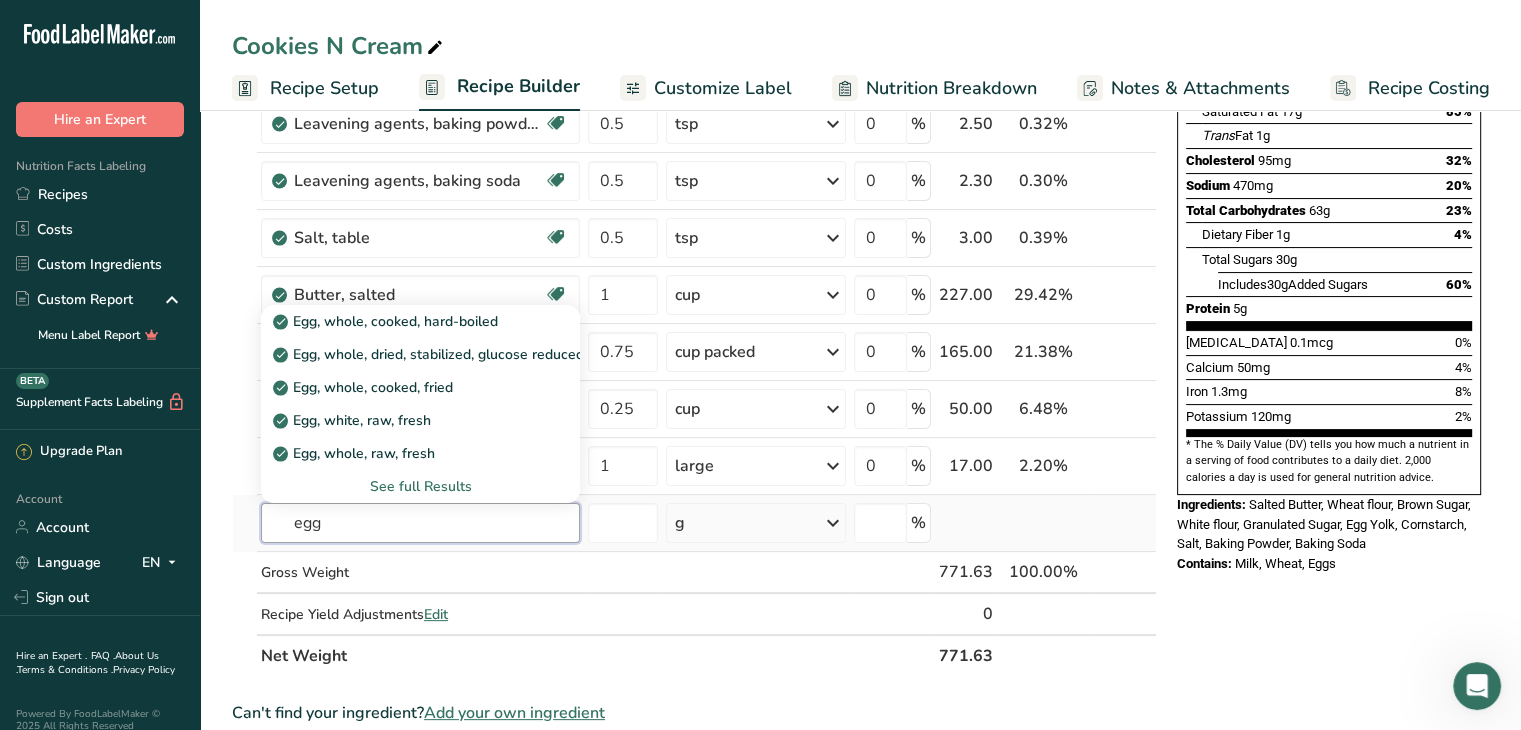 type on "egg" 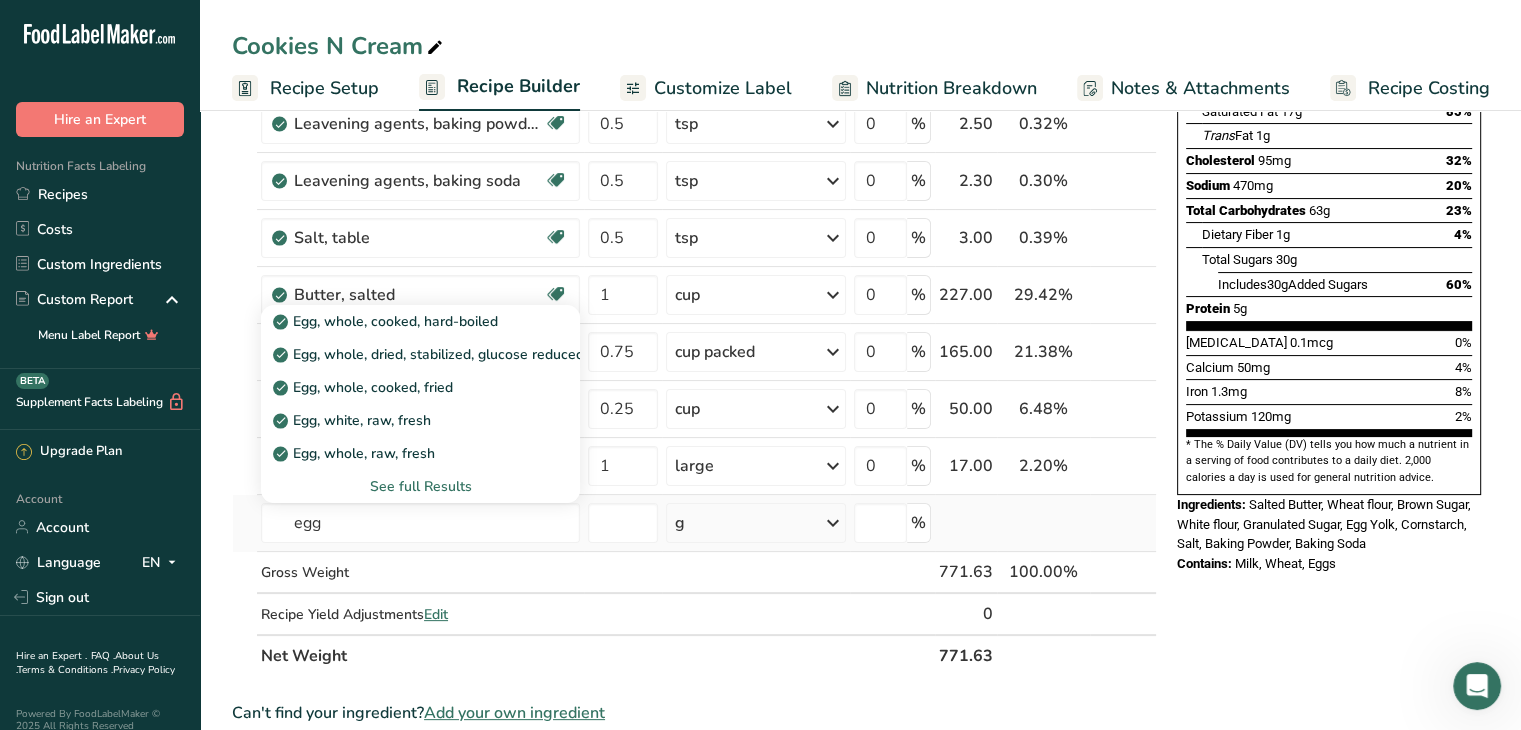 type 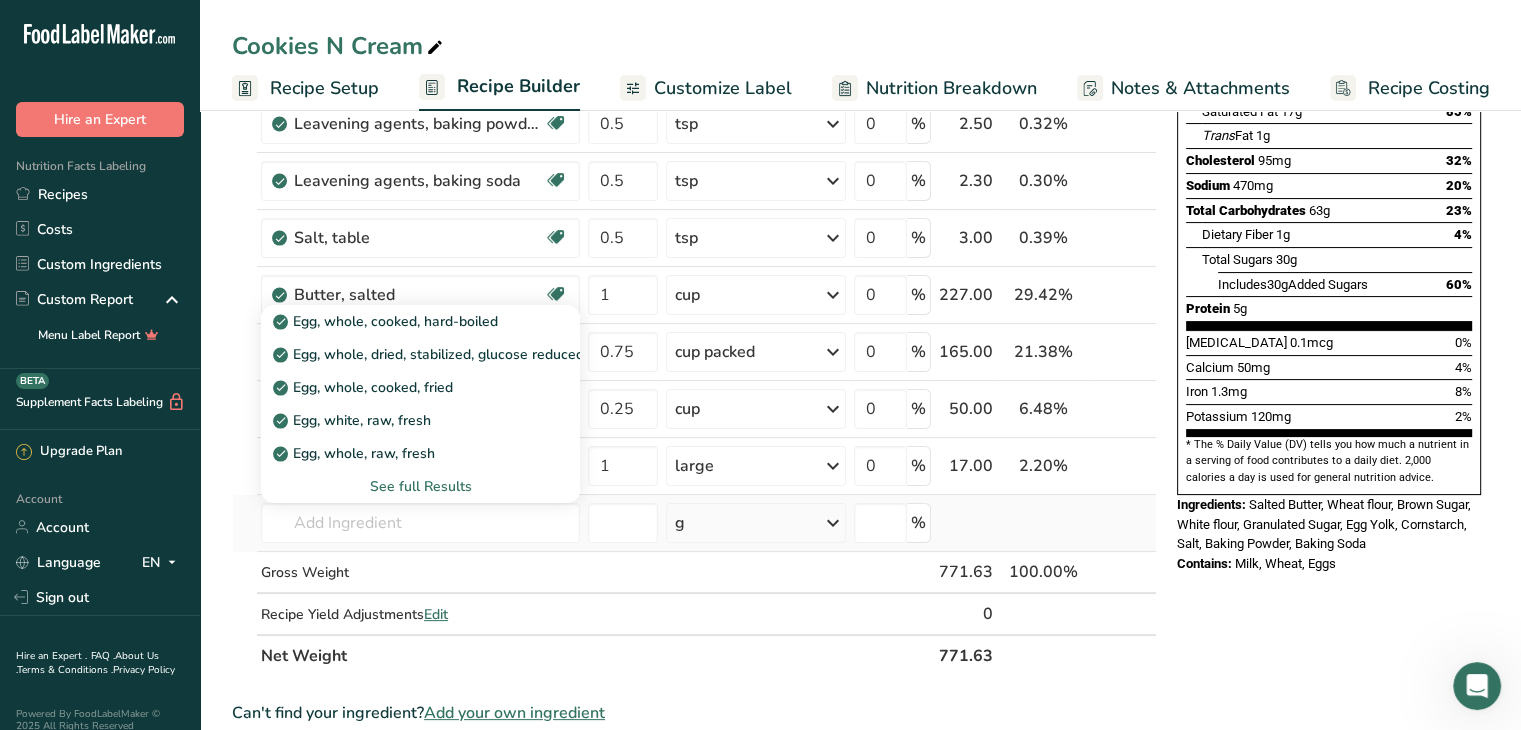 click on "See full Results" at bounding box center [420, 486] 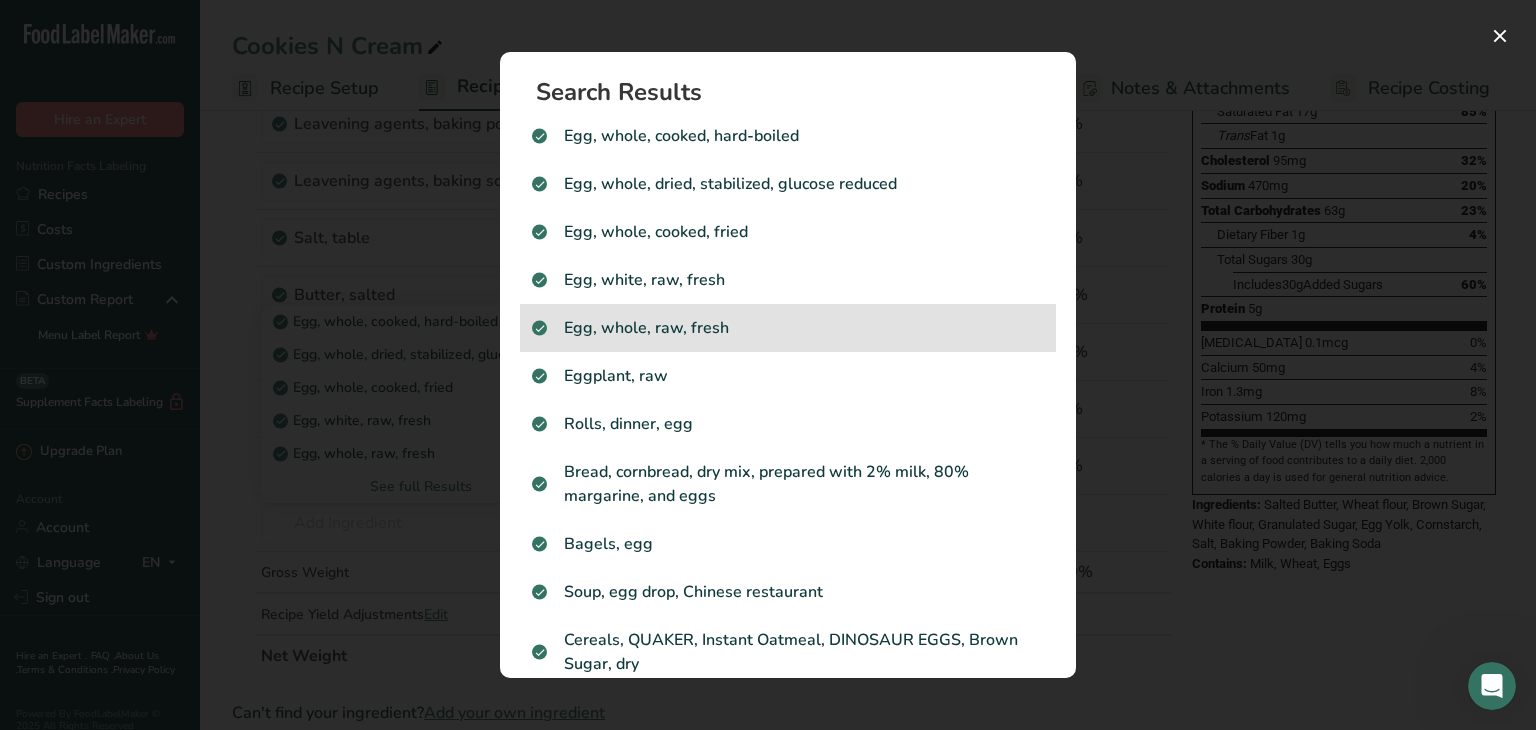 click on "Egg, whole, raw, fresh" at bounding box center [788, 328] 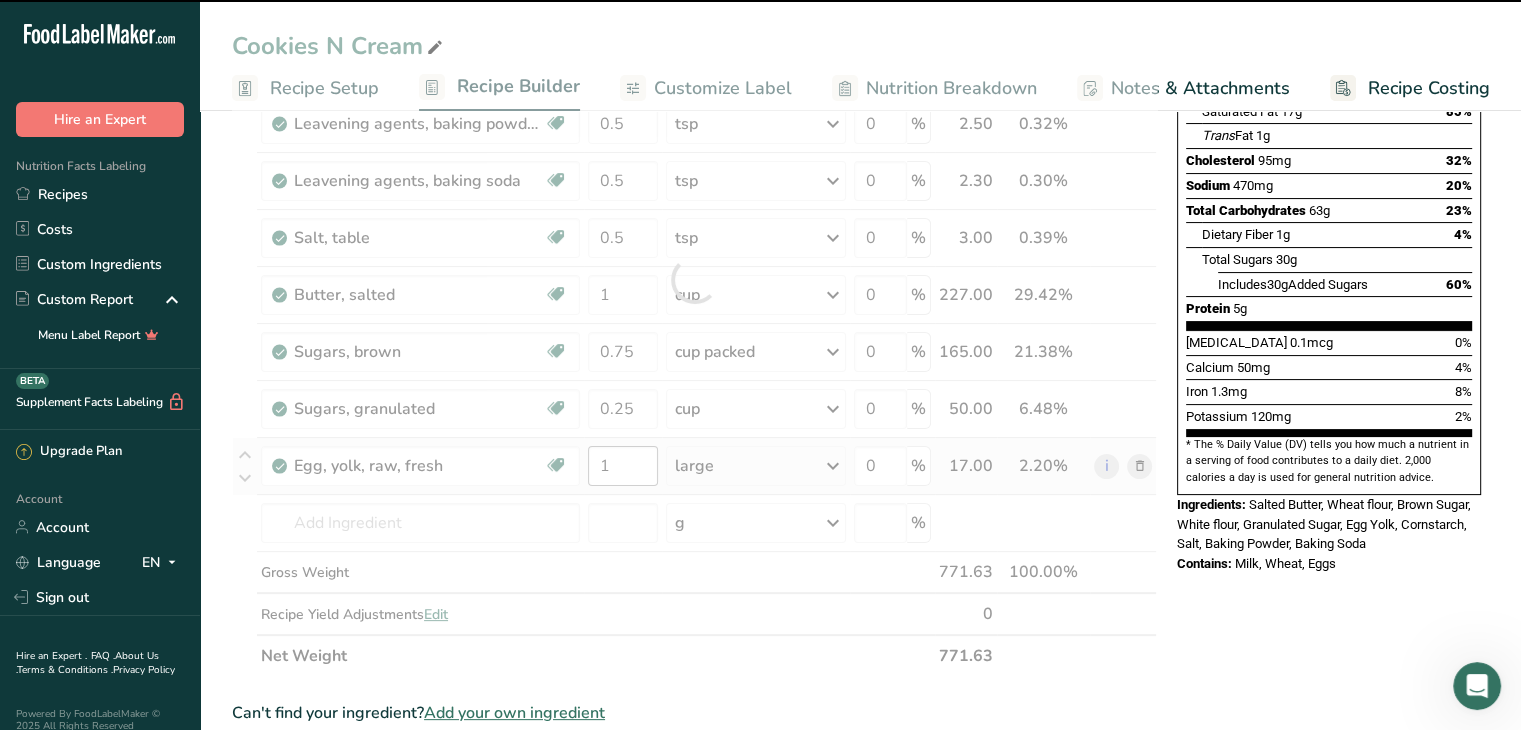 type on "0" 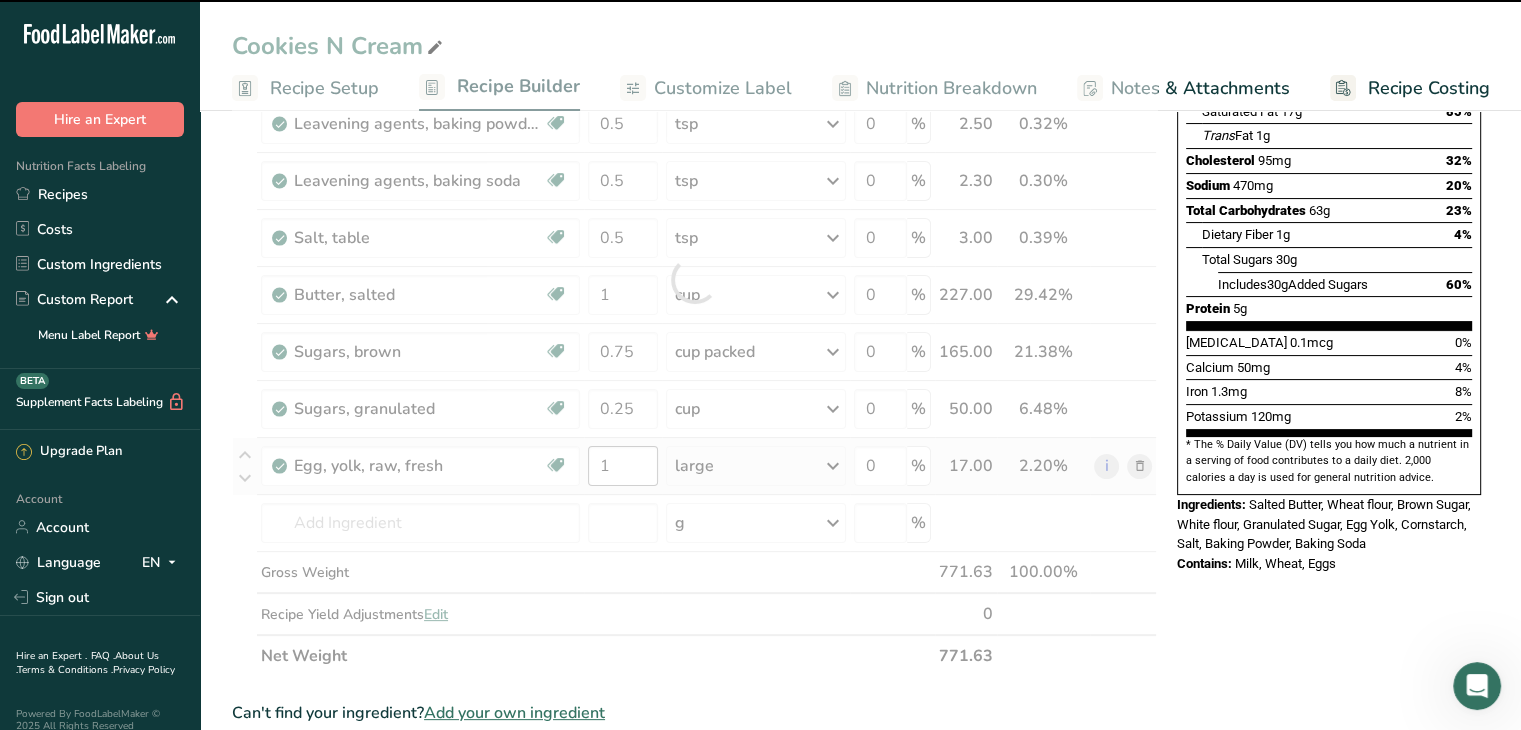 type on "0" 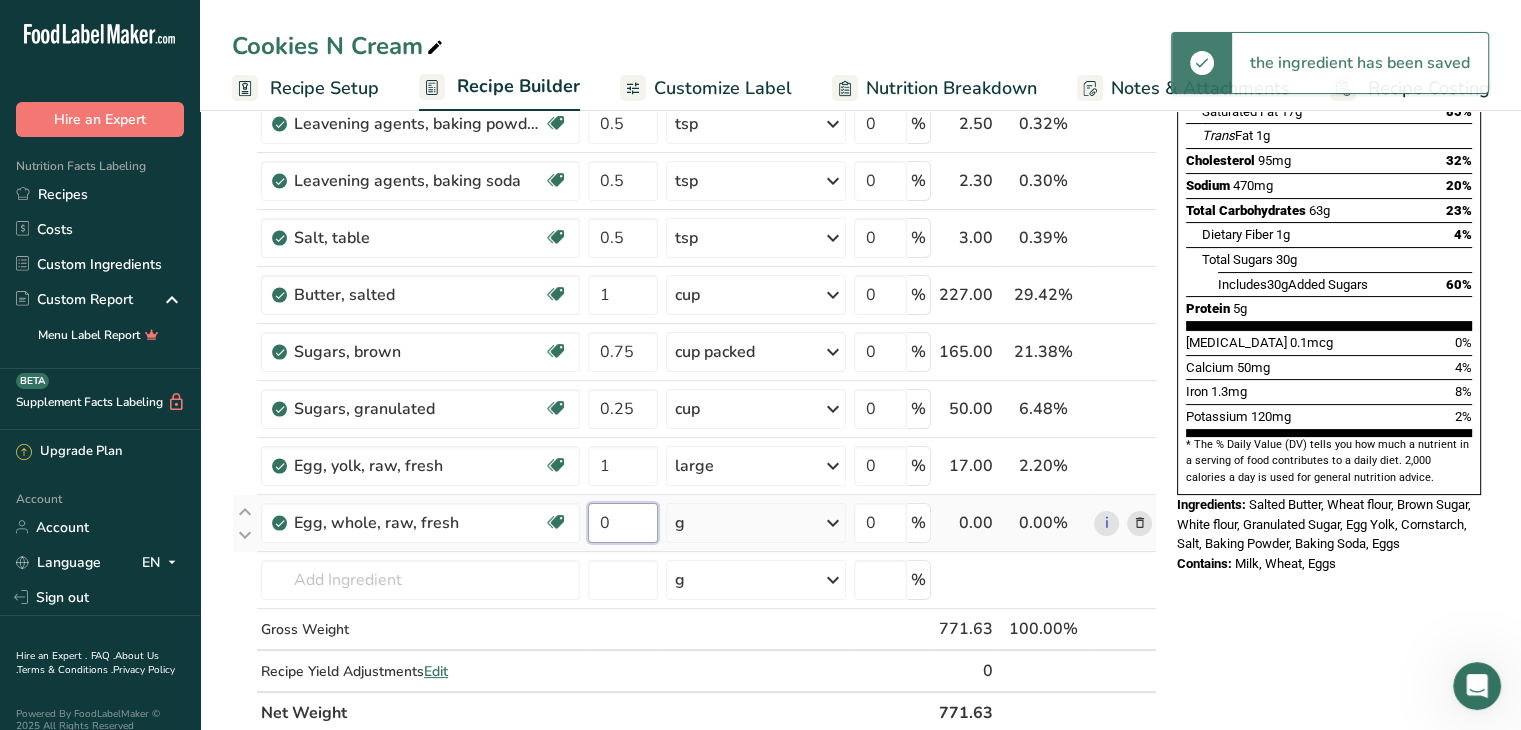 click on "0" at bounding box center [623, 523] 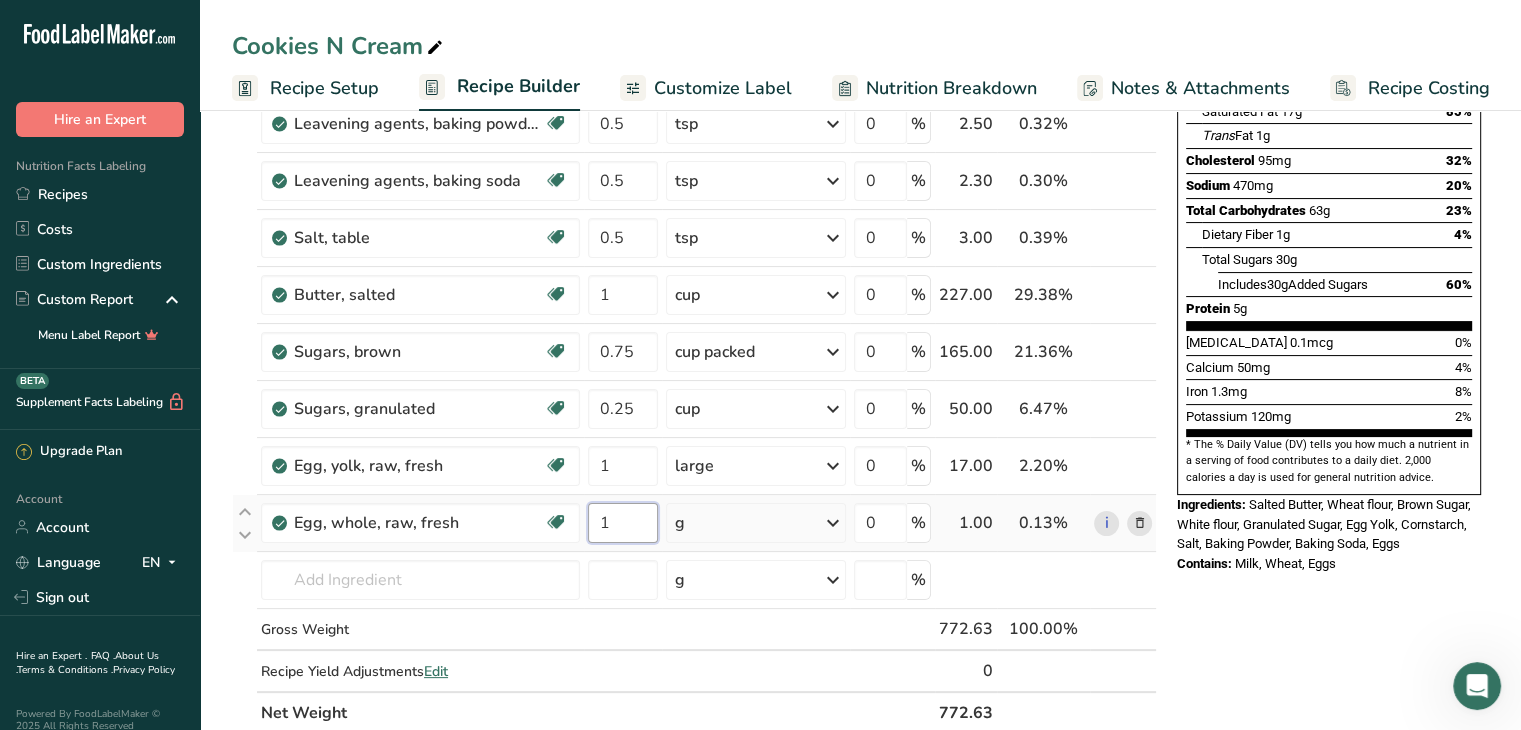 type on "1" 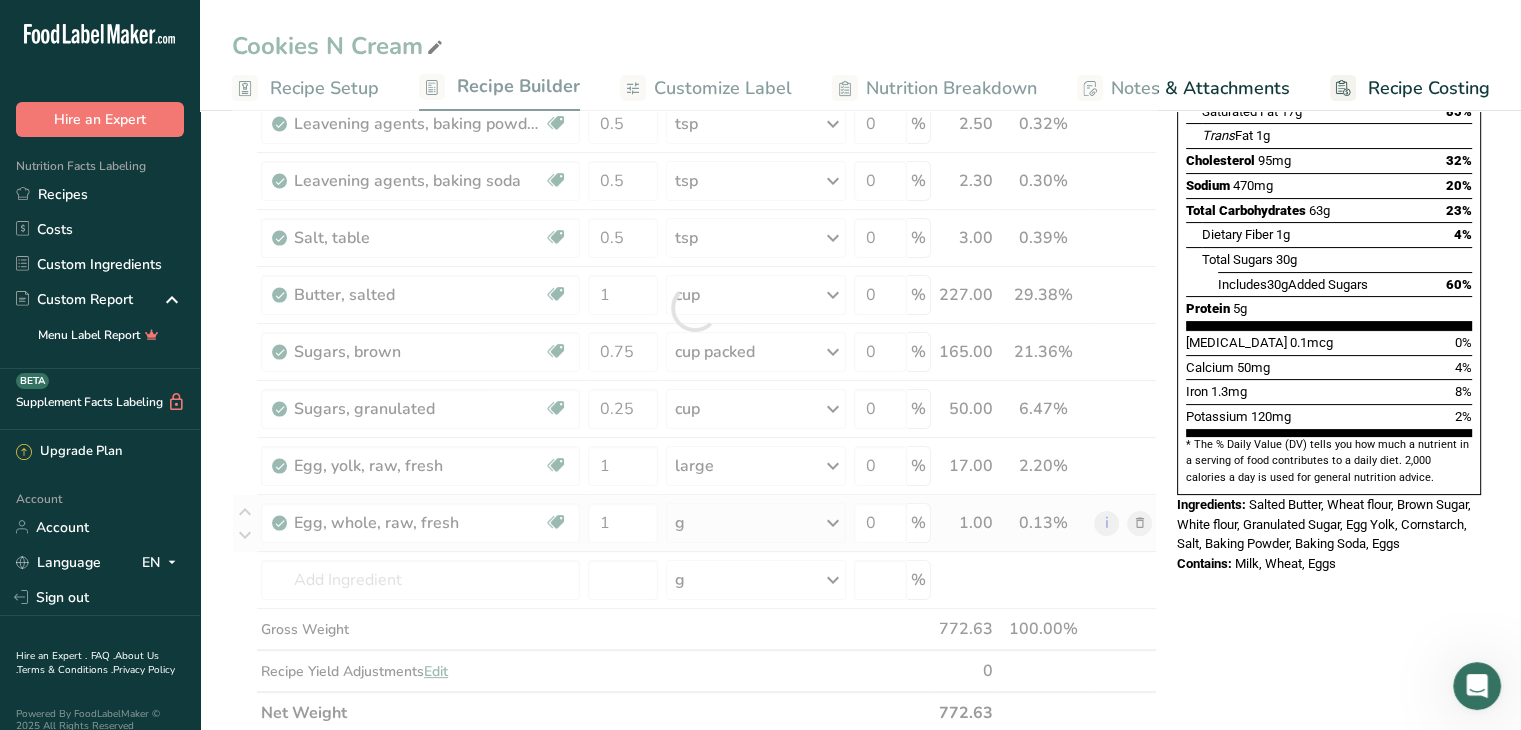 click on "Ingredient *
Amount *
Unit *
Waste *   .a-a{fill:#347362;}.b-a{fill:#fff;}          Grams
Percentage
Wheat flour, white, all-purpose, enriched, unbleached
Dairy free
Vegan
Vegetarian
Soy free
1
cup
Portions
1 cup
Weight Units
g
kg
mg
See more
Volume Units
l
Volume units require a density conversion. If you know your ingredient's density enter it below. Otherwise, click on "RIA" our AI Regulatory bot - she will be able to help you
lb/ft3
g/cm3
Confirm
mL
lb/ft3
fl oz" at bounding box center (694, 308) 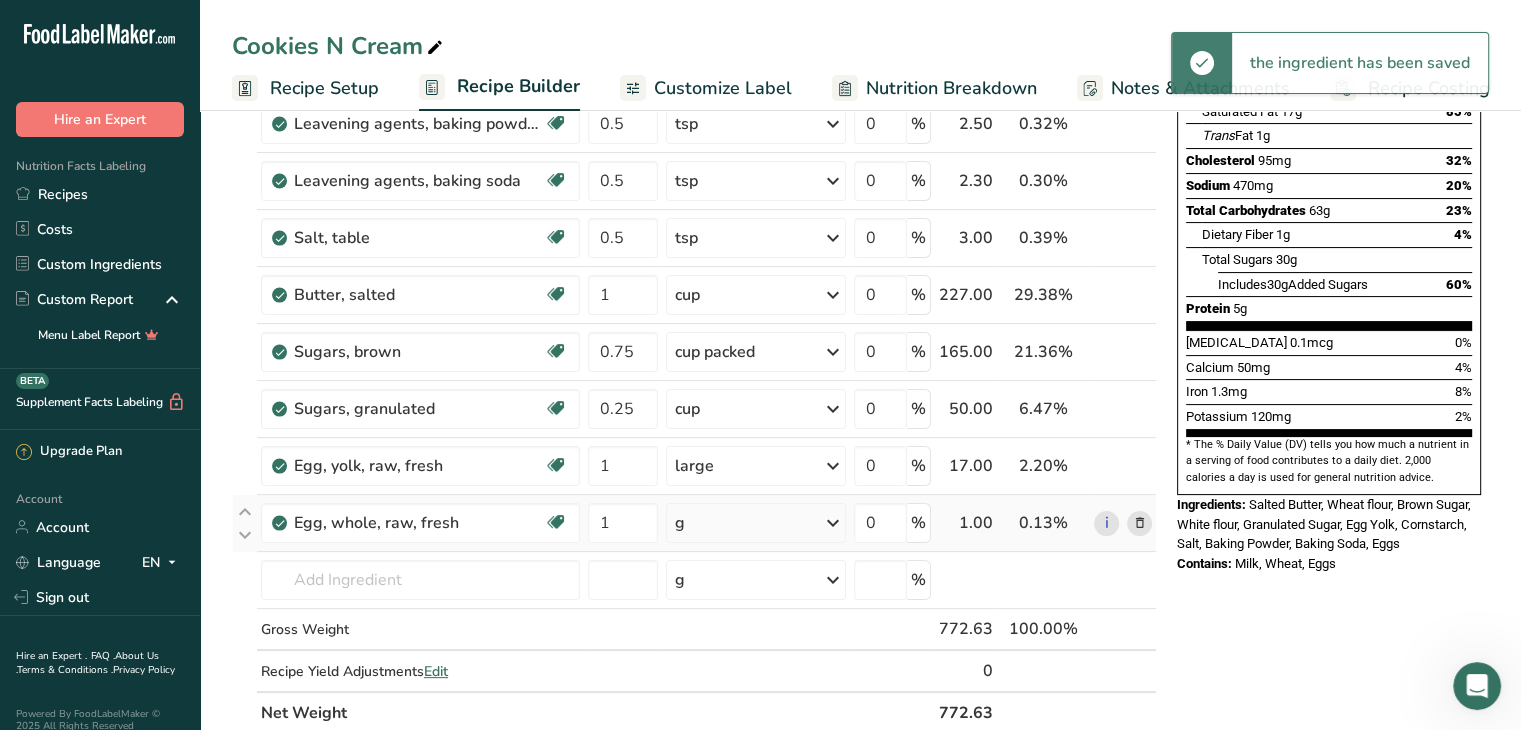 click on "g" at bounding box center (756, 523) 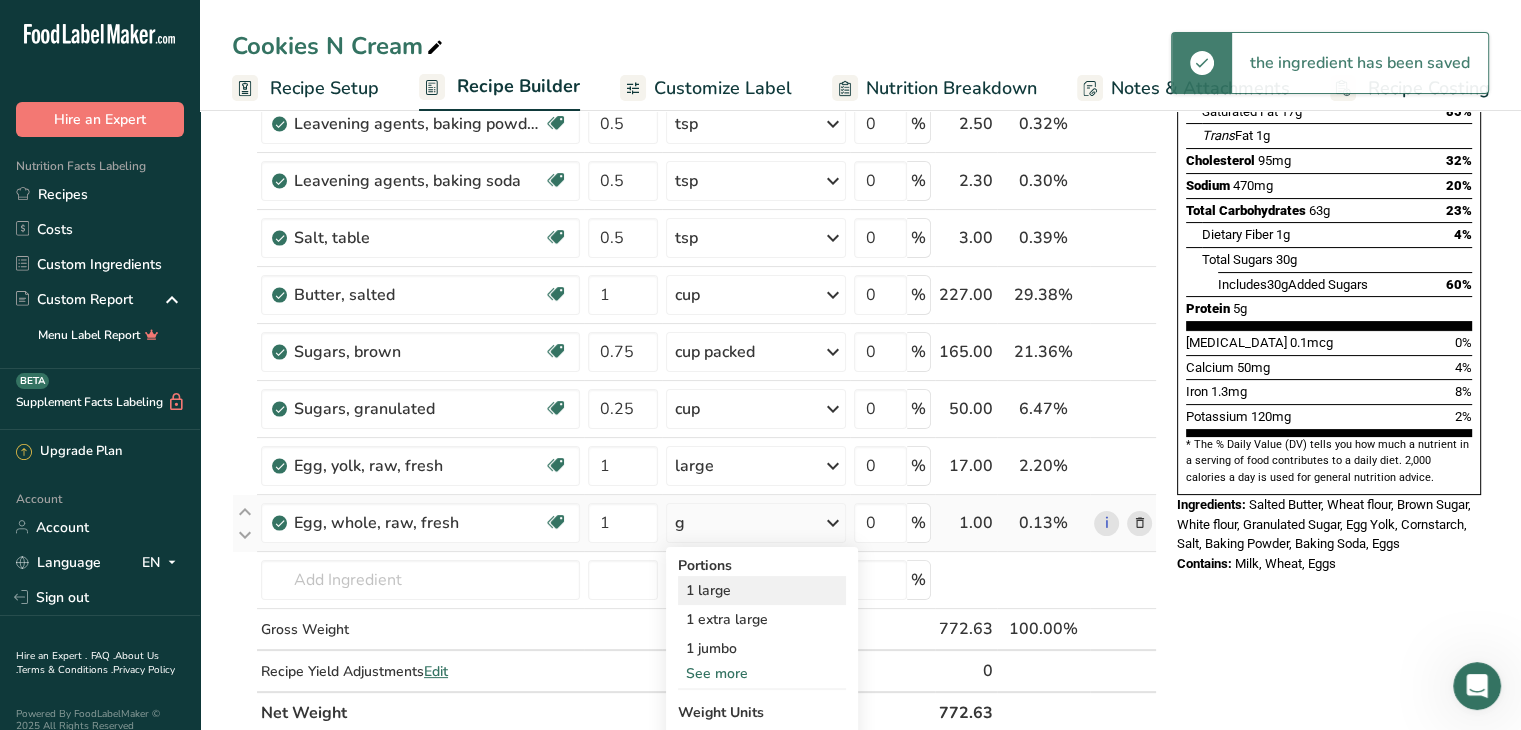 click on "1 large" at bounding box center (762, 590) 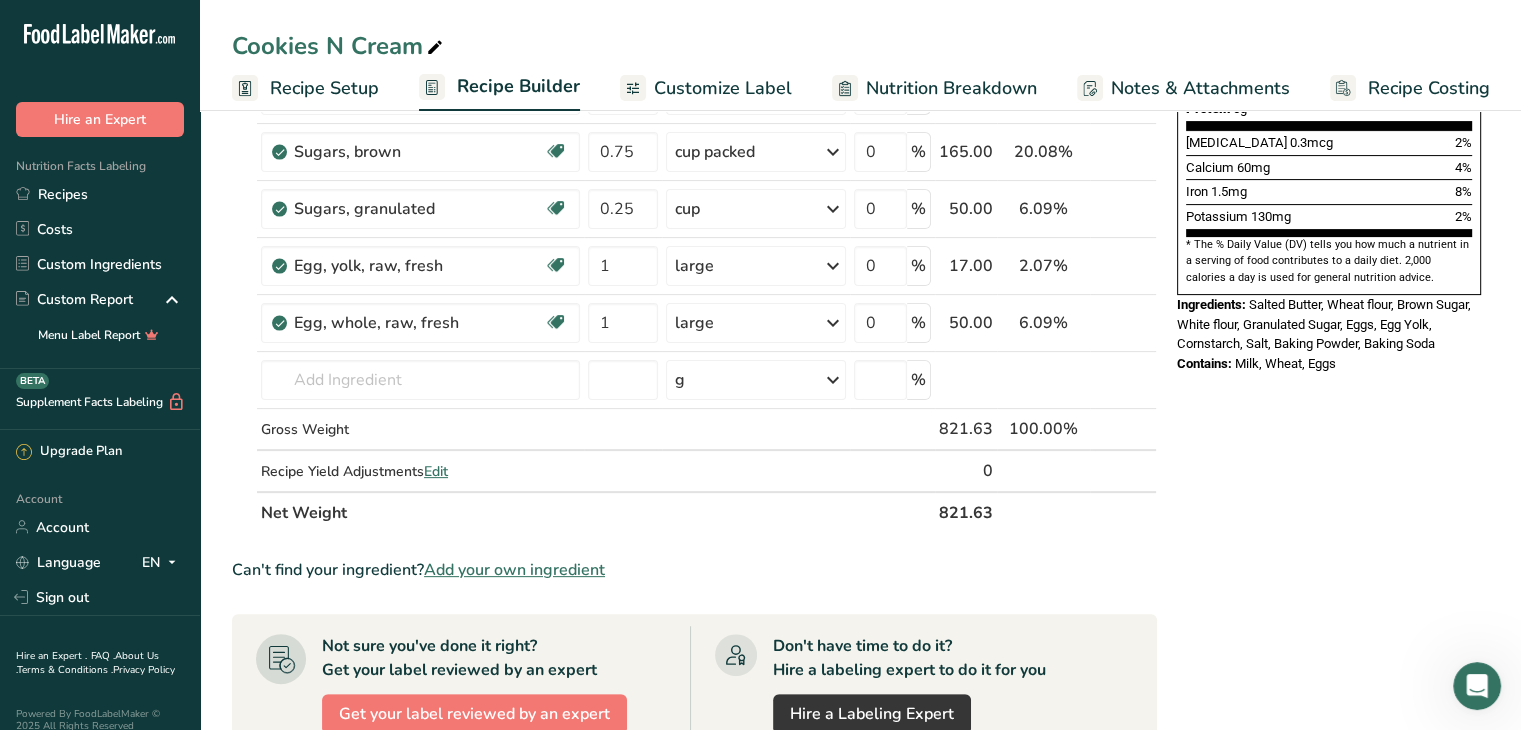 scroll, scrollTop: 538, scrollLeft: 0, axis: vertical 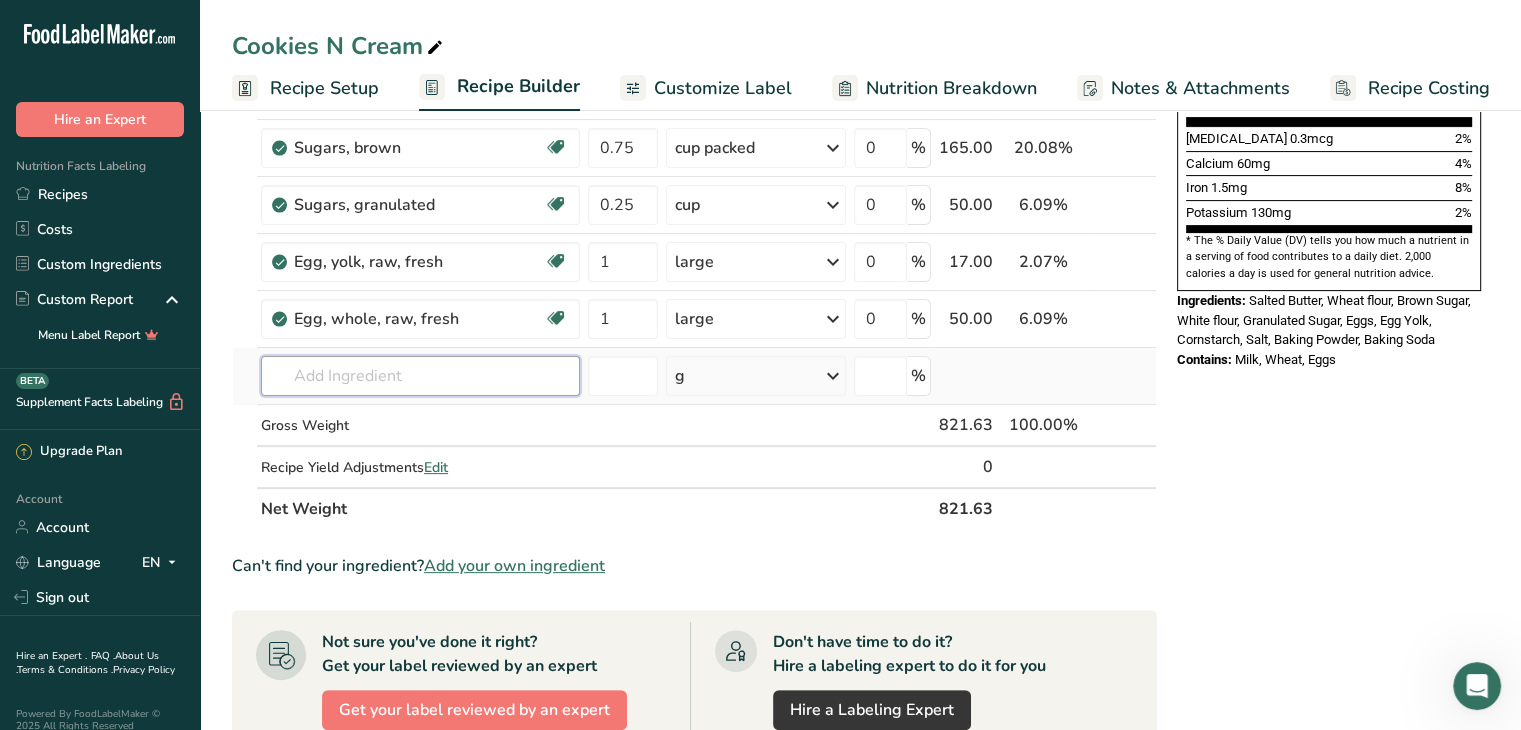 click at bounding box center (420, 376) 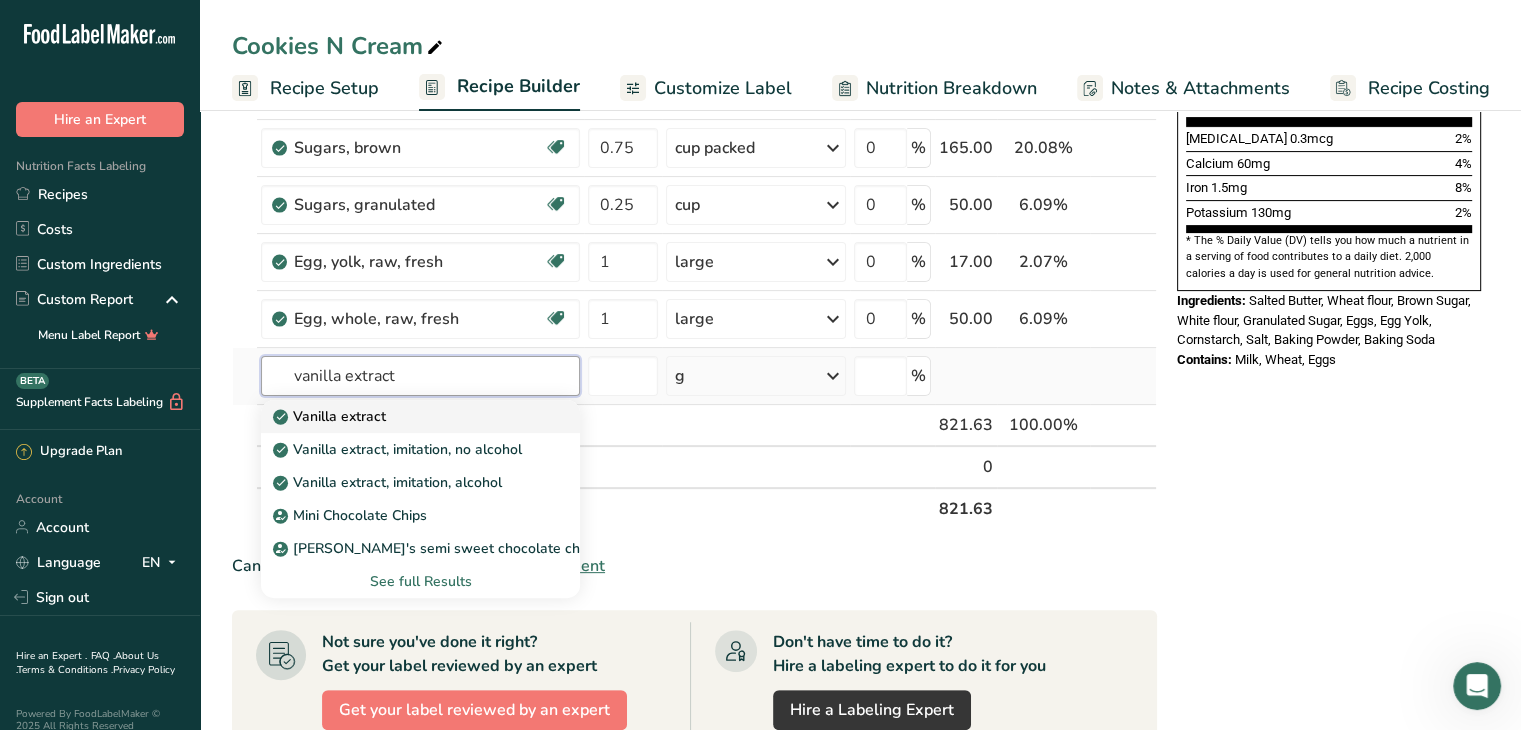 type on "vanilla extract" 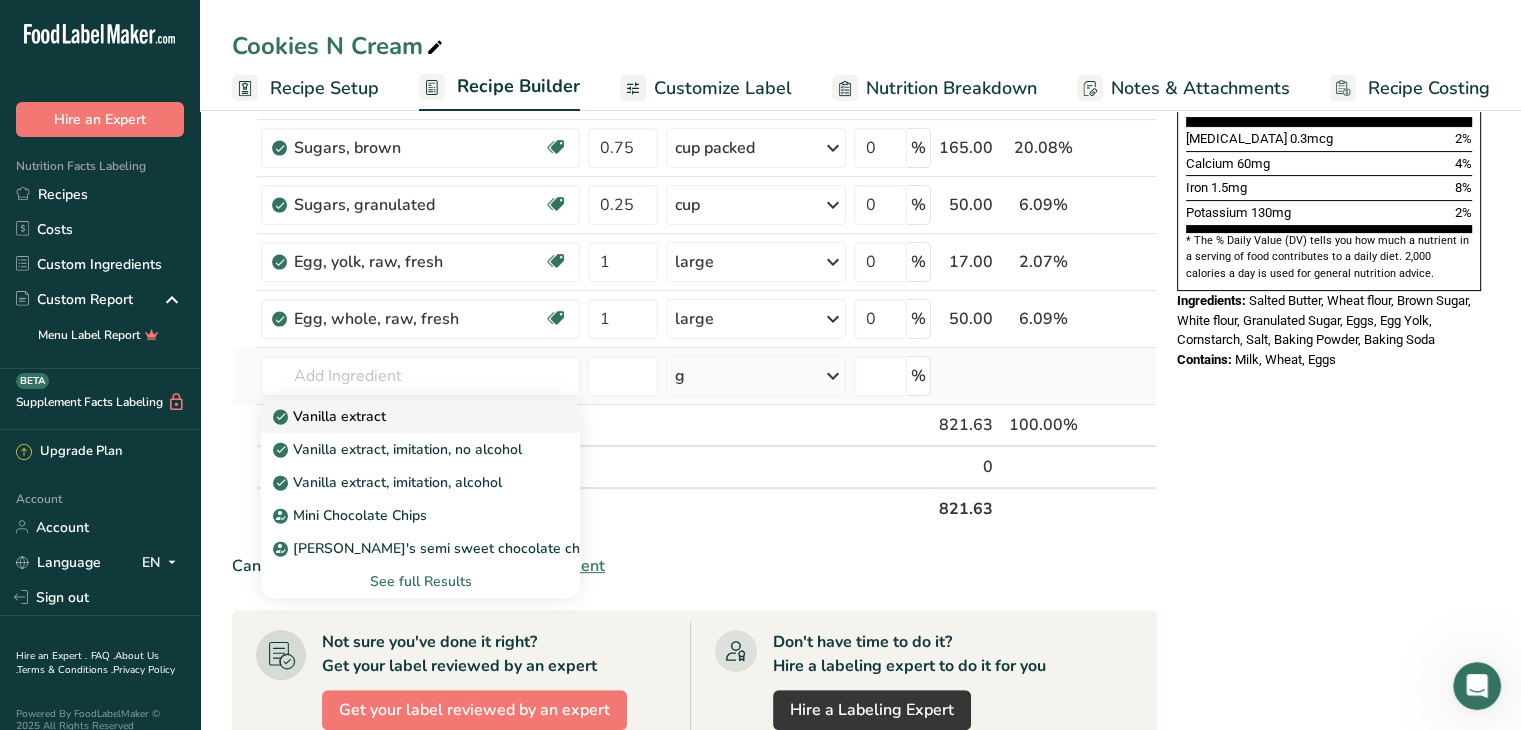 click on "Vanilla extract" at bounding box center [331, 416] 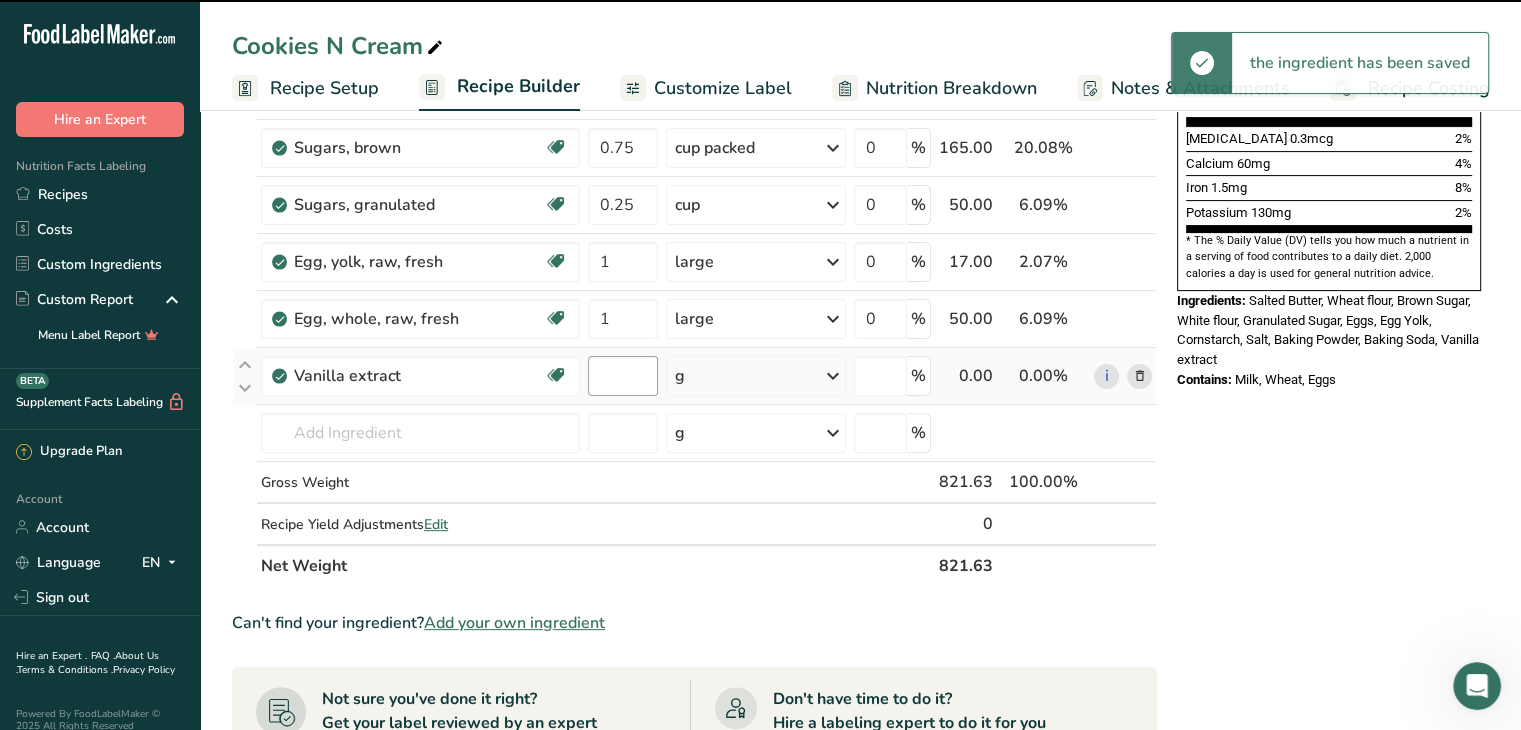 type on "0" 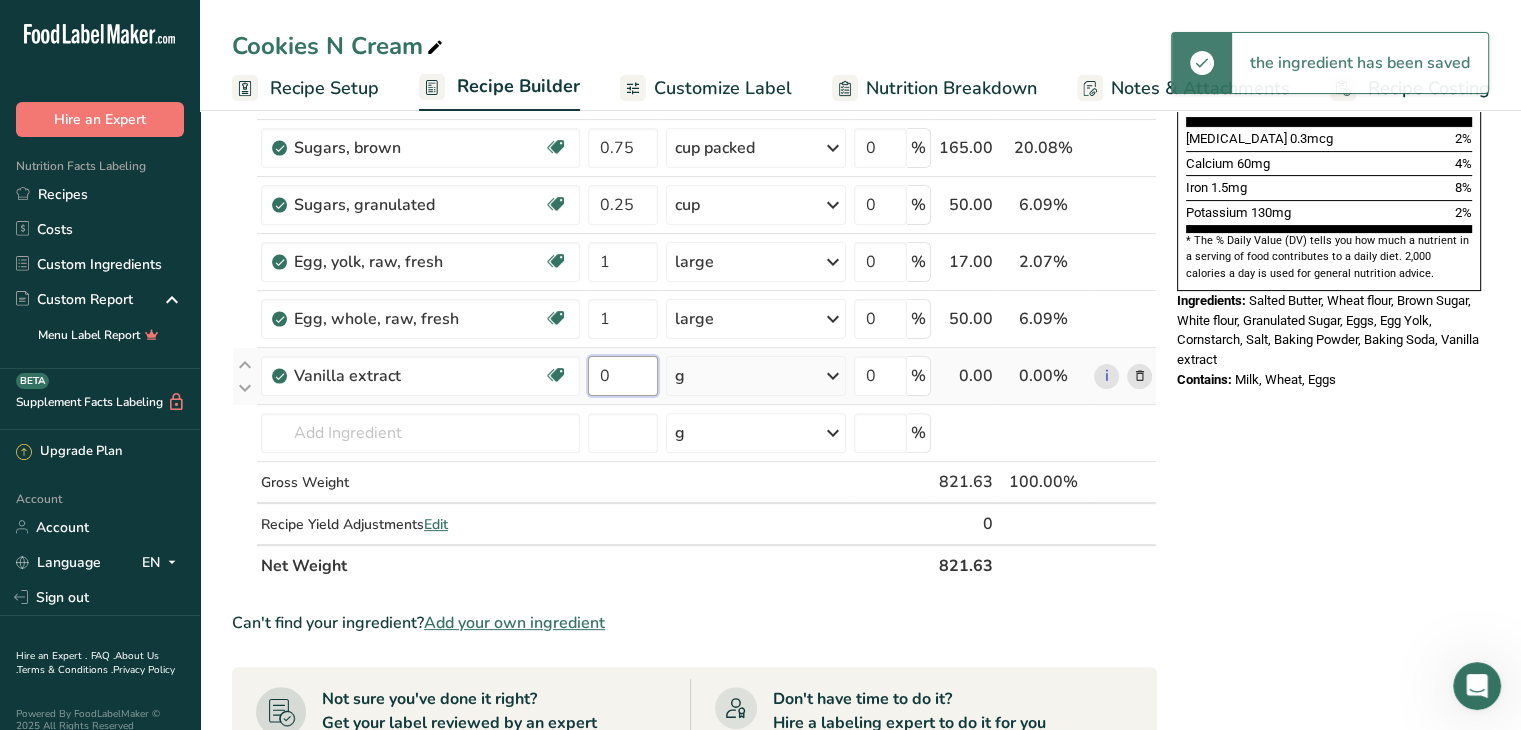 click on "0" at bounding box center (623, 376) 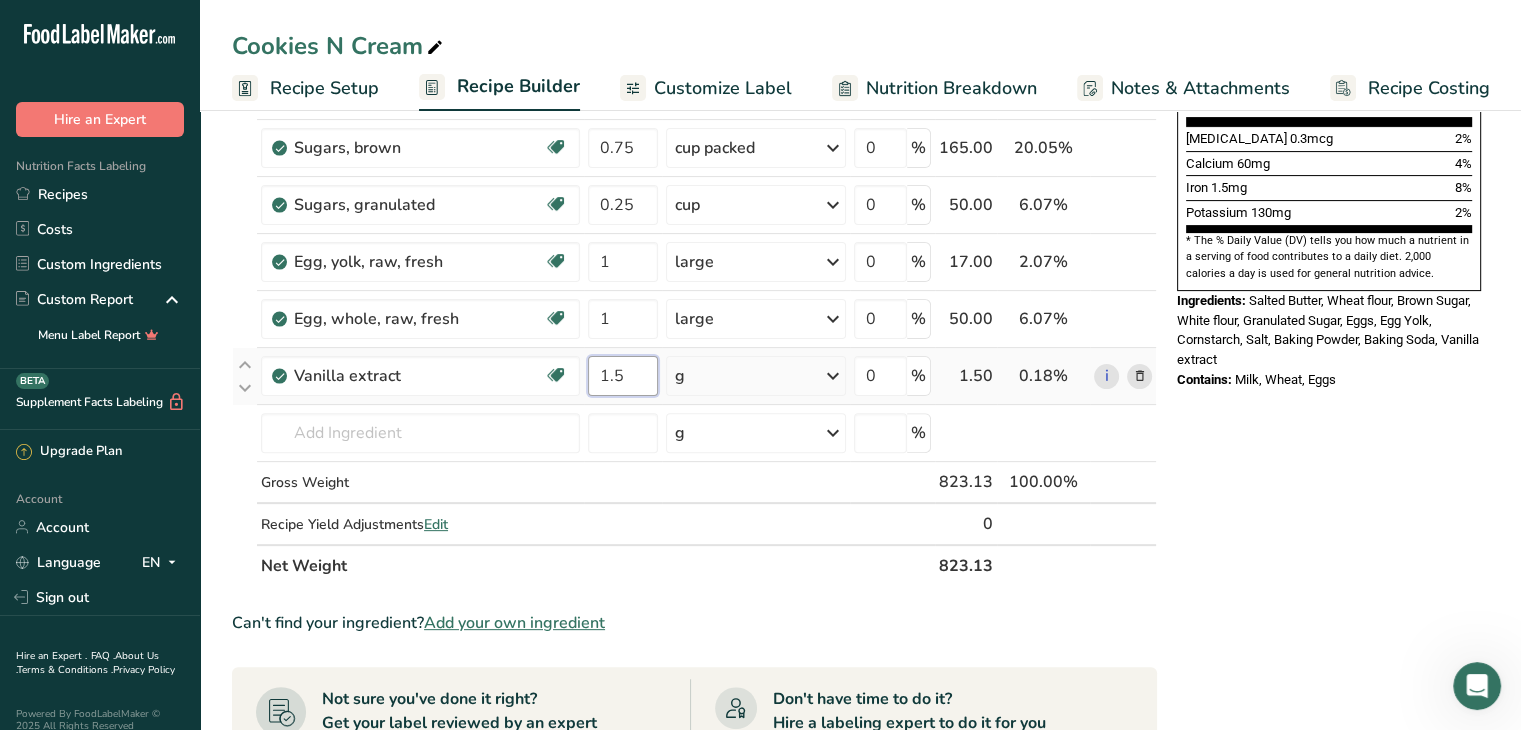 type on "1.5" 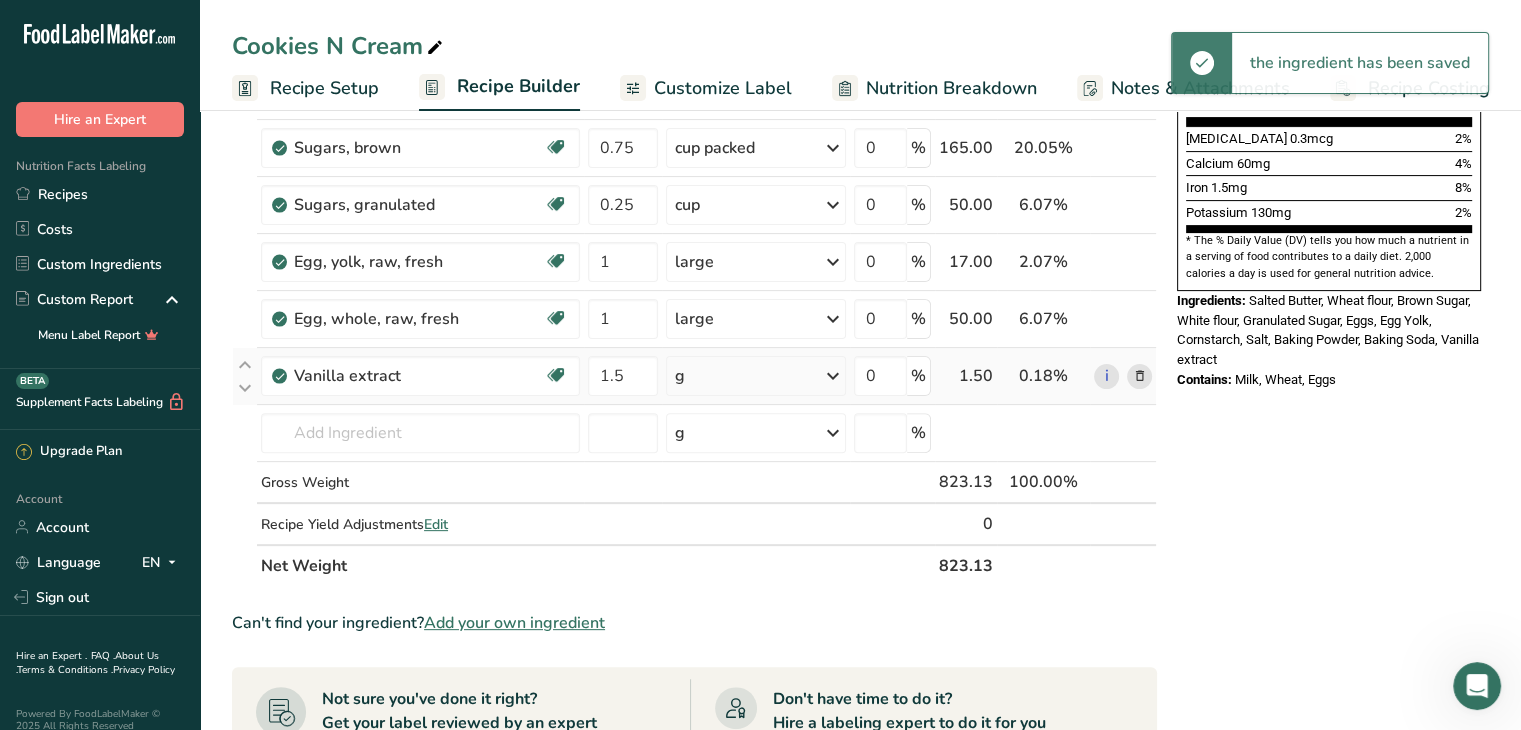 click at bounding box center (833, 376) 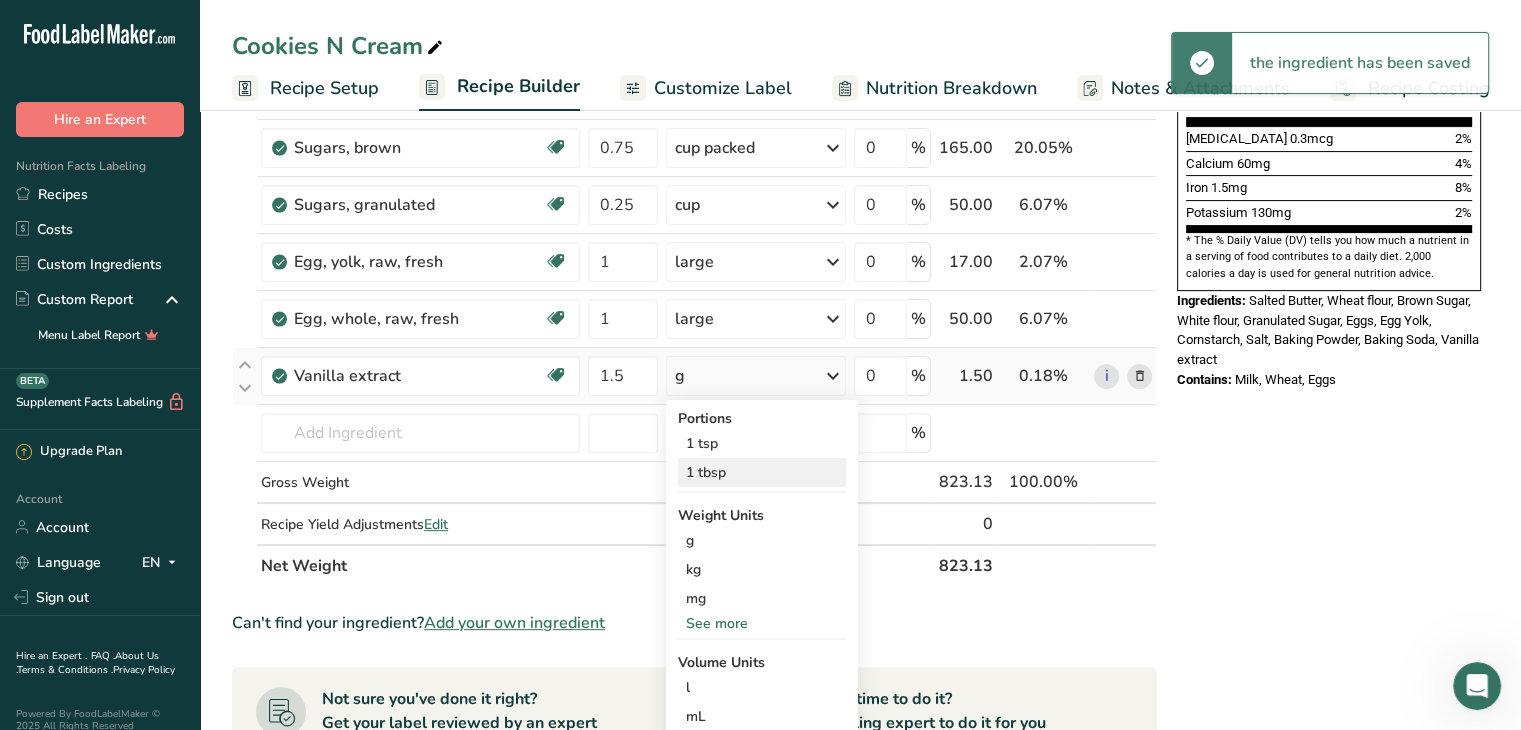 click on "1 tbsp" at bounding box center [762, 472] 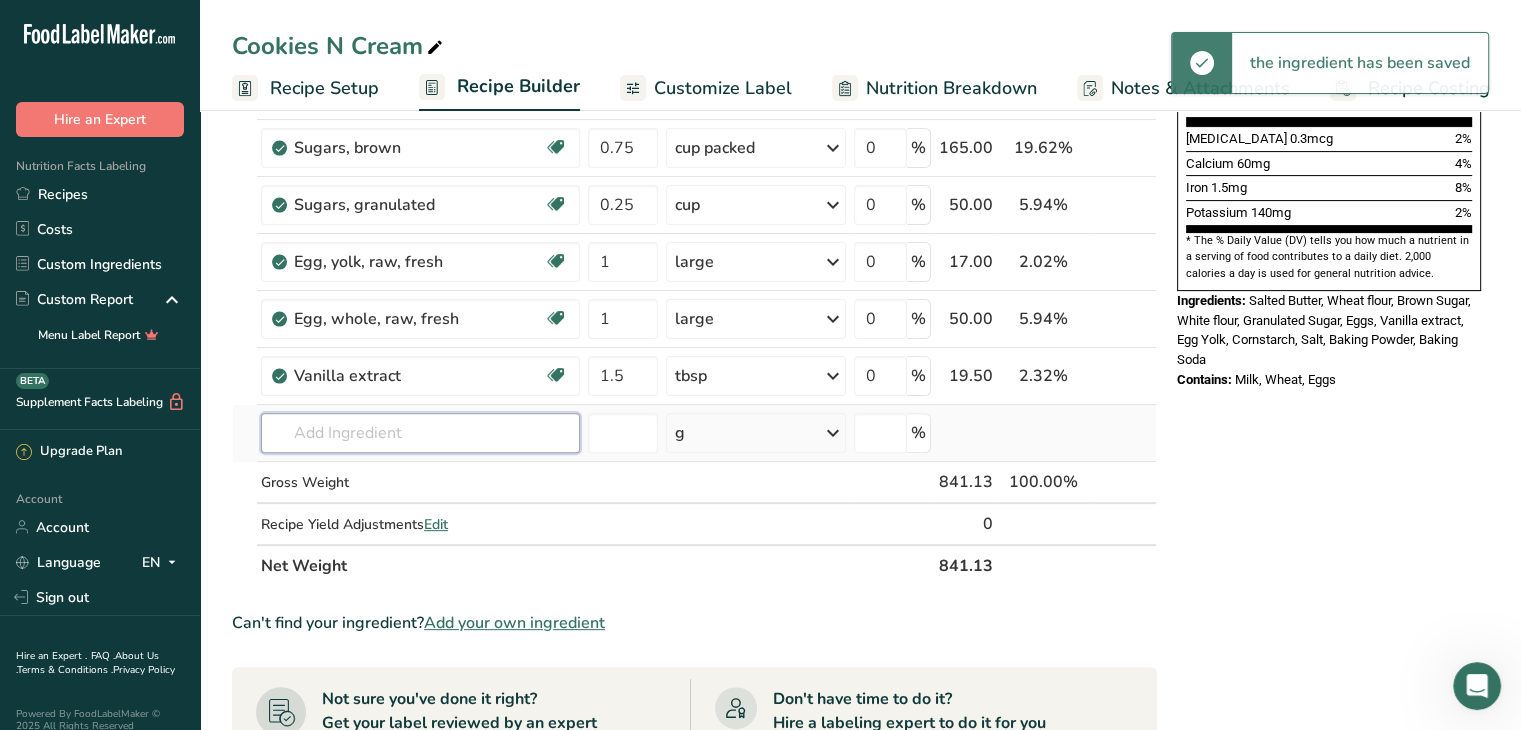 click at bounding box center [420, 433] 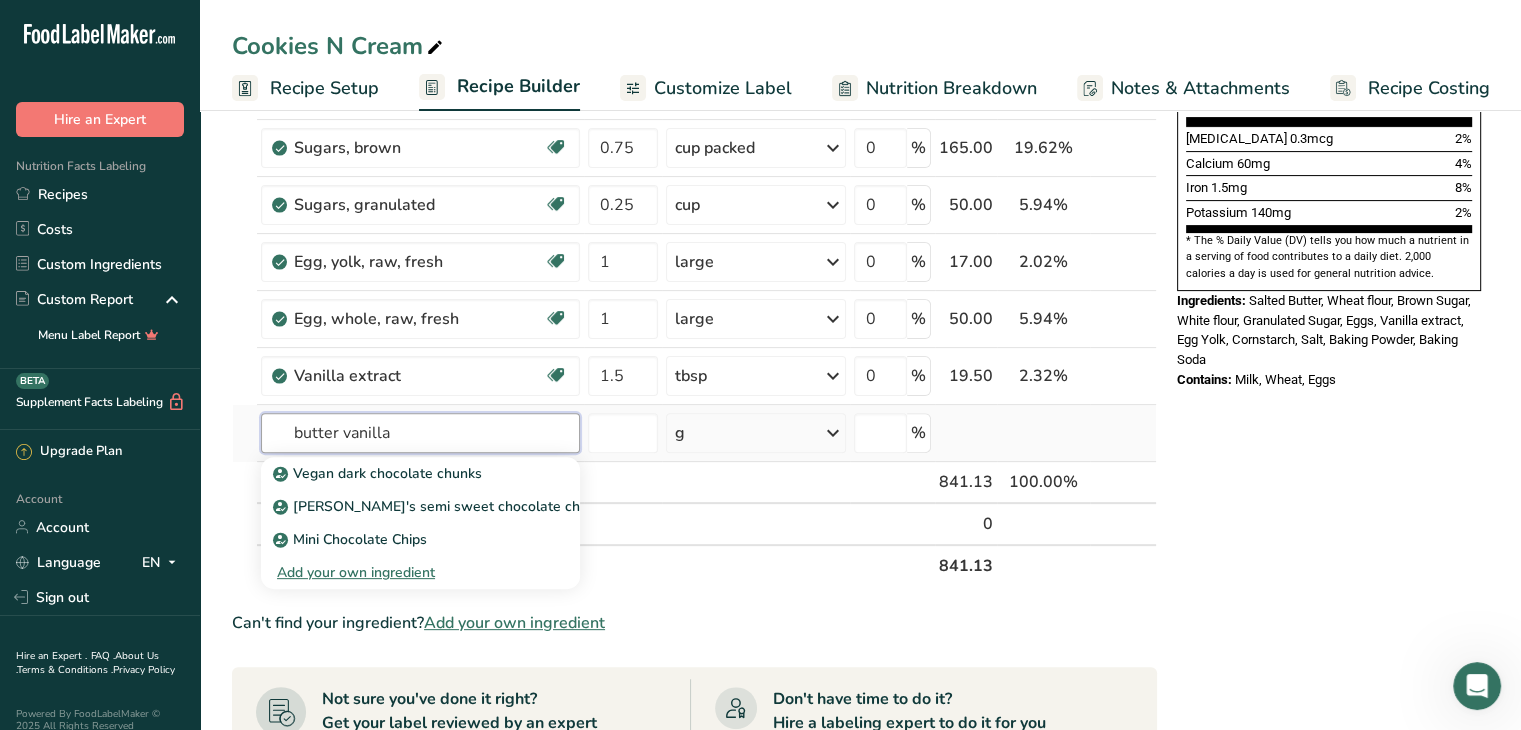 type on "butter vanilla" 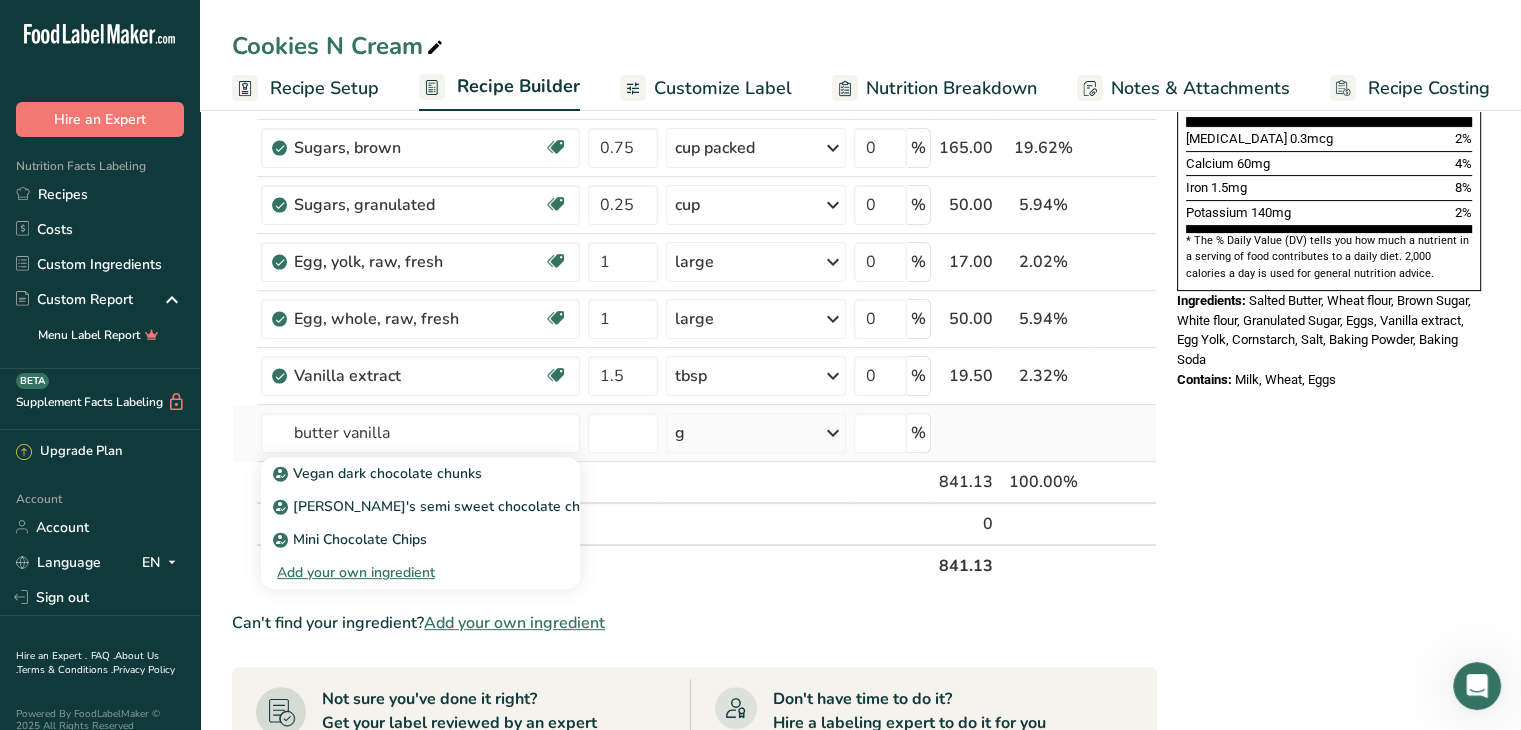 type 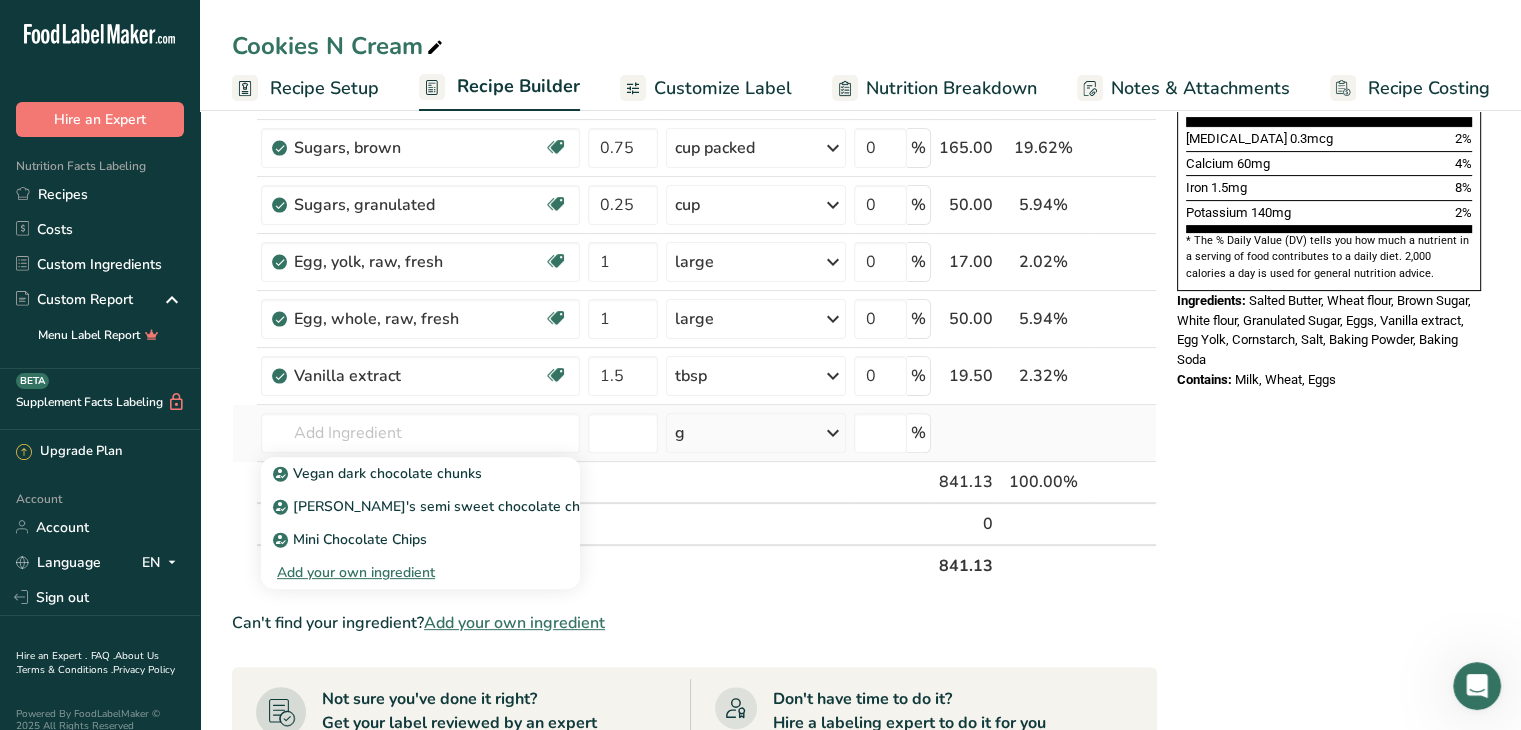 click on "Add your own ingredient" at bounding box center (420, 572) 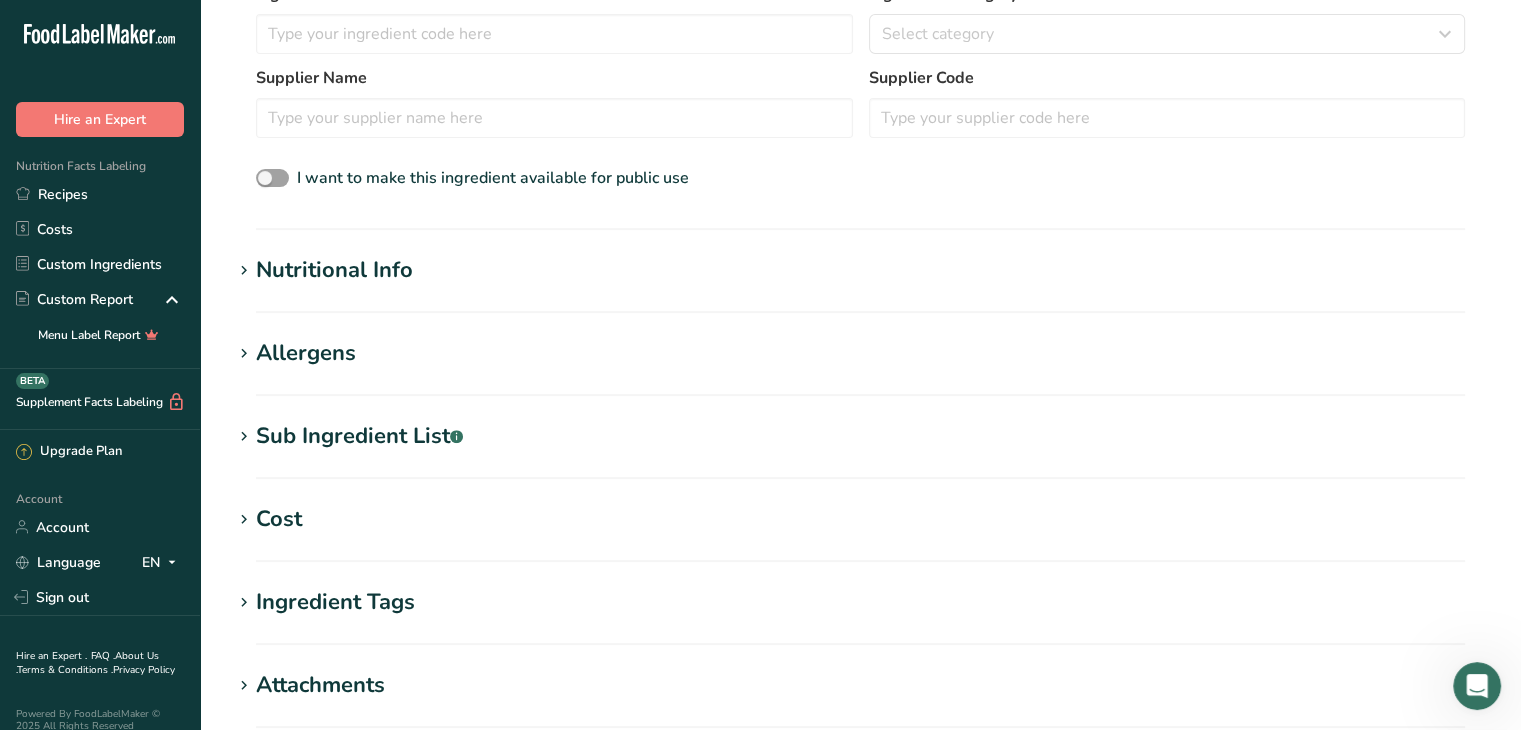 scroll, scrollTop: 0, scrollLeft: 0, axis: both 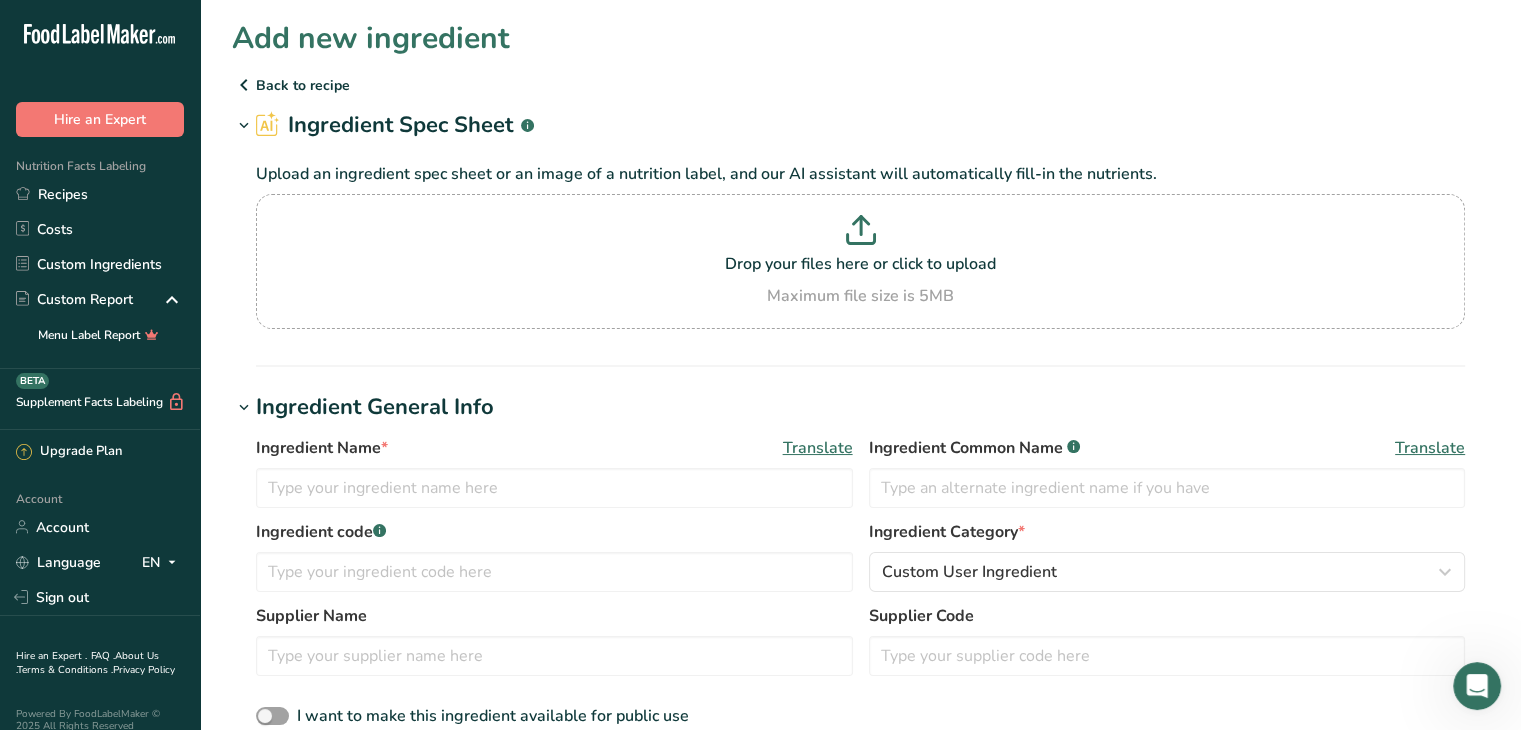 click on "Back to recipe" at bounding box center [860, 85] 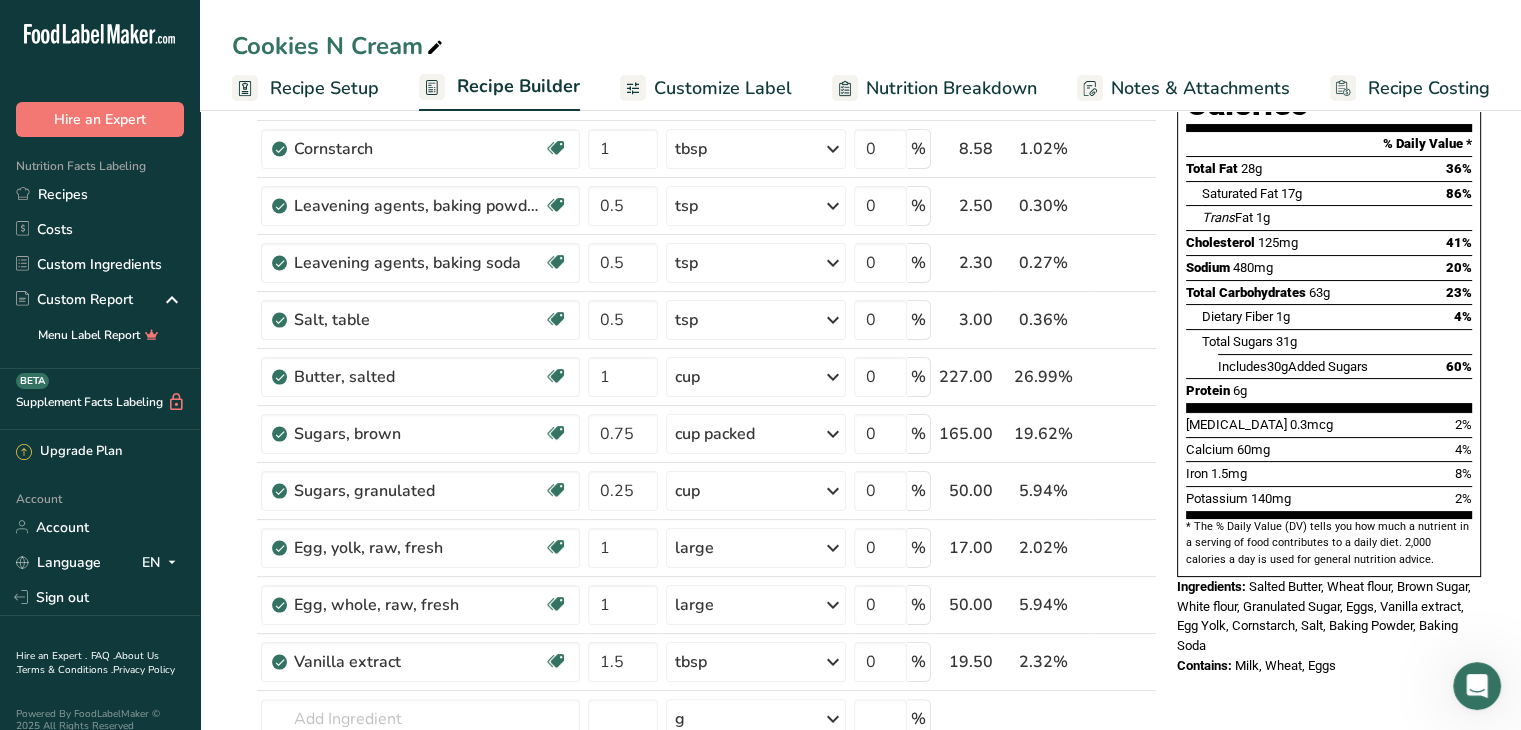 scroll, scrollTop: 332, scrollLeft: 0, axis: vertical 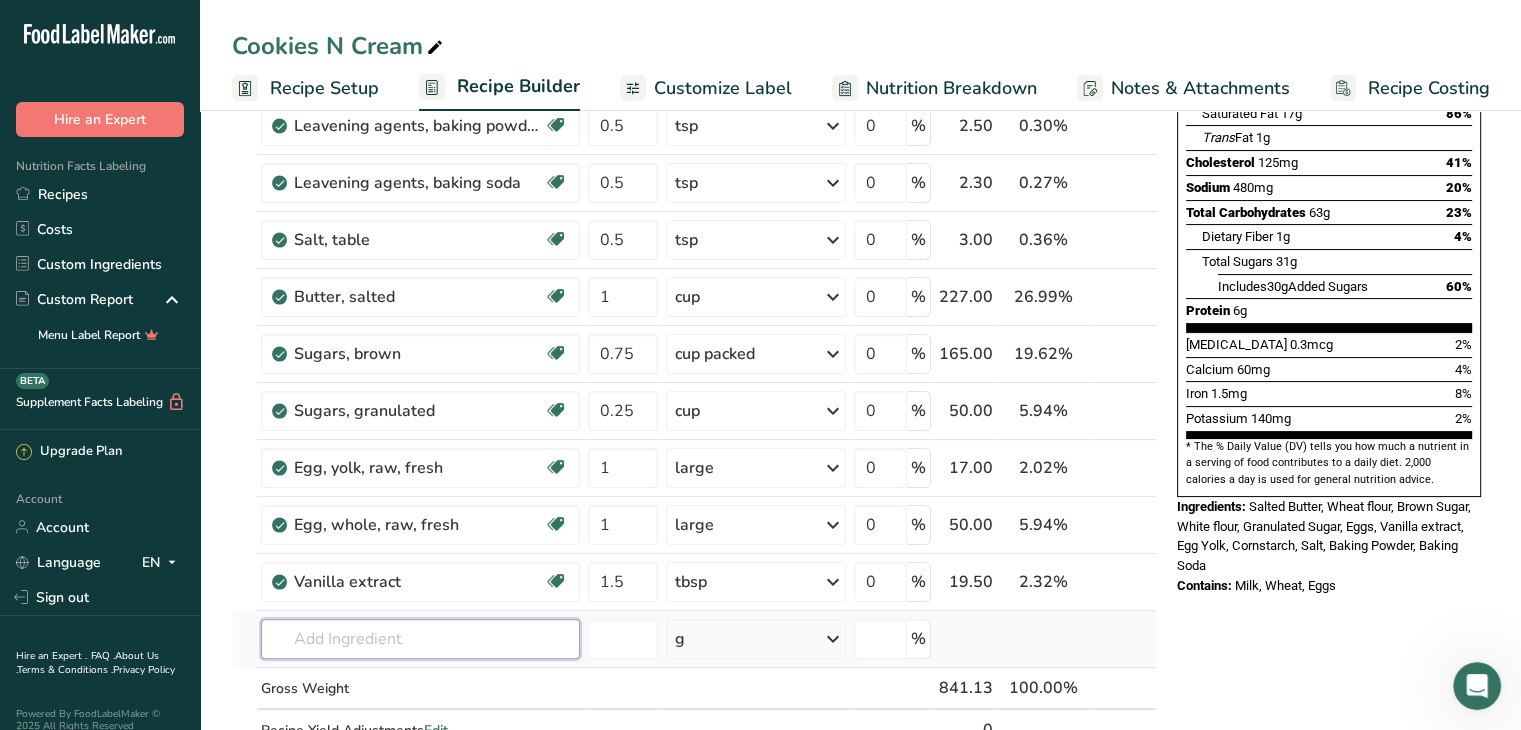 click at bounding box center [420, 639] 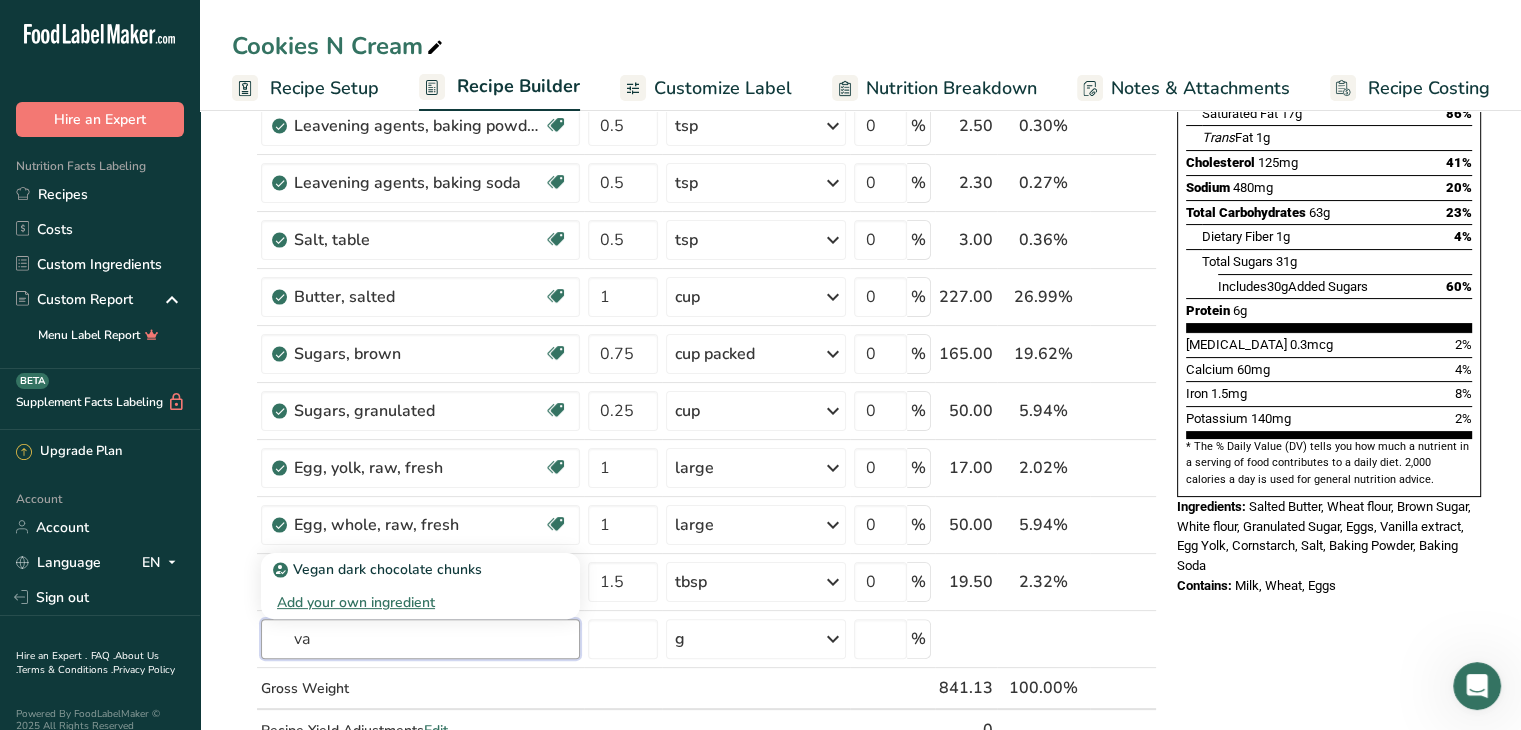 type on "v" 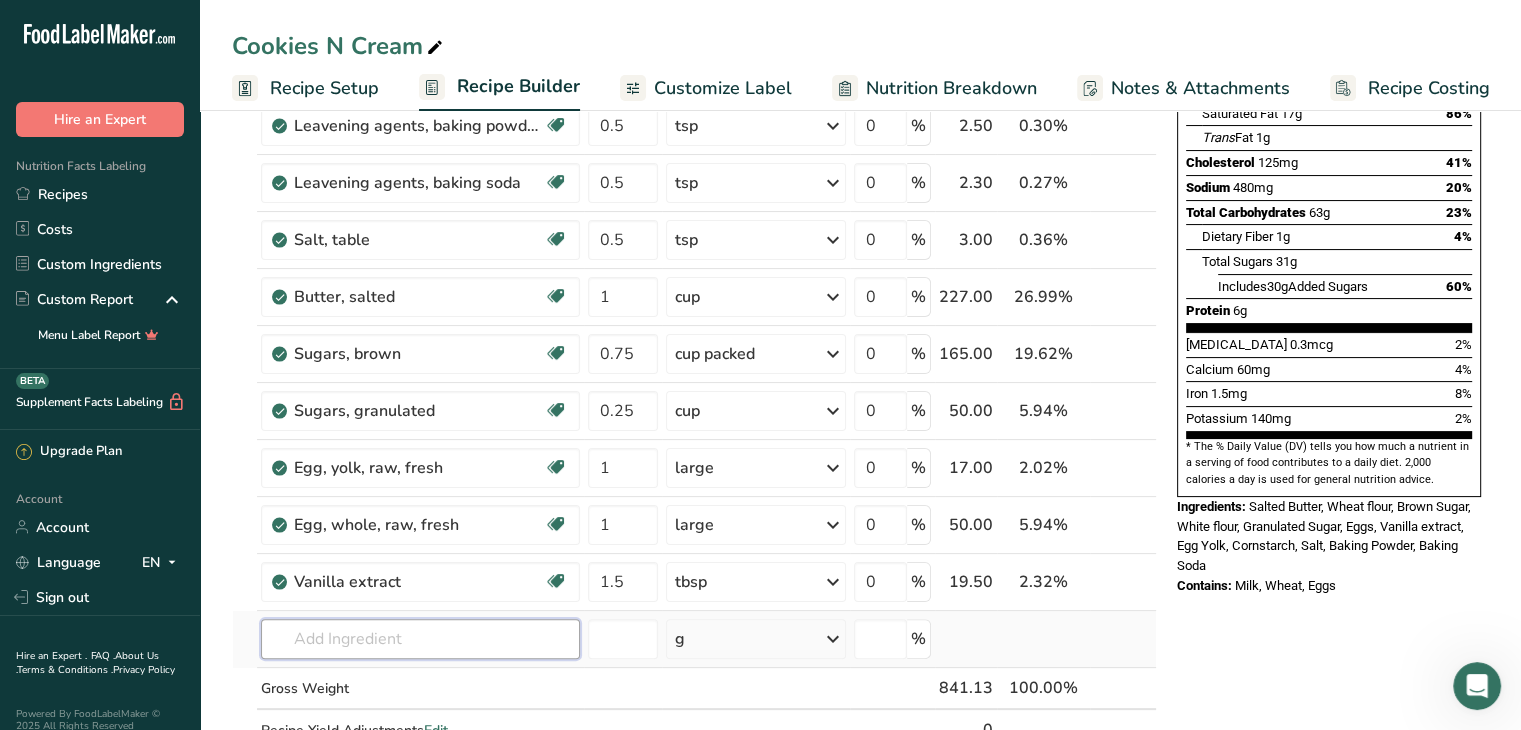 click at bounding box center [420, 639] 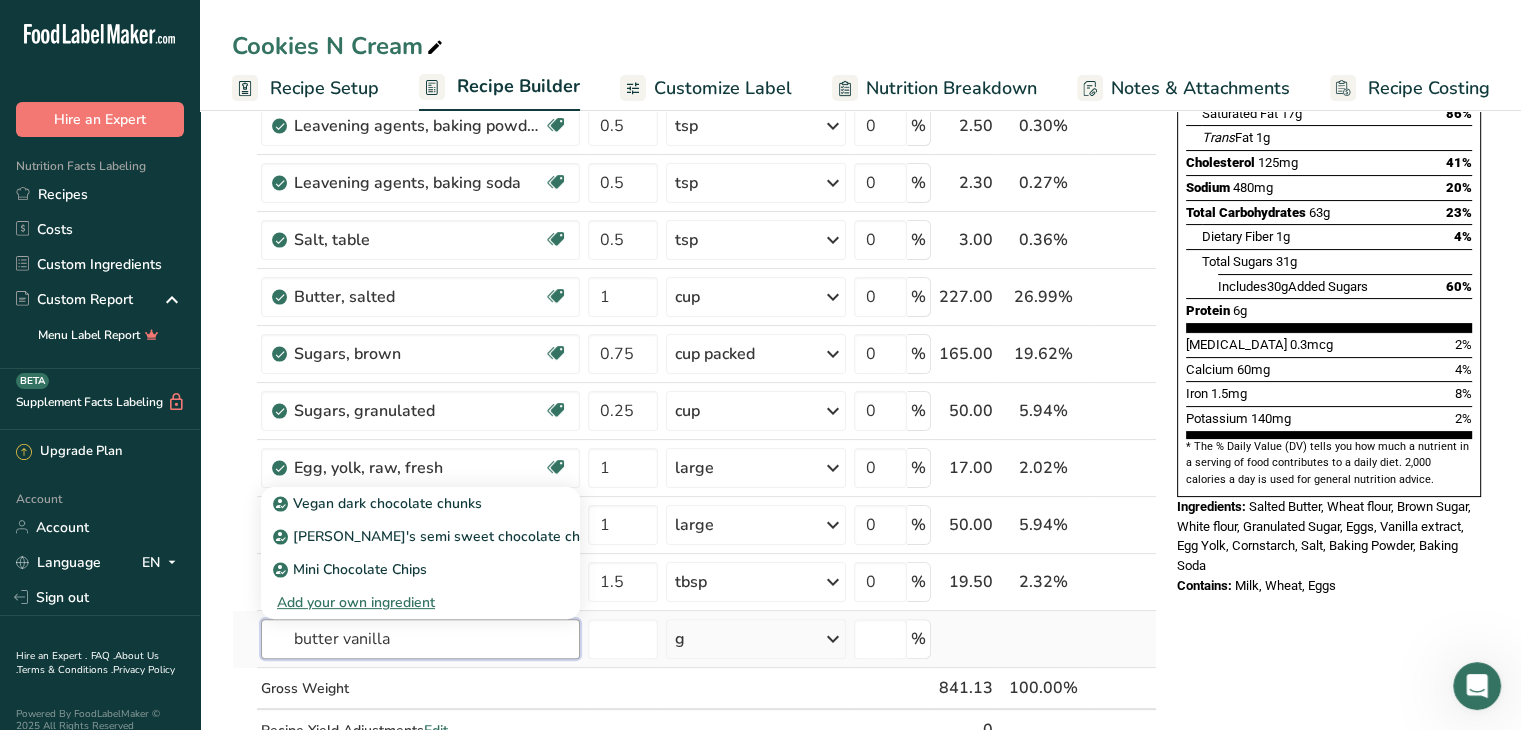 type on "butter vanilla" 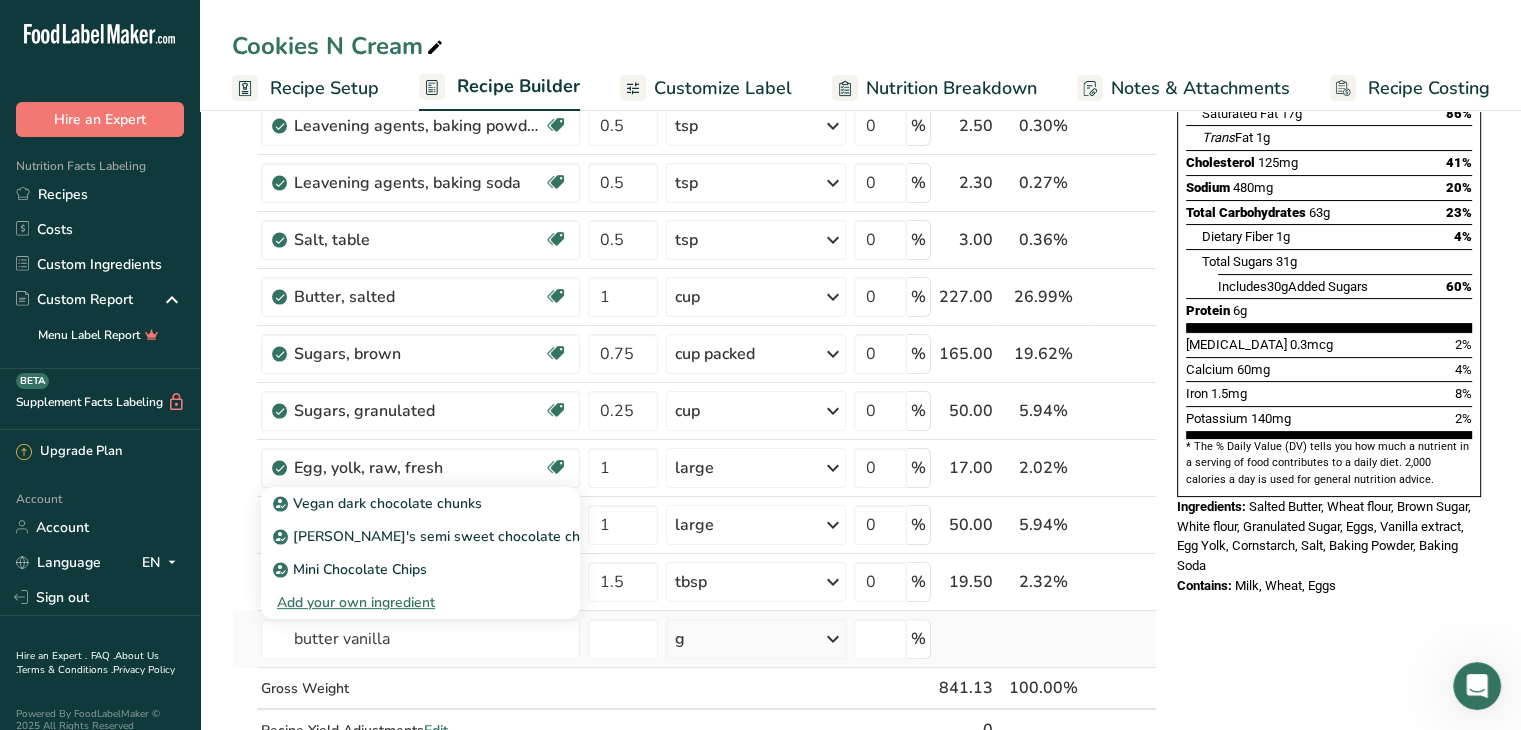 type 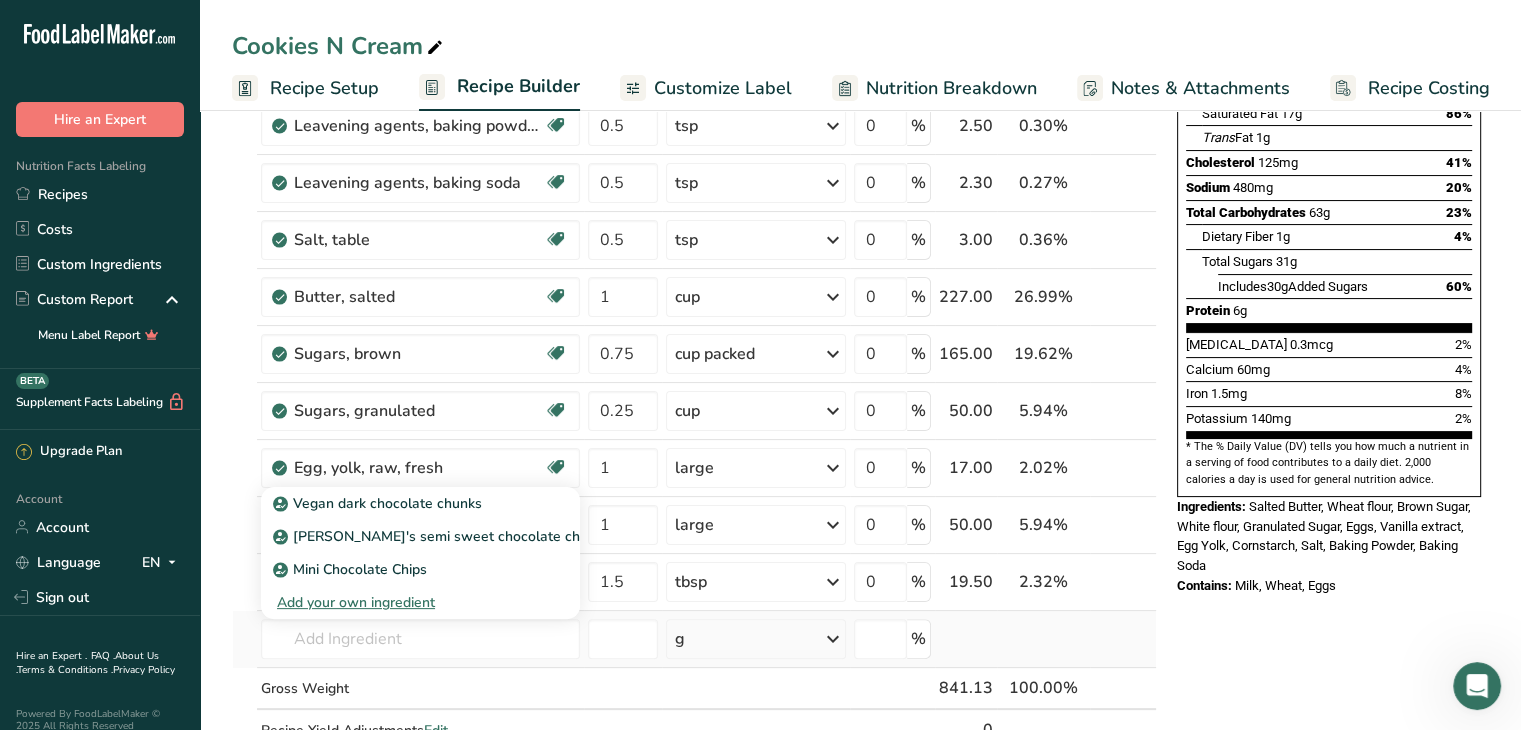 click on "Add your own ingredient" at bounding box center (420, 602) 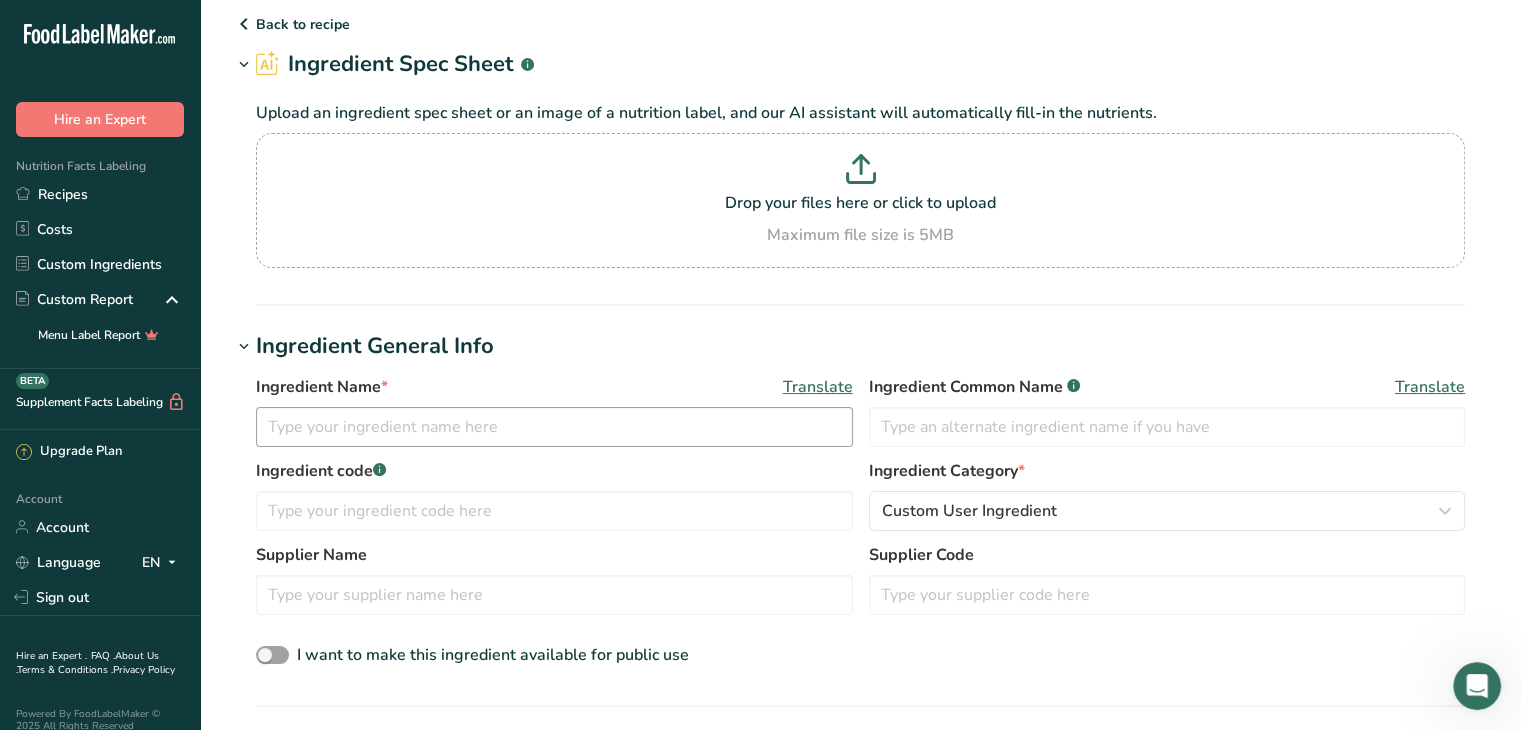 scroll, scrollTop: 0, scrollLeft: 0, axis: both 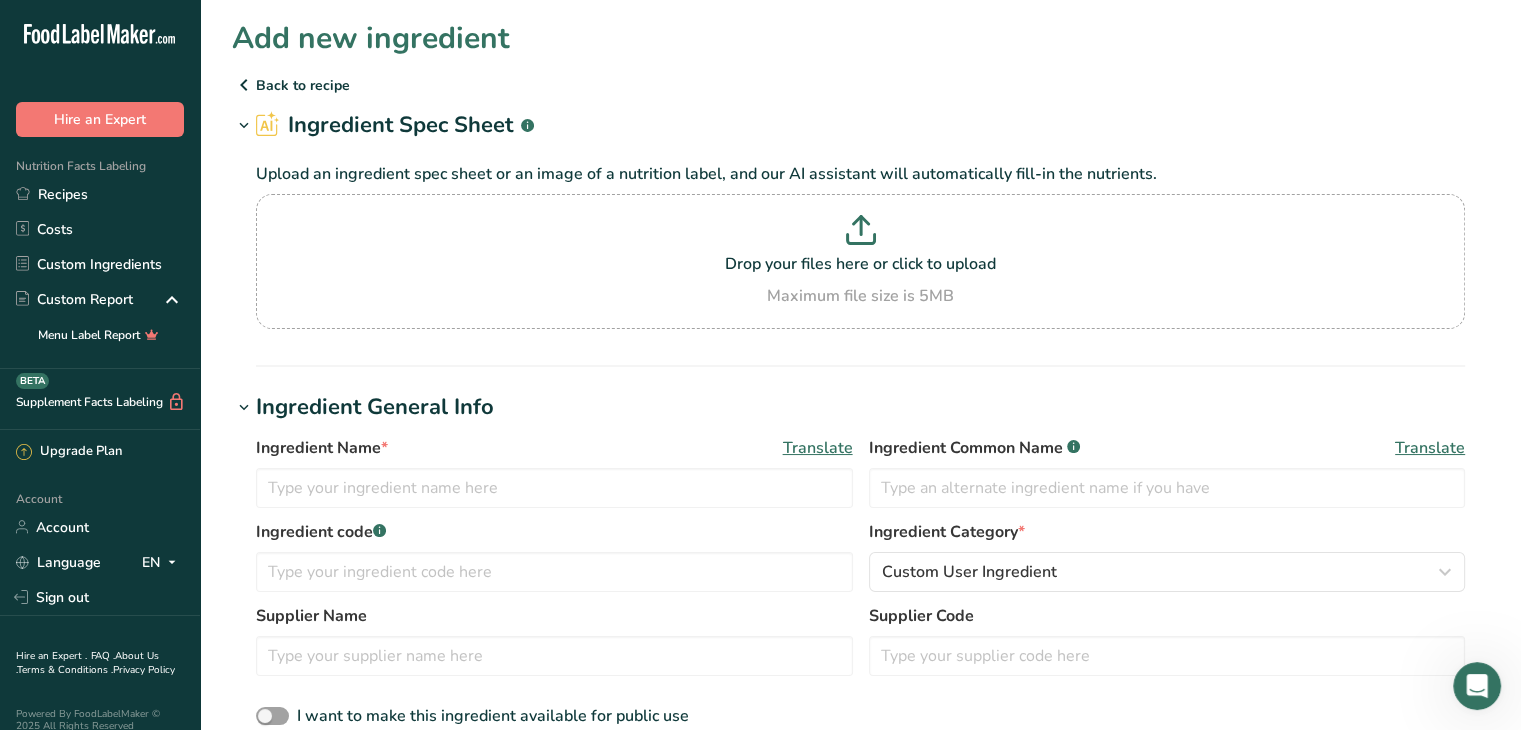 click on "Back to recipe" at bounding box center [860, 85] 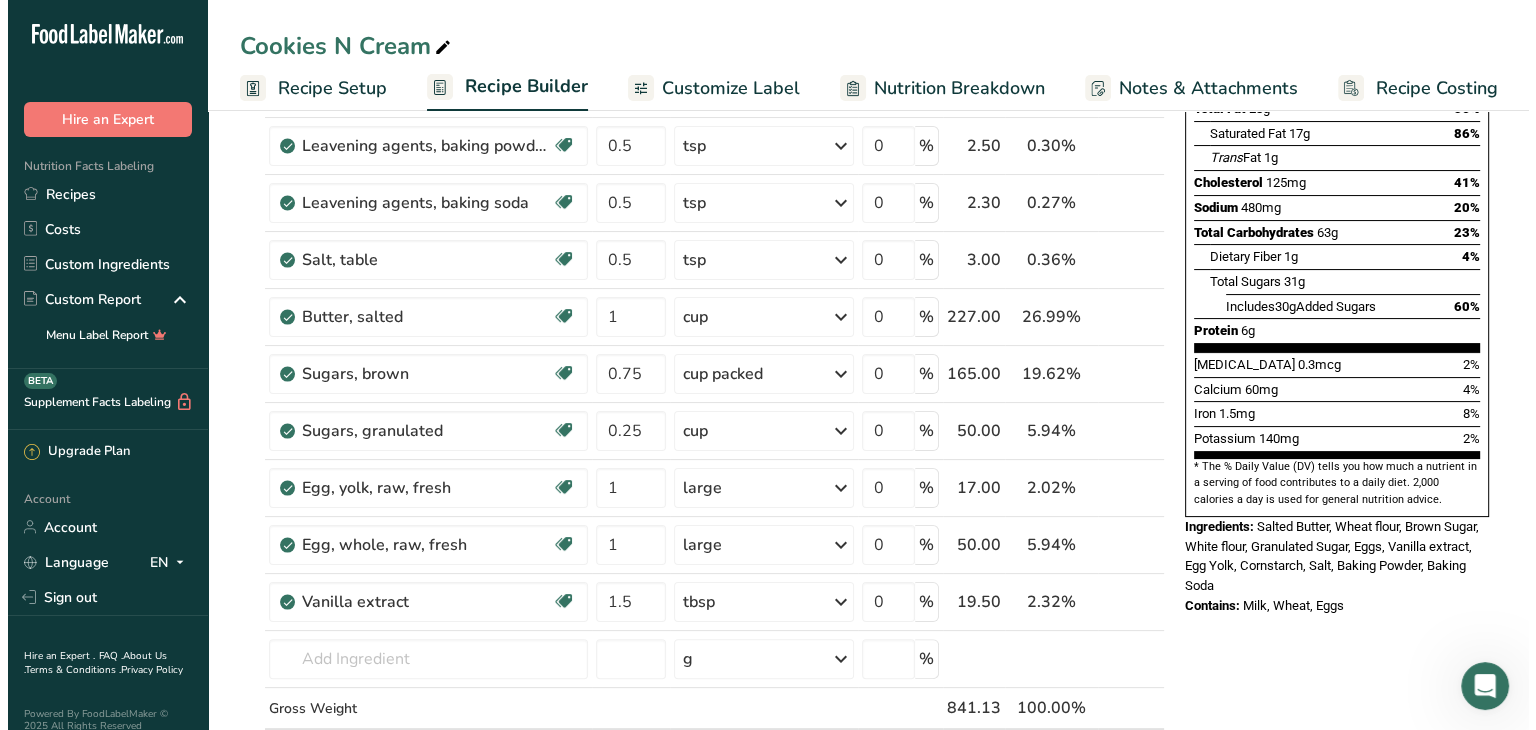 scroll, scrollTop: 372, scrollLeft: 0, axis: vertical 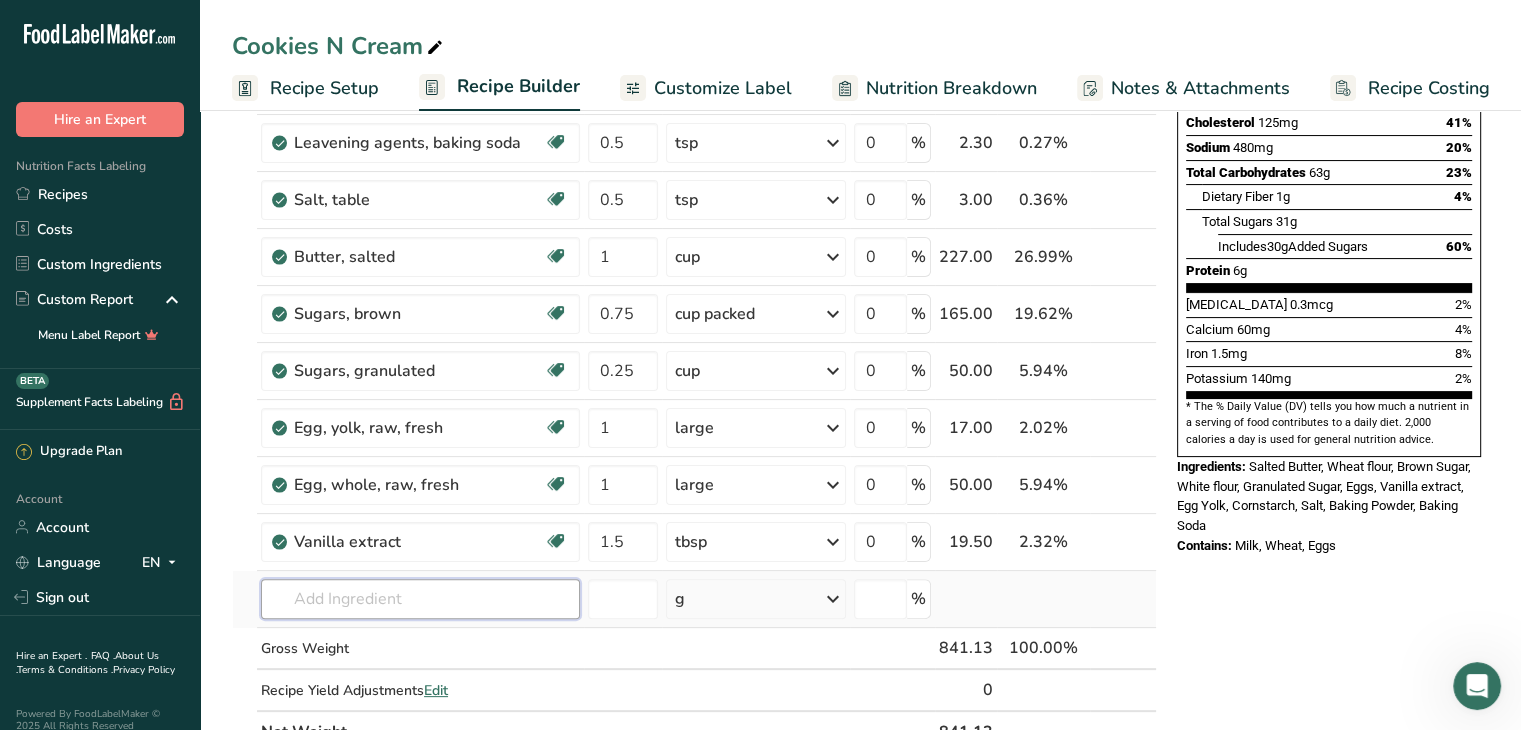 click at bounding box center (420, 599) 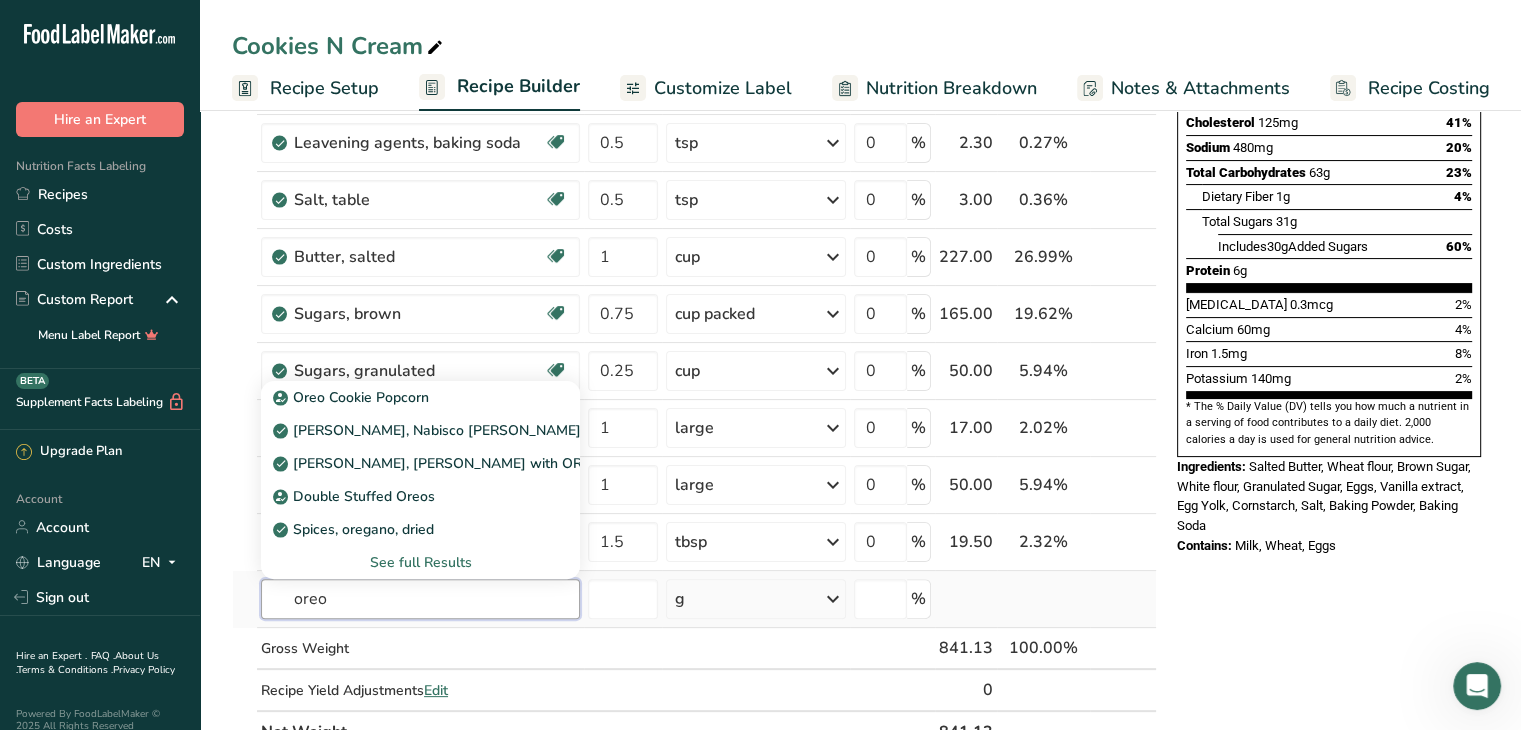 type on "oreo" 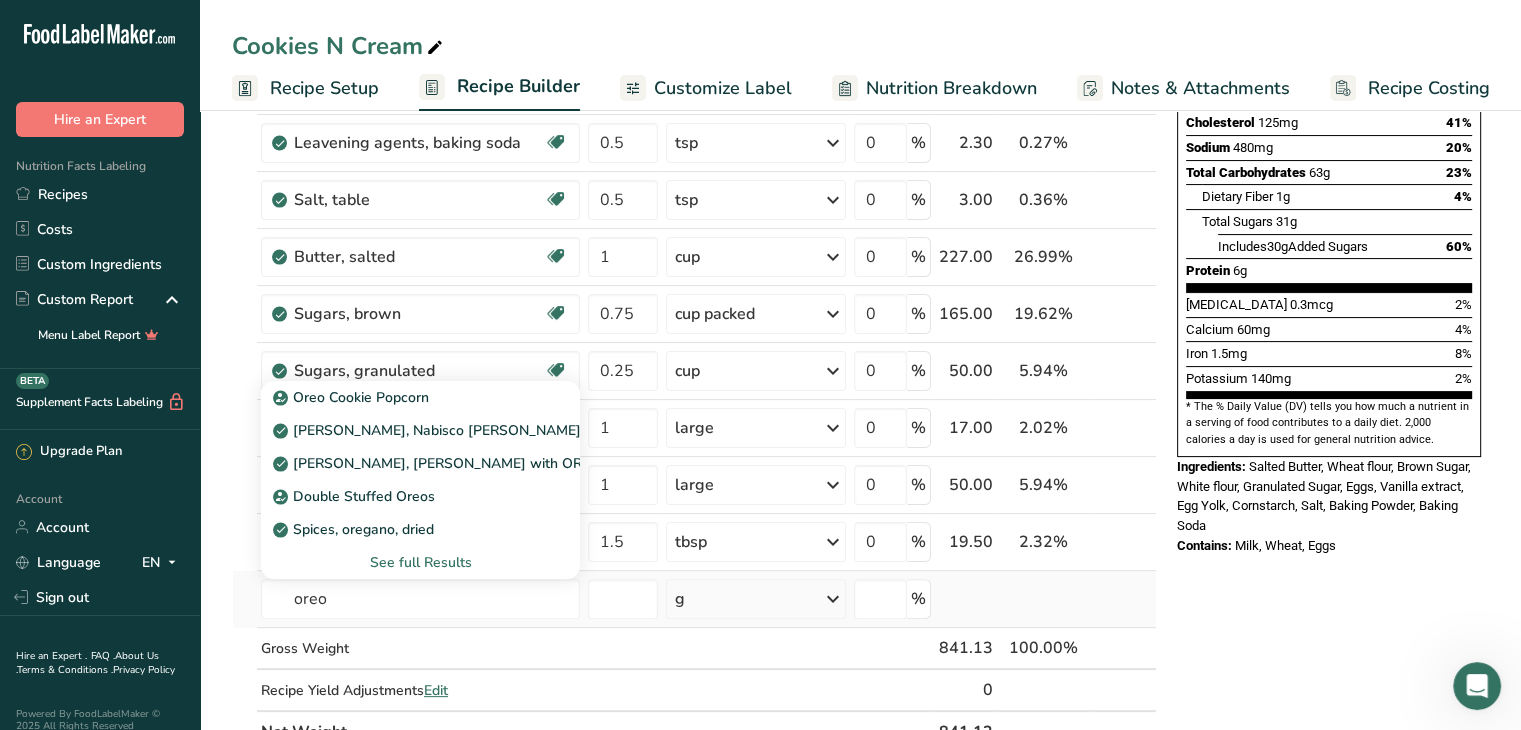 type 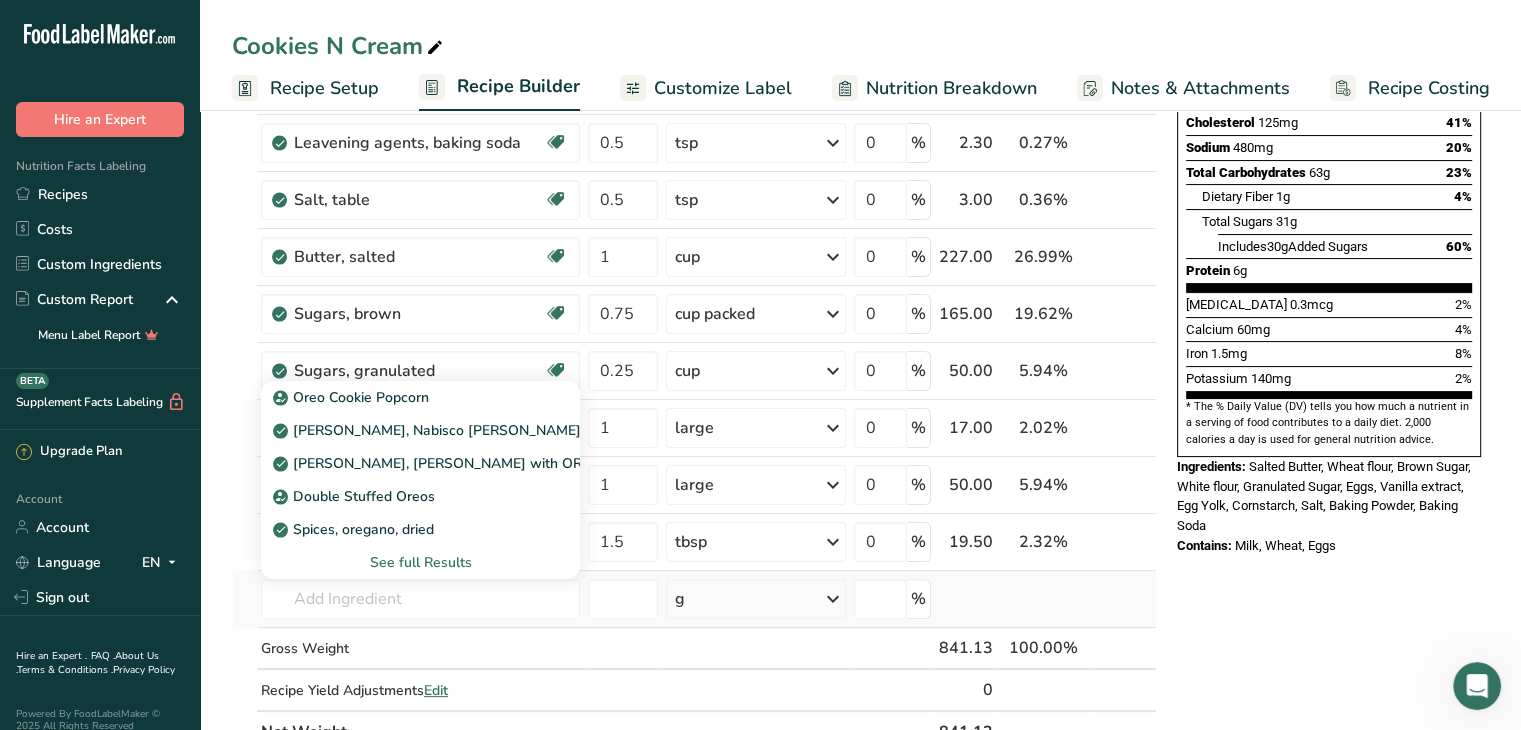 click on "See full Results" at bounding box center (420, 562) 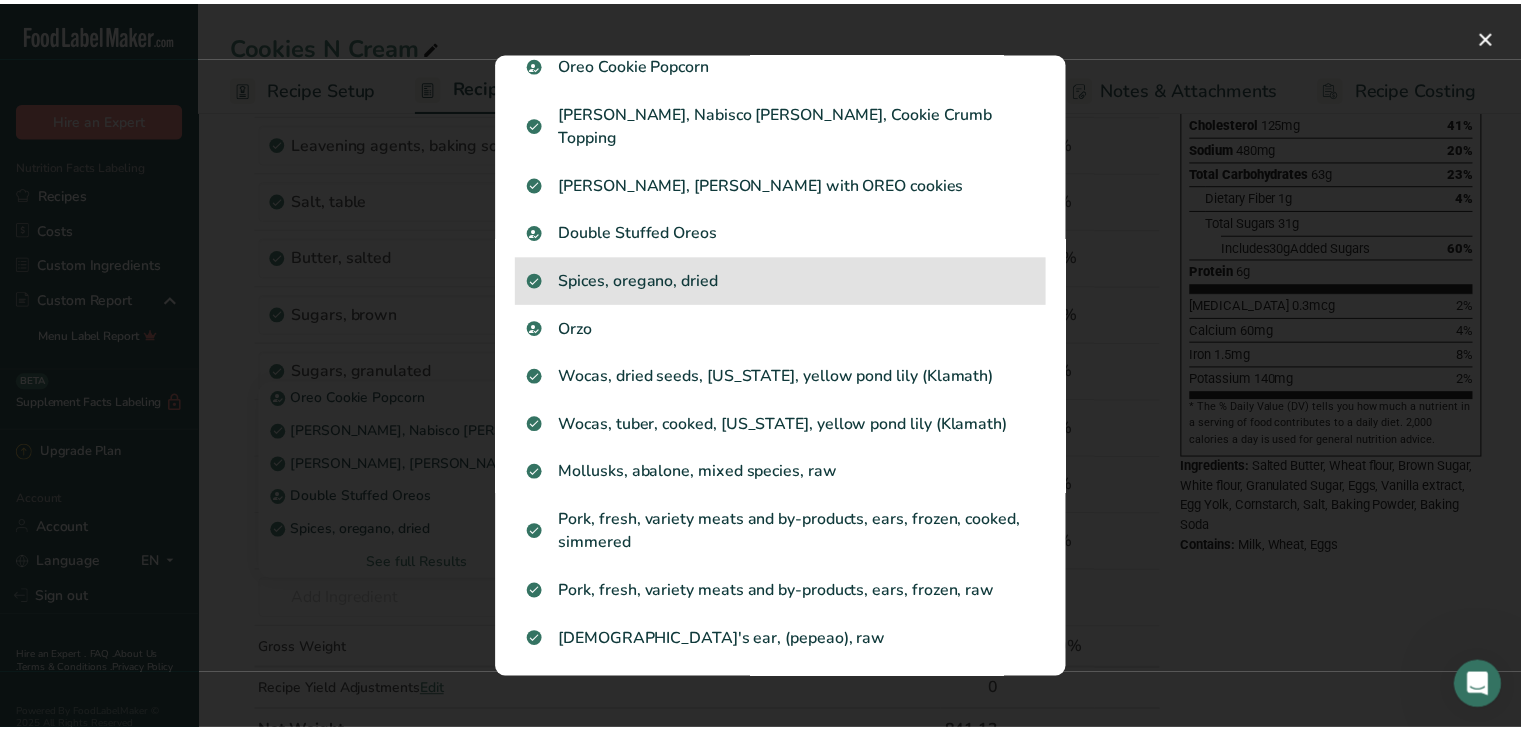 scroll, scrollTop: 102, scrollLeft: 0, axis: vertical 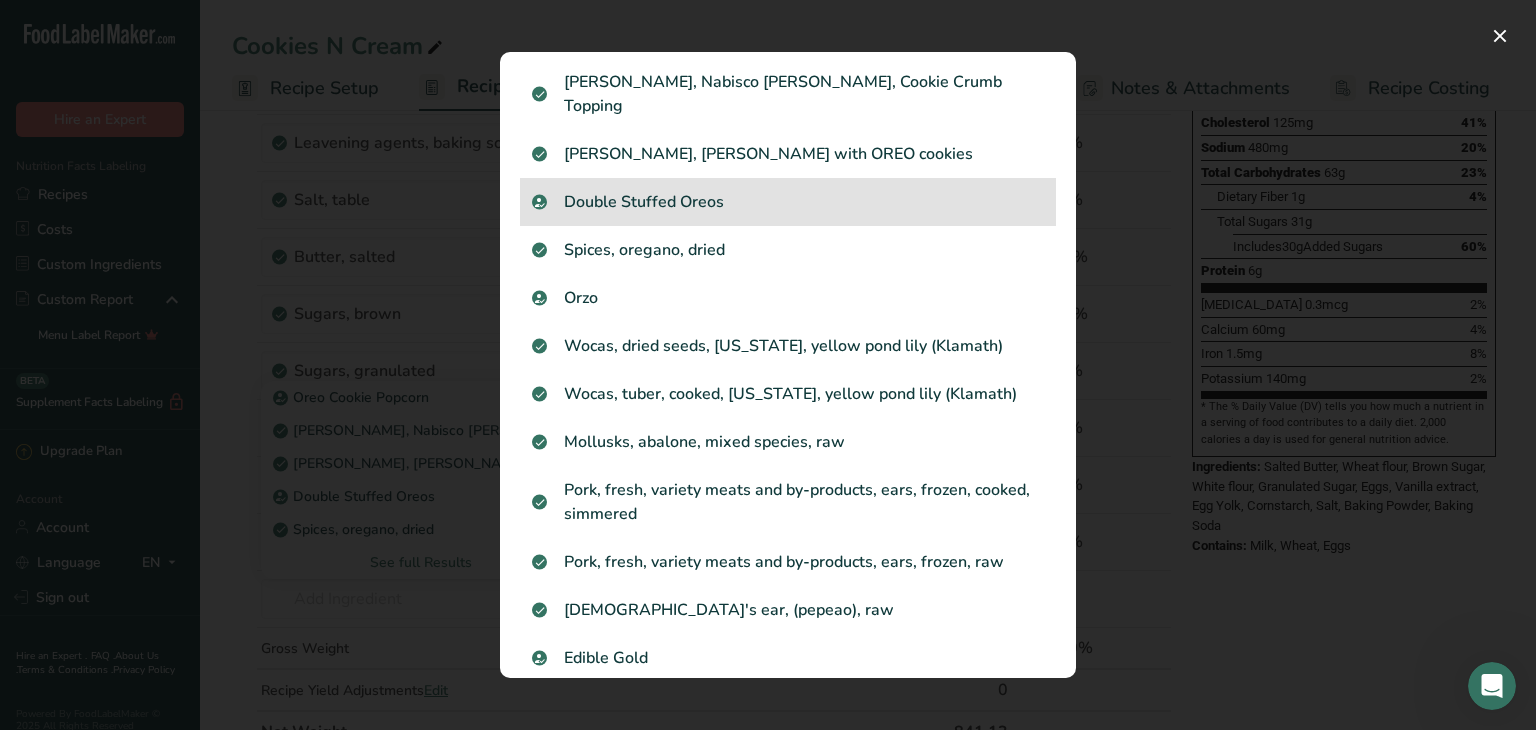 click on "Double Stuffed Oreos" at bounding box center [788, 202] 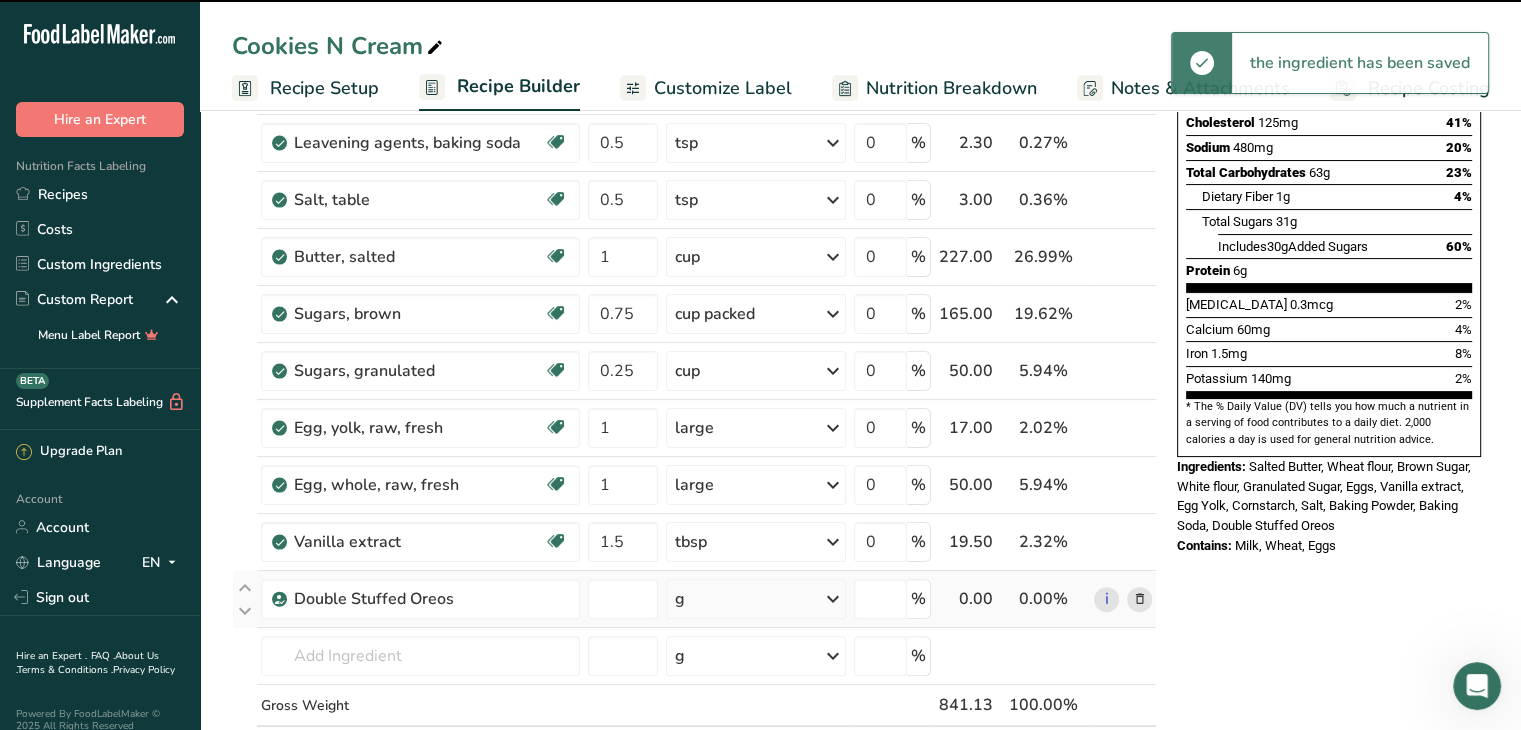 type on "0" 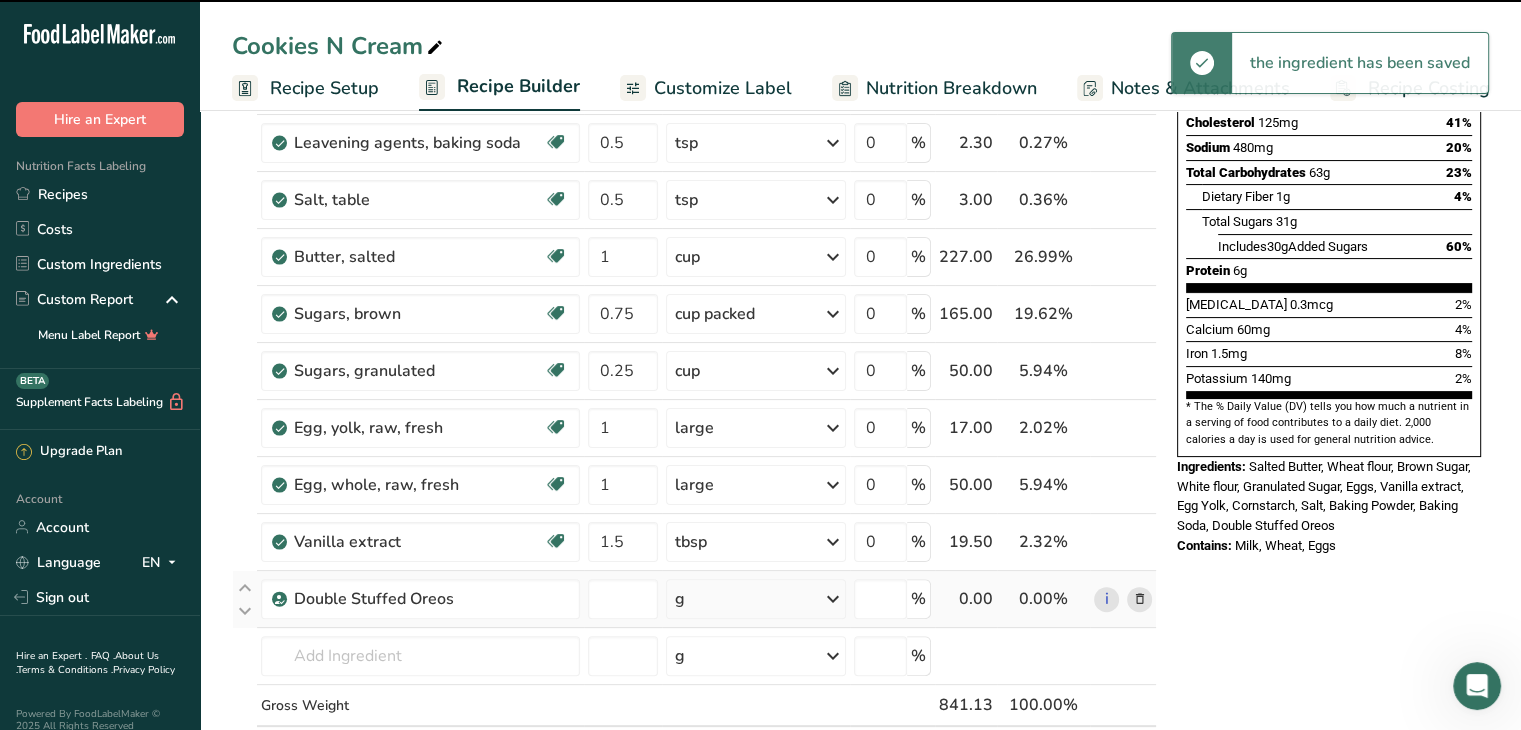 type on "0" 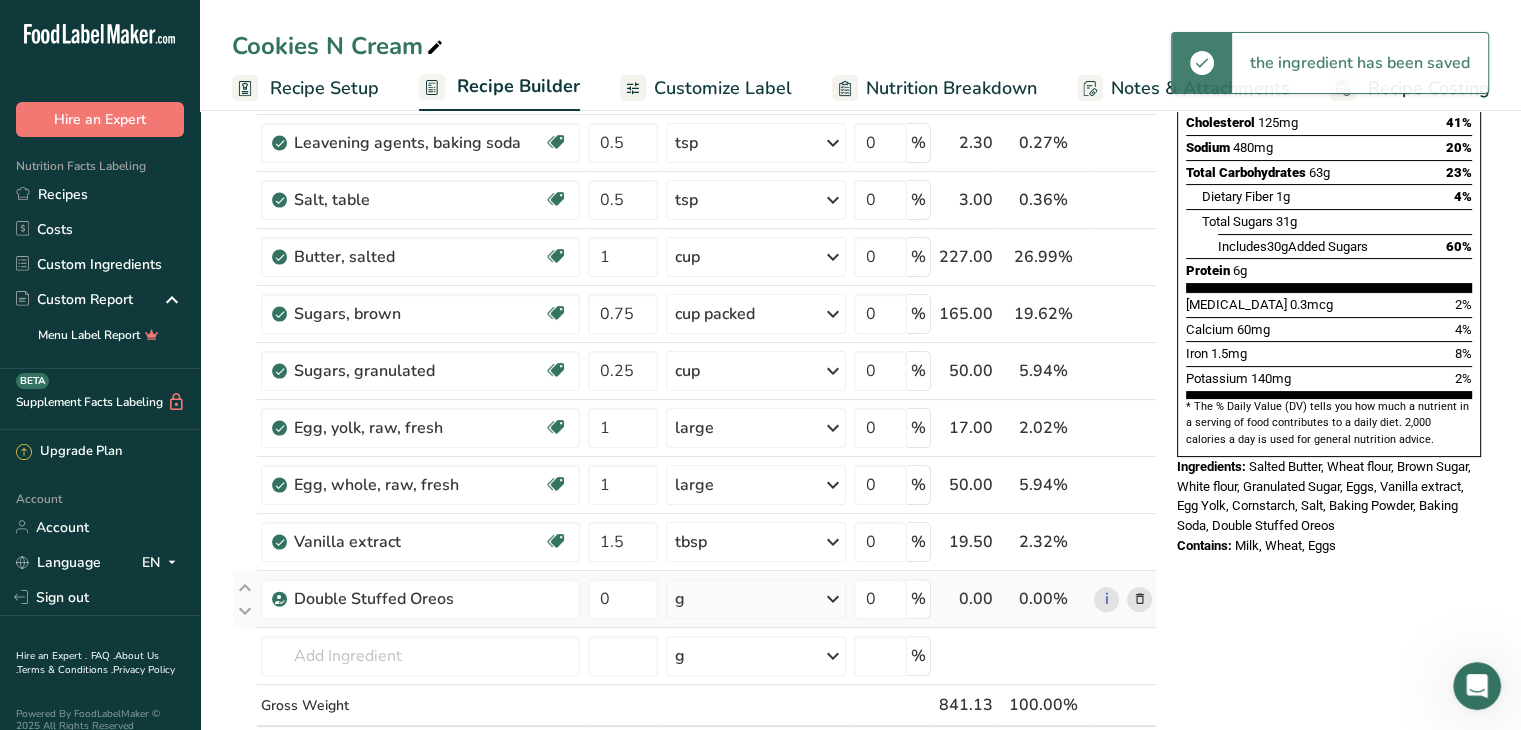 click on "g" at bounding box center (756, 599) 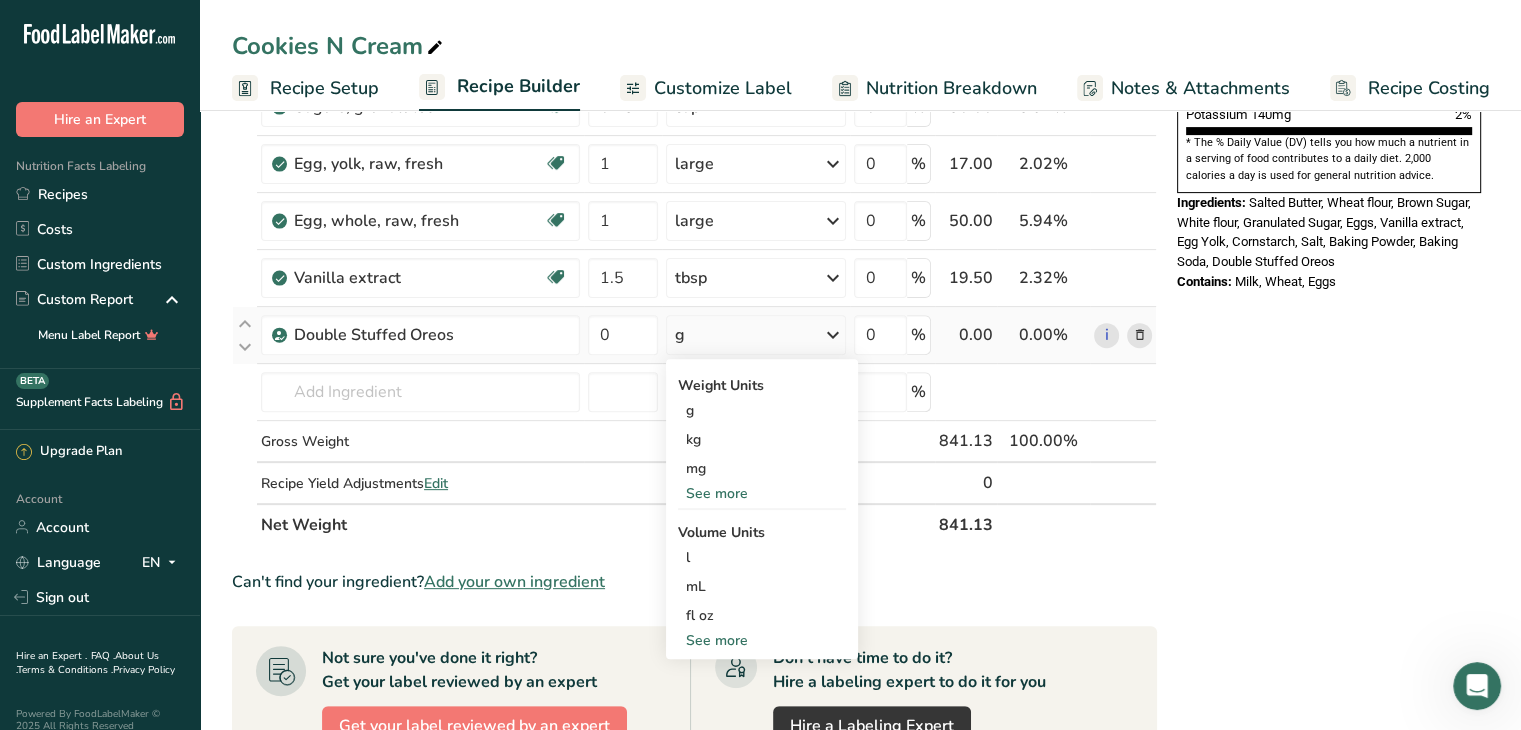 scroll, scrollTop: 638, scrollLeft: 0, axis: vertical 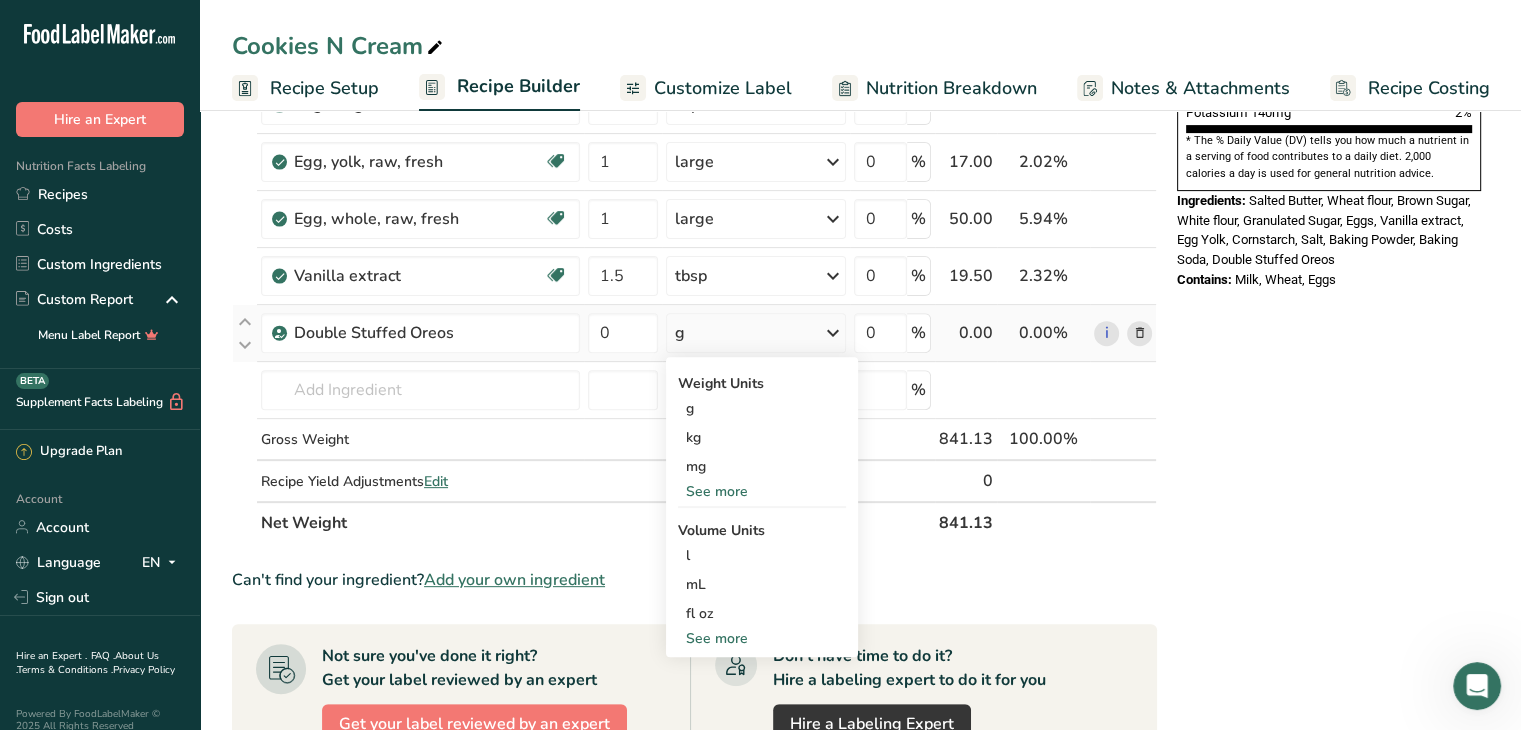 click on "See more" at bounding box center [762, 491] 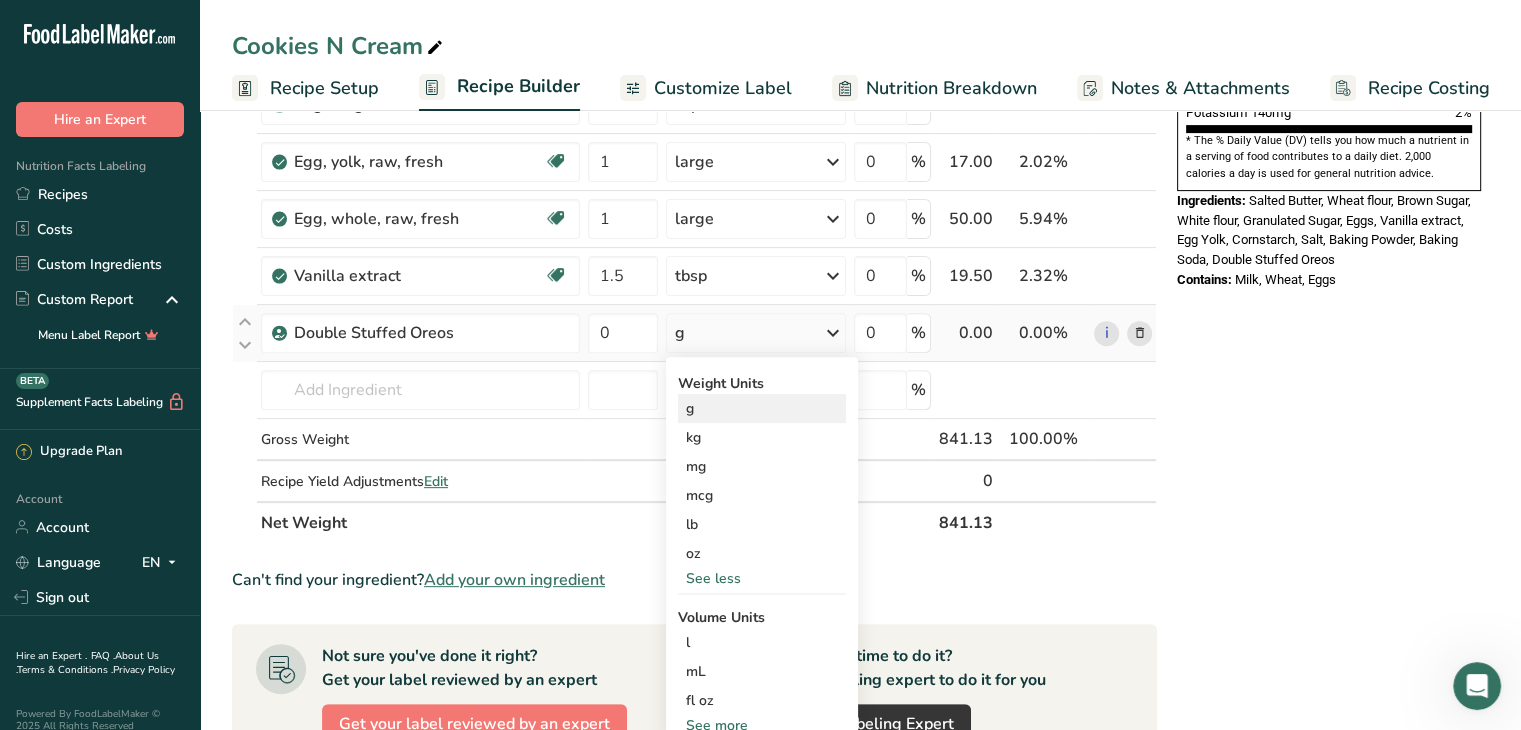 click on "g" at bounding box center [762, 408] 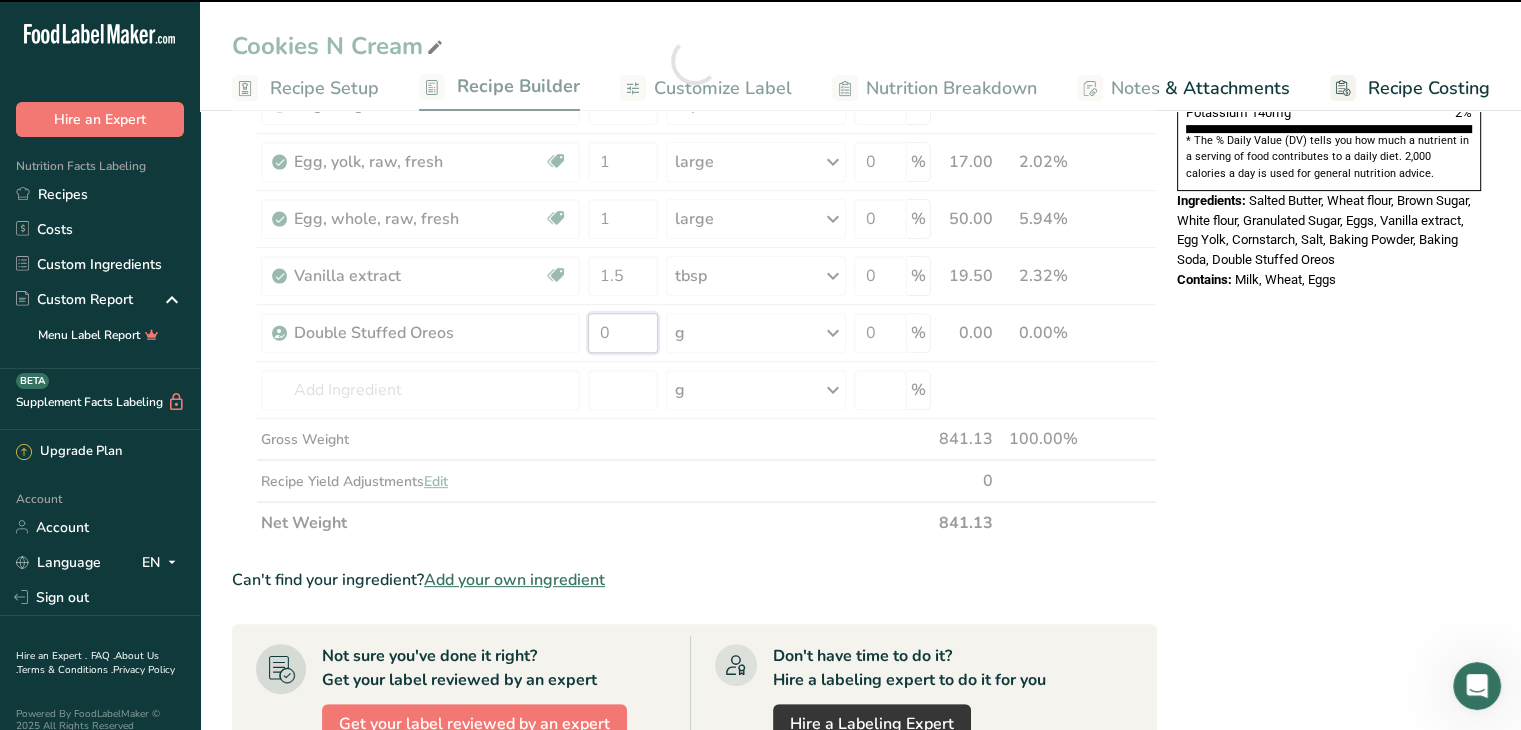 click on "0" at bounding box center (623, 333) 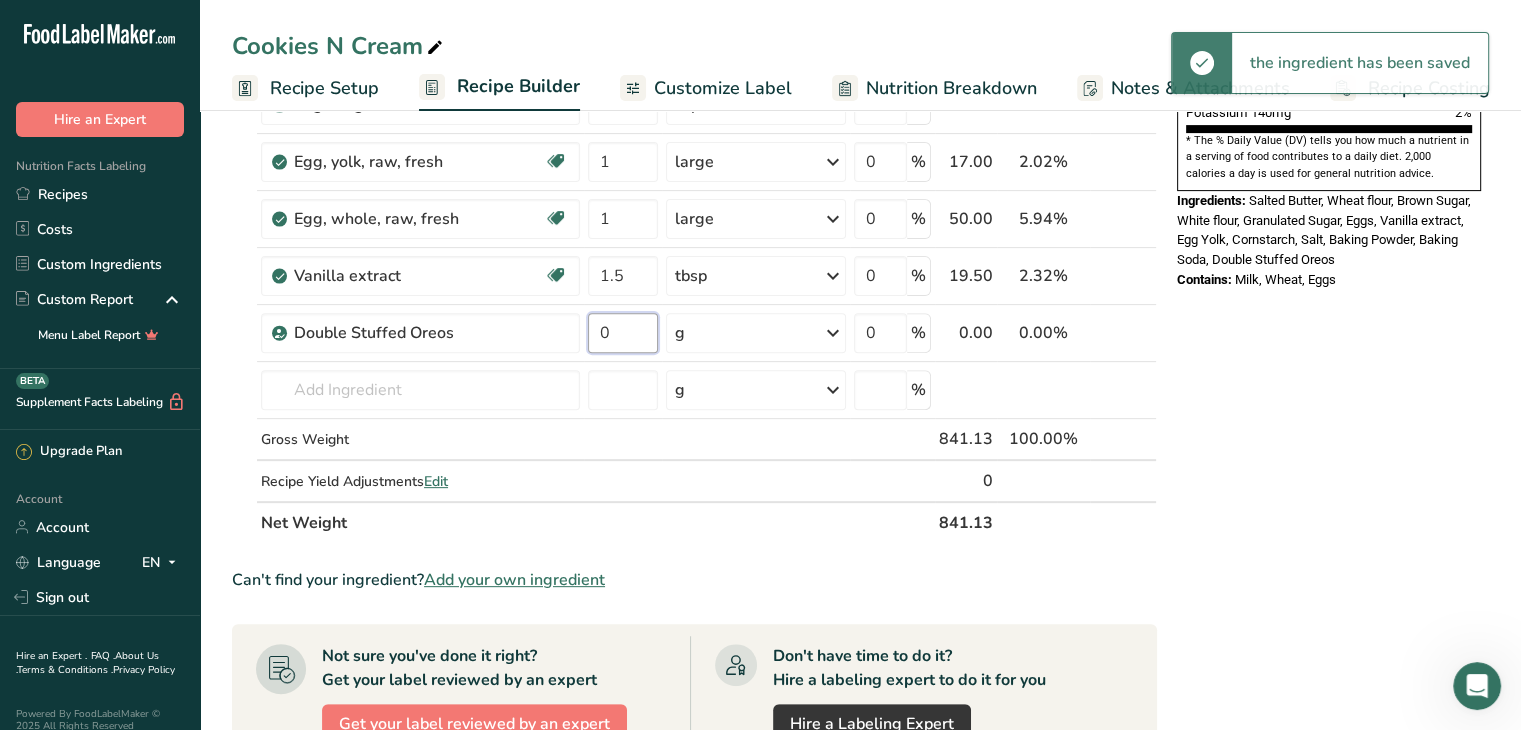click on "0" at bounding box center (623, 333) 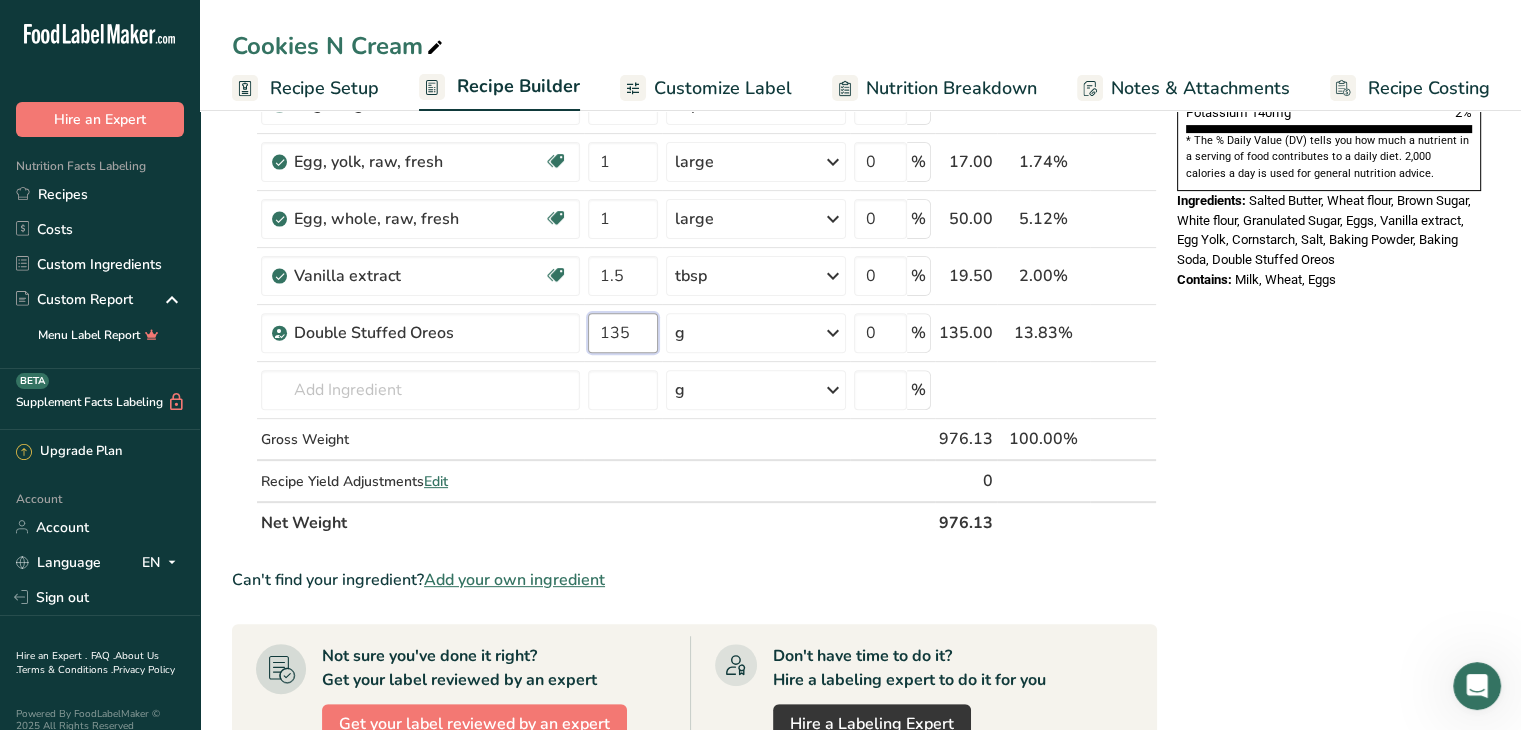 type on "135" 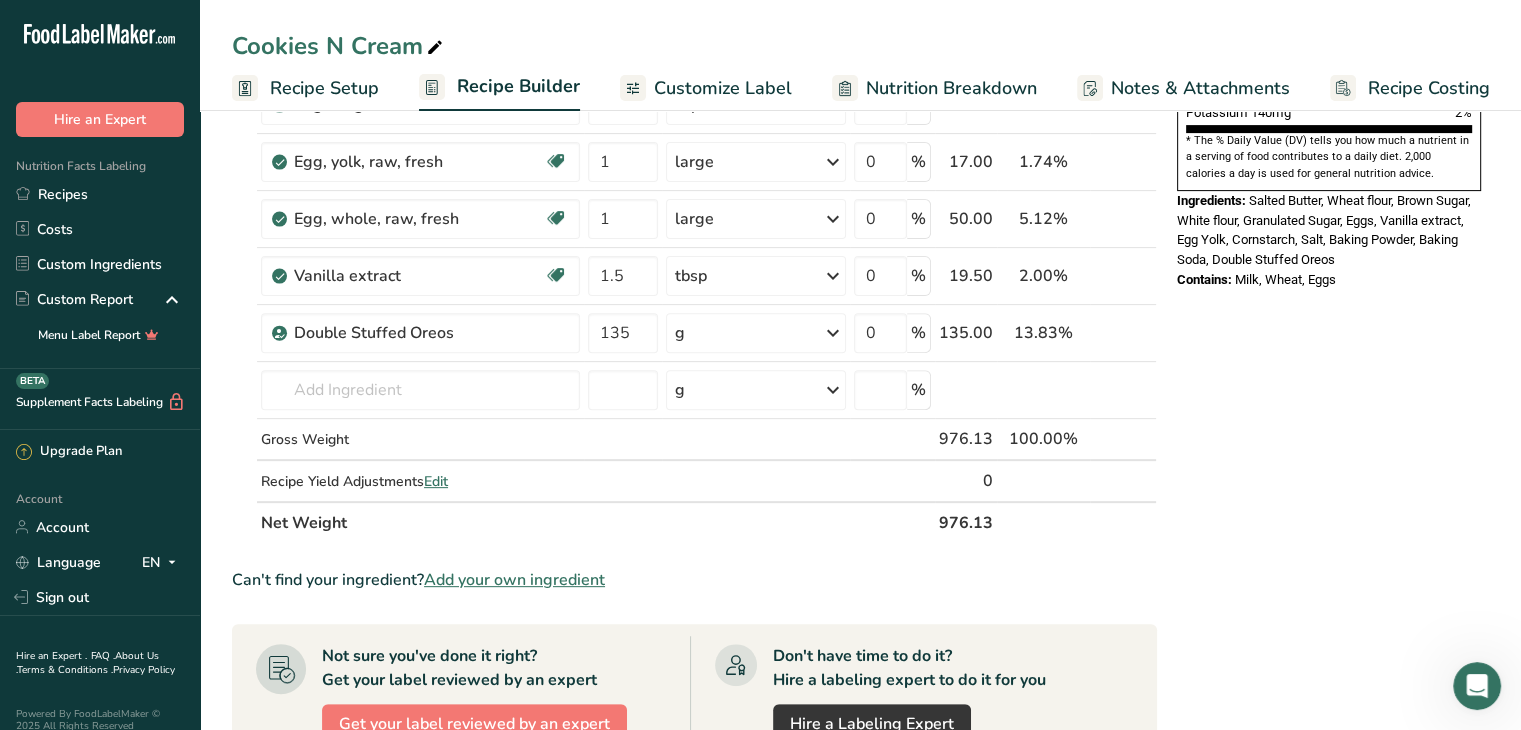 click on "Nutrition Facts
1 Serving Per Container
Serving Size
120g
Amount Per Serving
Calories
530
% Daily Value *
Total Fat
28g
36%
Saturated Fat
17g
86%
Trans  Fat
1g
[MEDICAL_DATA]
125mg
41%
Sodium
480mg
20%
Total Carbohydrates
63g
23%
Dietary Fiber
1g
4%" at bounding box center (1329, 339) 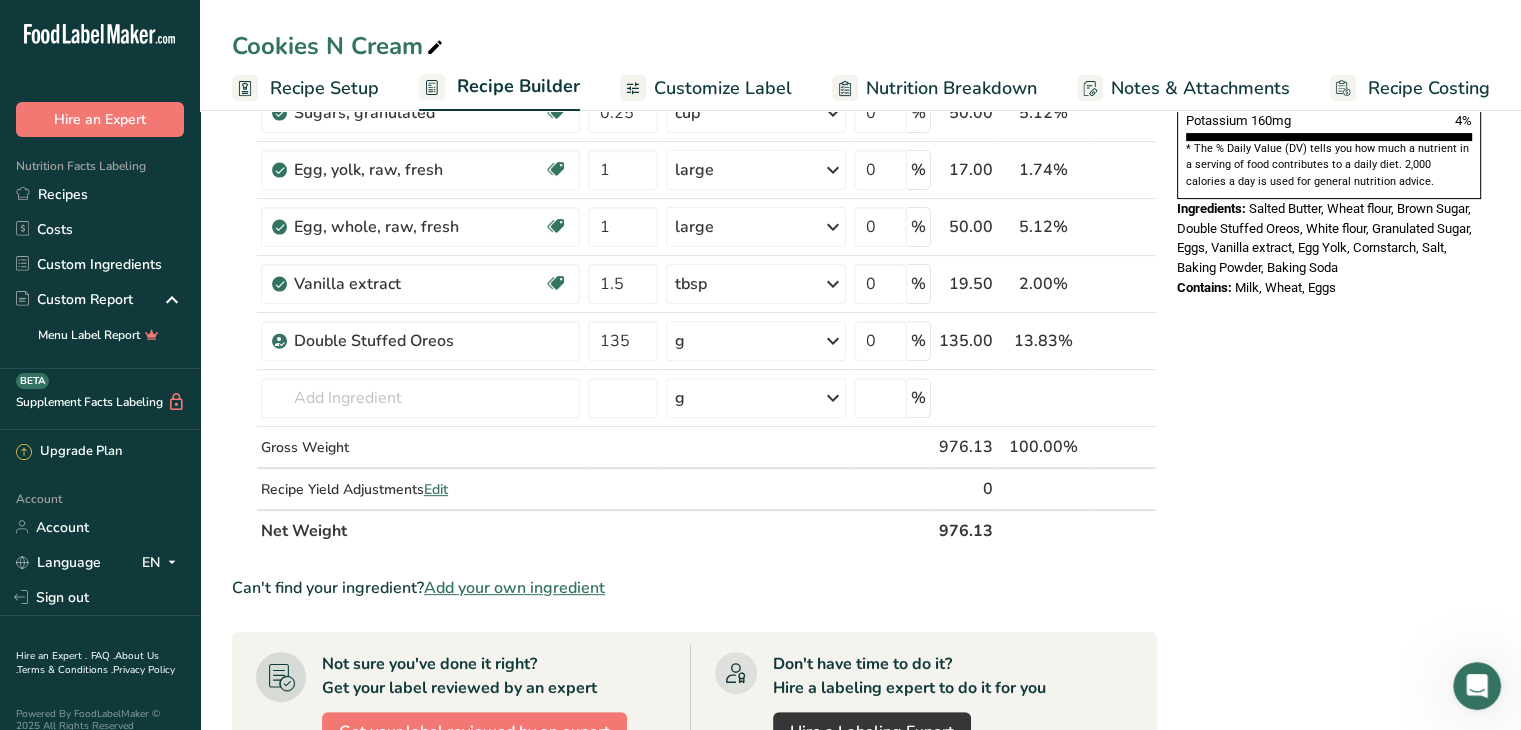 scroll, scrollTop: 631, scrollLeft: 0, axis: vertical 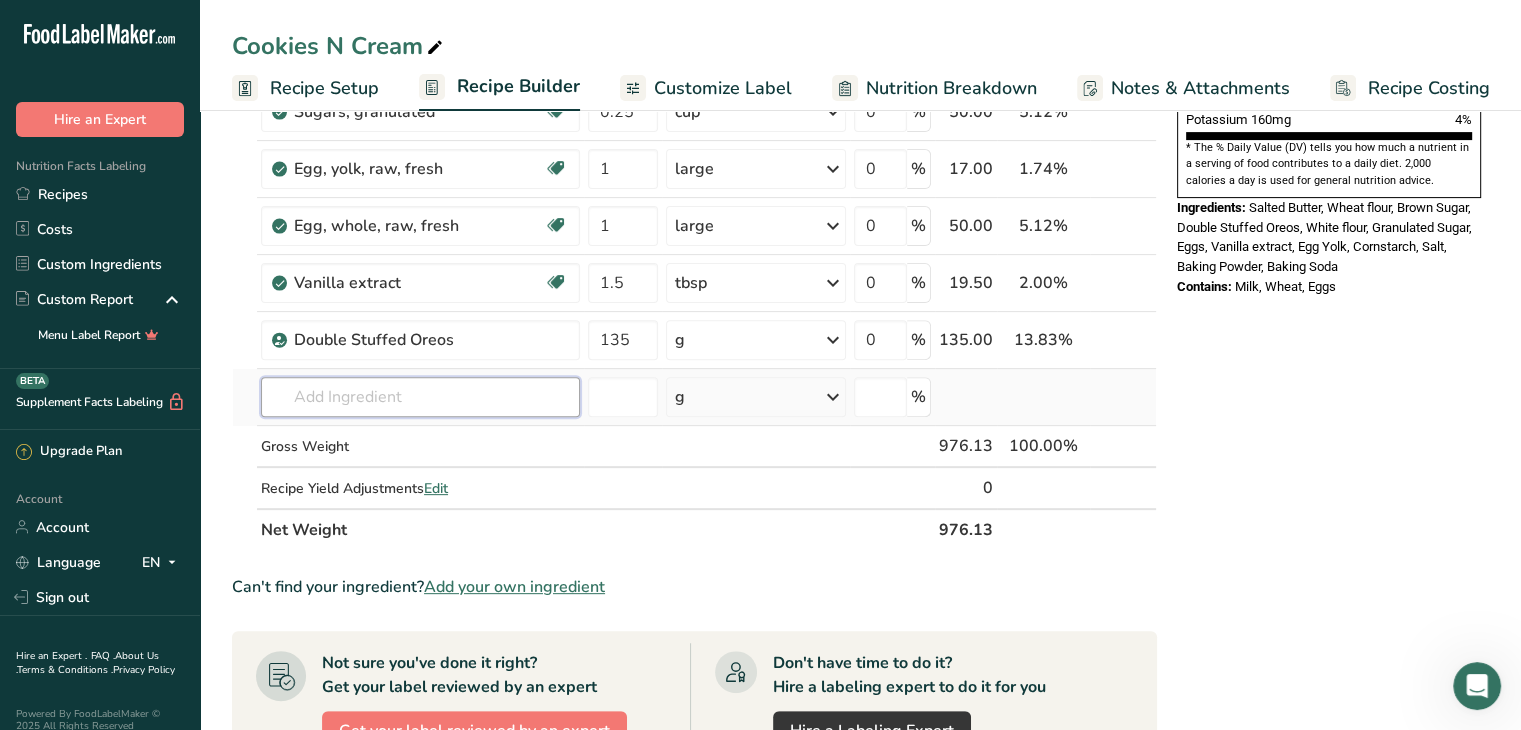 click at bounding box center [420, 397] 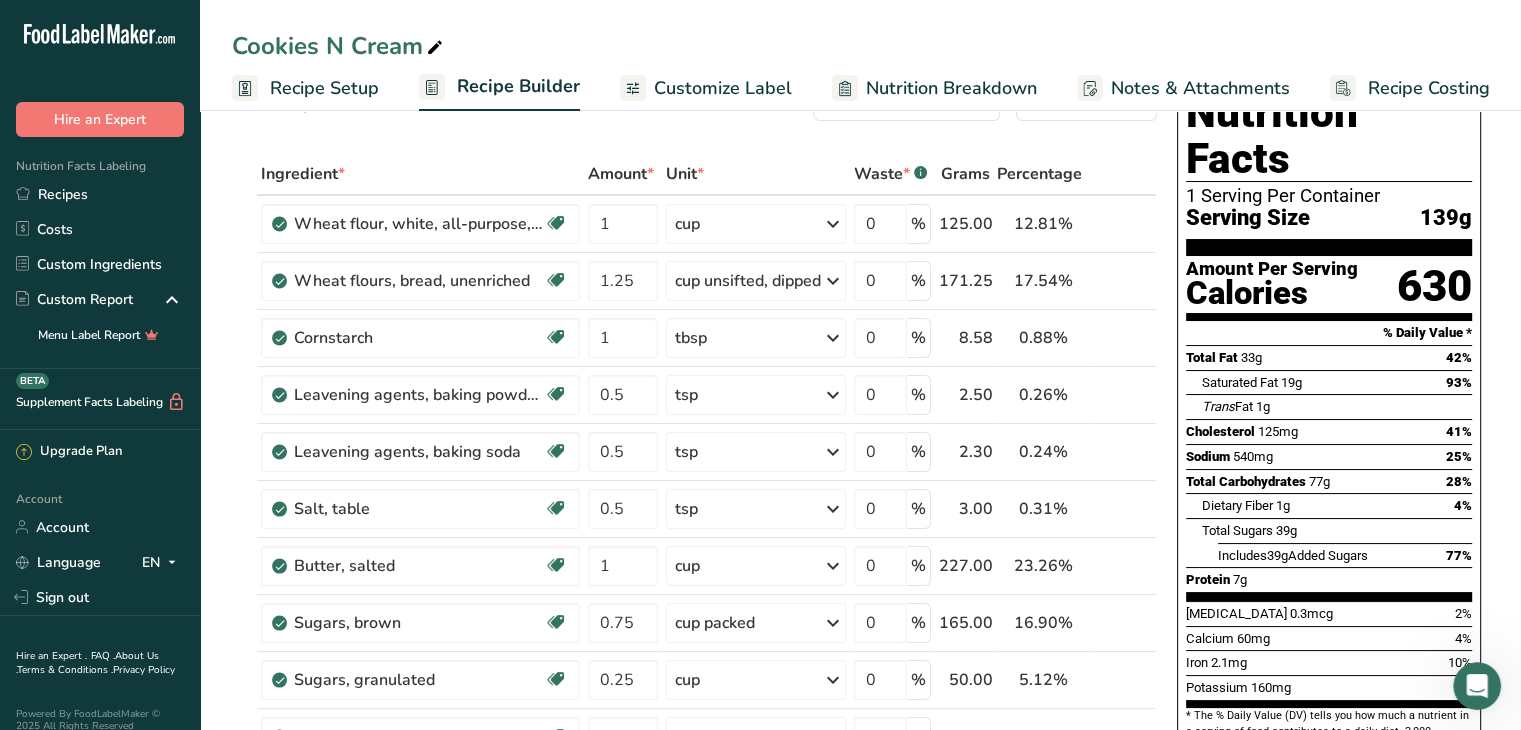 scroll, scrollTop: 0, scrollLeft: 0, axis: both 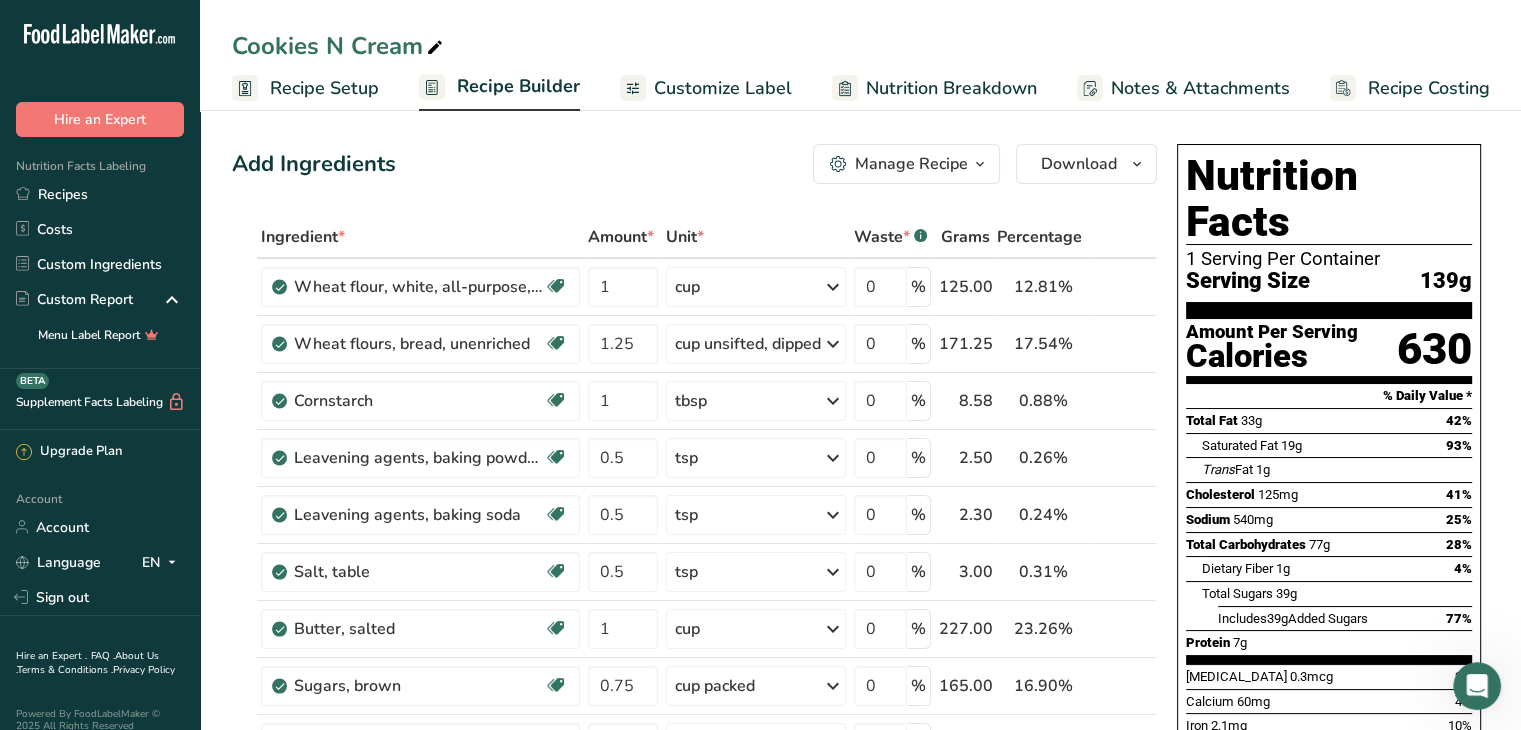 click on "Recipe Builder" at bounding box center (518, 86) 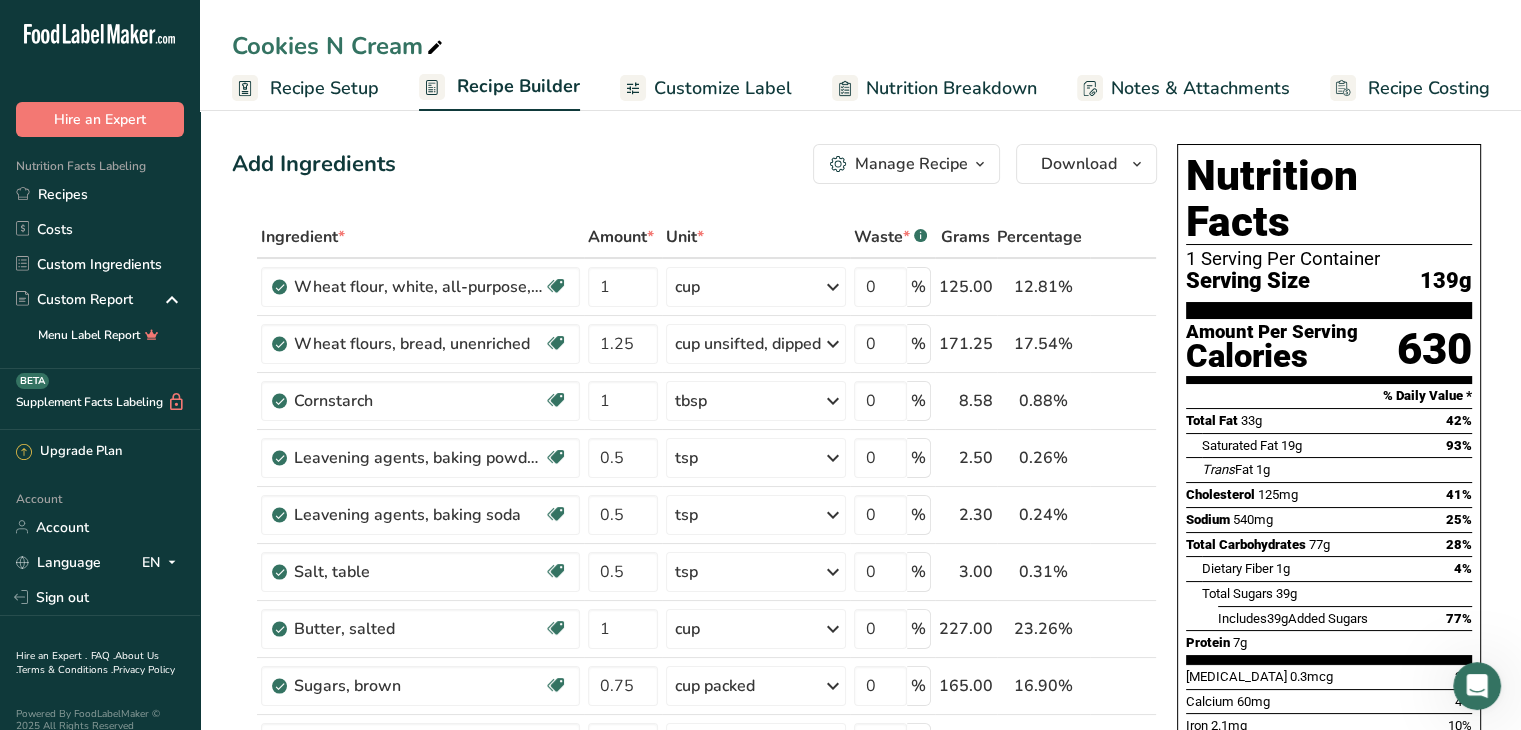 scroll, scrollTop: 0, scrollLeft: 0, axis: both 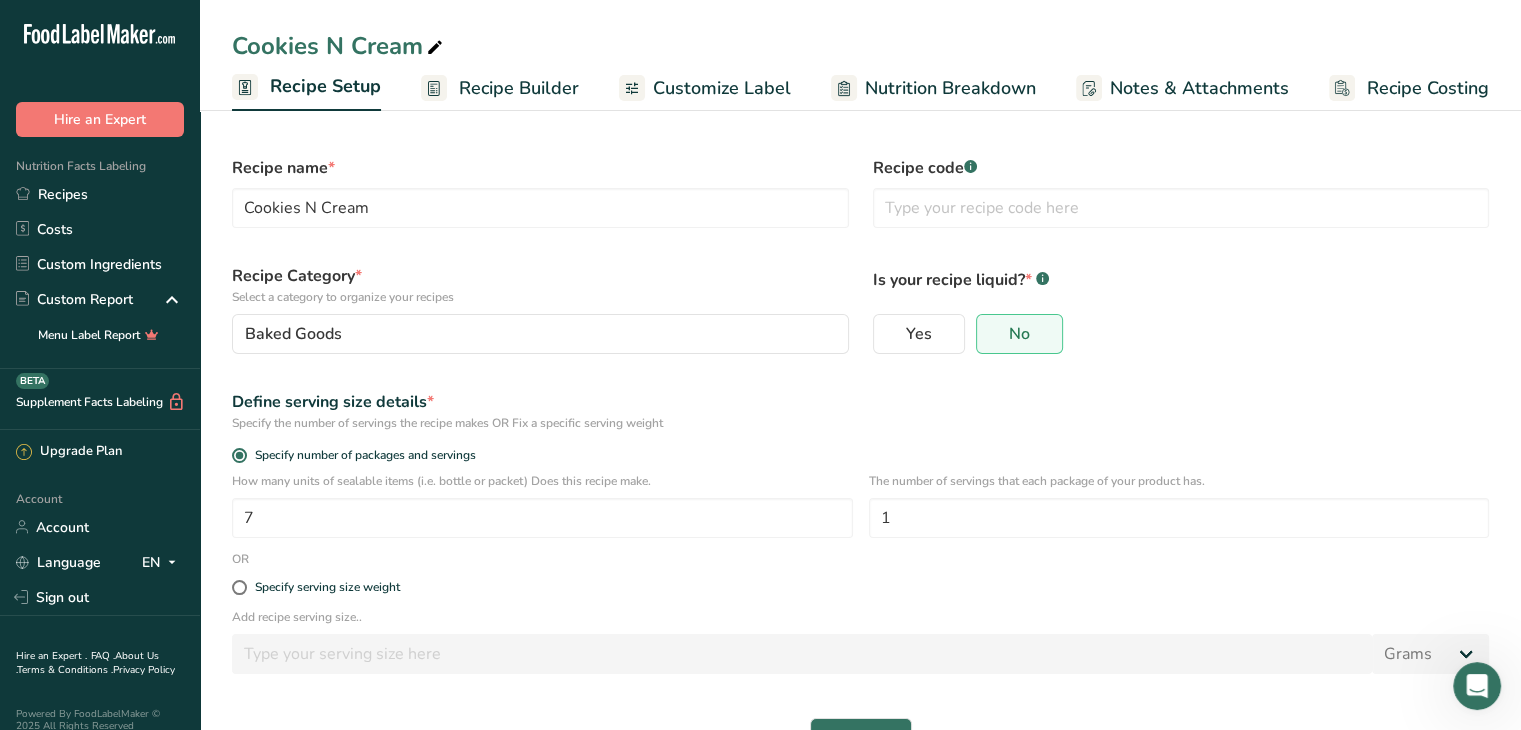 click on "Recipe Builder" at bounding box center (519, 88) 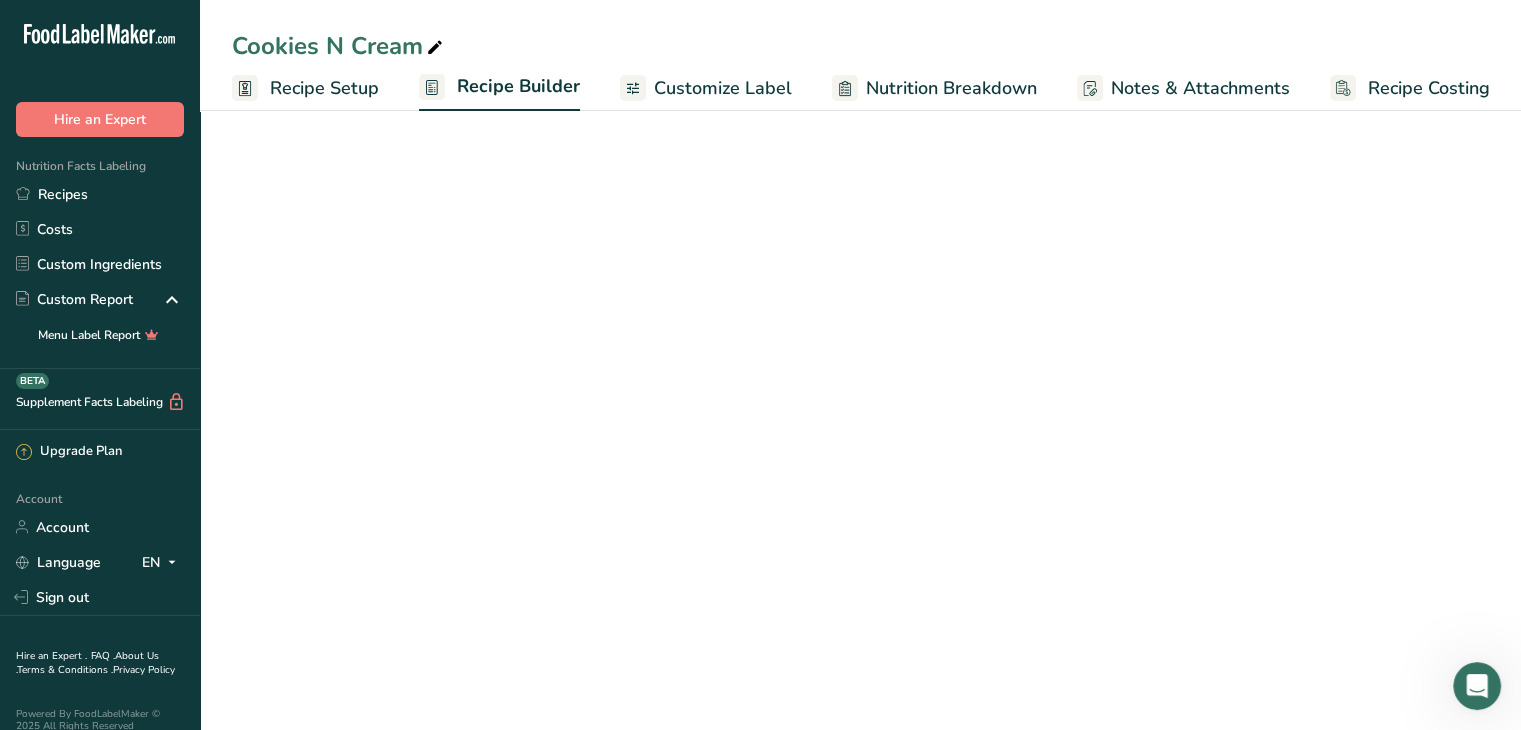 scroll, scrollTop: 0, scrollLeft: 0, axis: both 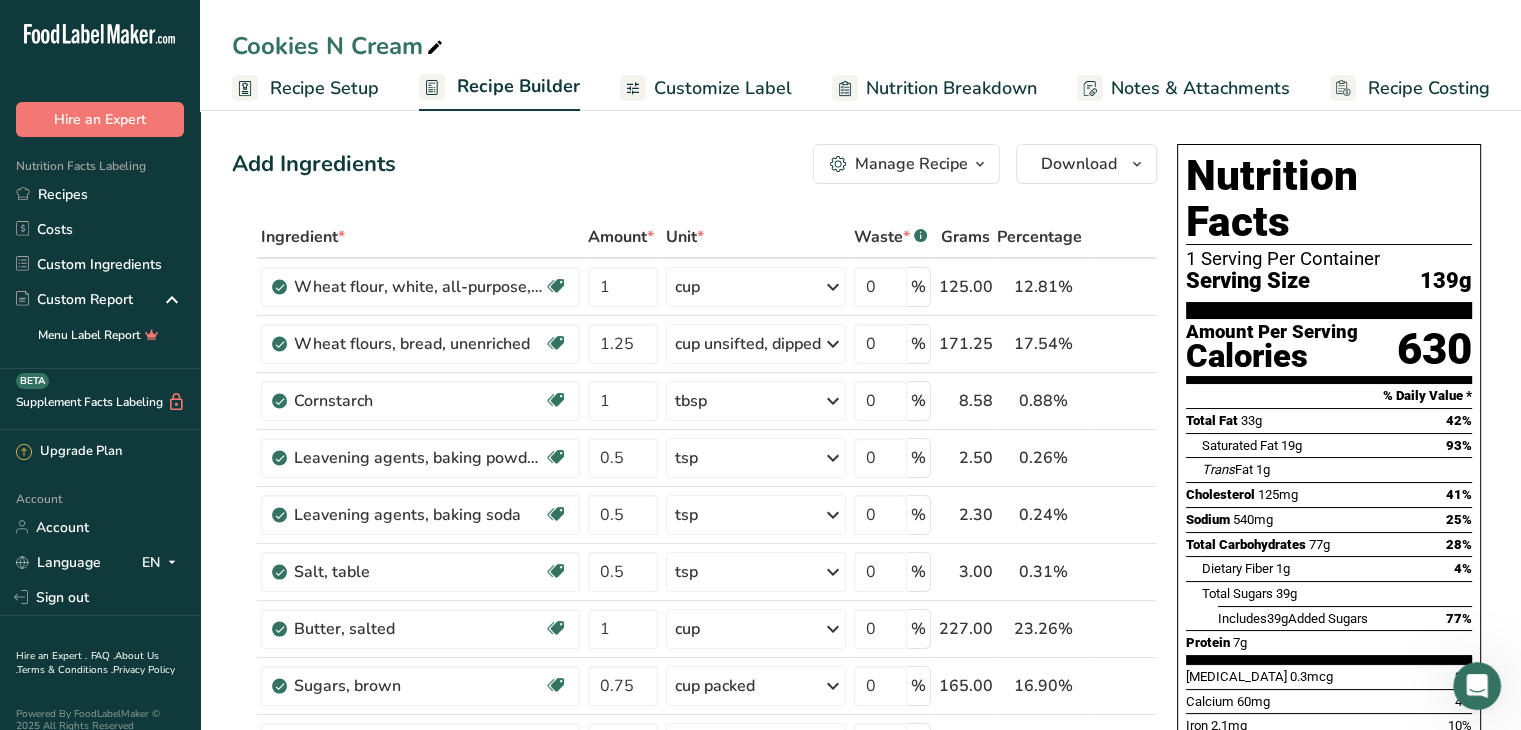 click on "Recipe Costing" at bounding box center (1429, 88) 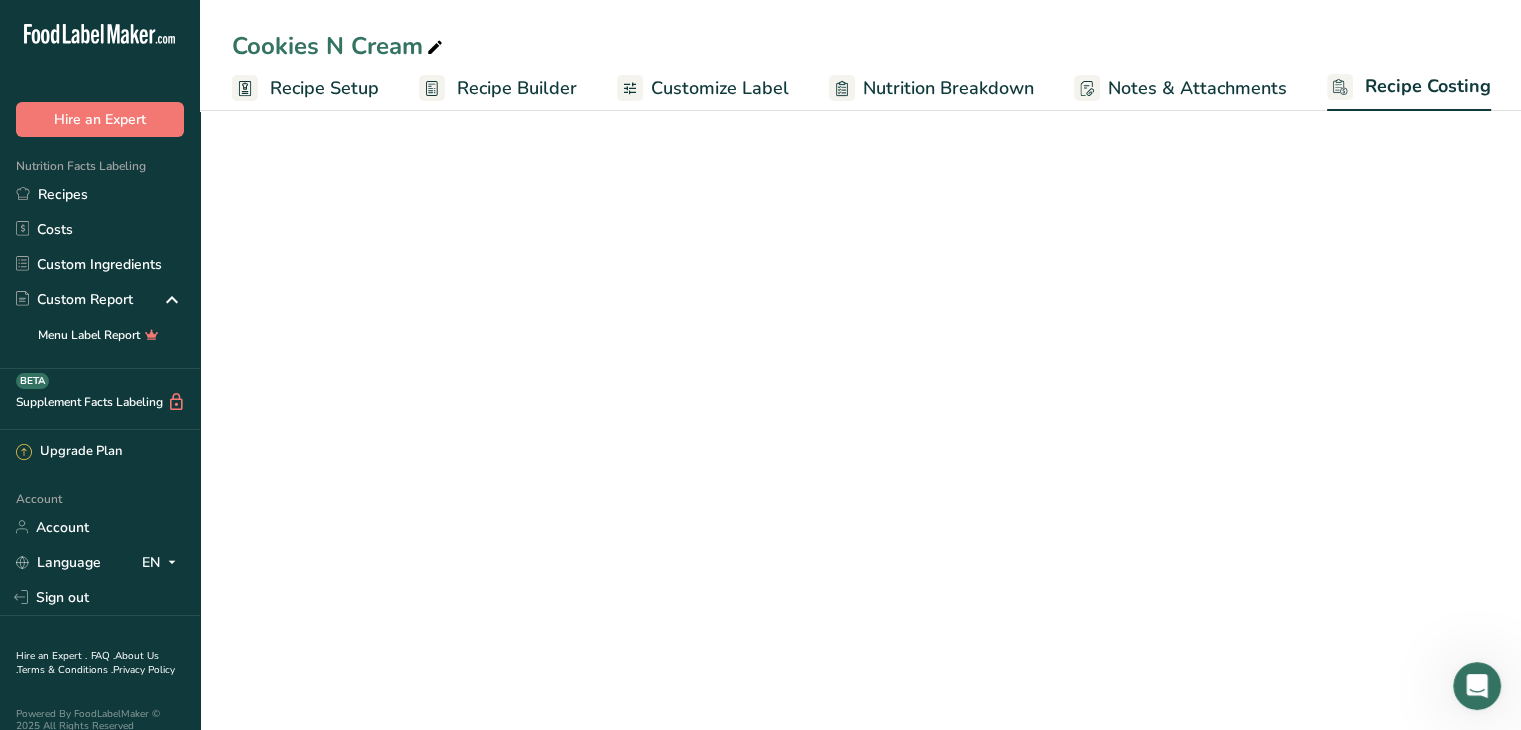scroll, scrollTop: 0, scrollLeft: 0, axis: both 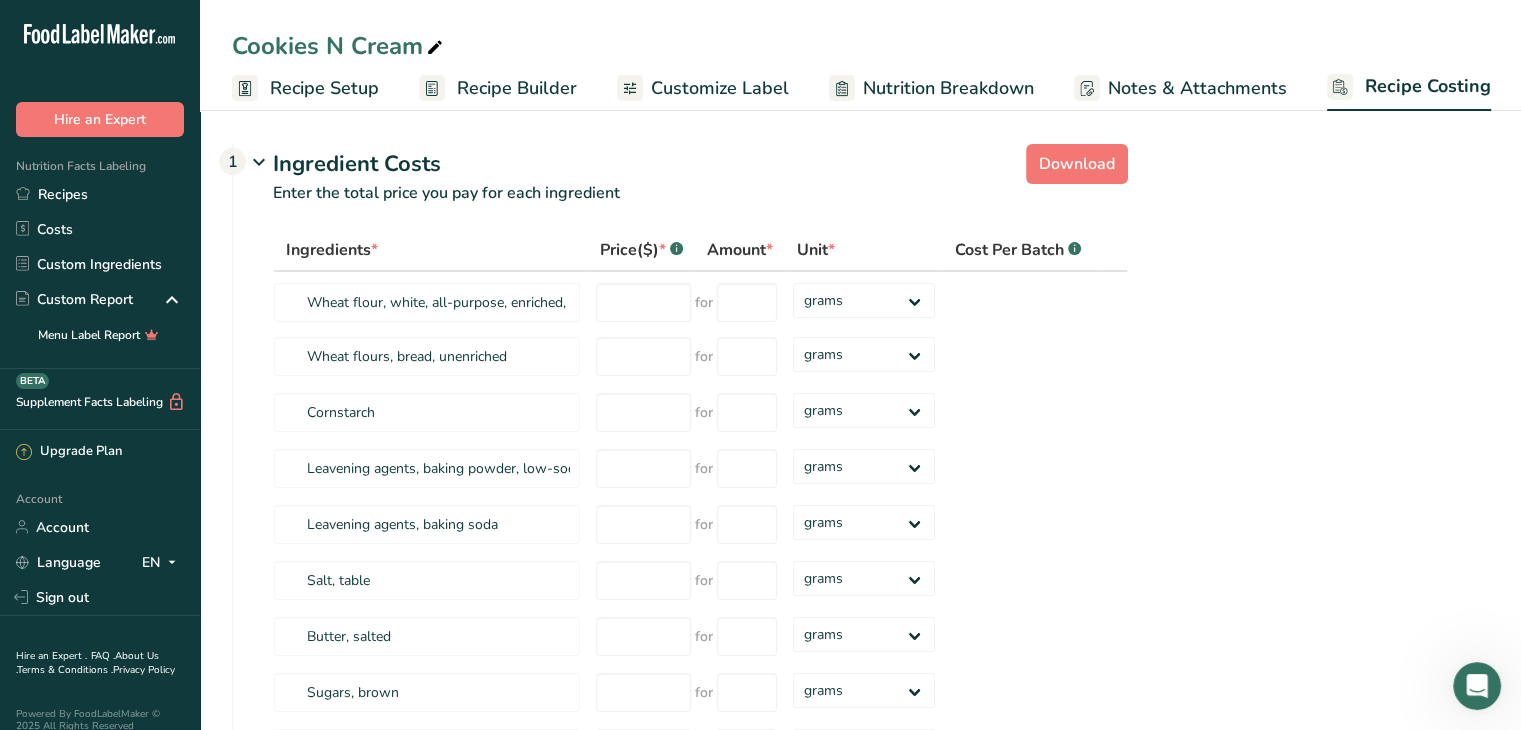 click on "Recipe Setup" at bounding box center (324, 88) 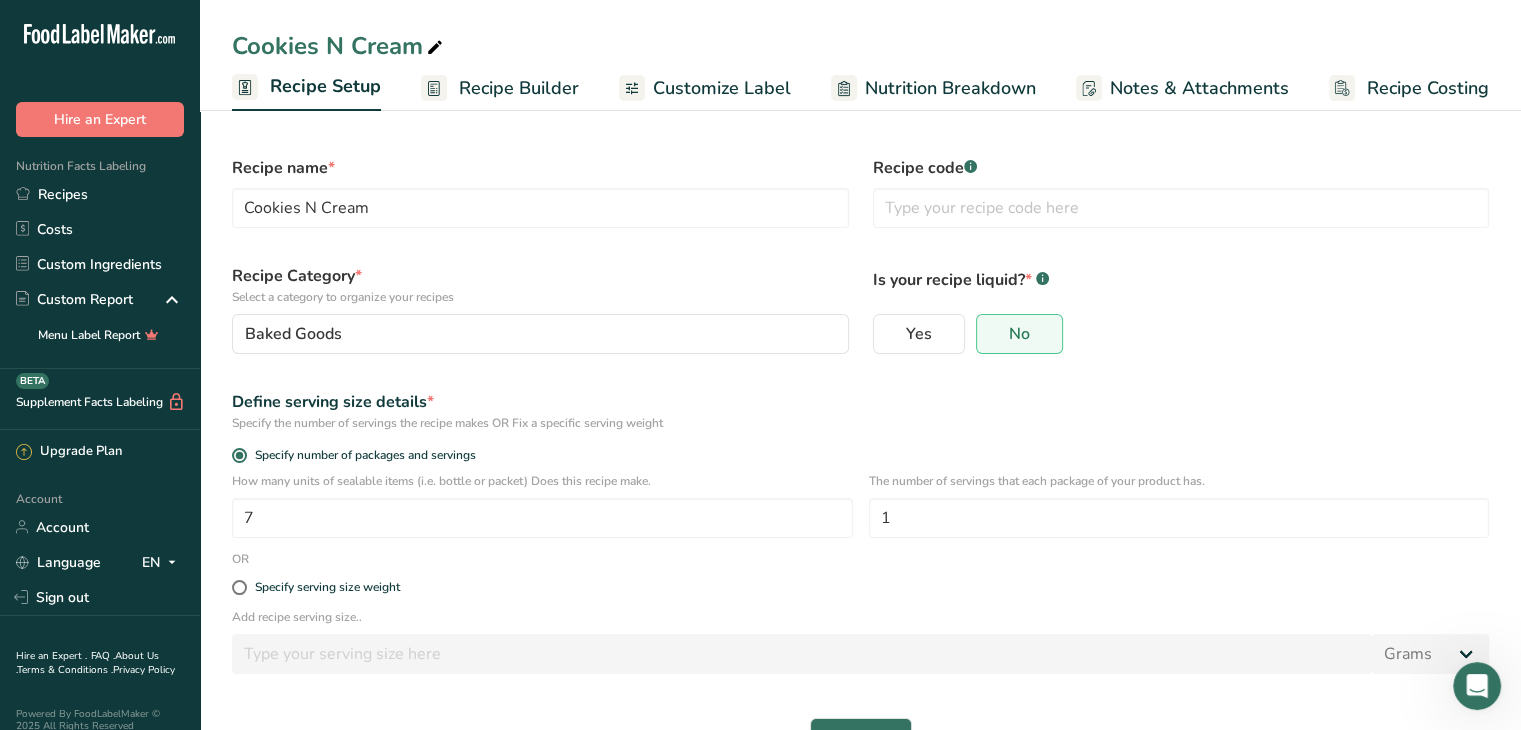 scroll, scrollTop: 60, scrollLeft: 0, axis: vertical 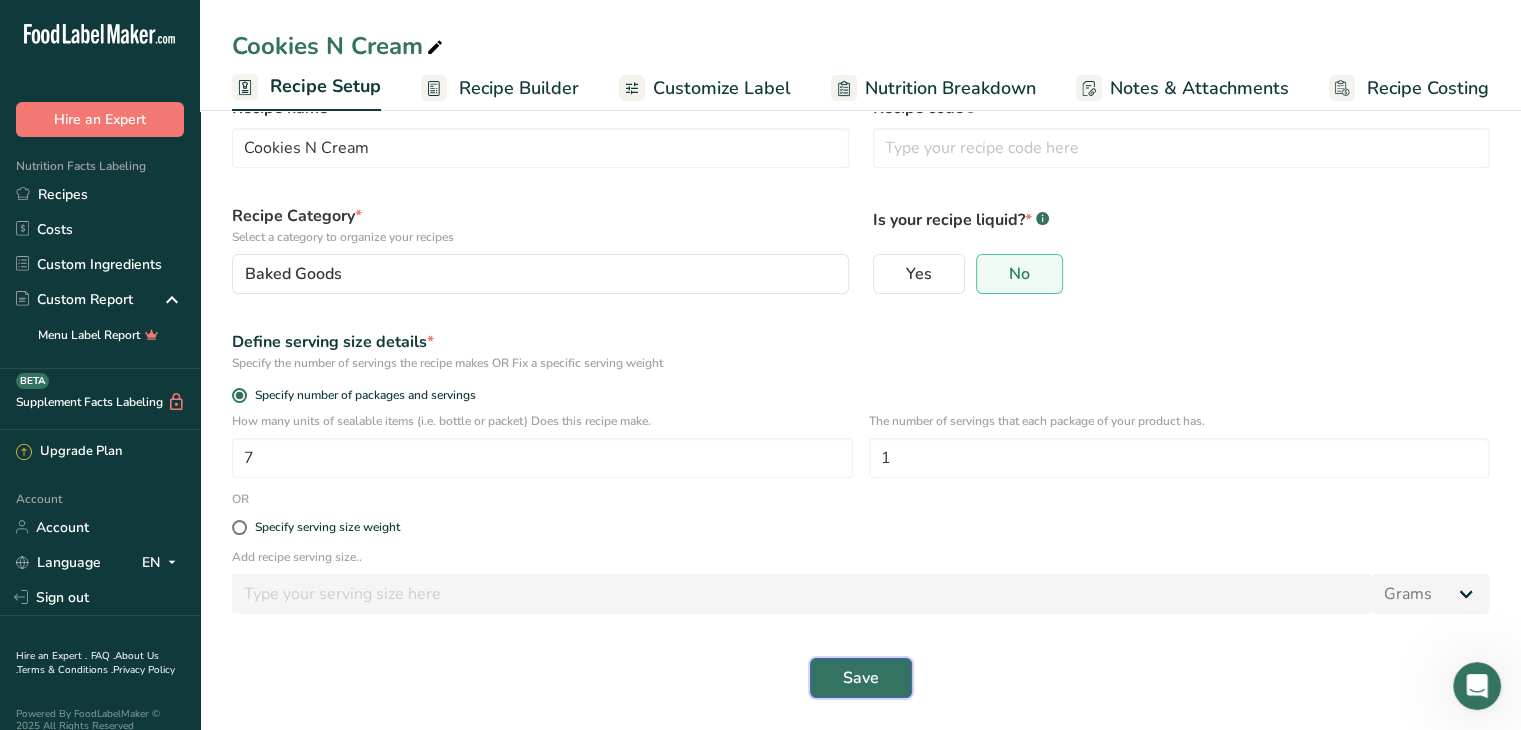 click on "Save" at bounding box center (861, 678) 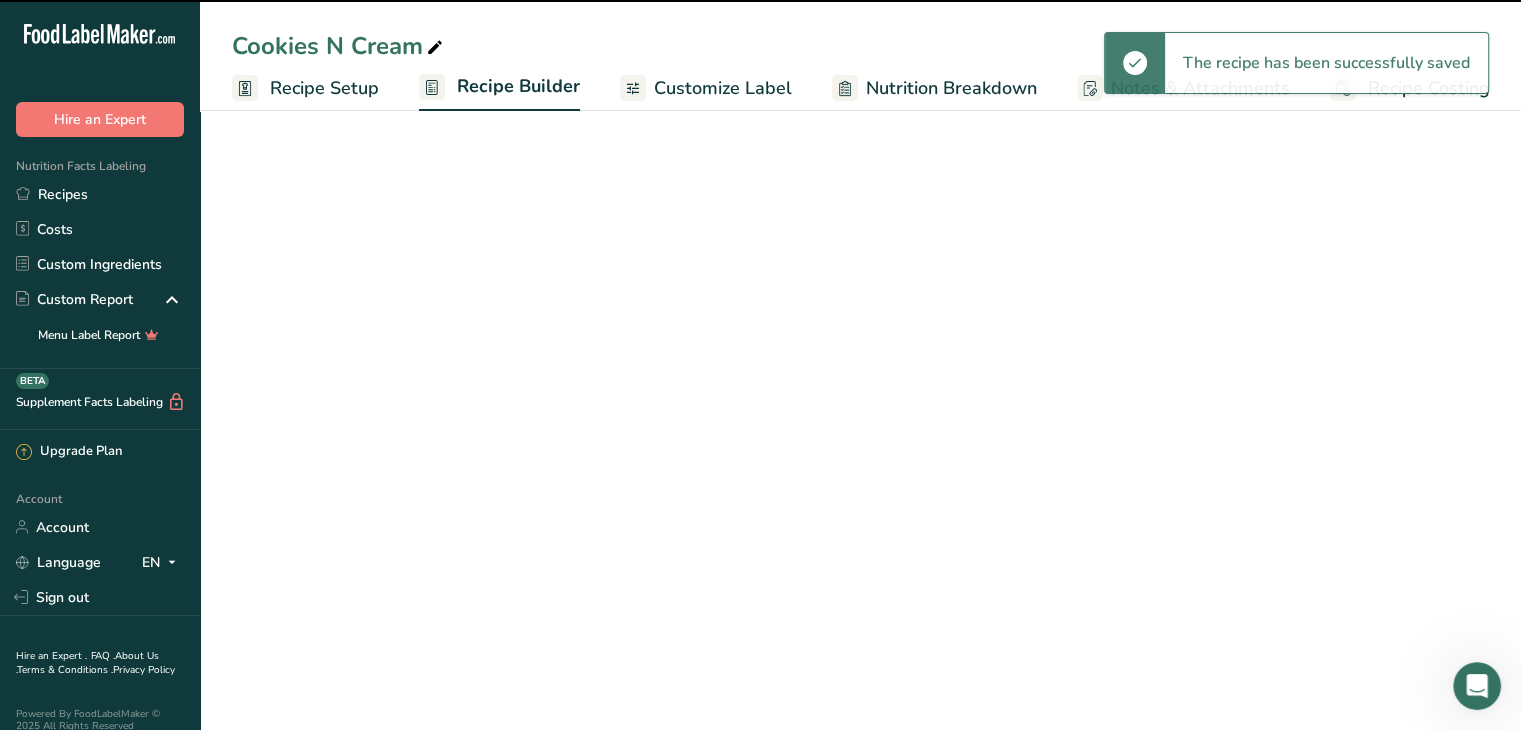 scroll, scrollTop: 0, scrollLeft: 0, axis: both 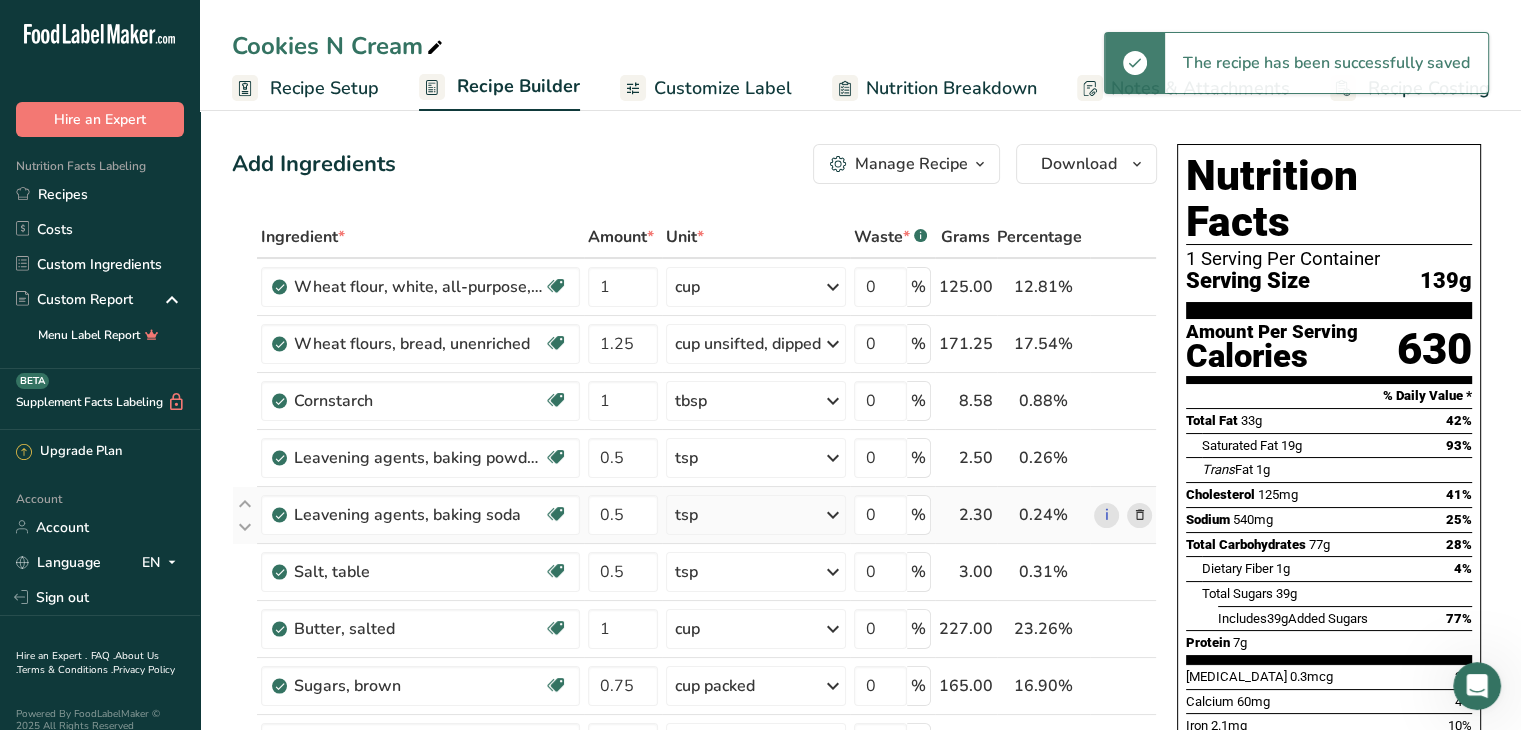 click on "Wheat flour, white, all-purpose, enriched, unbleached
Dairy free
Vegan
Vegetarian
Soy free
1
cup
Portions
1 cup
Weight Units
g
kg
mg
See more
Volume Units
l
Volume units require a density conversion. If you know your ingredient's density enter it below. Otherwise, click on "RIA" our AI Regulatory bot - she will be able to help you
lb/ft3
g/cm3
Confirm
mL
Volume units require a density conversion. If you know your ingredient's density enter it below. Otherwise, click on "RIA" our AI Regulatory bot - she will be able to help you
fl oz" at bounding box center (694, 699) 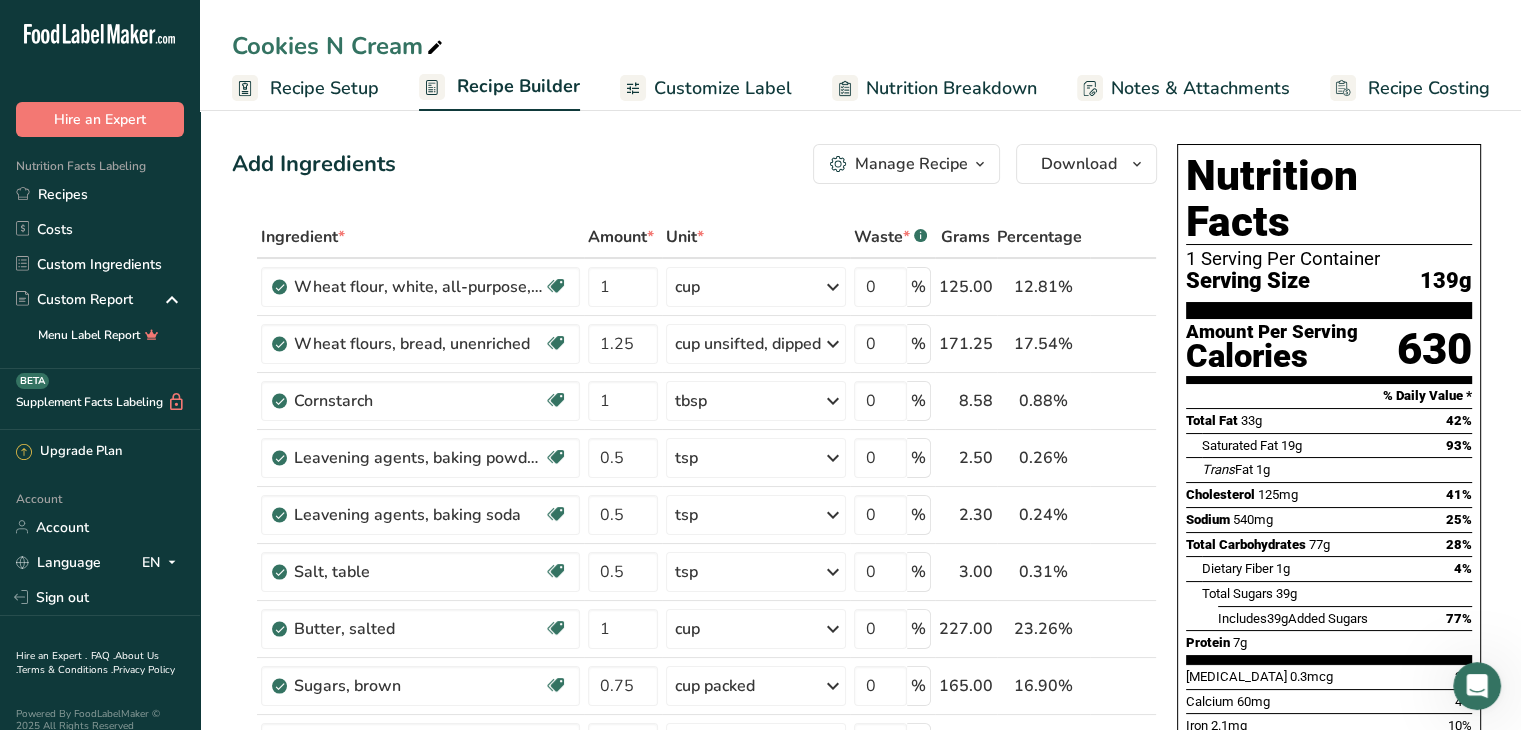 click on "Add Ingredients
Manage Recipe         Delete Recipe           Duplicate Recipe             Scale Recipe             Save as Sub-Recipe   .a-a{fill:#347362;}.b-a{fill:#fff;}                               Nutrition Breakdown                 Recipe Card
NEW
[MEDICAL_DATA] Pattern Report             Activity History
Download
Choose your preferred label style
Standard FDA label
Standard FDA label
The most common format for nutrition facts labels in compliance with the FDA's typeface, style and requirements
Tabular FDA label
A label format compliant with the FDA regulations presented in a tabular (horizontal) display.
Linear FDA label
A simple linear display for small sized packages.
Simplified FDA label" at bounding box center [694, 164] 